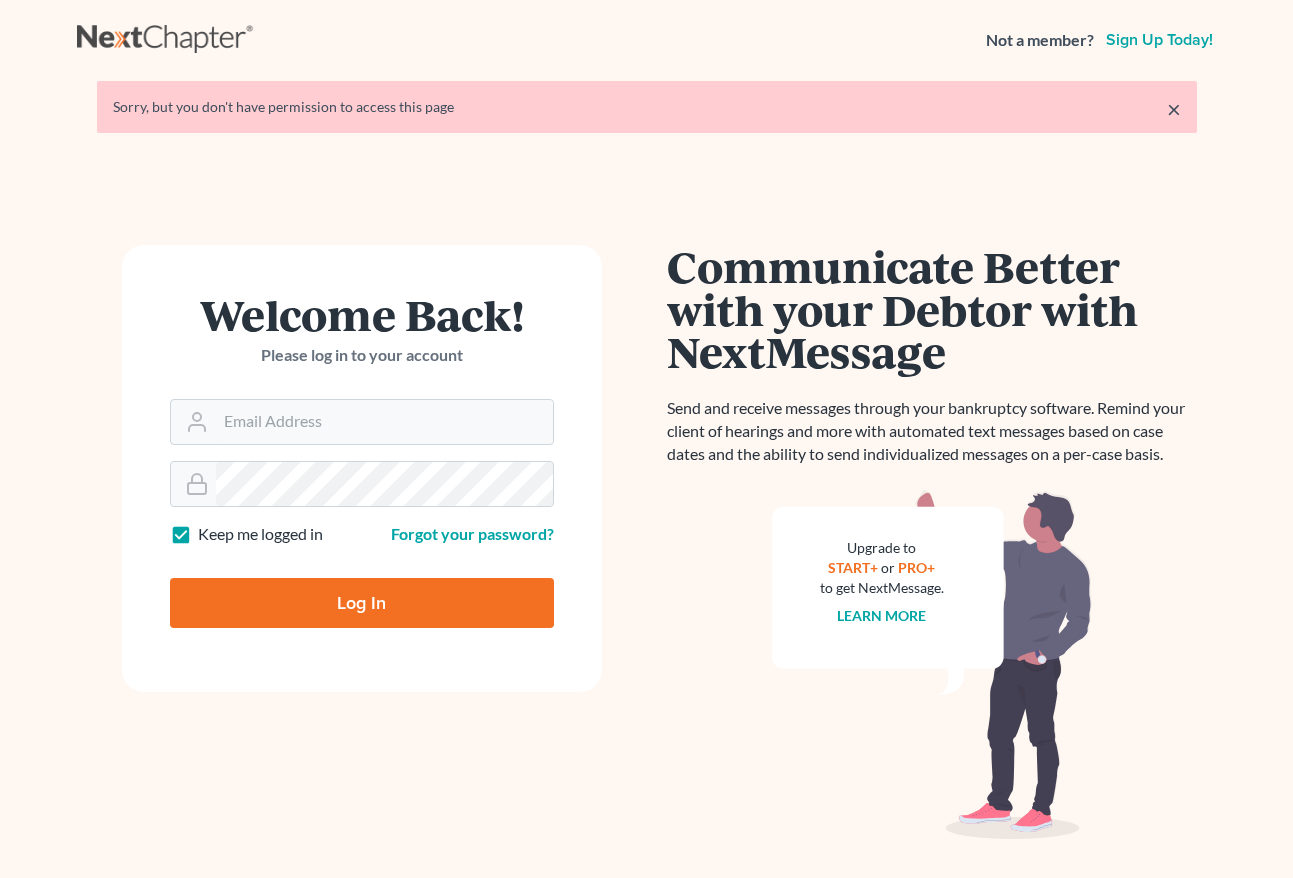 scroll, scrollTop: 0, scrollLeft: 0, axis: both 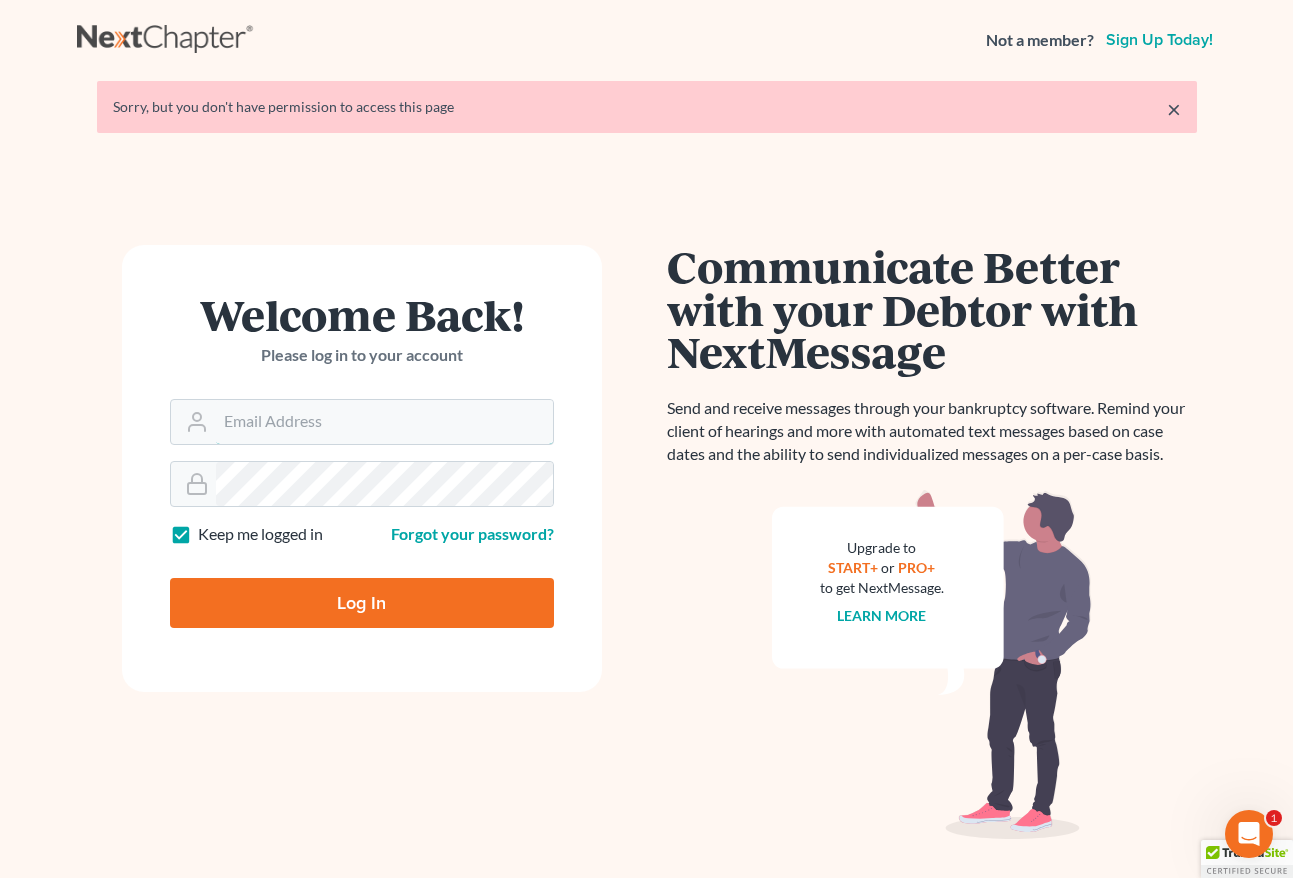 type on "[EMAIL]" 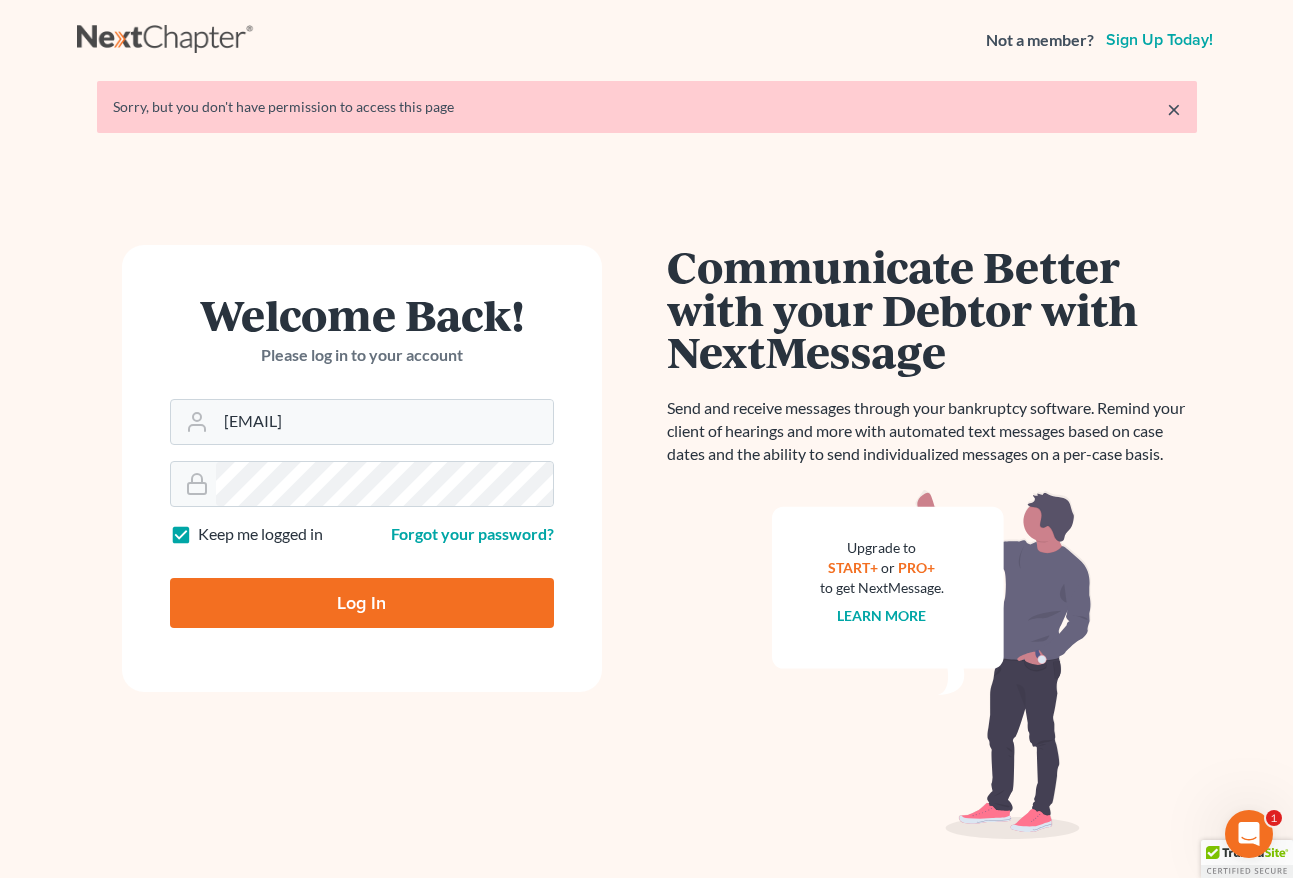 scroll, scrollTop: 0, scrollLeft: 0, axis: both 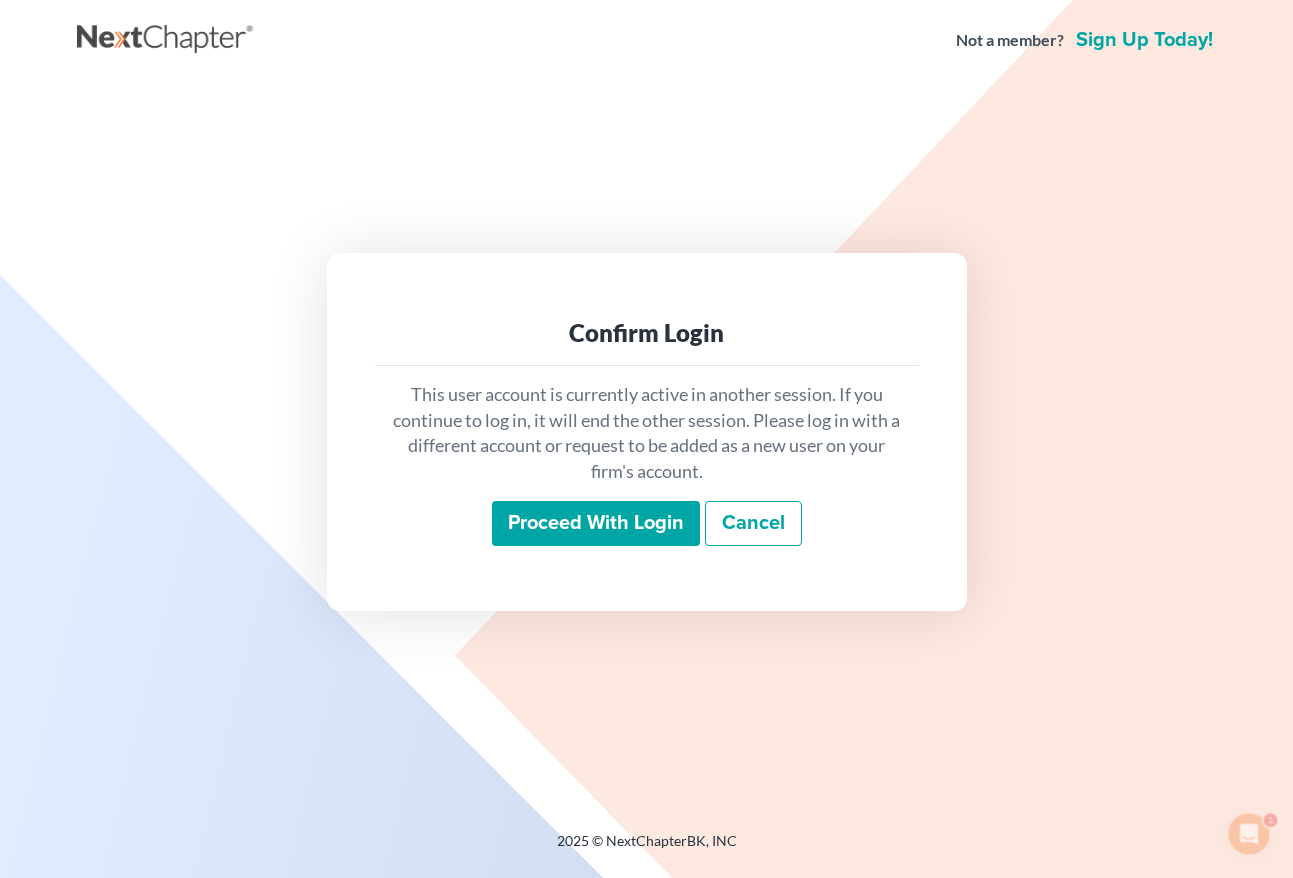 click on "Proceed with login" at bounding box center [596, 524] 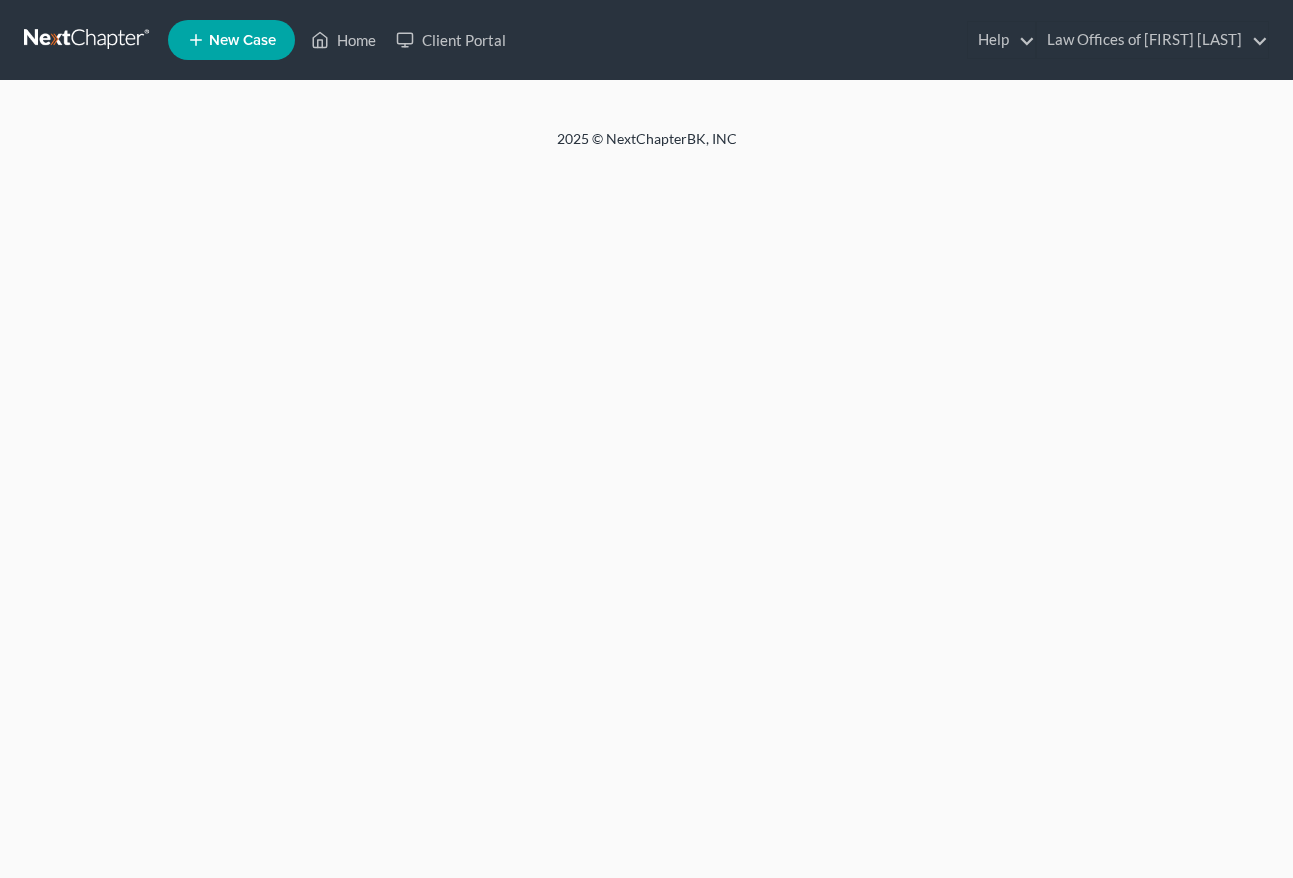scroll, scrollTop: 0, scrollLeft: 0, axis: both 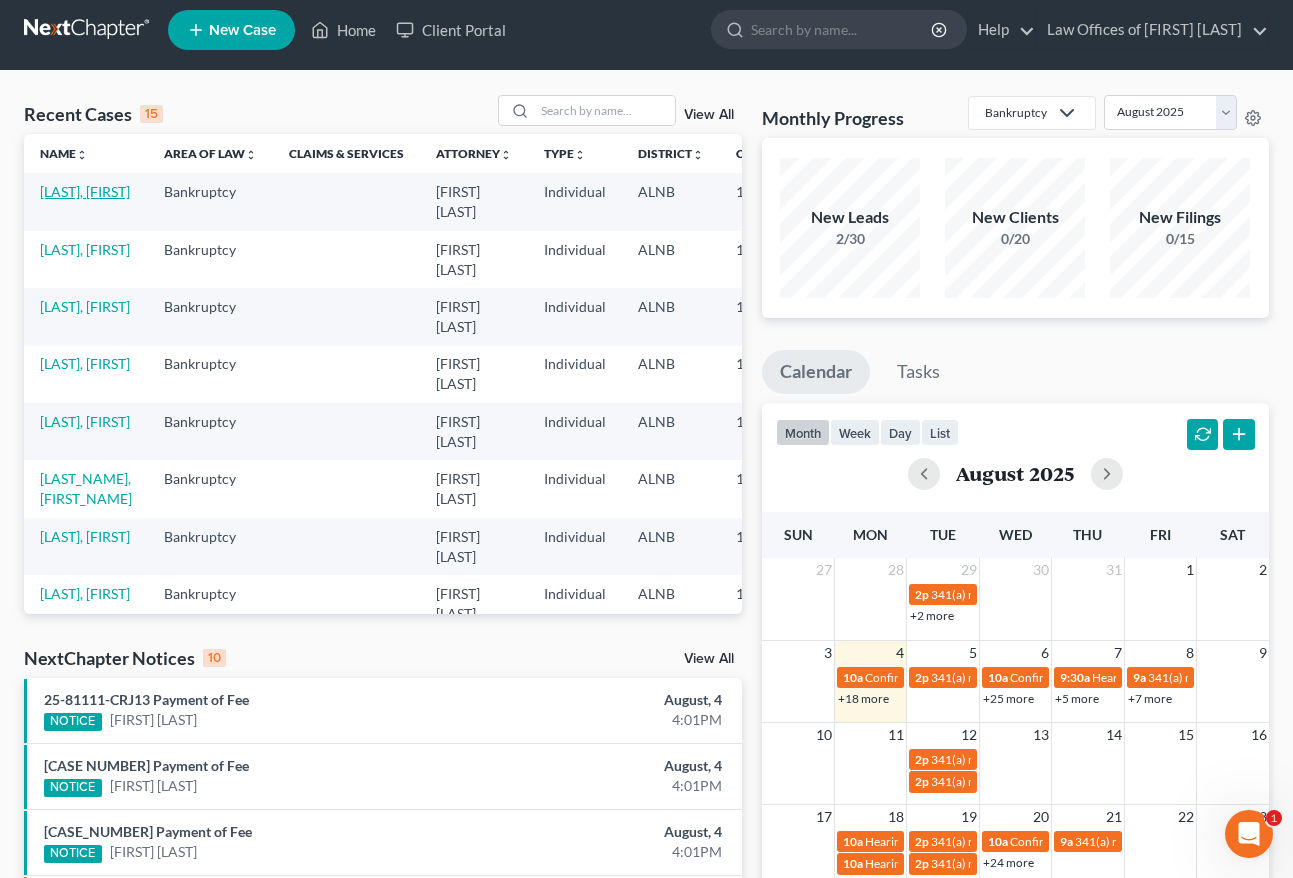 click on "[LAST], [FIRST]" at bounding box center [85, 191] 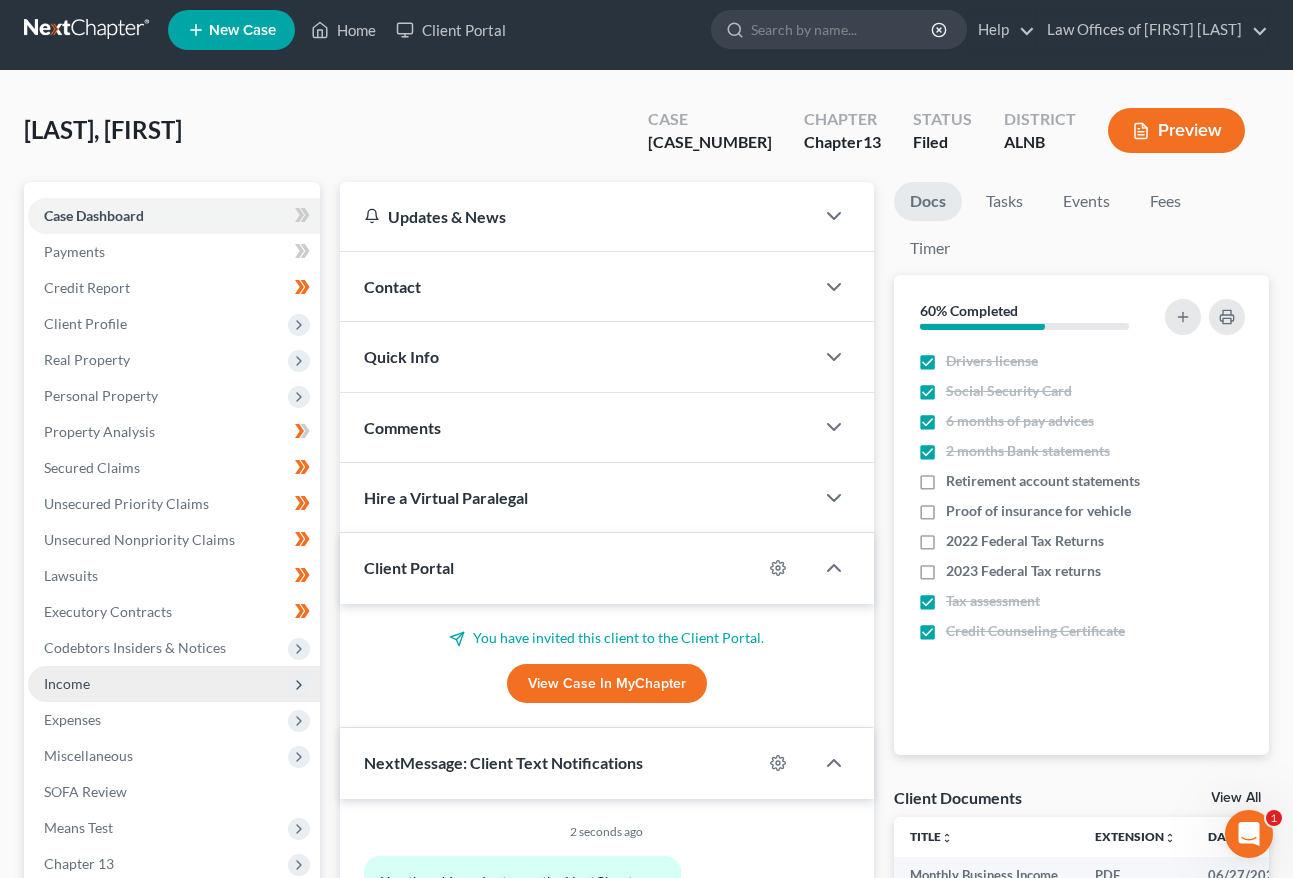 click on "Income" at bounding box center [174, 684] 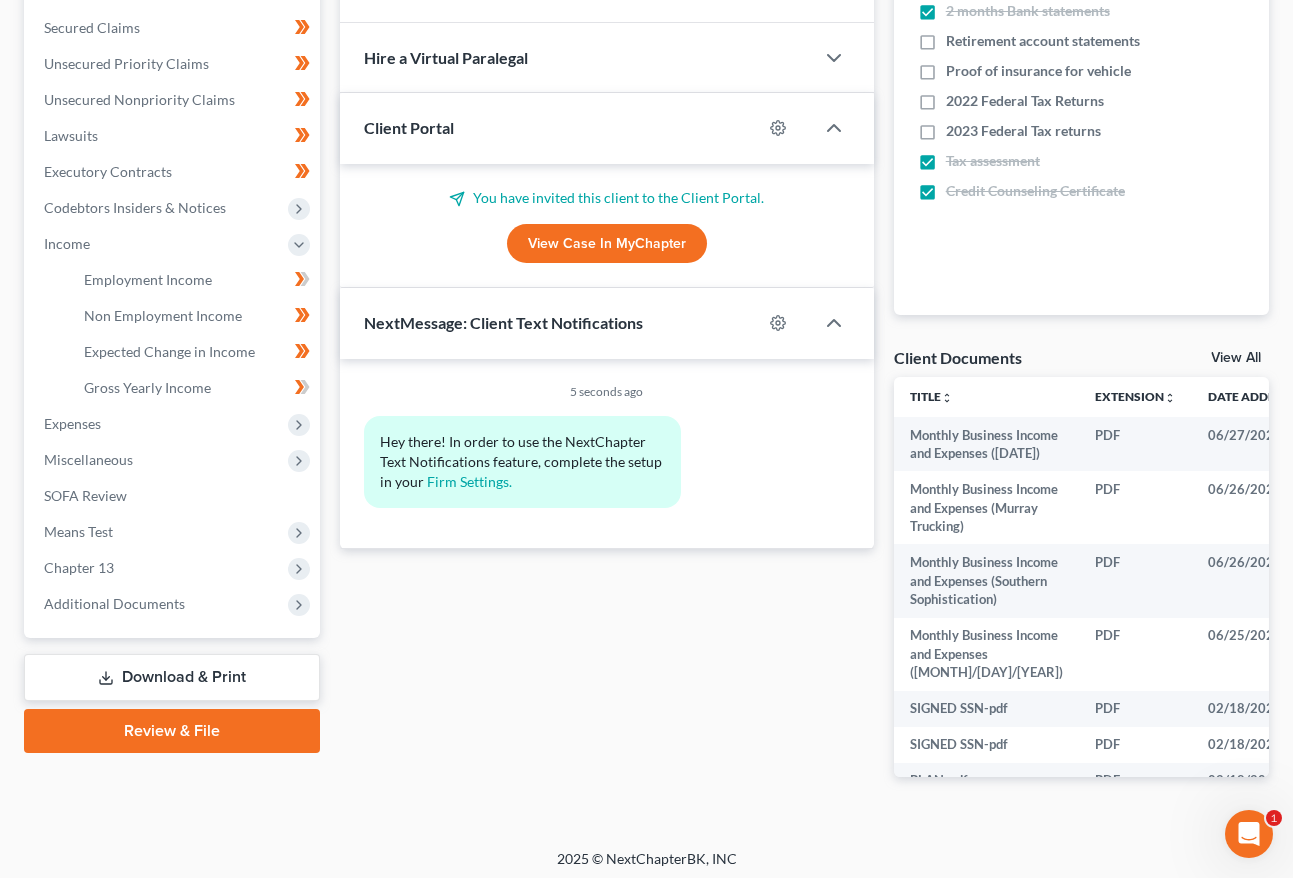 scroll, scrollTop: 456, scrollLeft: 0, axis: vertical 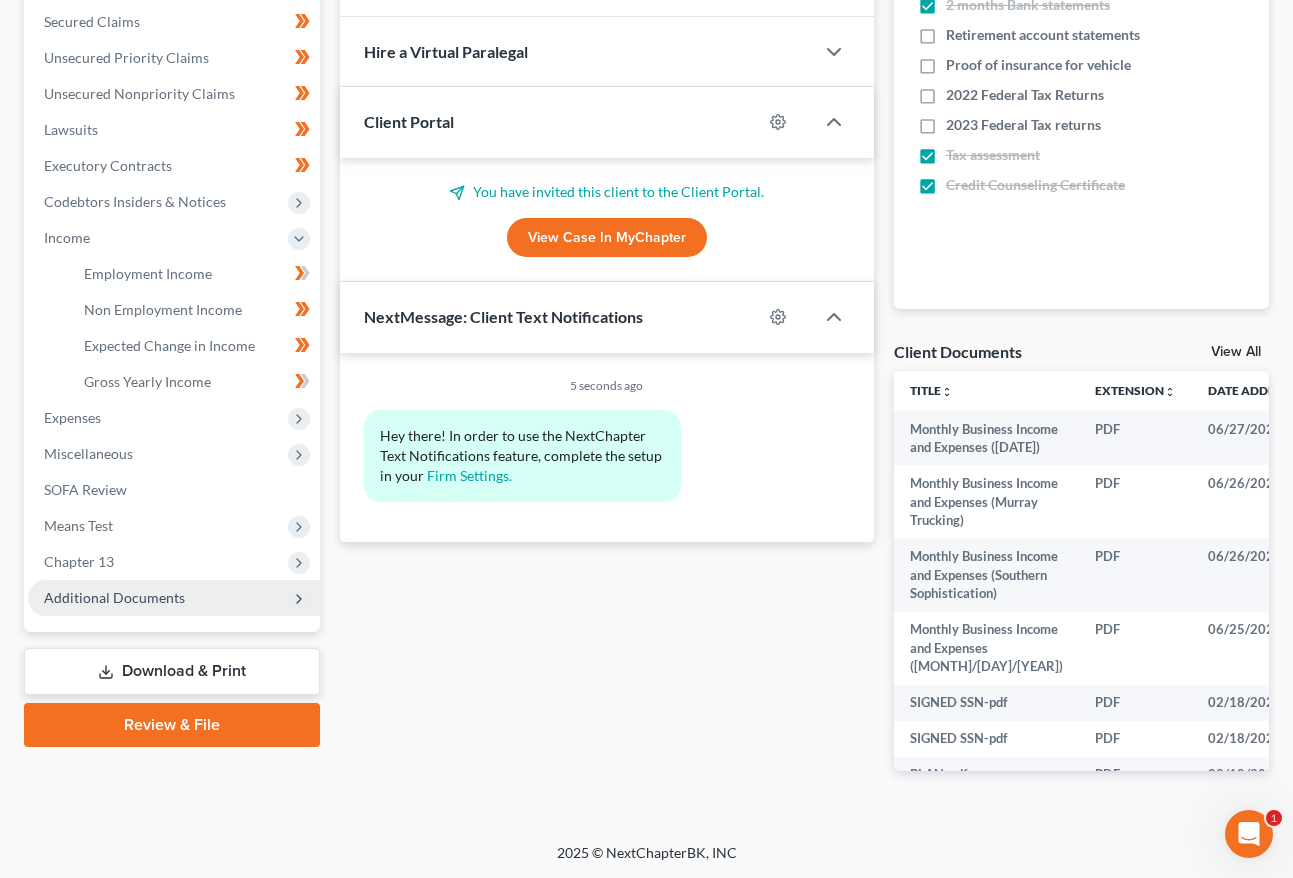 click on "Additional Documents" at bounding box center (114, 597) 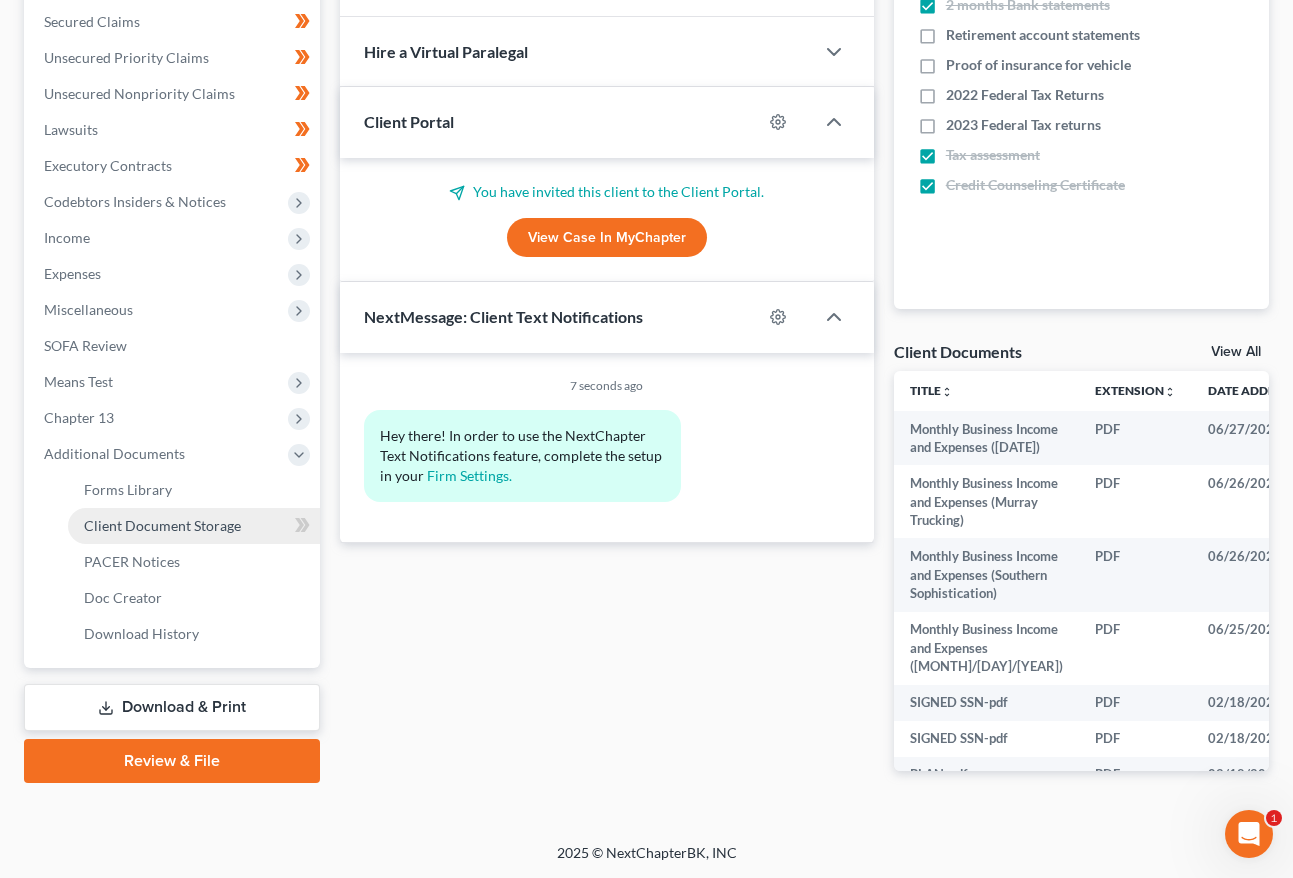 click on "Client Document Storage" at bounding box center [162, 525] 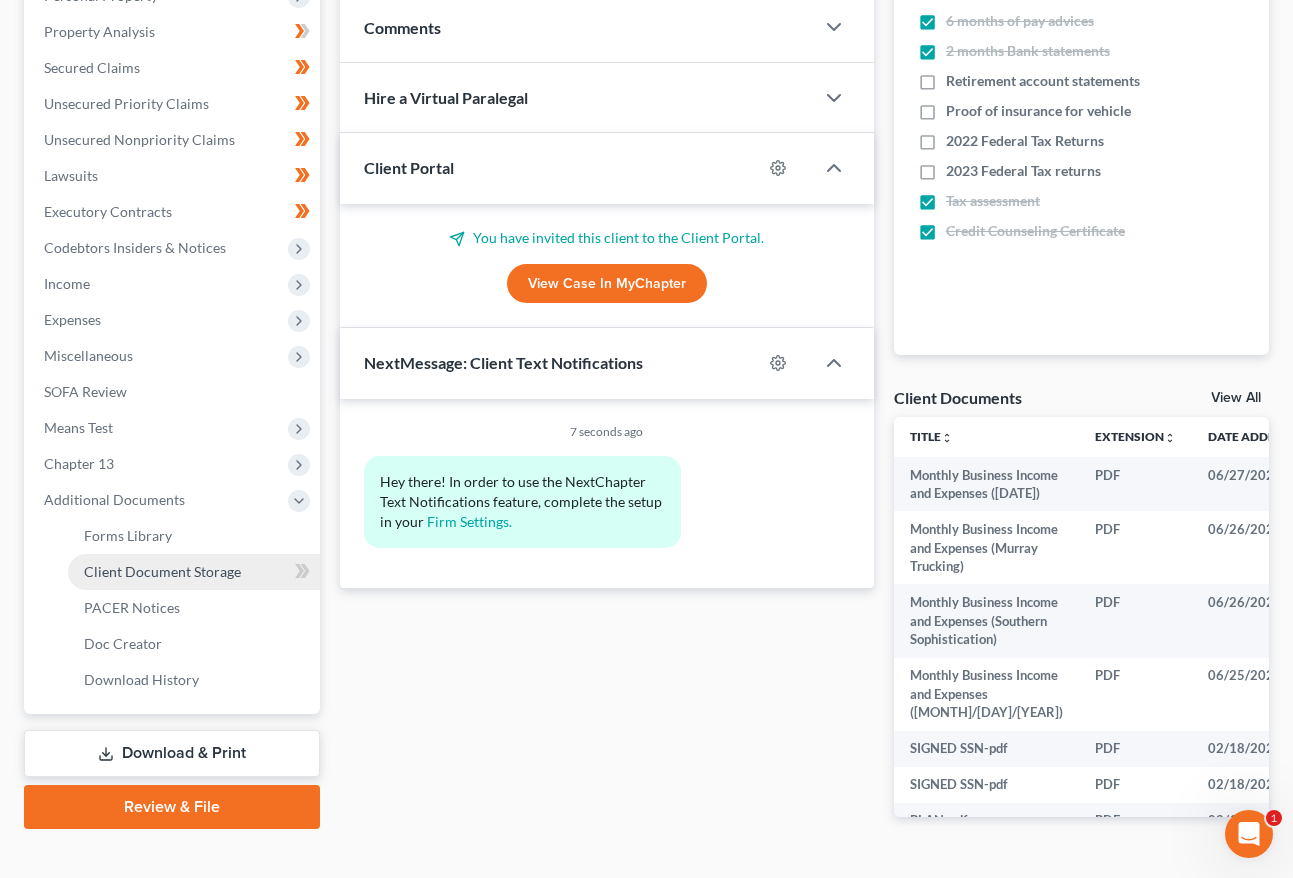 select on "23" 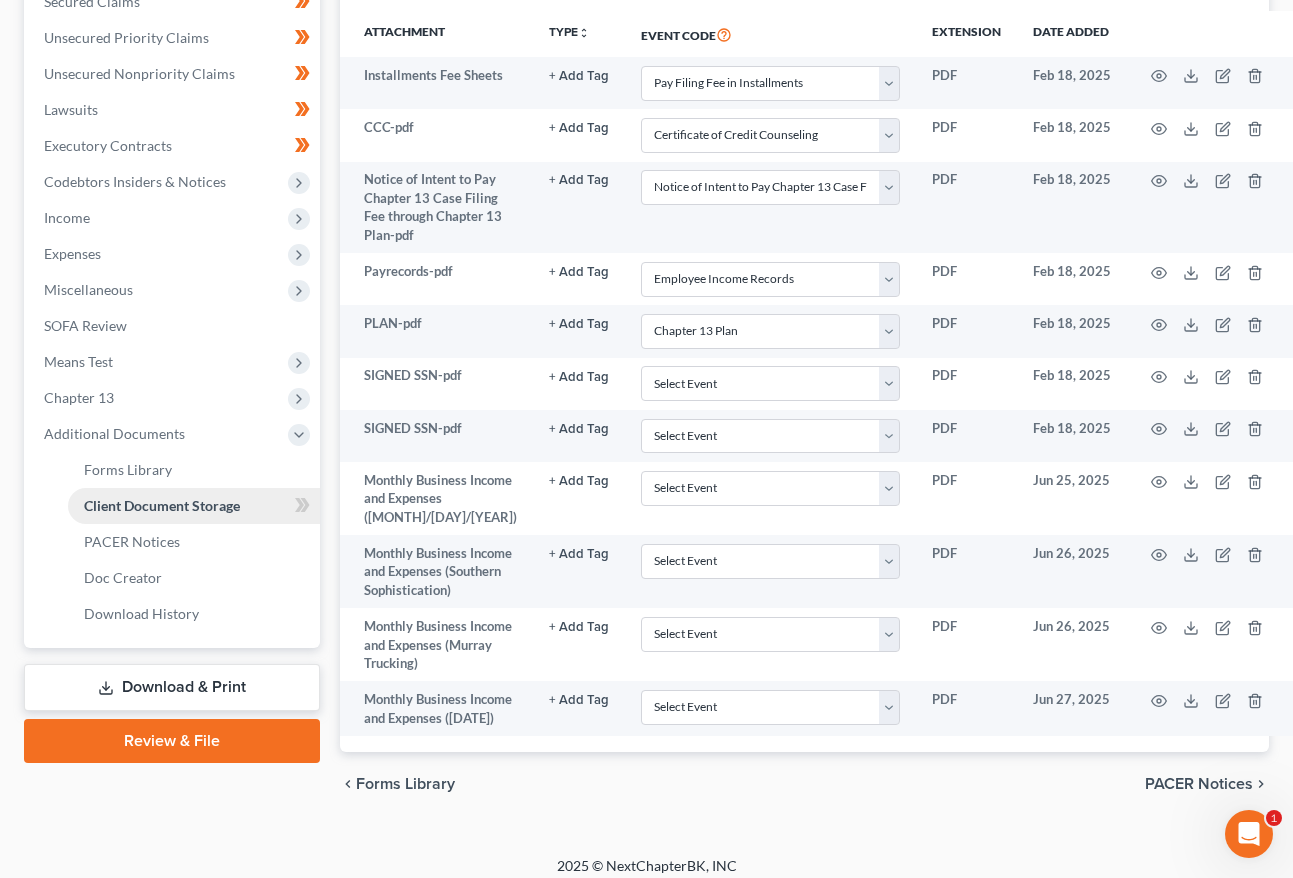 scroll, scrollTop: 529, scrollLeft: 0, axis: vertical 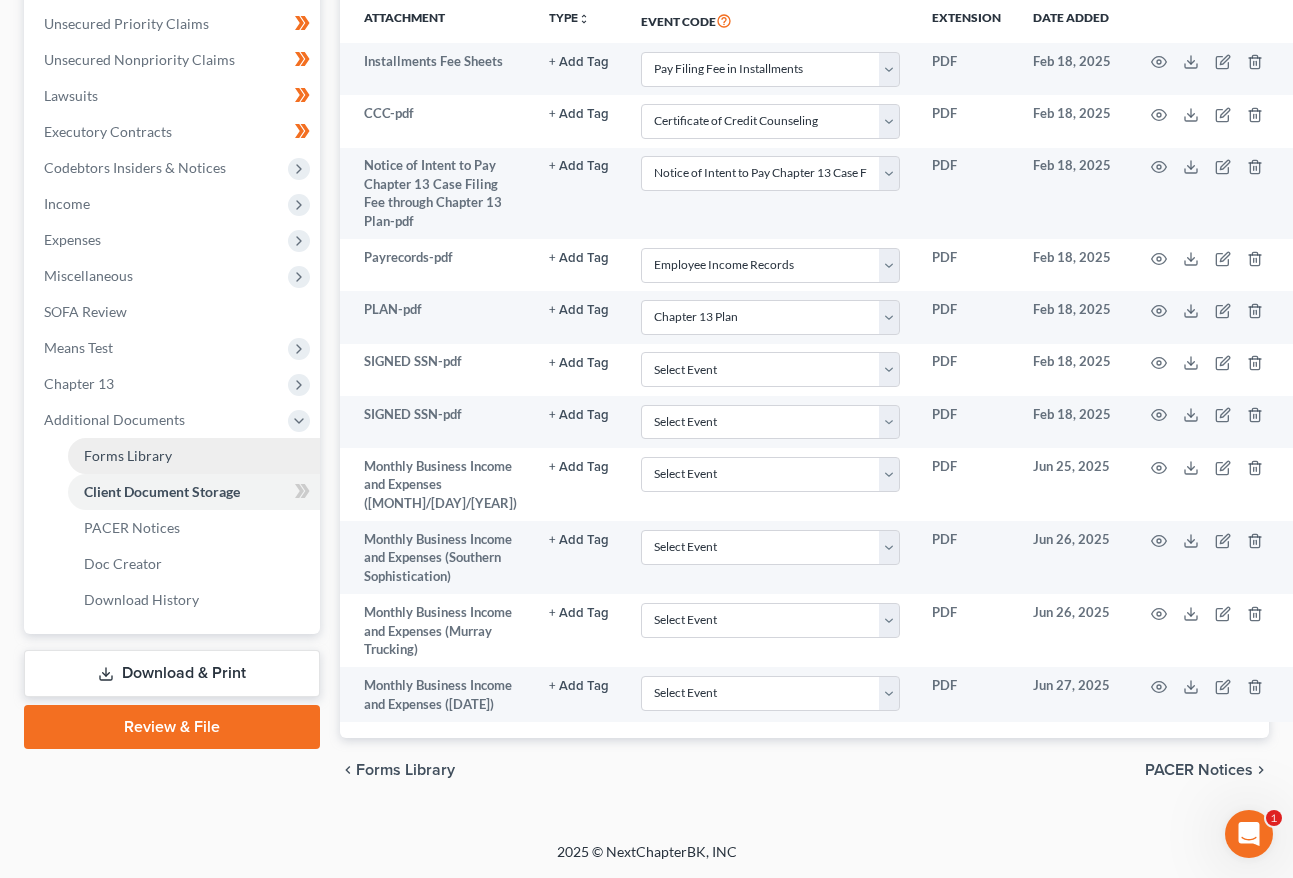 click on "Forms Library" at bounding box center [128, 455] 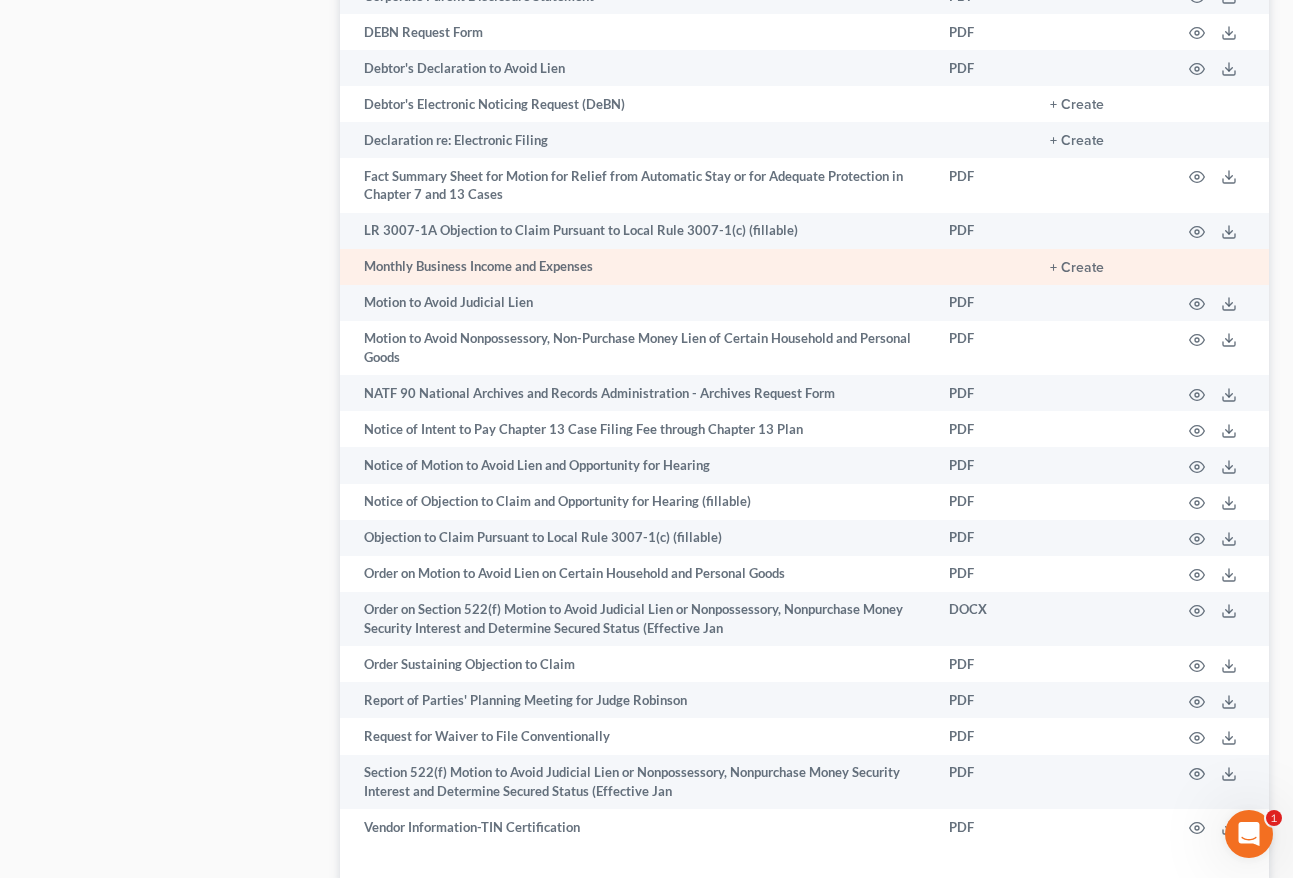 scroll, scrollTop: 1264, scrollLeft: 0, axis: vertical 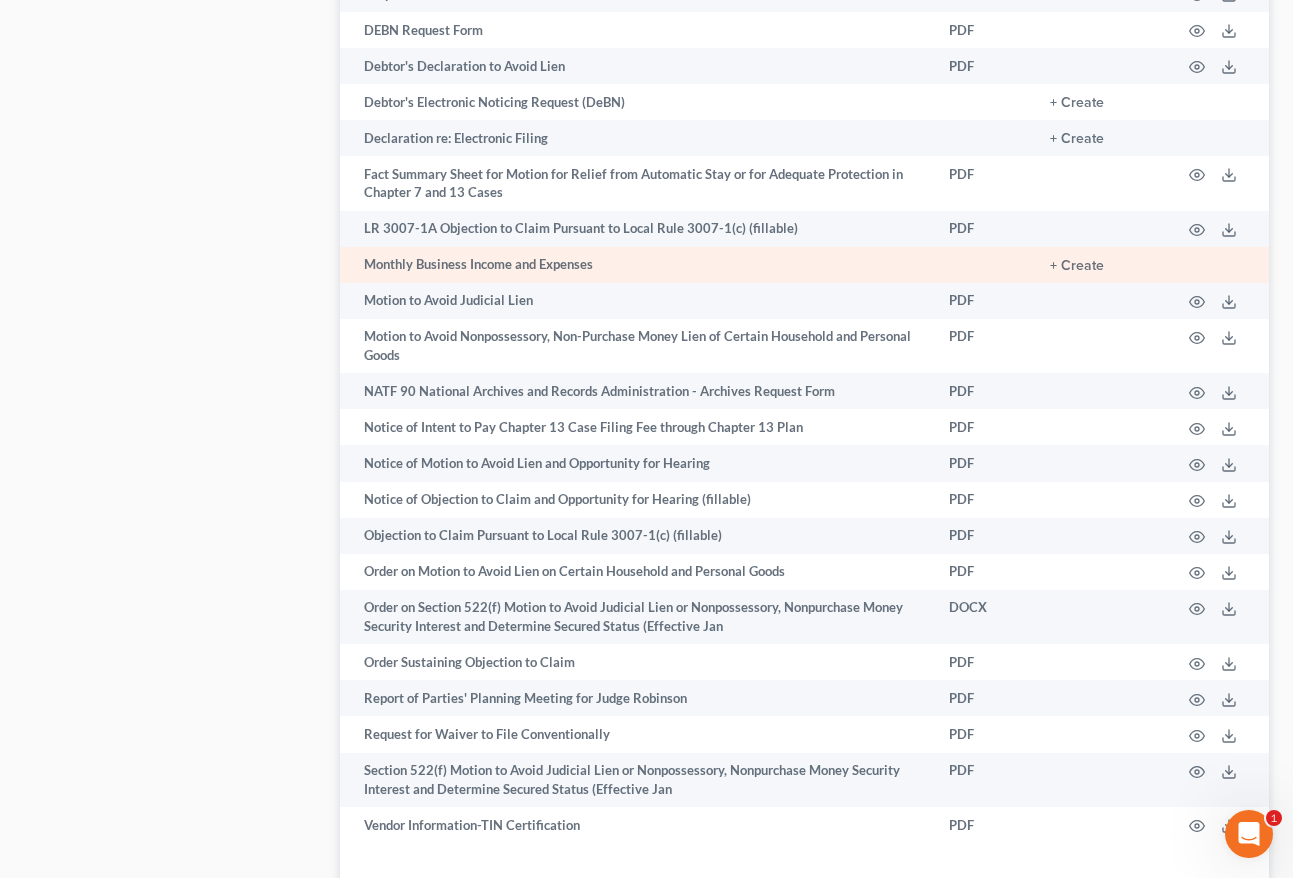click on "+ Create" at bounding box center [1099, 265] 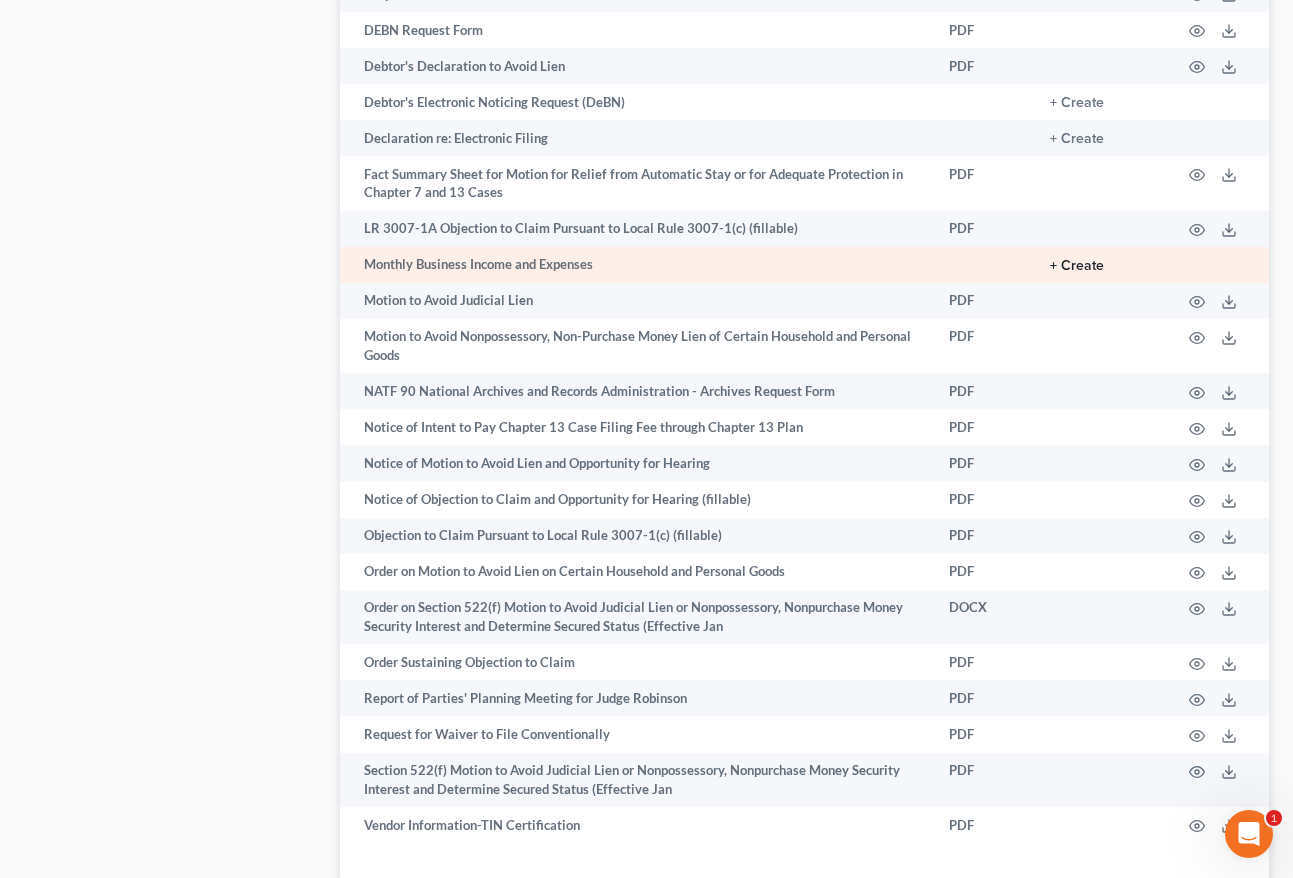 click on "+ Create" at bounding box center [1077, 266] 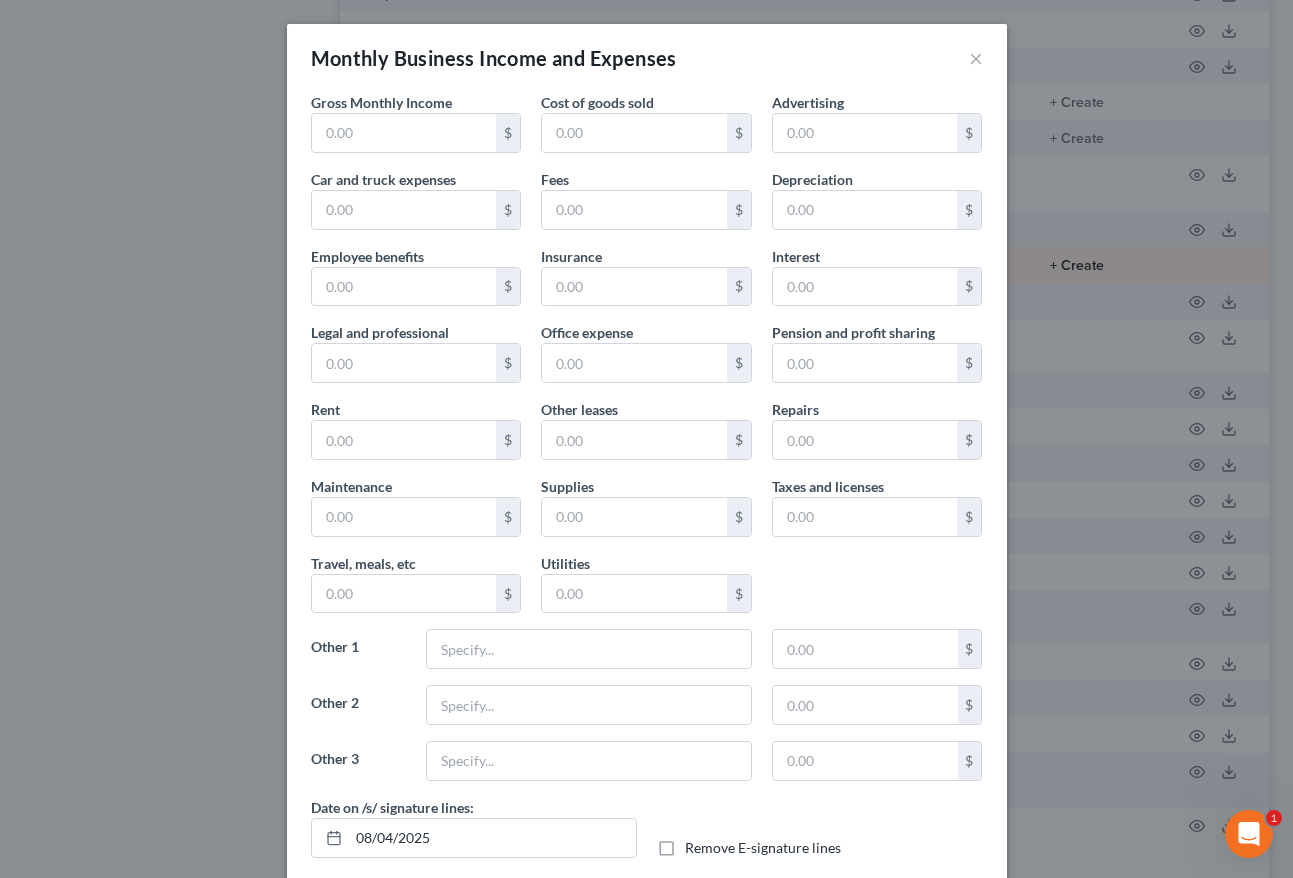 type on "14,783.00" 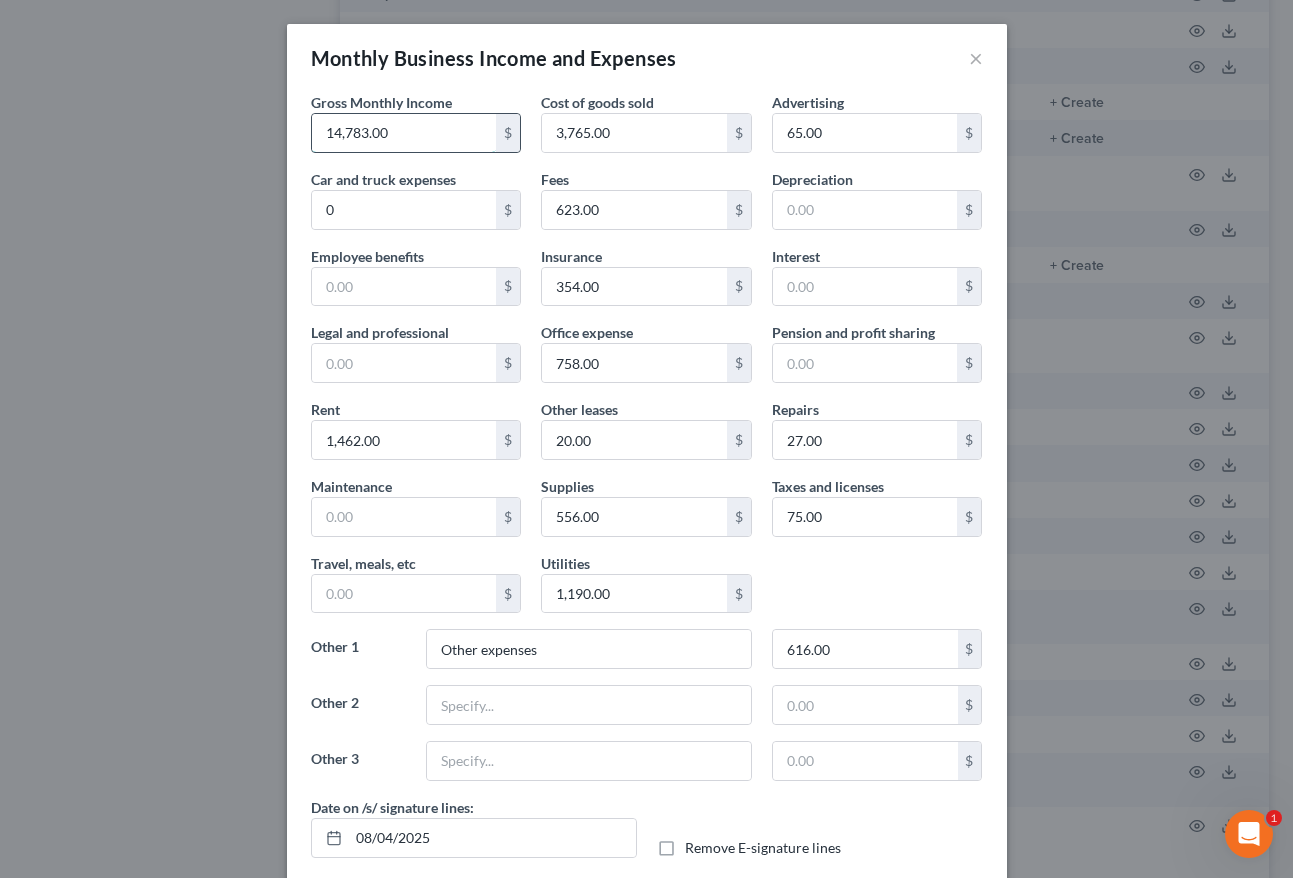 click on "14,783.00" at bounding box center (404, 133) 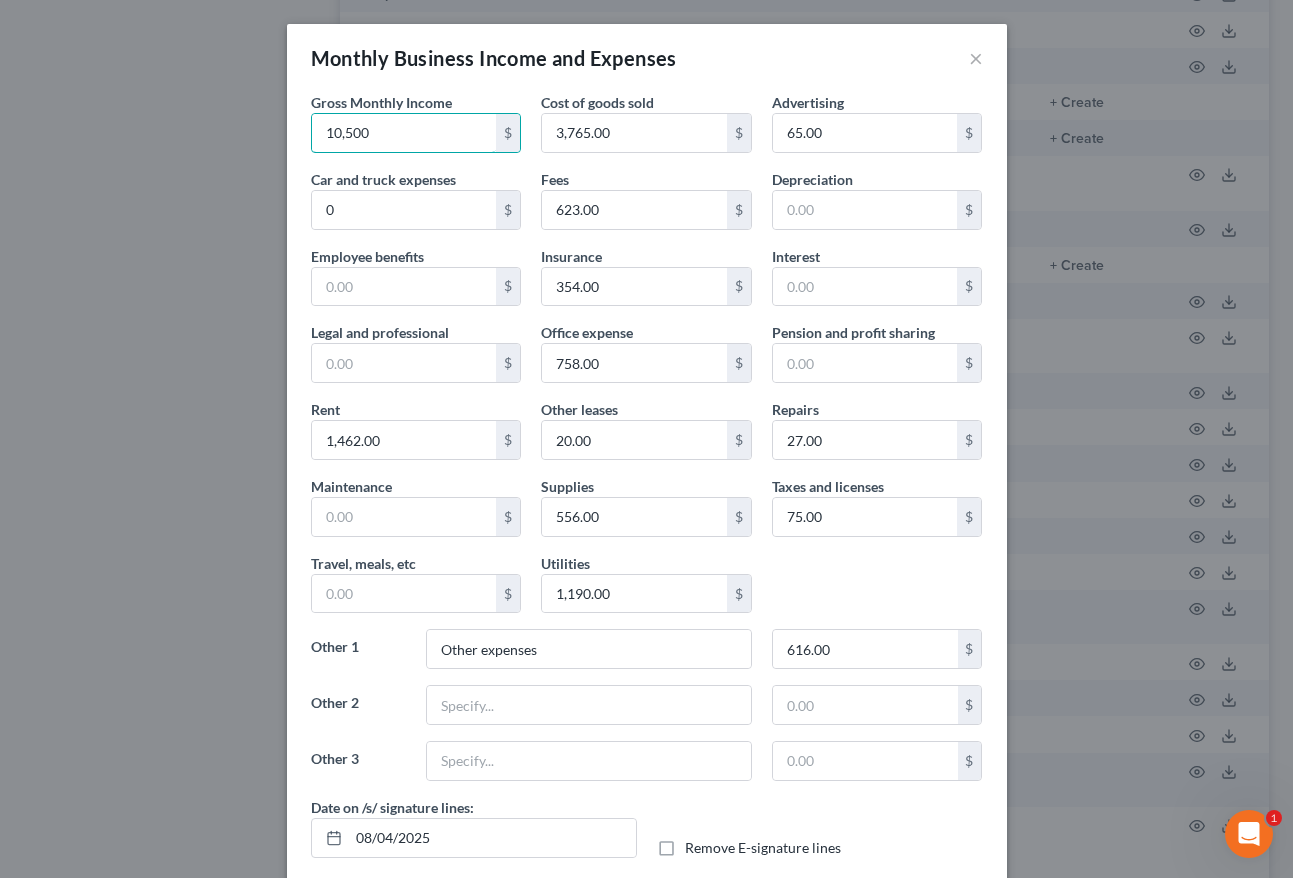 type on "10,500" 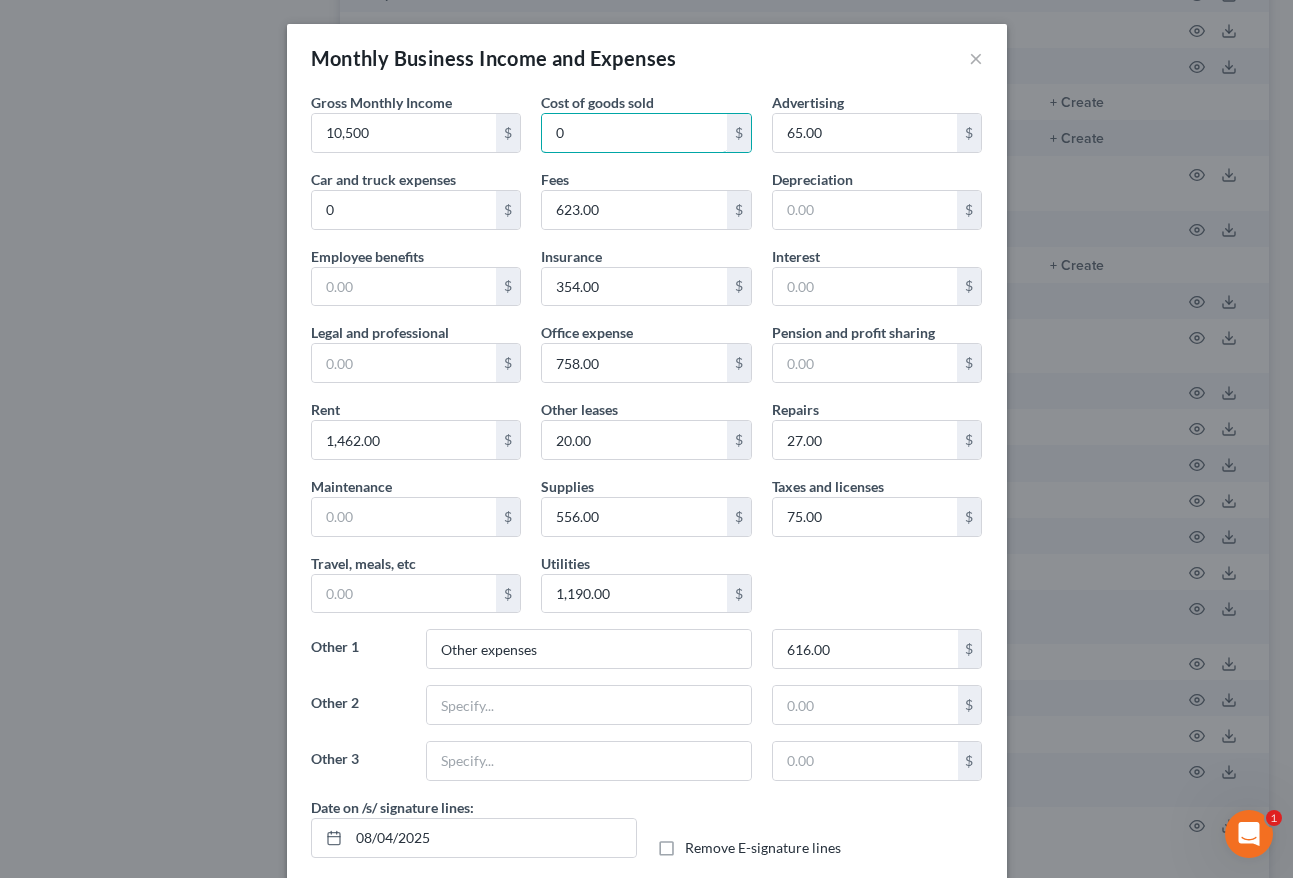 type on "0" 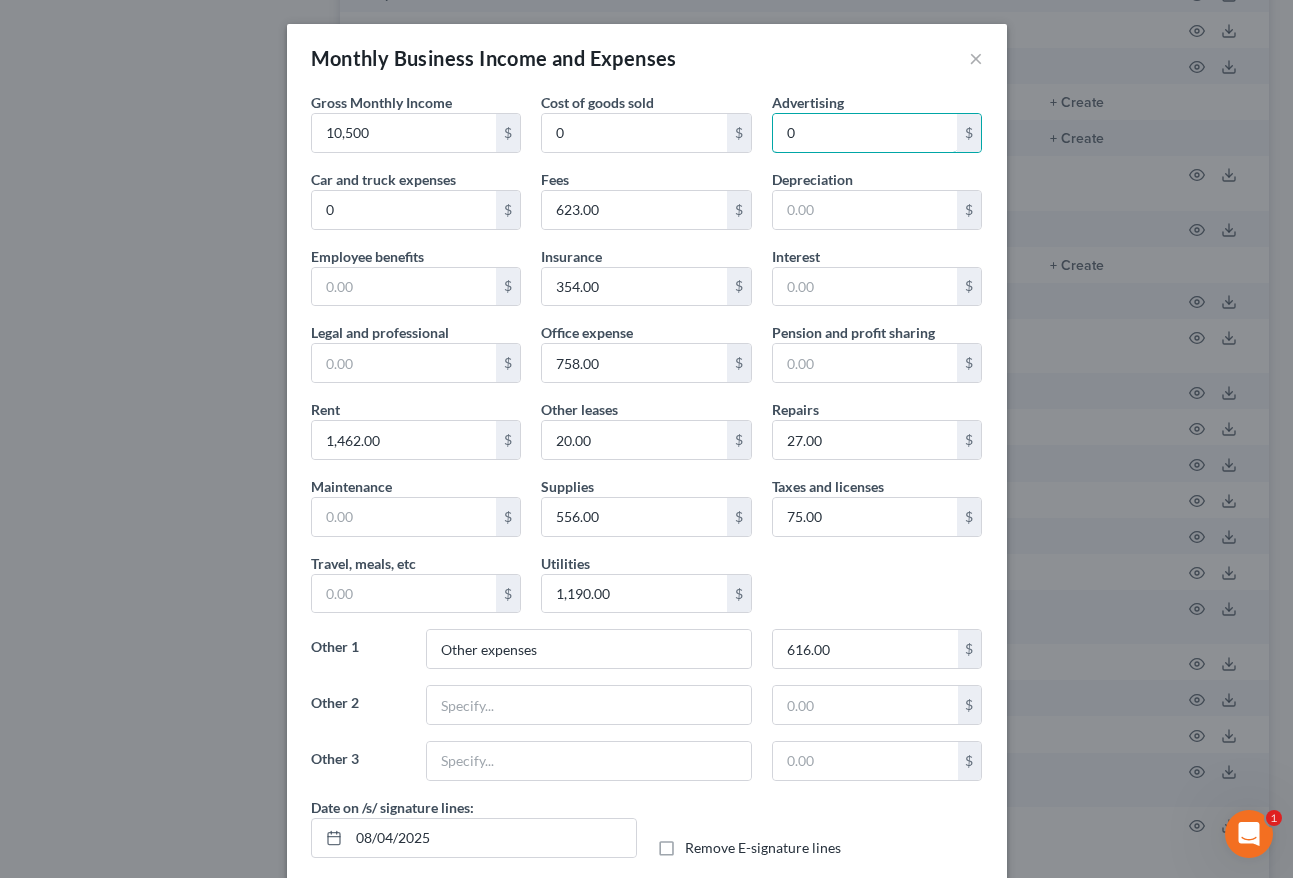 type on "0" 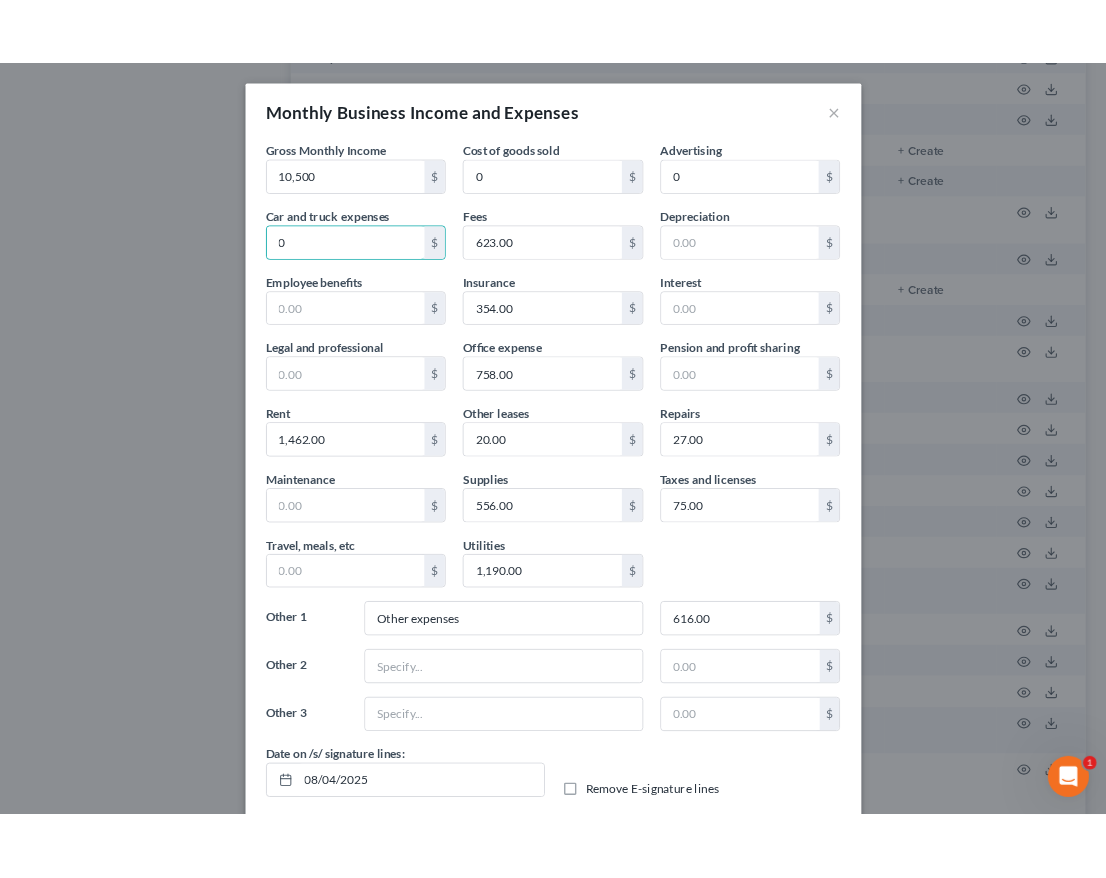 scroll, scrollTop: 1, scrollLeft: 0, axis: vertical 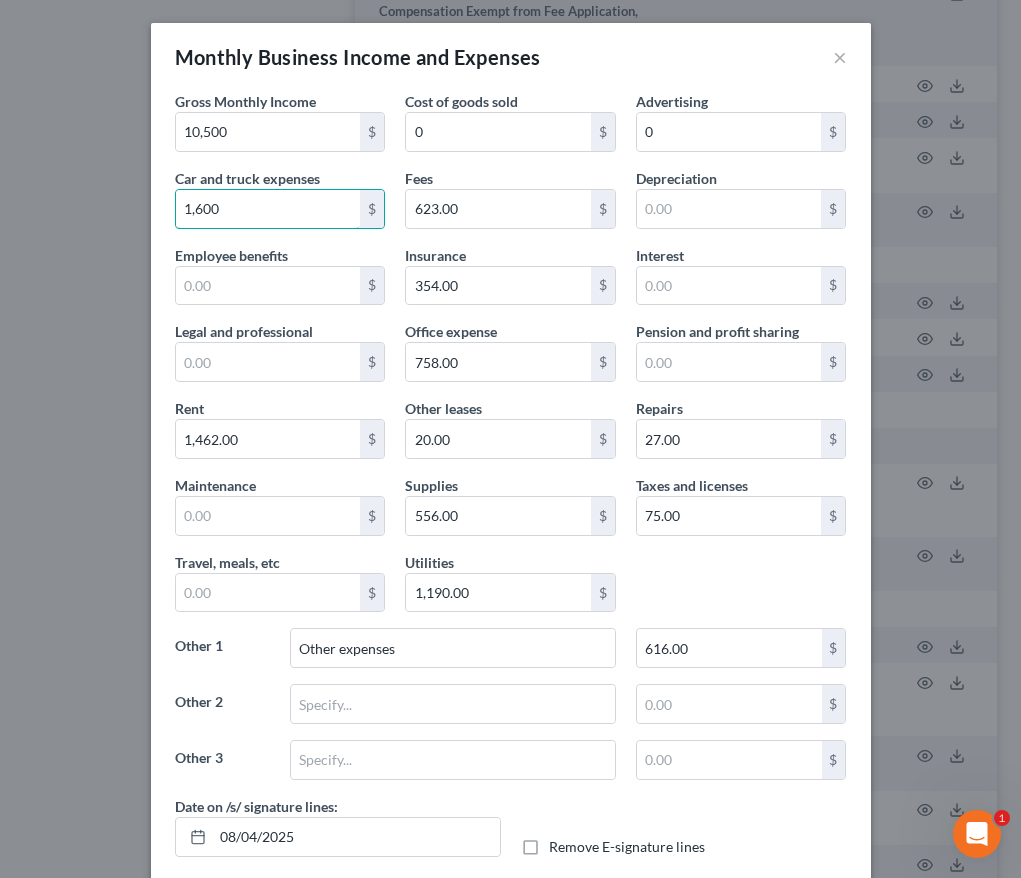 type on "1,600" 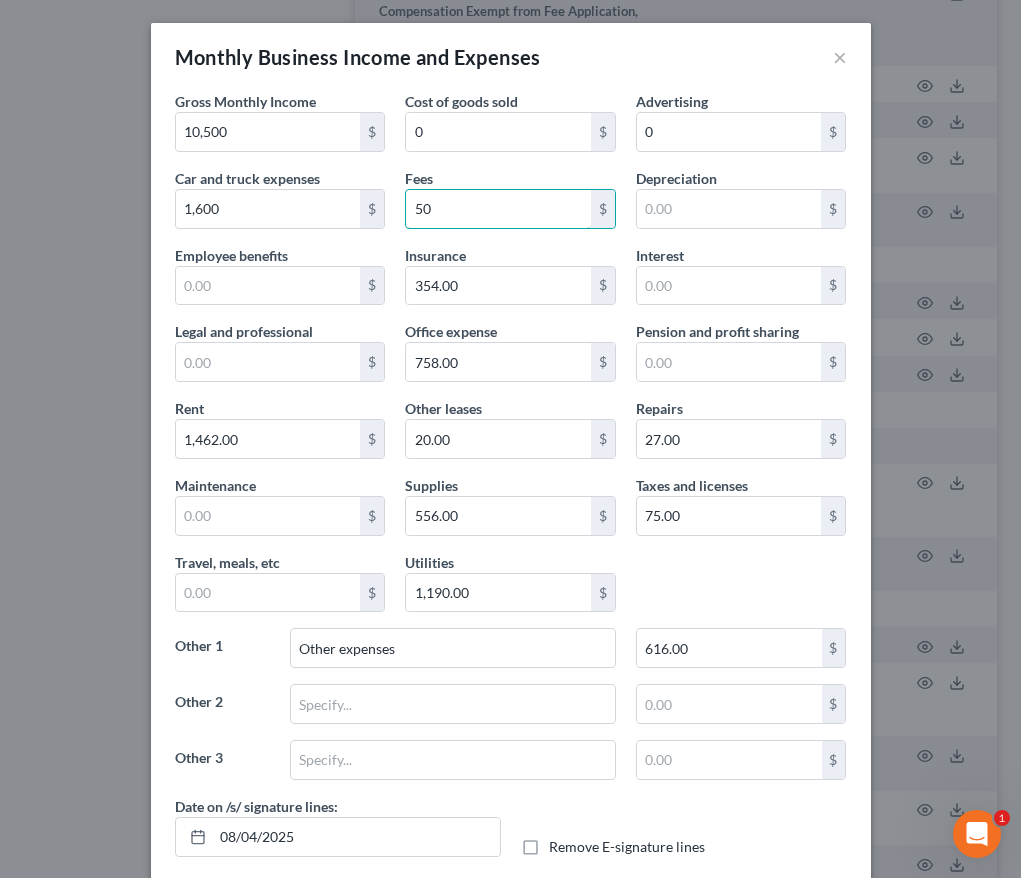 type on "50" 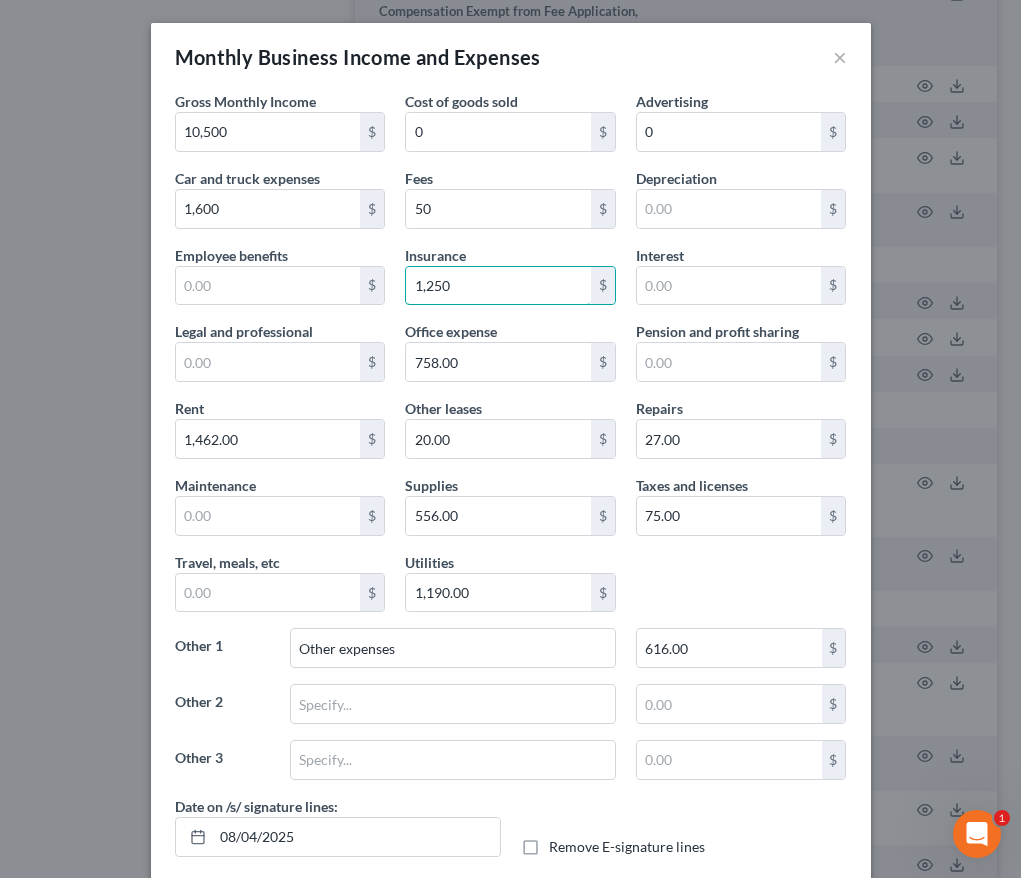 type on "1,250" 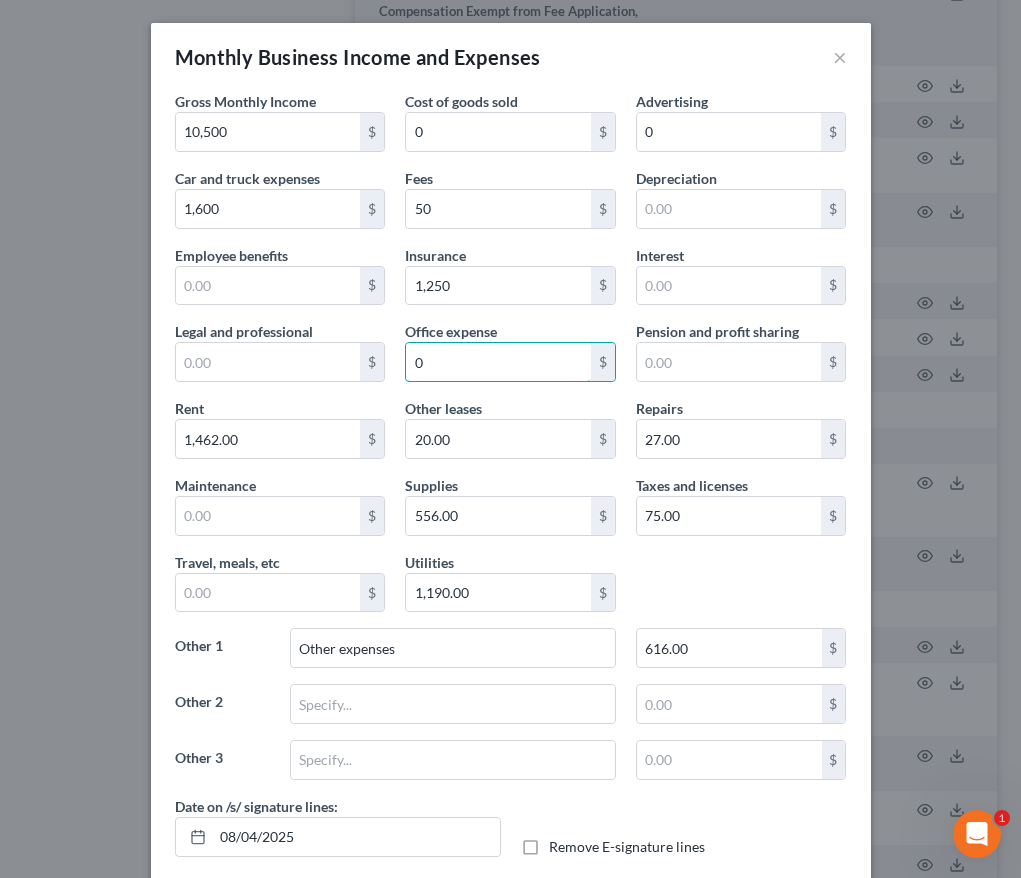 type on "0" 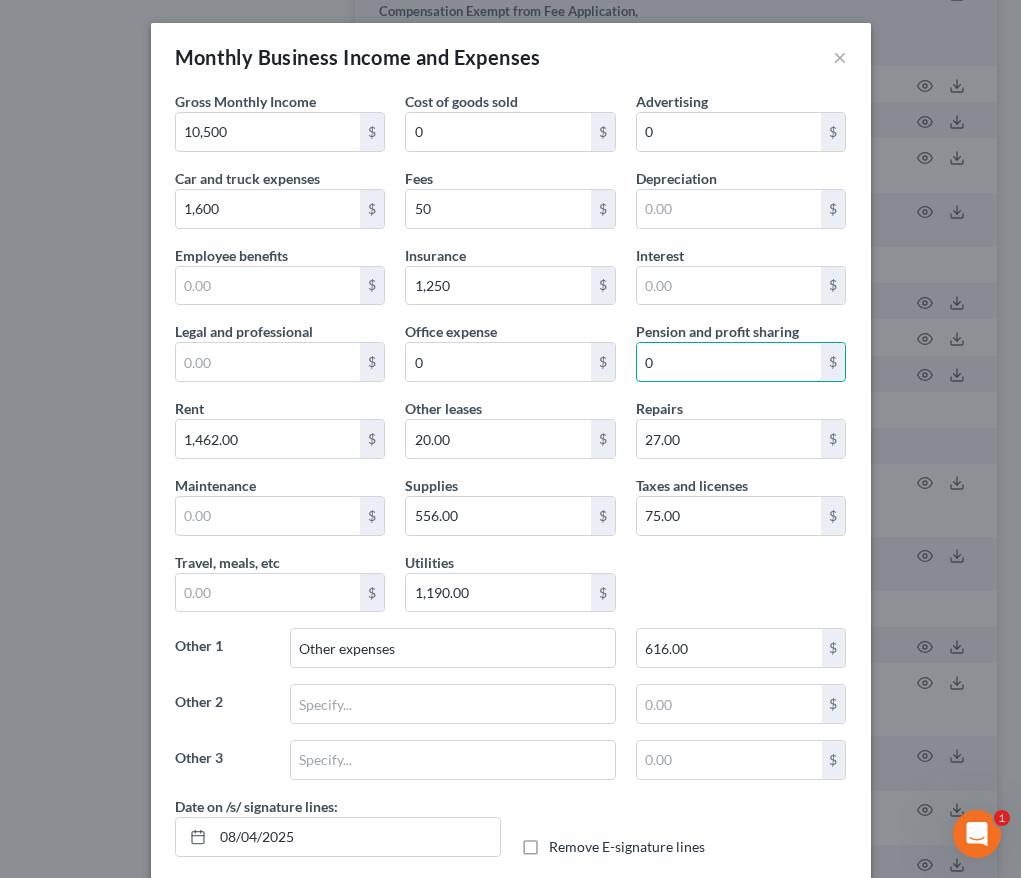 type on "0" 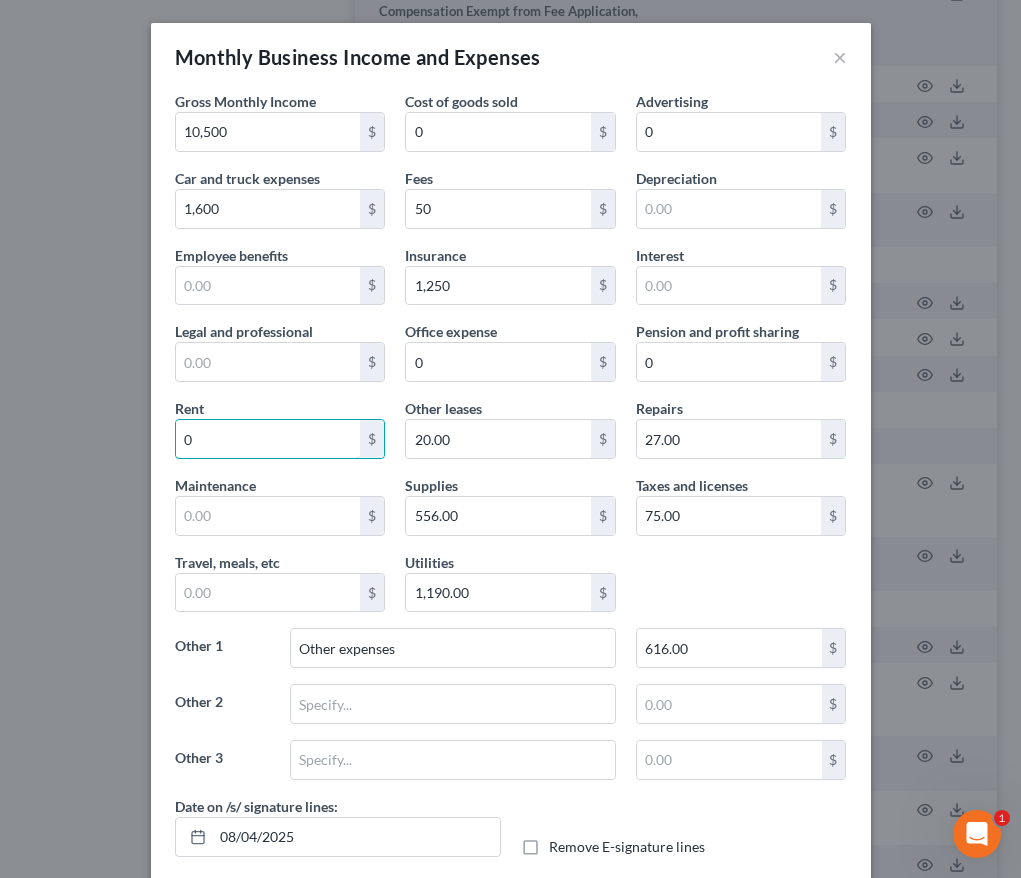 type on "0" 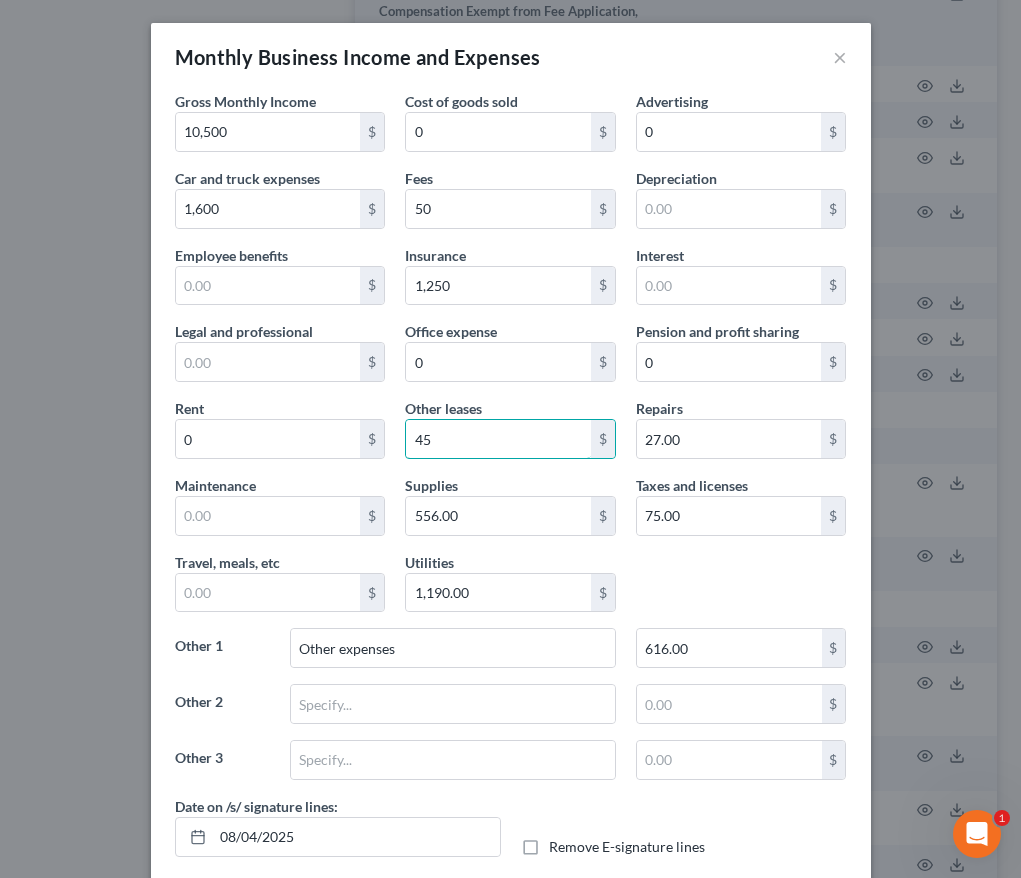 type on "4" 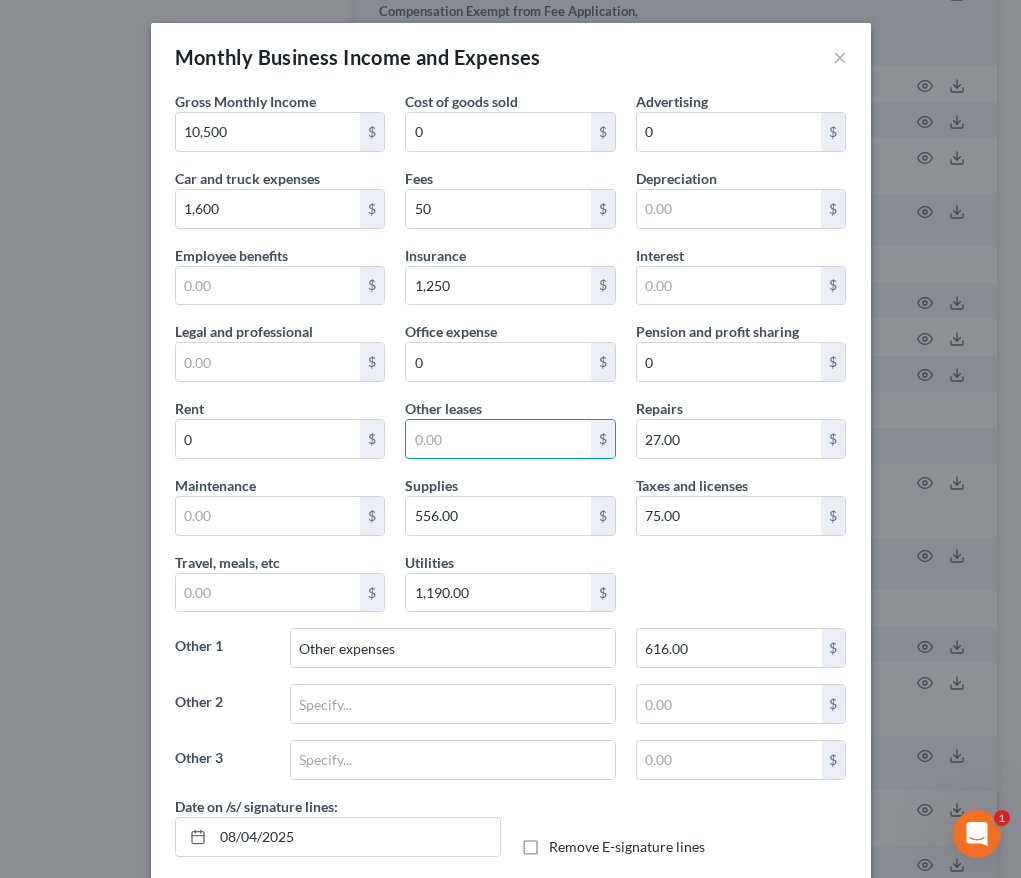 type 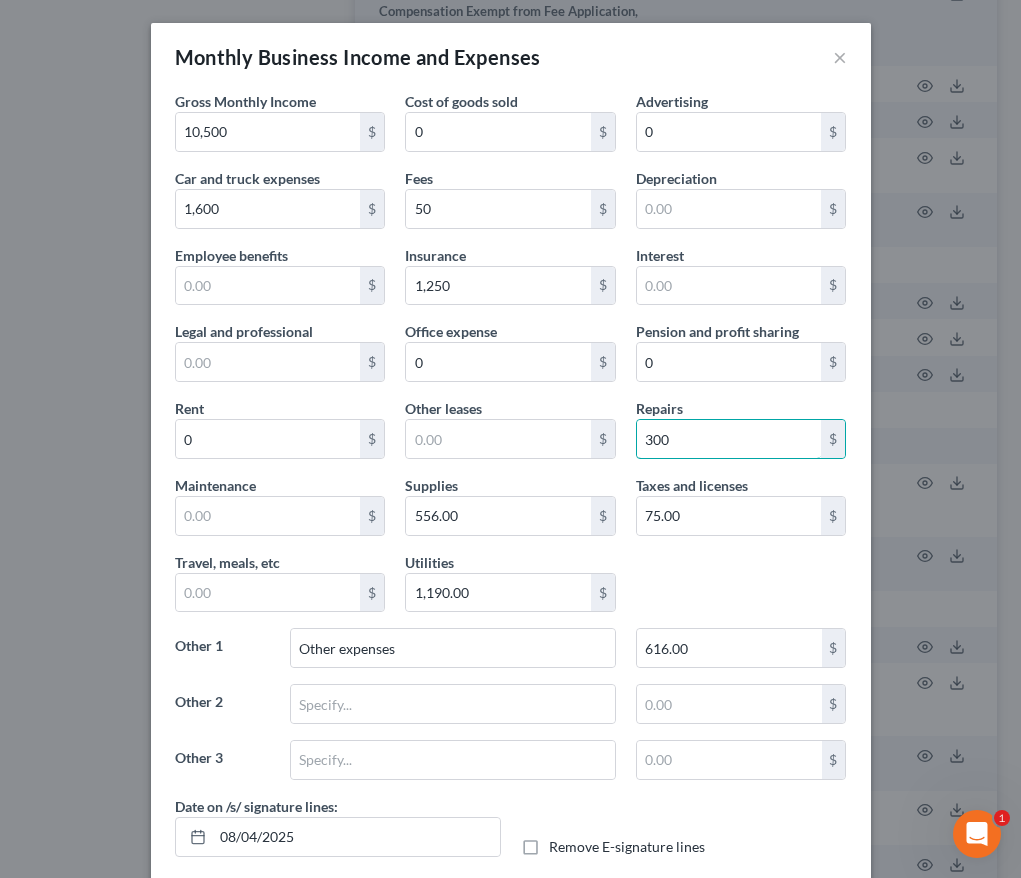 type on "300" 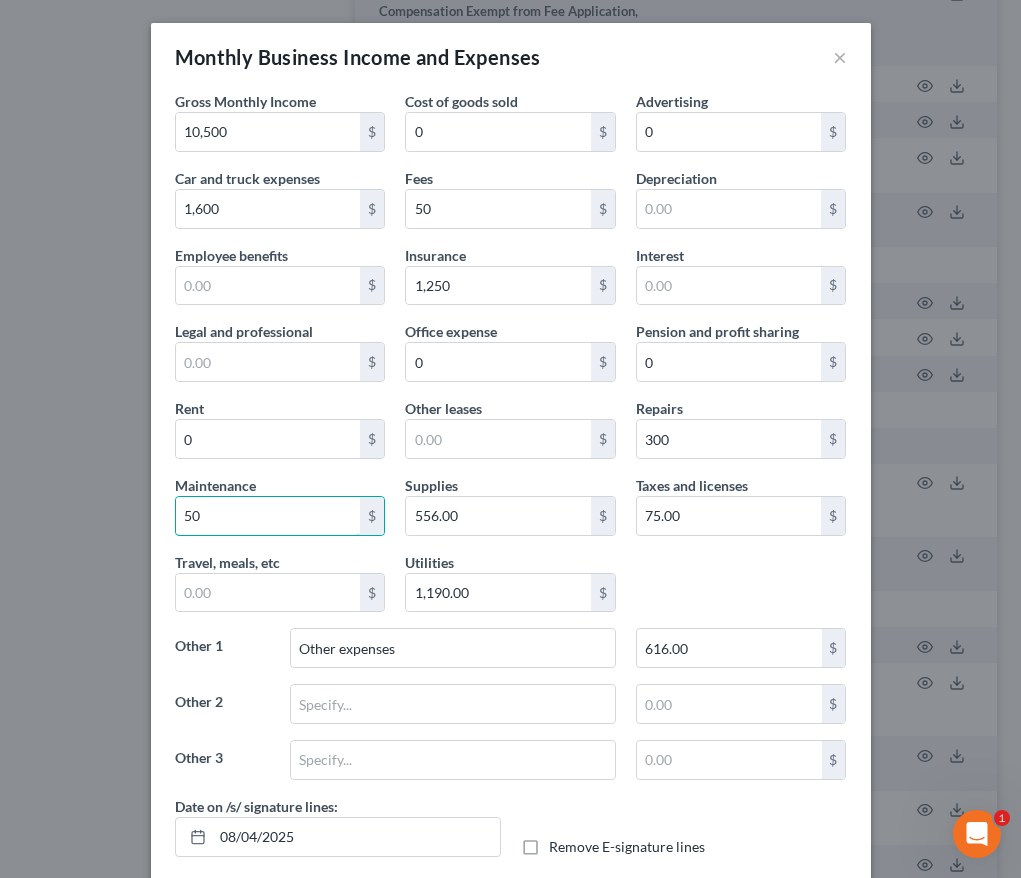 type on "5" 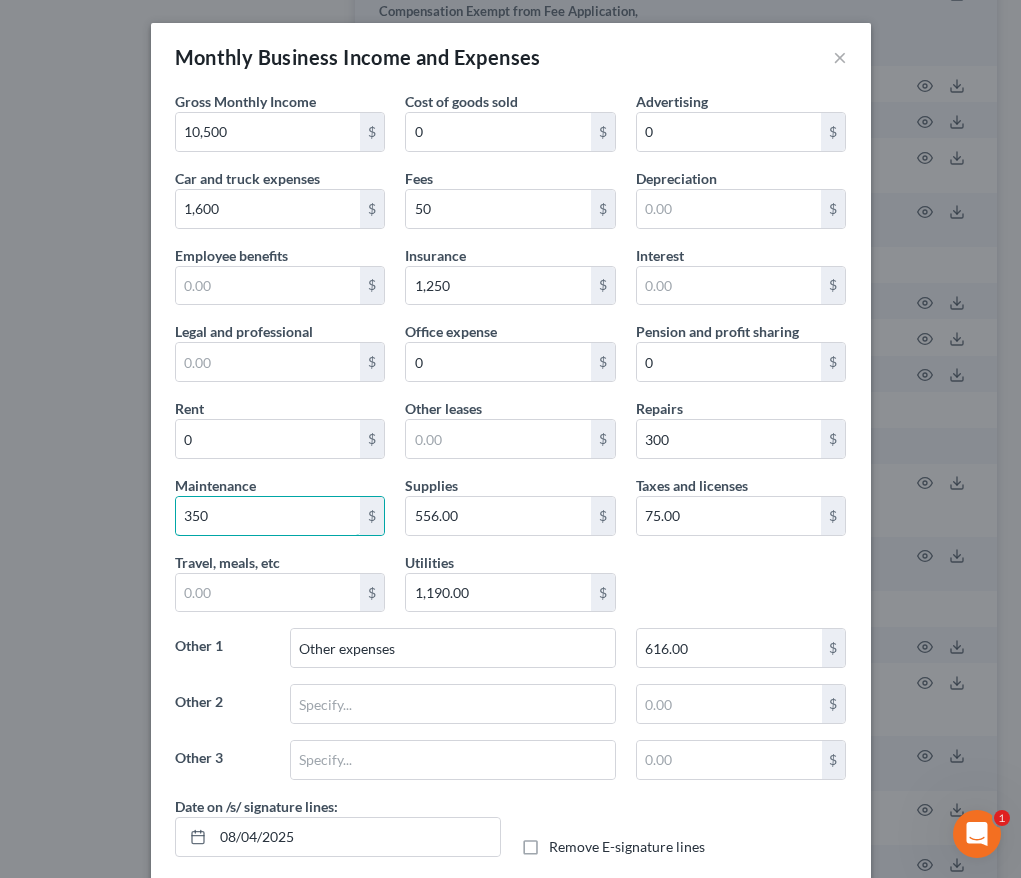 type on "350" 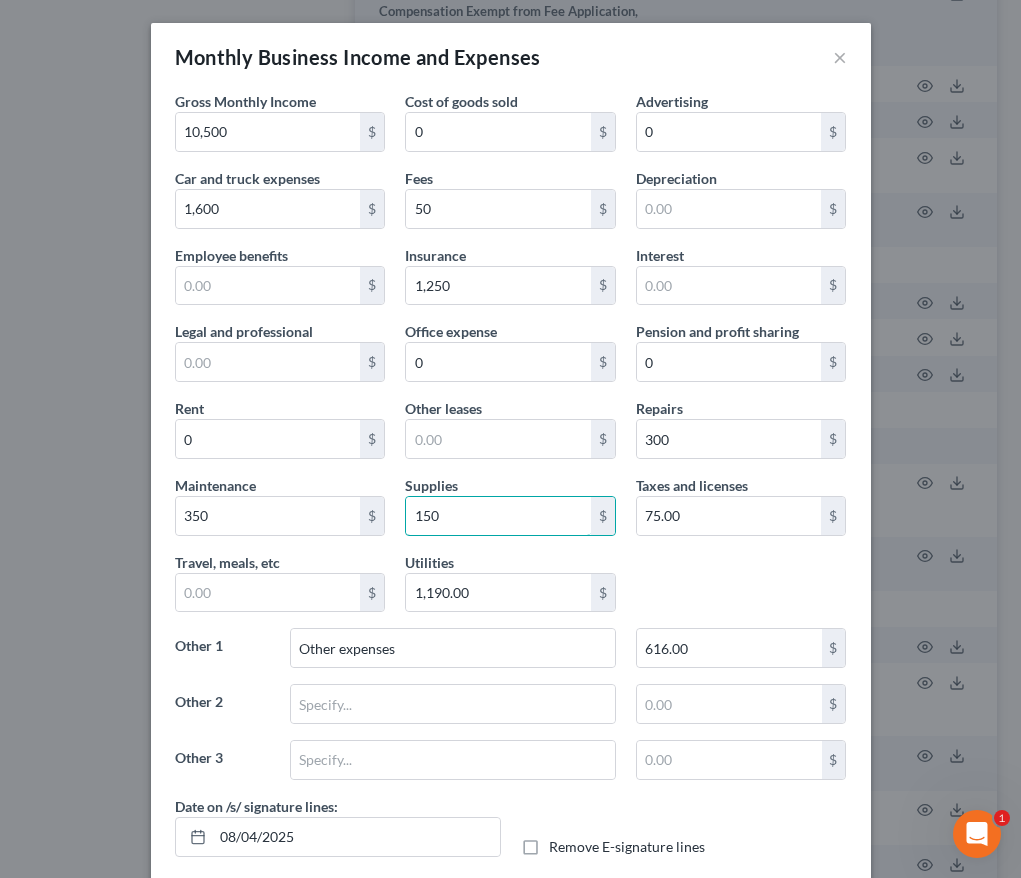 type on "150" 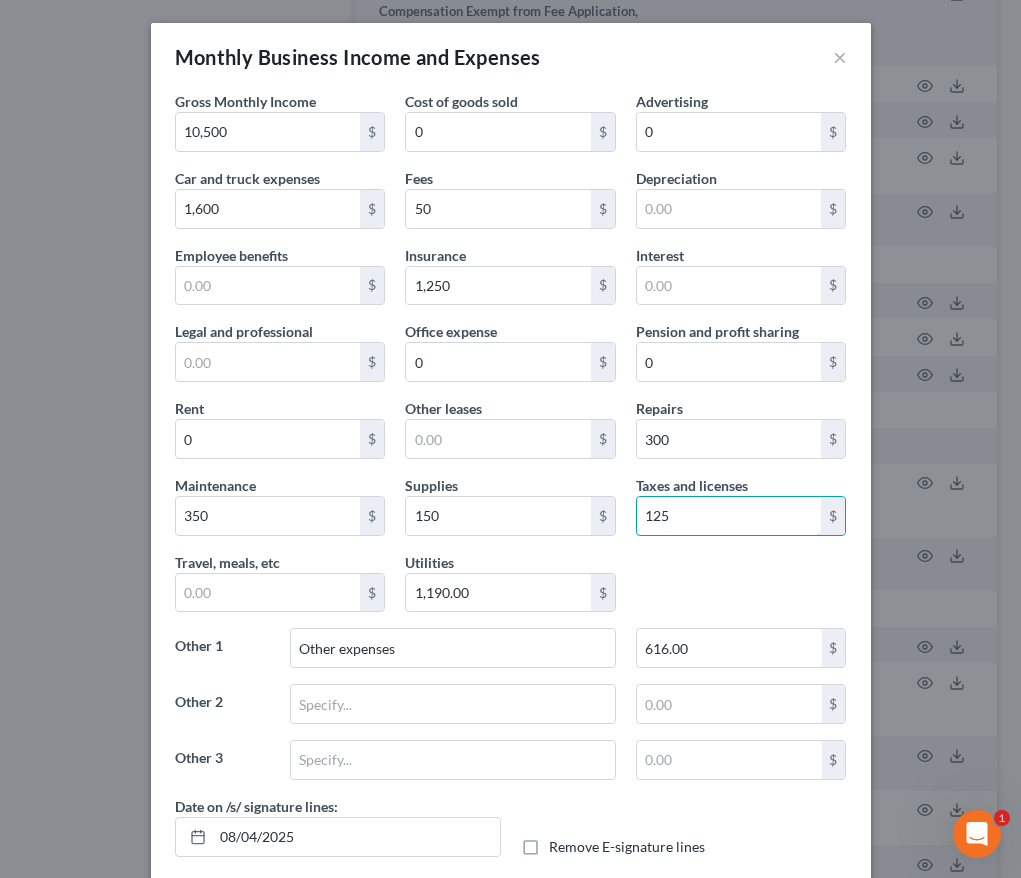 type on "125" 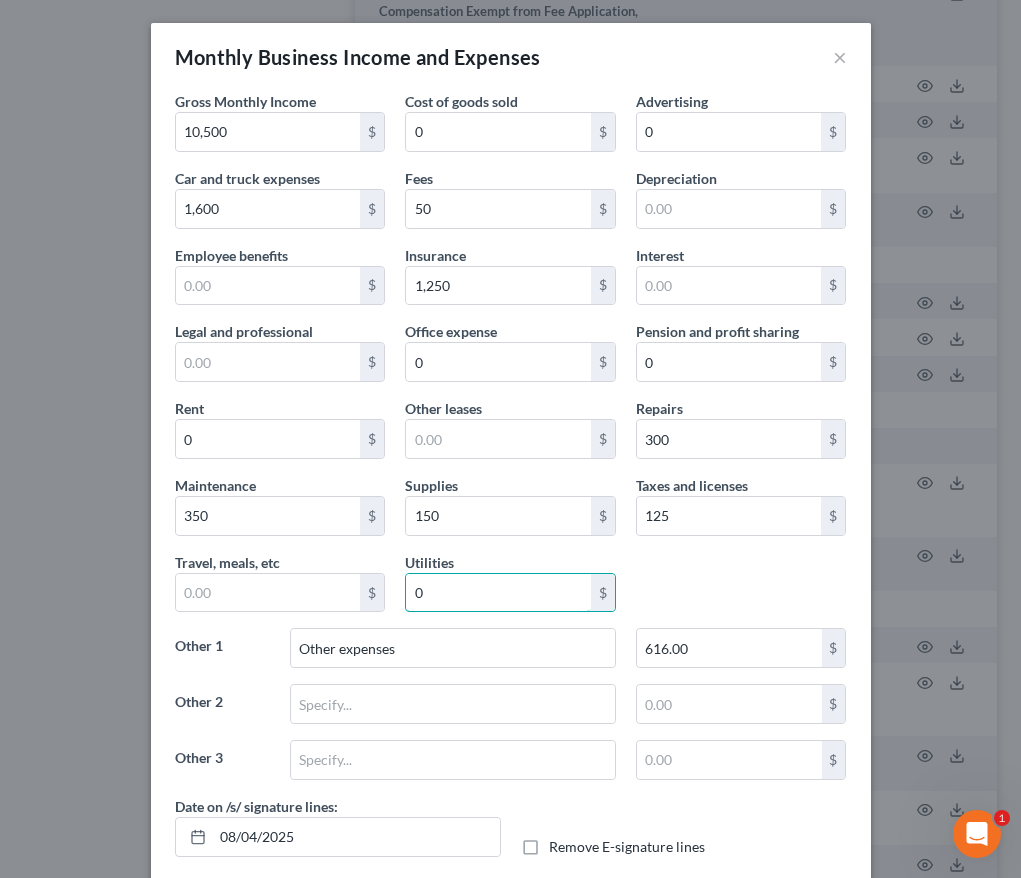 type on "0" 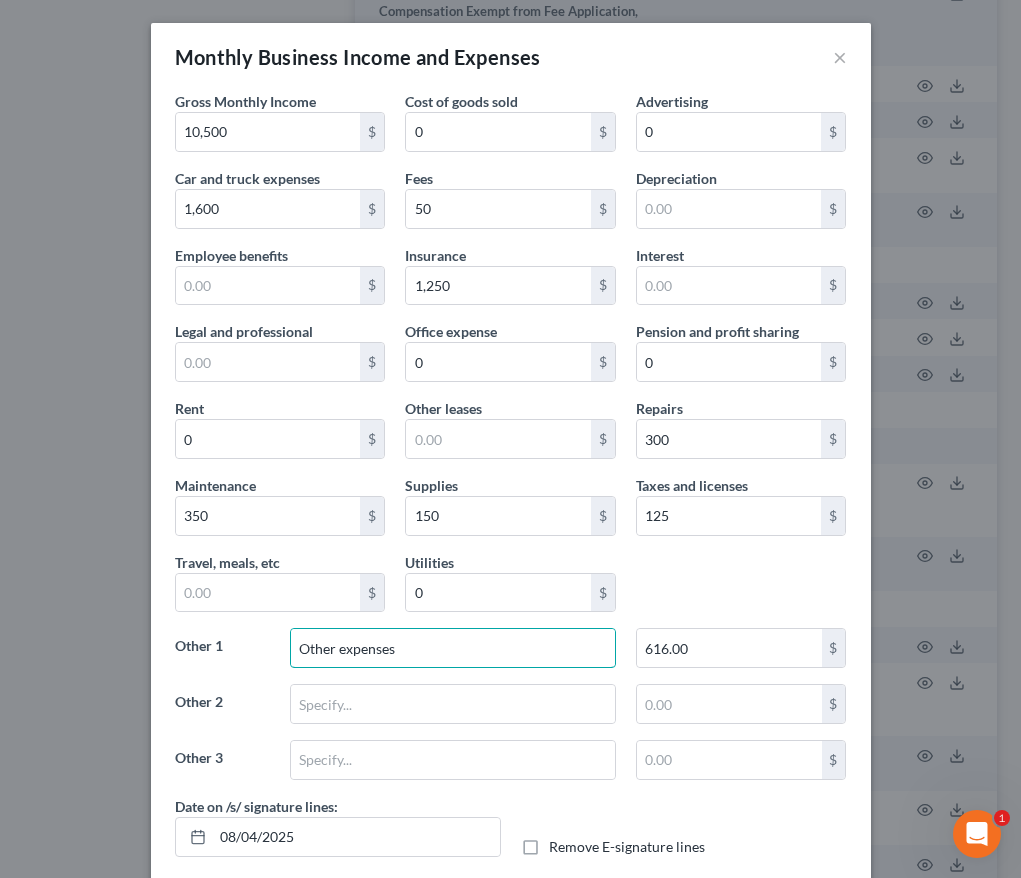 type on "0" 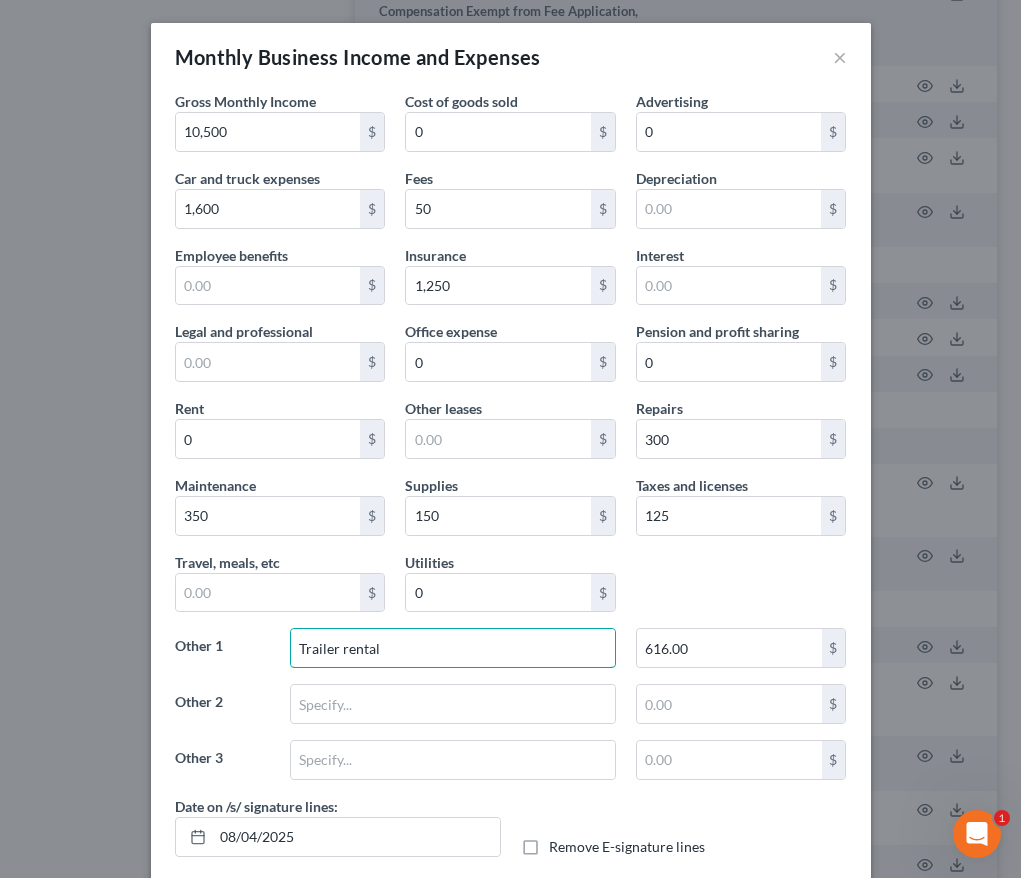 type on "Trailer rental" 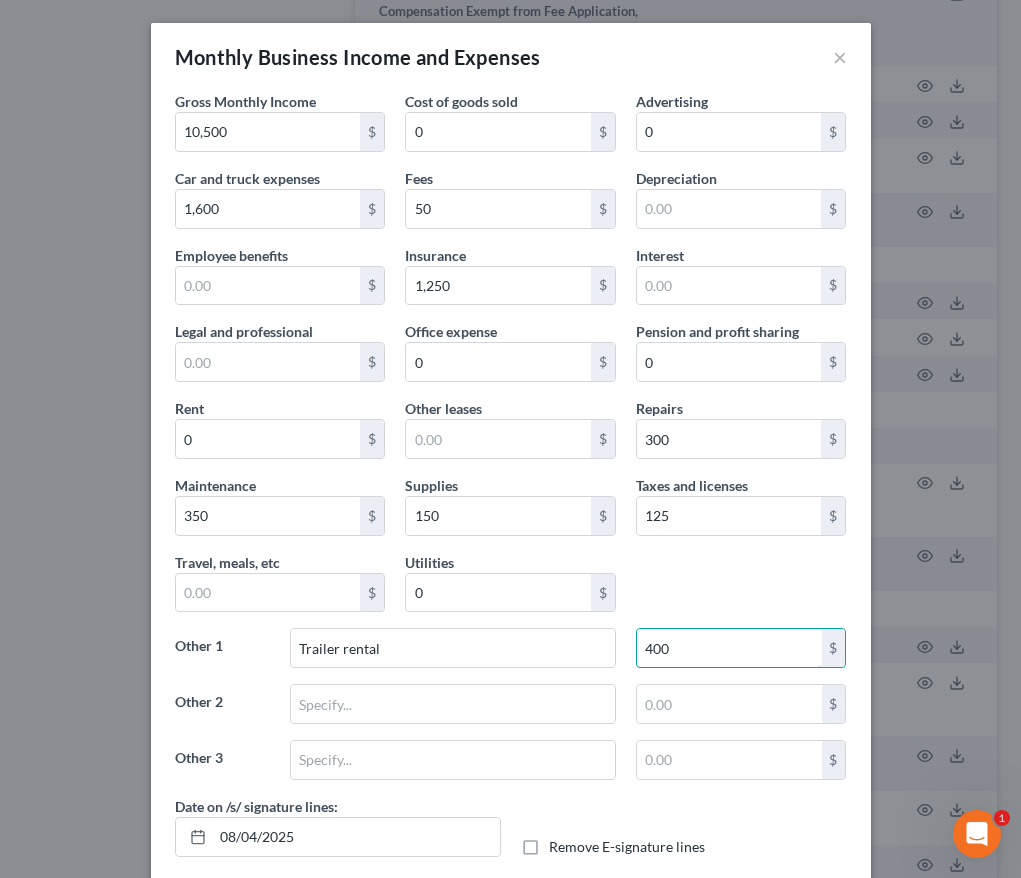 scroll, scrollTop: 105, scrollLeft: 0, axis: vertical 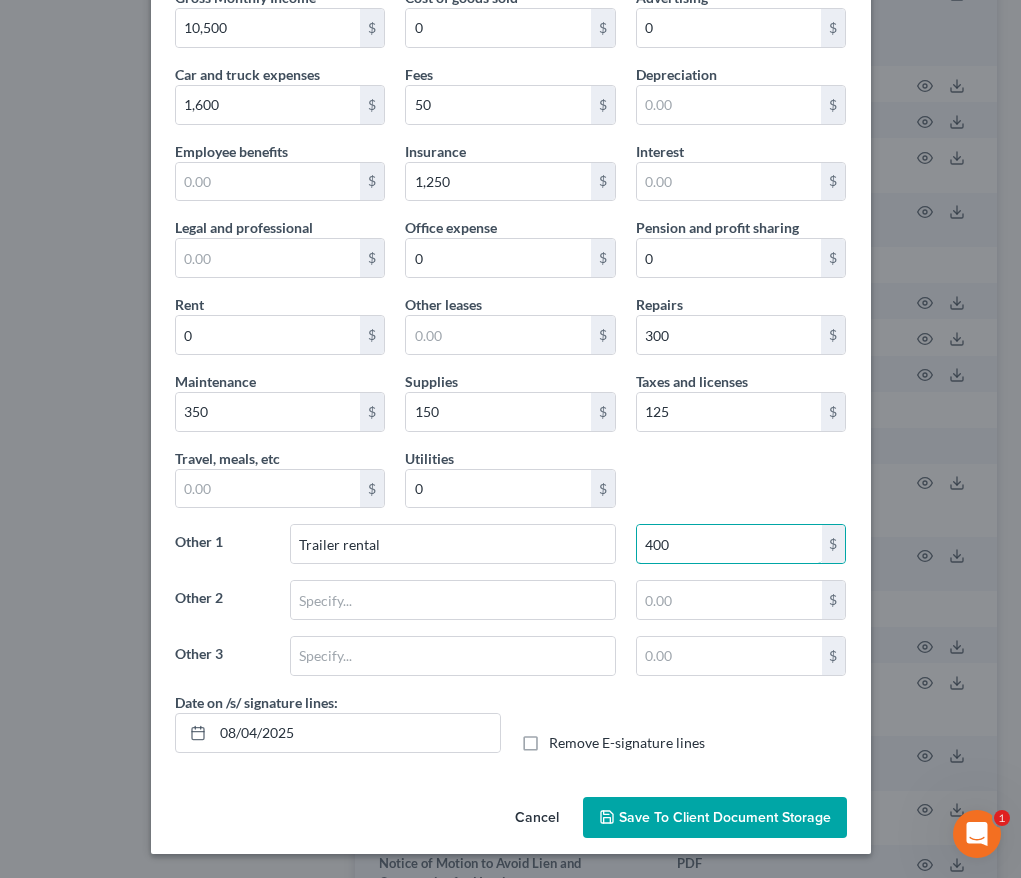 type on "400" 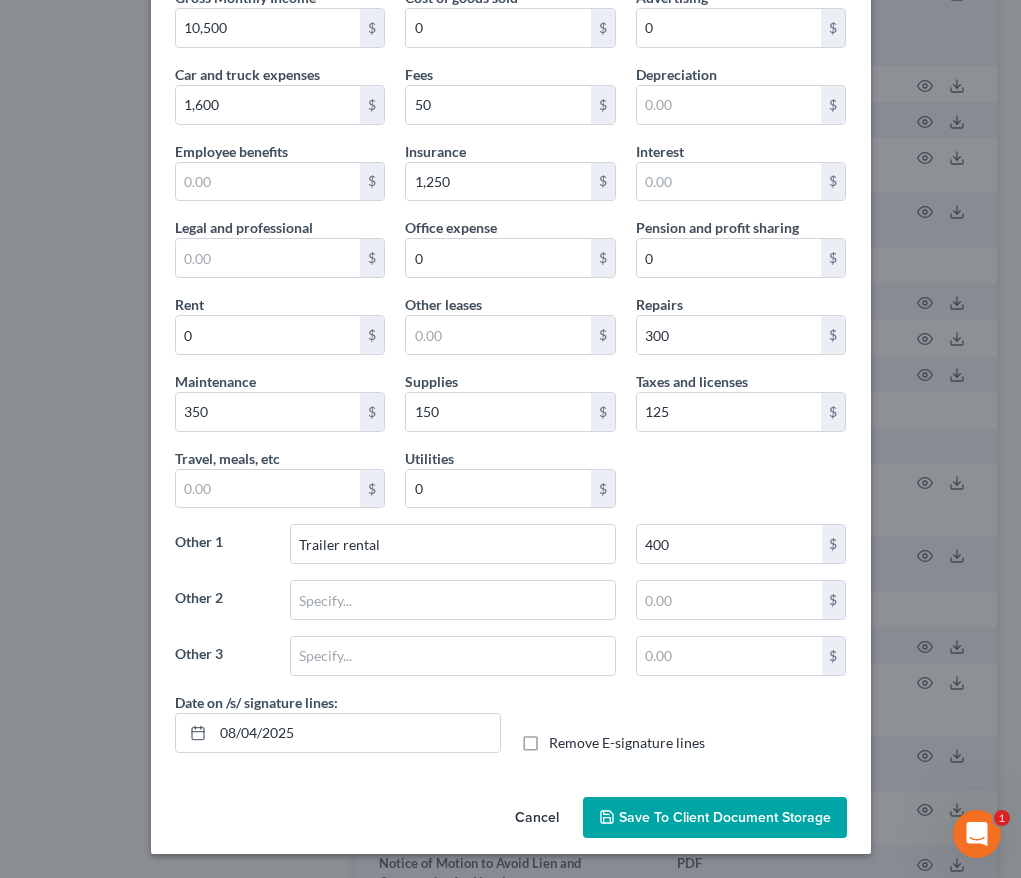 click on "Save to Client Document Storage" at bounding box center (725, 817) 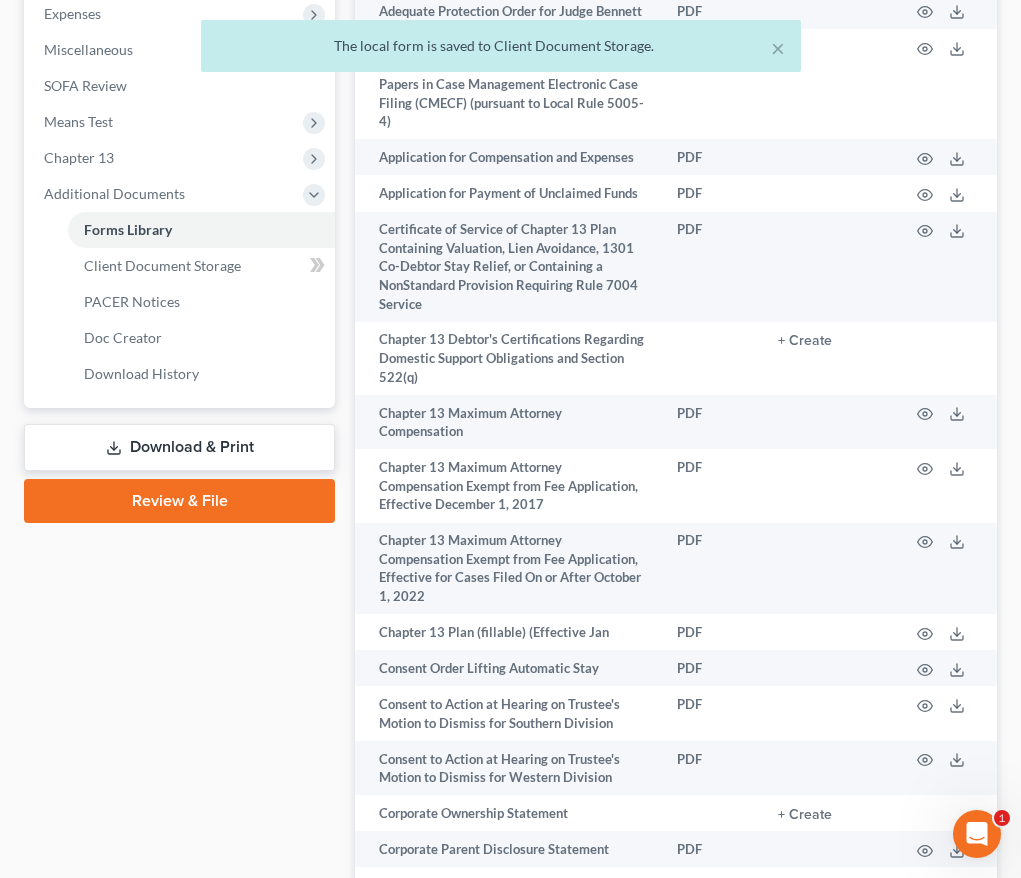 scroll, scrollTop: 799, scrollLeft: 0, axis: vertical 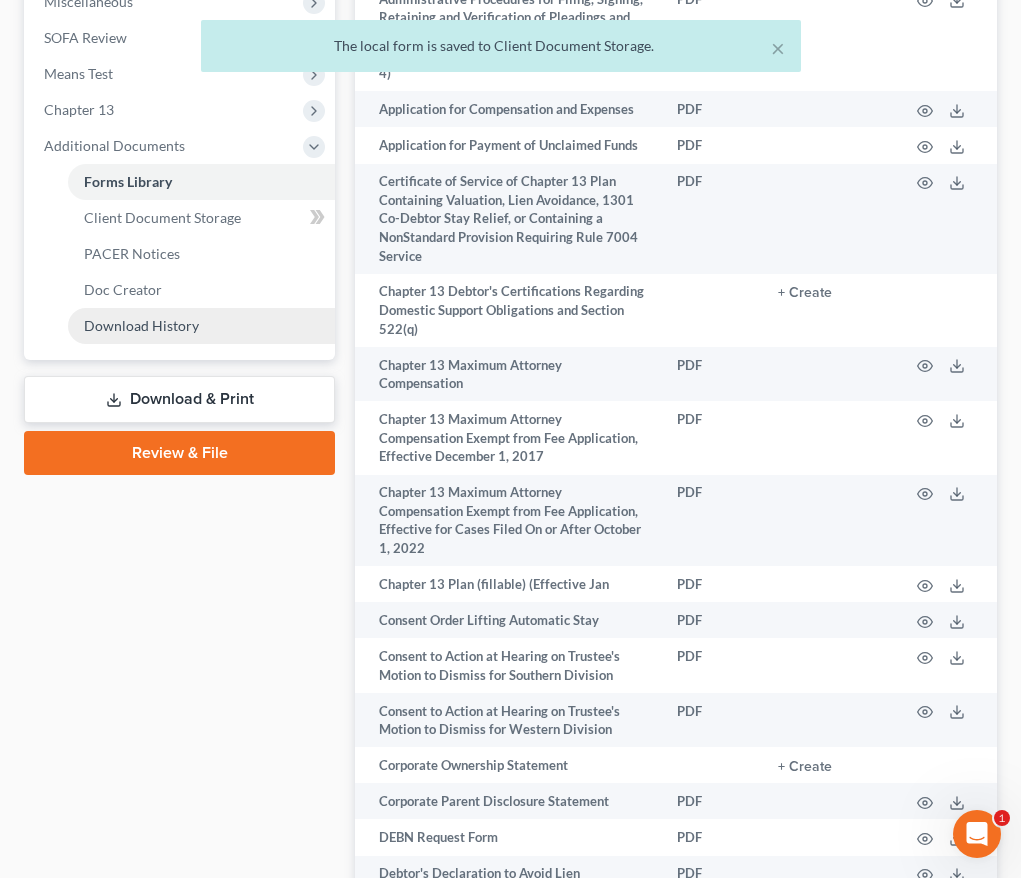 click on "Download History" at bounding box center (141, 325) 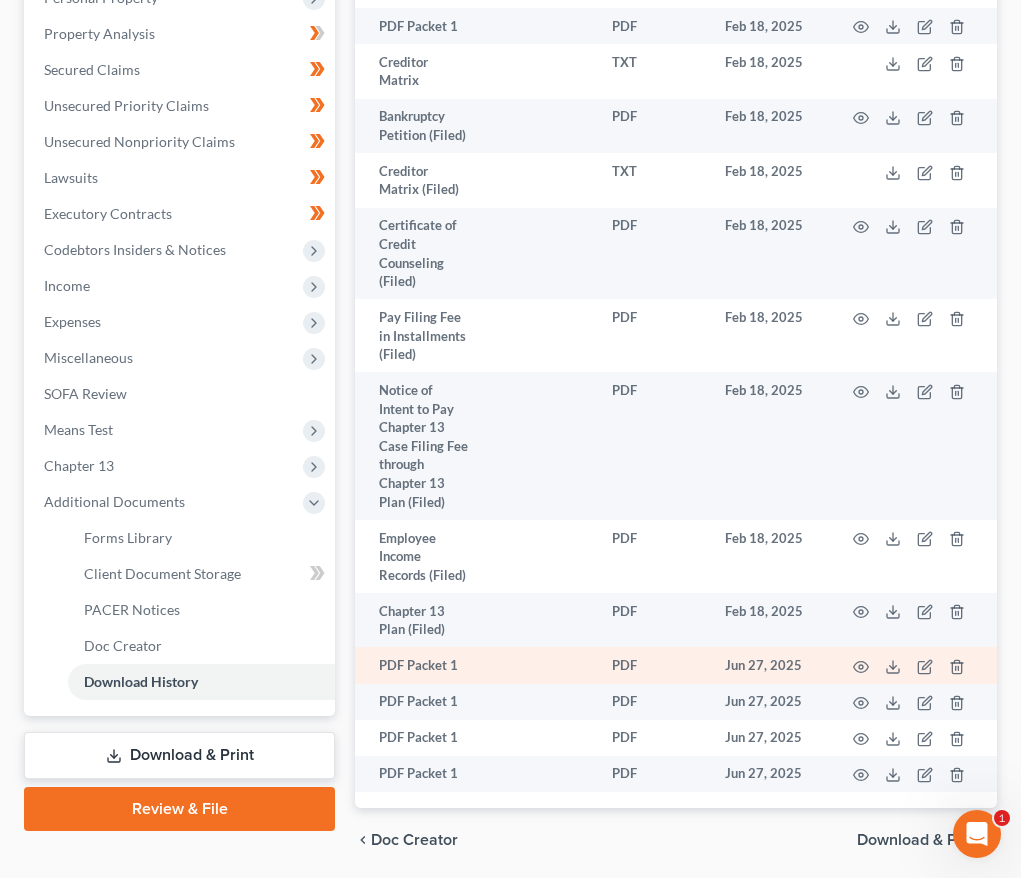scroll, scrollTop: 0, scrollLeft: 0, axis: both 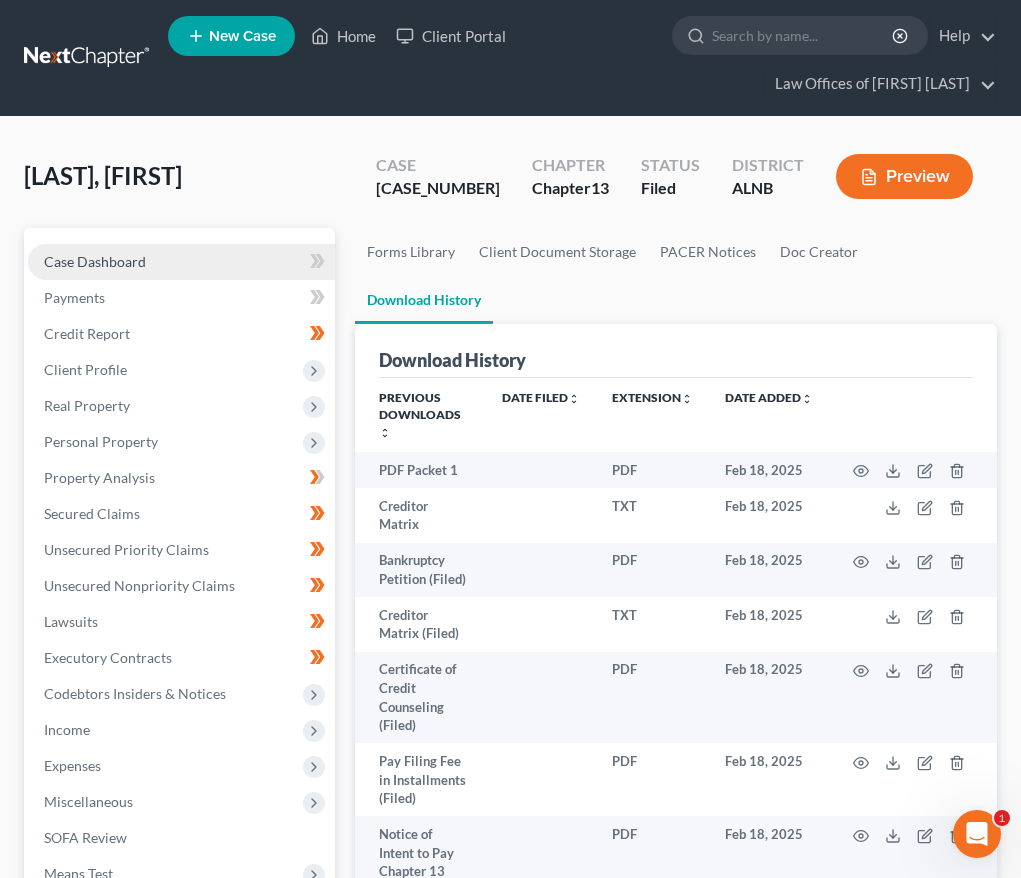click on "Case Dashboard" at bounding box center [181, 262] 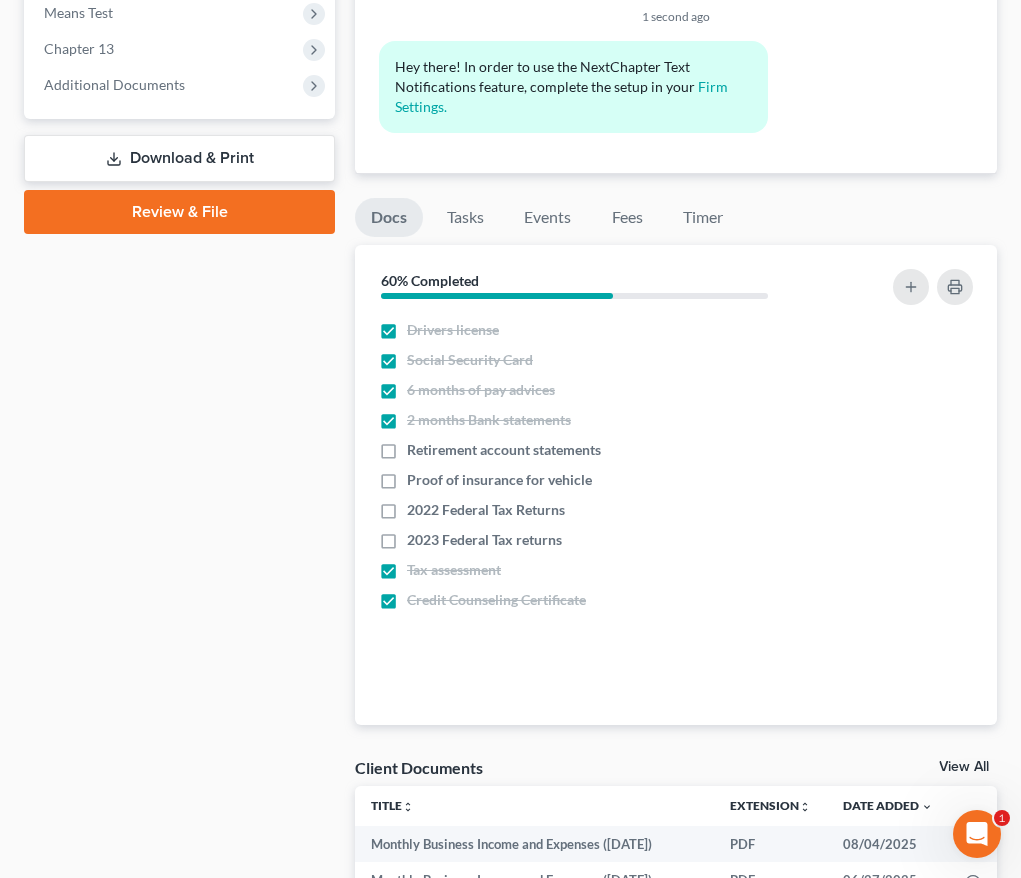 scroll, scrollTop: 1276, scrollLeft: 0, axis: vertical 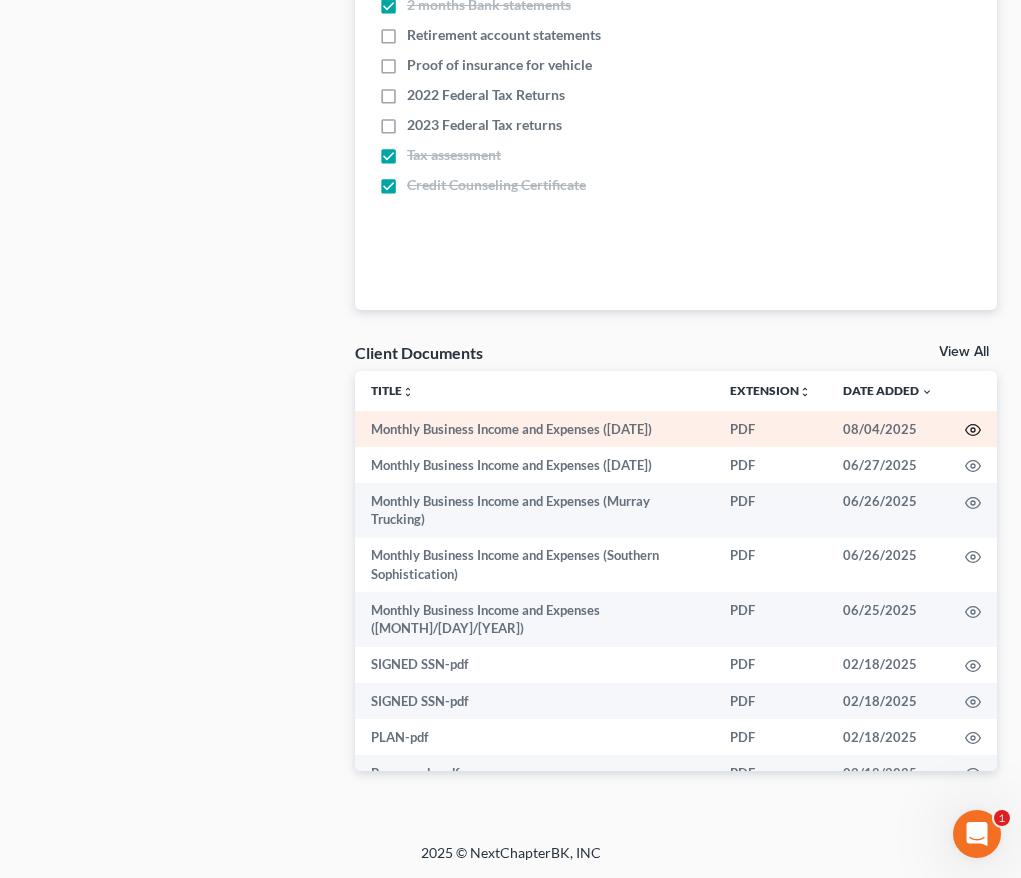 click 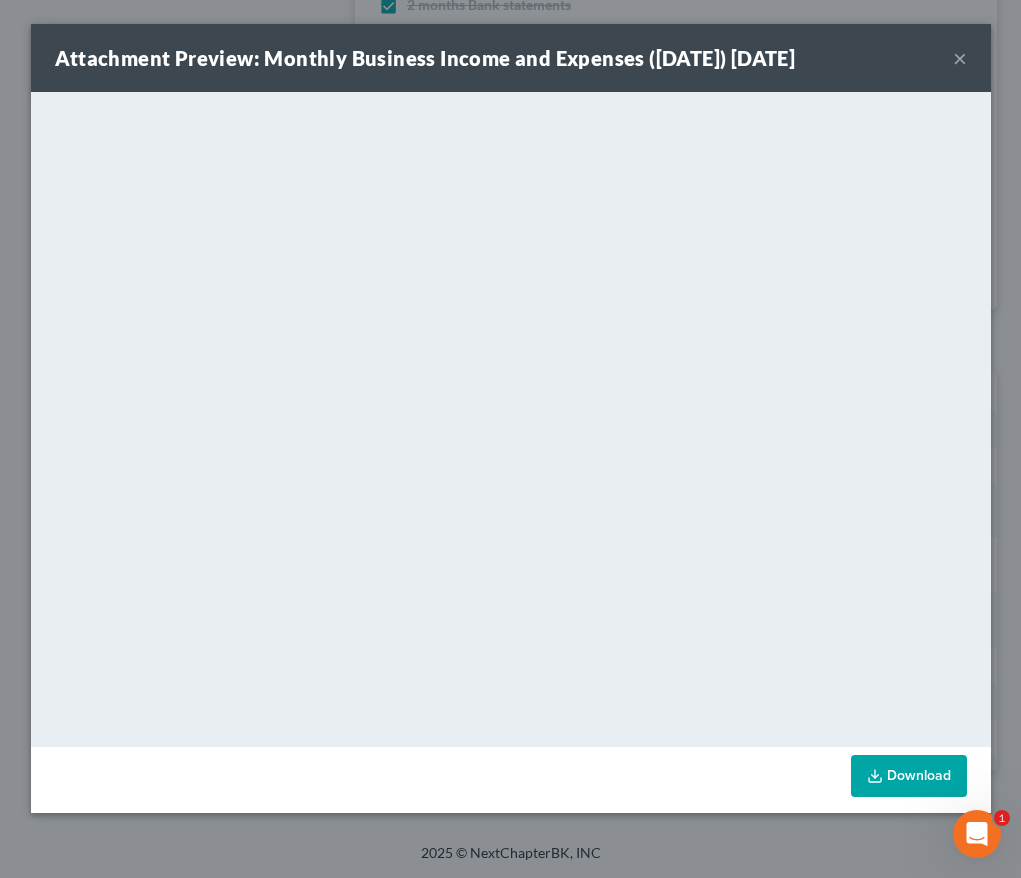 drag, startPoint x: 958, startPoint y: 60, endPoint x: 947, endPoint y: 61, distance: 11.045361 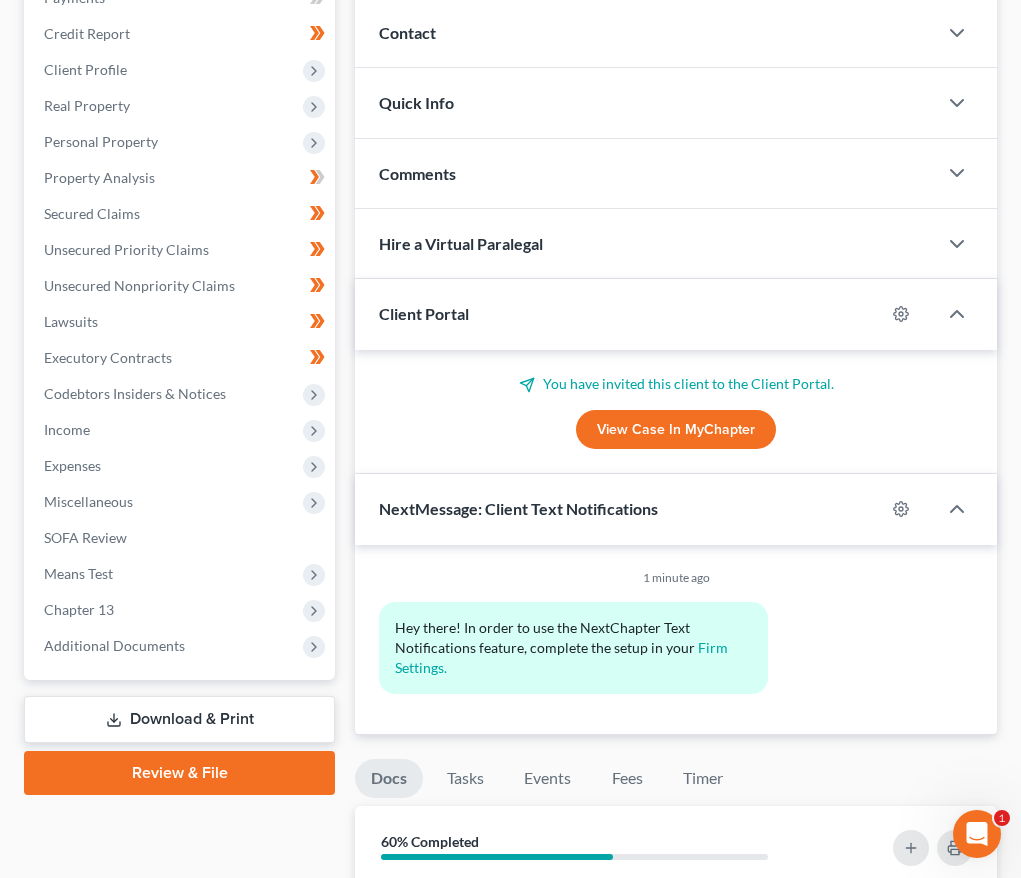 scroll, scrollTop: 336, scrollLeft: 0, axis: vertical 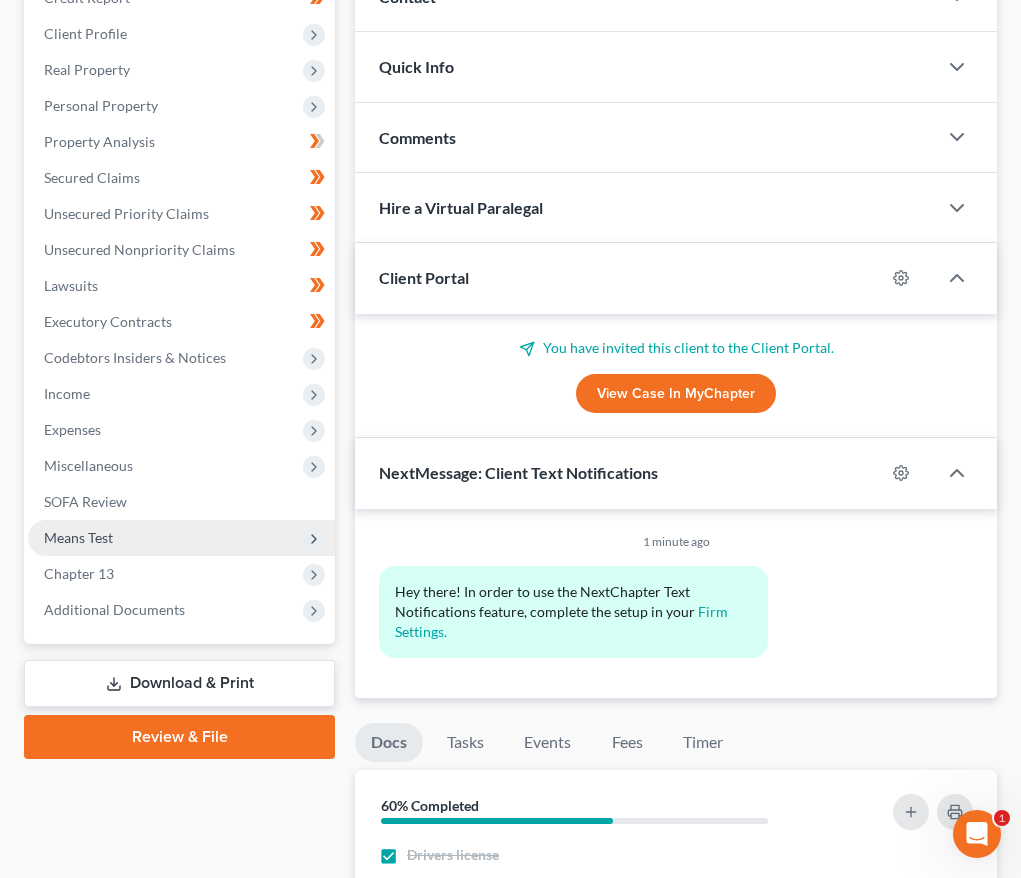 click on "Means Test" at bounding box center [78, 537] 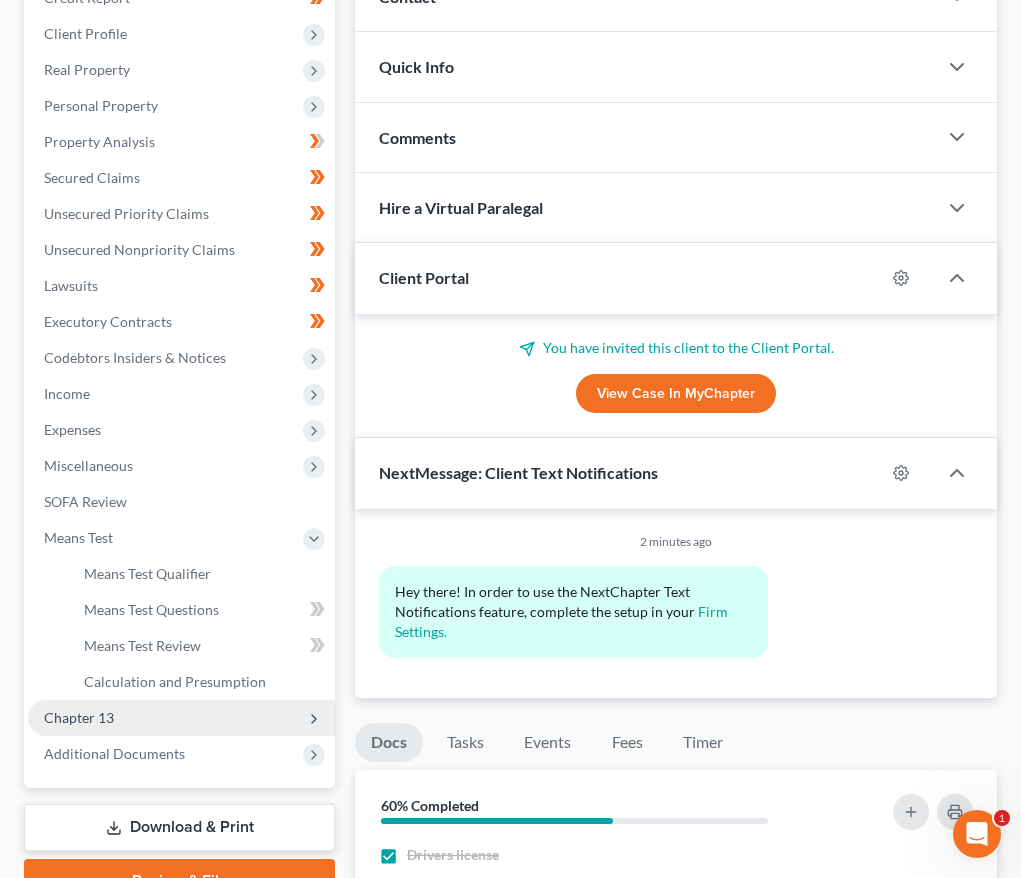 click on "Chapter 13" at bounding box center (79, 717) 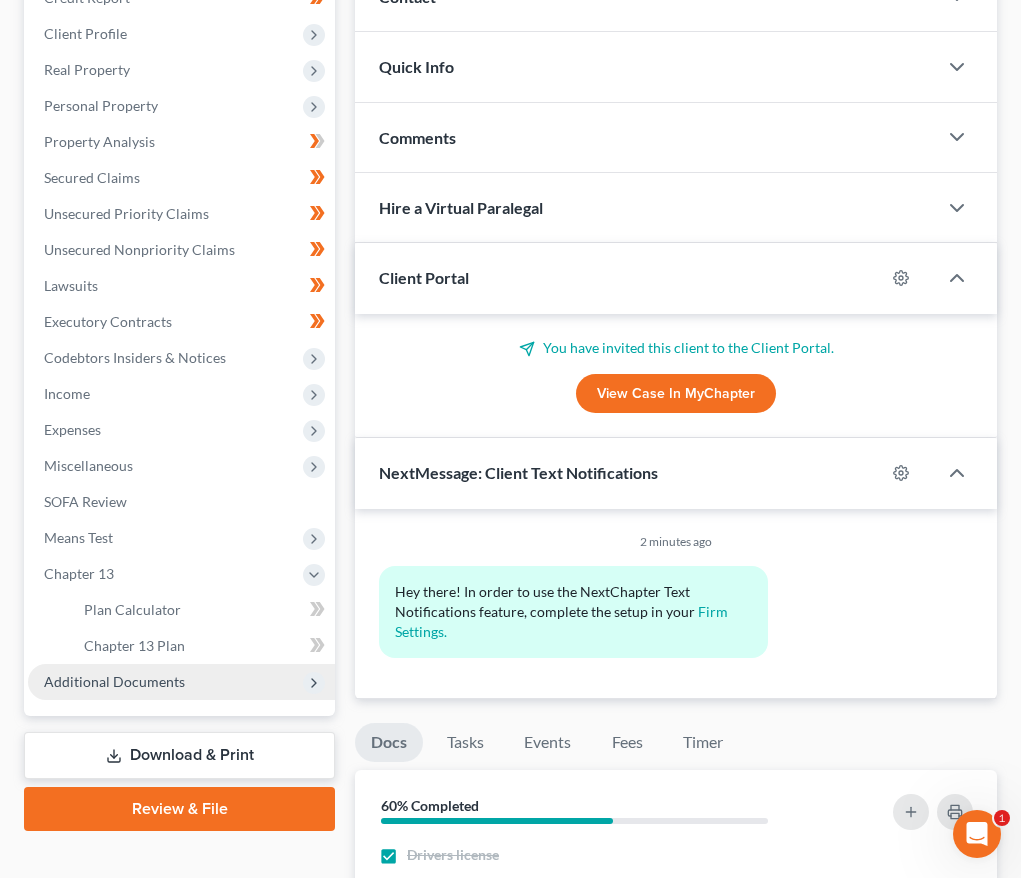 click on "Additional Documents" at bounding box center [114, 681] 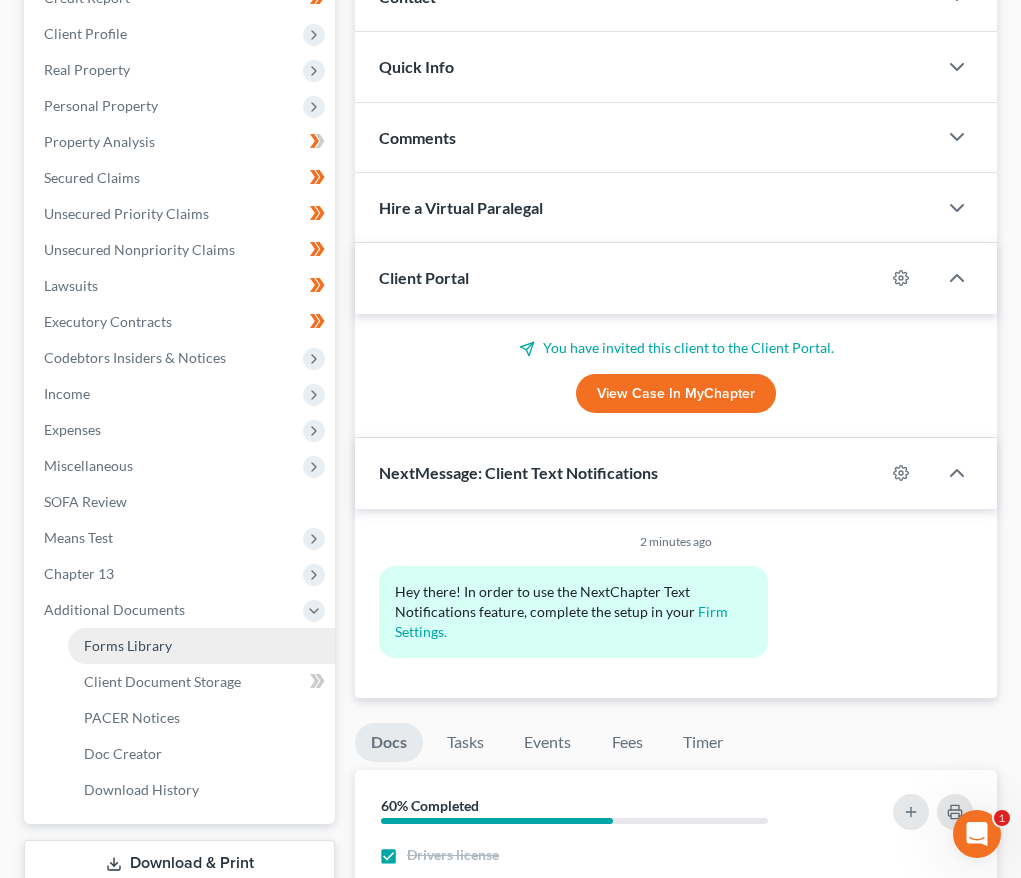 click on "Forms Library" at bounding box center (128, 645) 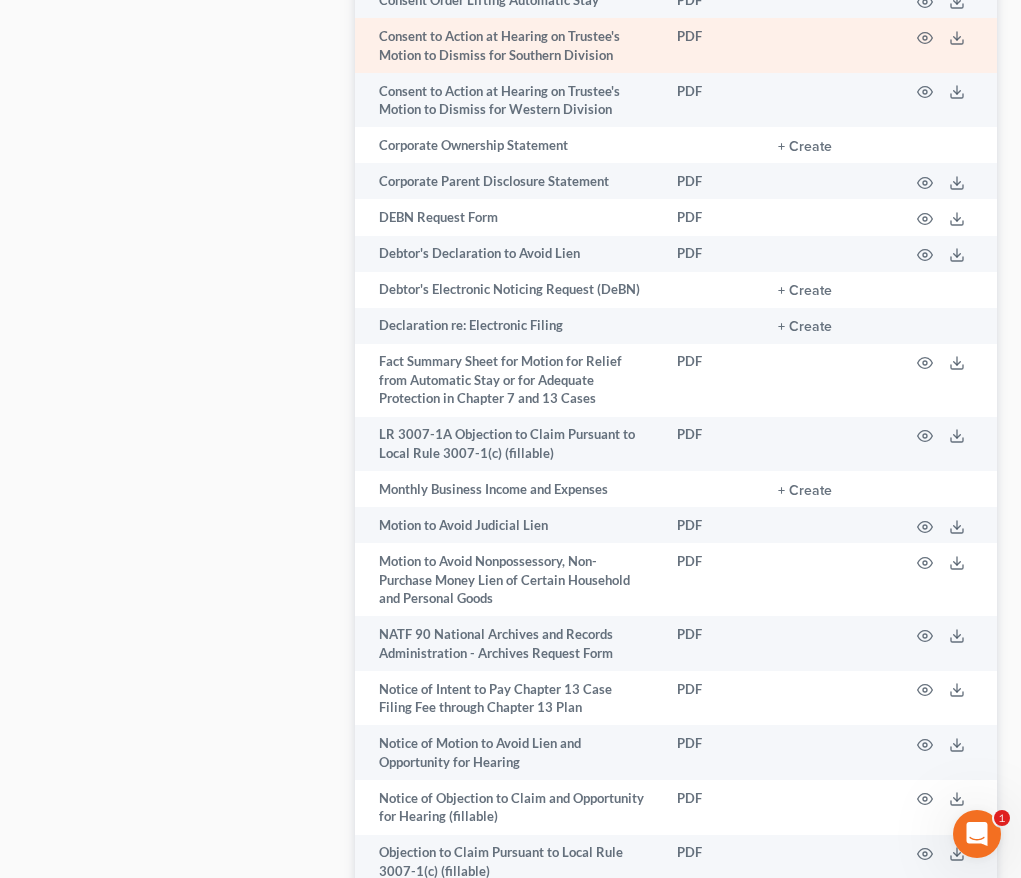 scroll, scrollTop: 1448, scrollLeft: 0, axis: vertical 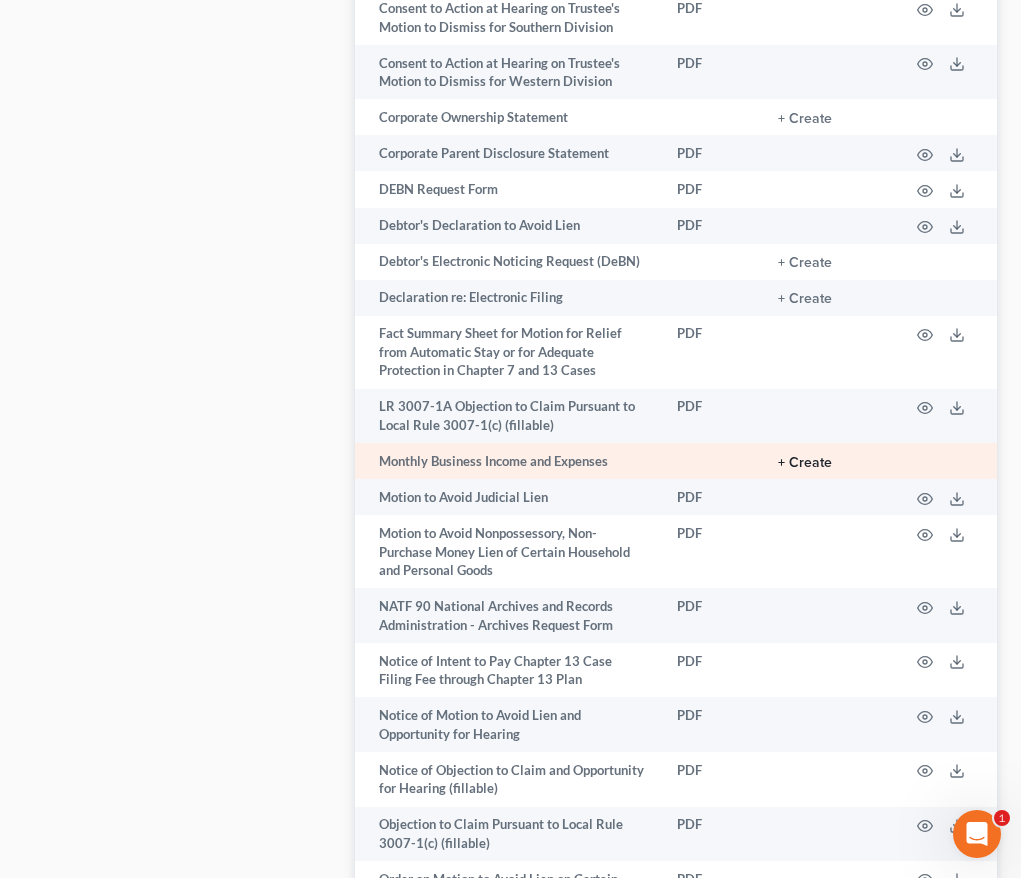 click on "+ Create" at bounding box center (805, 463) 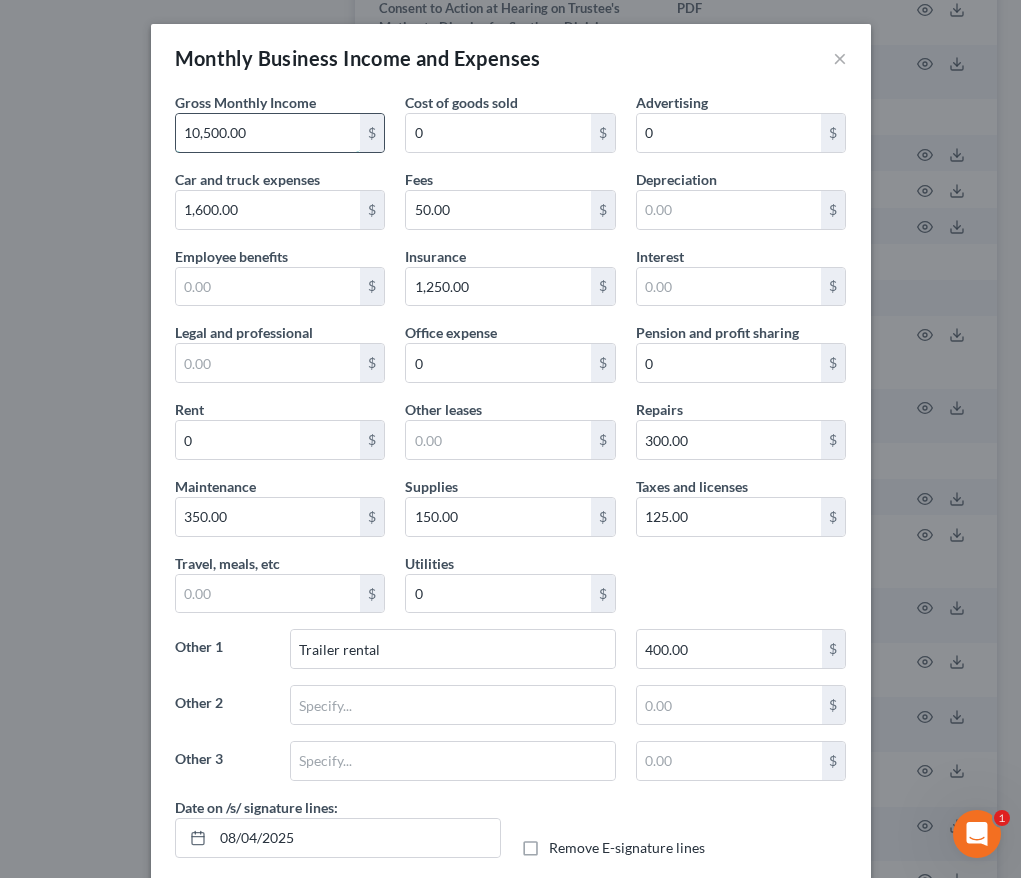 click on "10,500.00" at bounding box center (268, 133) 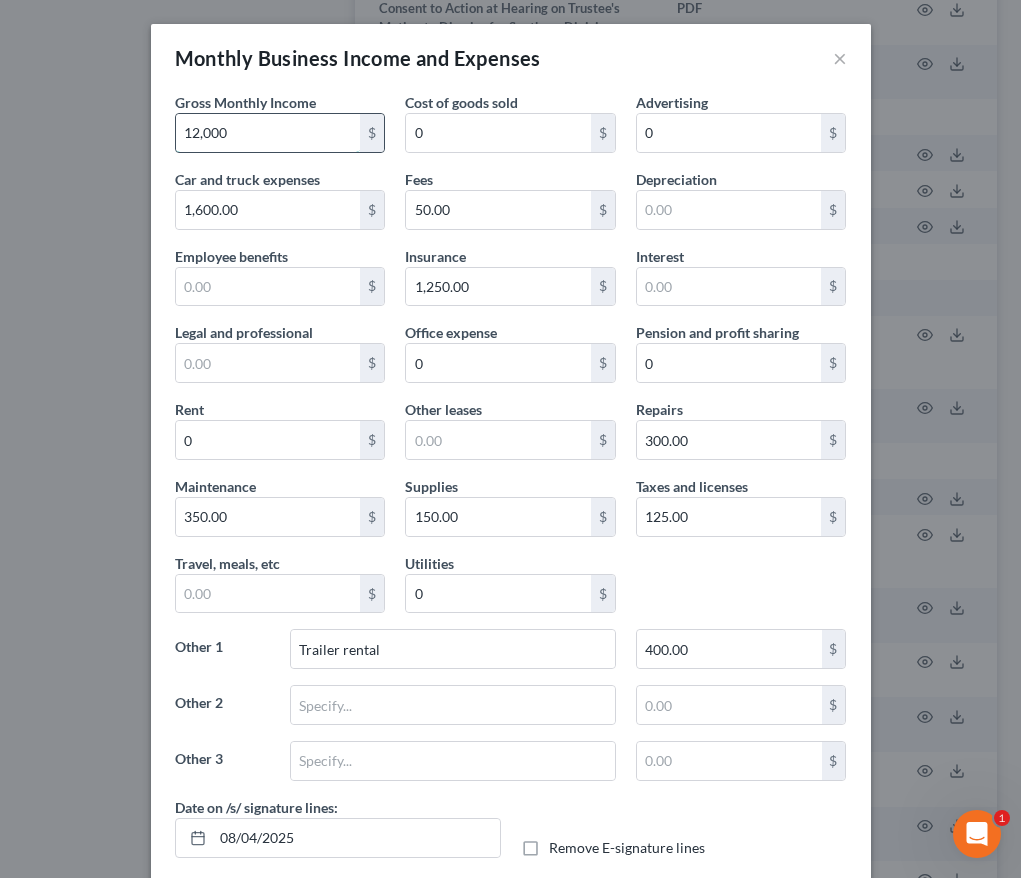 type on "12,000" 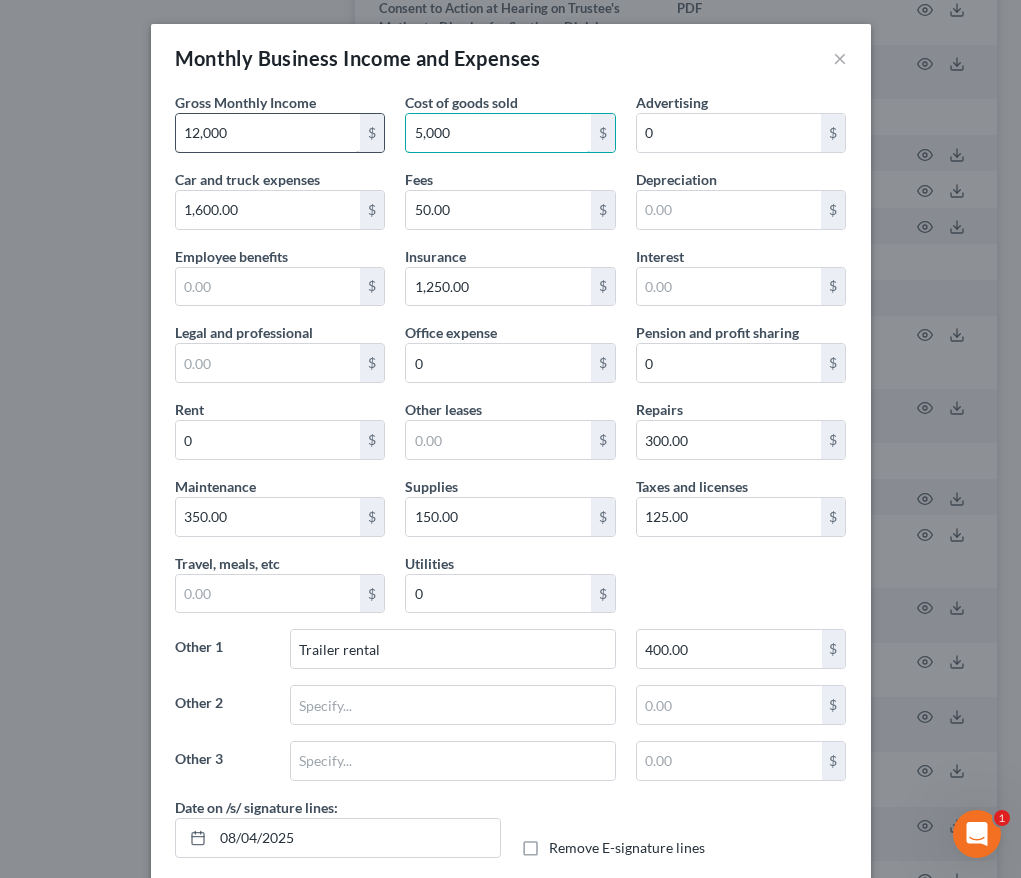 type on "5,000" 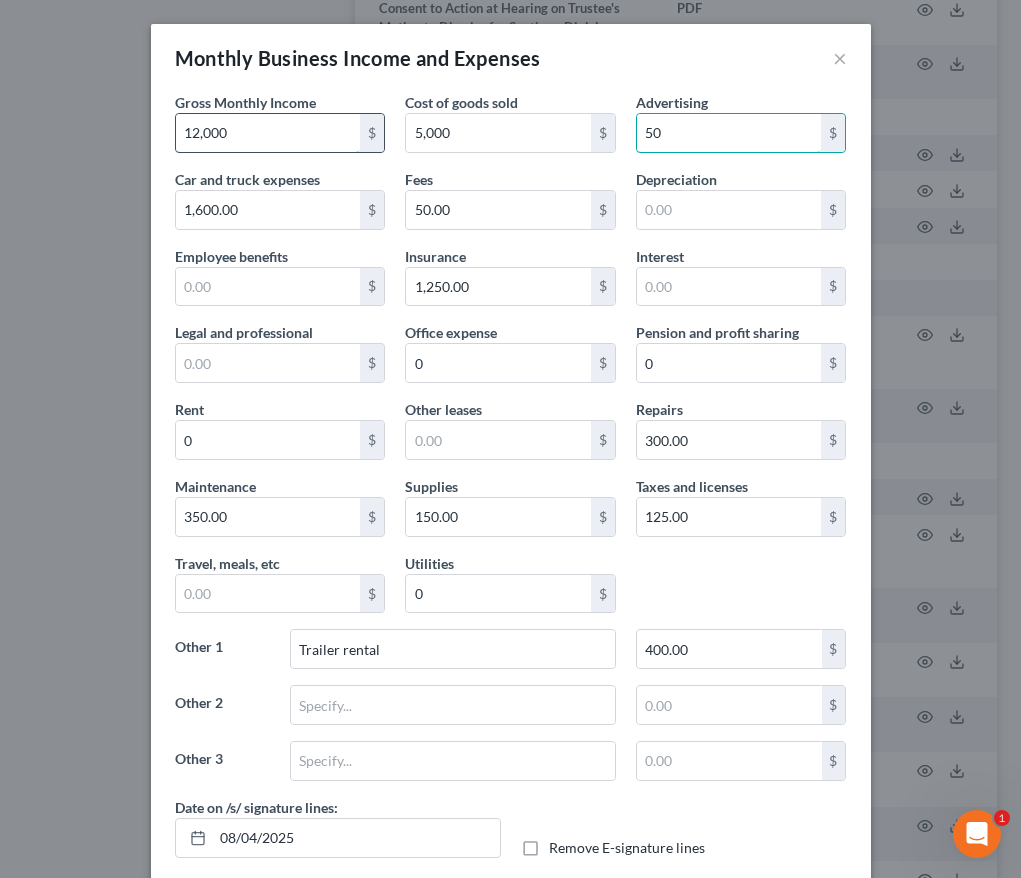 type on "50" 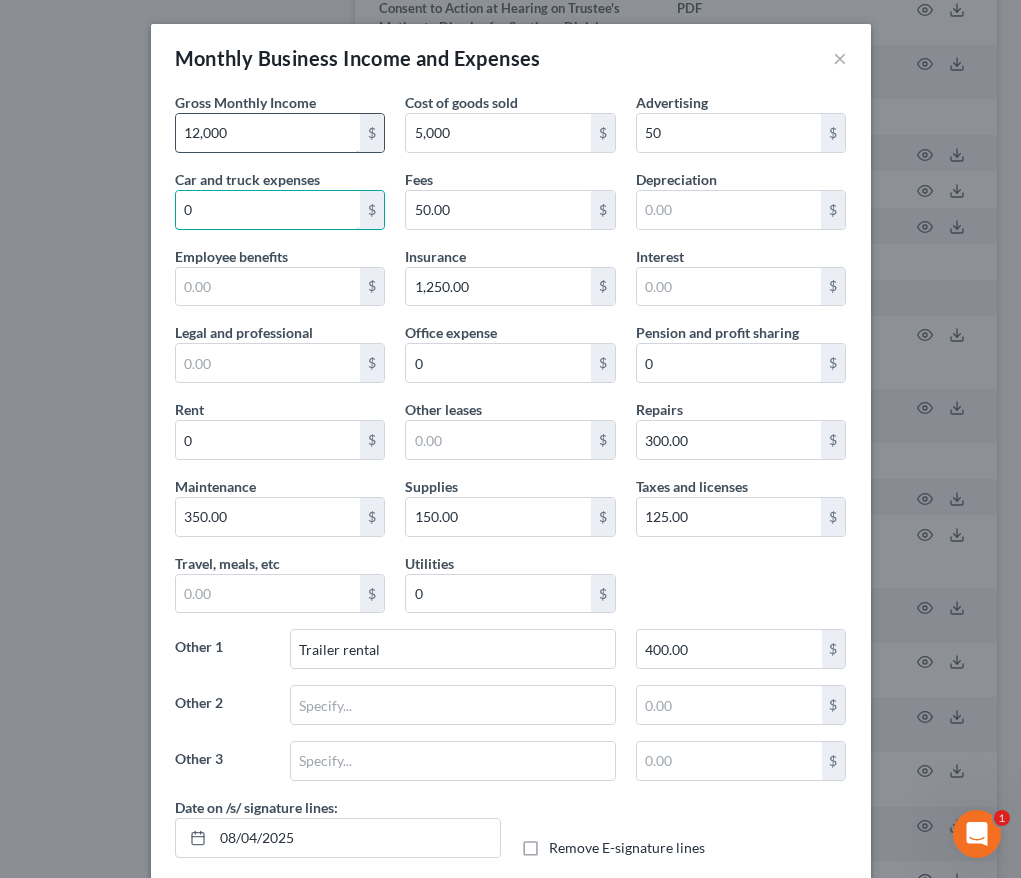 type on "0" 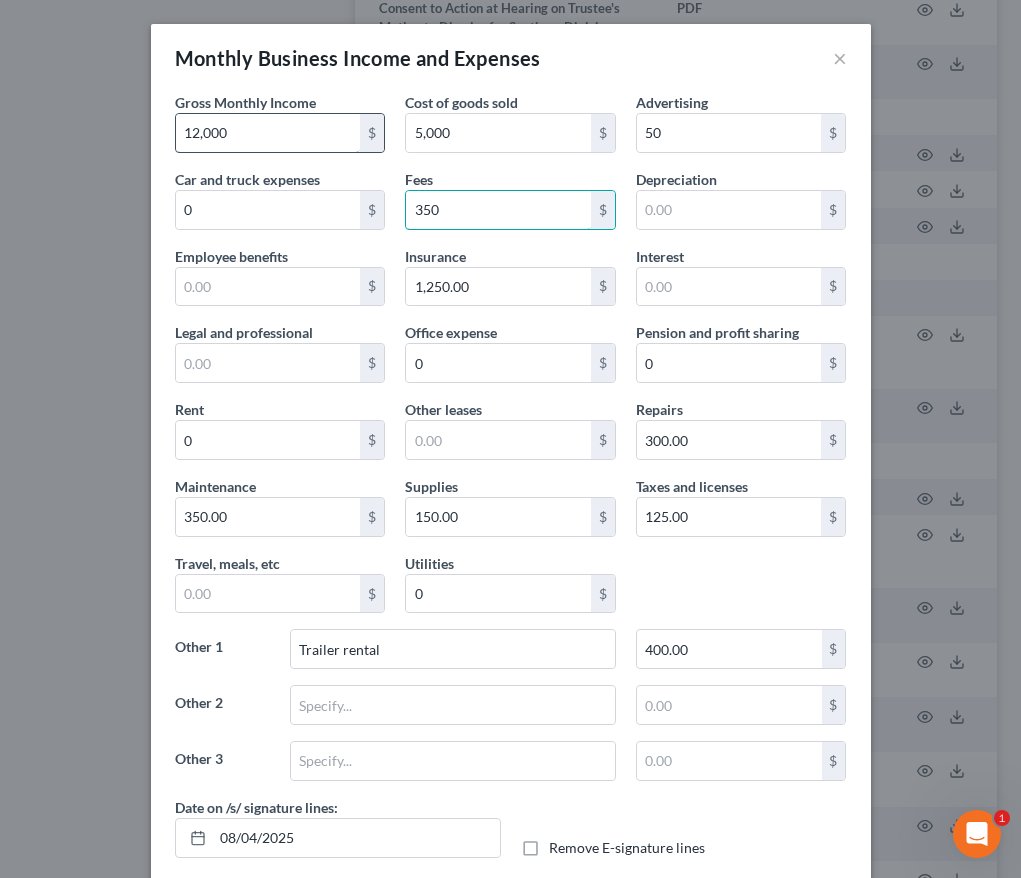 type on "350" 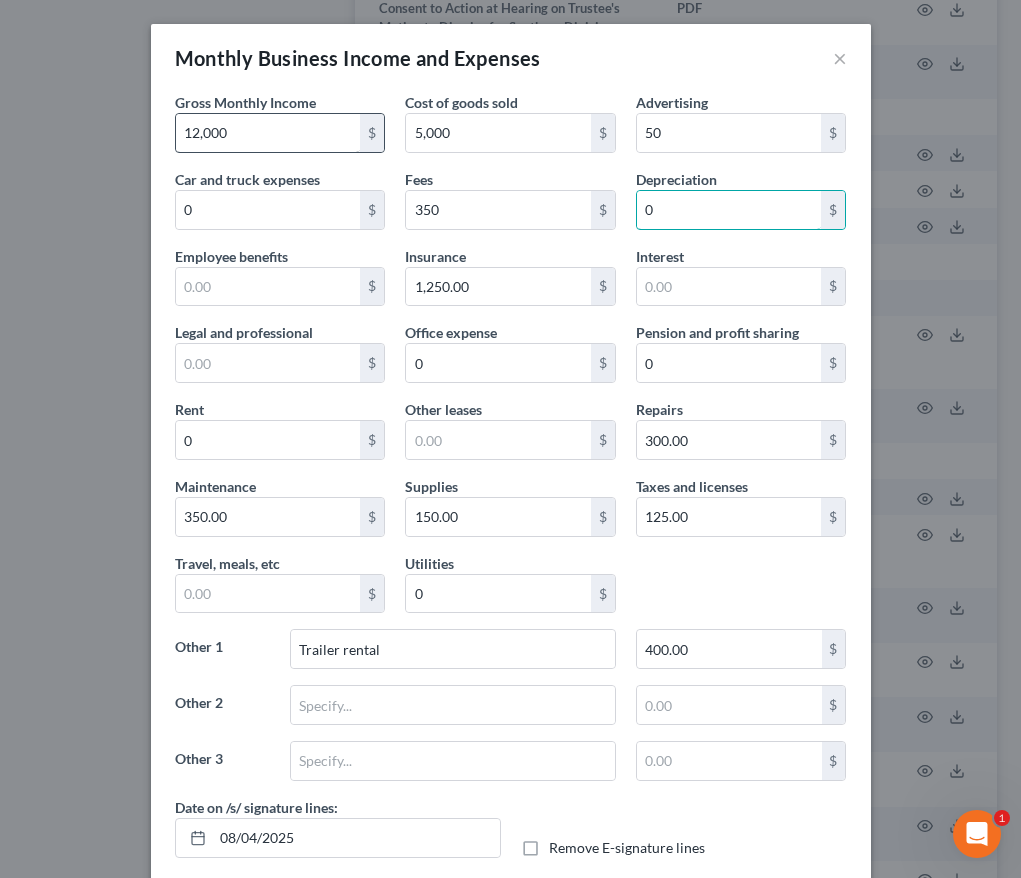 type on "0" 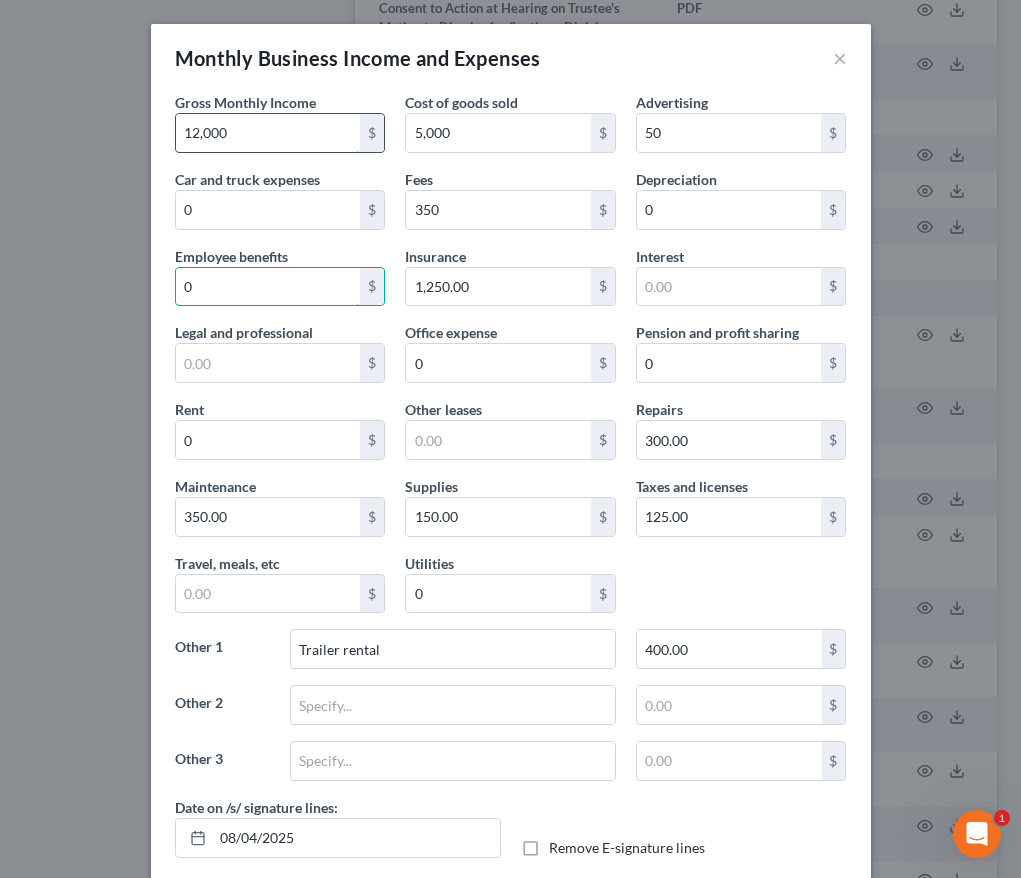 type on "0" 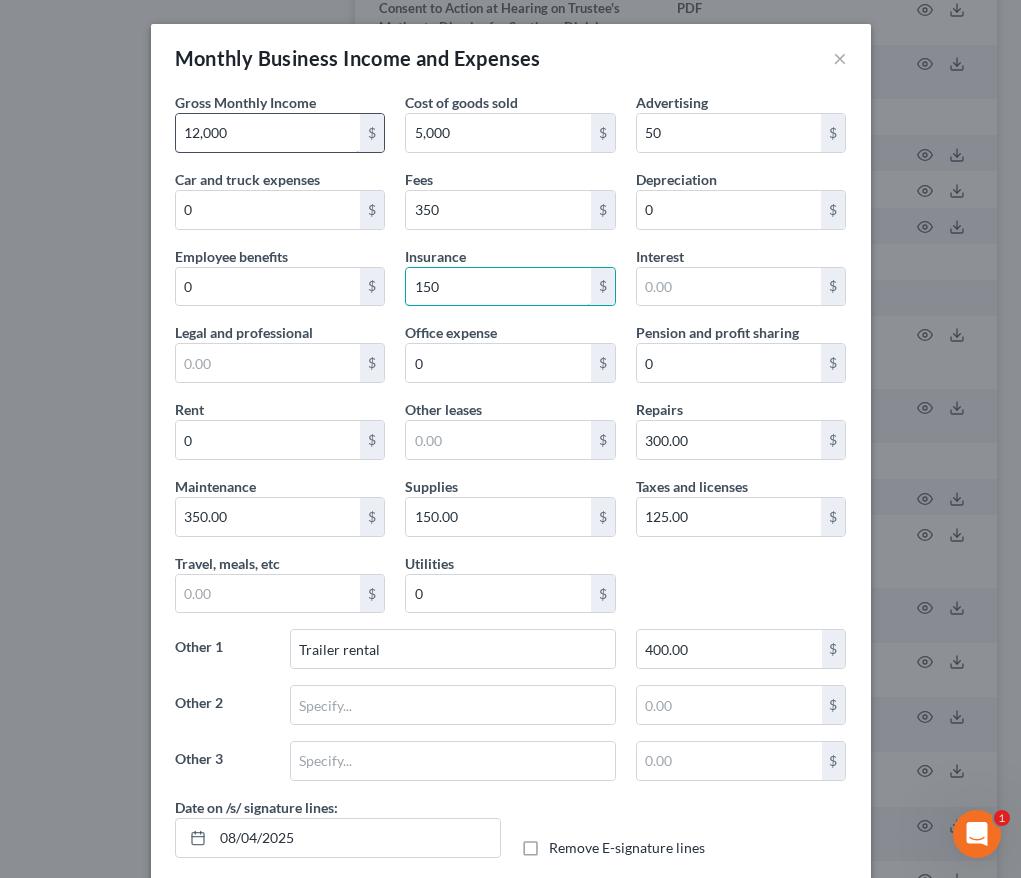 type on "150" 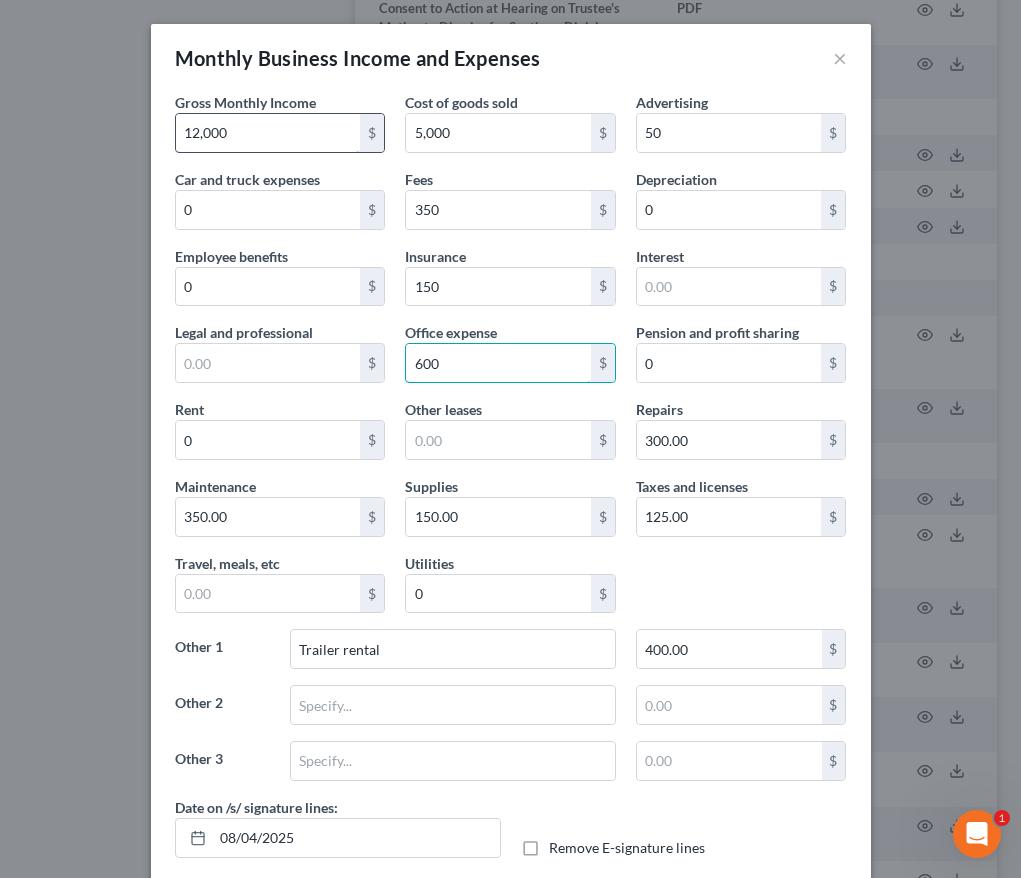 type on "600" 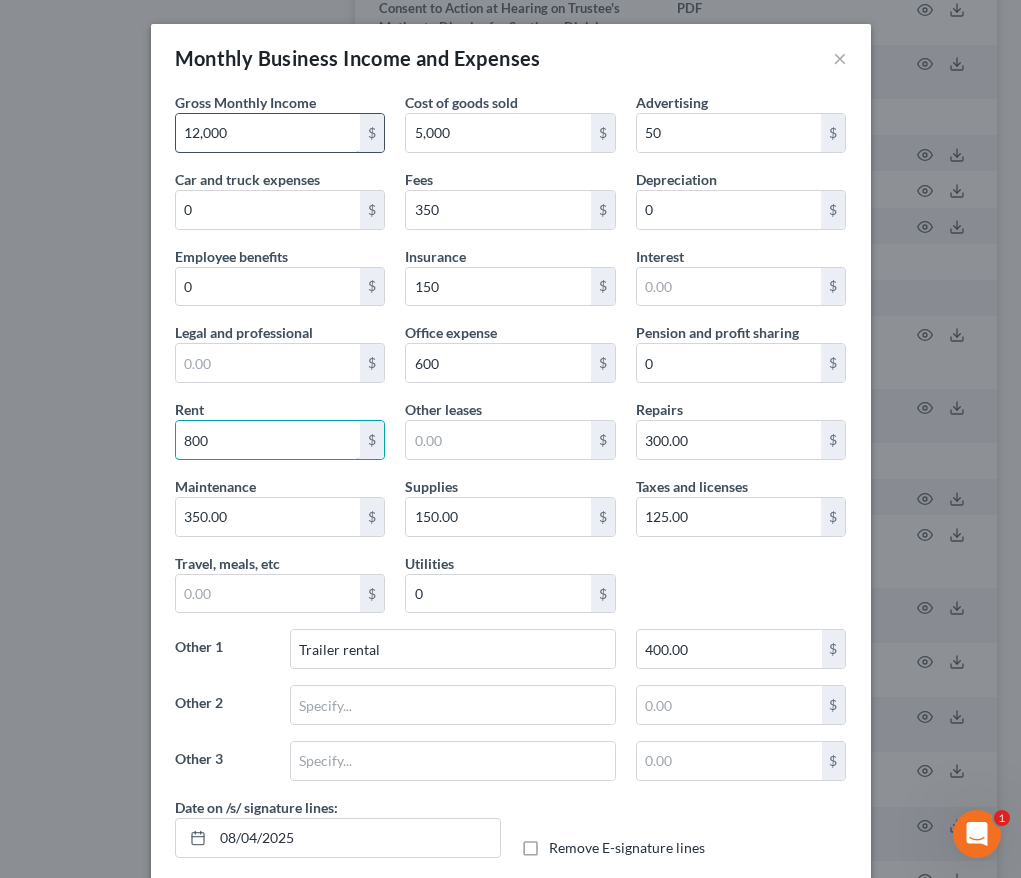 type on "800" 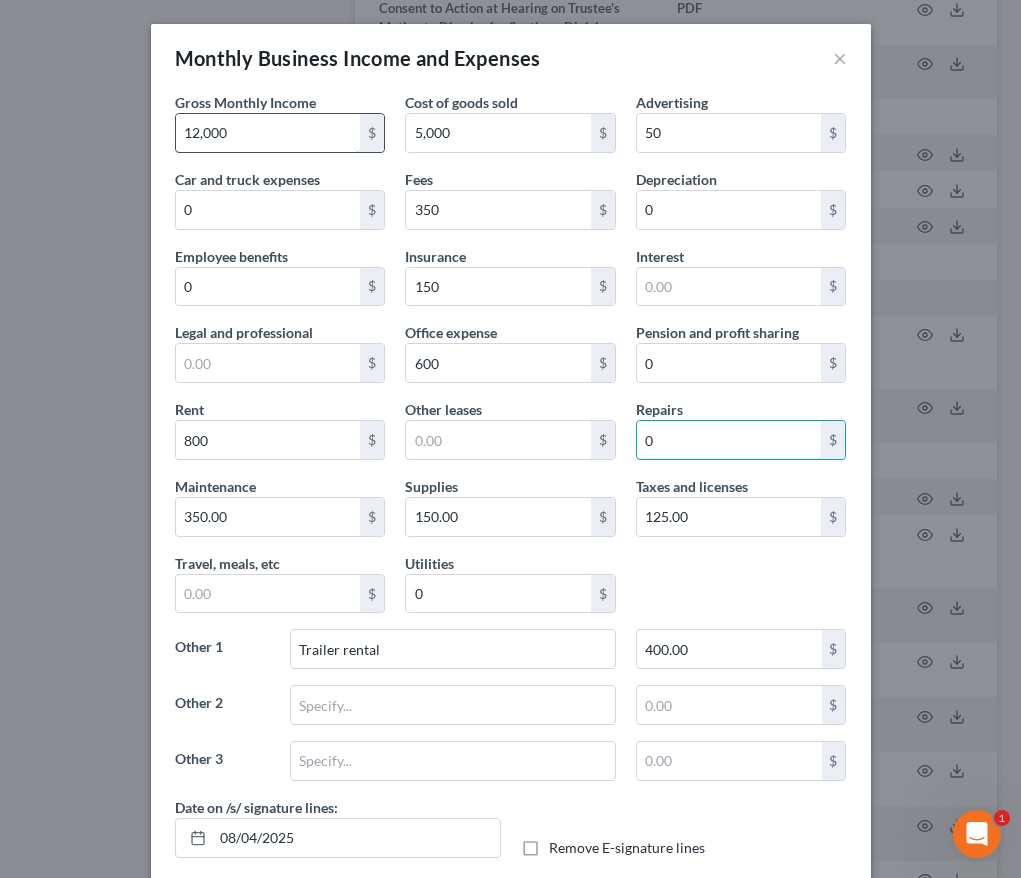 type on "0" 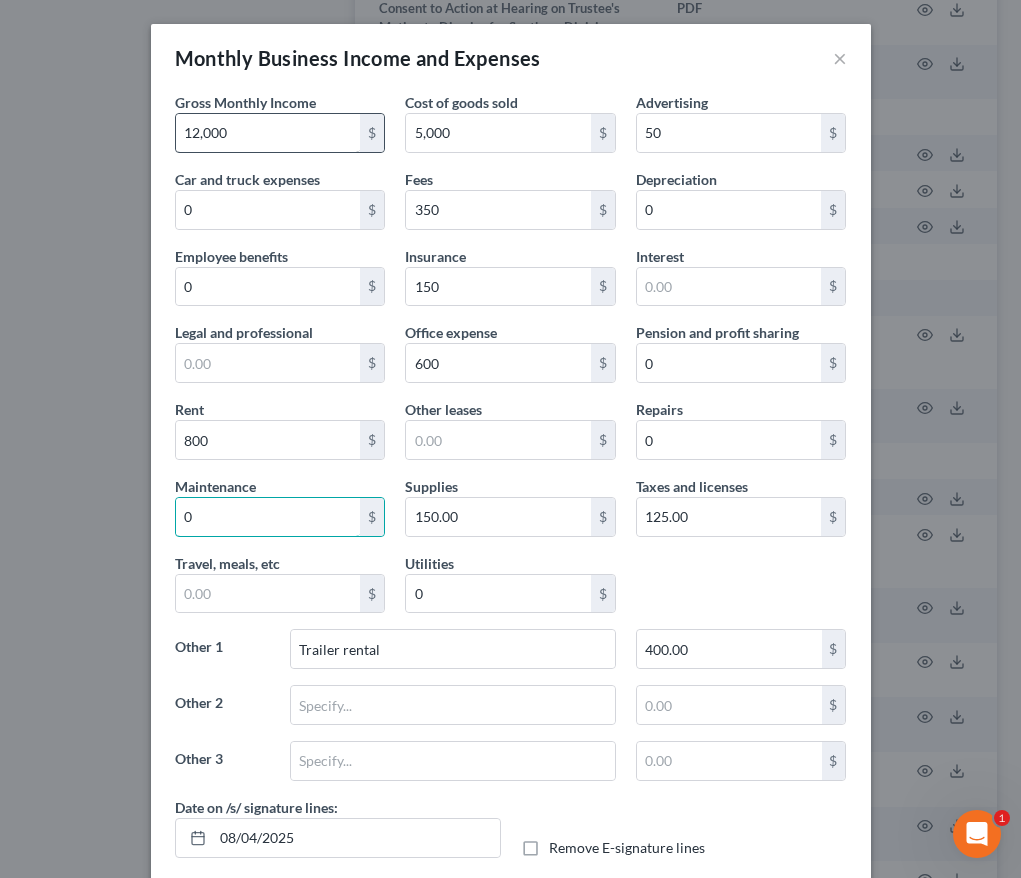 type on "0" 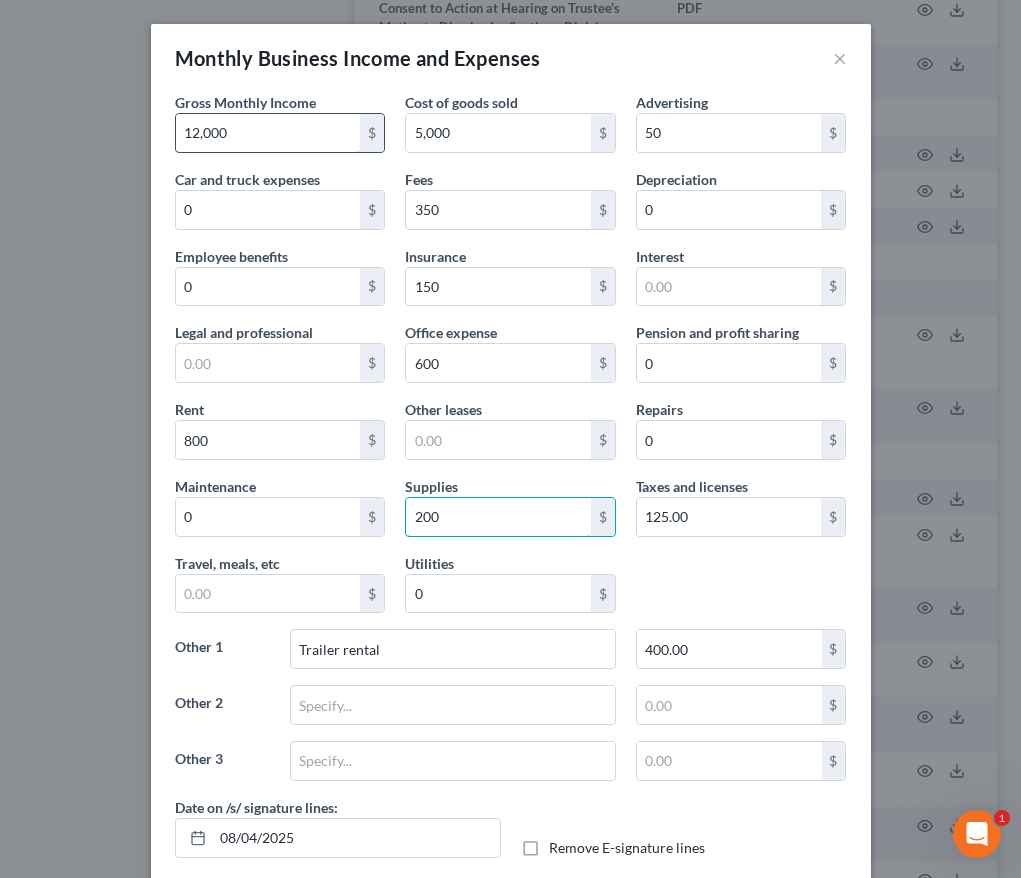 type on "200" 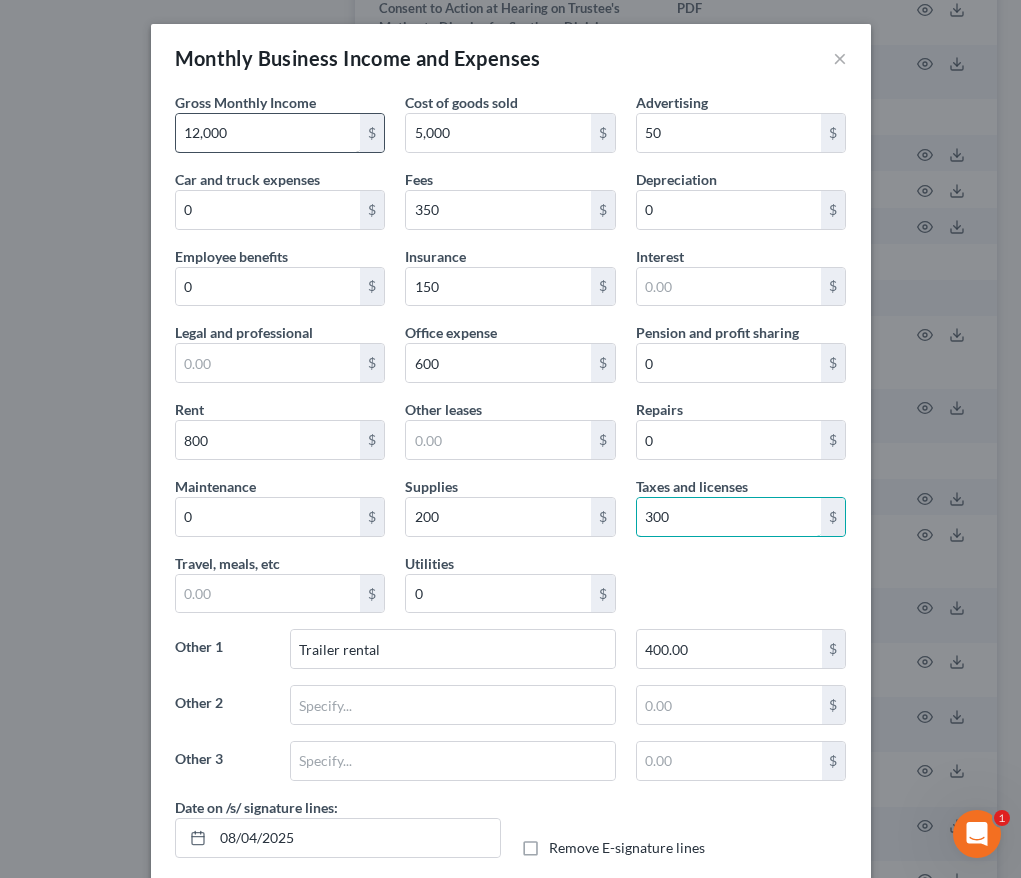 type on "300" 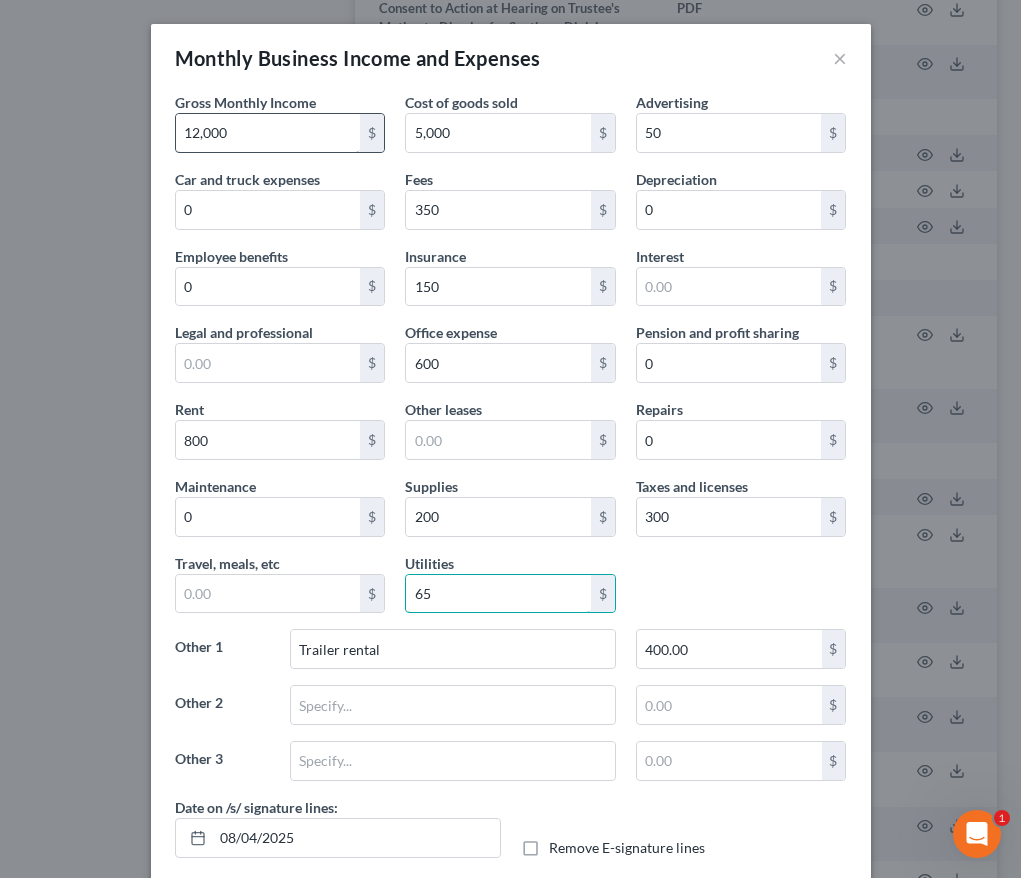 type on "6" 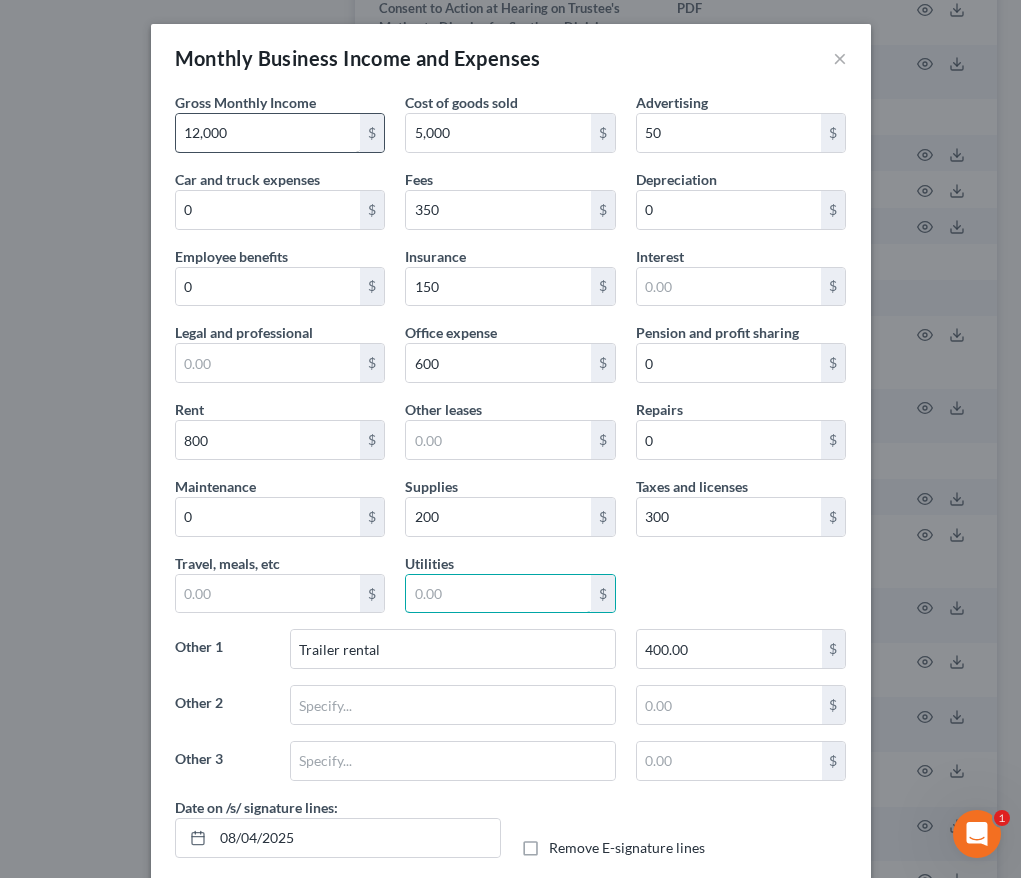 type 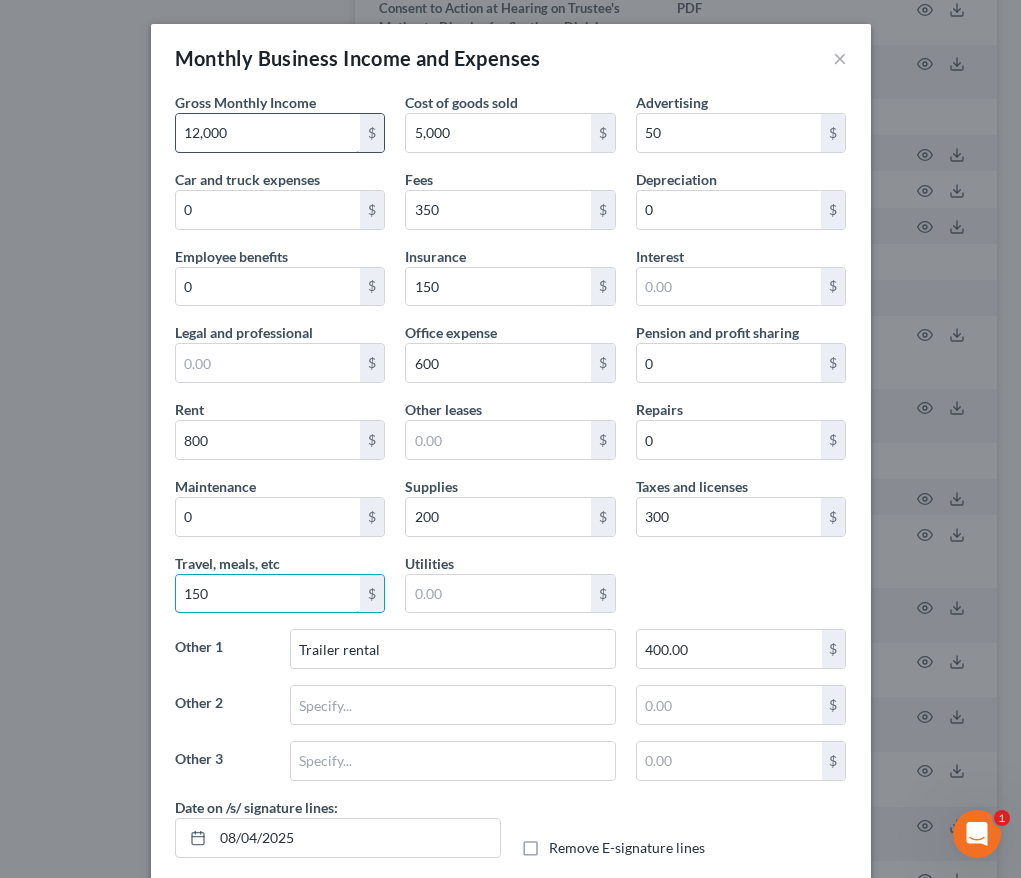 type on "150" 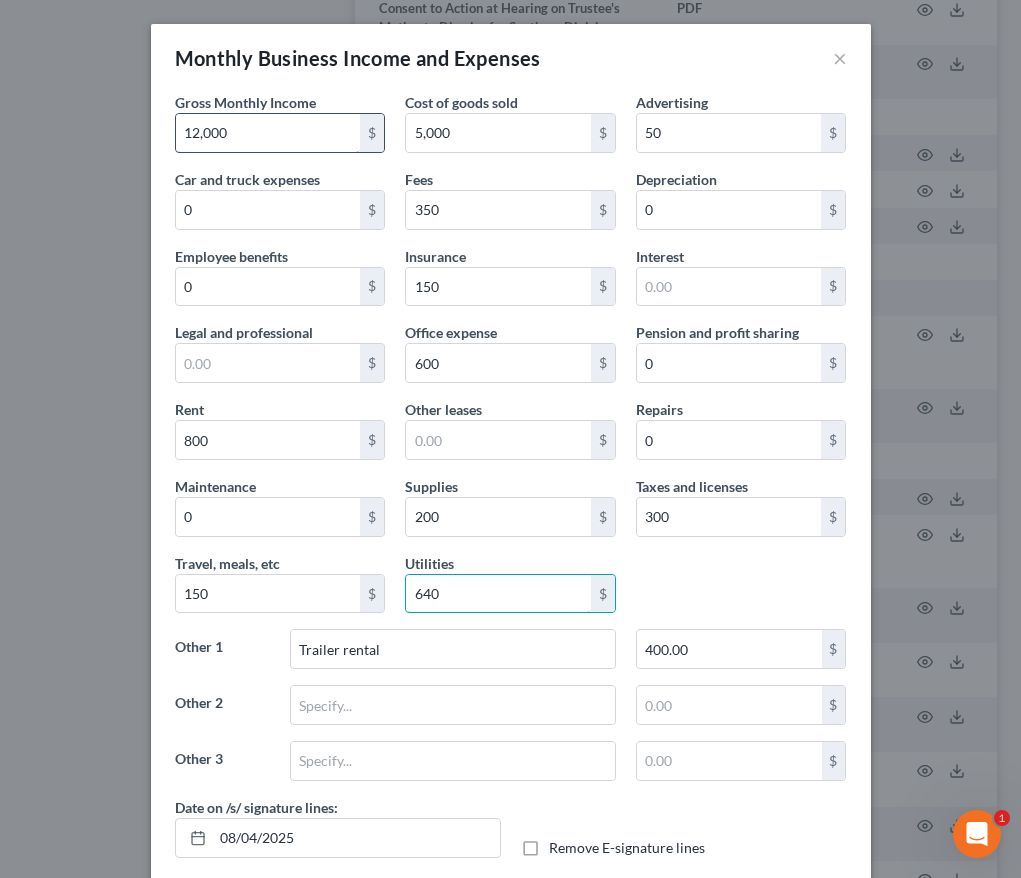 type on "640" 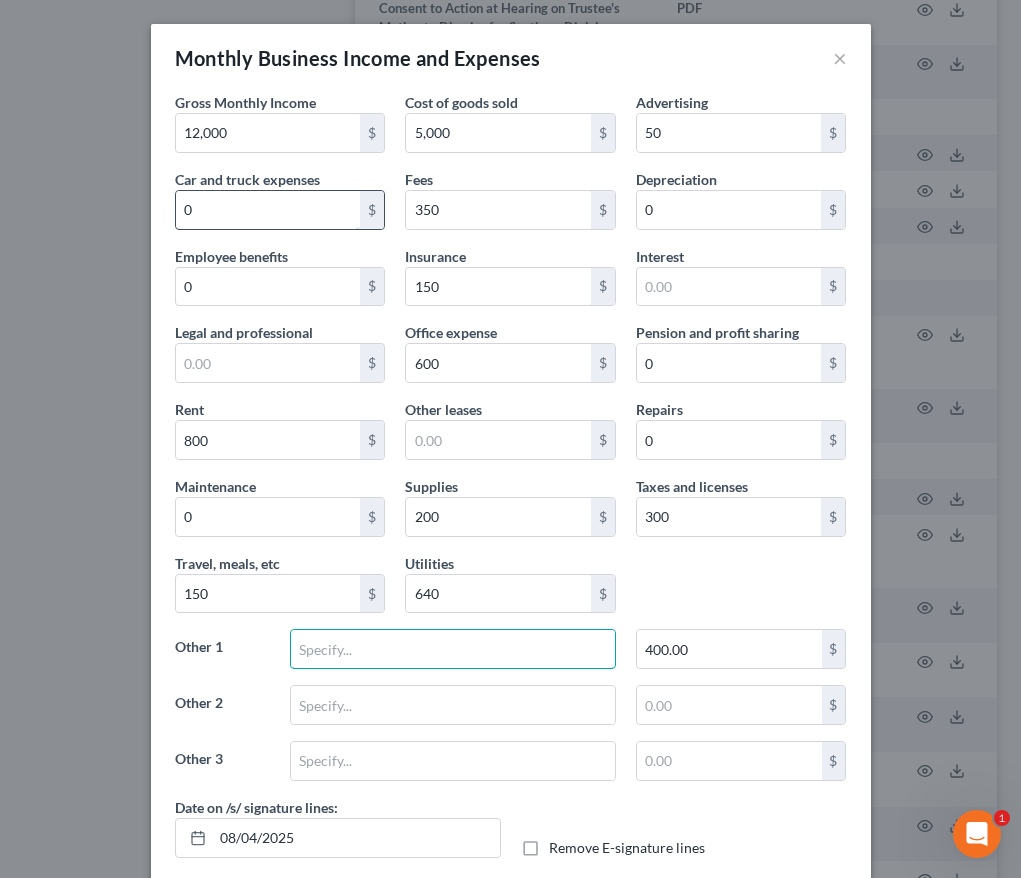 type 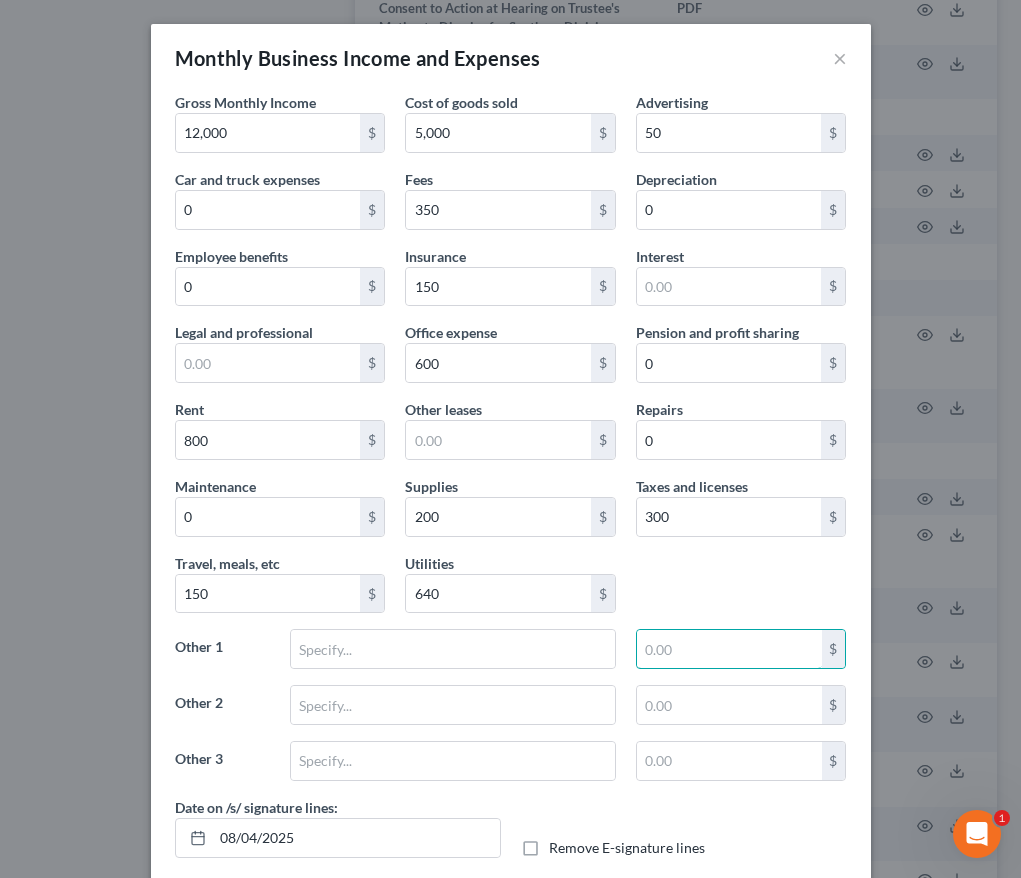 scroll, scrollTop: 105, scrollLeft: 0, axis: vertical 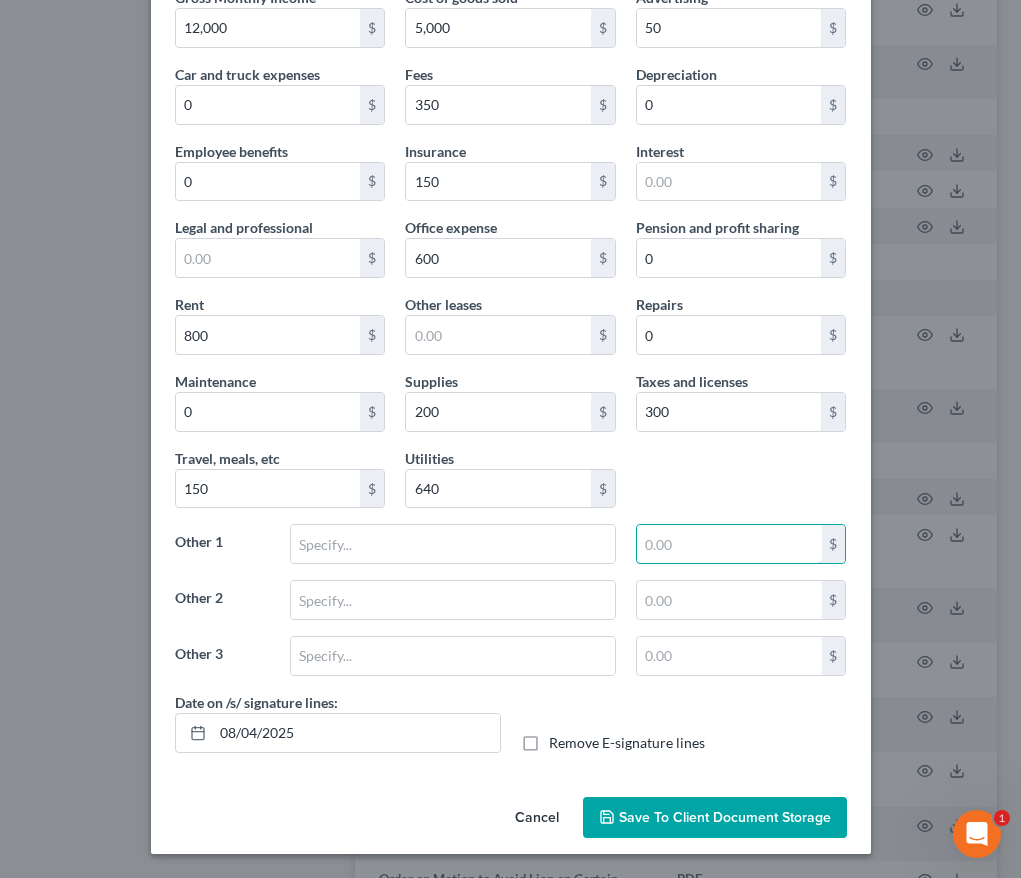 type 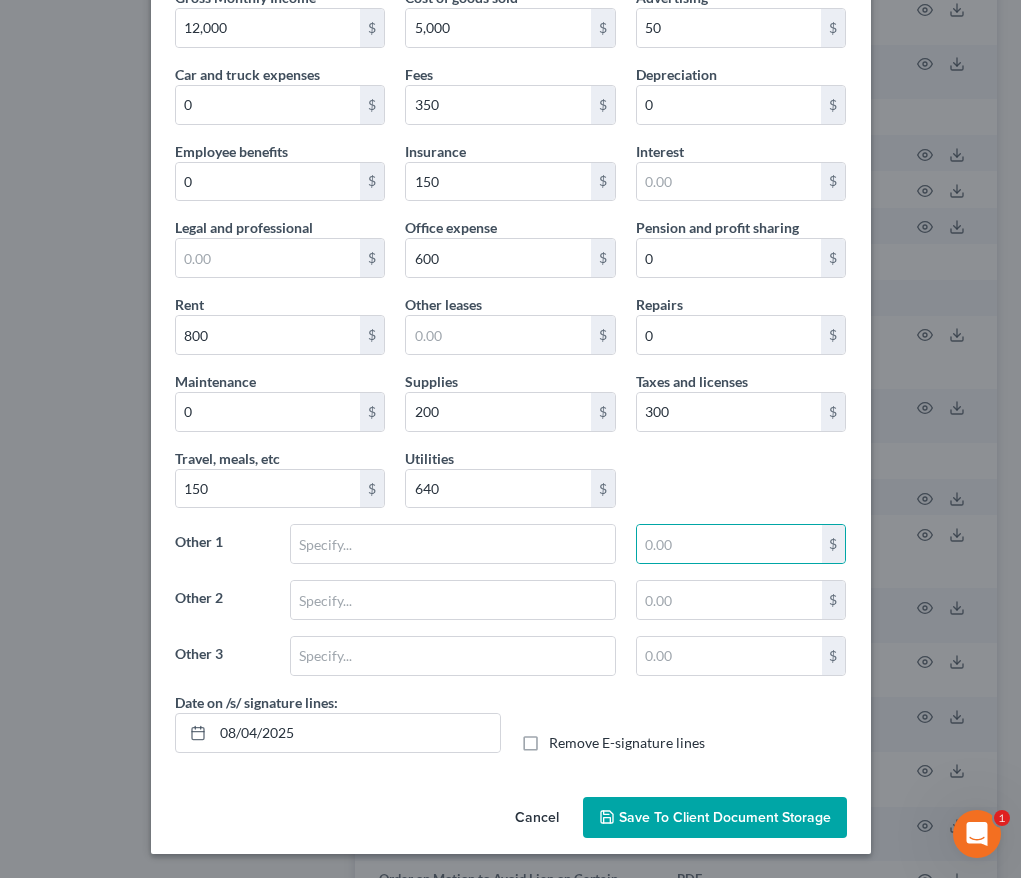 click on "Save to Client Document Storage" at bounding box center [725, 817] 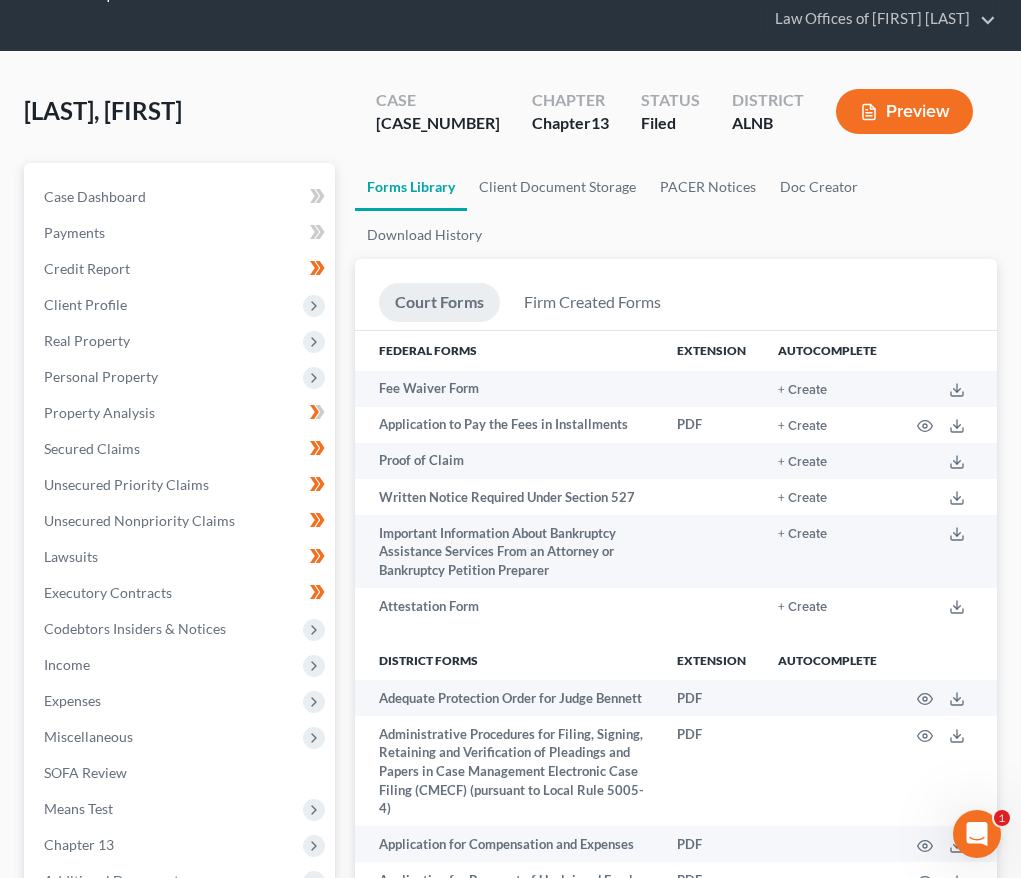 scroll, scrollTop: 0, scrollLeft: 0, axis: both 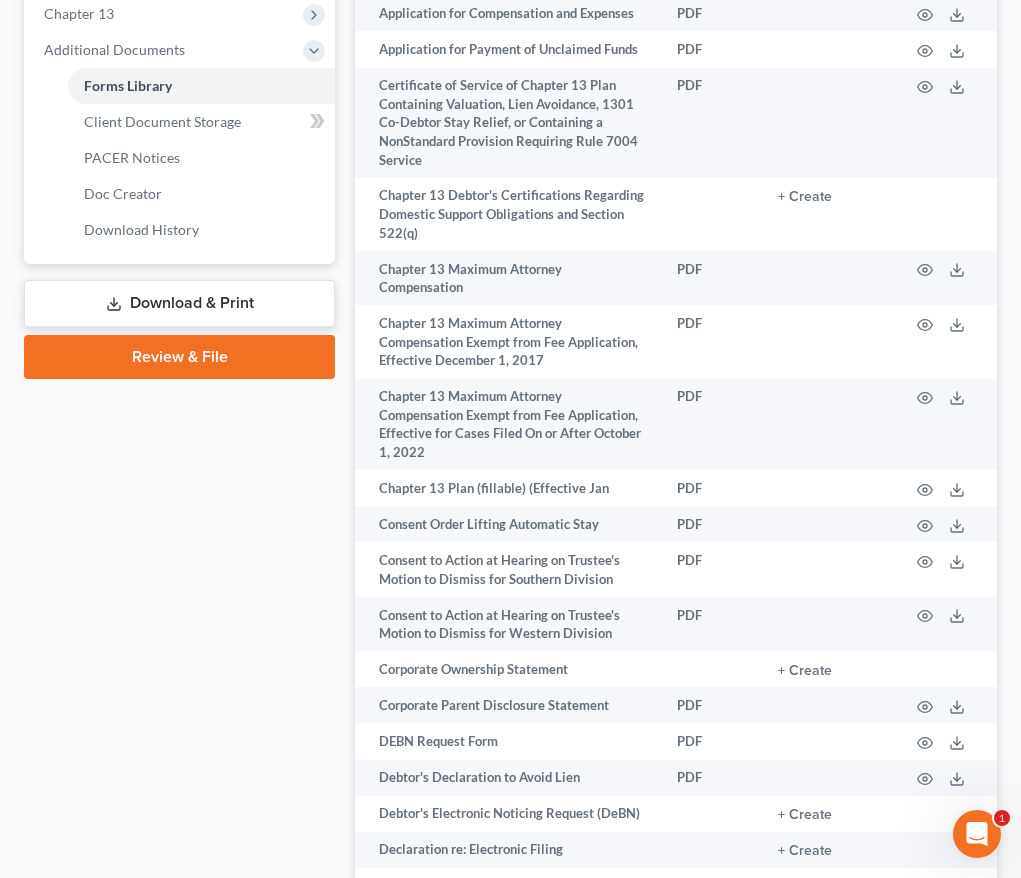 click on "Download & Print" at bounding box center (179, 303) 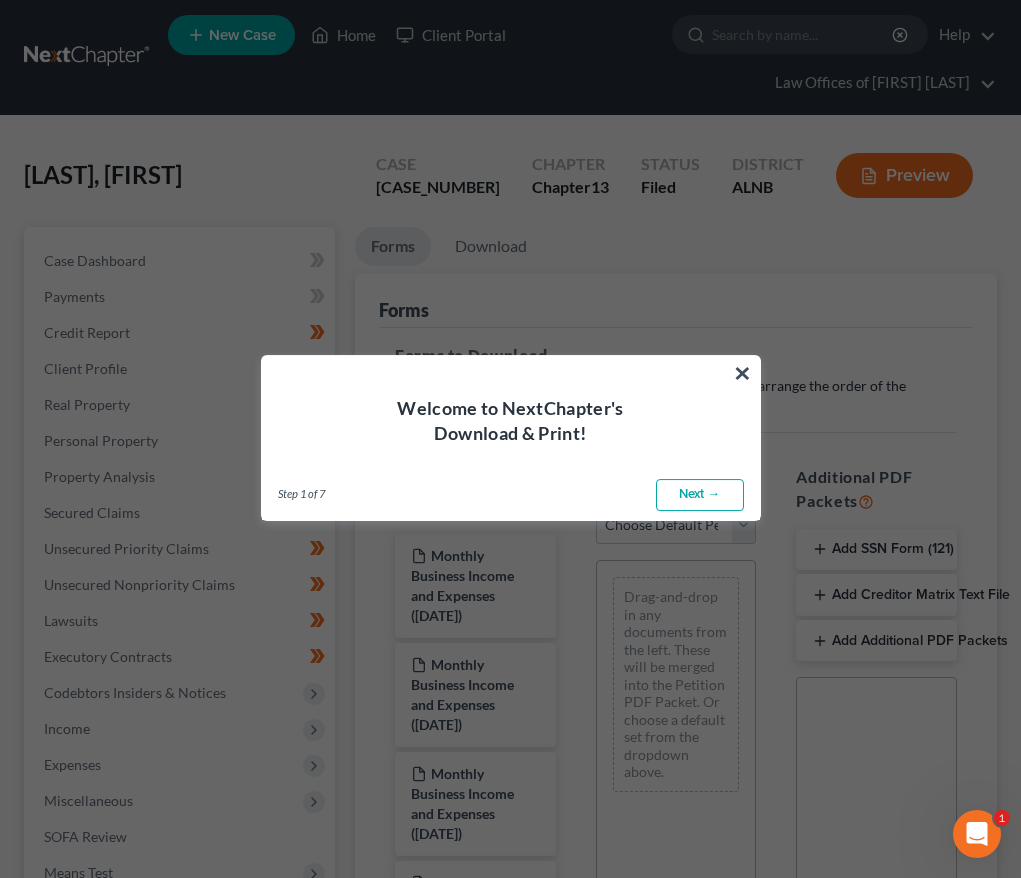 scroll, scrollTop: 0, scrollLeft: 0, axis: both 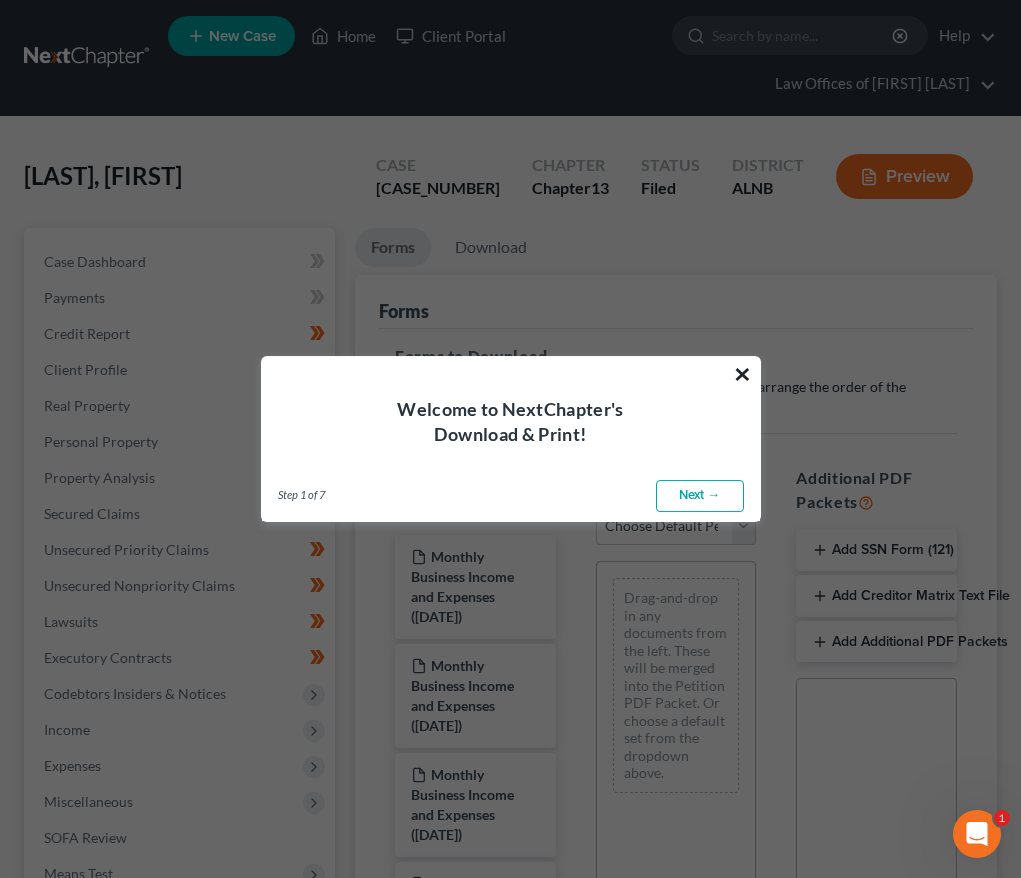 click on "×" at bounding box center (742, 374) 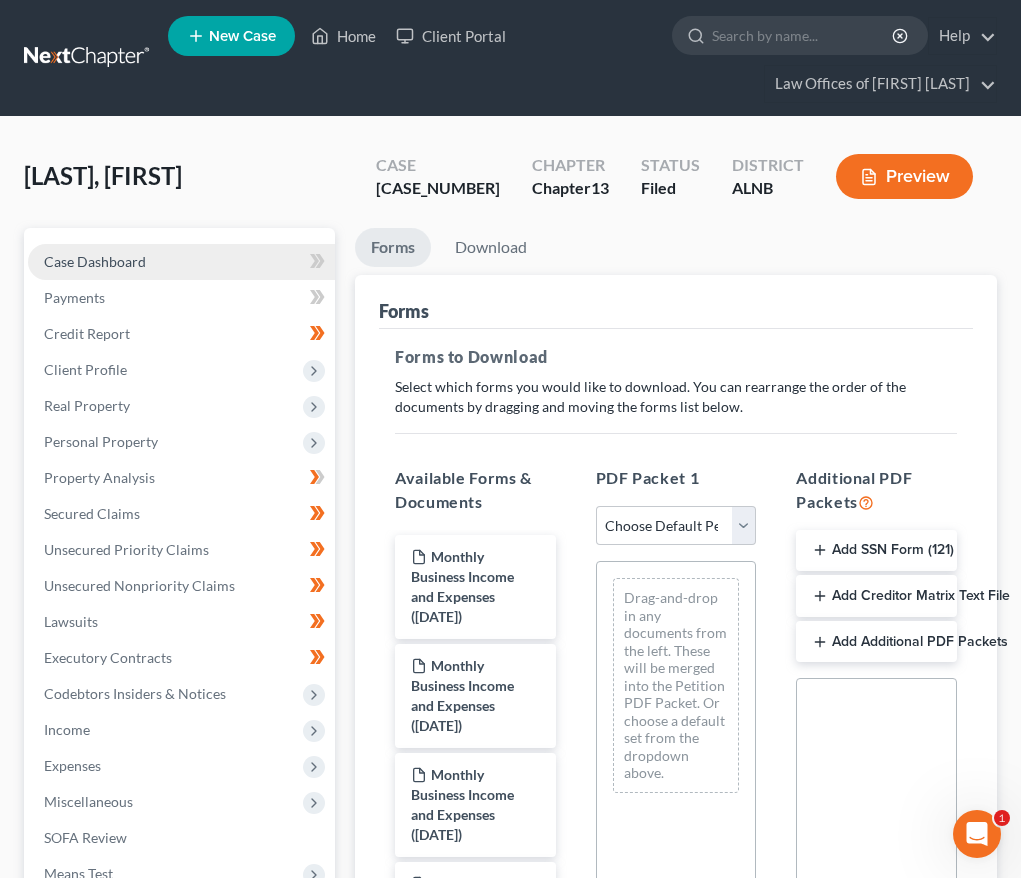 click on "Case Dashboard" at bounding box center [95, 261] 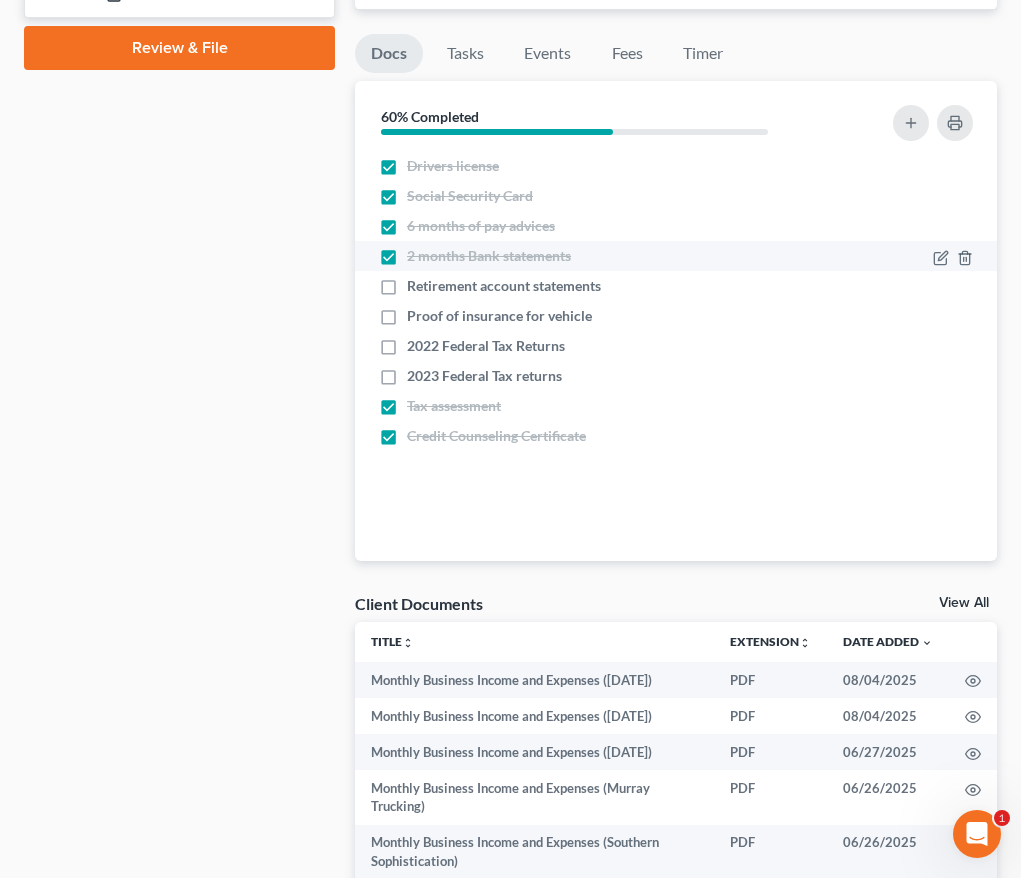 scroll, scrollTop: 1142, scrollLeft: 0, axis: vertical 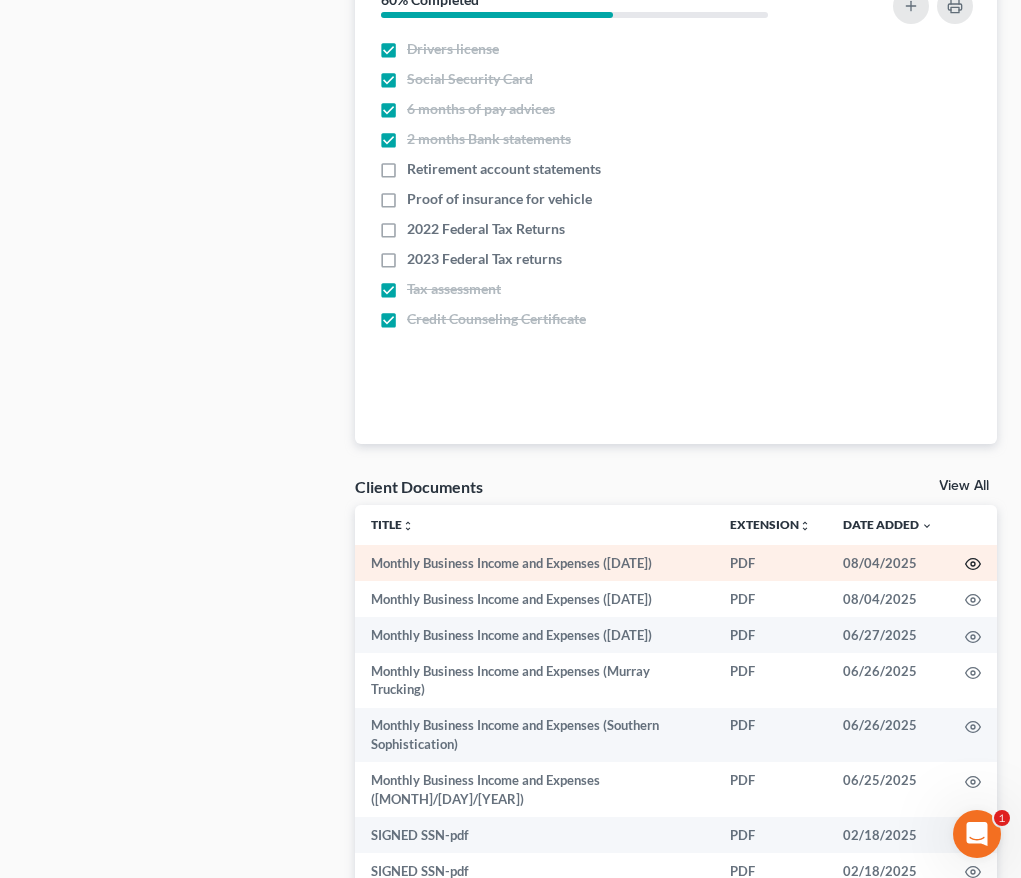 click 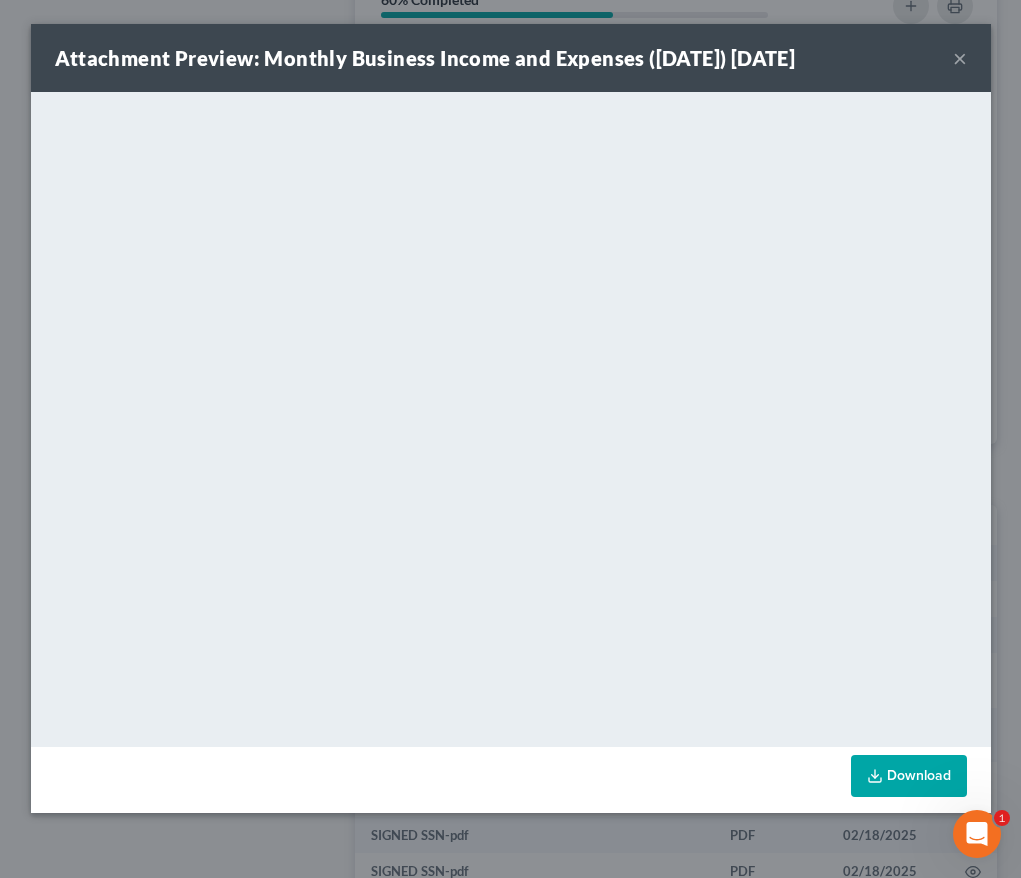 click on "×" at bounding box center (960, 58) 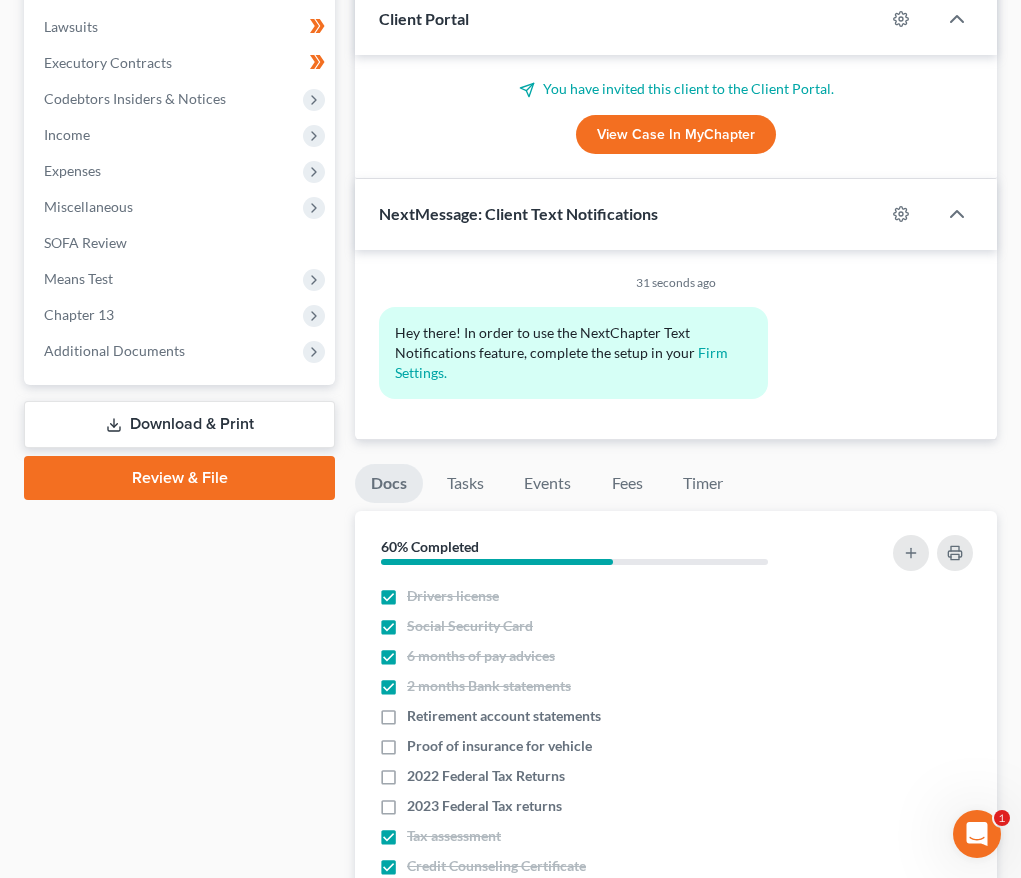 scroll, scrollTop: 325, scrollLeft: 0, axis: vertical 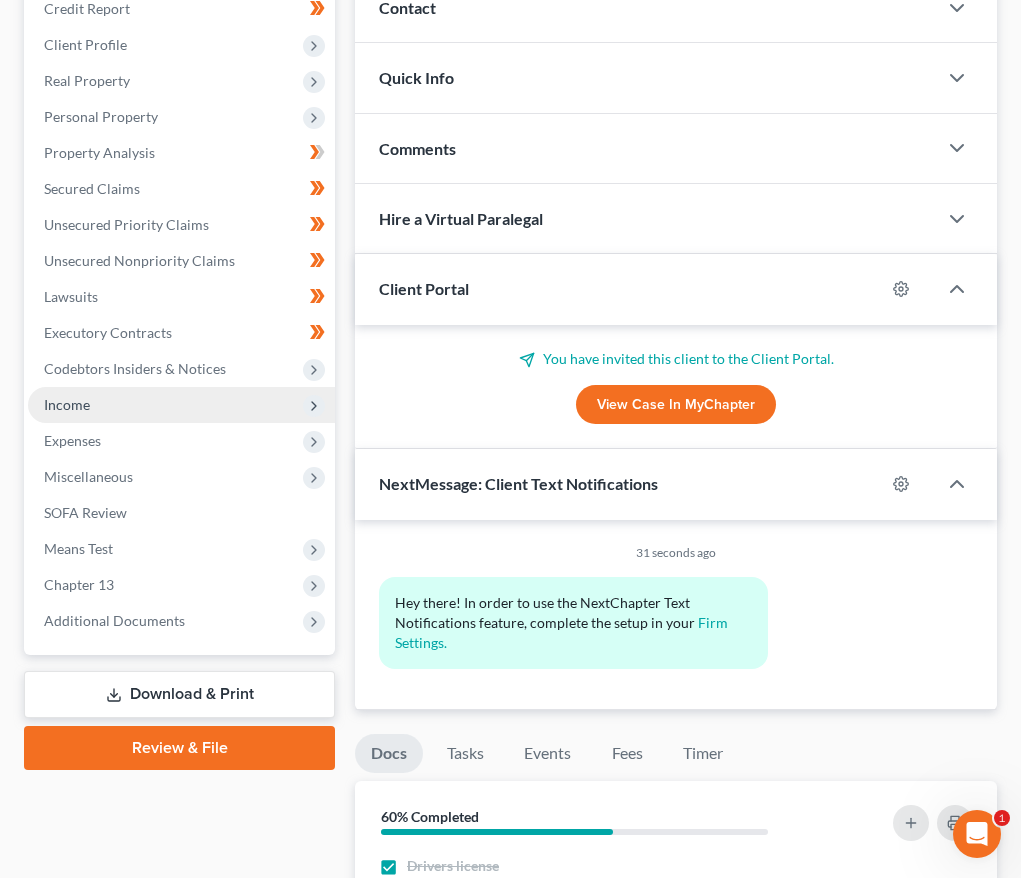 click on "Income" at bounding box center [67, 404] 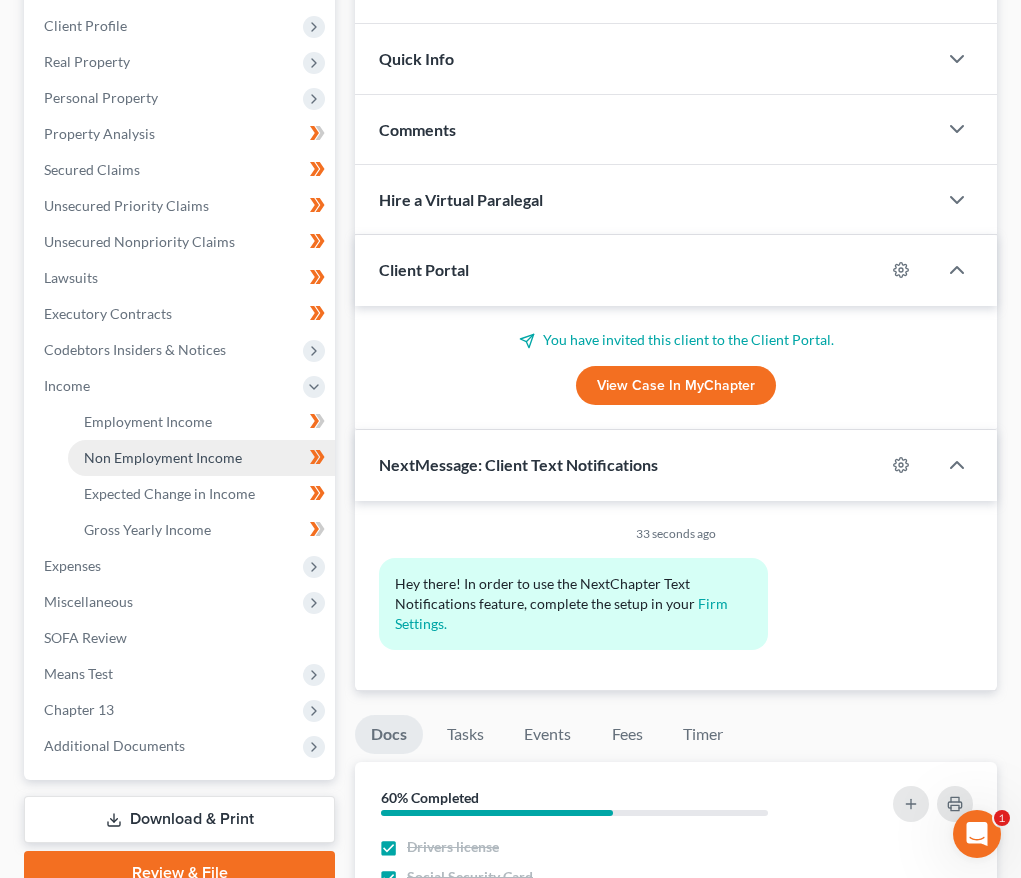 click on "Non Employment Income" at bounding box center (163, 457) 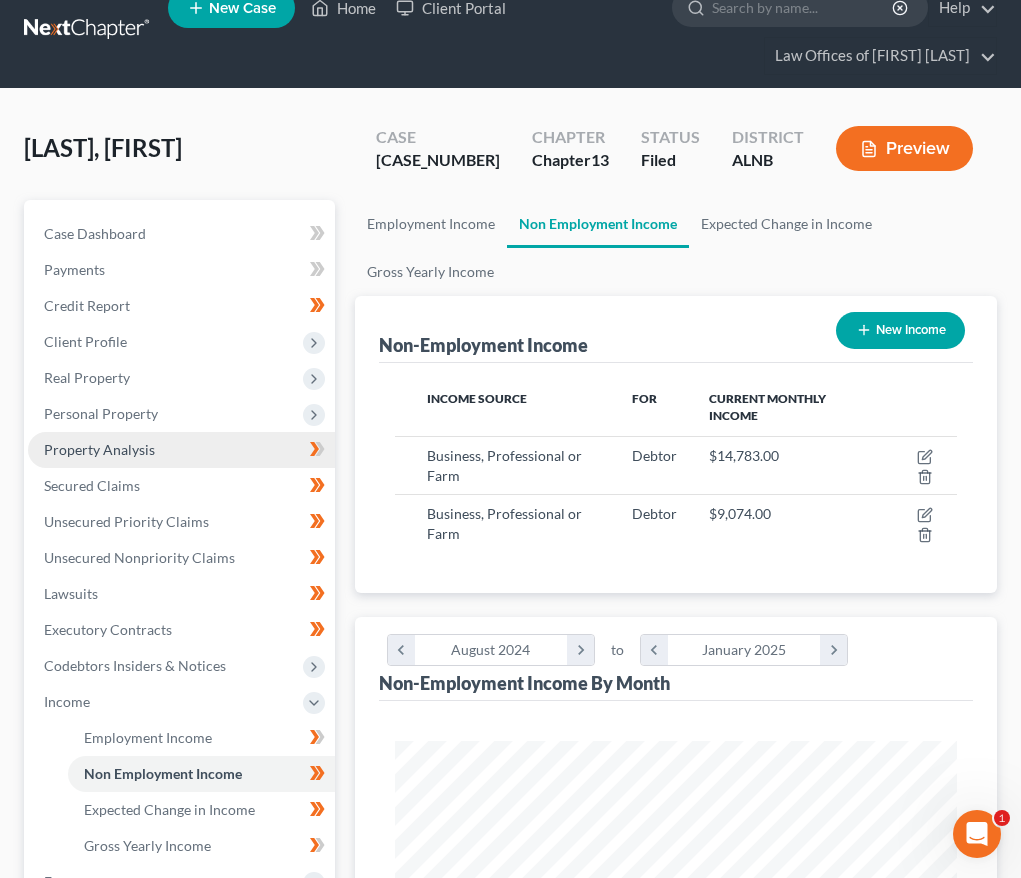 scroll, scrollTop: 0, scrollLeft: 0, axis: both 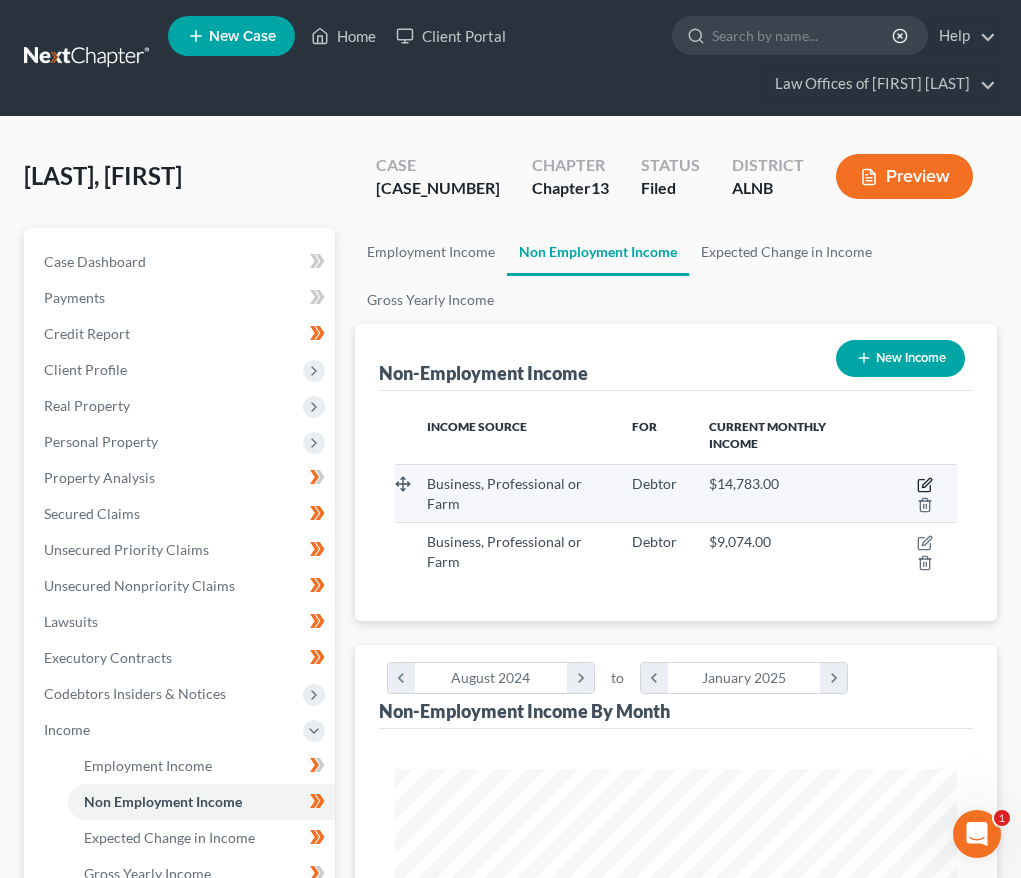 click 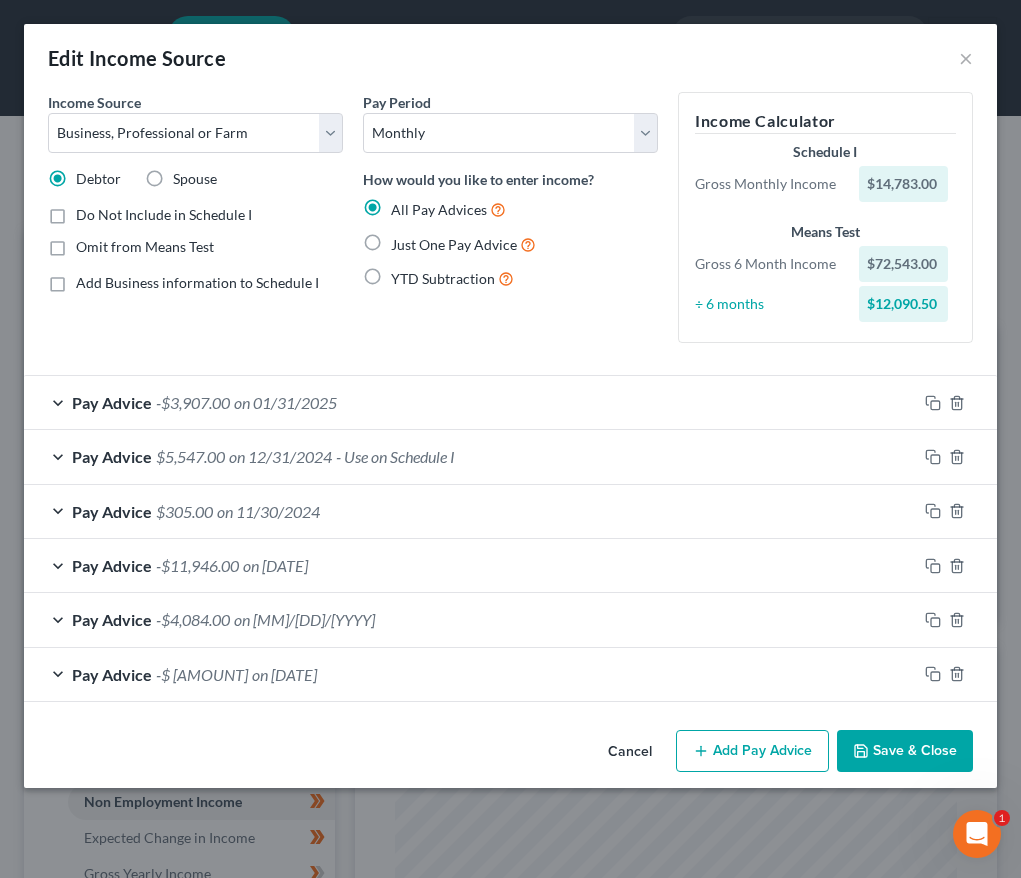 click on "Add Pay Advice" at bounding box center (752, 751) 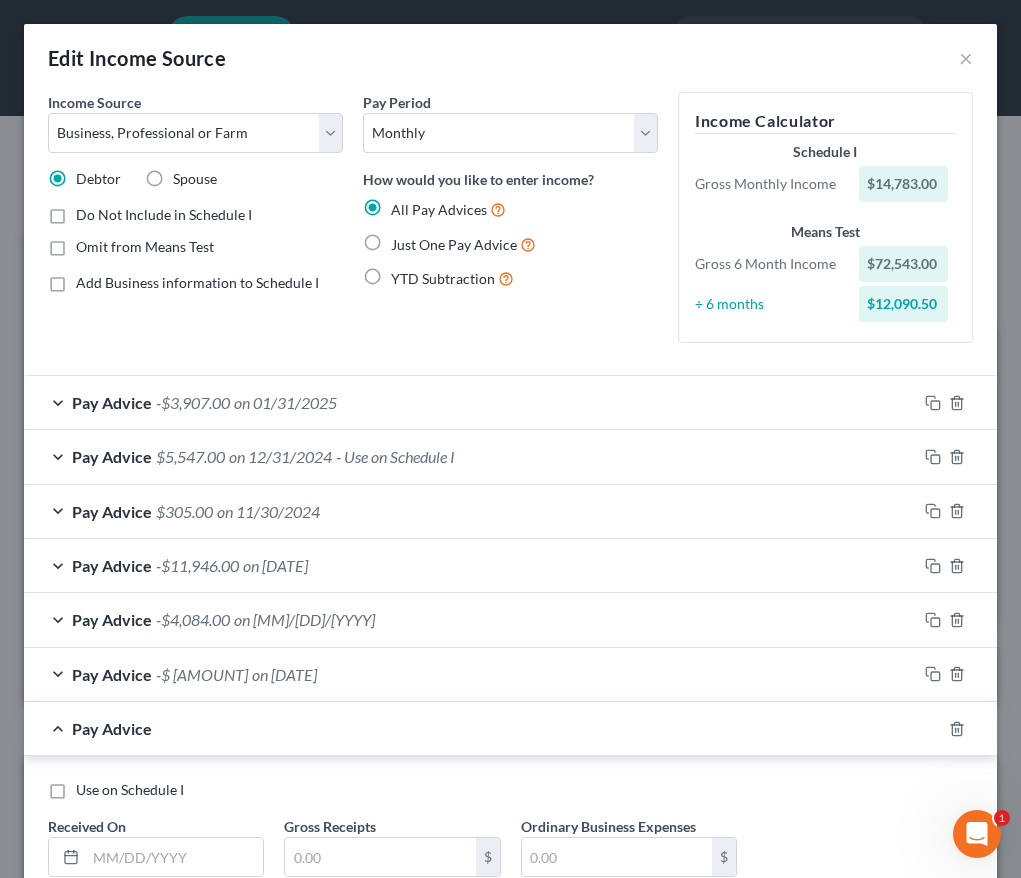 scroll, scrollTop: 140, scrollLeft: 0, axis: vertical 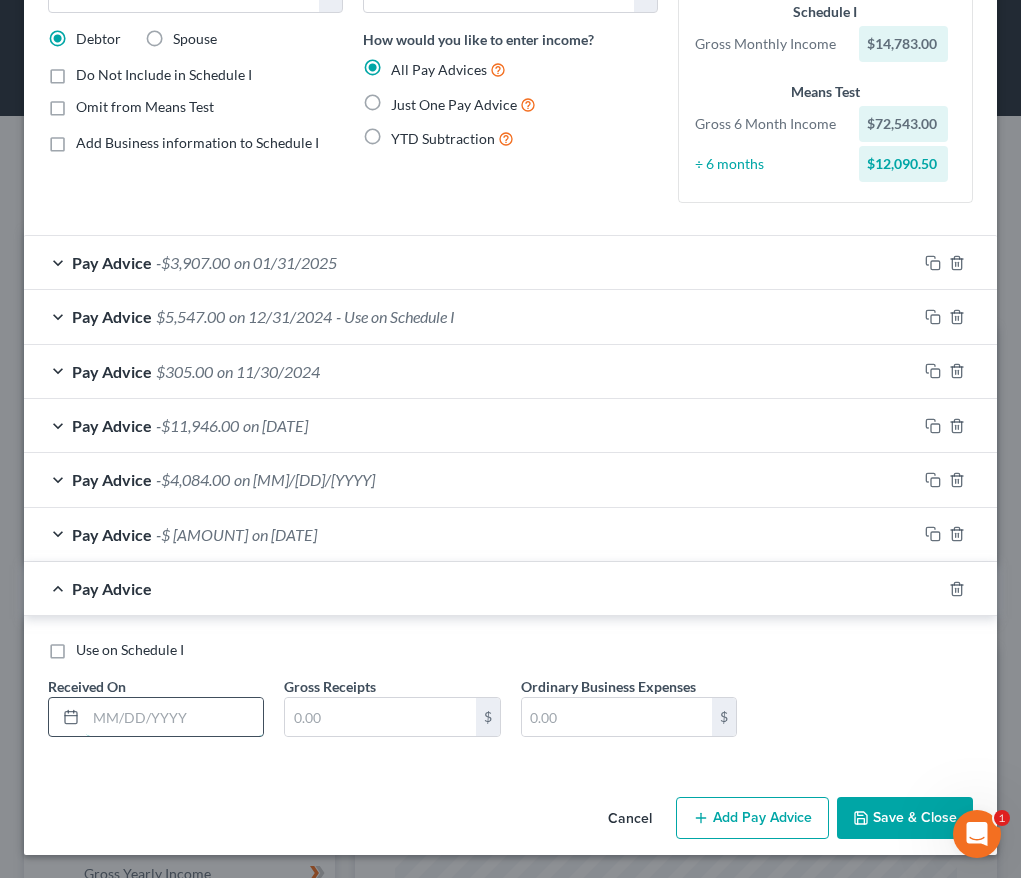 click at bounding box center (174, 717) 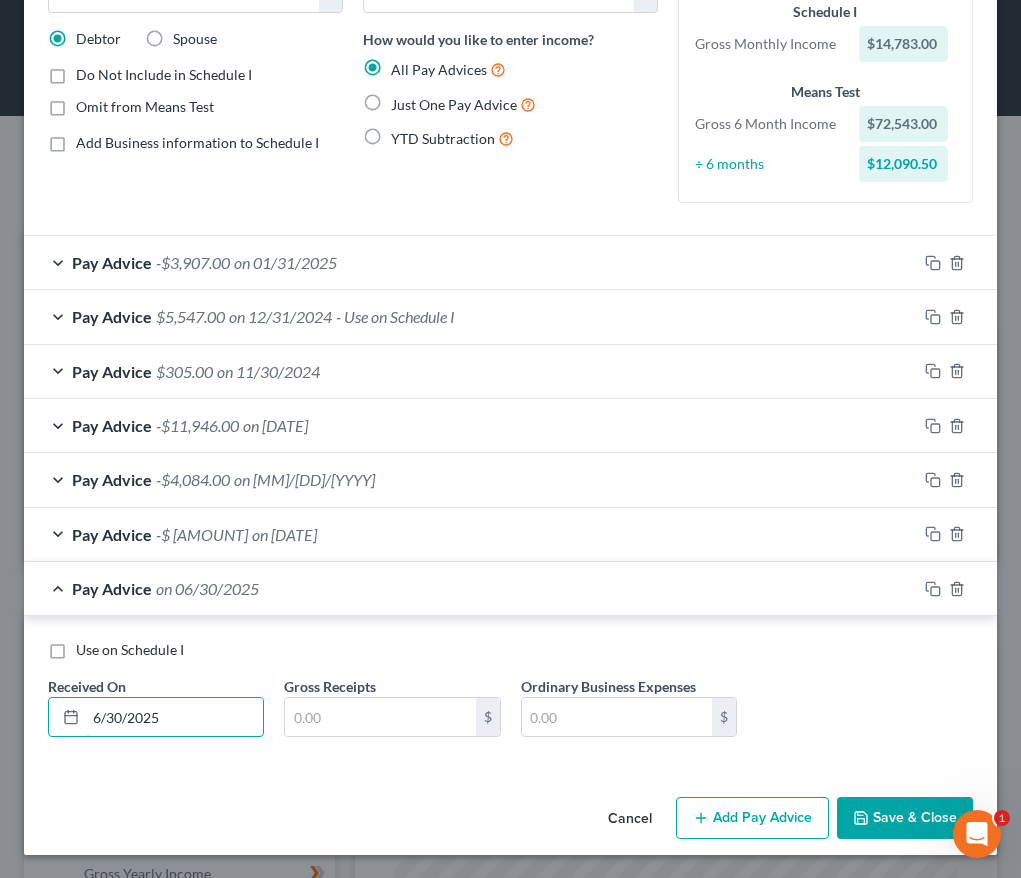 type on "6/30/2025" 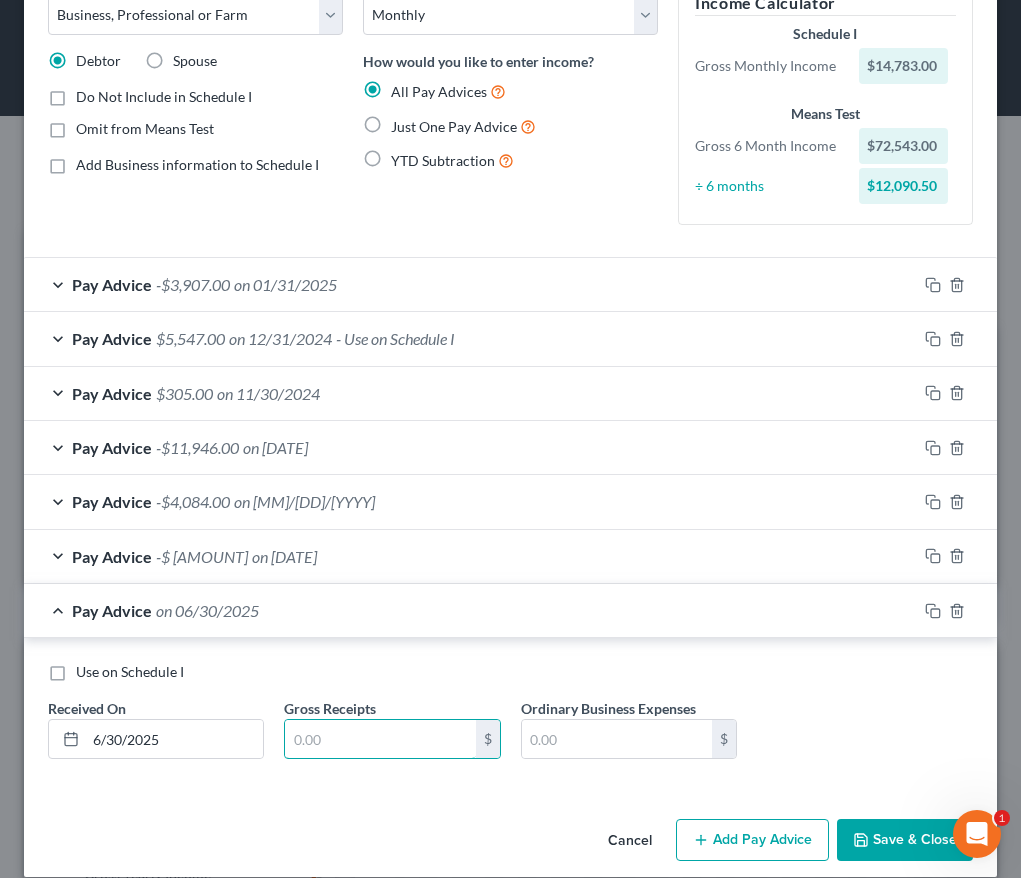 scroll, scrollTop: 0, scrollLeft: 0, axis: both 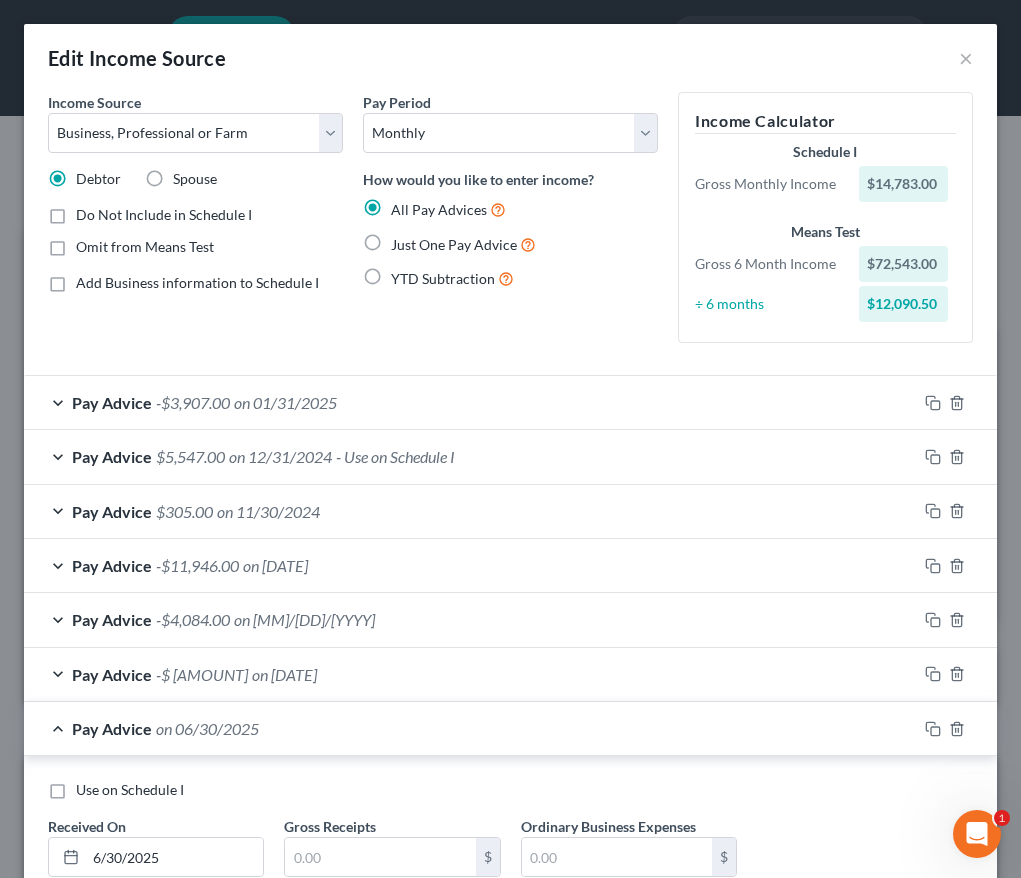 click on "on 12/31/2024" at bounding box center (280, 456) 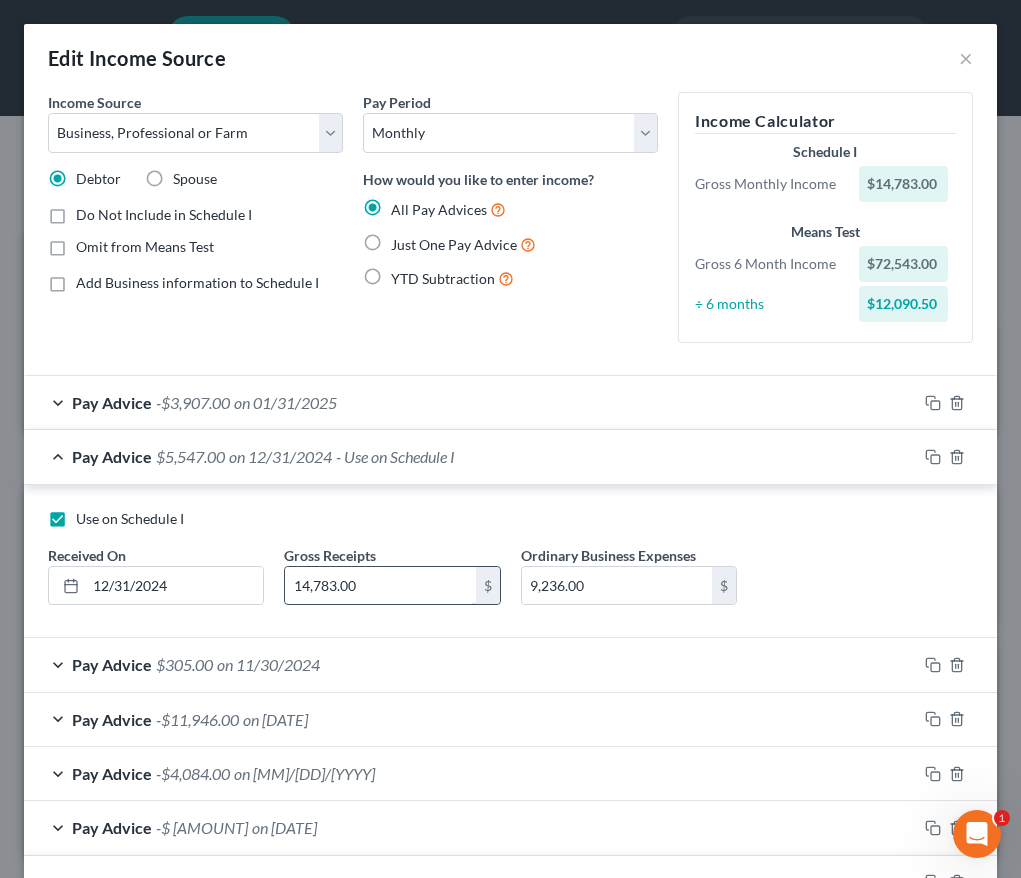click on "14,783.00" at bounding box center (380, 586) 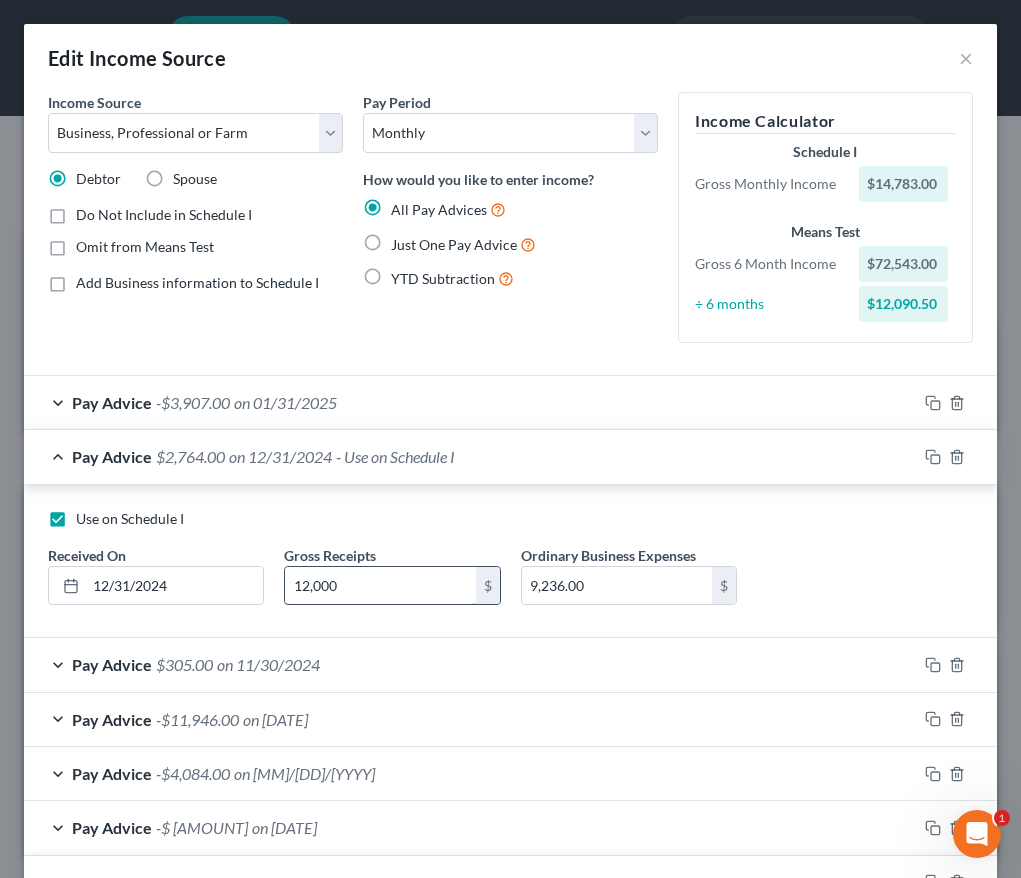 type on "12,000" 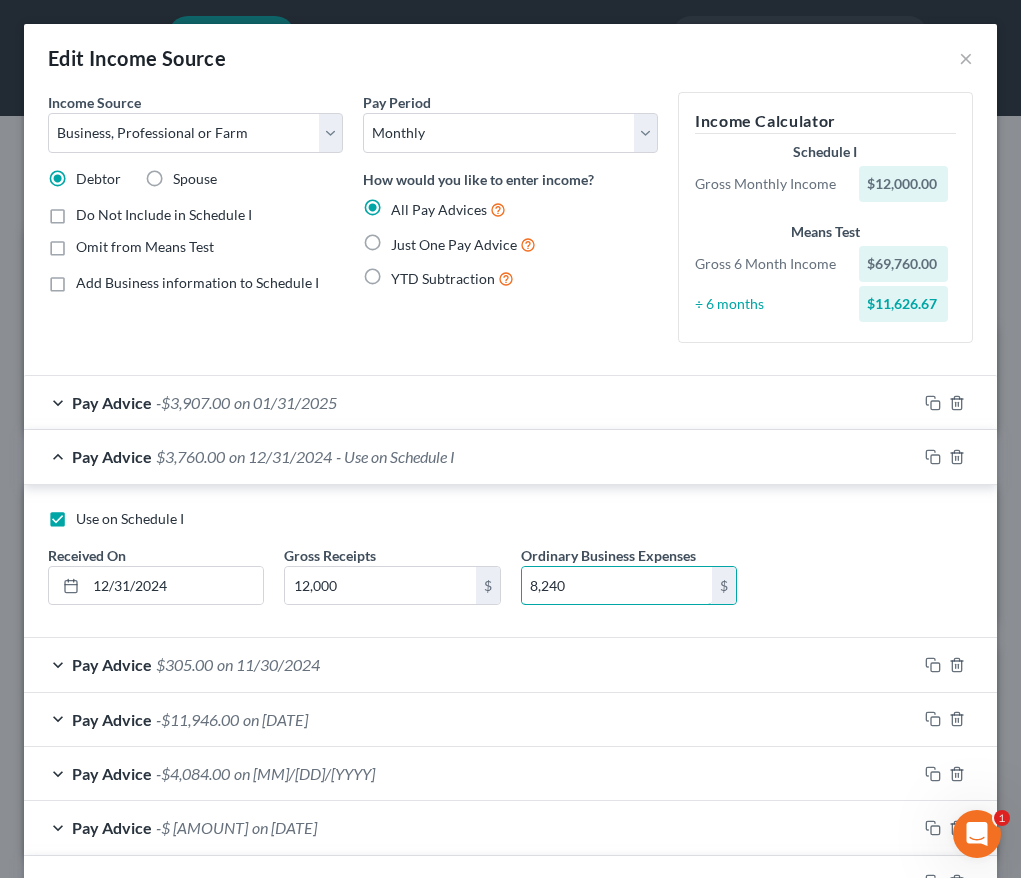 scroll, scrollTop: 294, scrollLeft: 0, axis: vertical 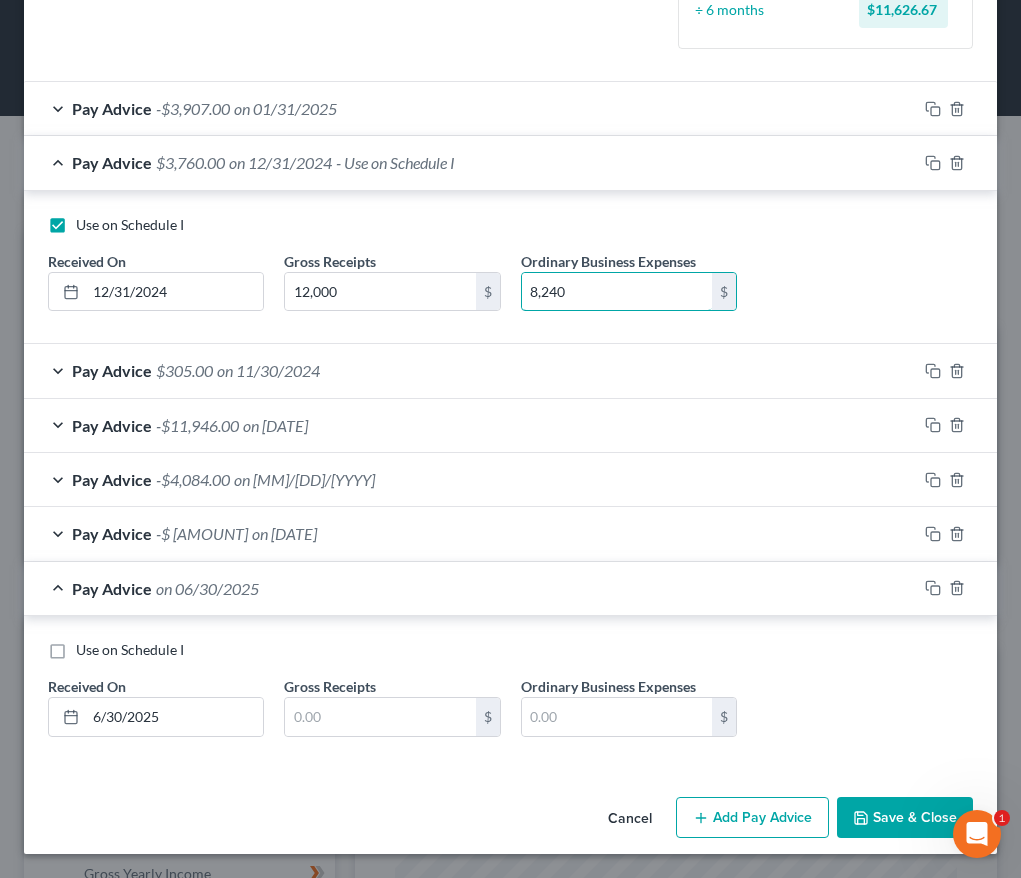 type on "8,240" 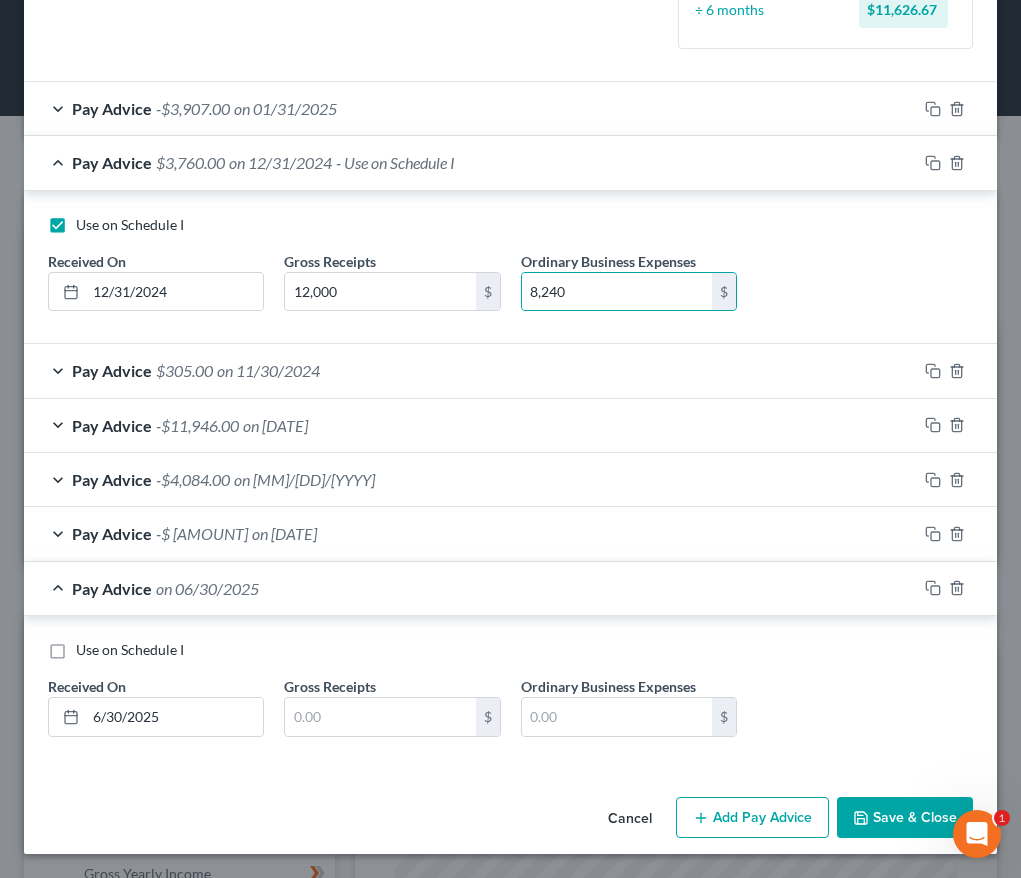 click on "Cancel" at bounding box center (630, 819) 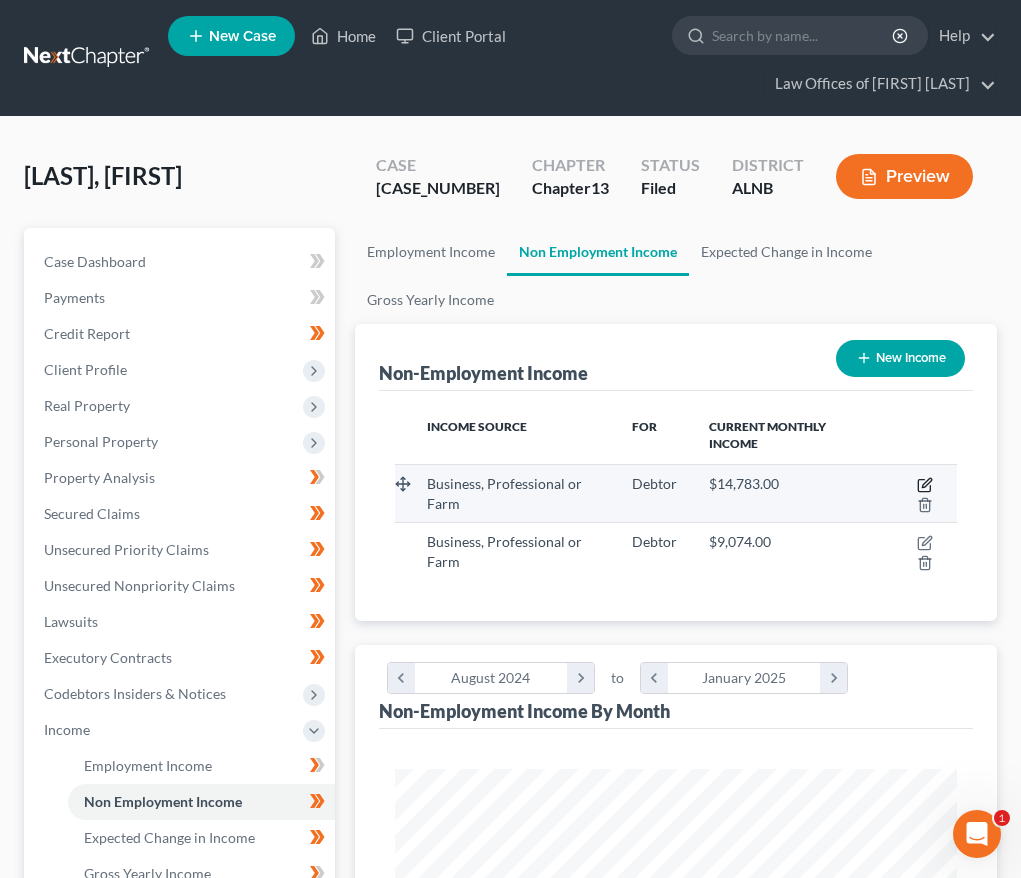 click 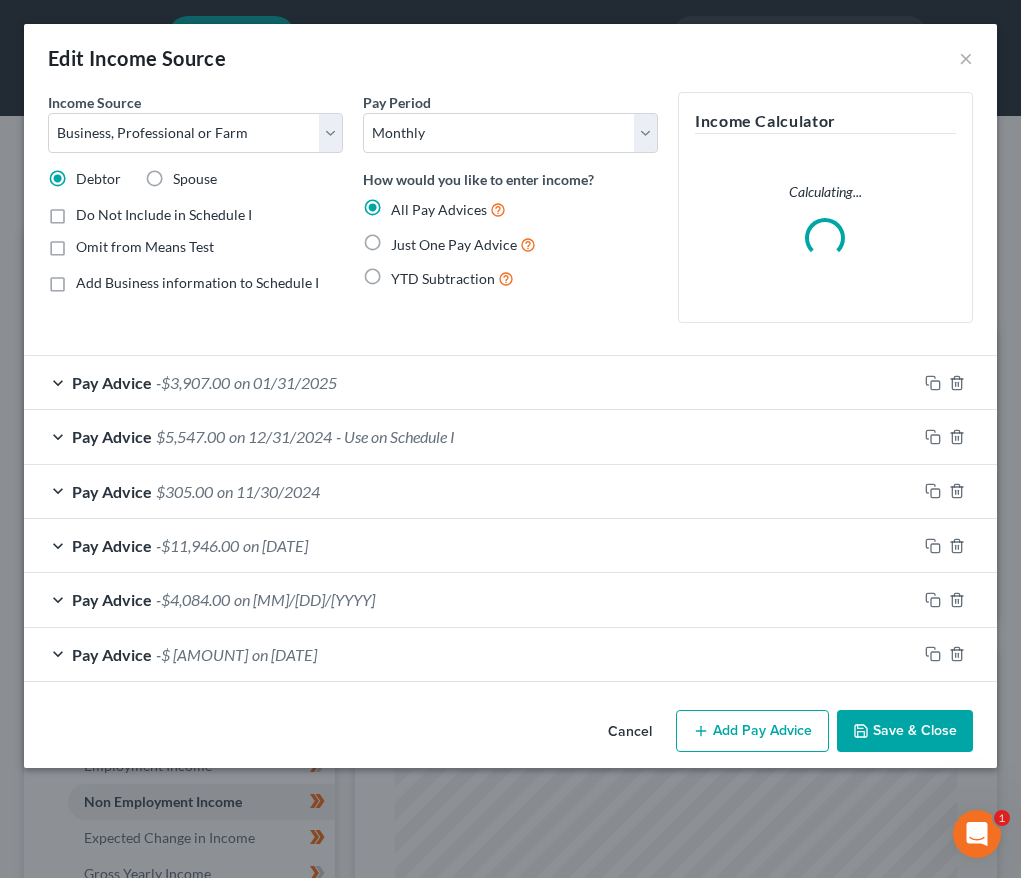 click on "Add Pay Advice" at bounding box center (752, 731) 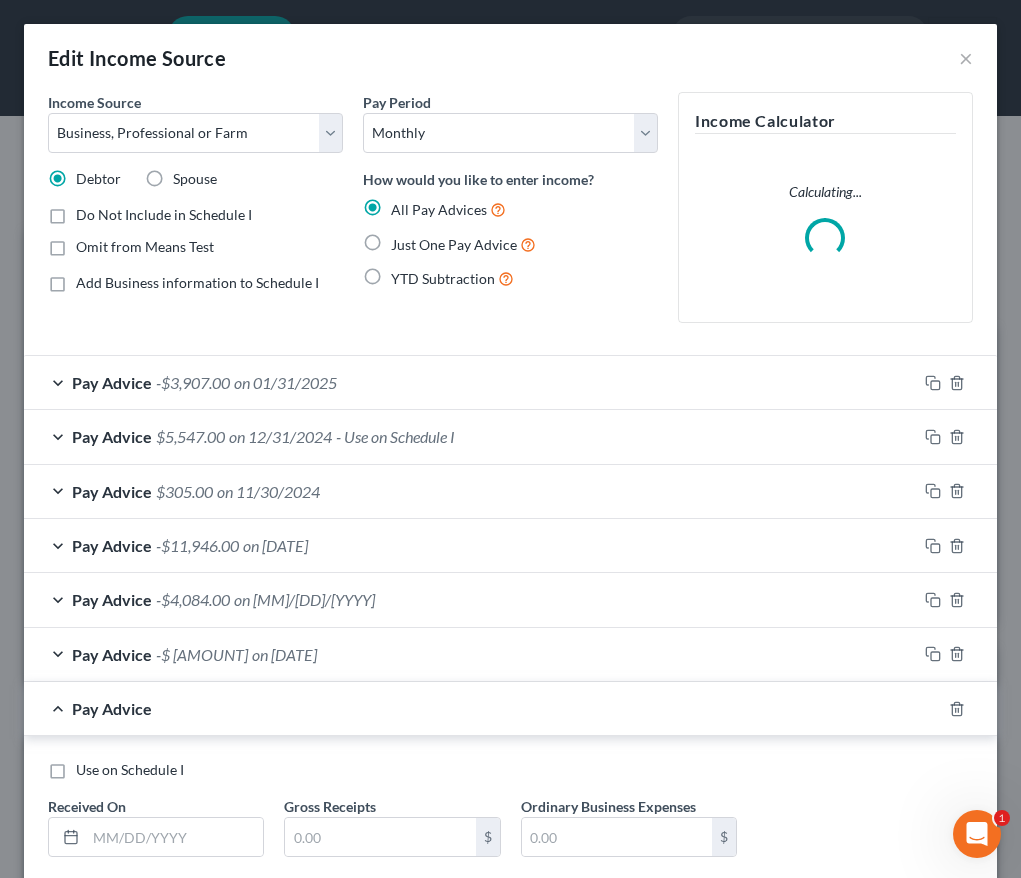 scroll, scrollTop: 120, scrollLeft: 0, axis: vertical 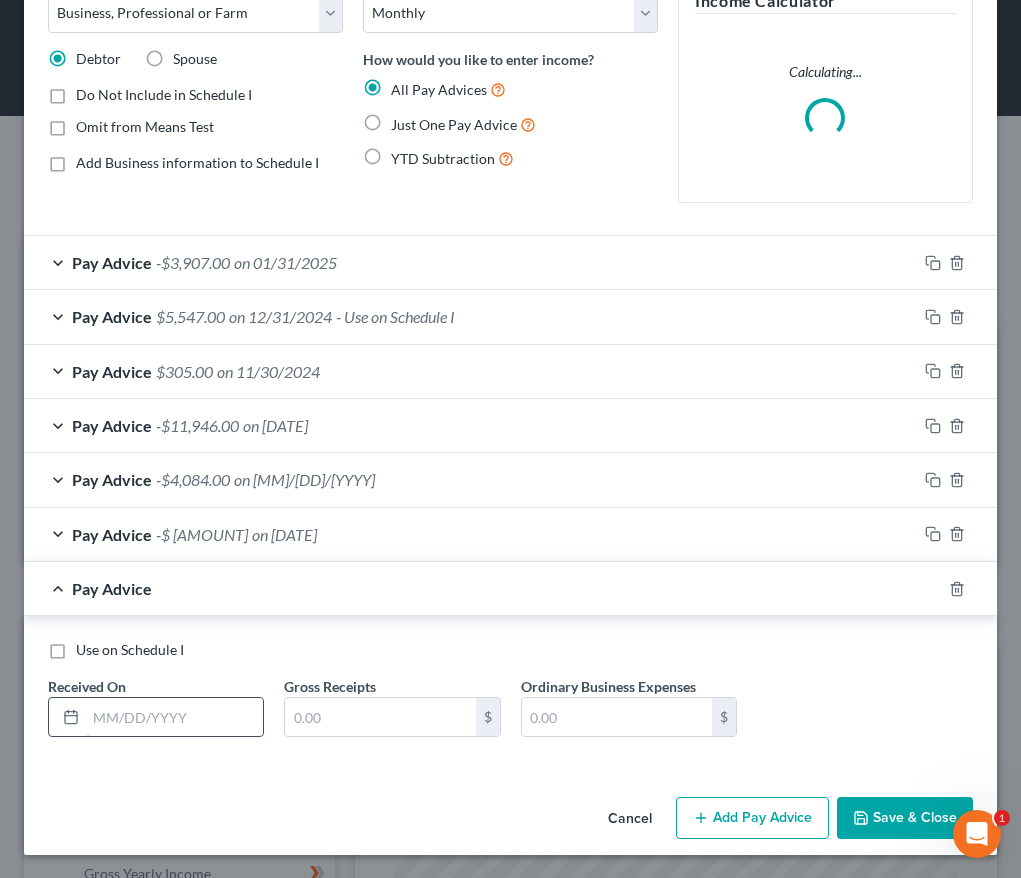 click at bounding box center [174, 717] 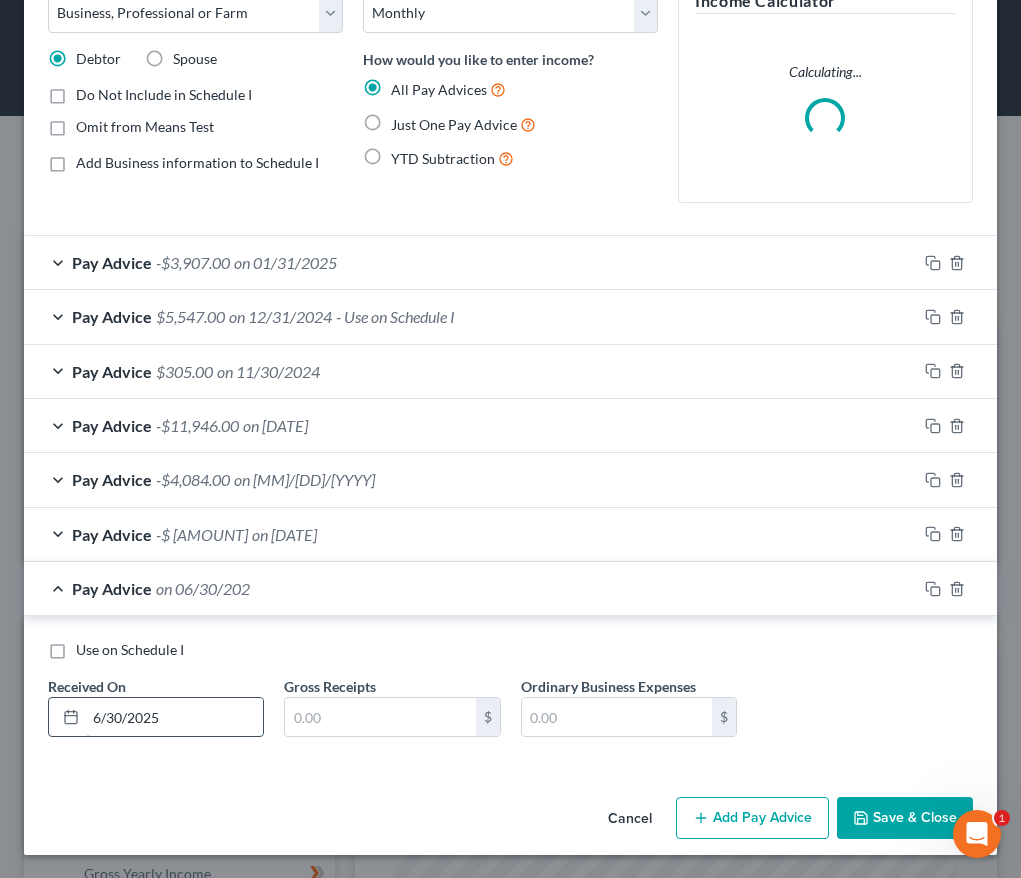 type on "6/30/2025" 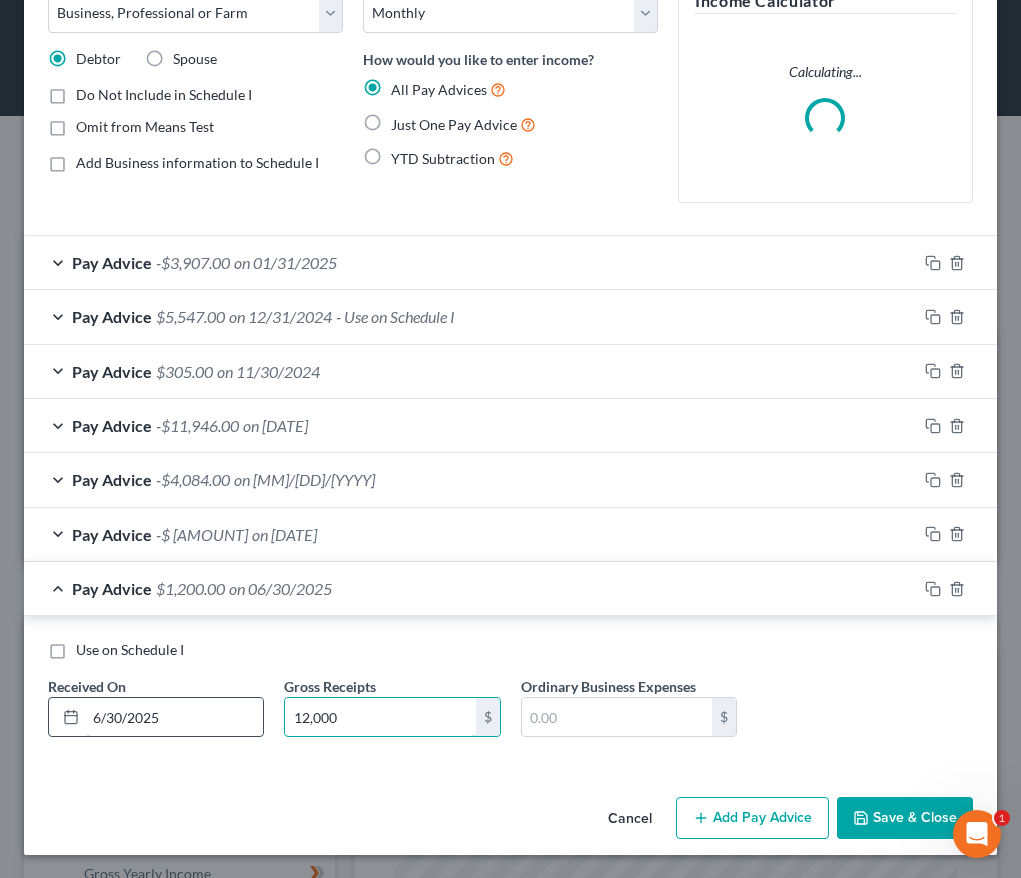 type on "12,000" 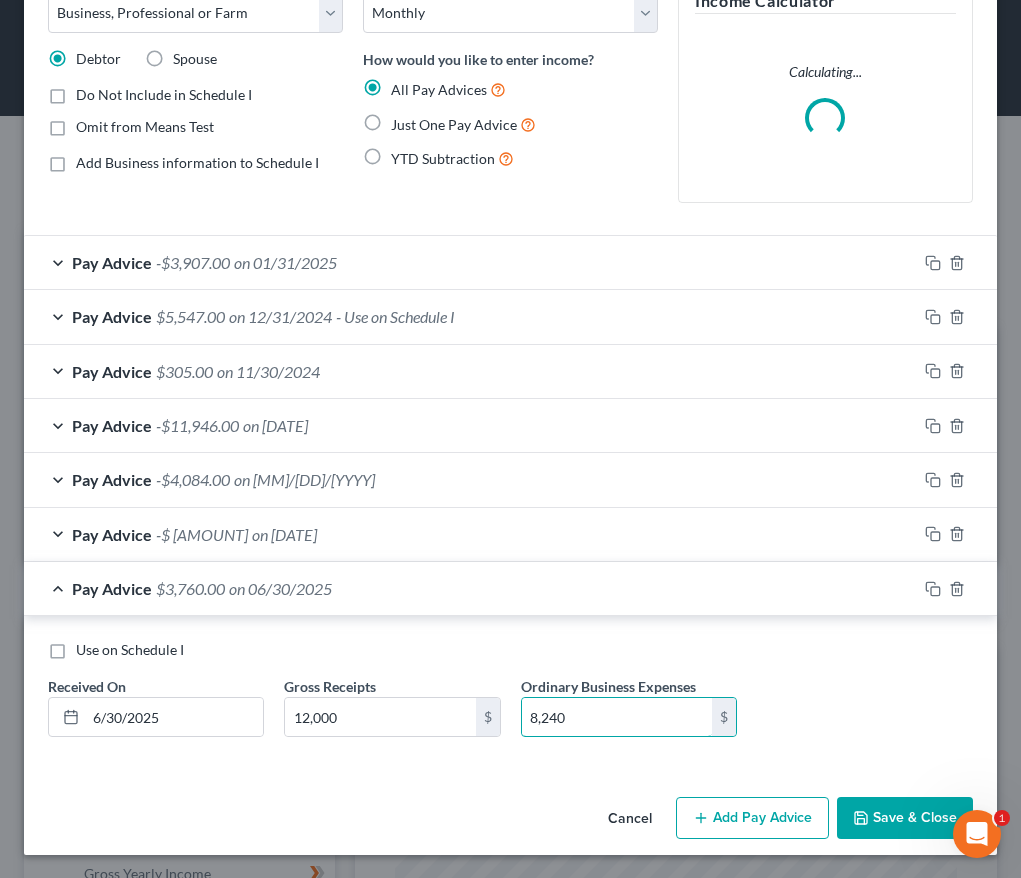 type on "8,240" 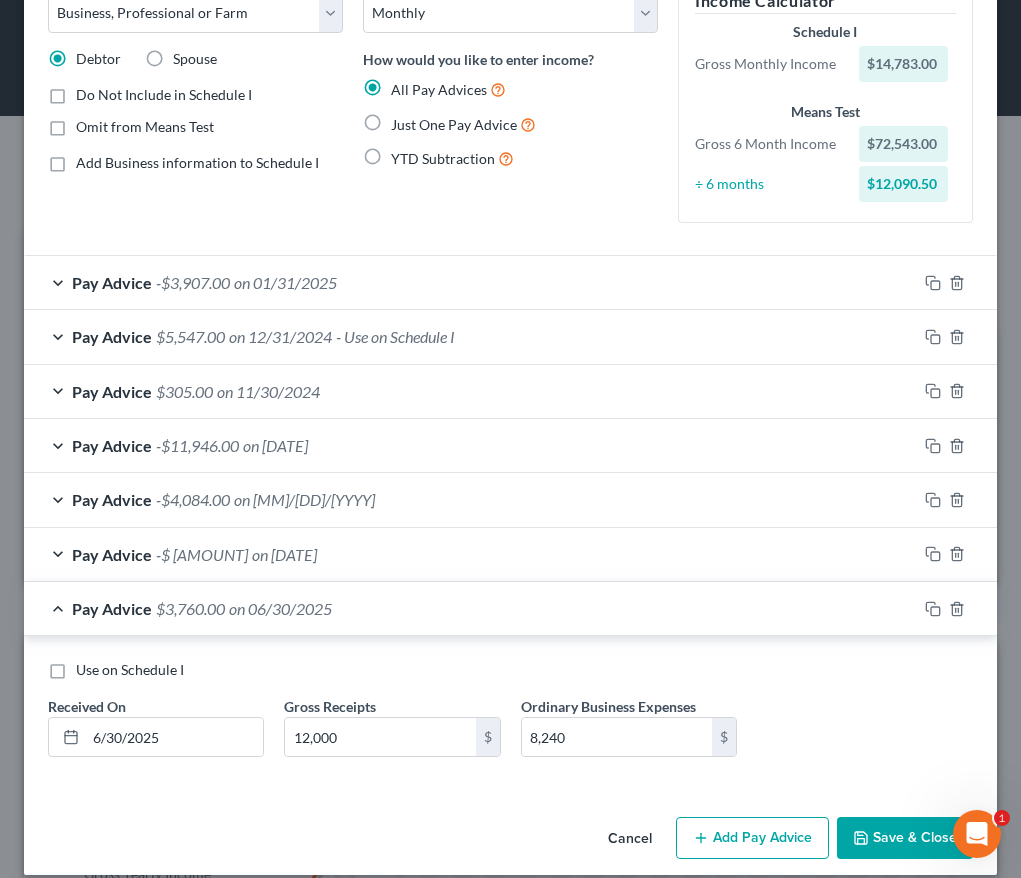 drag, startPoint x: 868, startPoint y: 810, endPoint x: 82, endPoint y: 674, distance: 797.67914 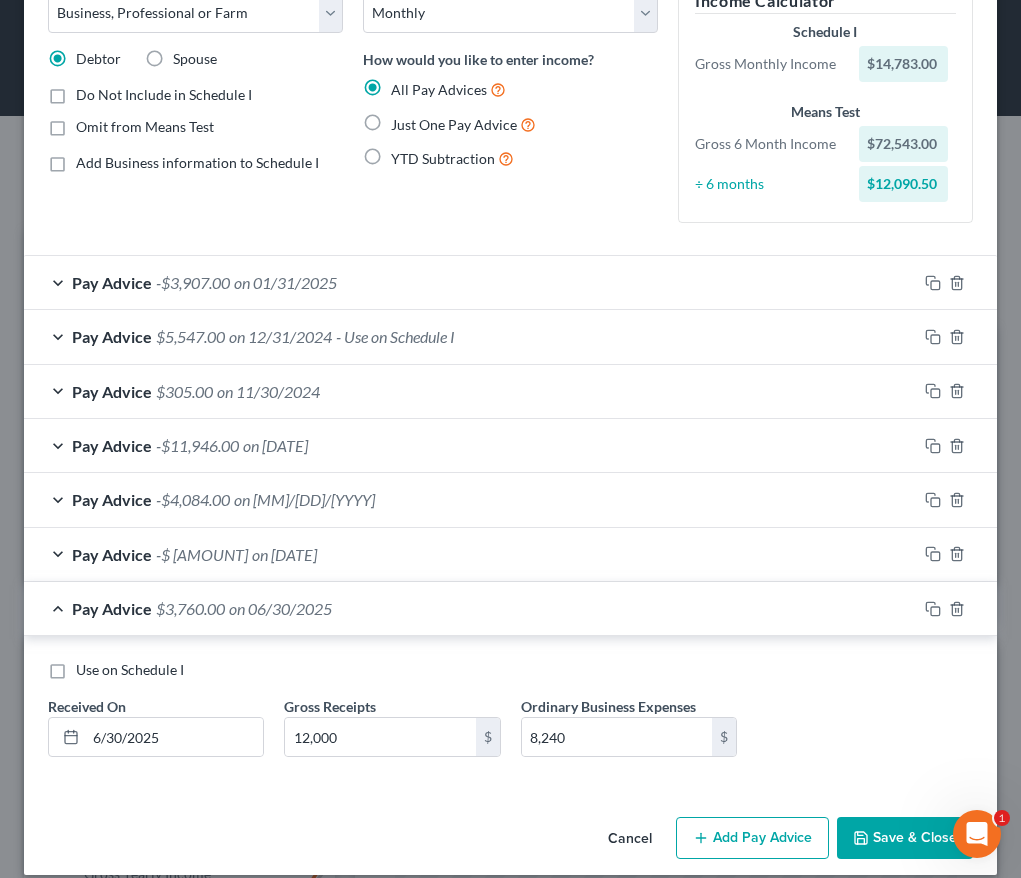 click on "Use on Schedule I" at bounding box center [90, 666] 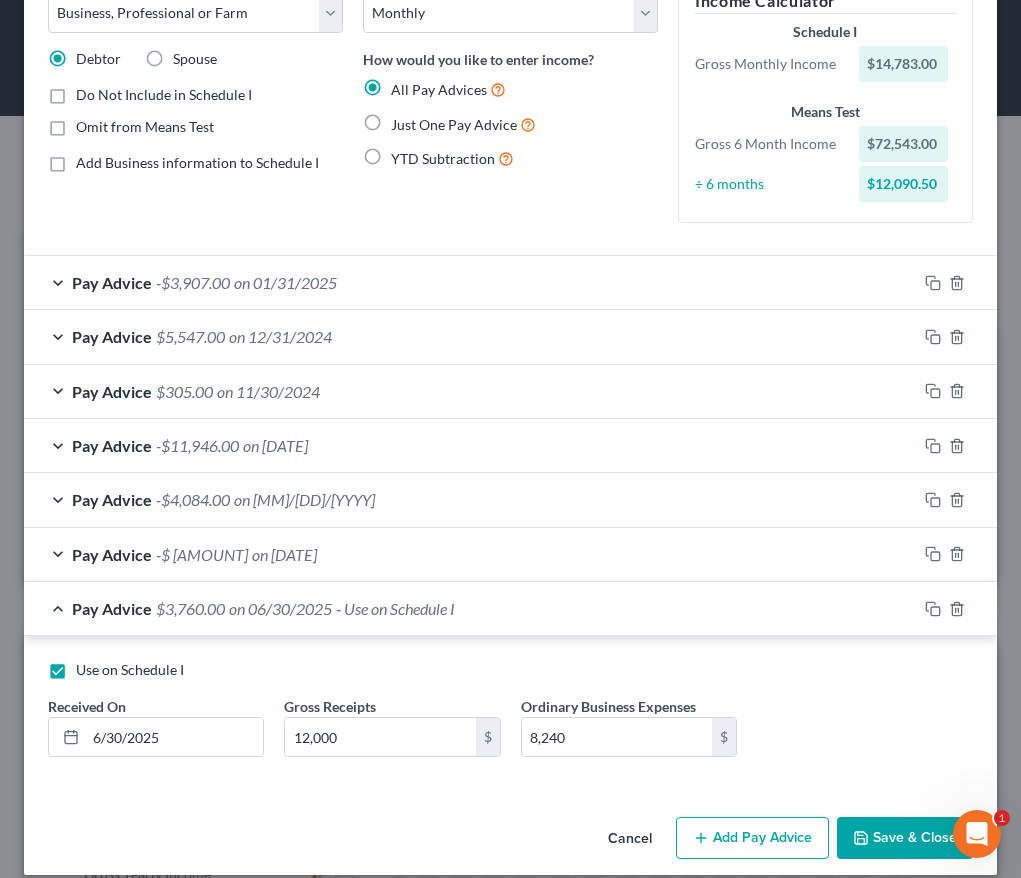 click on "Save & Close" at bounding box center [905, 838] 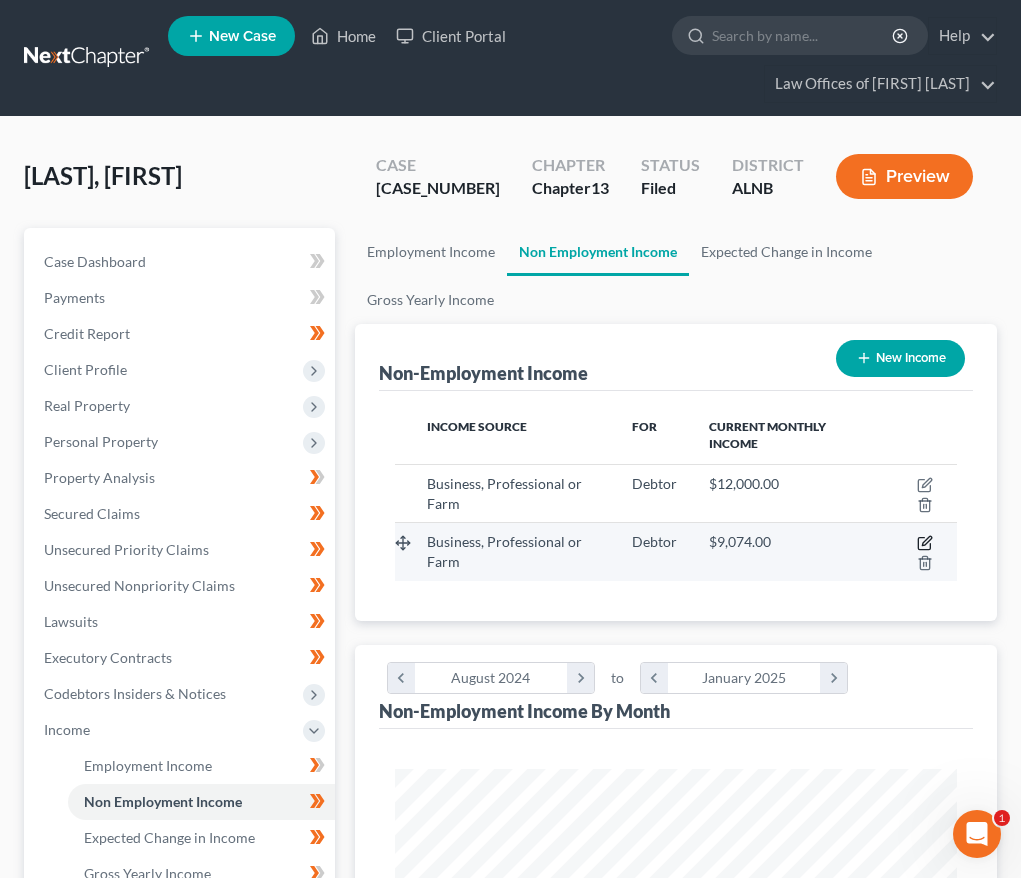 click 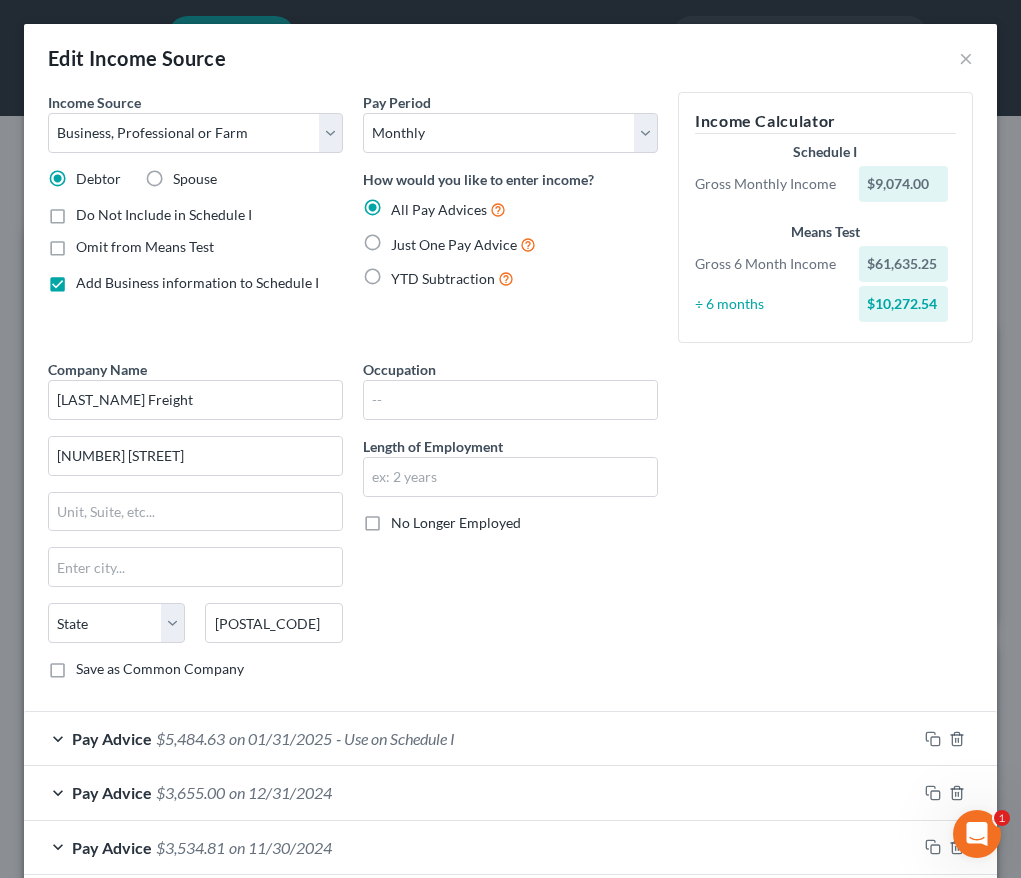 scroll, scrollTop: 269, scrollLeft: 0, axis: vertical 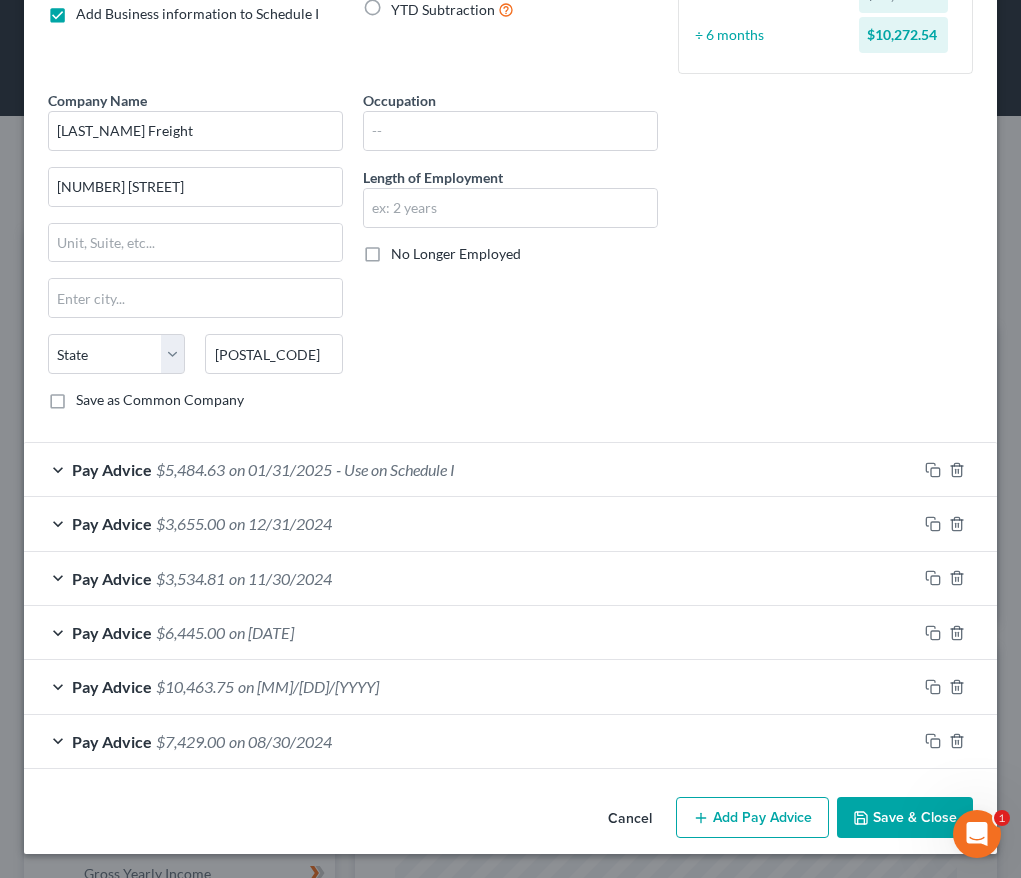 click on "Add Pay Advice" at bounding box center (752, 818) 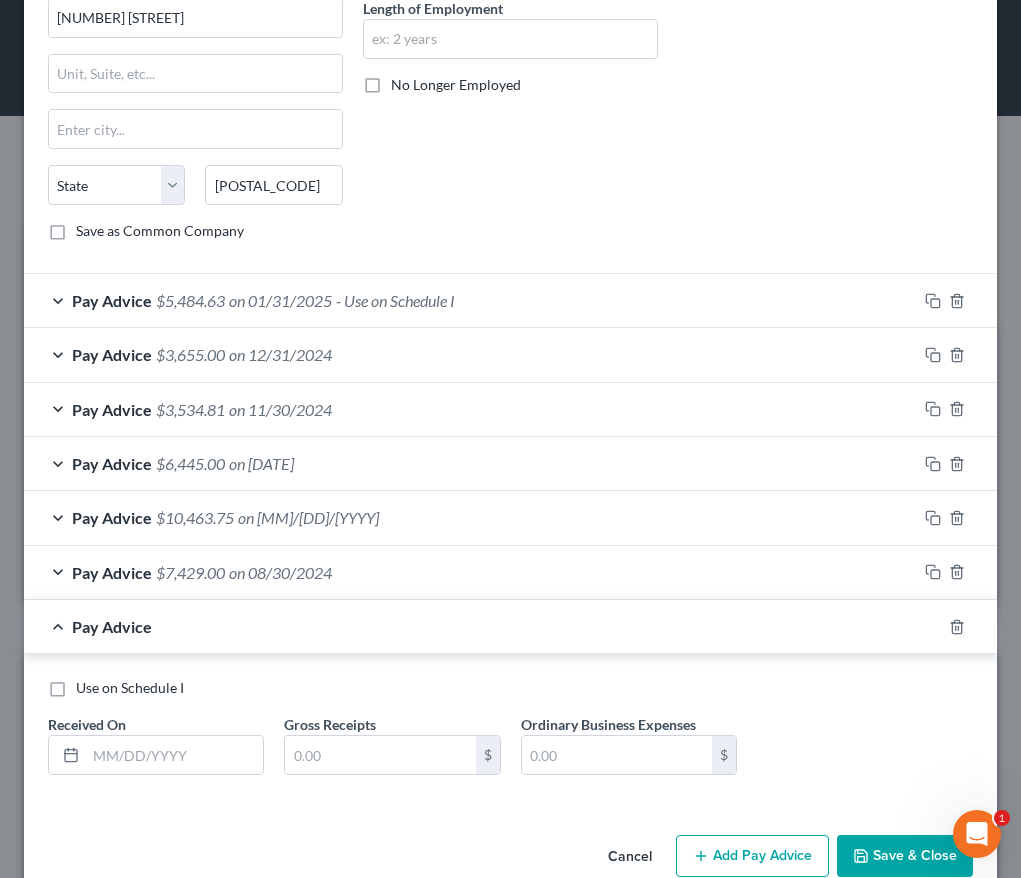 scroll, scrollTop: 476, scrollLeft: 0, axis: vertical 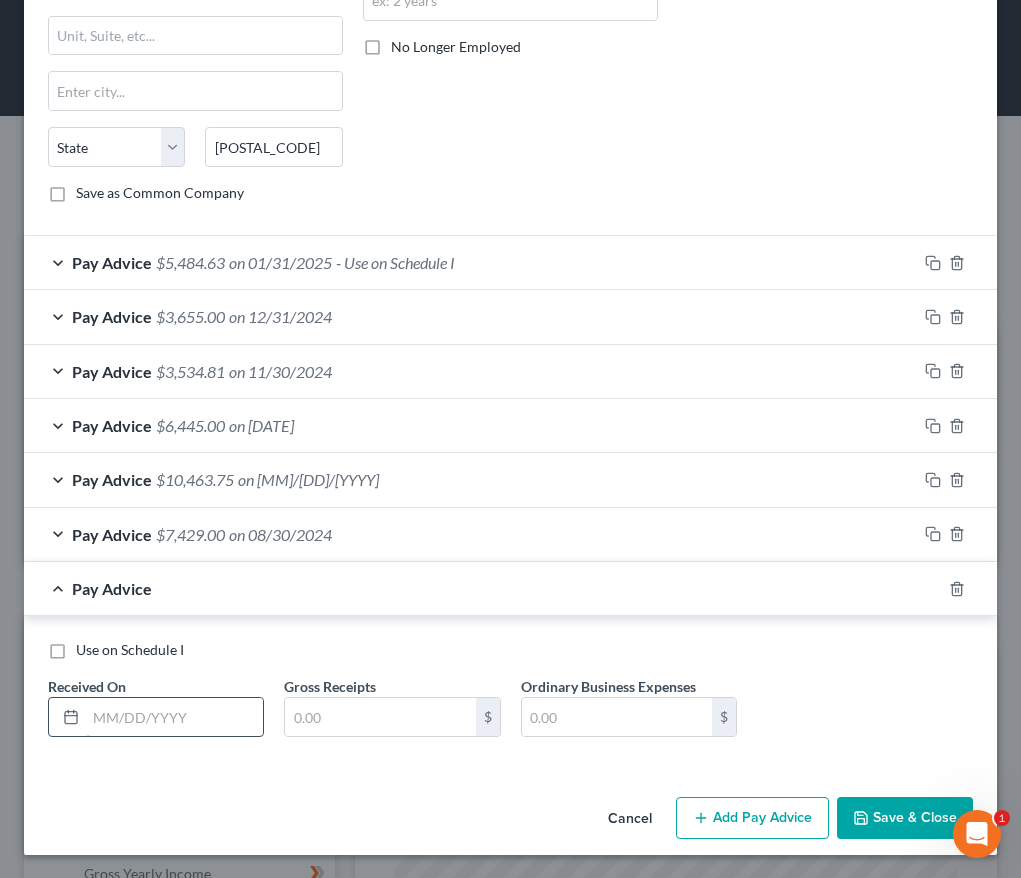 click at bounding box center (174, 717) 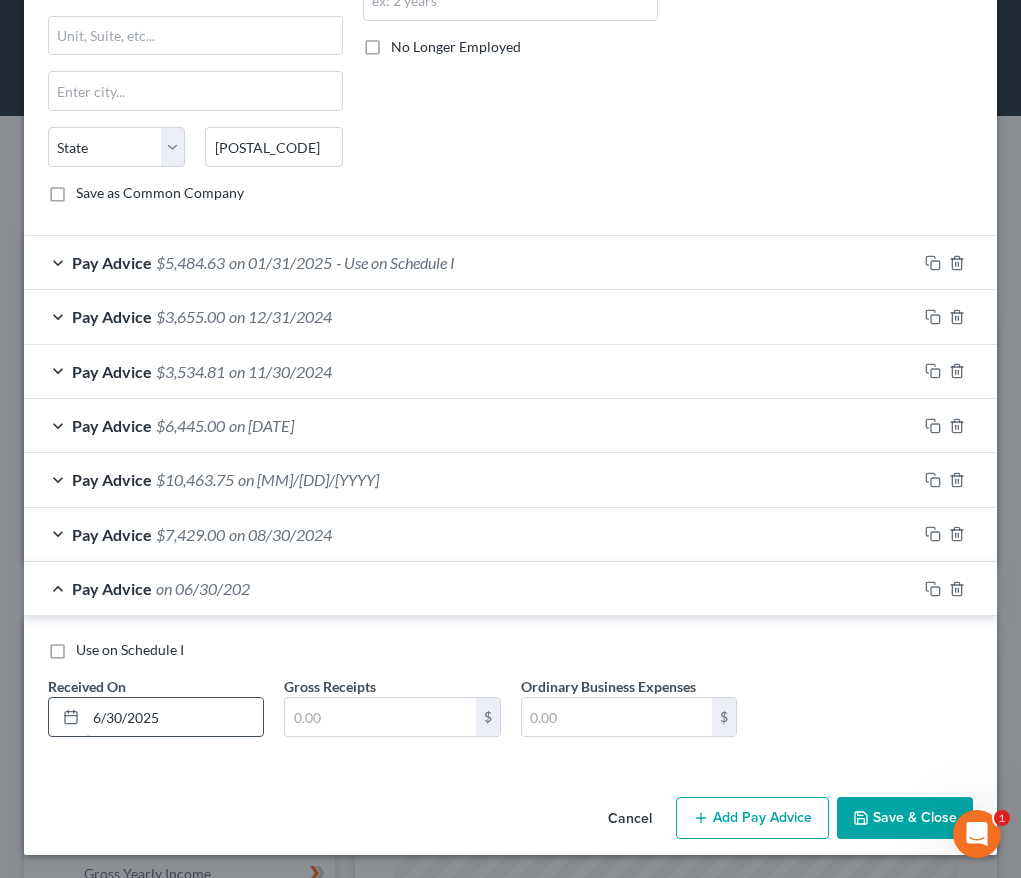 type on "6/30/2025" 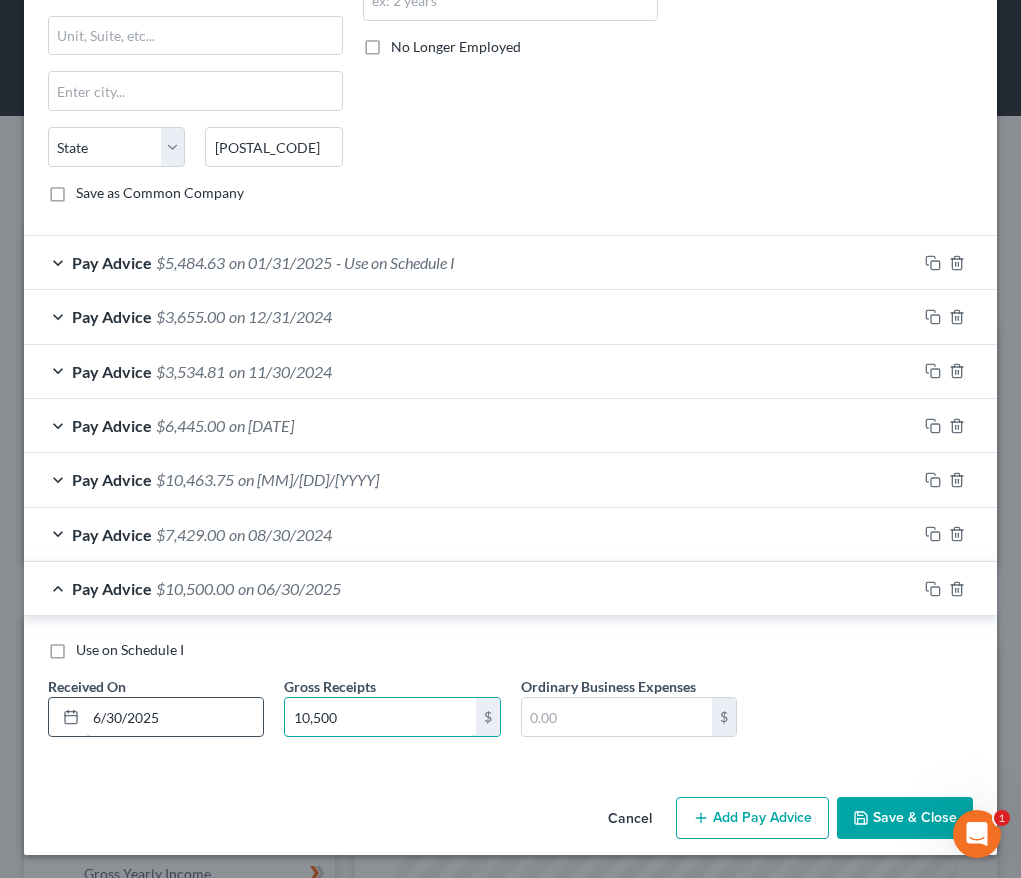 type on "10,500" 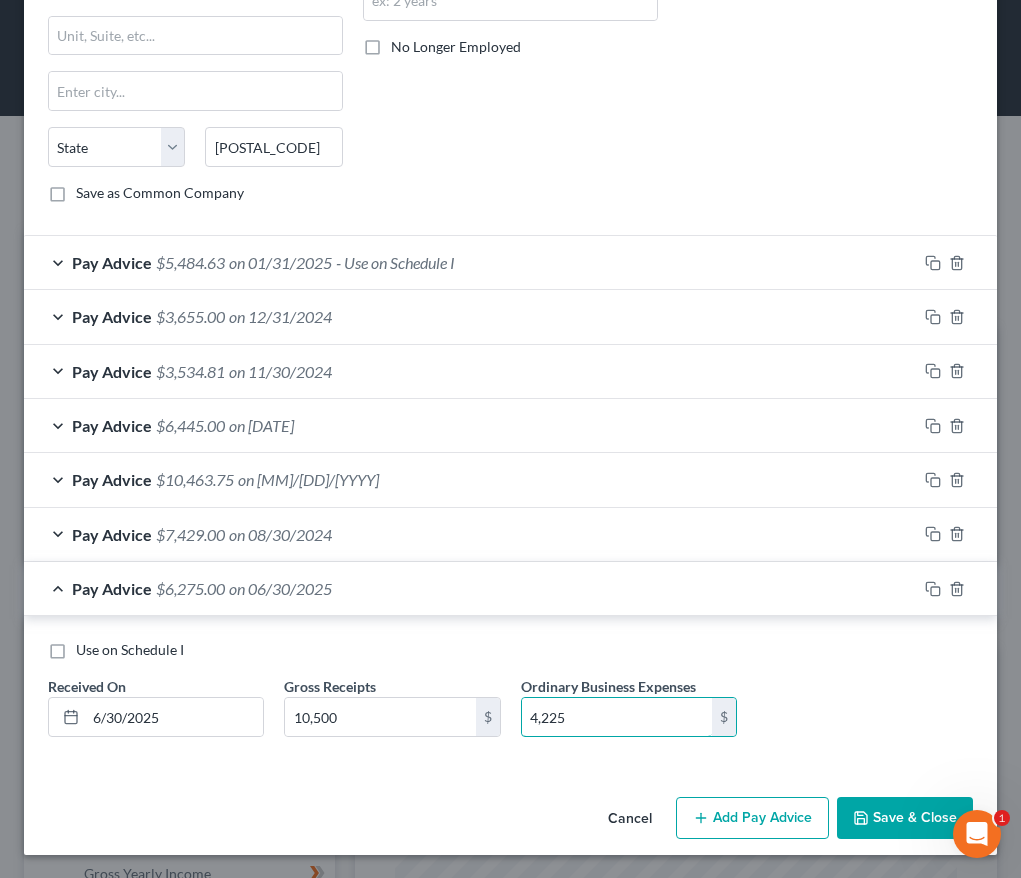 type on "4,225" 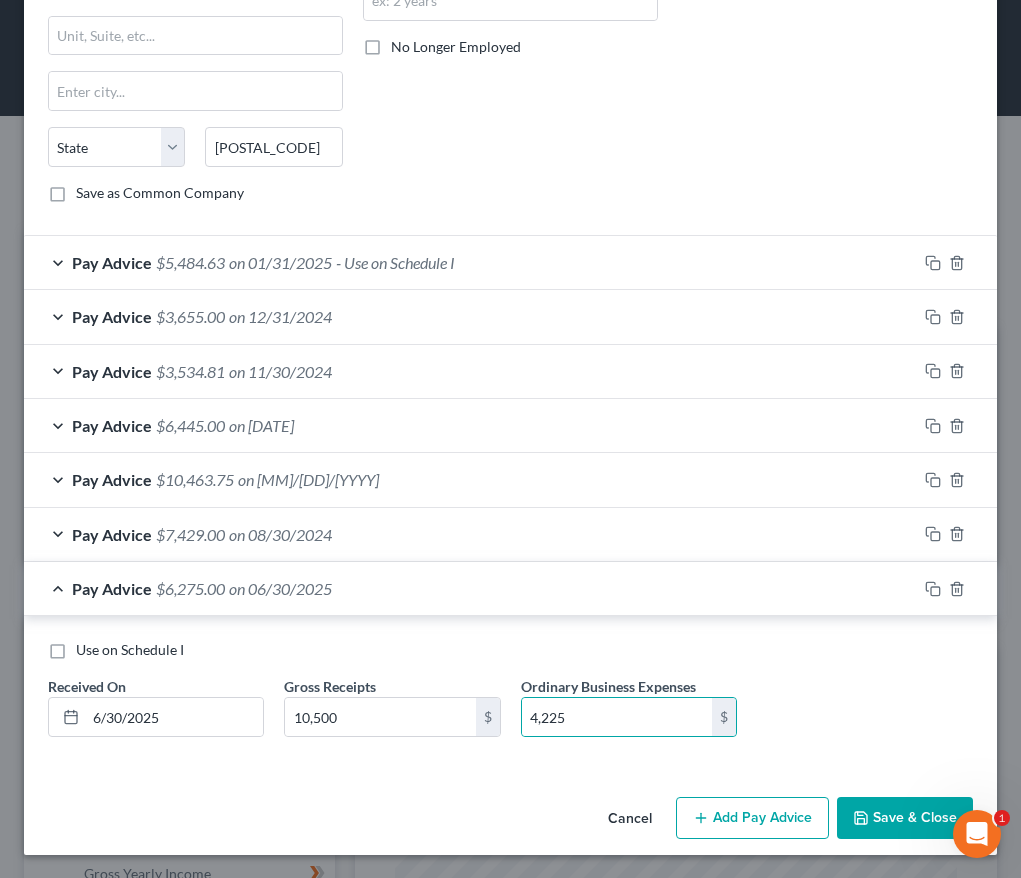 click on "Save & Close" at bounding box center [905, 818] 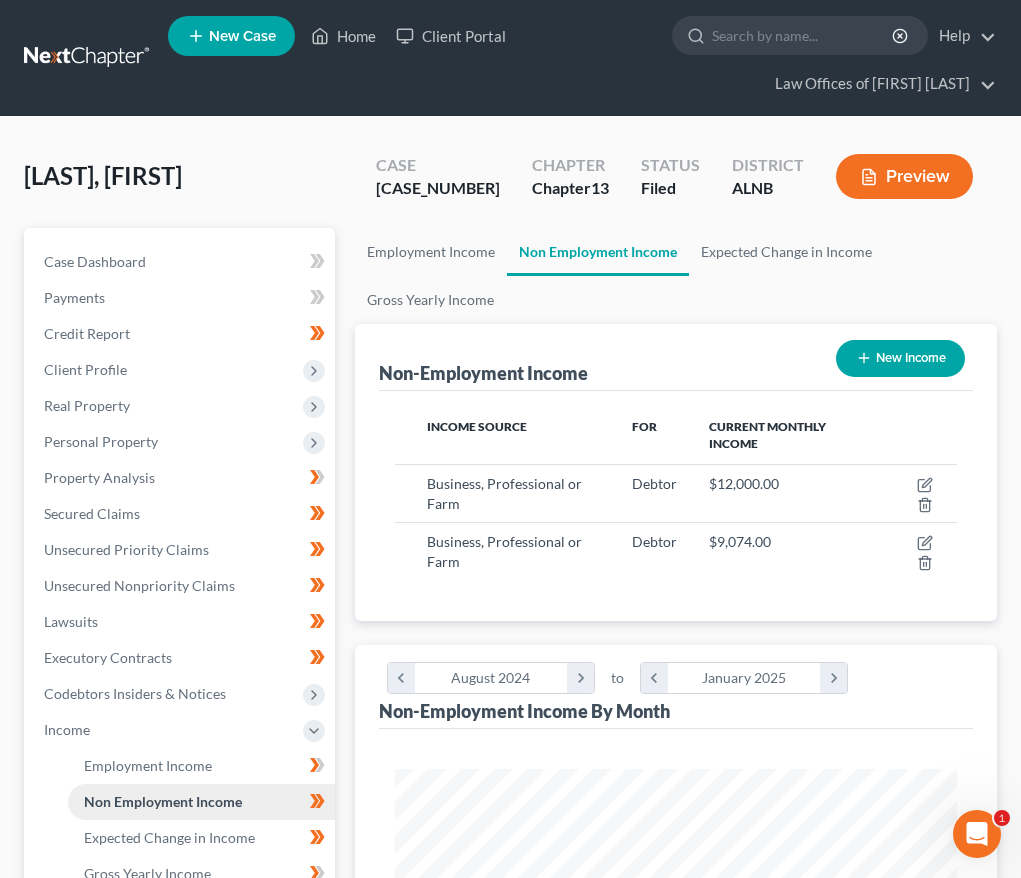 scroll, scrollTop: 37, scrollLeft: 0, axis: vertical 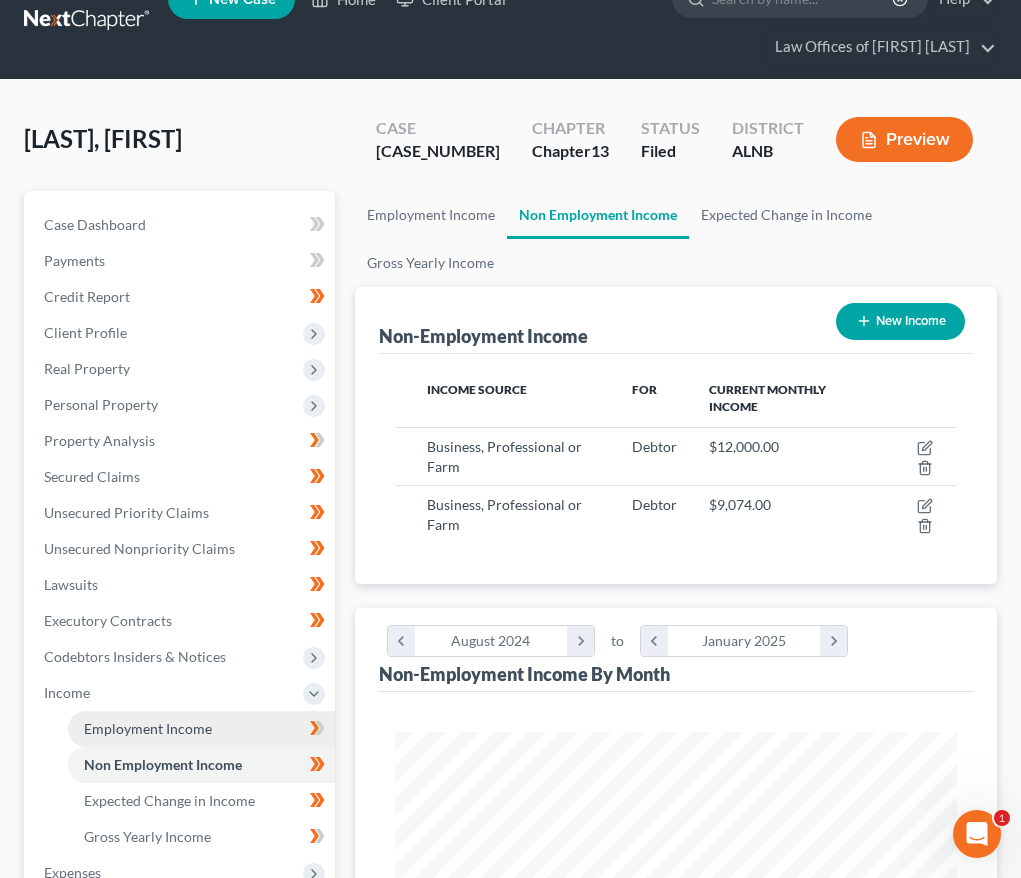 click on "Employment Income" at bounding box center [201, 729] 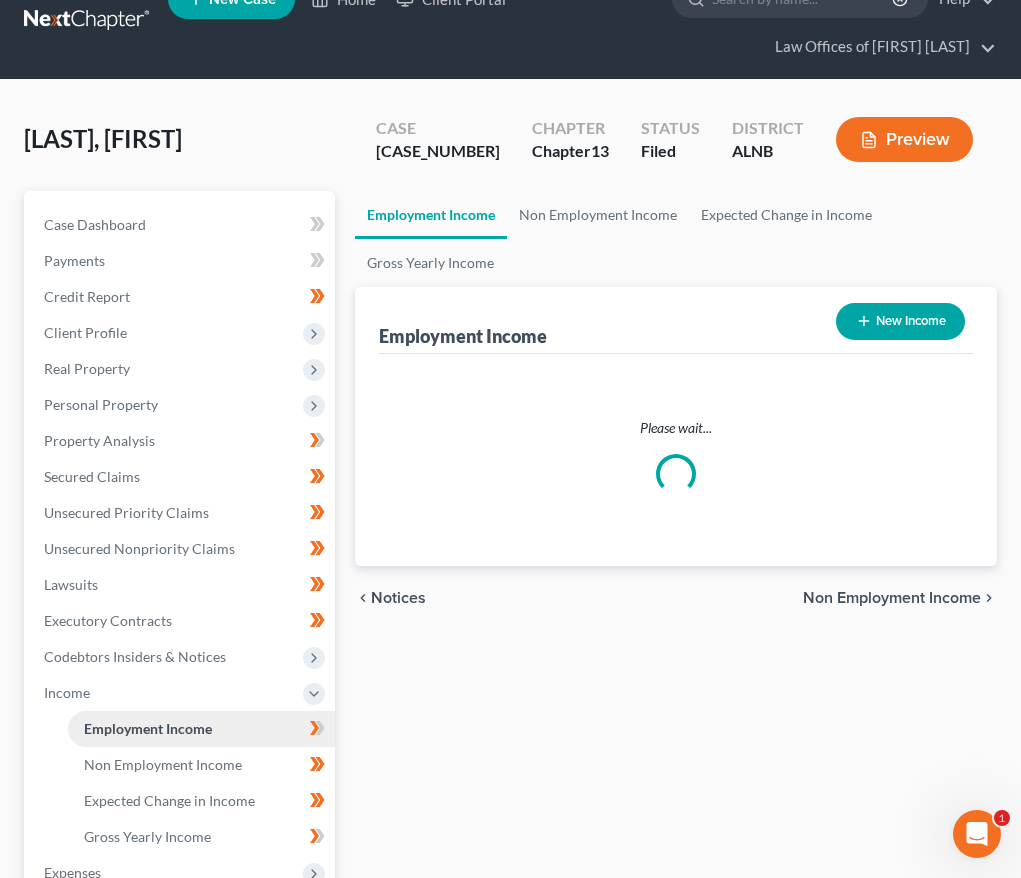 scroll, scrollTop: 4, scrollLeft: 0, axis: vertical 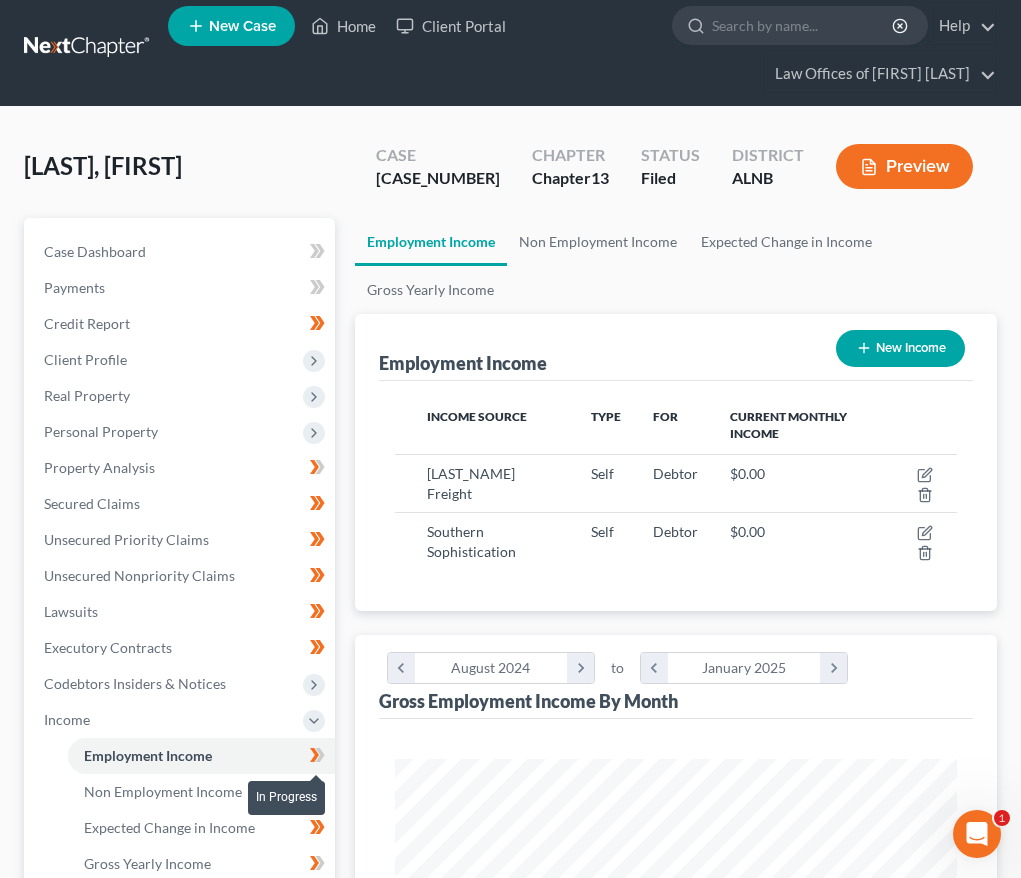 click at bounding box center (317, 758) 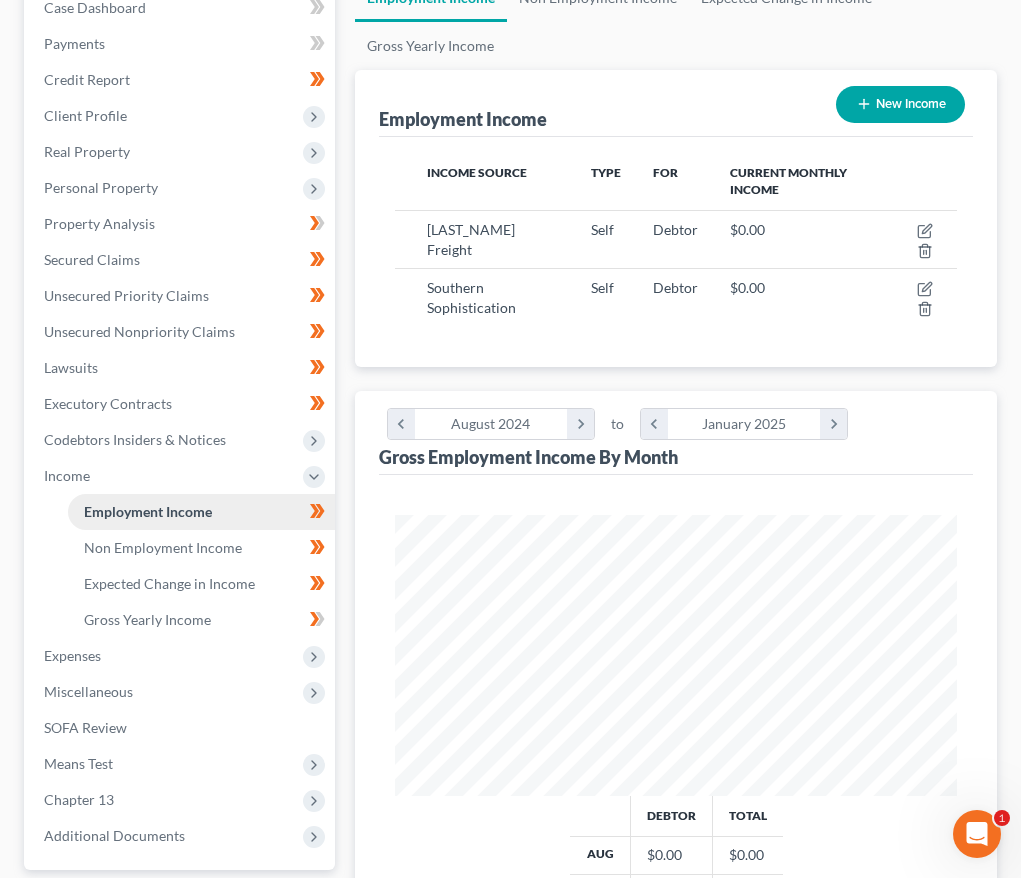 scroll, scrollTop: 260, scrollLeft: 0, axis: vertical 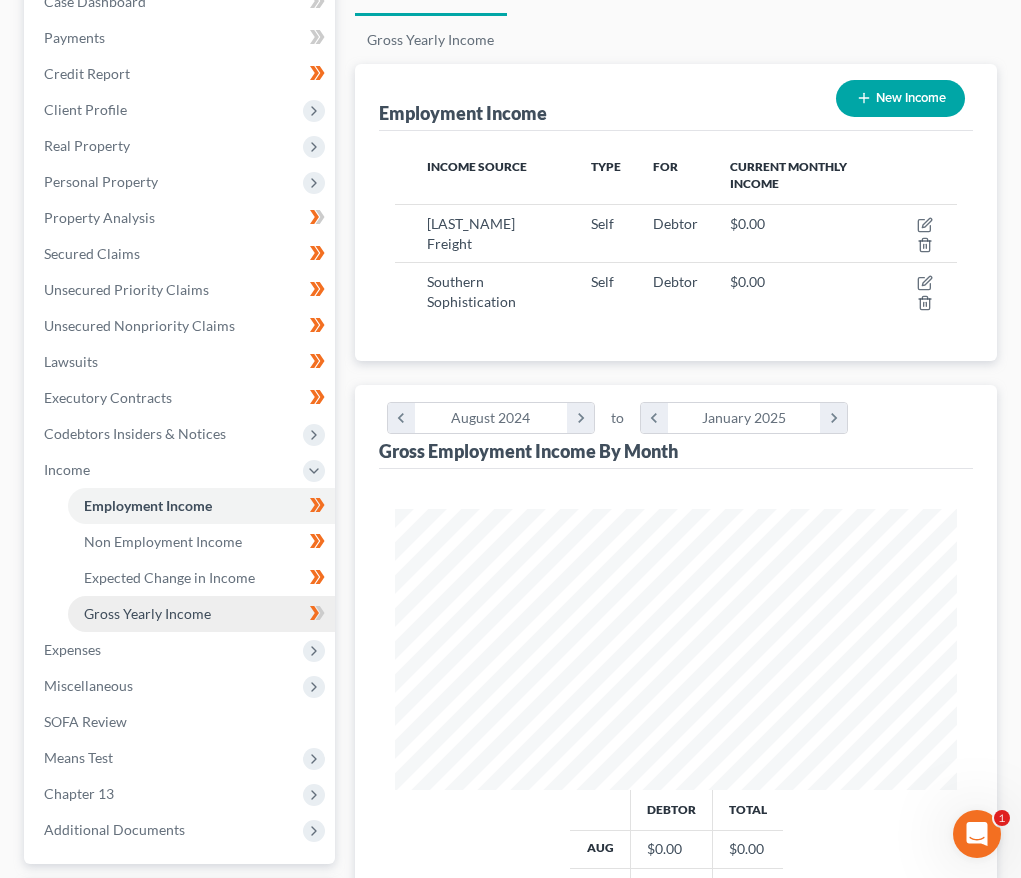 click on "Gross Yearly Income" at bounding box center [201, 614] 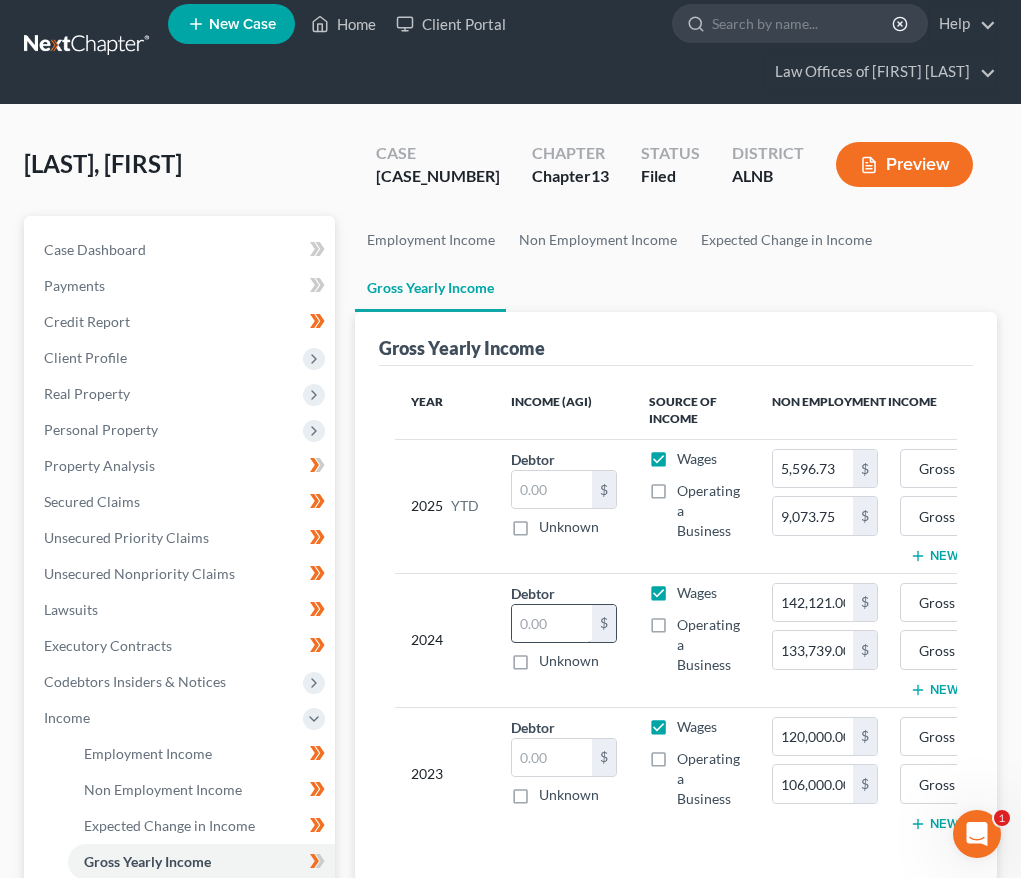scroll, scrollTop: 435, scrollLeft: 0, axis: vertical 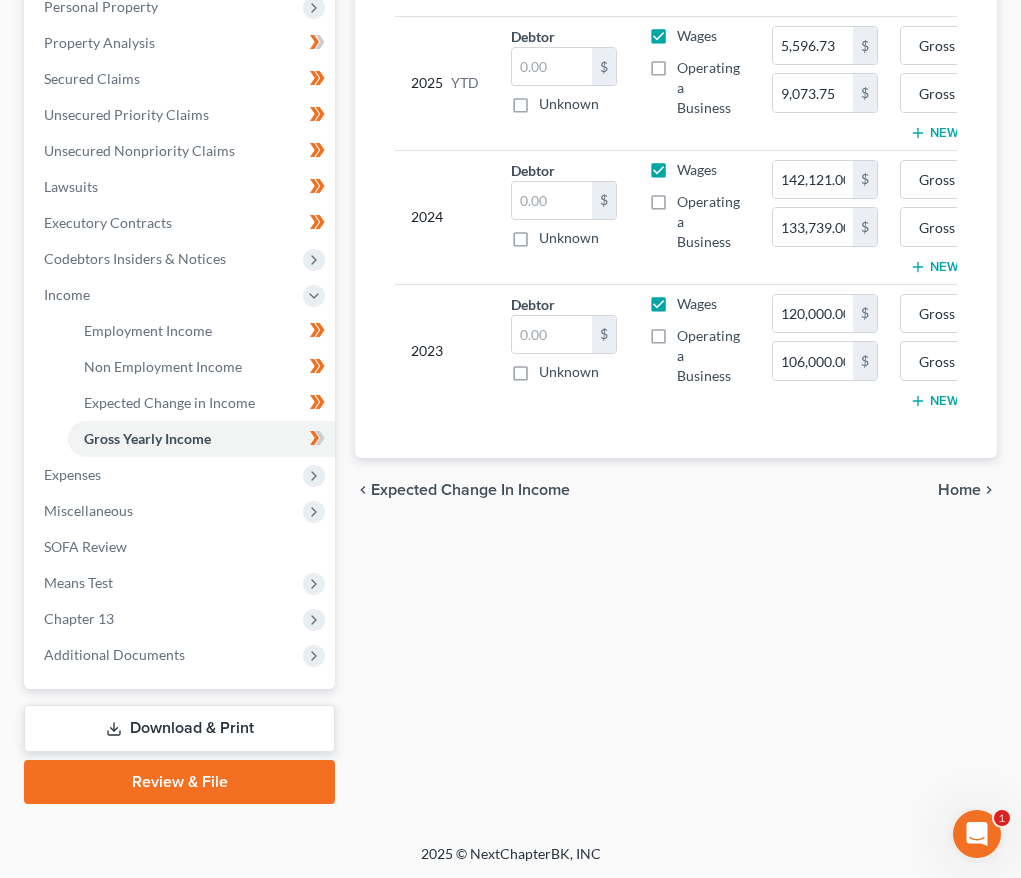 click on "Download & Print" at bounding box center [179, 728] 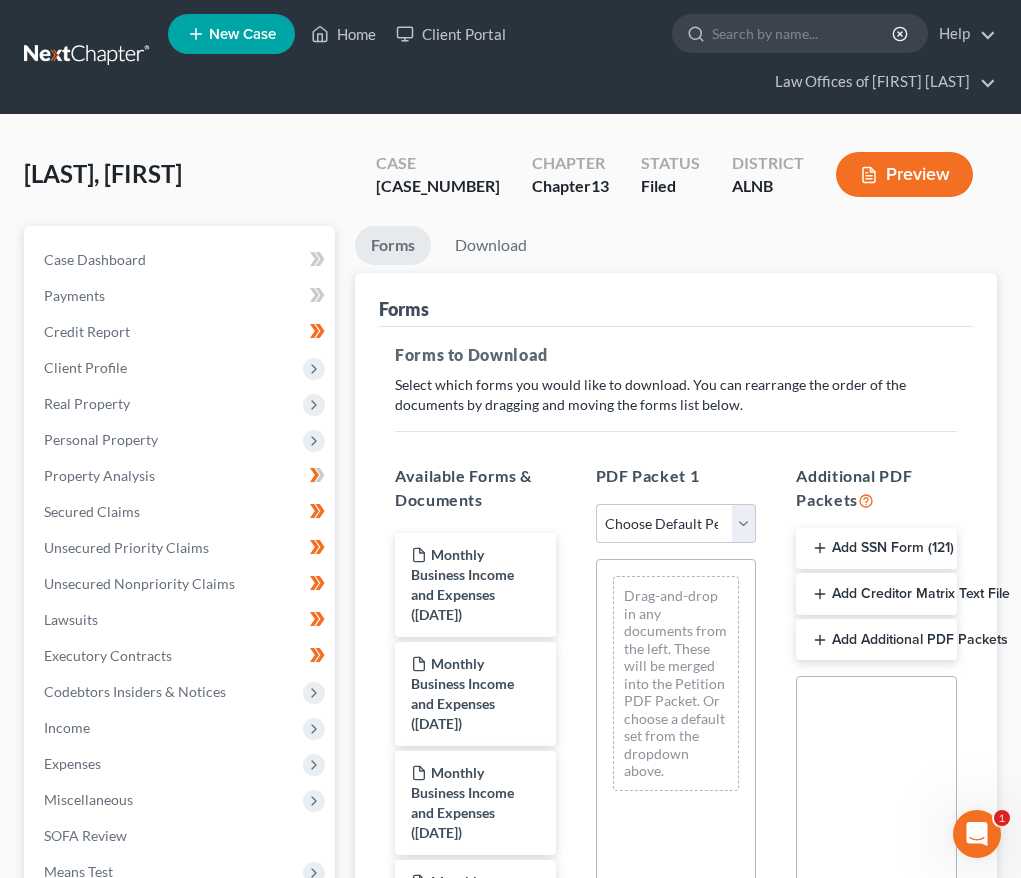 scroll, scrollTop: 0, scrollLeft: 0, axis: both 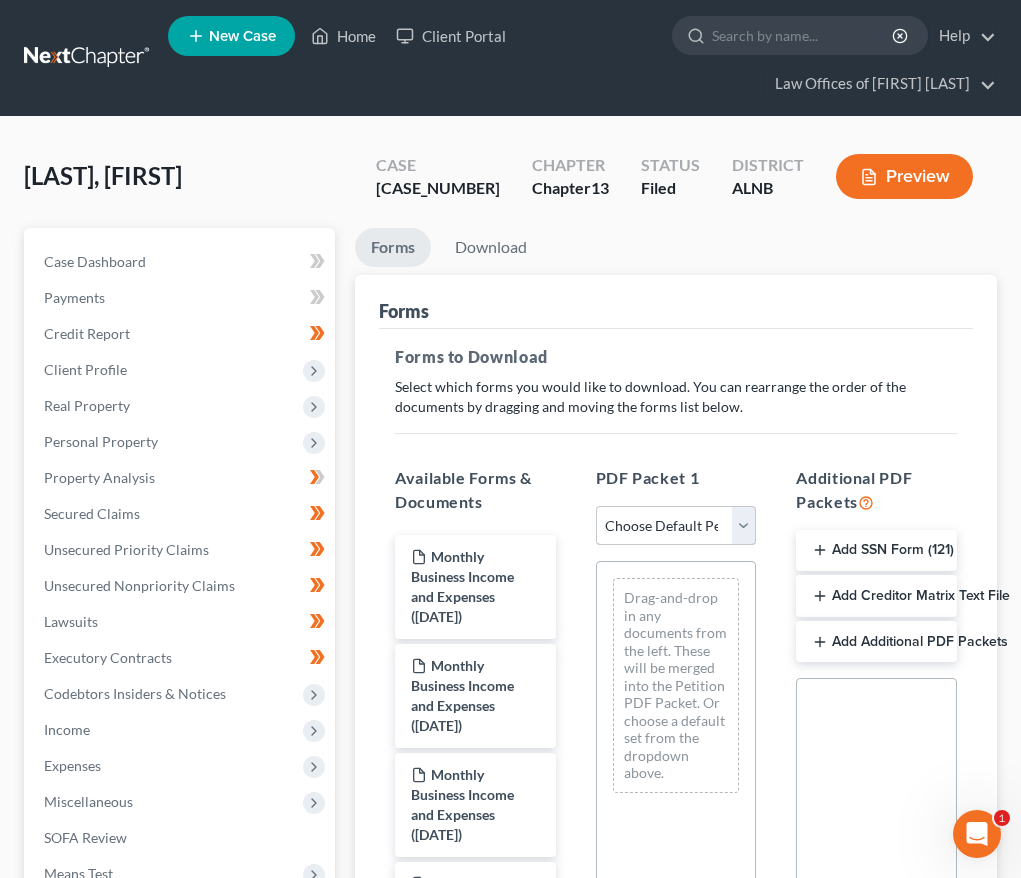 click on "Choose Default Petition PDF Packet Complete Bankruptcy Petition (all forms and schedules) Emergency Filing Forms (Petition and Creditor List Only) Amended Forms Signature Pages Only Supplemental Post Petition (Sch. I & J) Supplemental Post Petition (Sch. I) Supplemental Post Petition (Sch. J)" at bounding box center [676, 526] 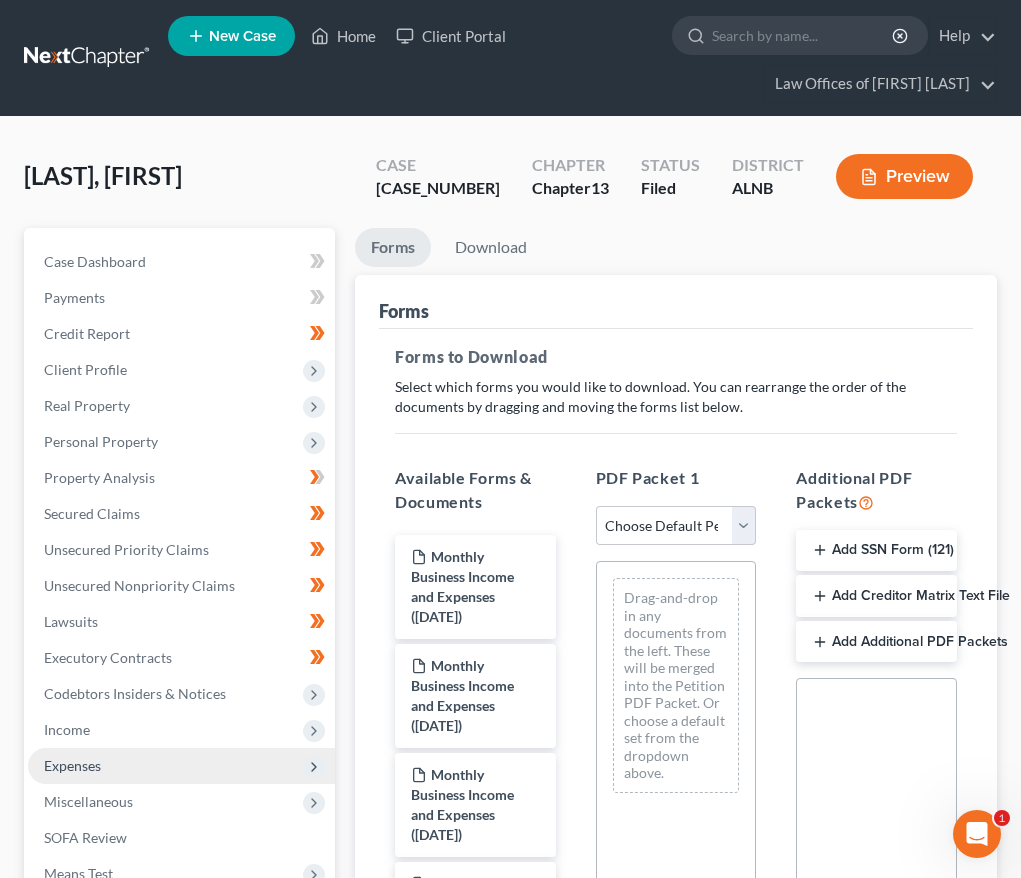 click on "Expenses" at bounding box center [181, 766] 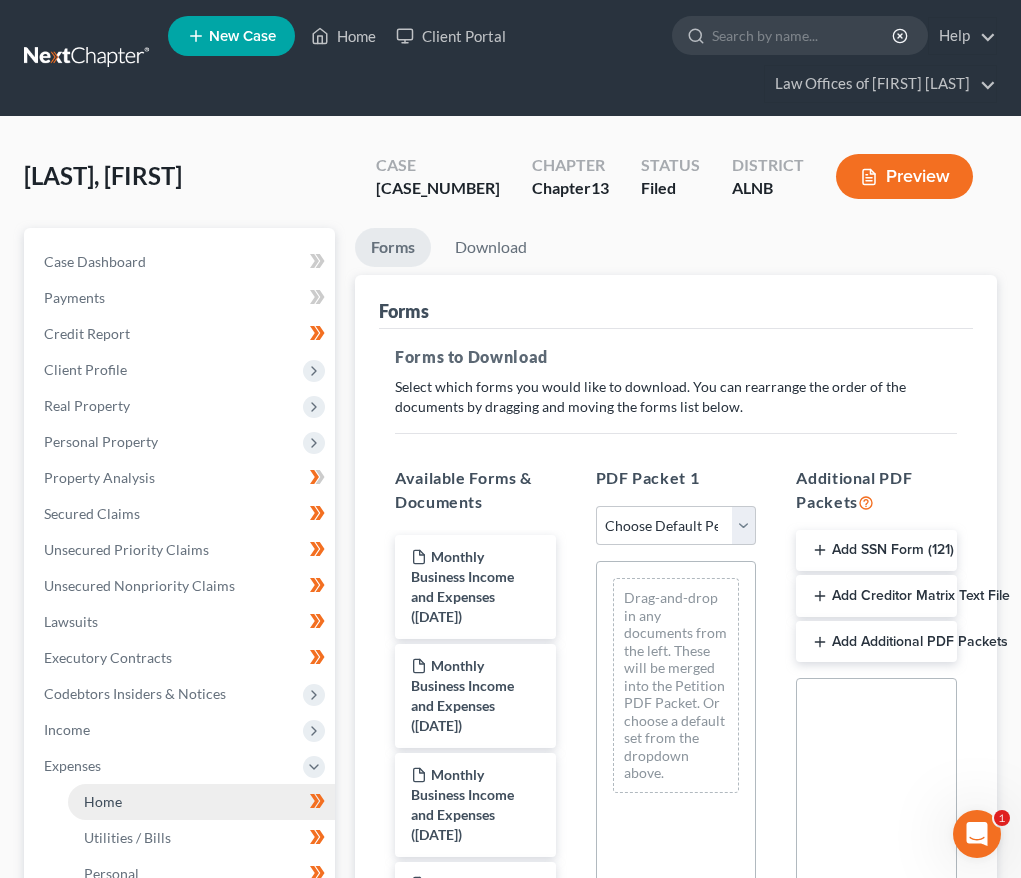 click on "Home" at bounding box center [201, 802] 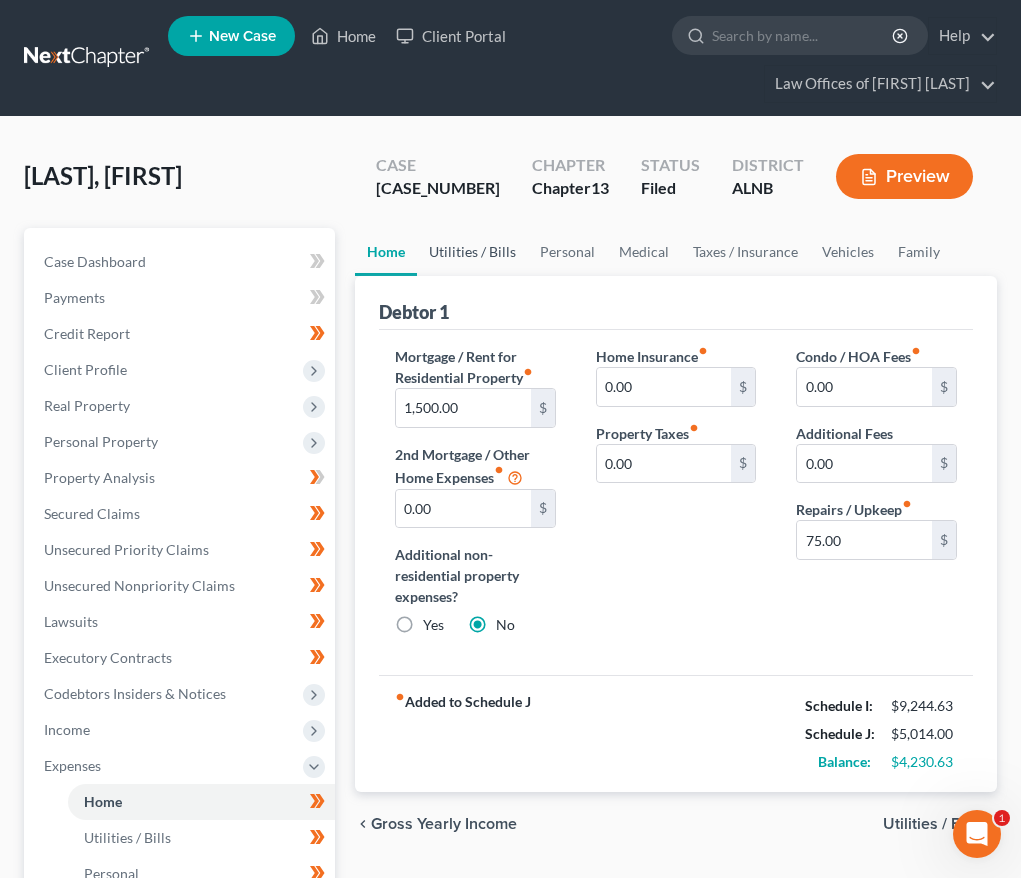 click on "Utilities / Bills" at bounding box center [472, 252] 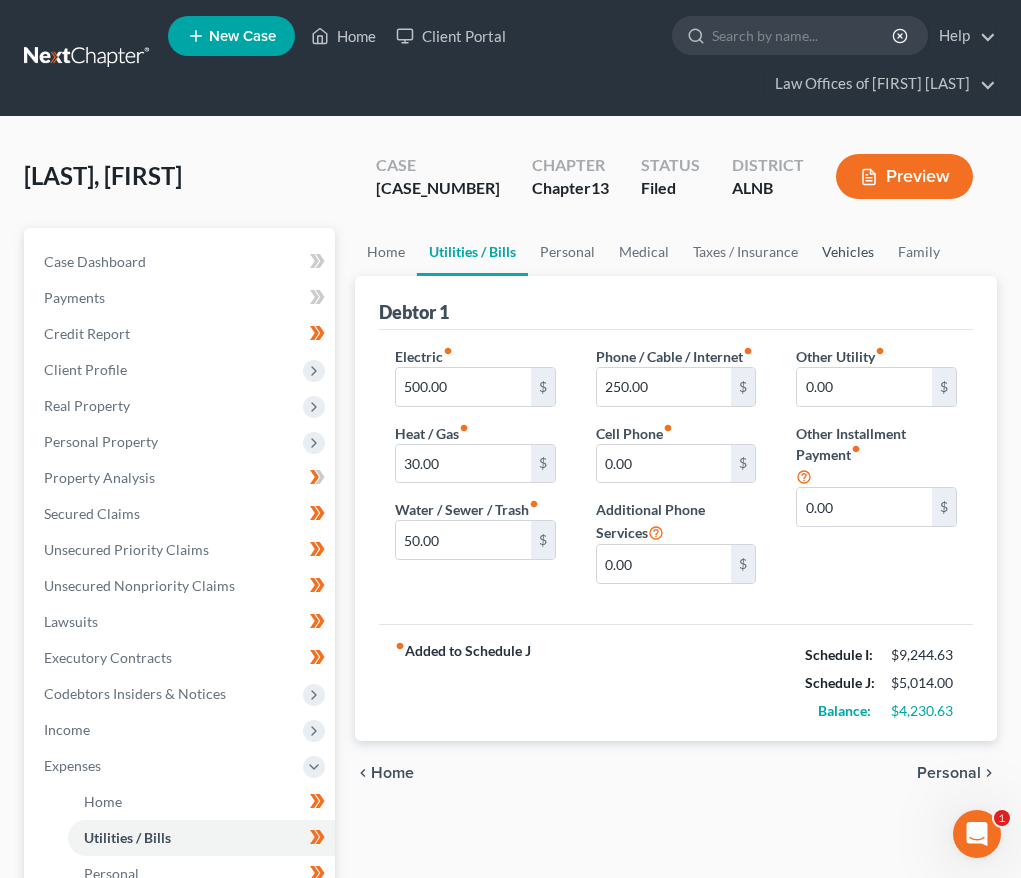 click on "Vehicles" at bounding box center (848, 252) 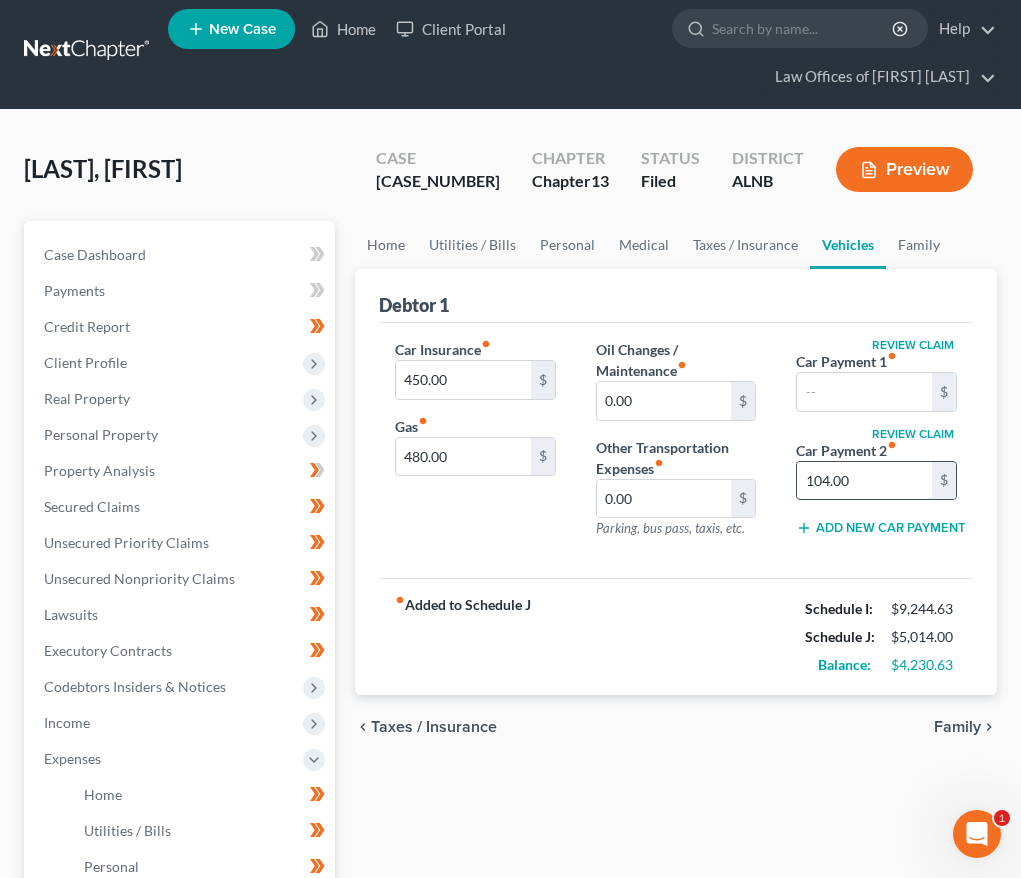 click on "104.00" at bounding box center (864, 481) 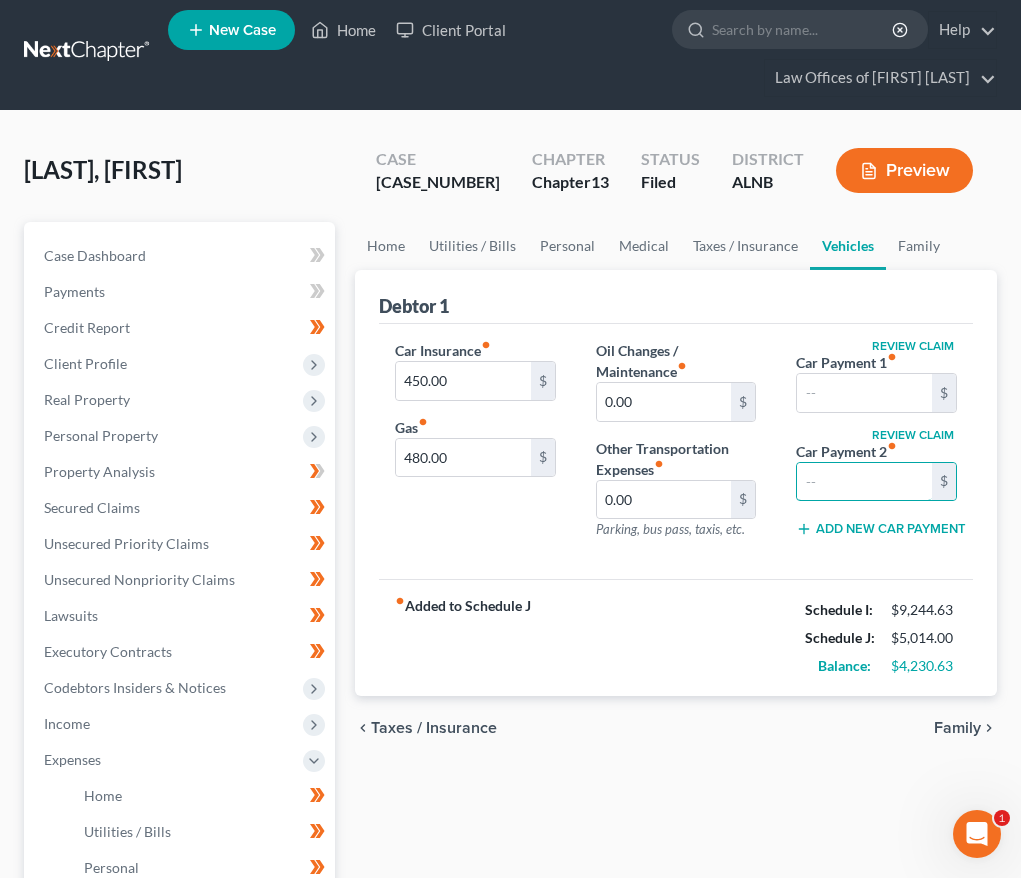 type 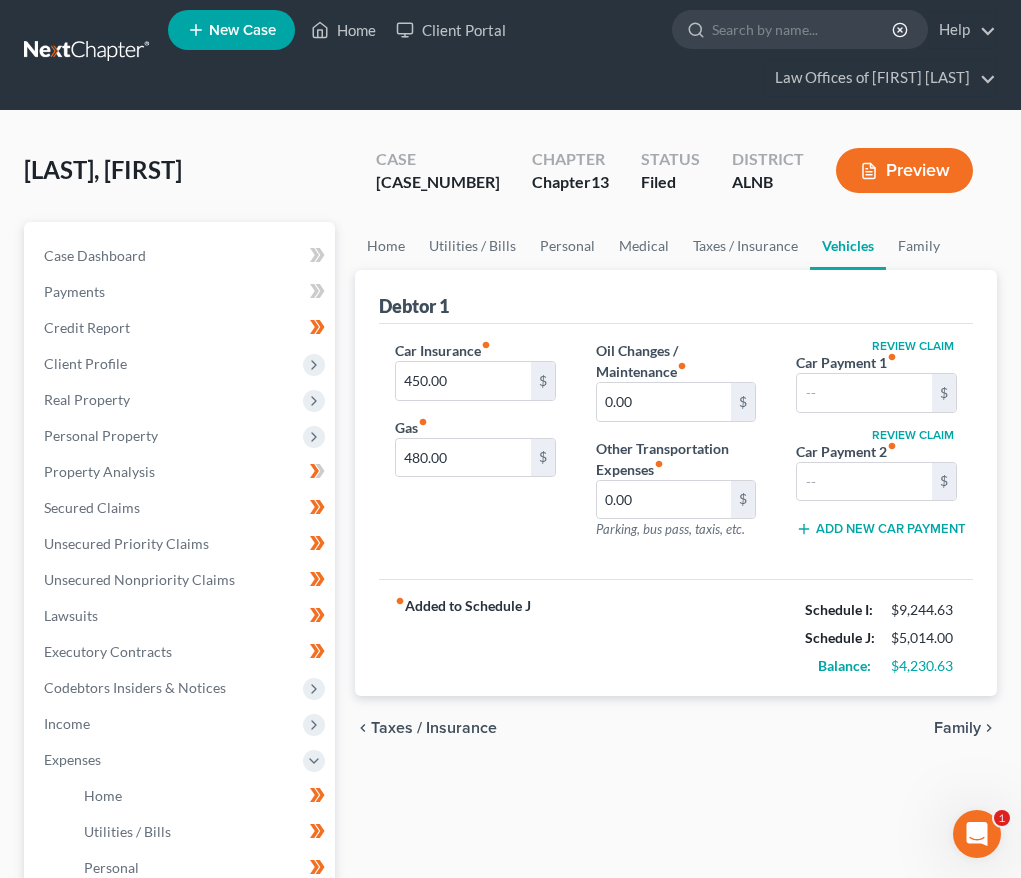 type 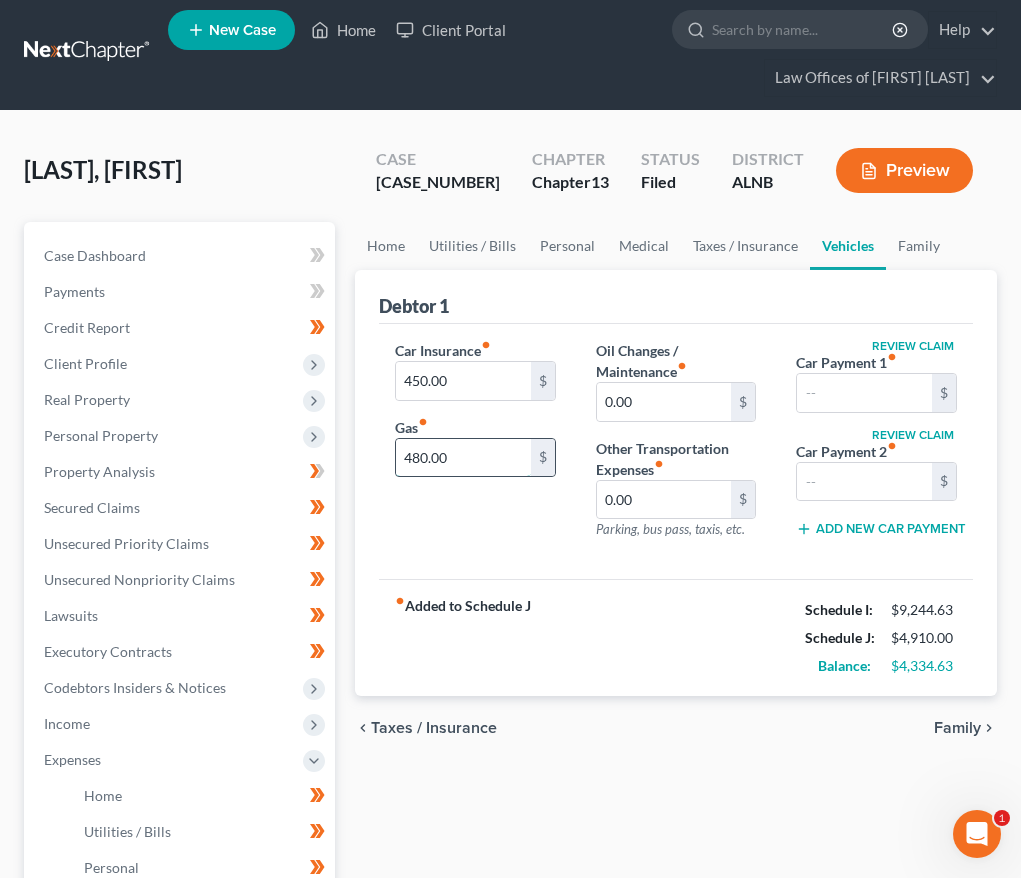 click on "480.00" at bounding box center (463, 458) 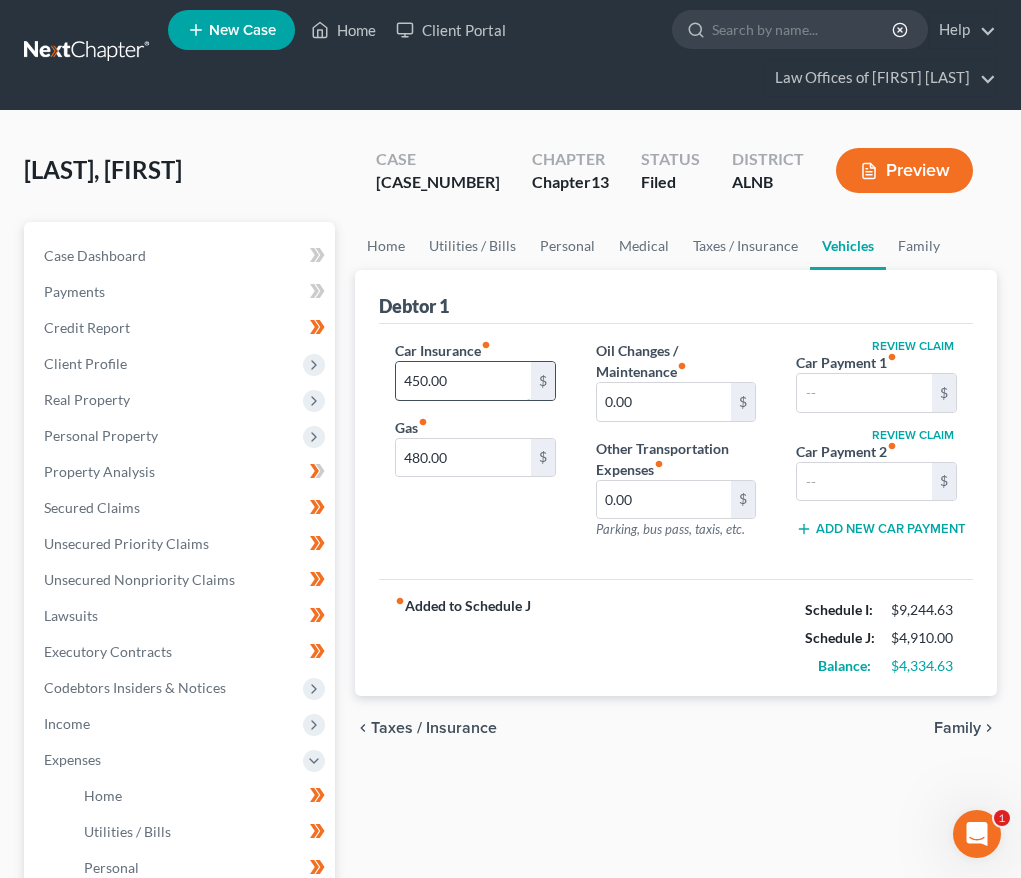 click on "450.00" at bounding box center [463, 381] 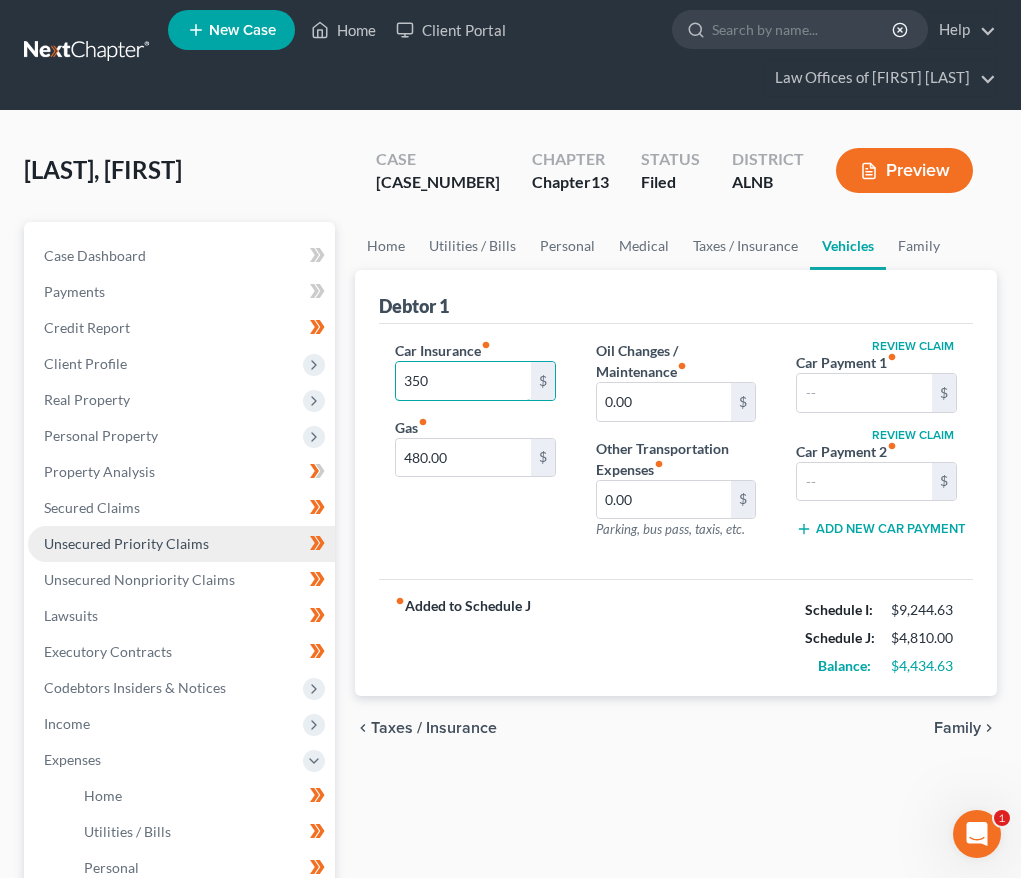 type on "350" 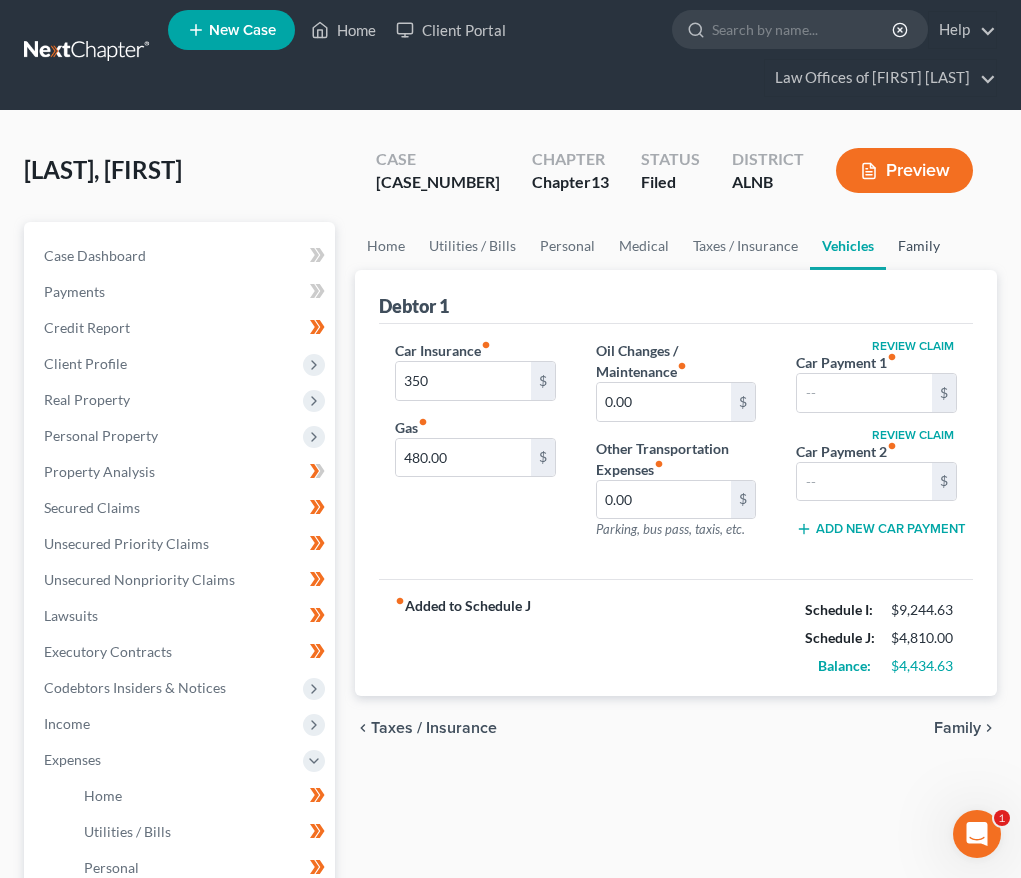 click on "Family" at bounding box center [919, 246] 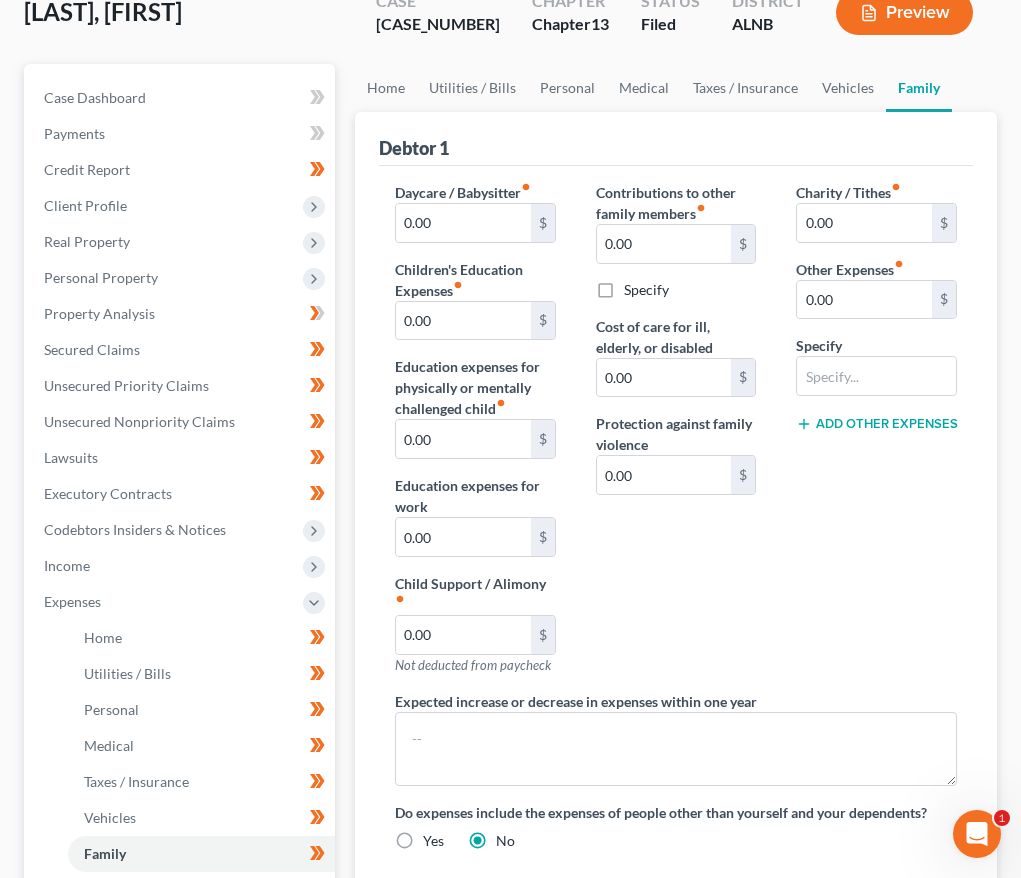 scroll, scrollTop: 160, scrollLeft: 0, axis: vertical 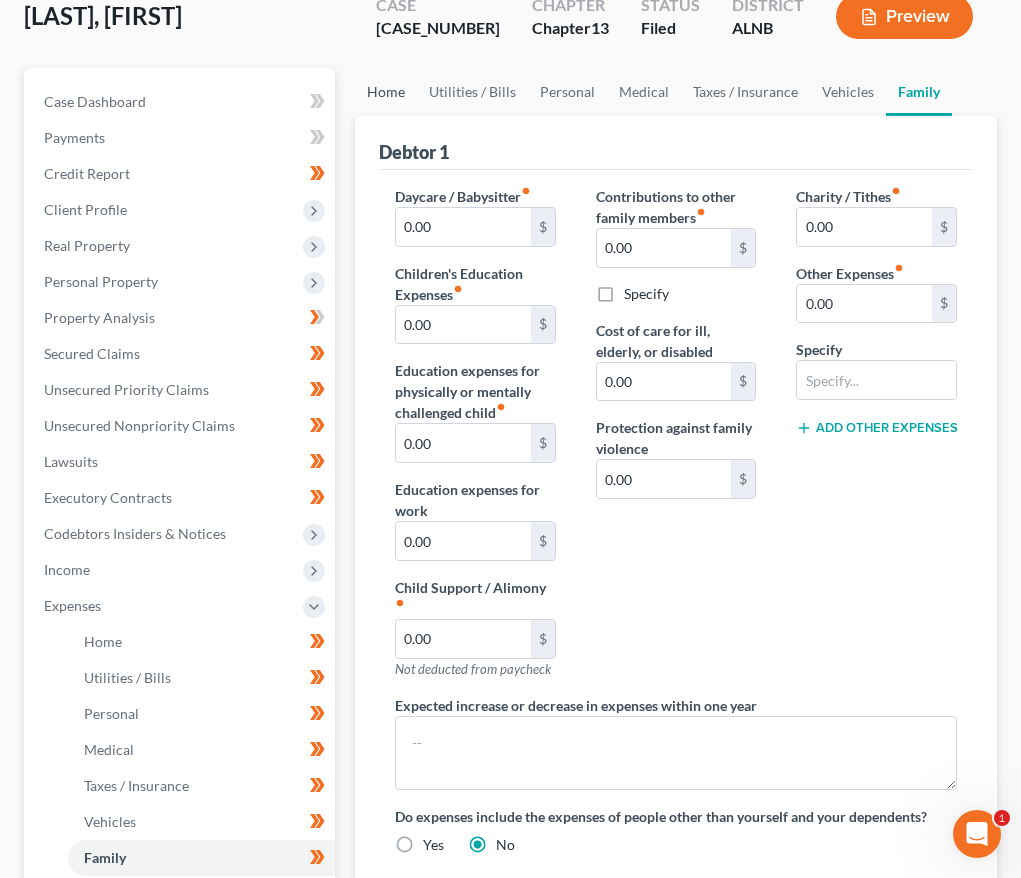 click on "Home" at bounding box center [386, 92] 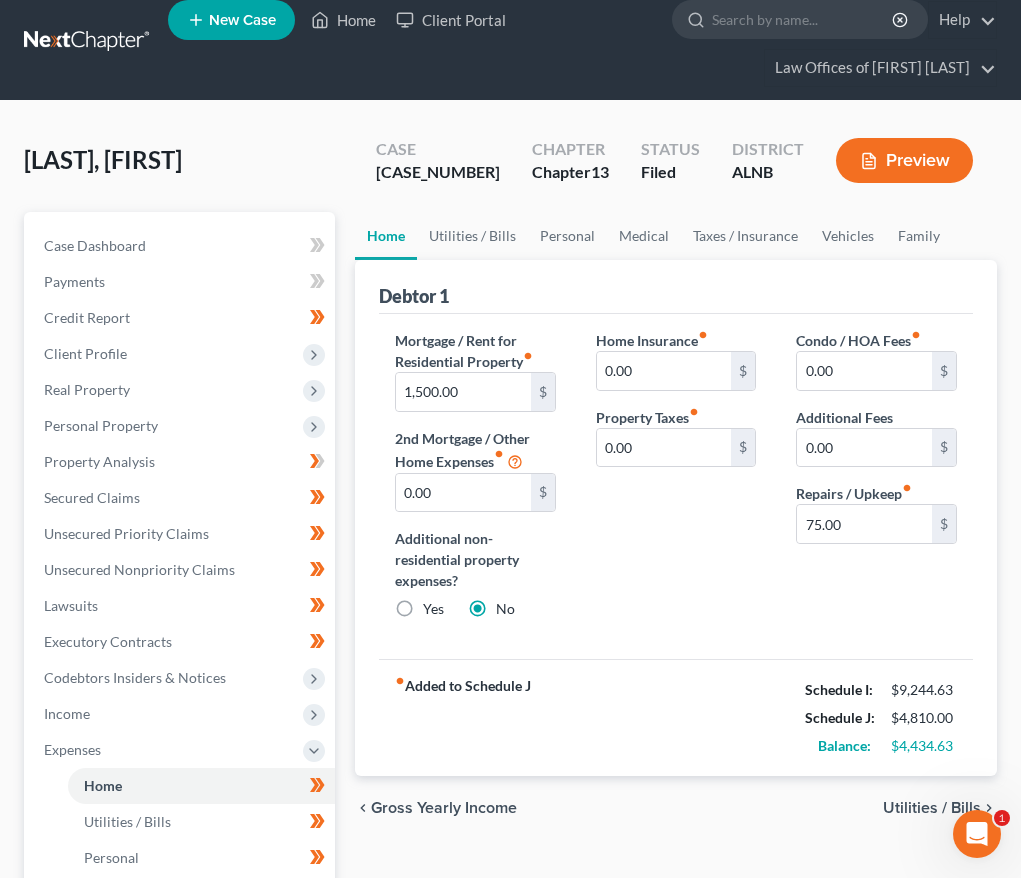 scroll, scrollTop: 0, scrollLeft: 0, axis: both 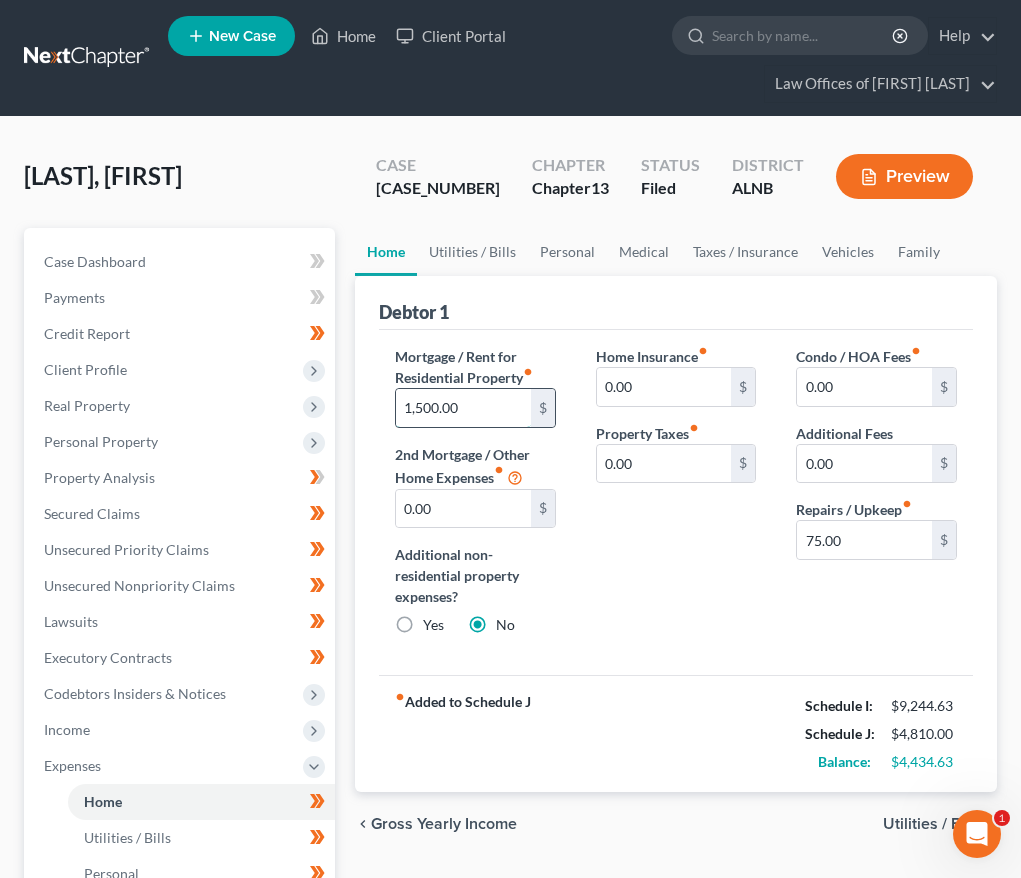 click on "1,500.00" at bounding box center [463, 408] 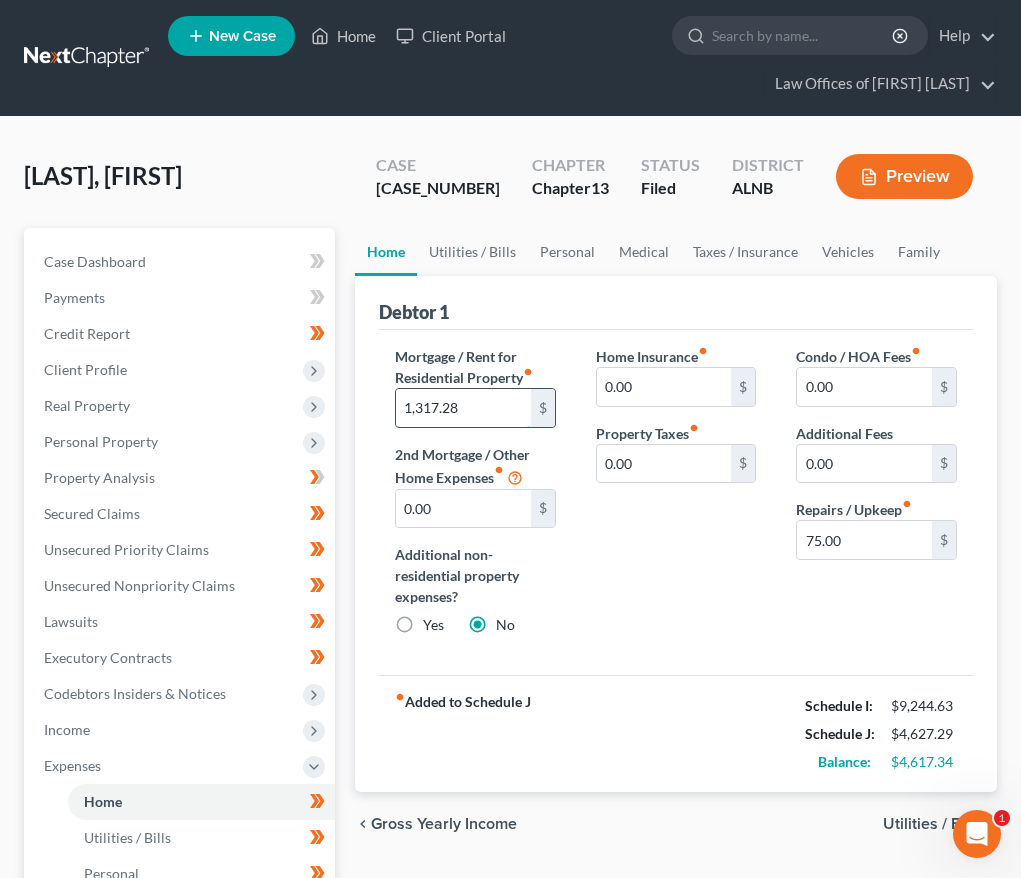 type on "1,317.28" 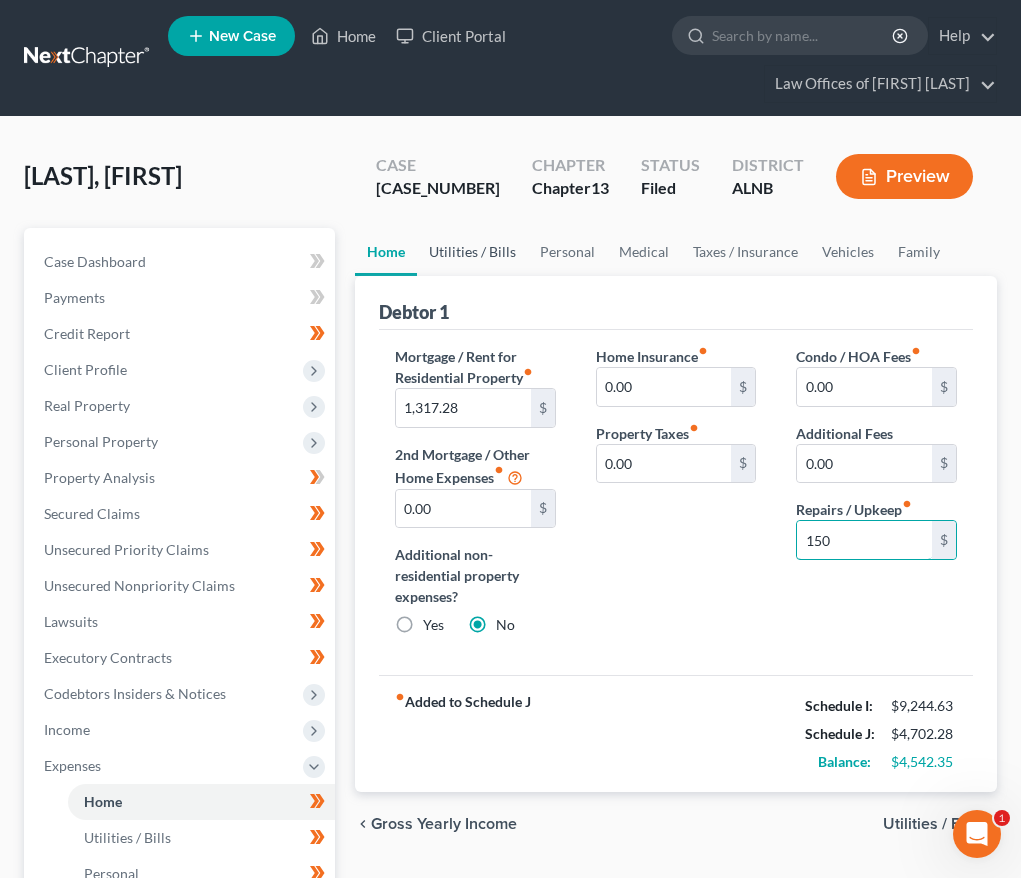 type on "150" 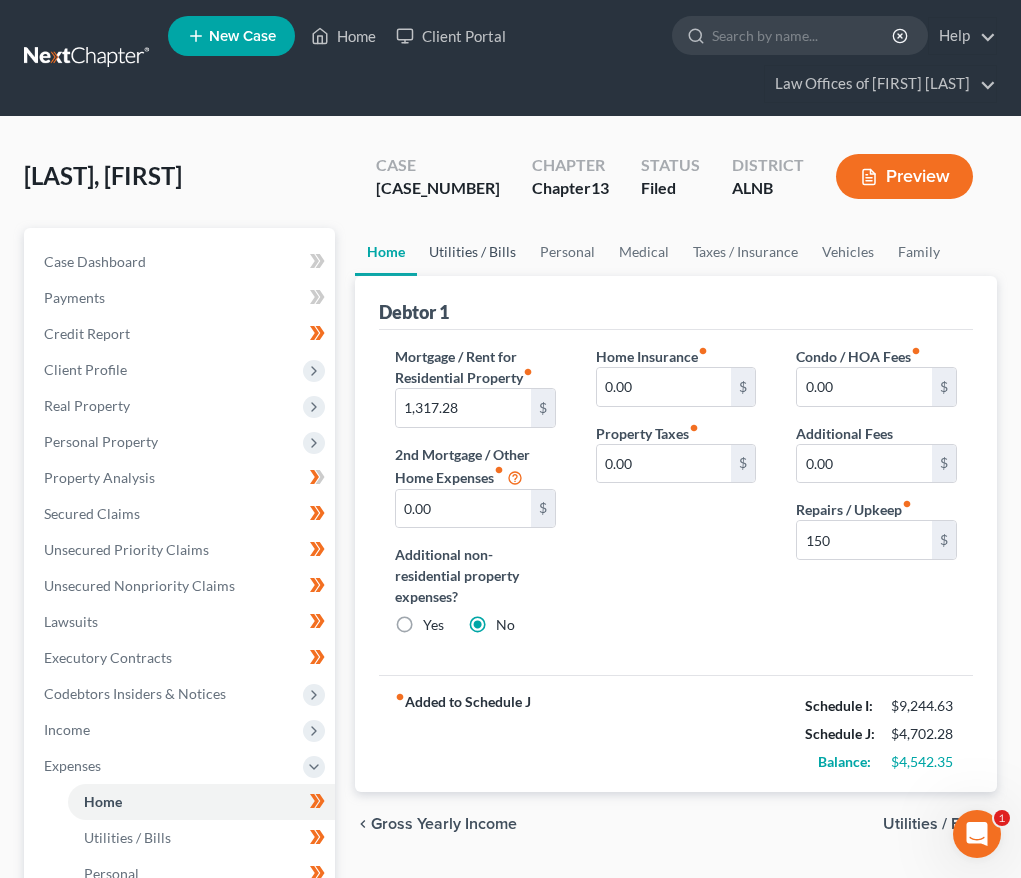 click on "Utilities / Bills" at bounding box center [472, 252] 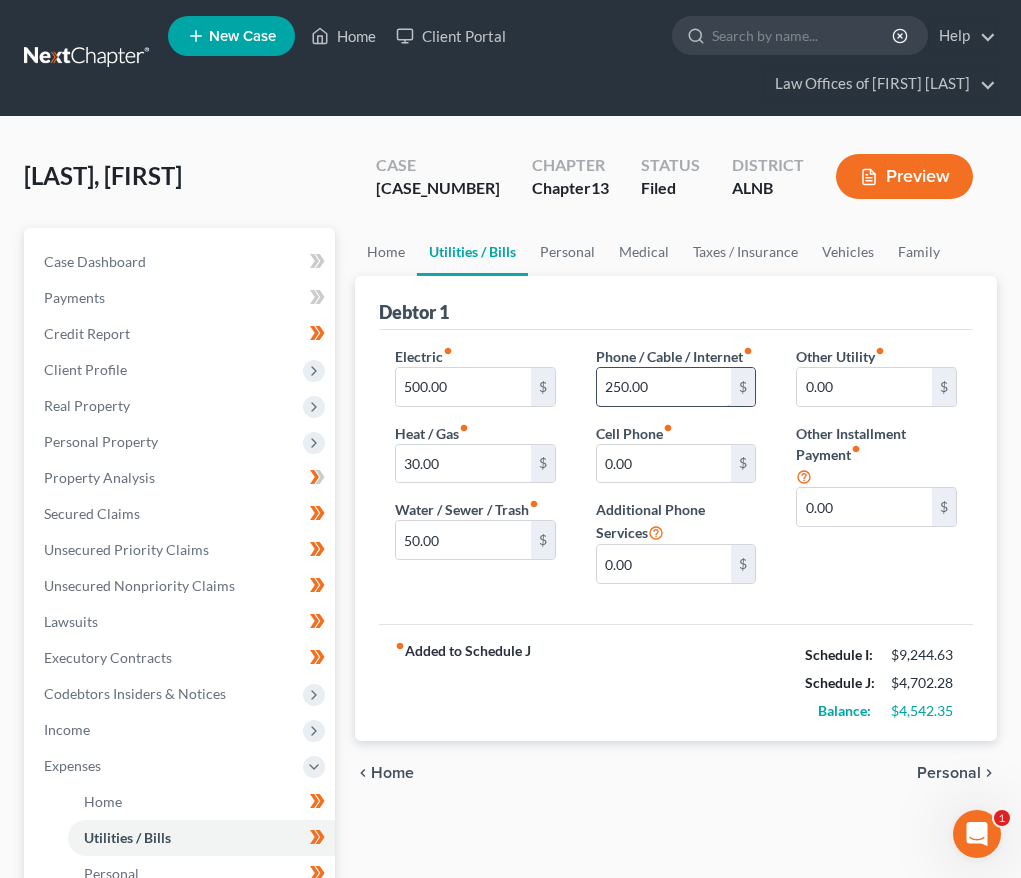 click on "250.00" at bounding box center (664, 387) 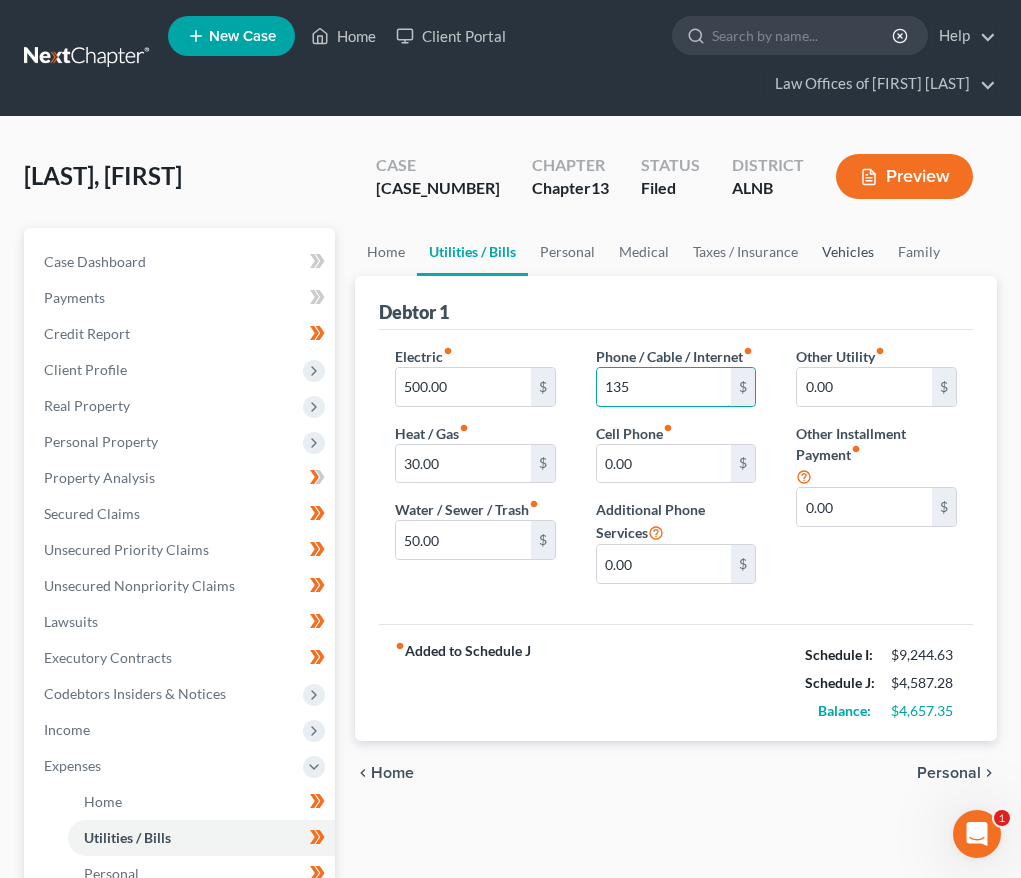 type on "135" 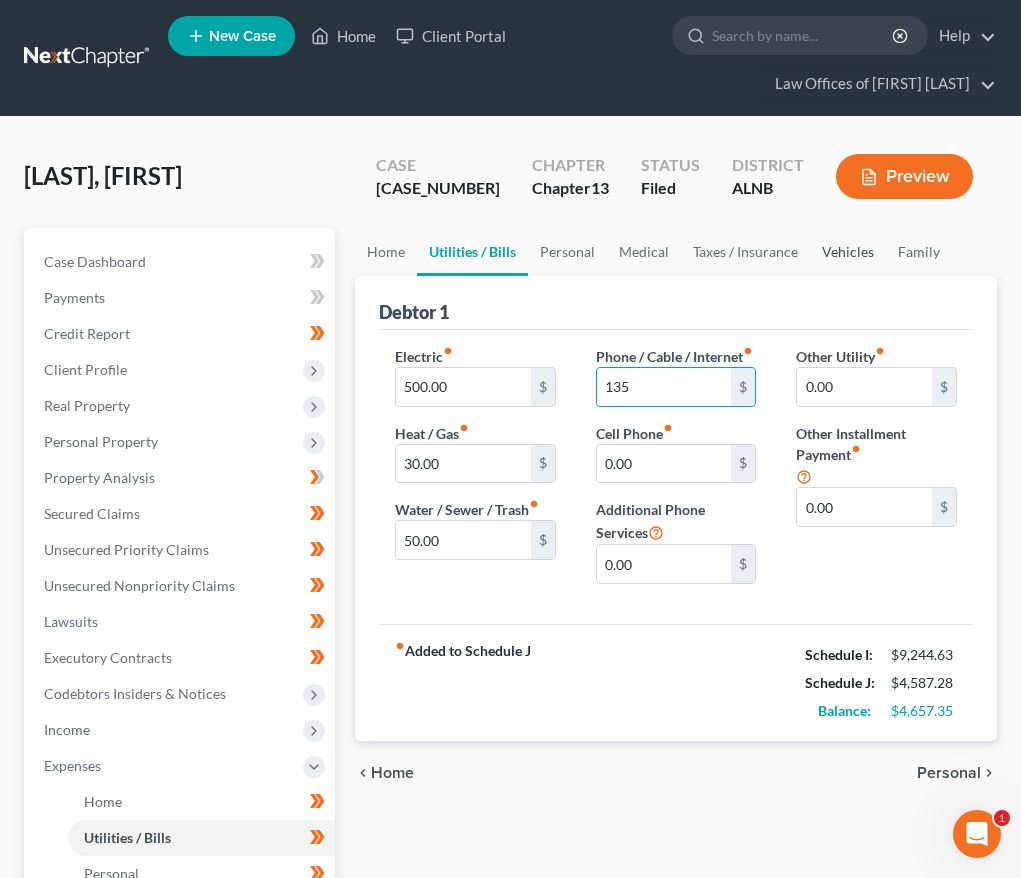 click on "Vehicles" at bounding box center (848, 252) 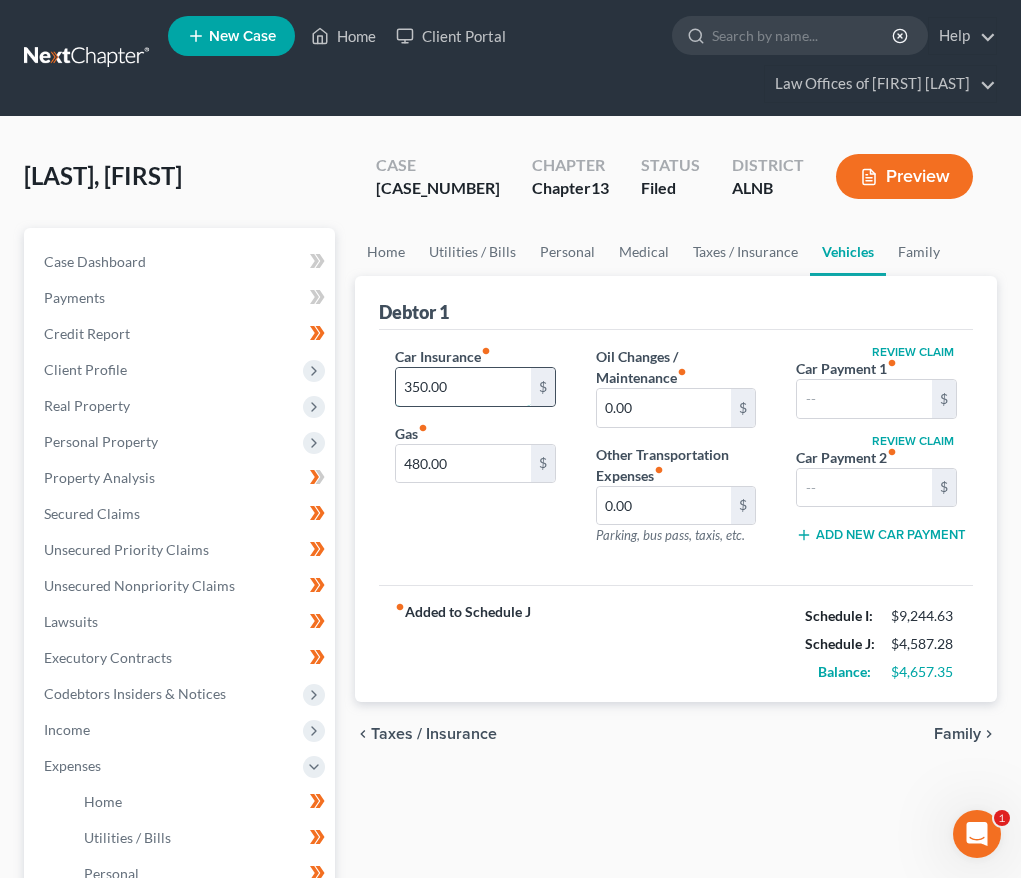 click on "350.00" at bounding box center (463, 387) 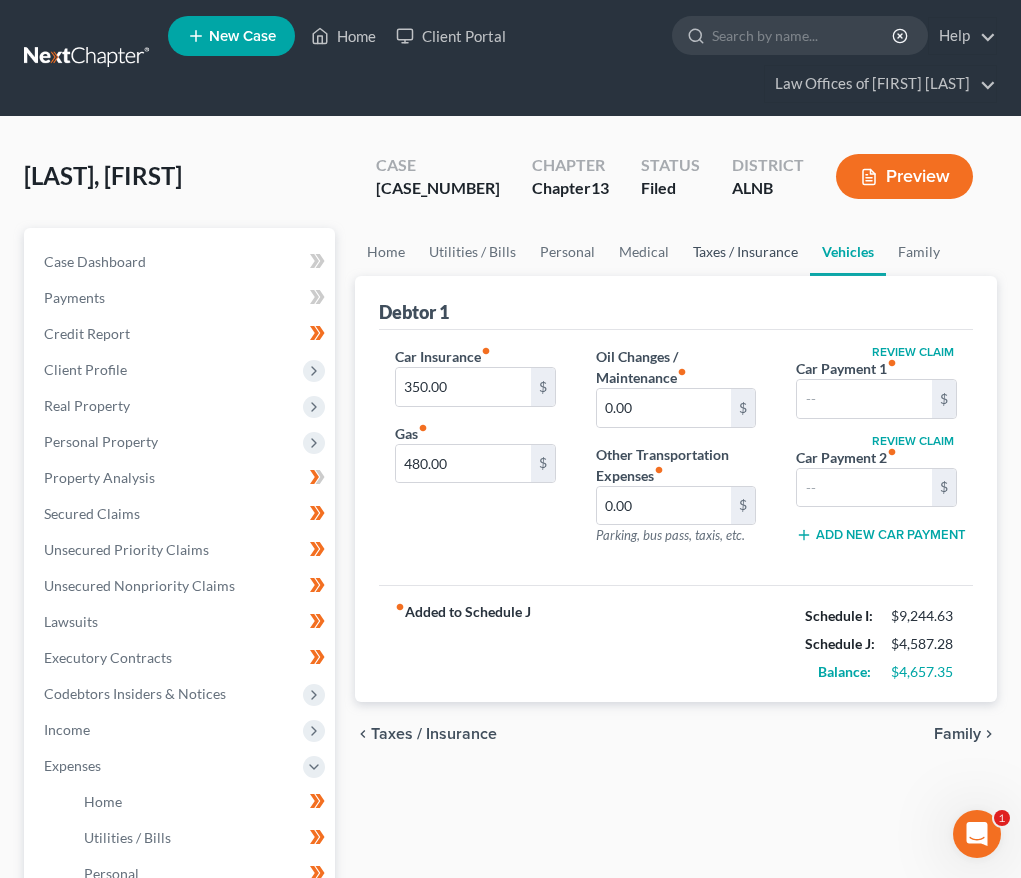 click on "Taxes / Insurance" at bounding box center (745, 252) 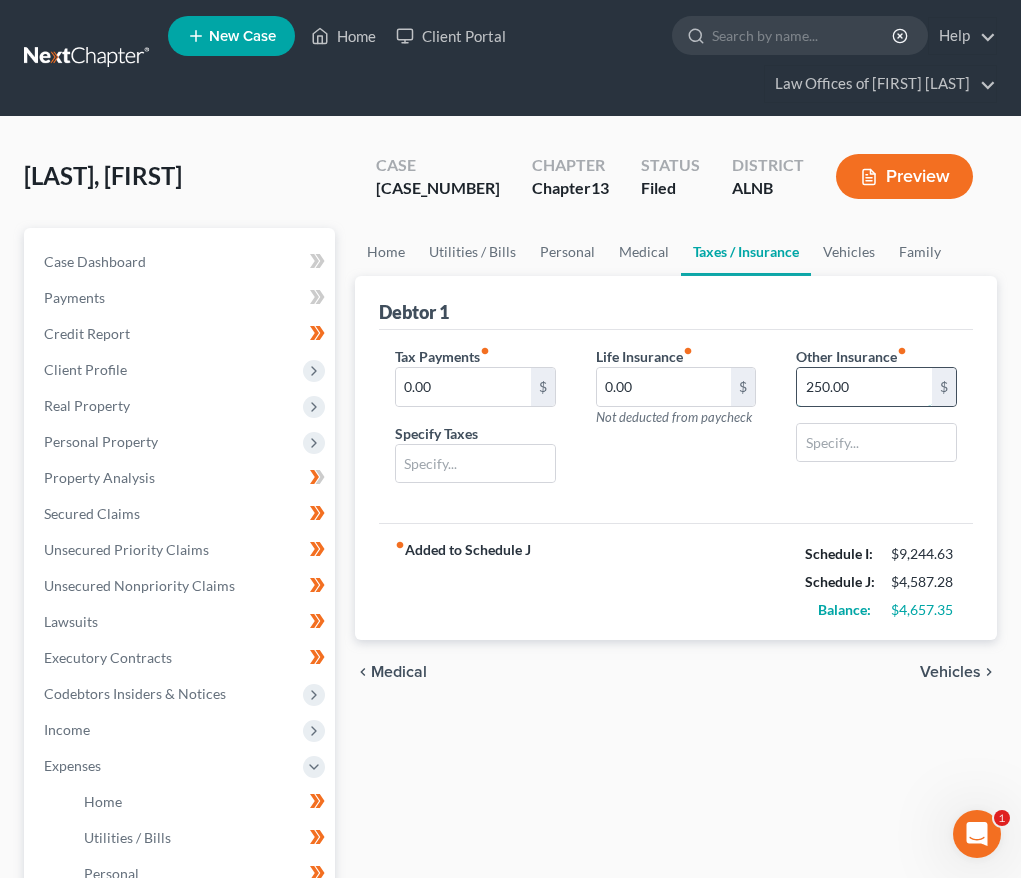 click on "250.00" at bounding box center (864, 387) 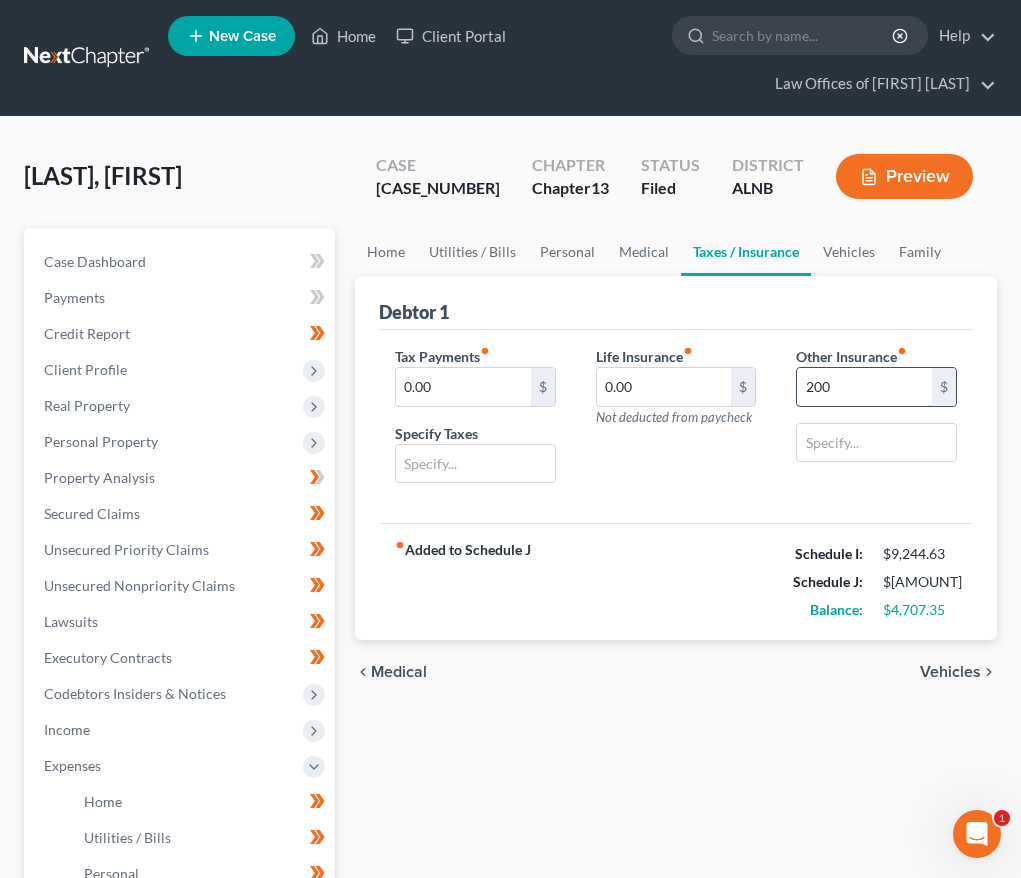 type on "200" 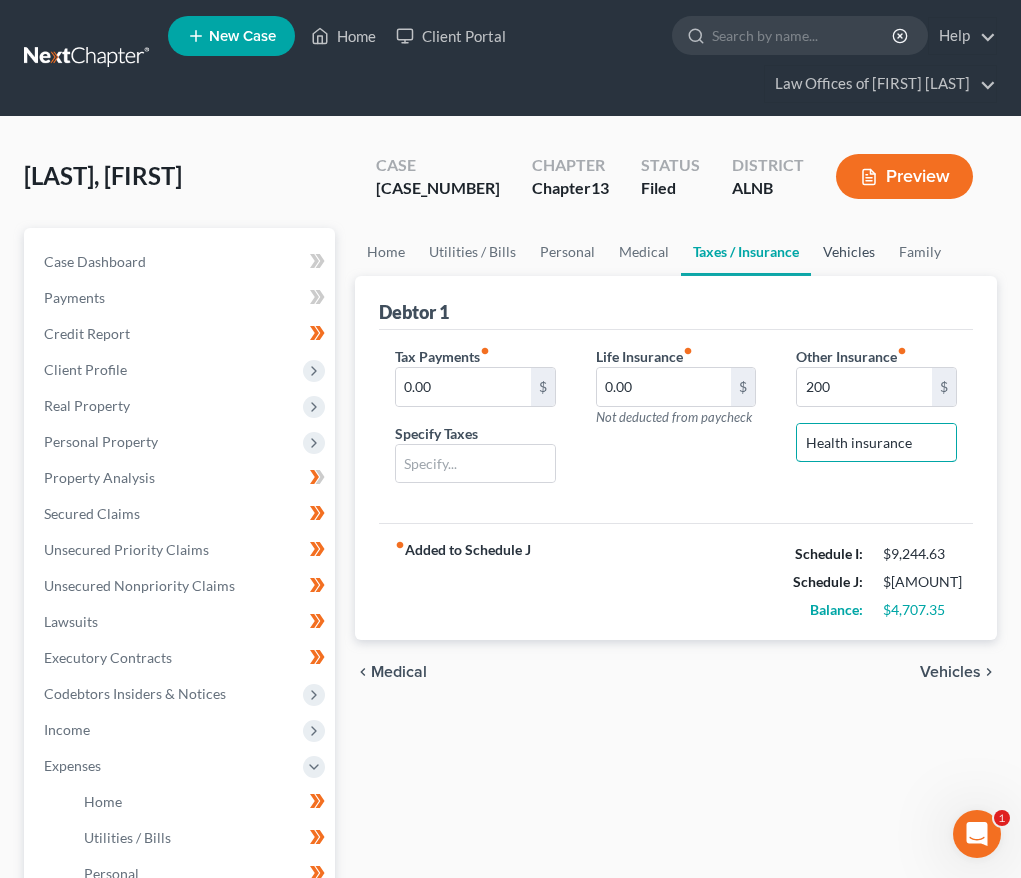 type on "Health insurance" 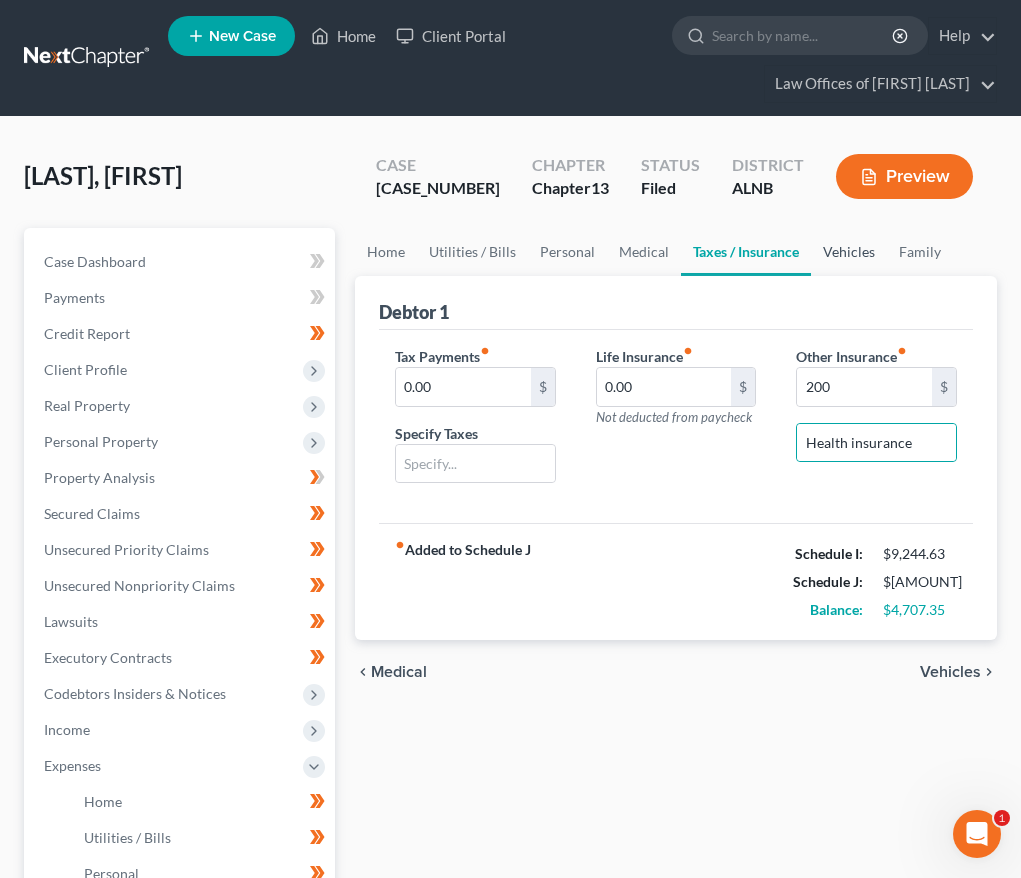 click on "Vehicles" at bounding box center [849, 252] 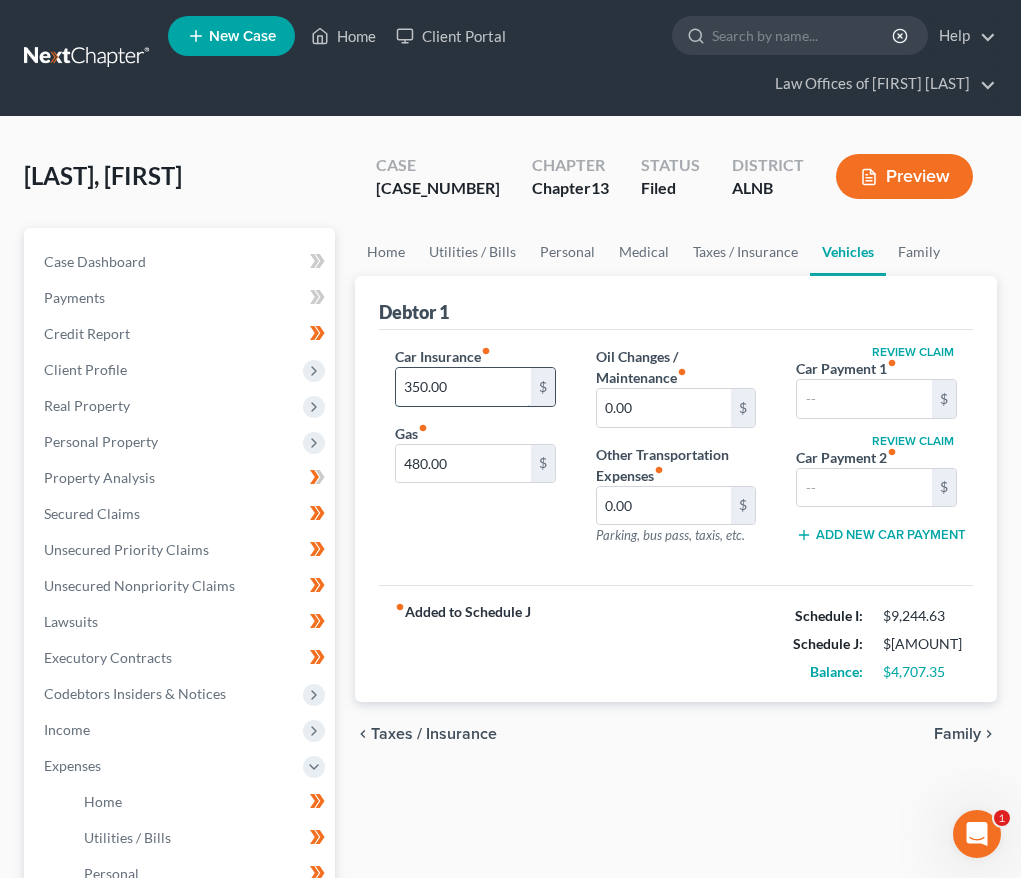 click on "350.00" at bounding box center (463, 387) 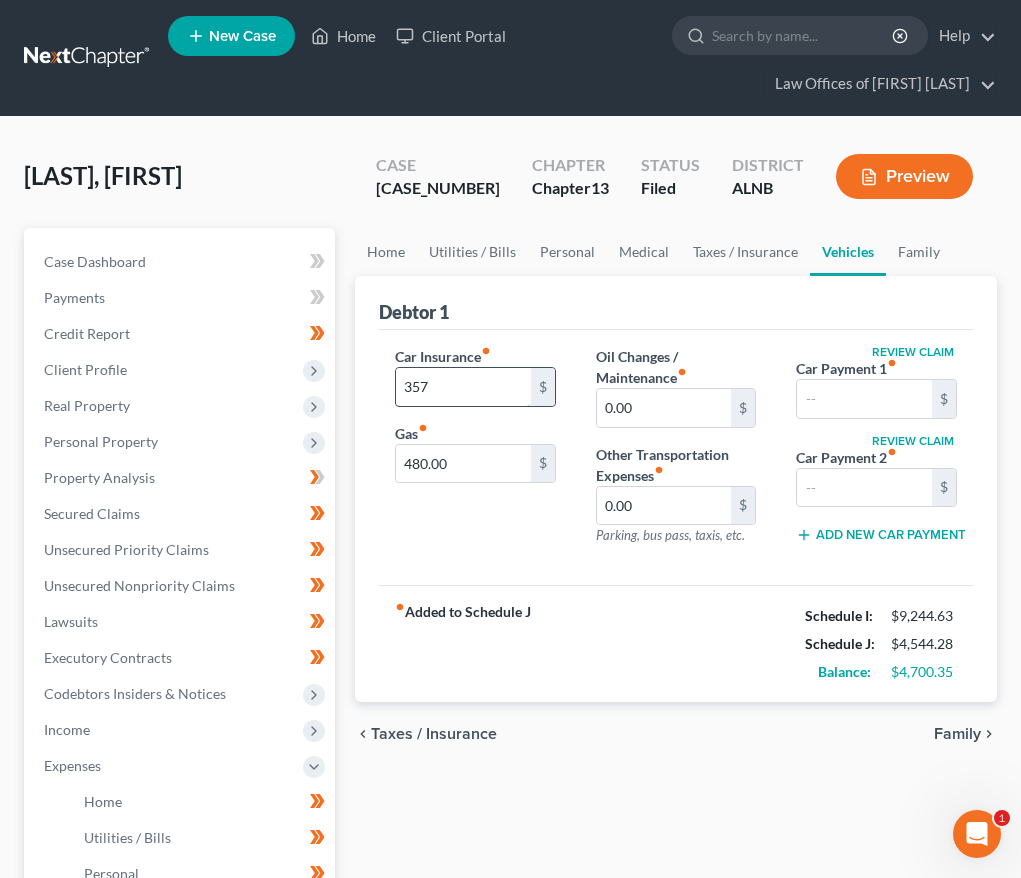 type on "357" 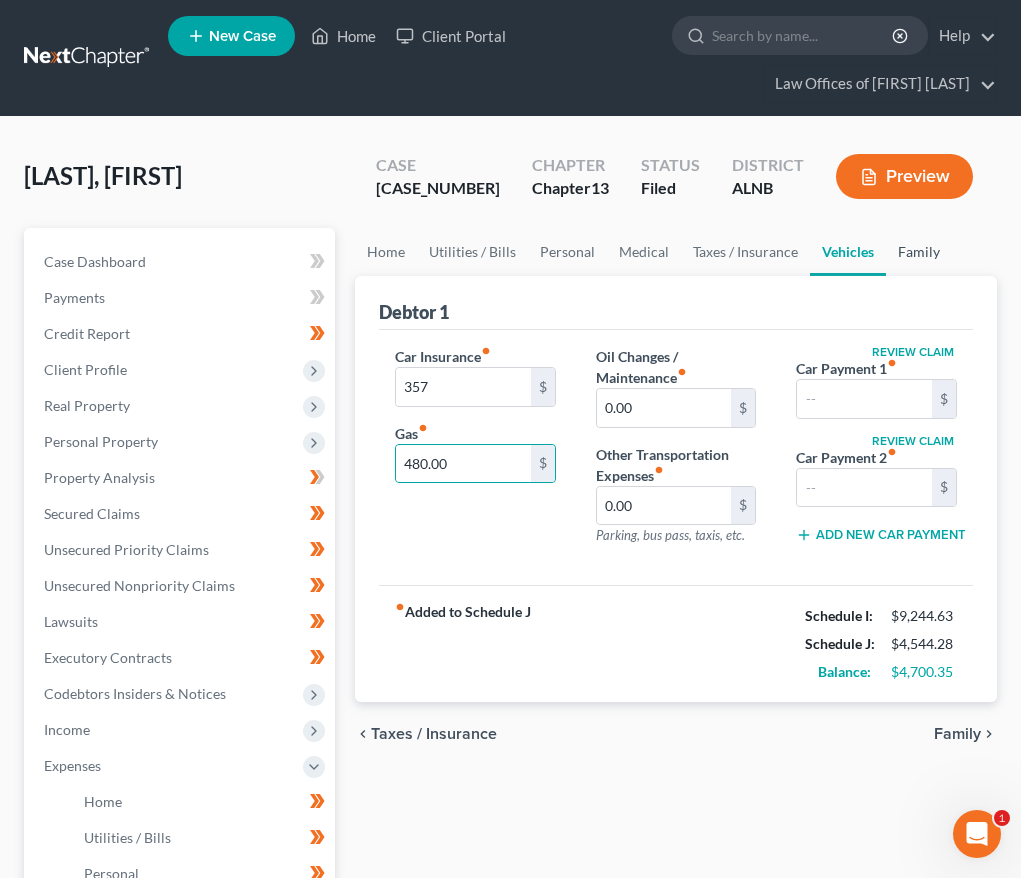 click on "Family" at bounding box center [919, 252] 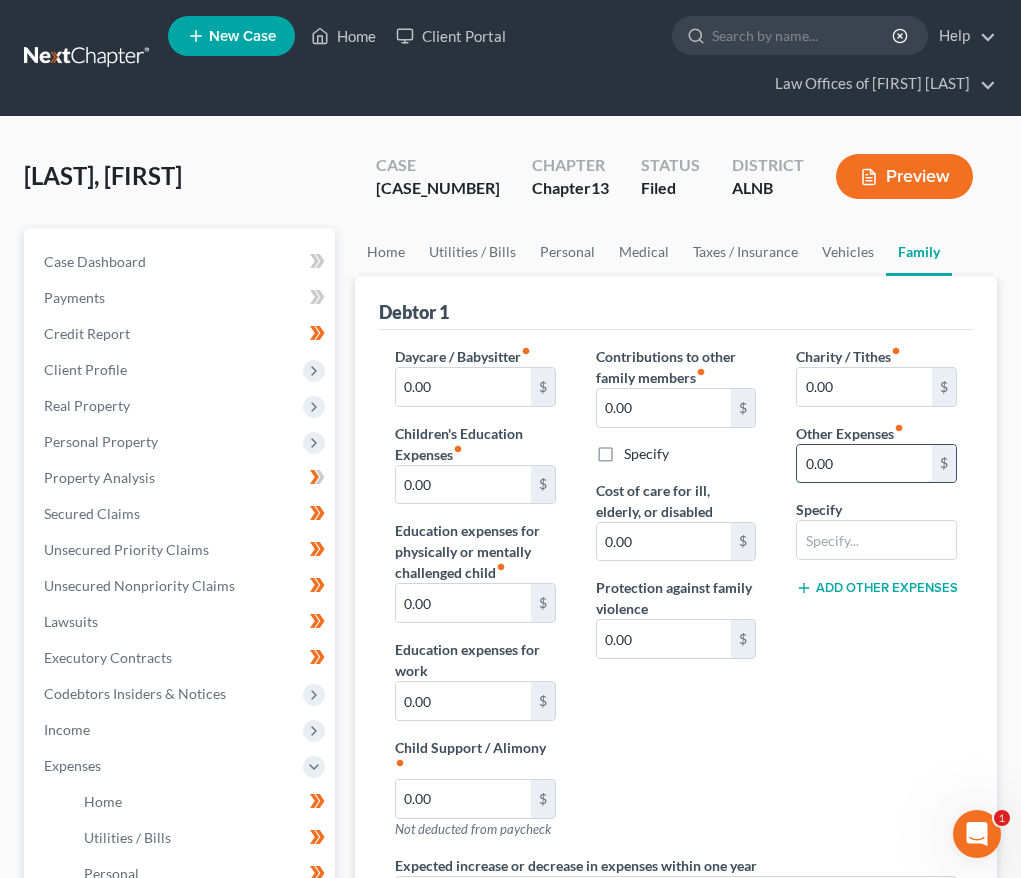 click on "0.00" at bounding box center [864, 464] 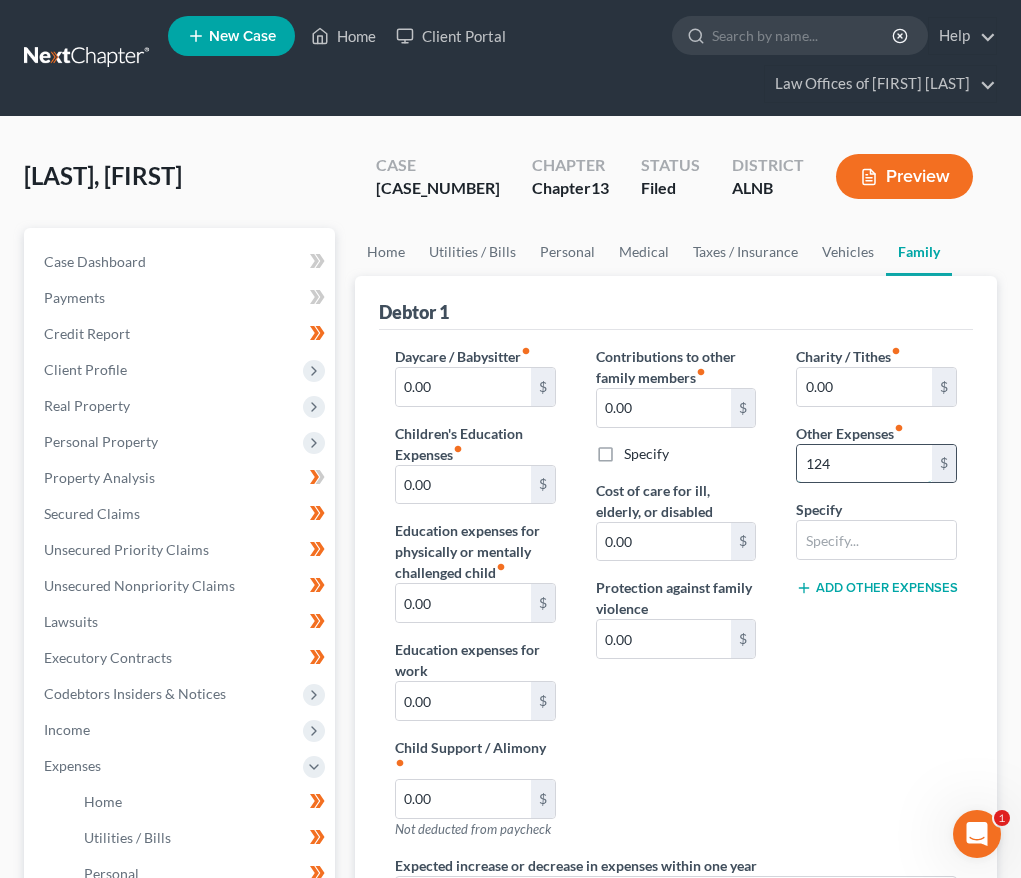 type on "124" 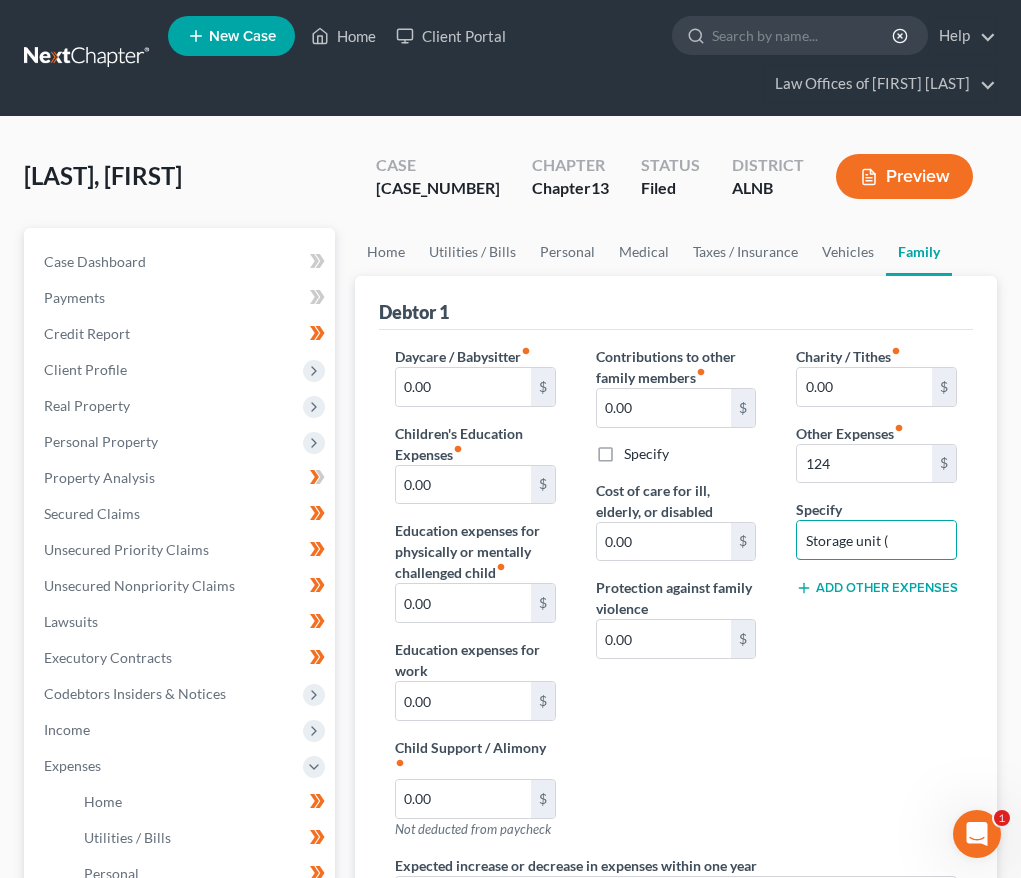 type on "Storage unit (" 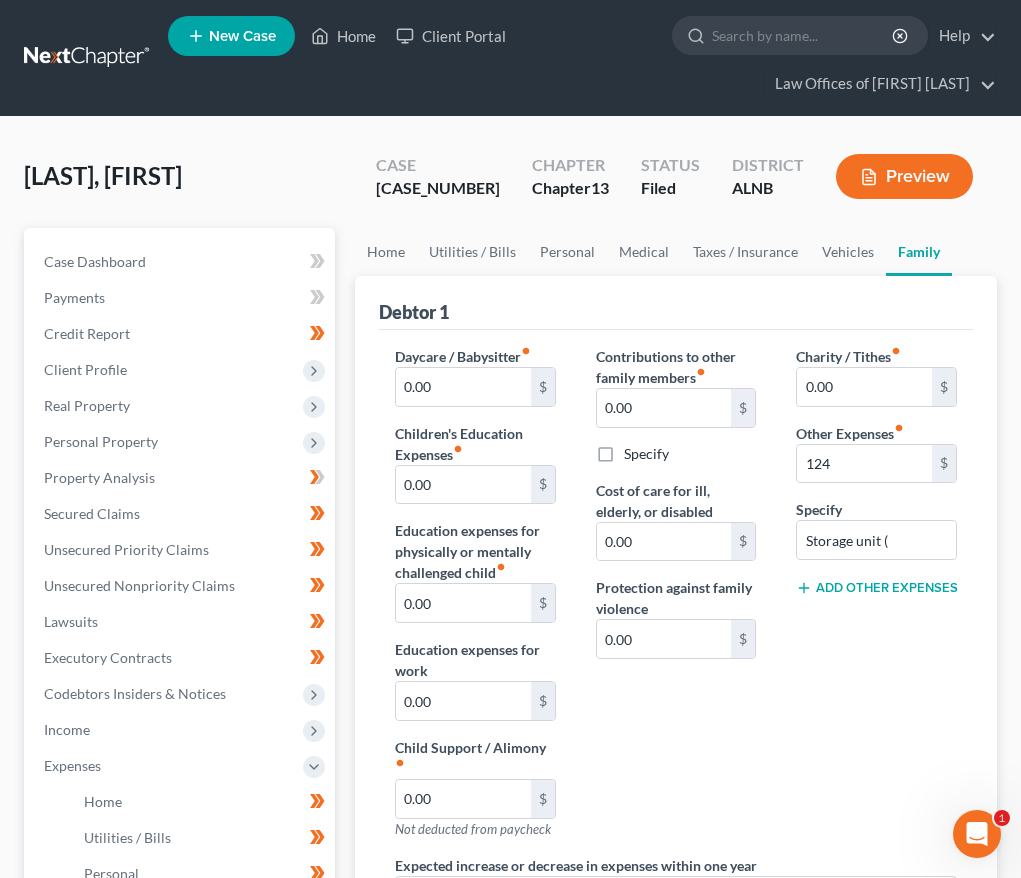 click on "Add Other Expenses" at bounding box center [876, 588] 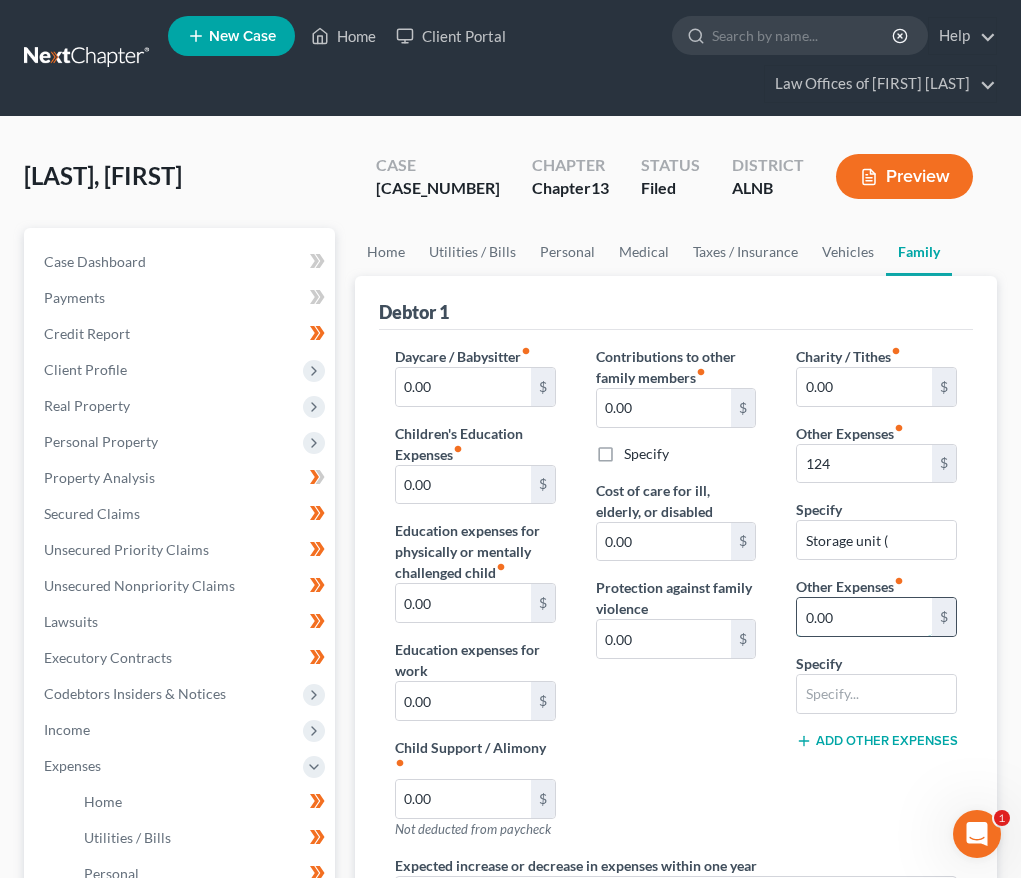 click on "0.00" at bounding box center (864, 617) 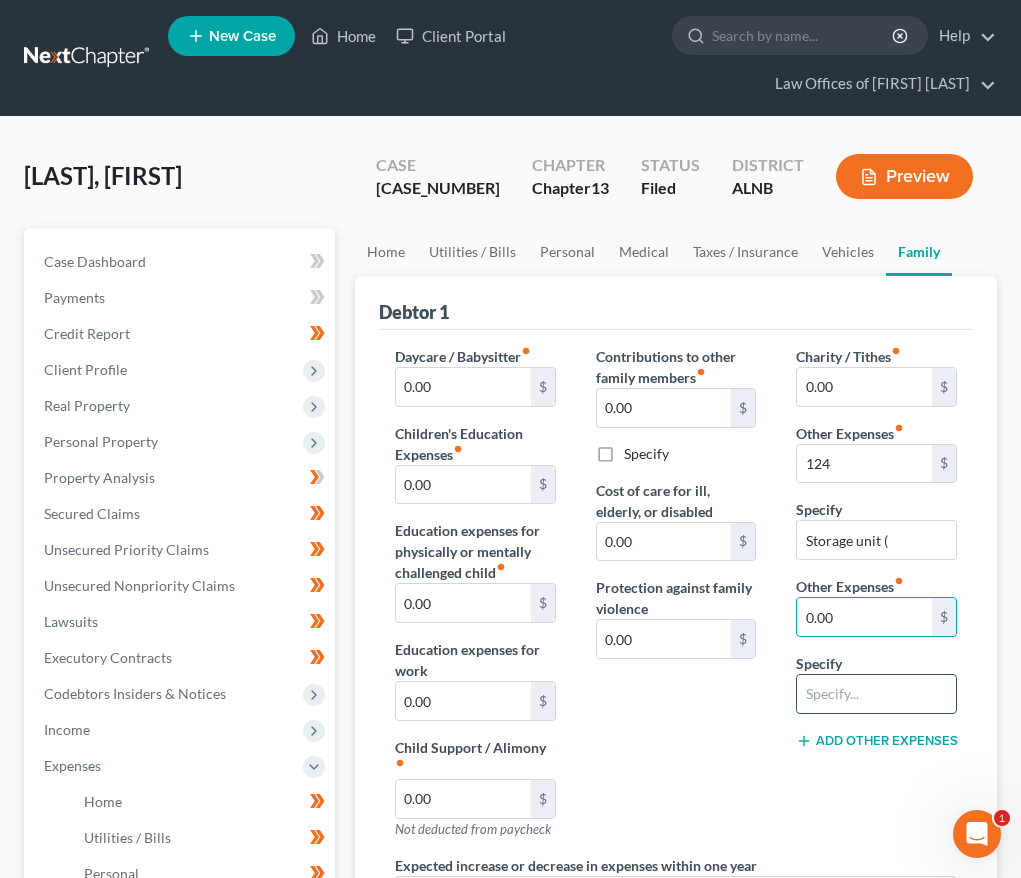 click at bounding box center [876, 694] 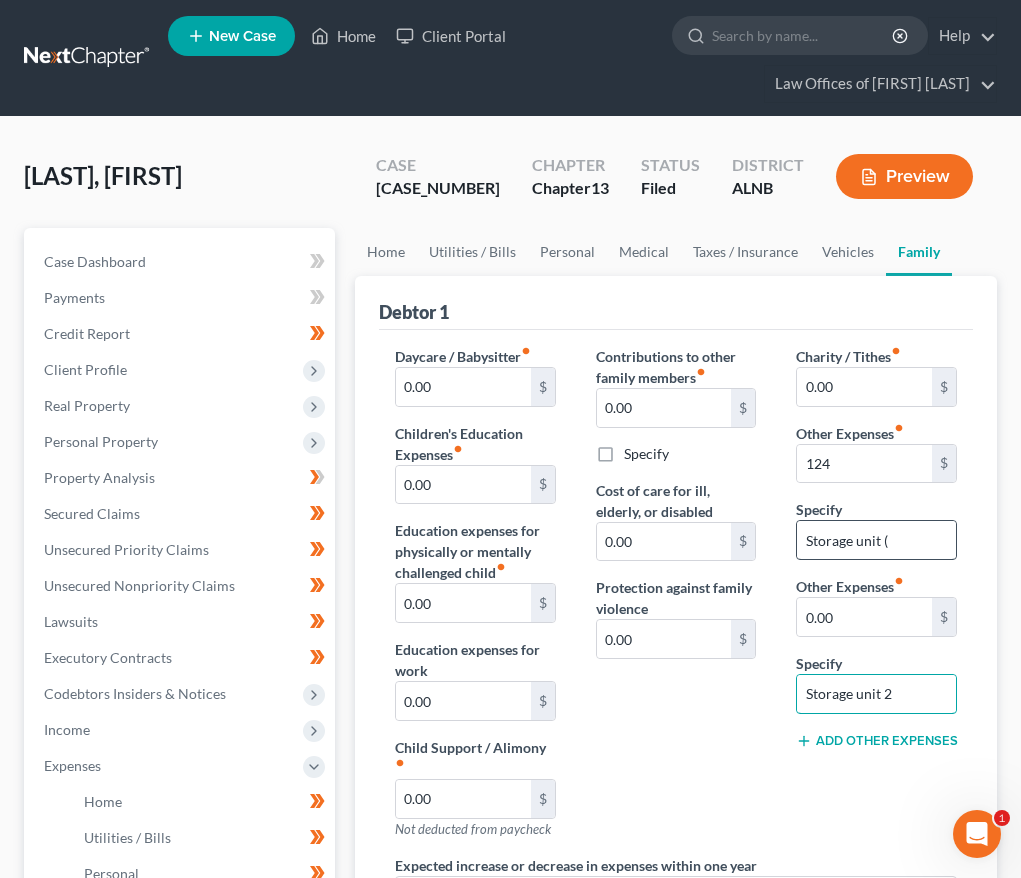 type on "Storage unit 2" 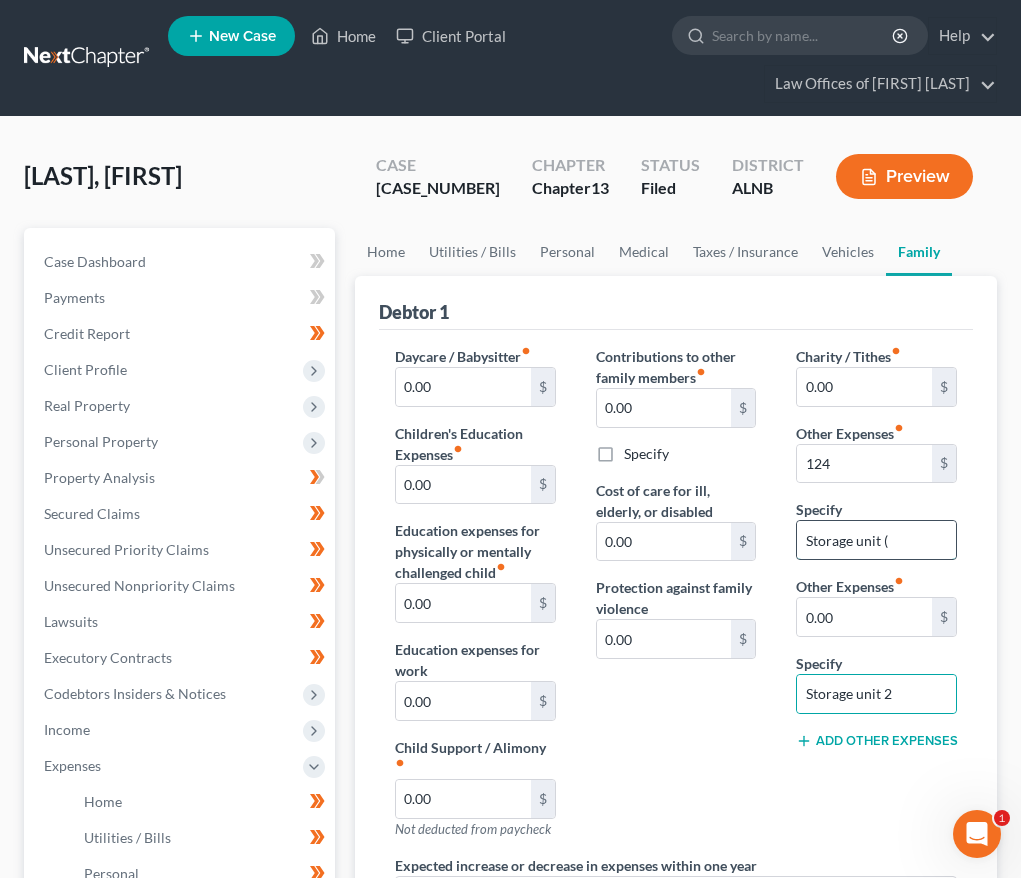 click on "Storage unit (" at bounding box center (876, 540) 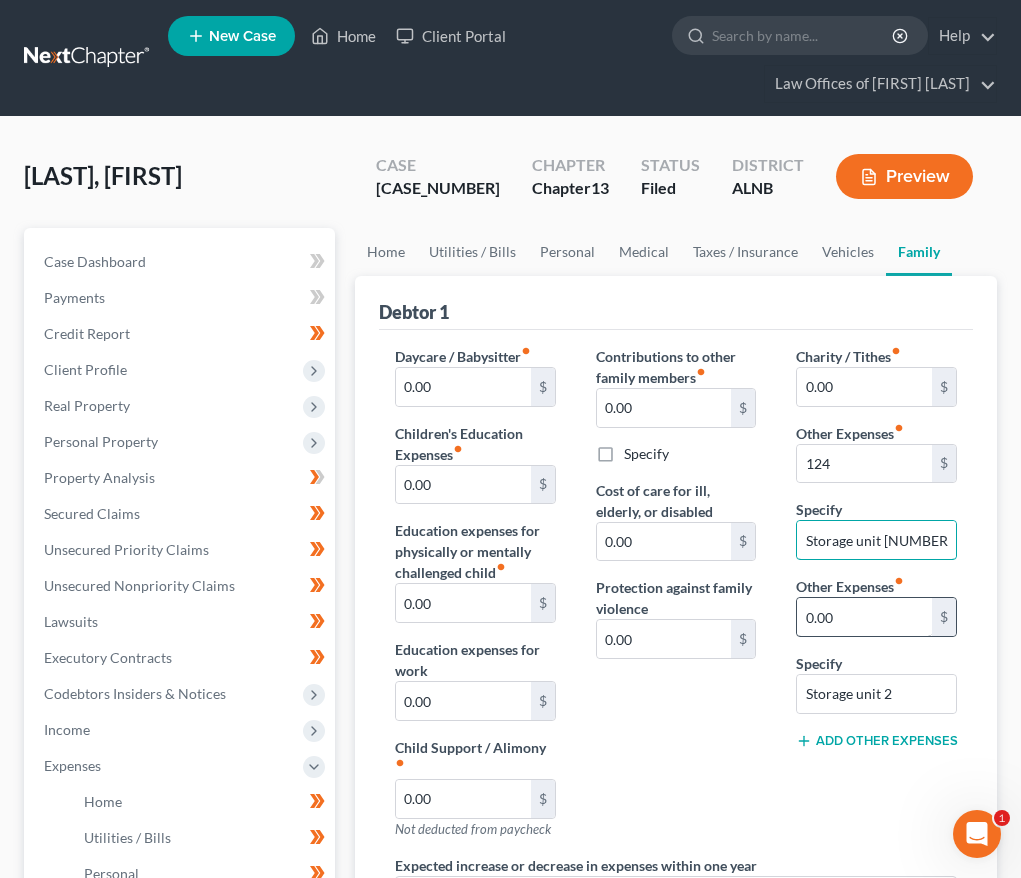 type on "Storage unit [NUMBER]" 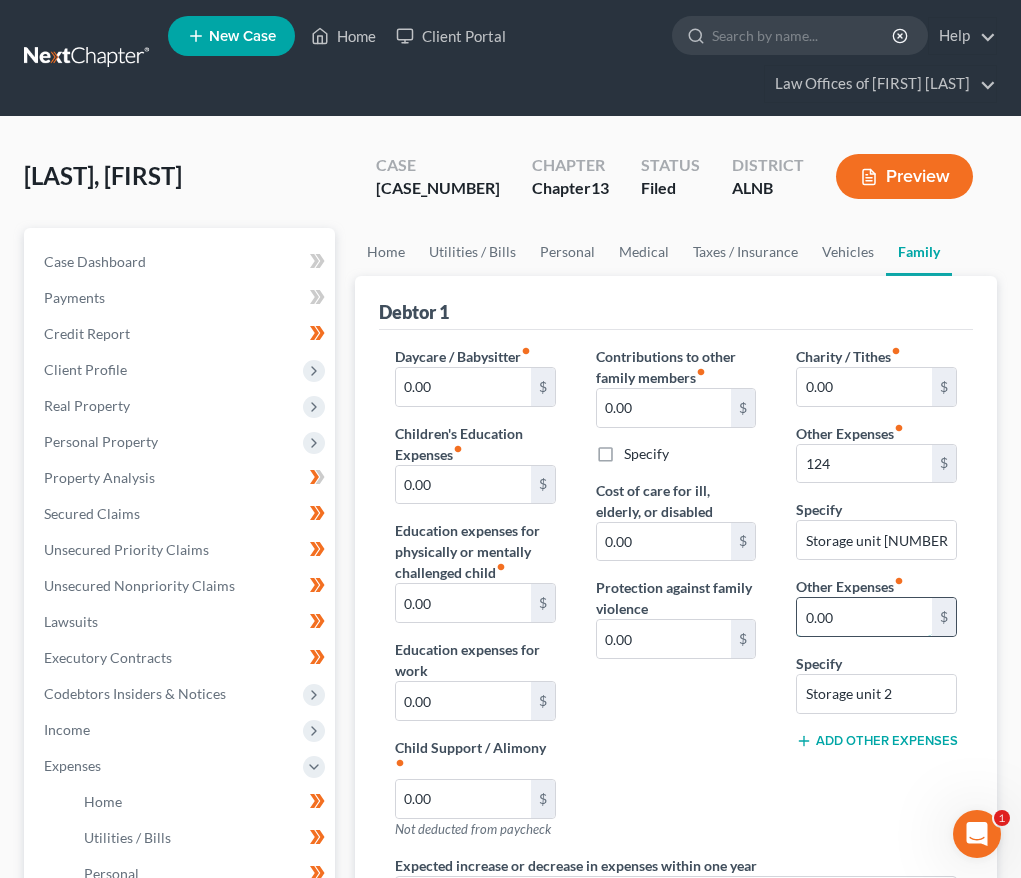 click on "0.00" at bounding box center [864, 617] 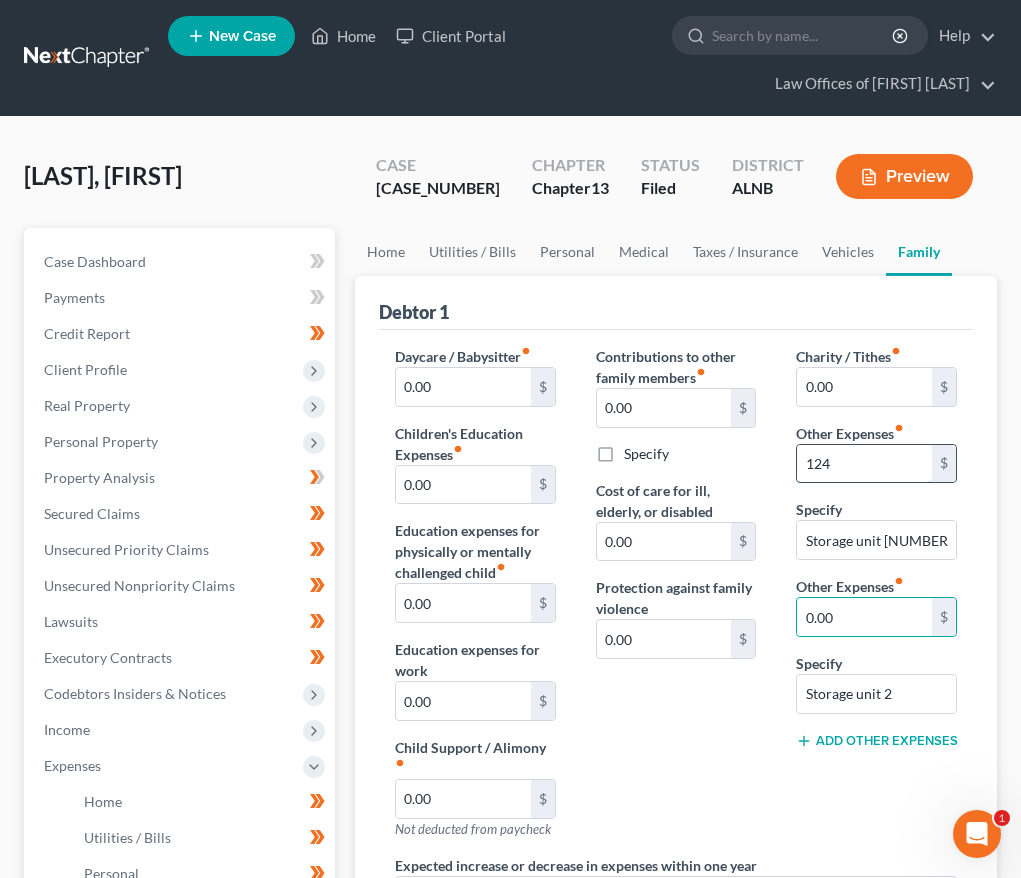 click on "124" at bounding box center [864, 464] 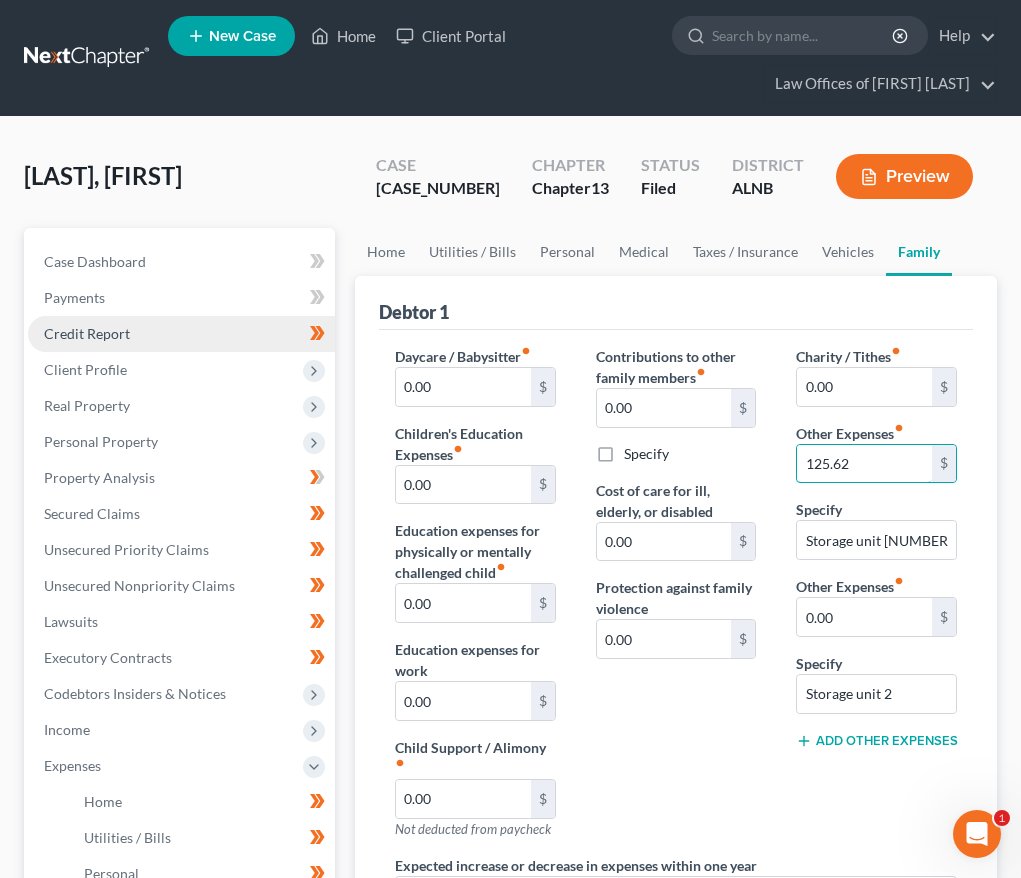 type on "125.62" 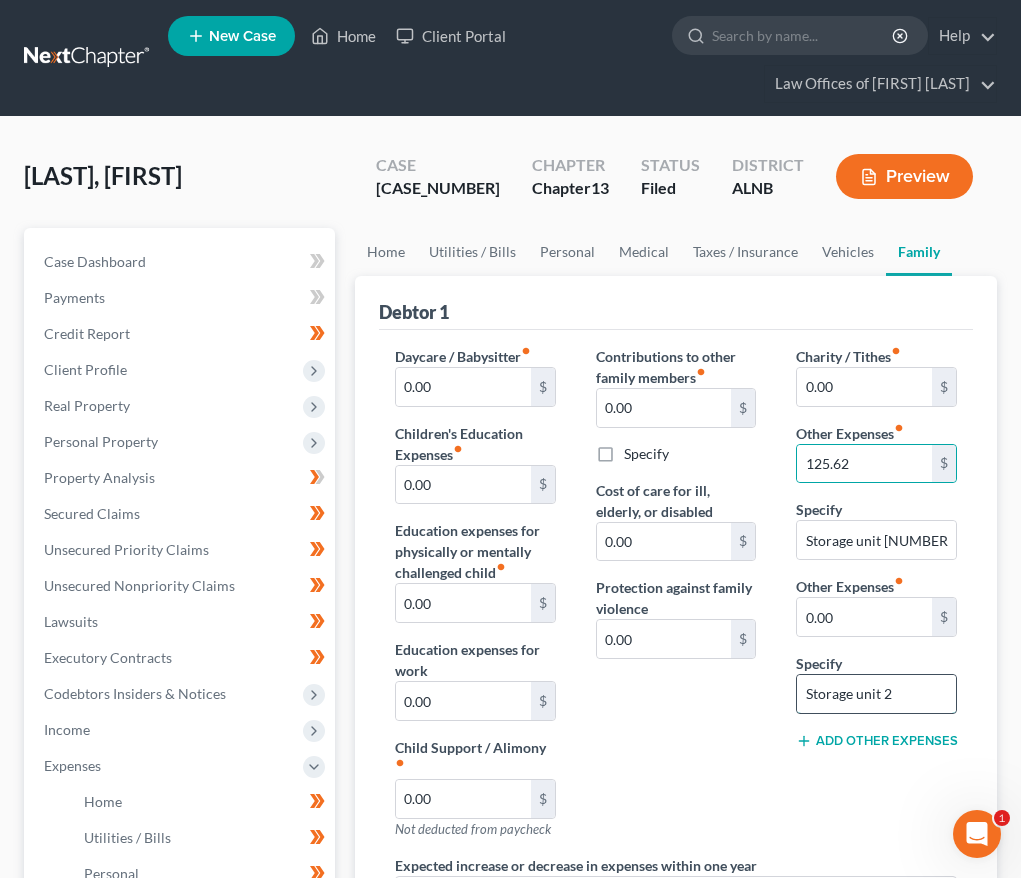 click on "Storage unit 2" at bounding box center [876, 694] 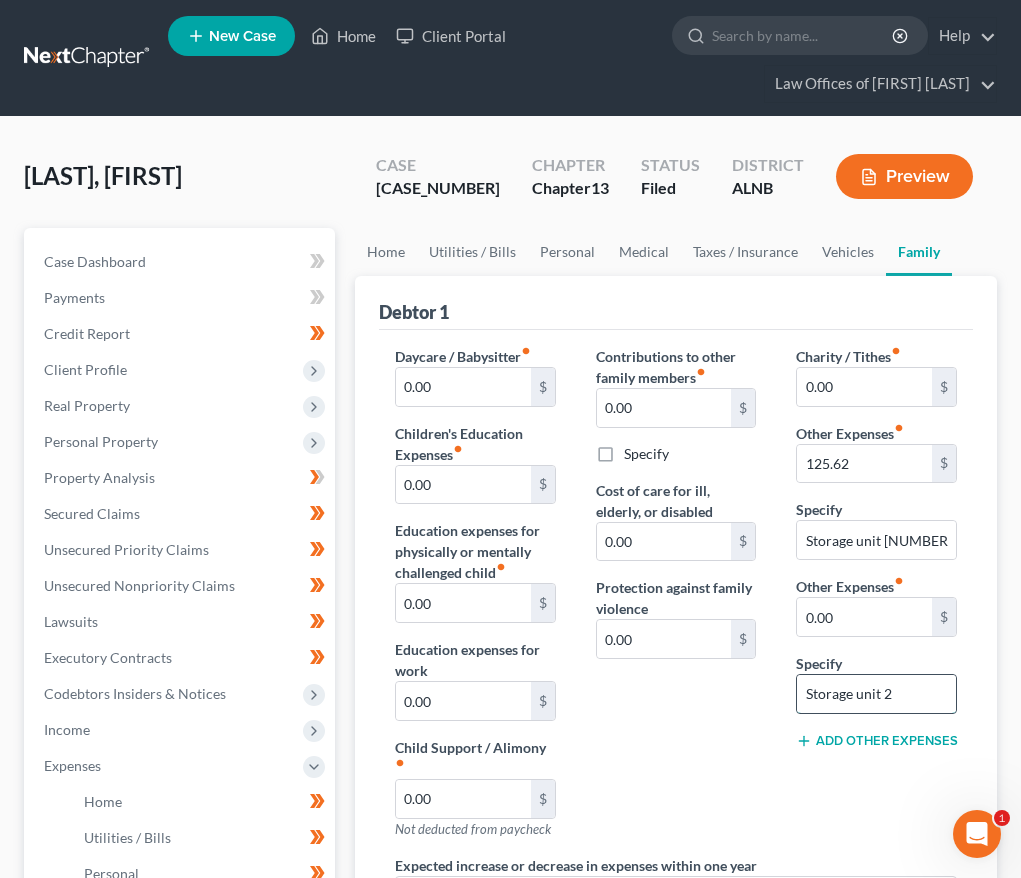click on "Storage unit 2" at bounding box center [876, 694] 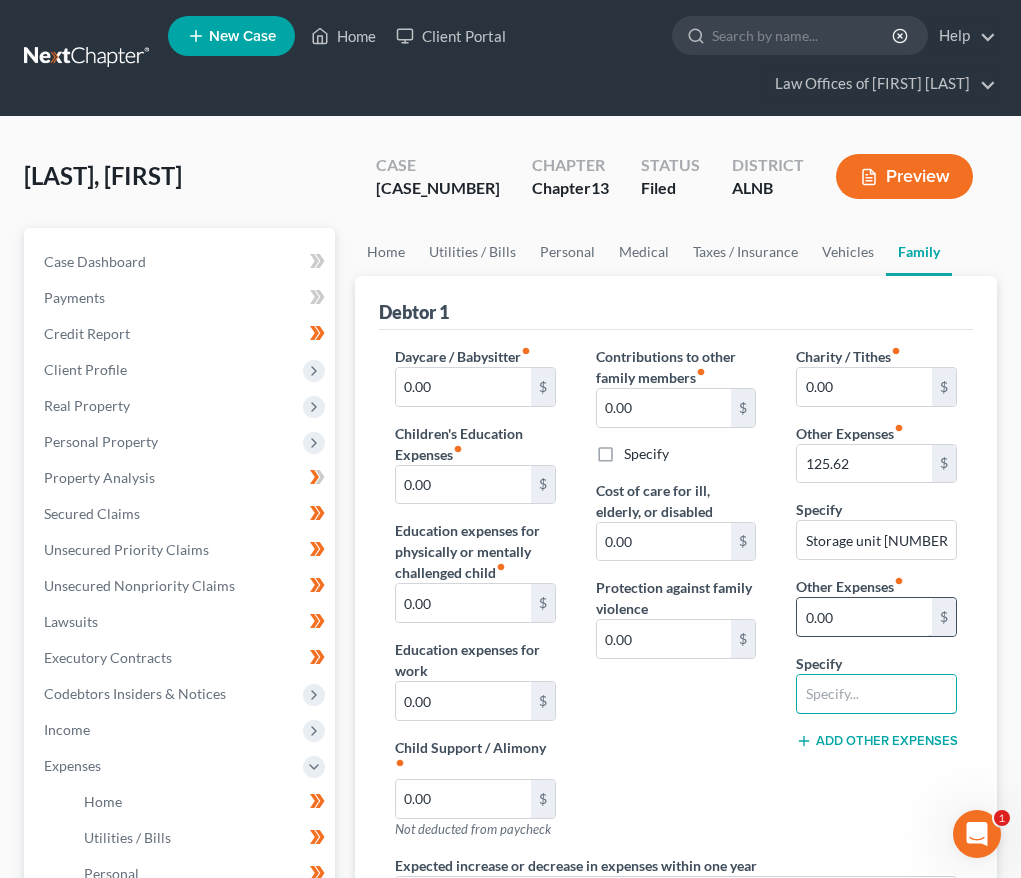 type 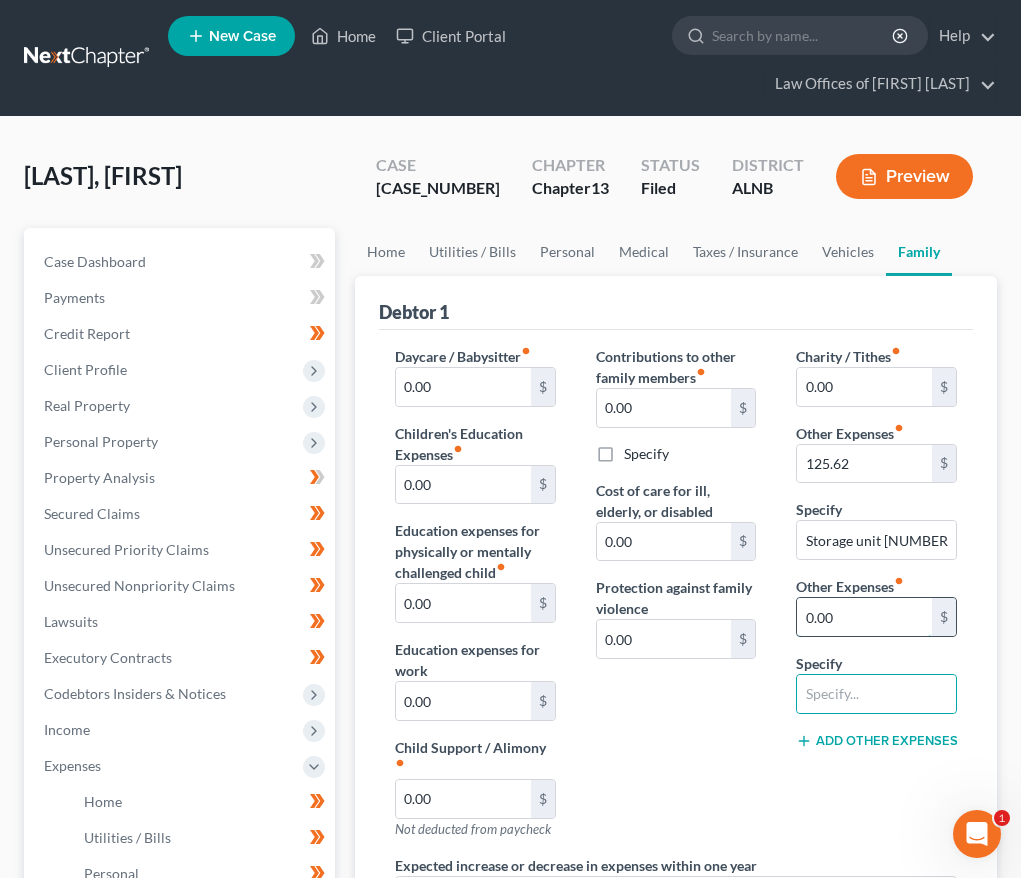 click on "0.00" at bounding box center [864, 617] 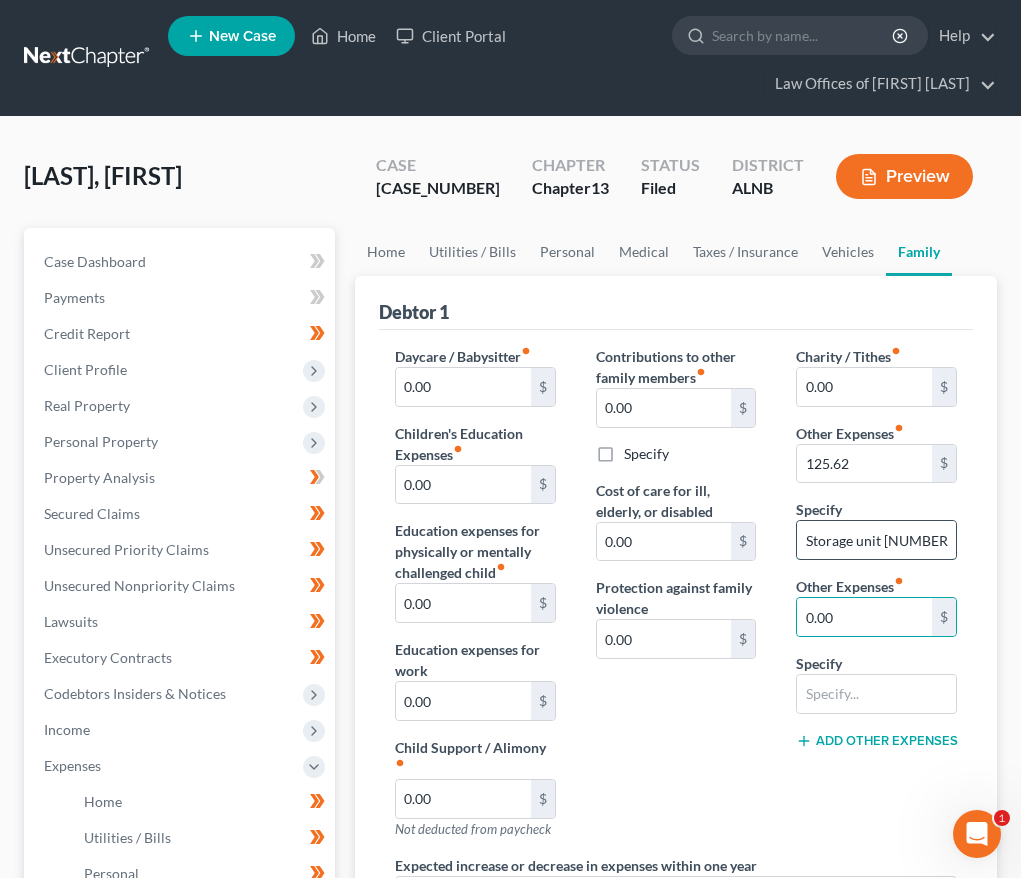 click on "Storage unit [NUMBER]" at bounding box center [876, 540] 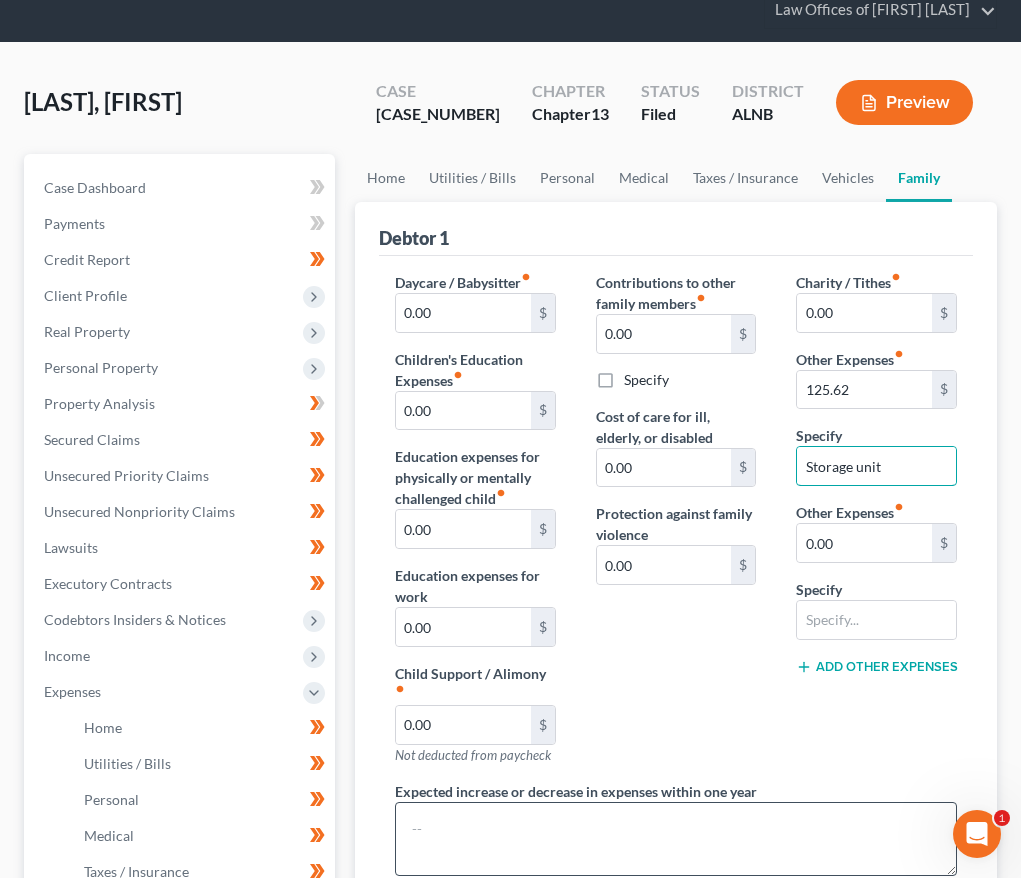 scroll, scrollTop: 0, scrollLeft: 0, axis: both 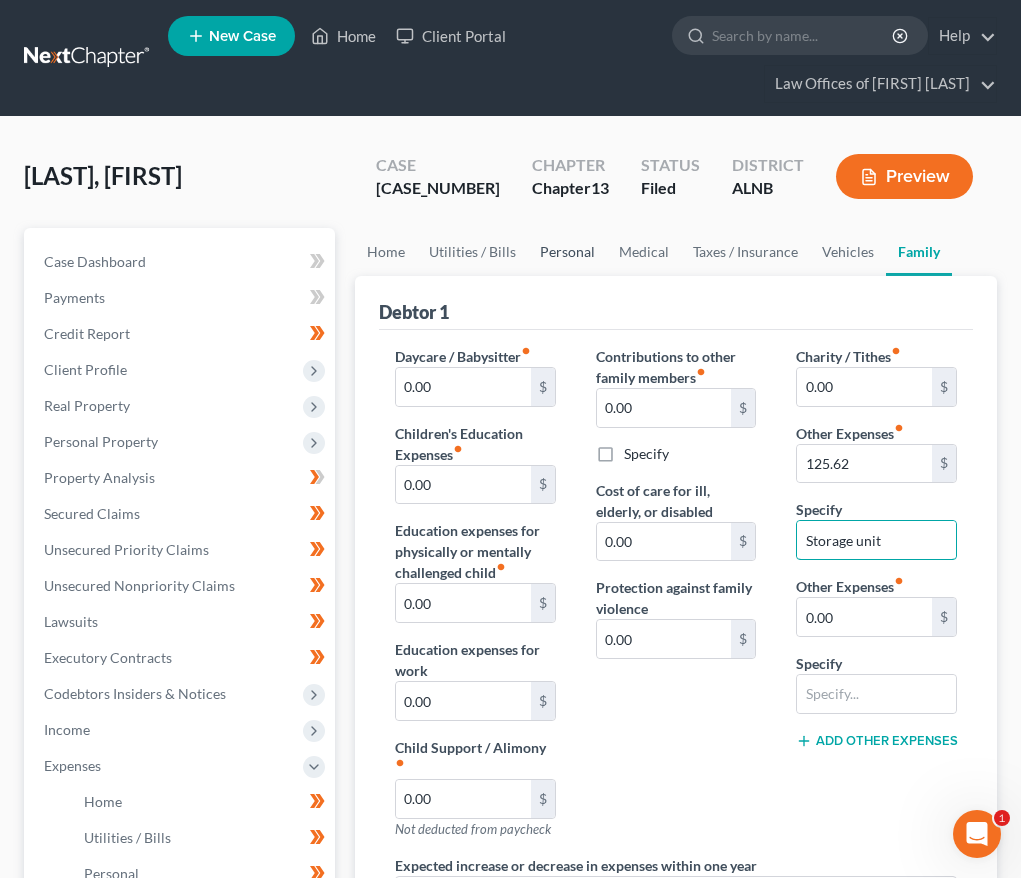 type on "Storage unit" 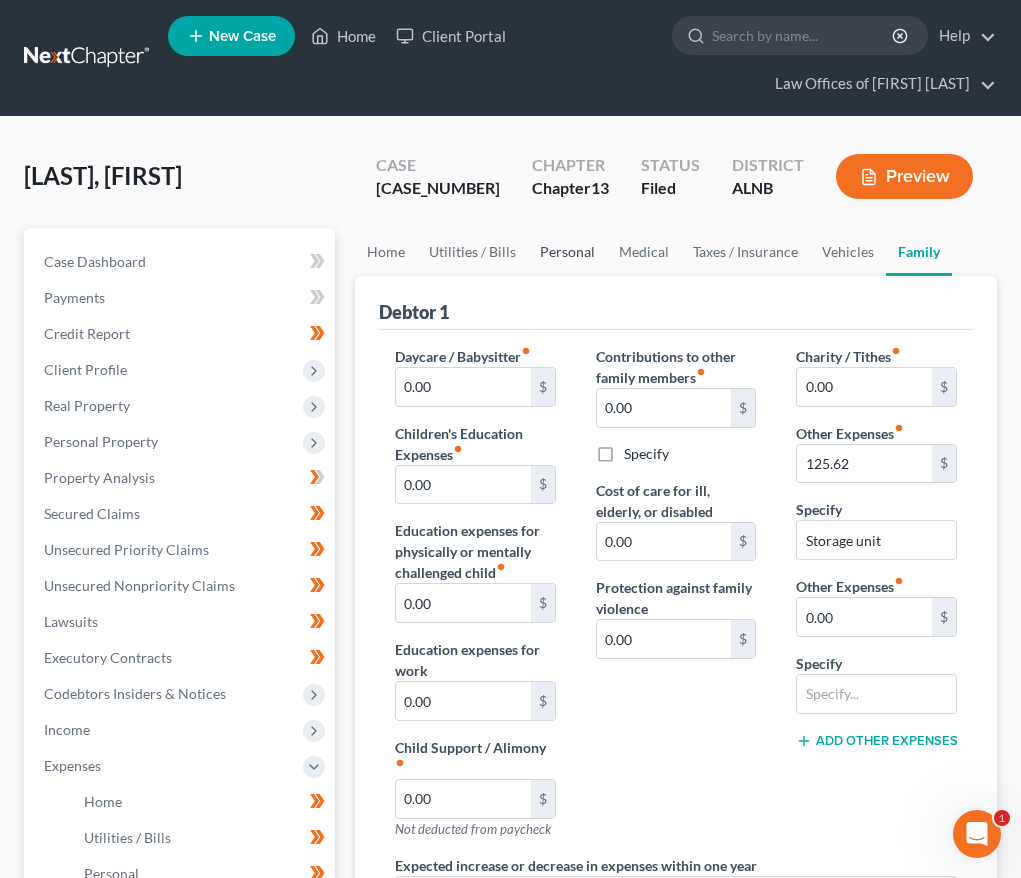 click on "Personal" at bounding box center (567, 252) 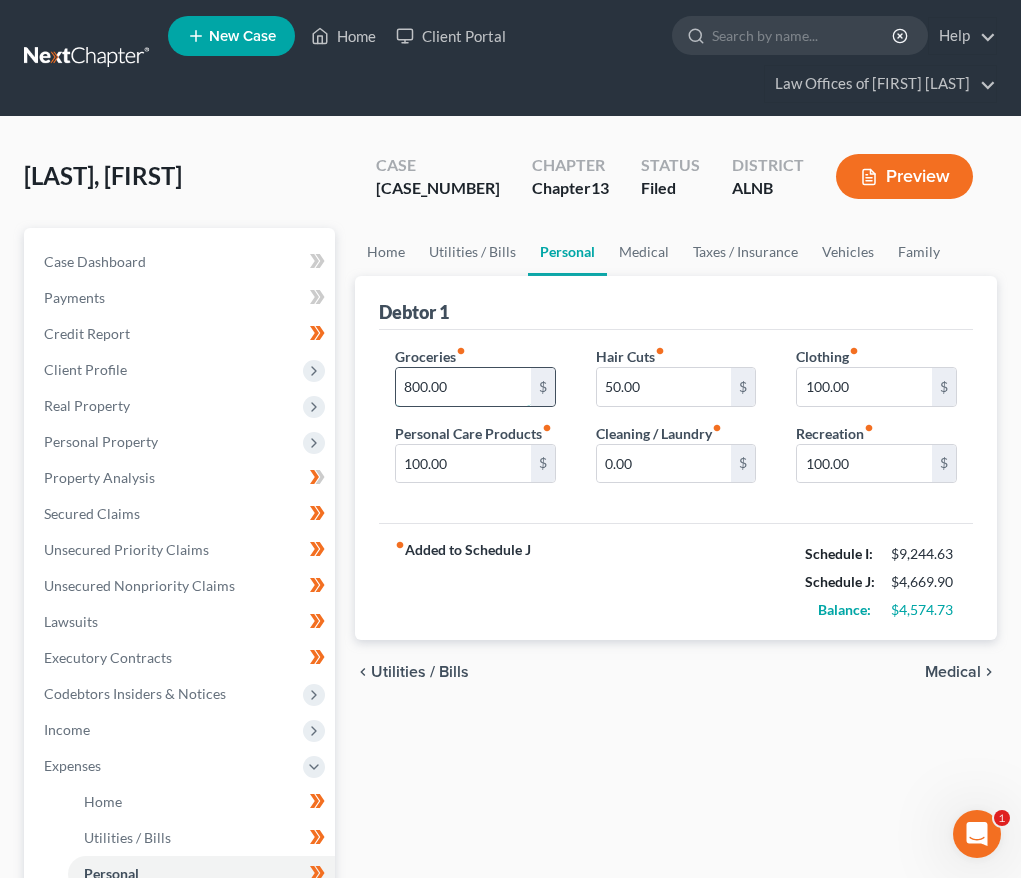 click on "800.00" at bounding box center [463, 387] 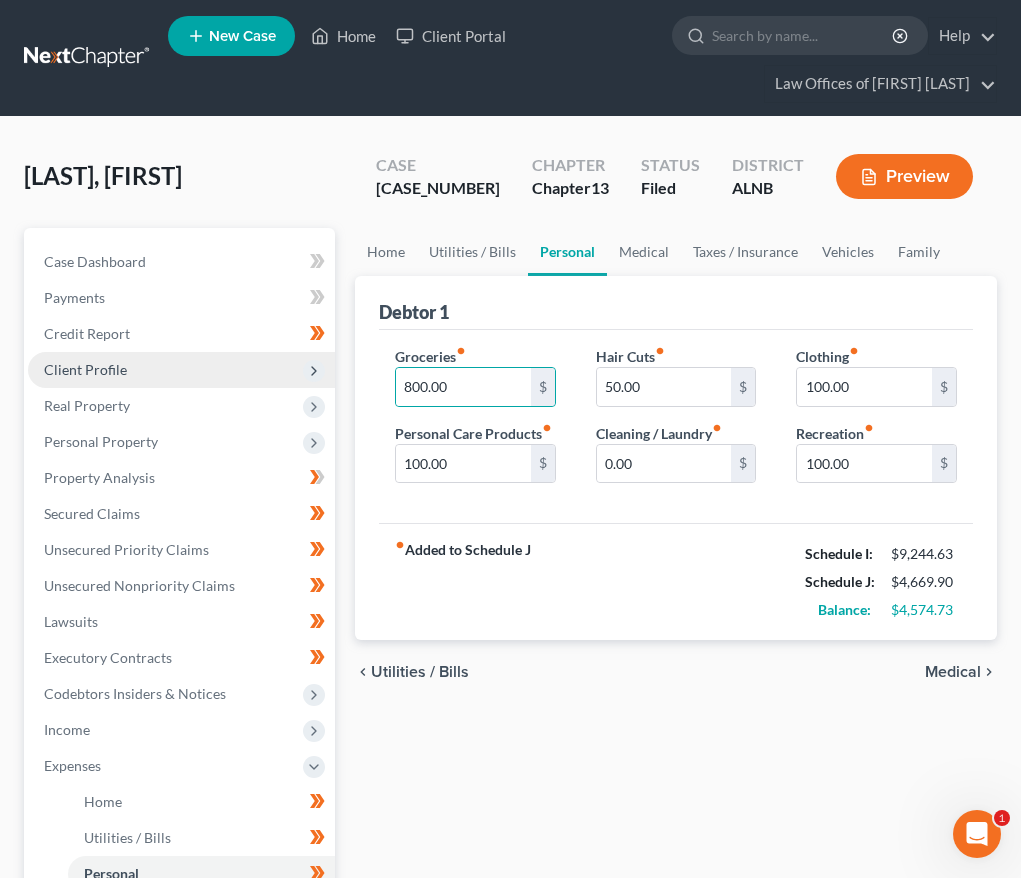 click on "Client Profile" at bounding box center (181, 370) 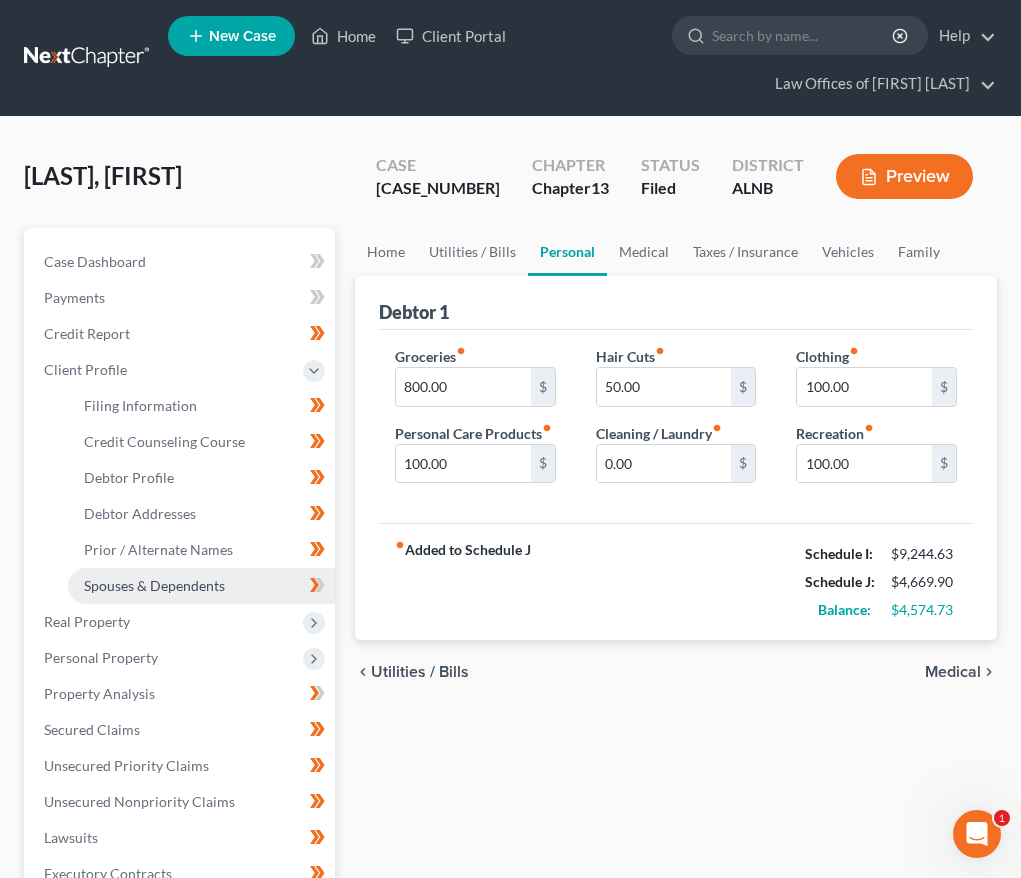 click on "Spouses & Dependents" at bounding box center (154, 585) 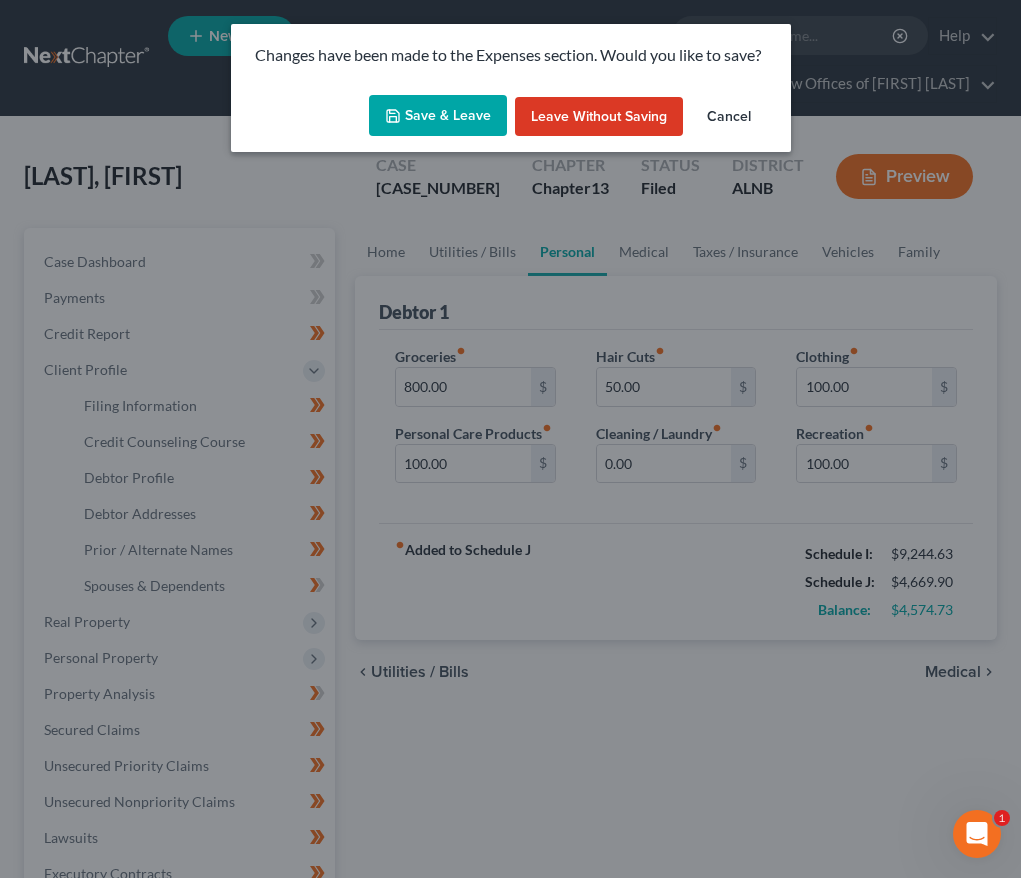 click on "Save & Leave" at bounding box center [438, 116] 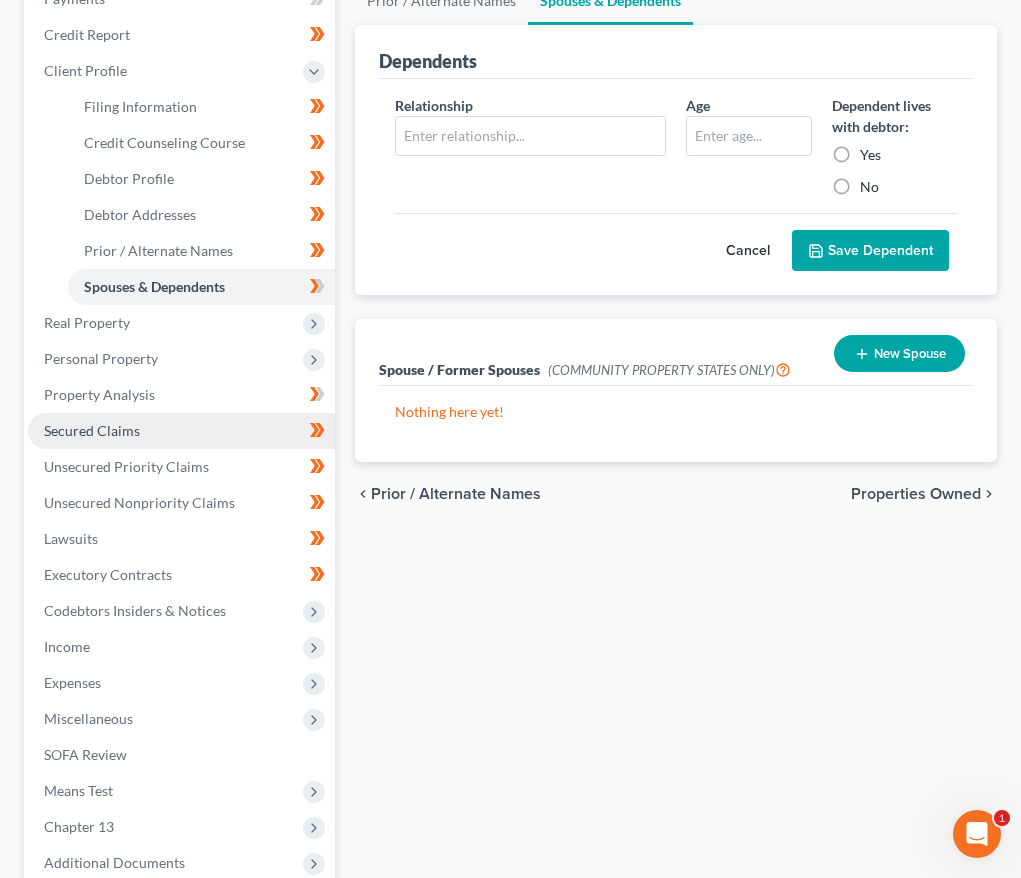 scroll, scrollTop: 324, scrollLeft: 0, axis: vertical 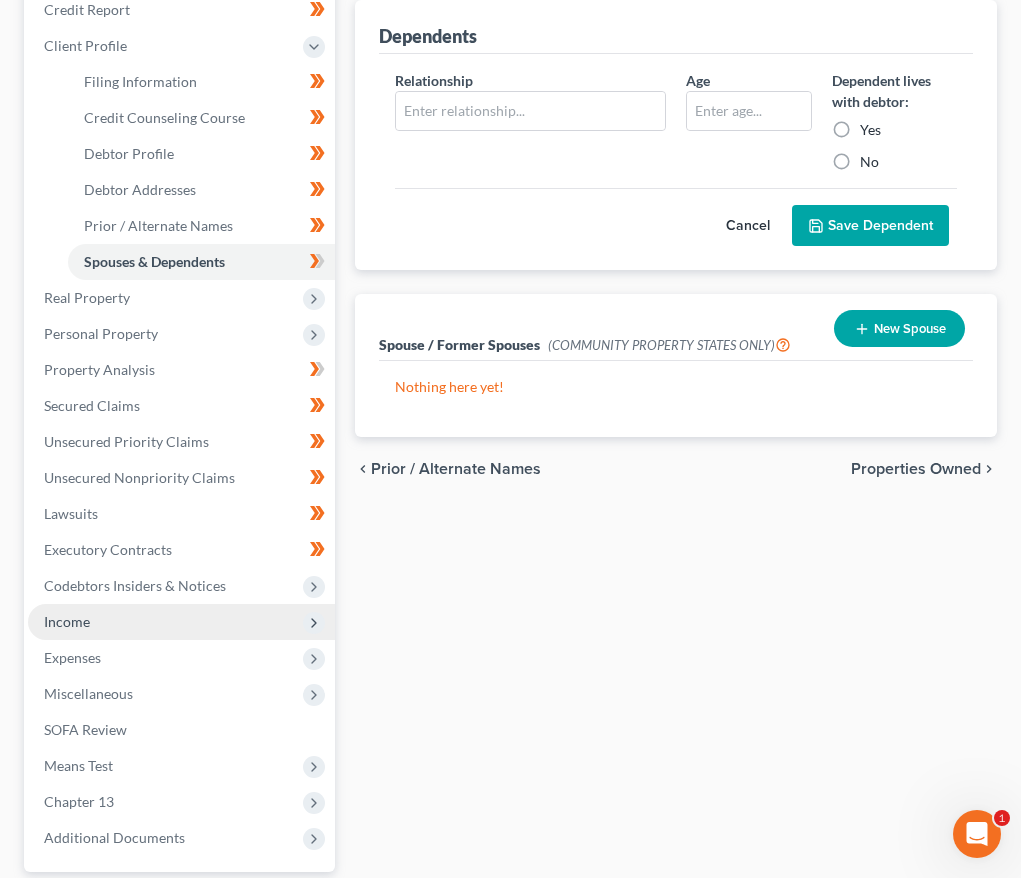 click on "Income" at bounding box center [181, 622] 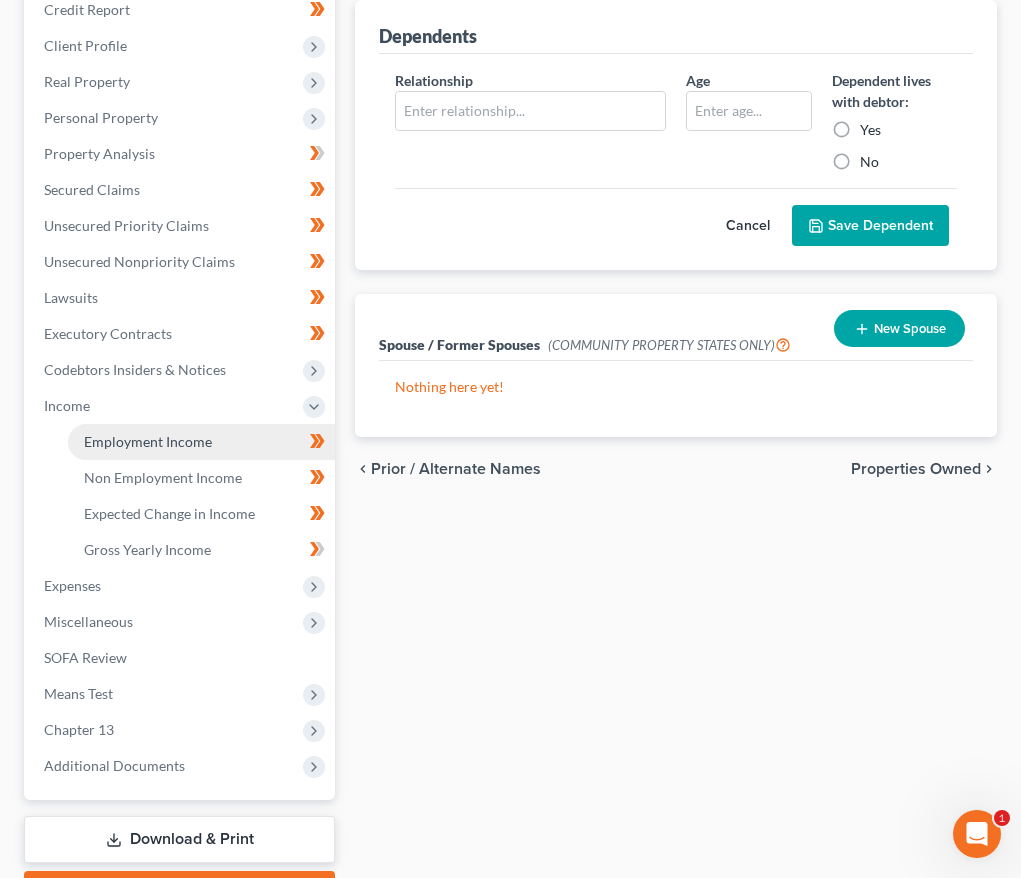 click on "Employment Income" at bounding box center (148, 441) 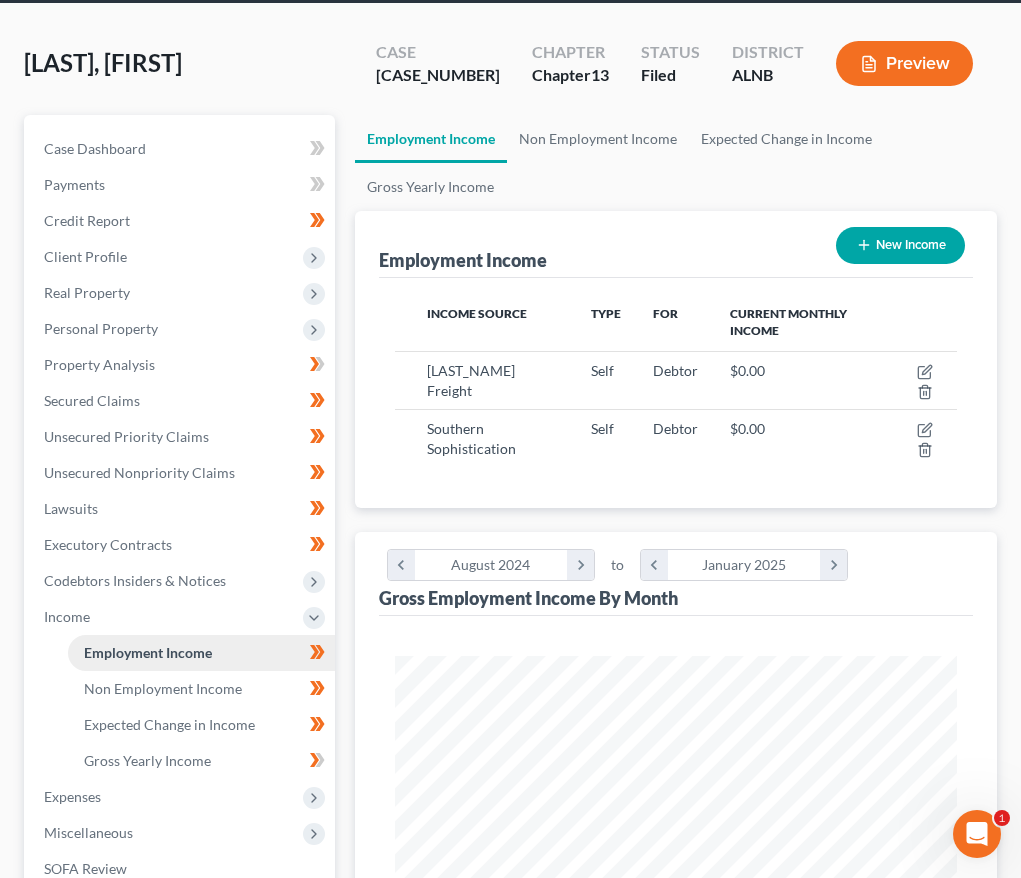 scroll, scrollTop: 12, scrollLeft: 0, axis: vertical 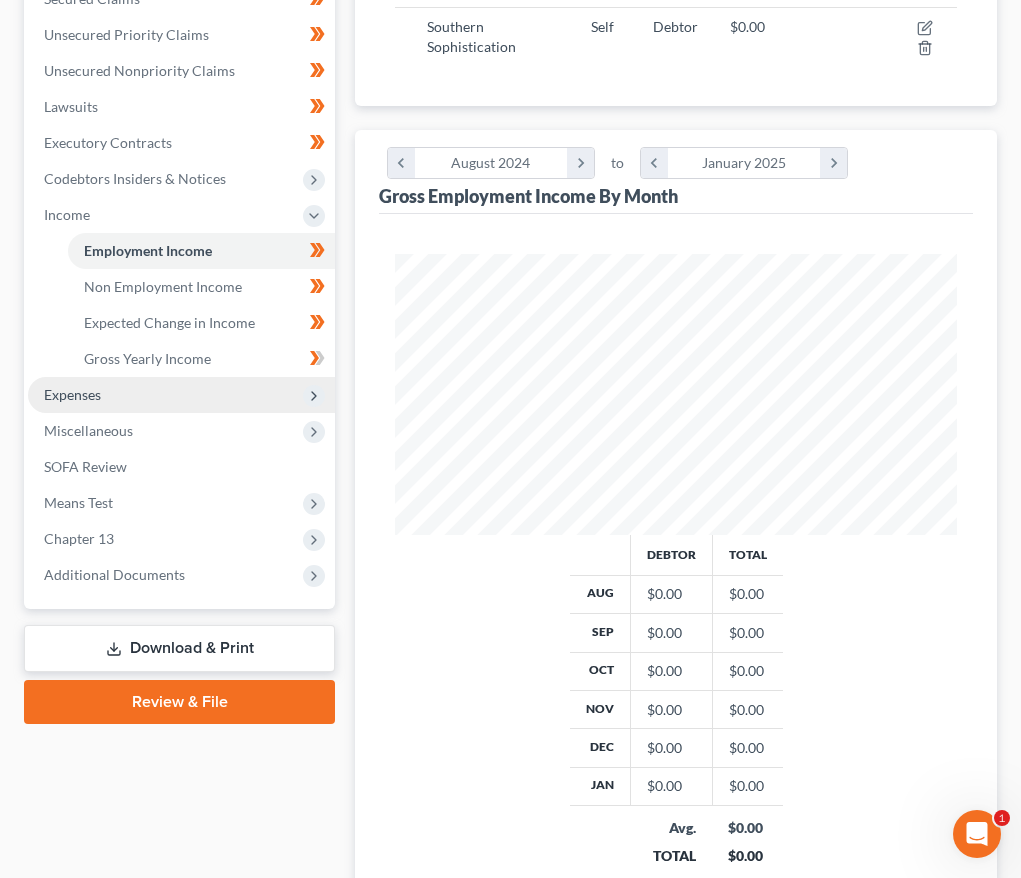 click on "Expenses" at bounding box center (181, 395) 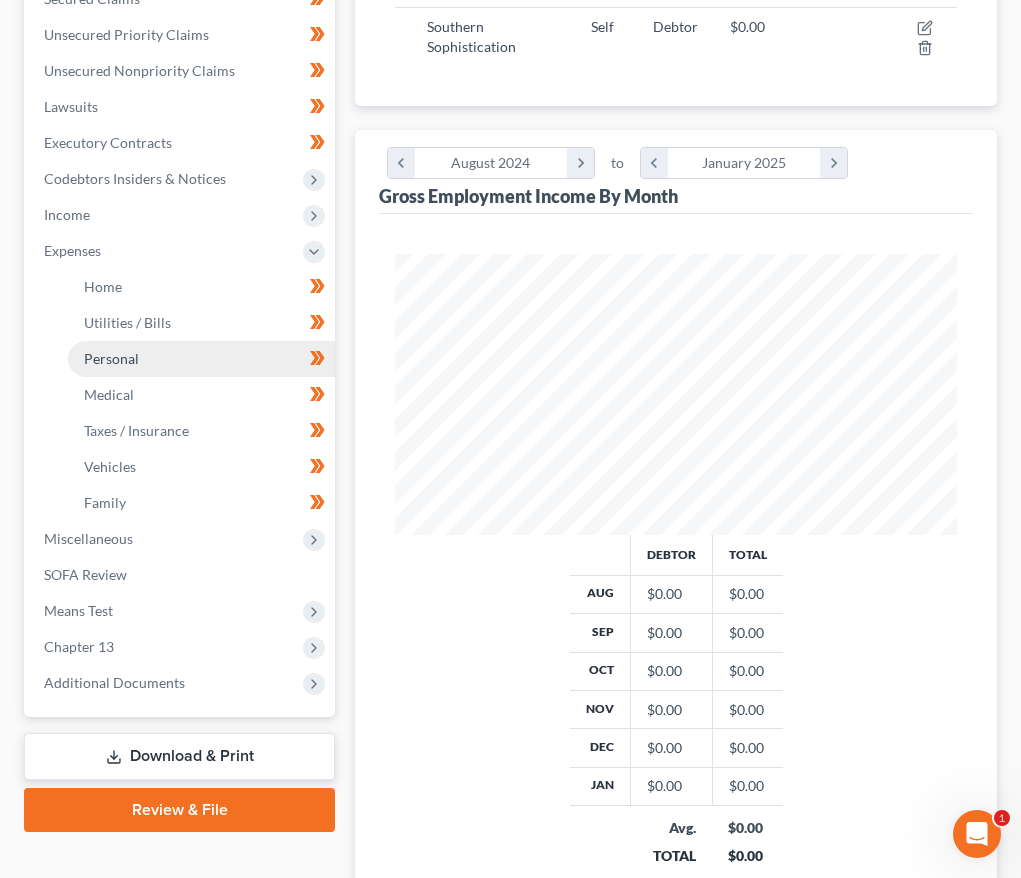 click on "Personal" at bounding box center [201, 359] 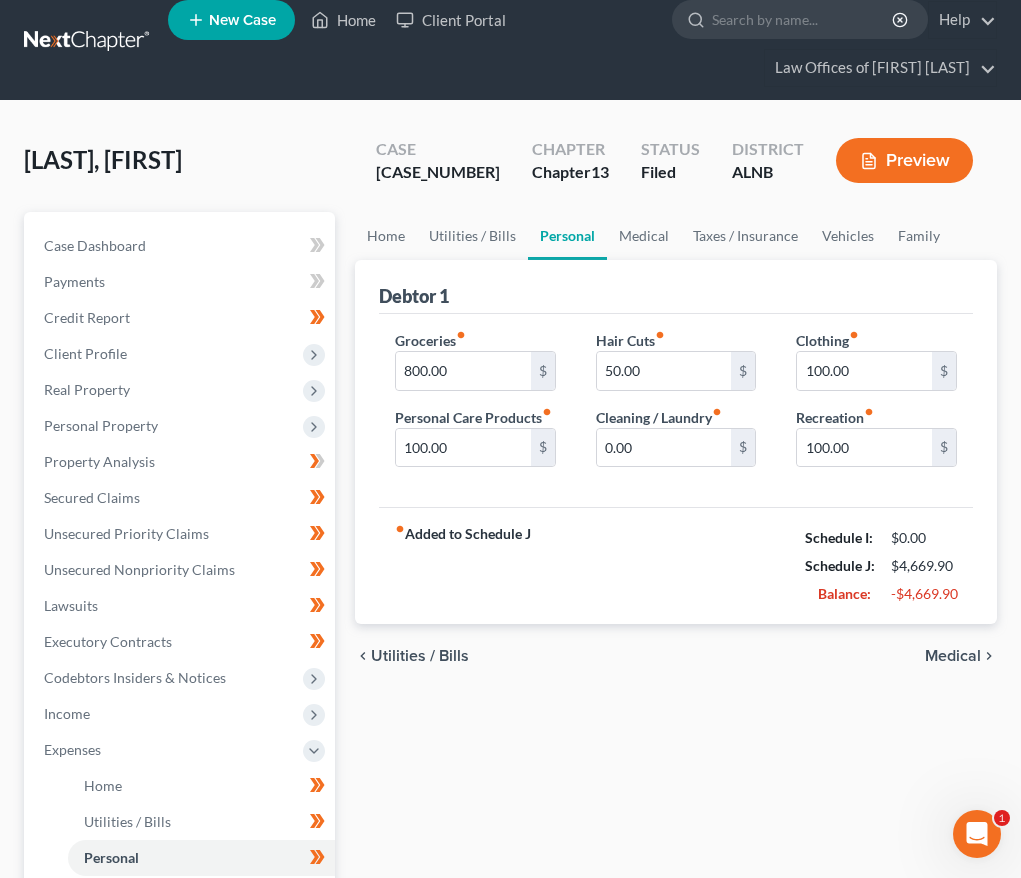 scroll, scrollTop: 0, scrollLeft: 0, axis: both 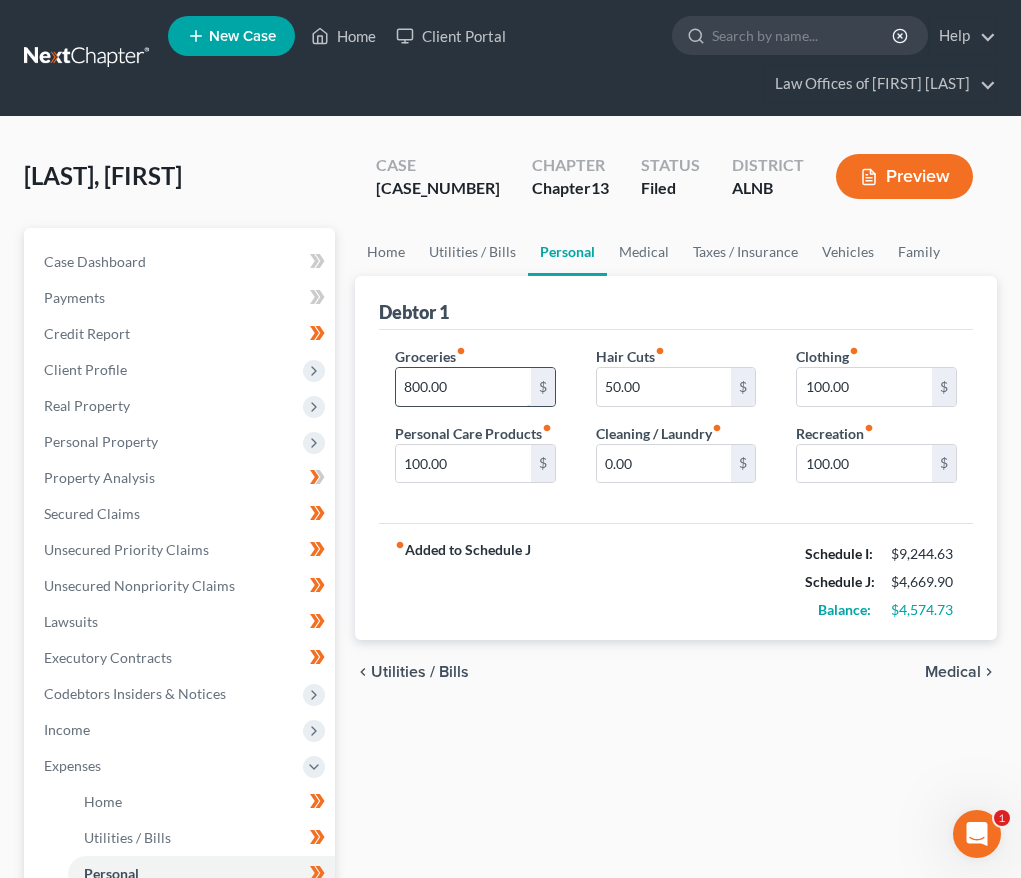 click on "800.00" at bounding box center (463, 387) 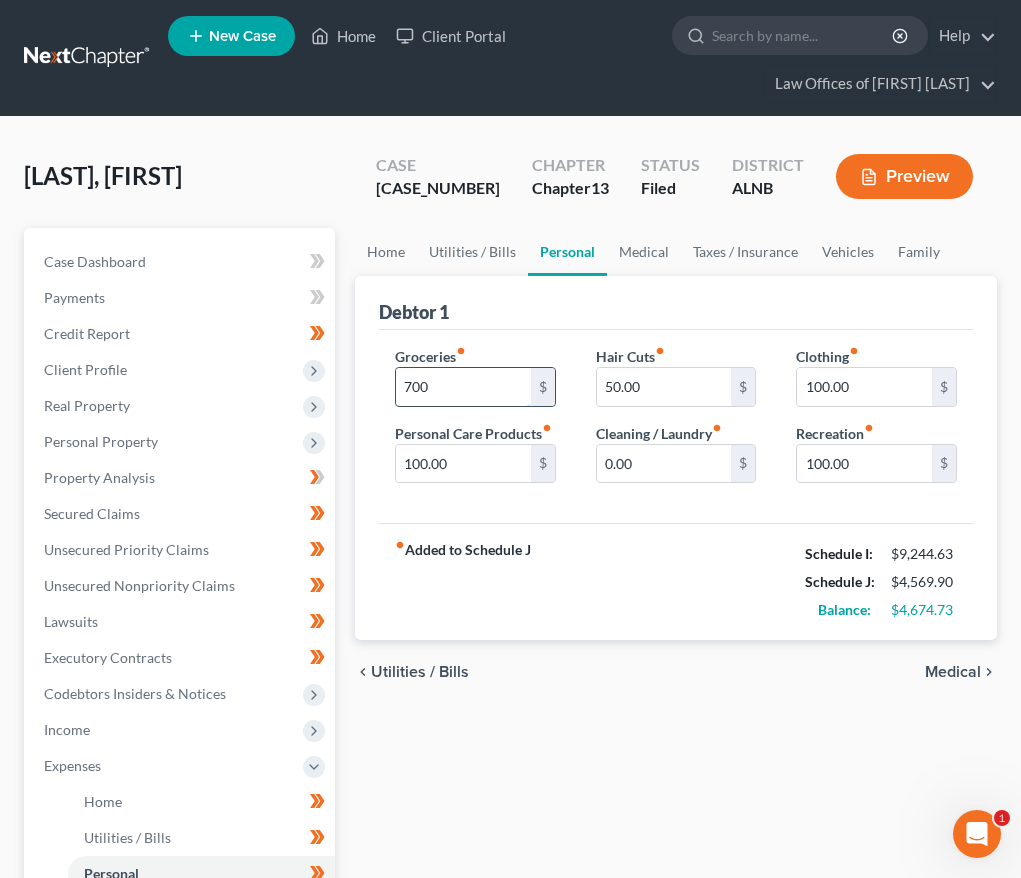 type on "700" 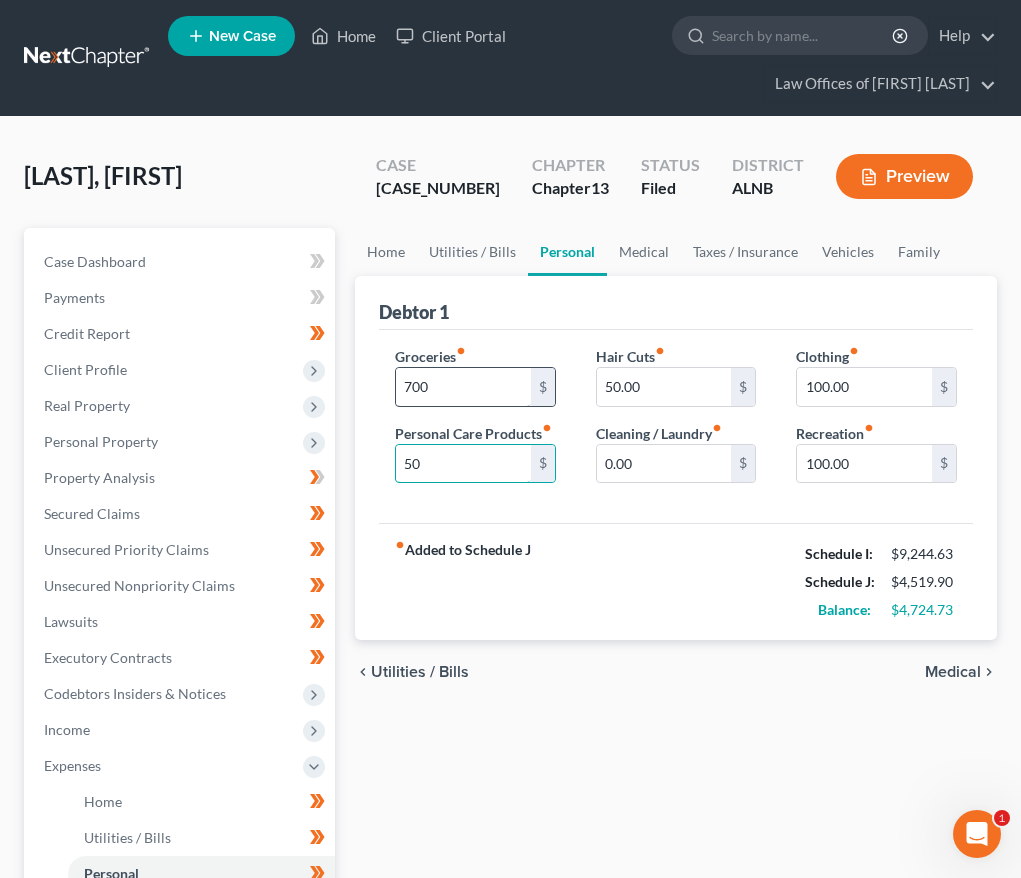 type on "50" 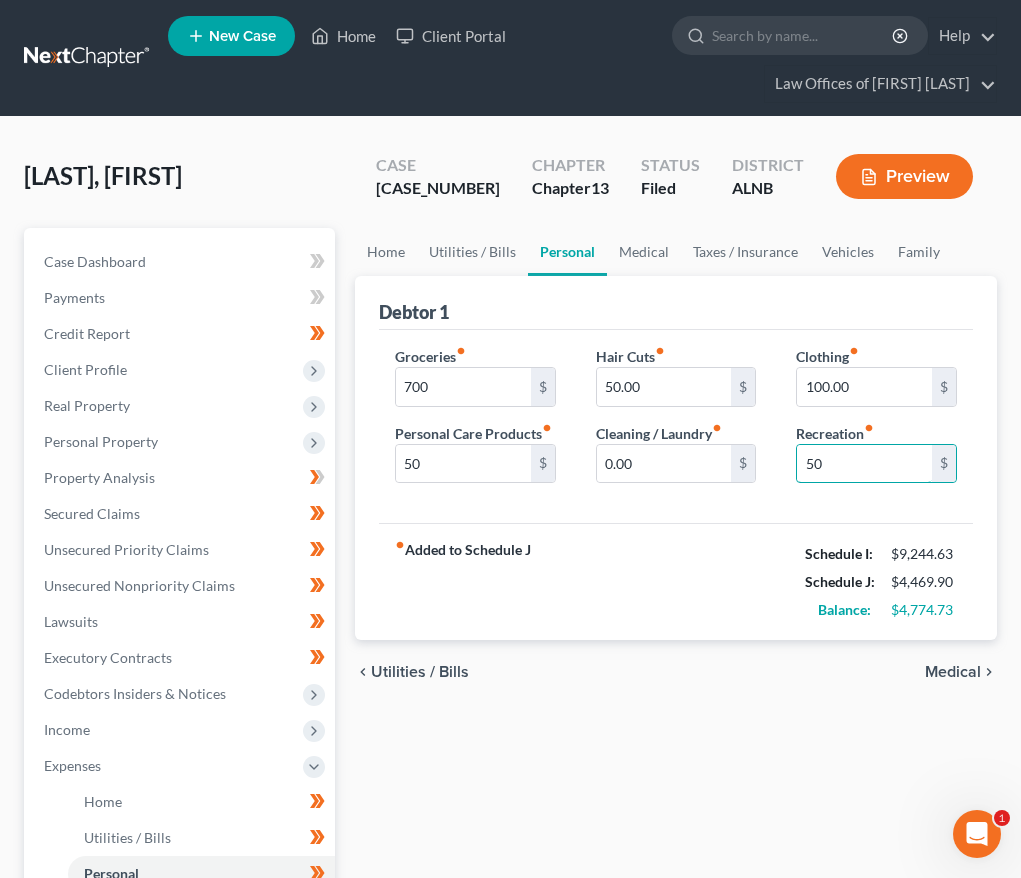 type on "50" 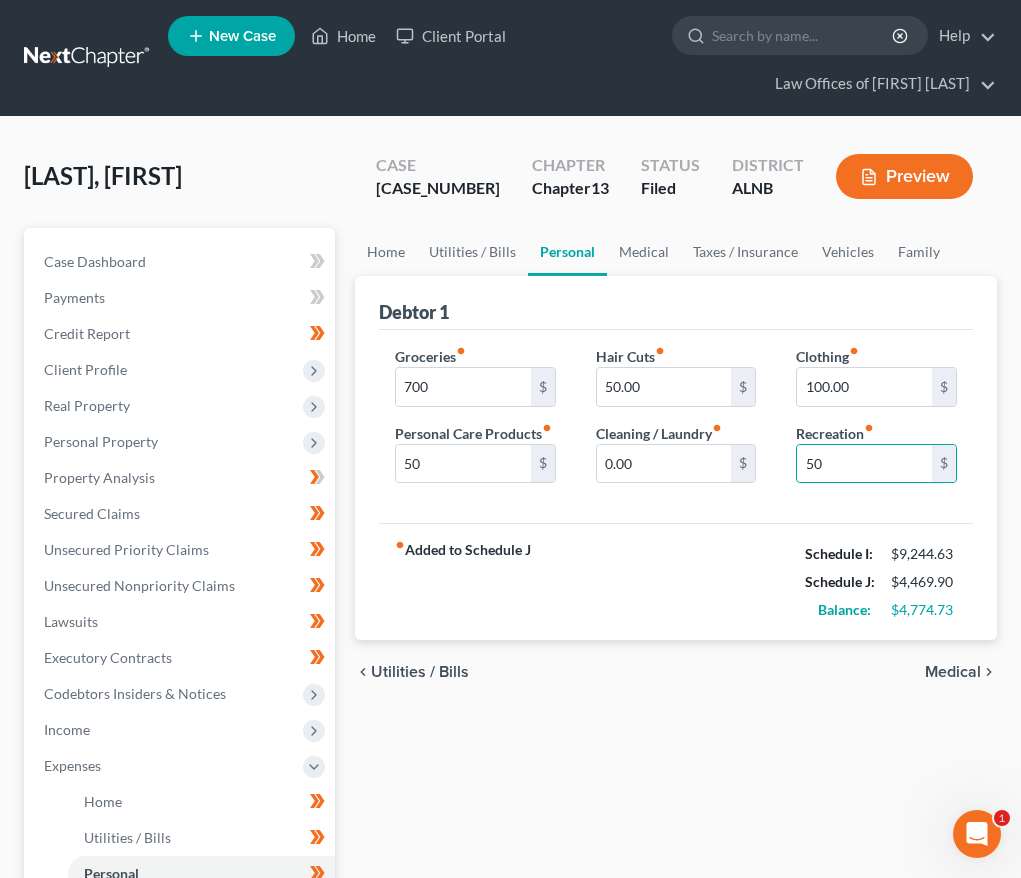 click on "fiber_manual_record  Added to Schedule J Schedule I: $9,244.63 Schedule J: $4,469.90 Balance: $4,774.73" at bounding box center (676, 581) 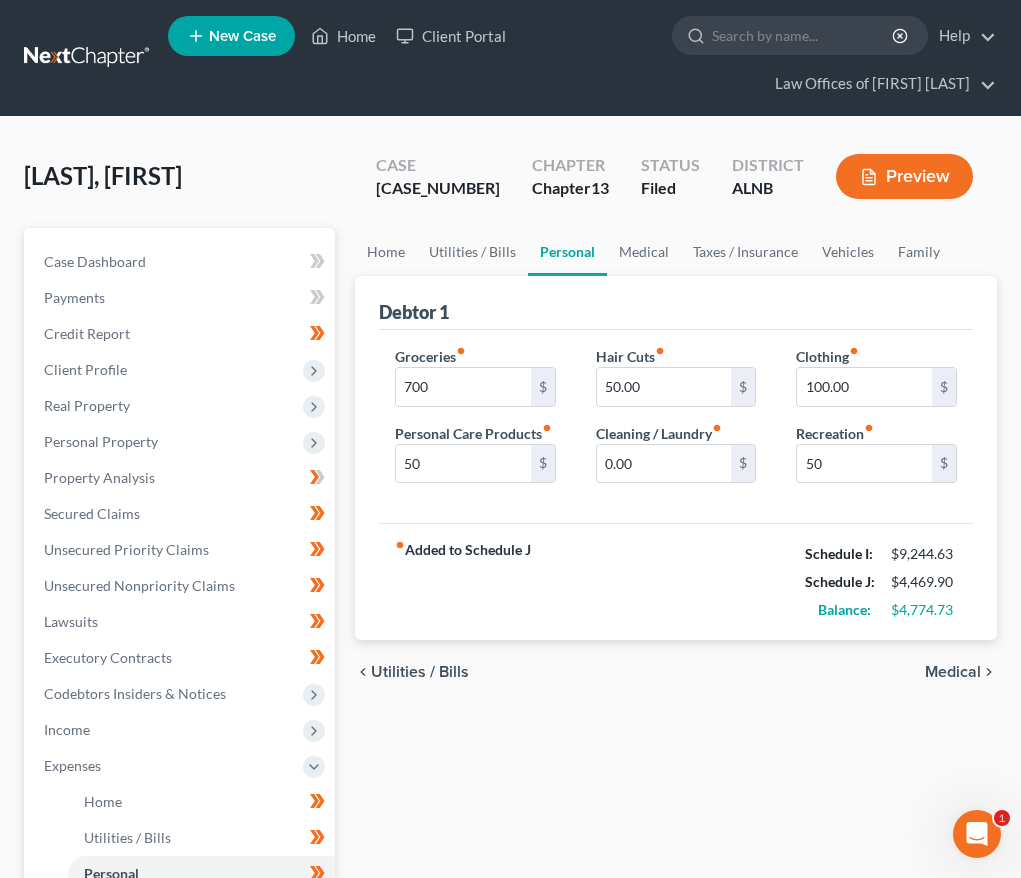 click on "fiber_manual_record  Added to Schedule J Schedule I: $9,244.63 Schedule J: $4,469.90 Balance: $4,774.73" at bounding box center (676, 581) 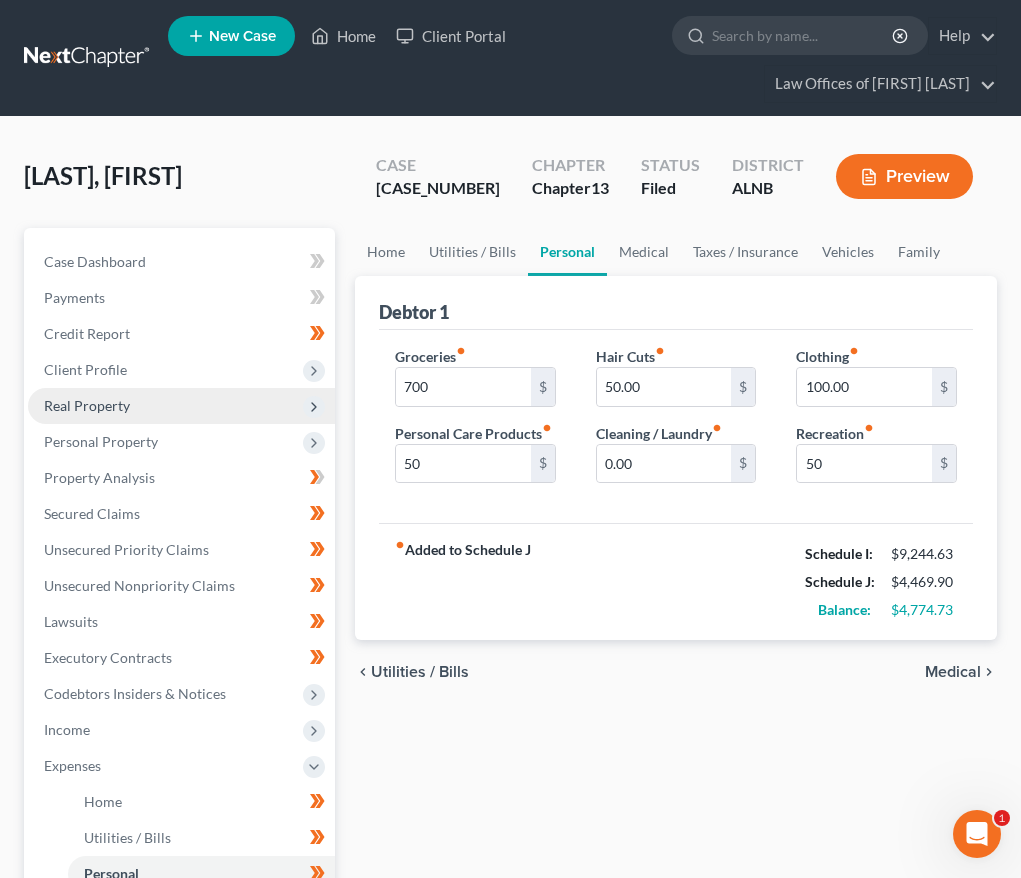 click on "Real Property" at bounding box center (87, 405) 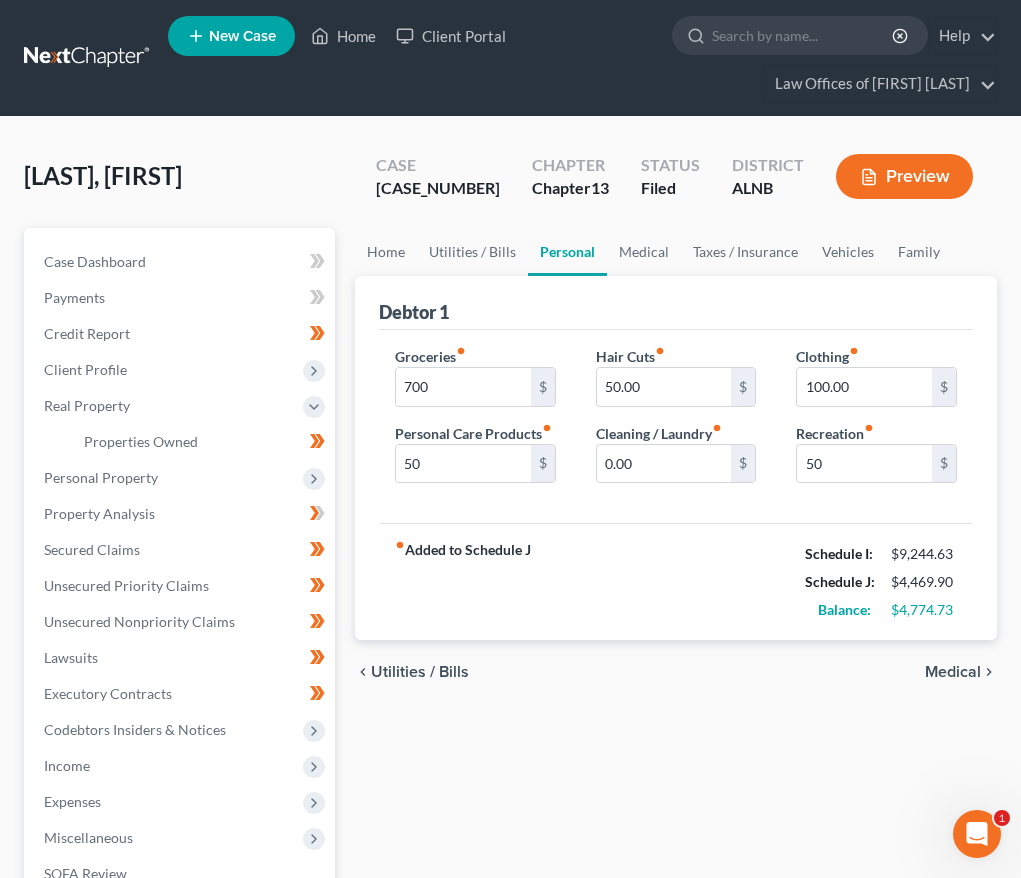 click on "Preview" at bounding box center [904, 176] 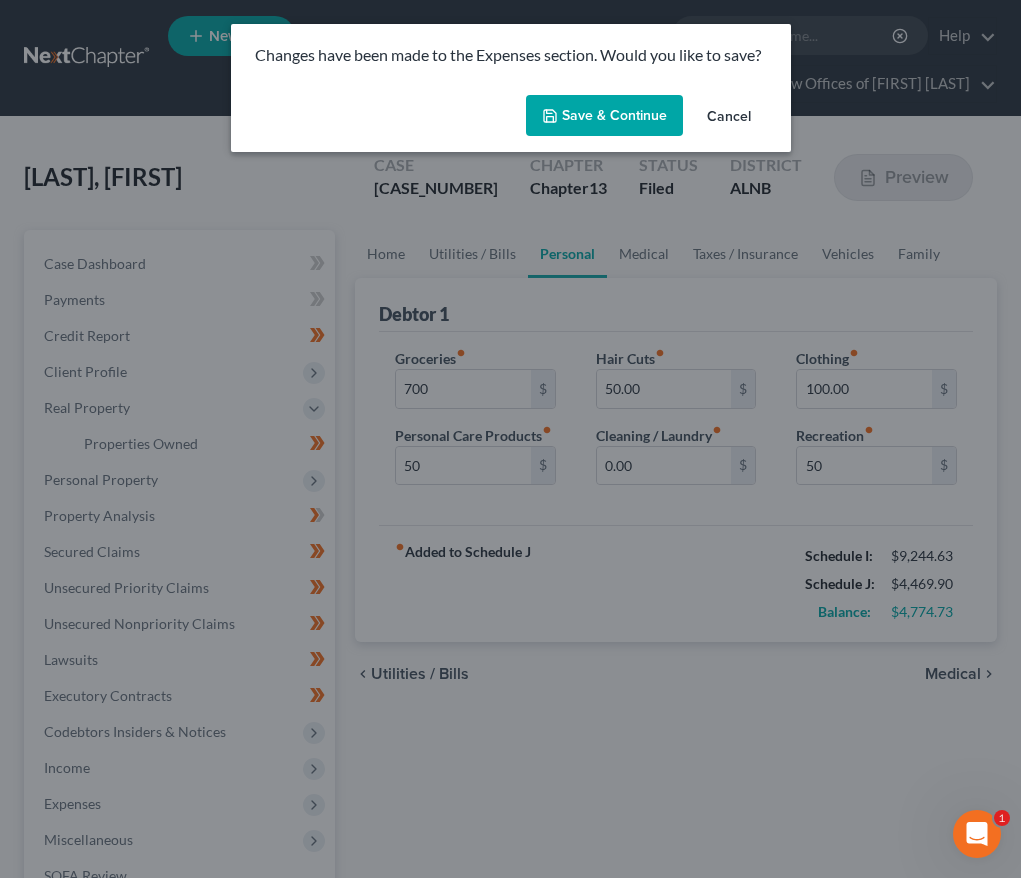 click on "Save & Continue" at bounding box center [604, 116] 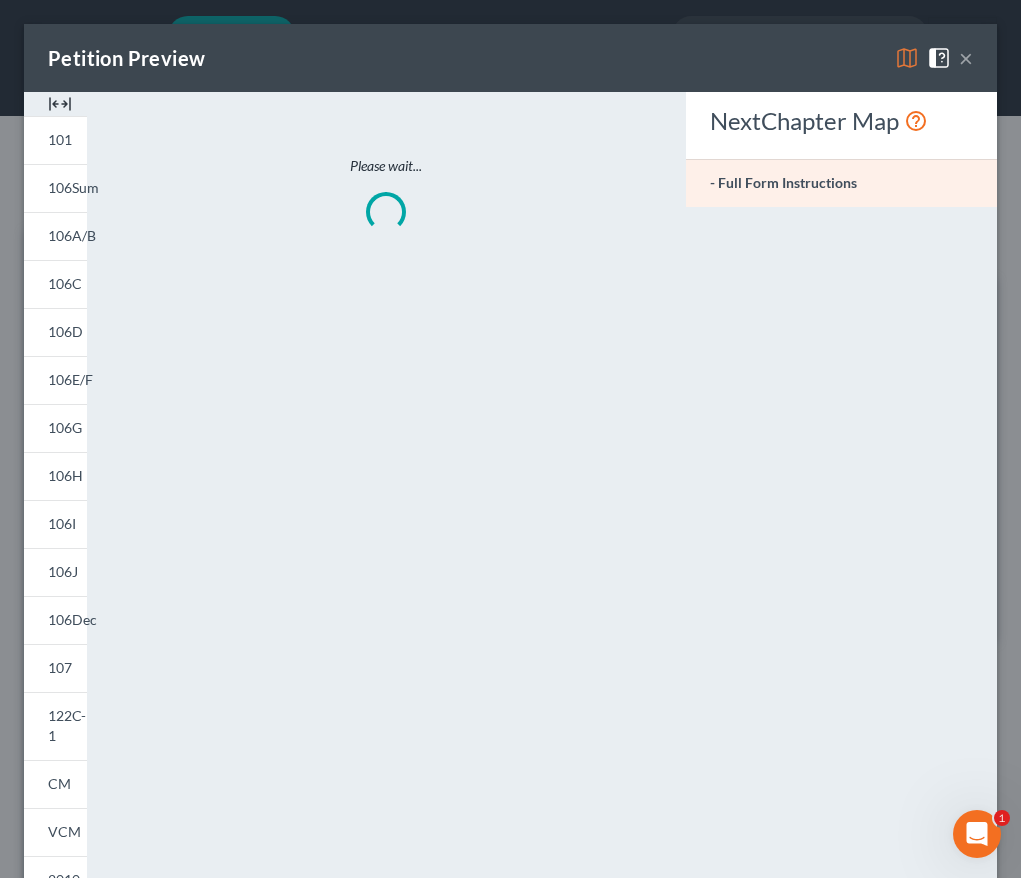 type on "700.00" 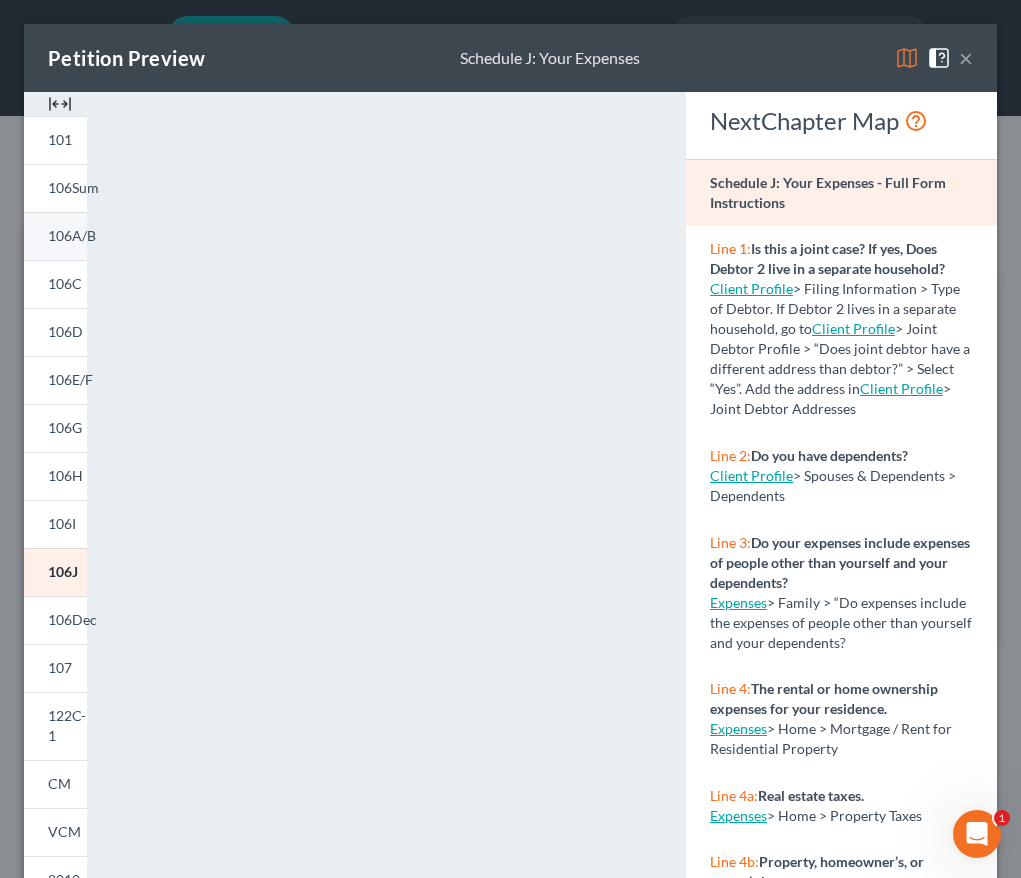 click on "106A/B" at bounding box center (72, 235) 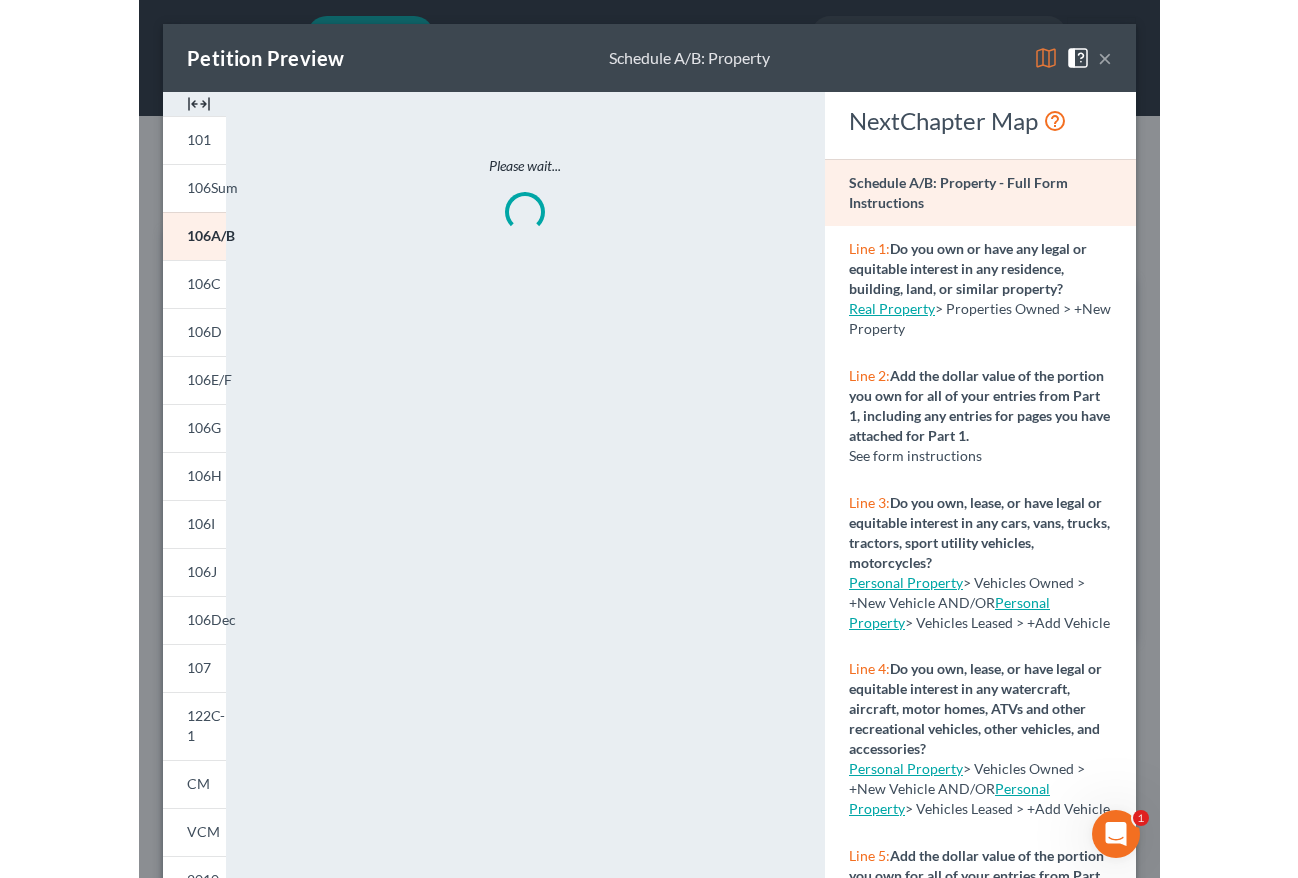 scroll, scrollTop: 7, scrollLeft: 0, axis: vertical 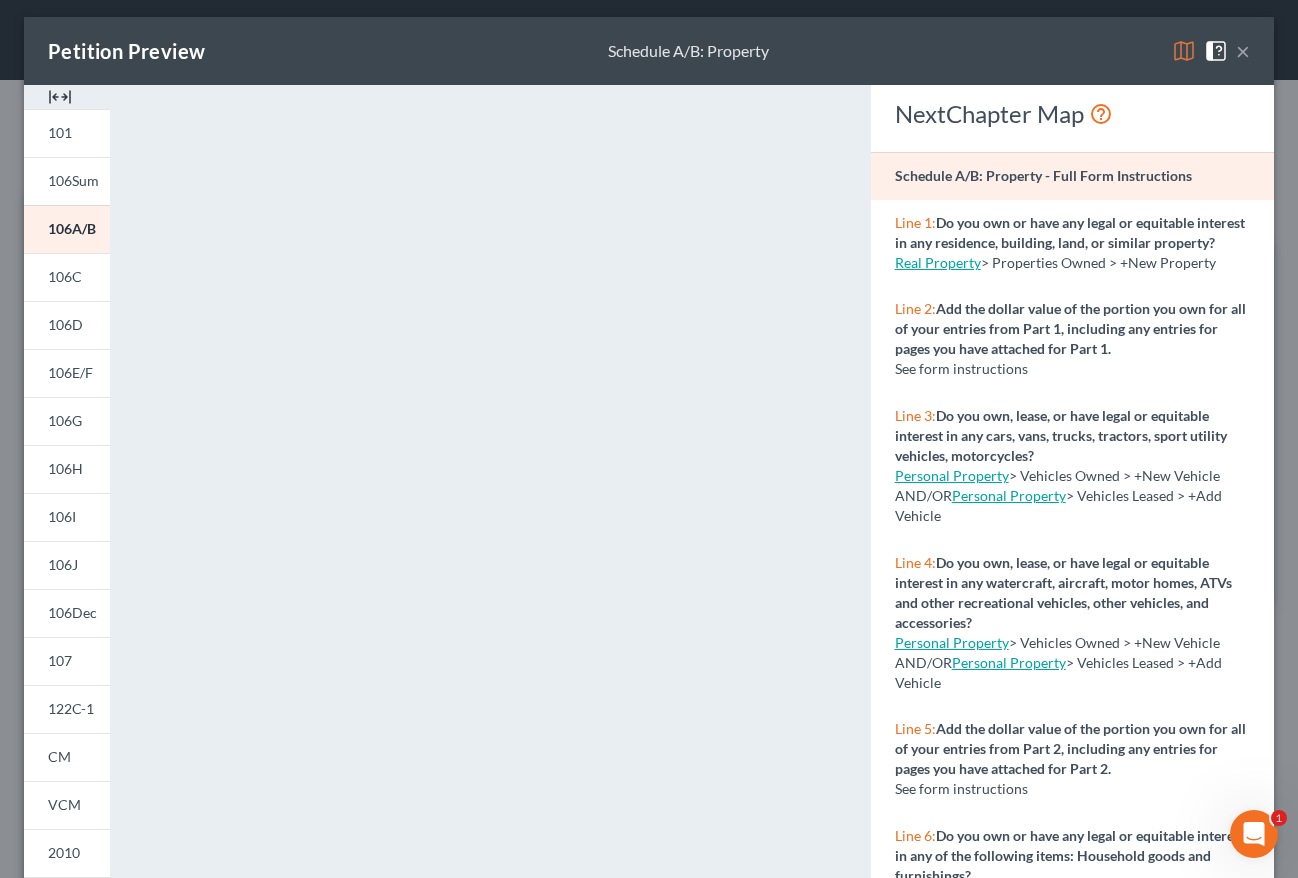 click on "Petition Preview Schedule A/B: Property ×" at bounding box center [649, 51] 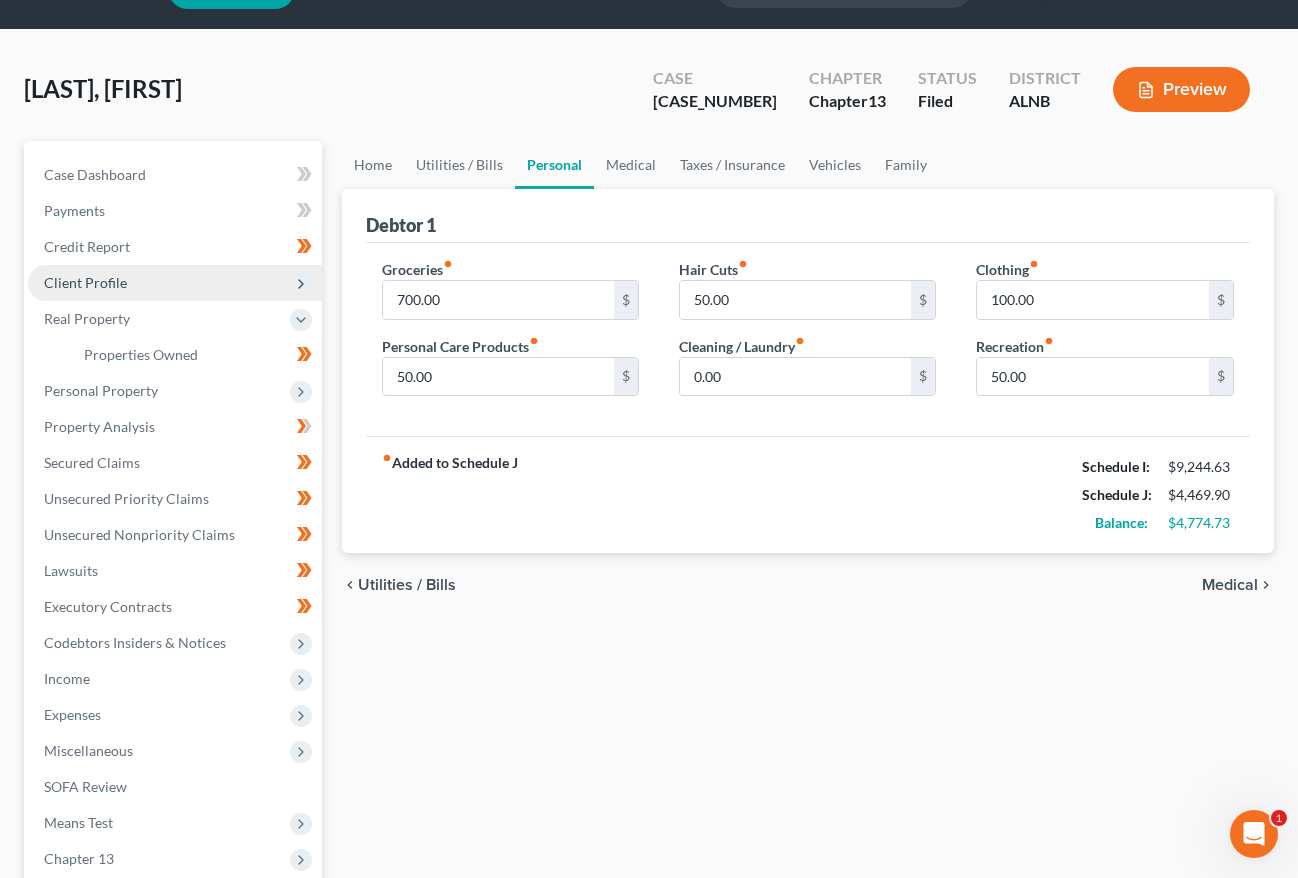 scroll, scrollTop: 87, scrollLeft: 0, axis: vertical 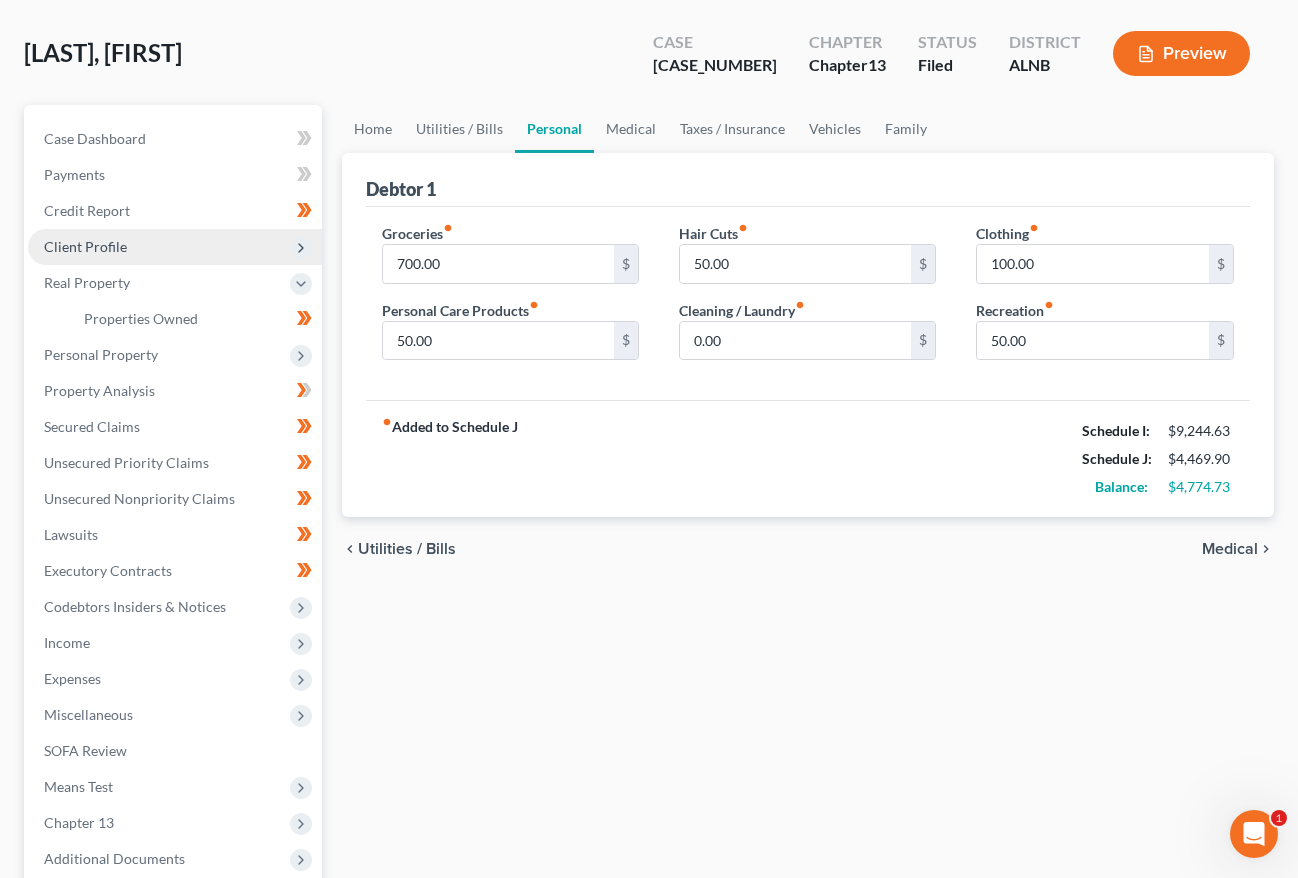 click on "Personal Property" at bounding box center [101, 354] 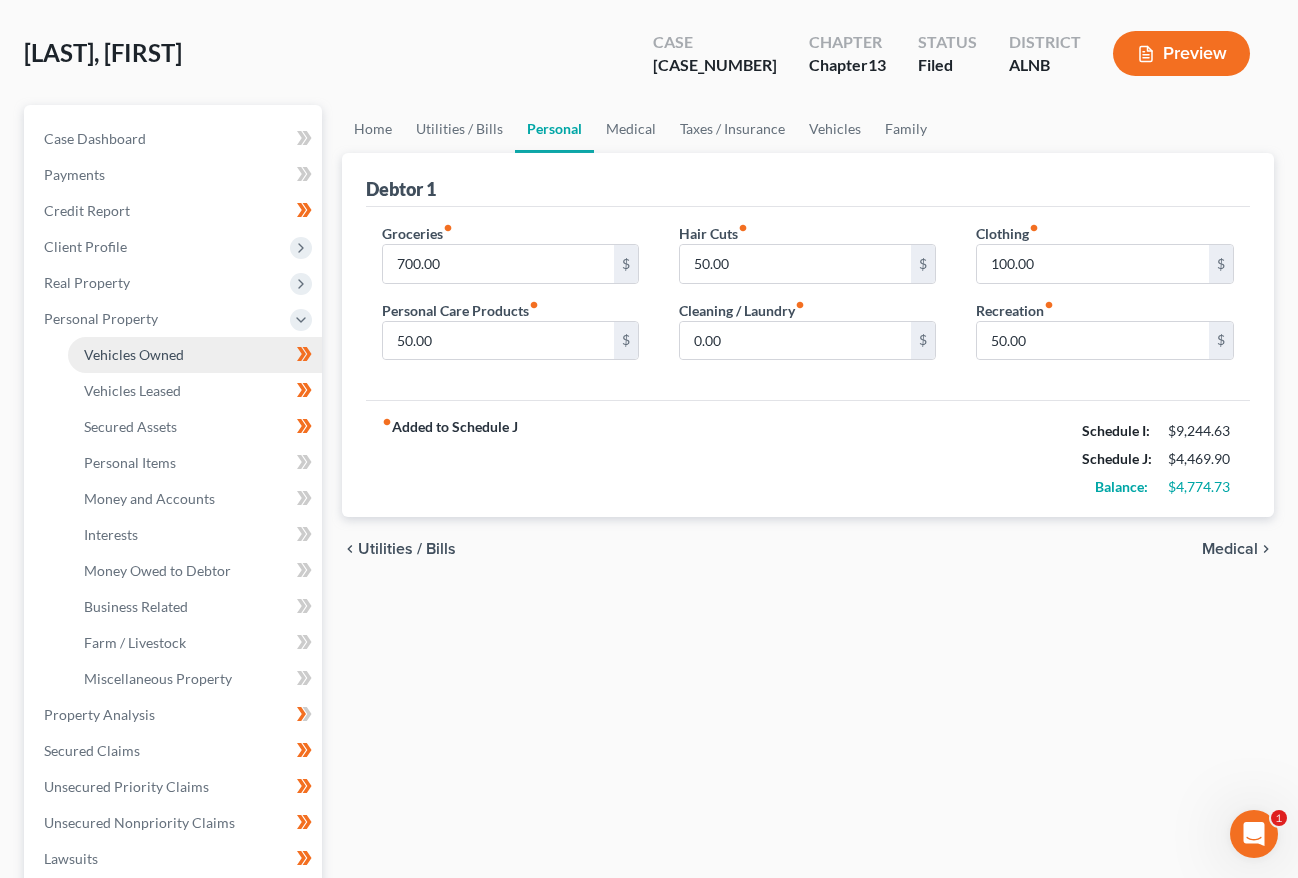 click on "Vehicles Owned" at bounding box center [195, 355] 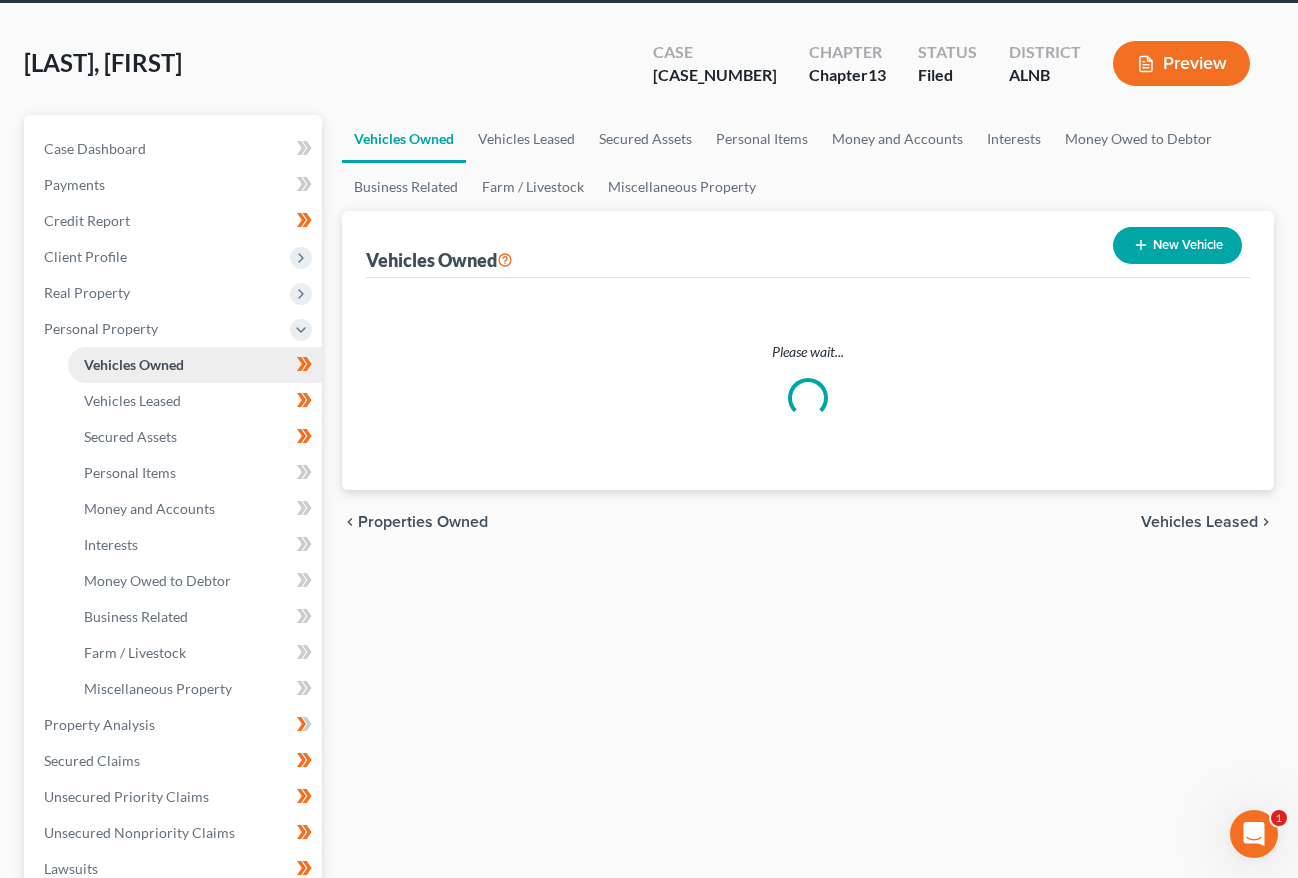 scroll, scrollTop: 0, scrollLeft: 0, axis: both 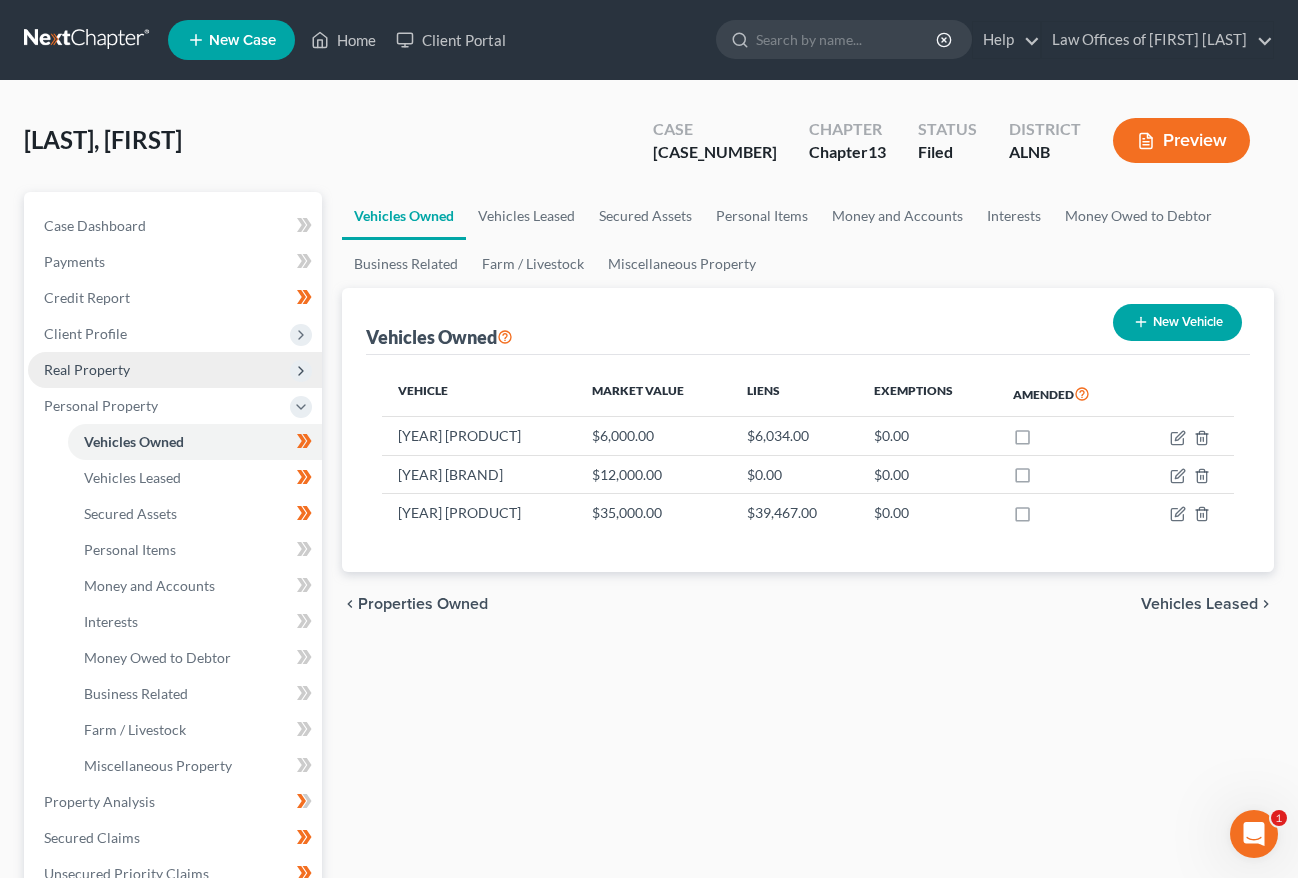 click on "Real Property" at bounding box center [175, 370] 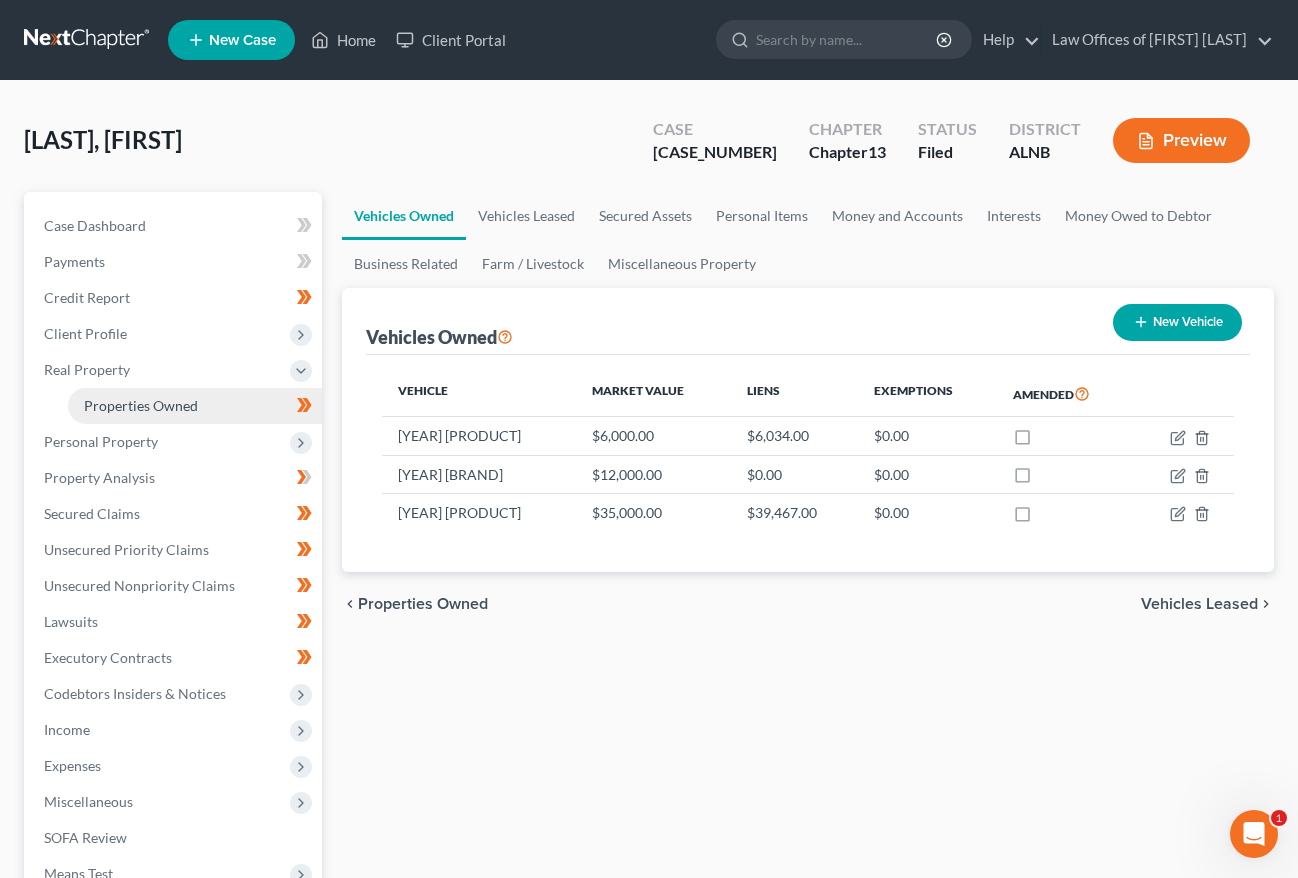 click on "Properties Owned" at bounding box center (141, 405) 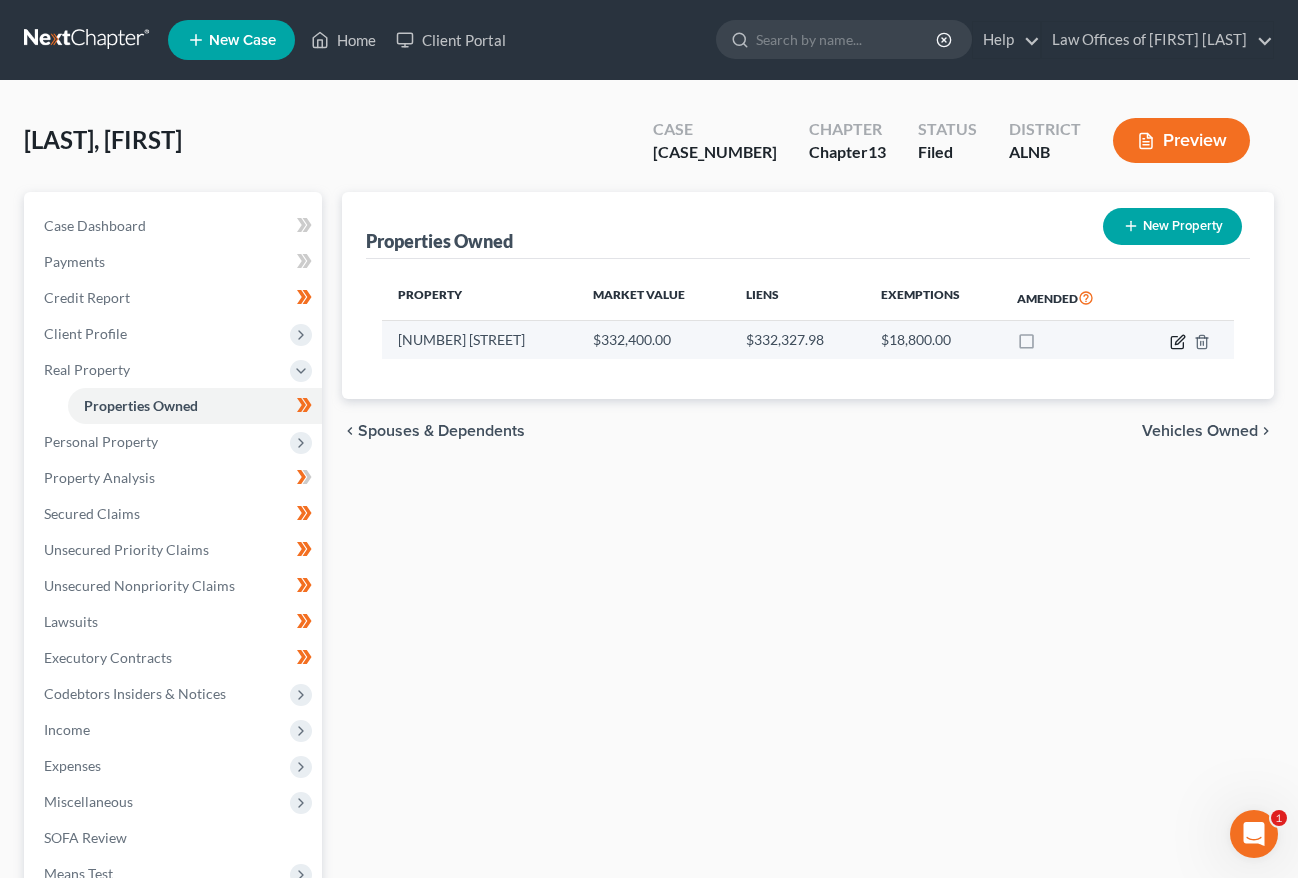 click 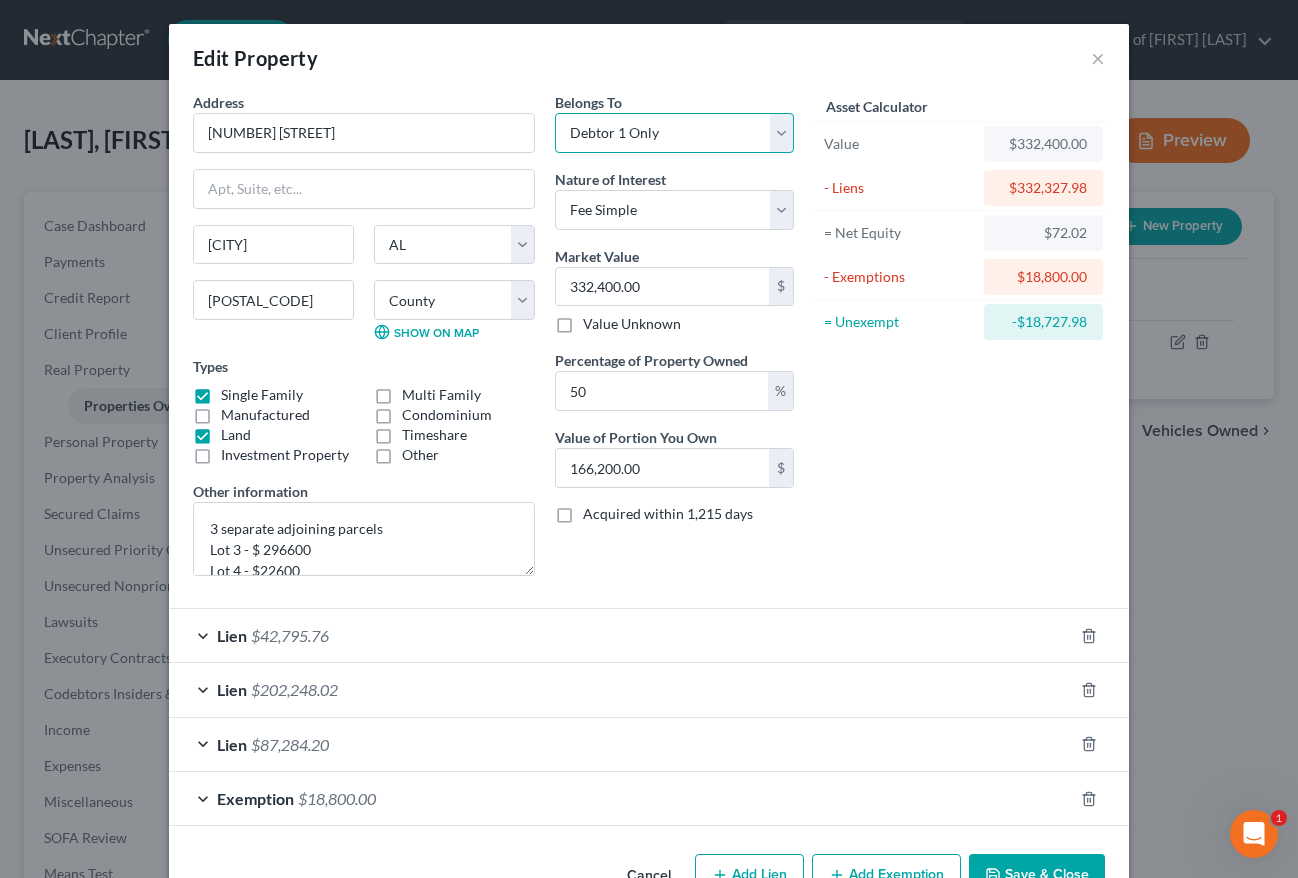 click on "Select Debtor 1 Only Debtor 2 Only Debtor 1 And Debtor 2 Only At Least One Of The Debtors And Another Community Property" at bounding box center (674, 133) 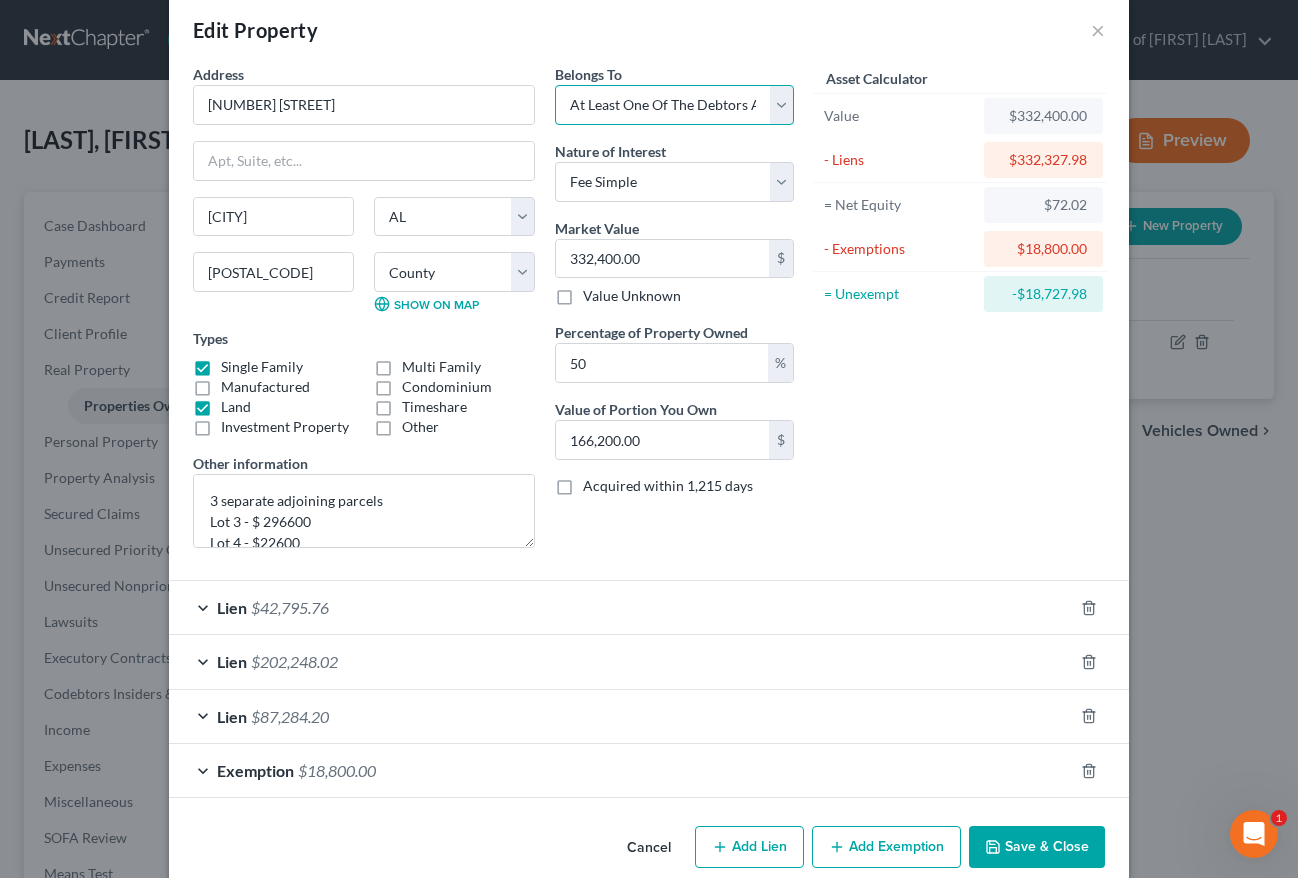 scroll, scrollTop: 58, scrollLeft: 0, axis: vertical 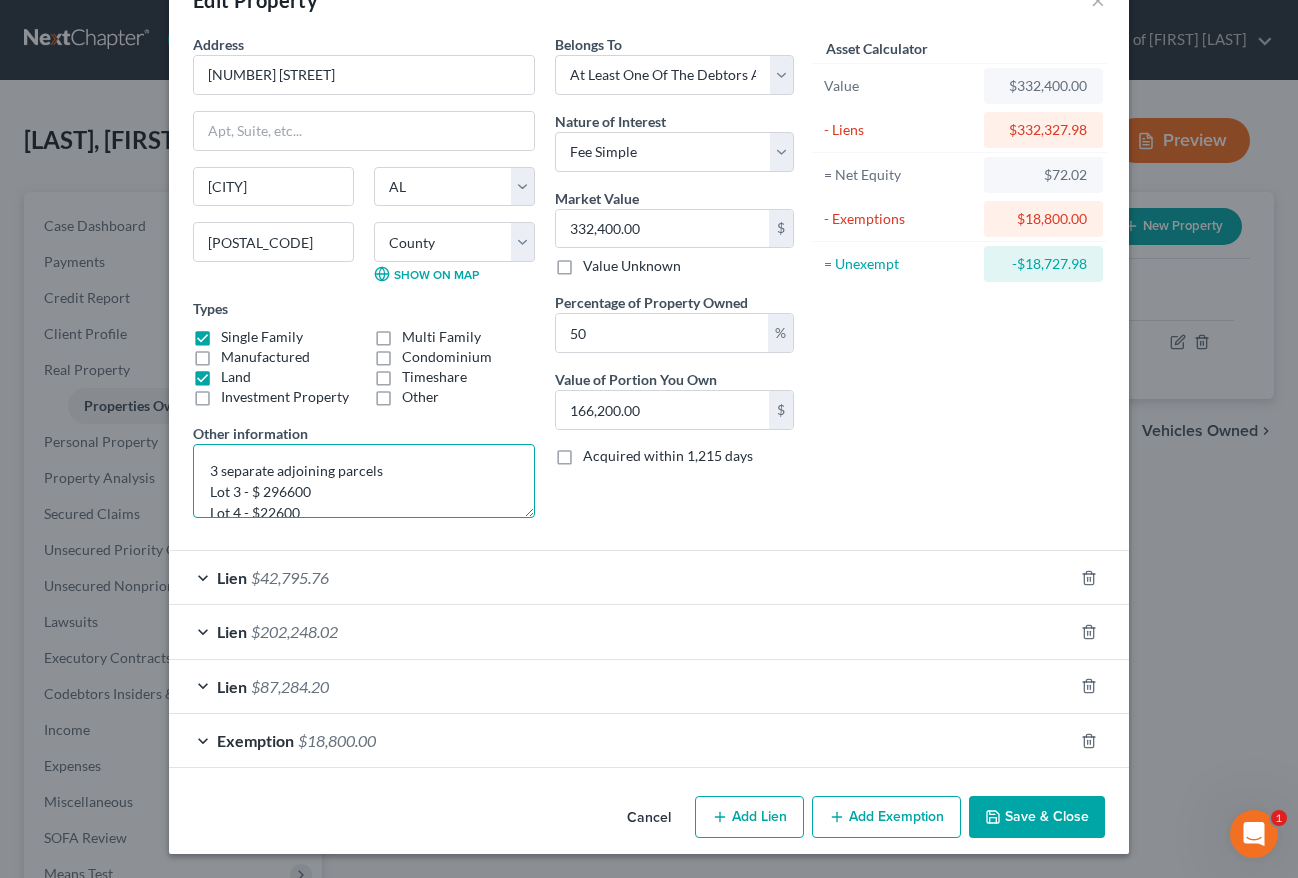 click on "3 separate adjoining parcels
Lot 3 - $ 296600
Lot 4 - $22600
Lot 5 - $13200
Joint with husband Total assessed value $332400
Debtors 50% share =" at bounding box center [364, 481] 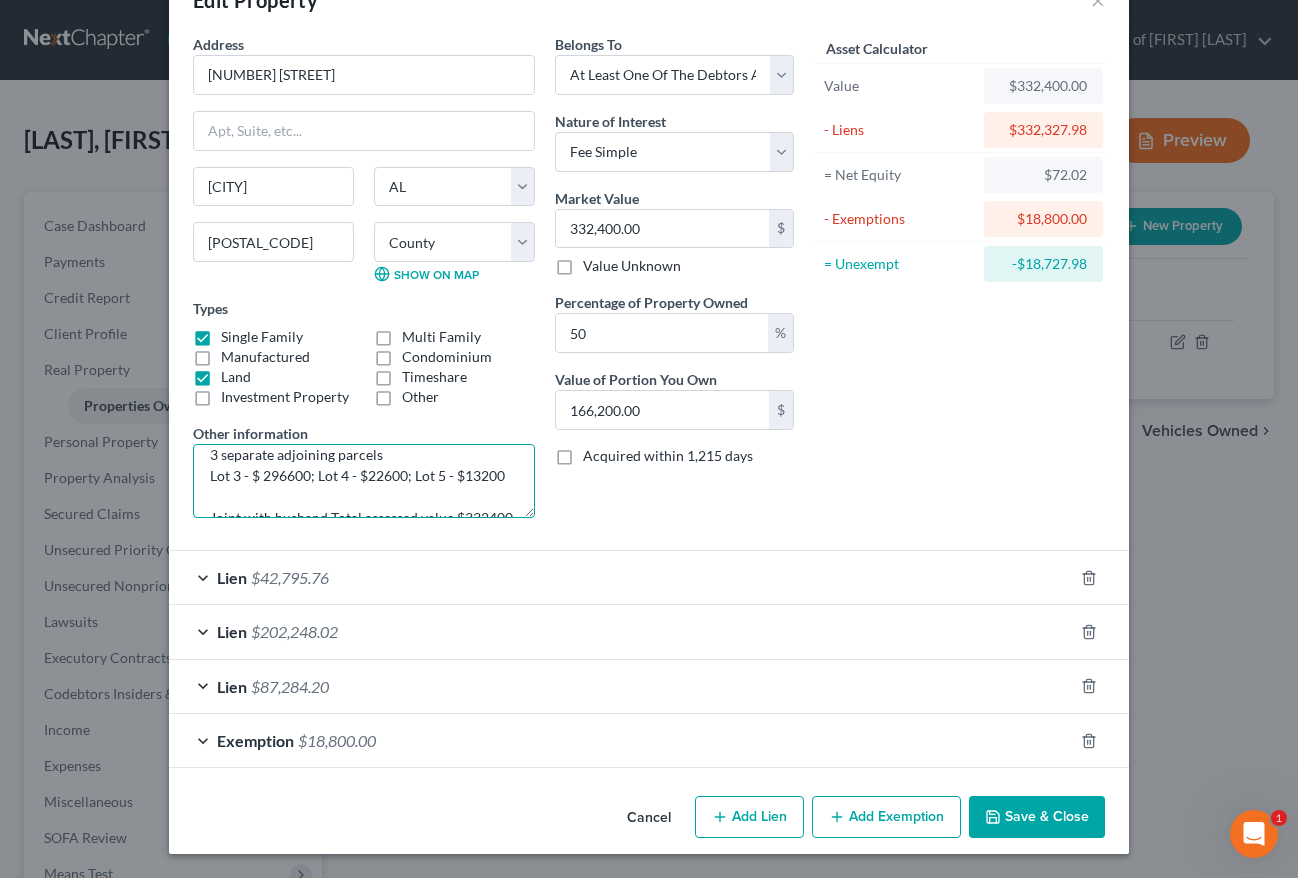 scroll, scrollTop: 13, scrollLeft: 0, axis: vertical 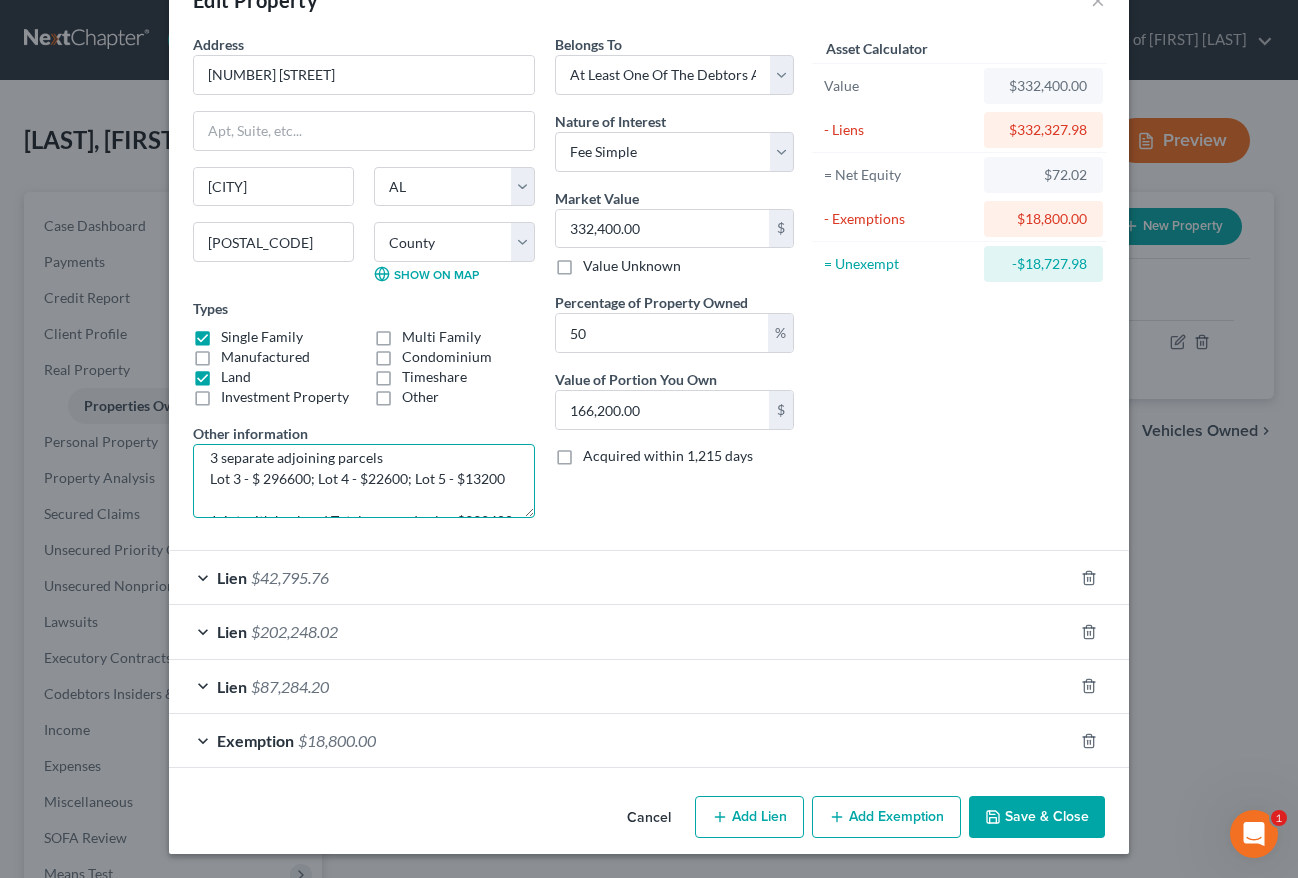 click on "3 separate adjoining parcels
Lot 3 - $ 296600; Lot 4 - $22600; Lot 5 - $13200
Joint with husband Total assessed value $332400
Debtors 50% share =" at bounding box center (364, 481) 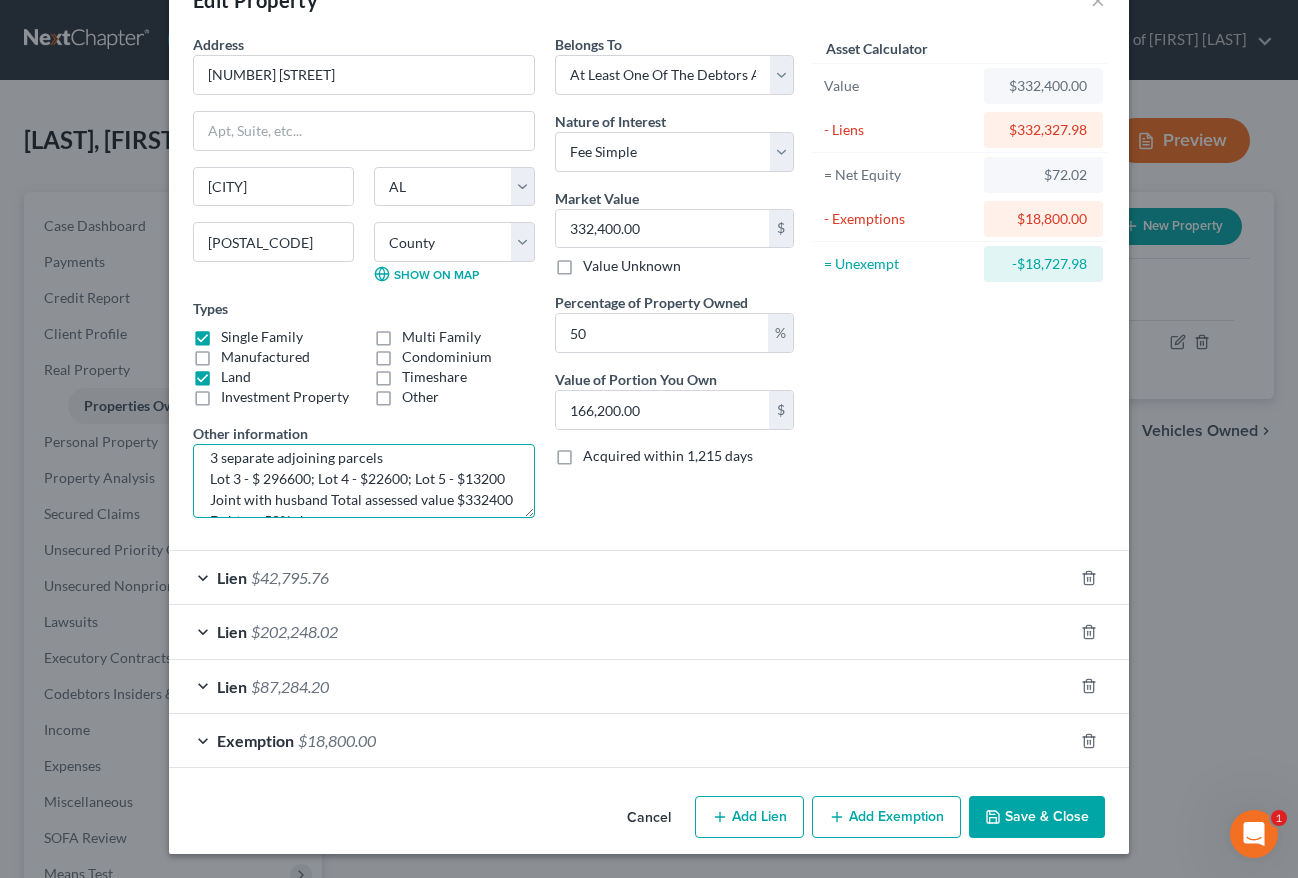 drag, startPoint x: 323, startPoint y: 497, endPoint x: 130, endPoint y: 494, distance: 193.02332 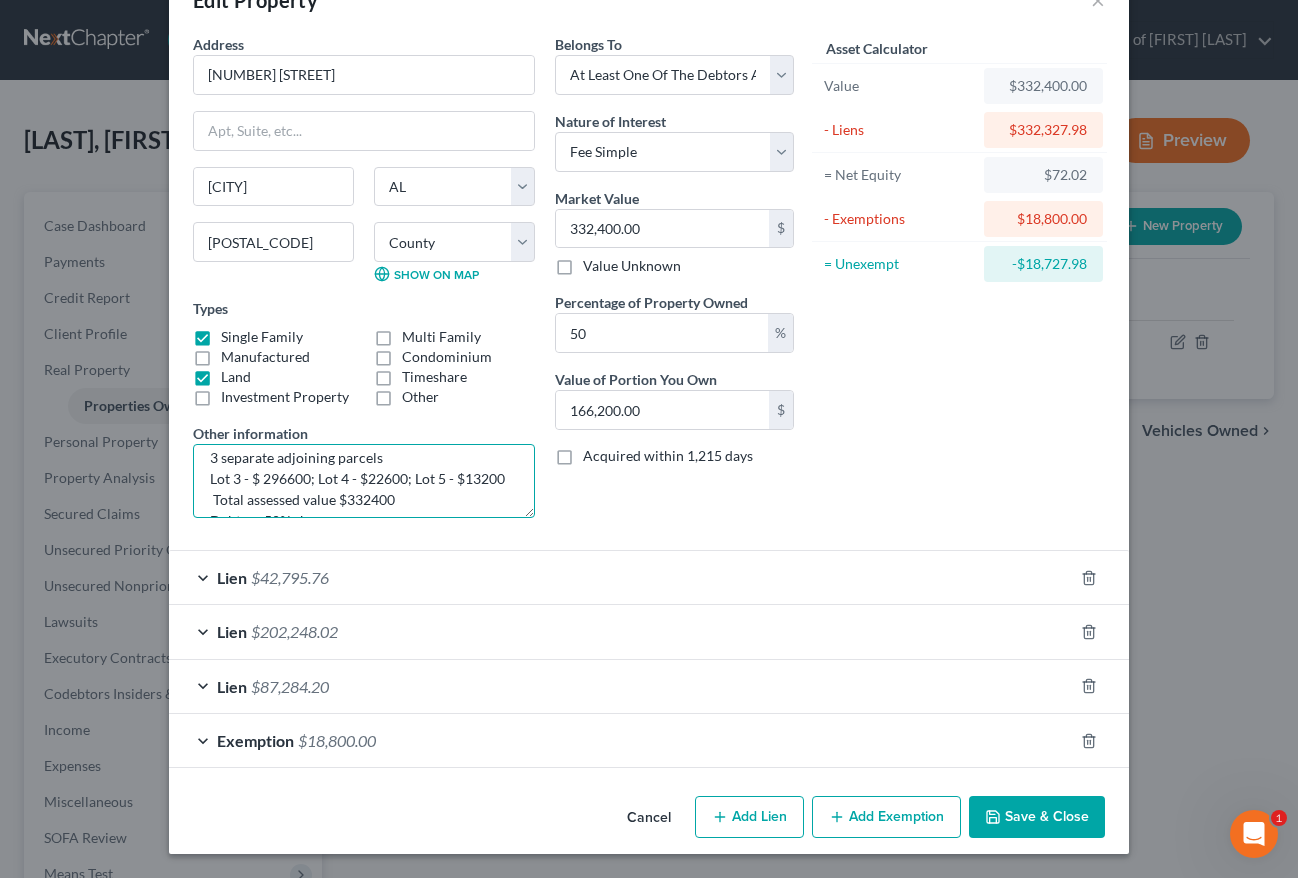 scroll, scrollTop: 25, scrollLeft: 0, axis: vertical 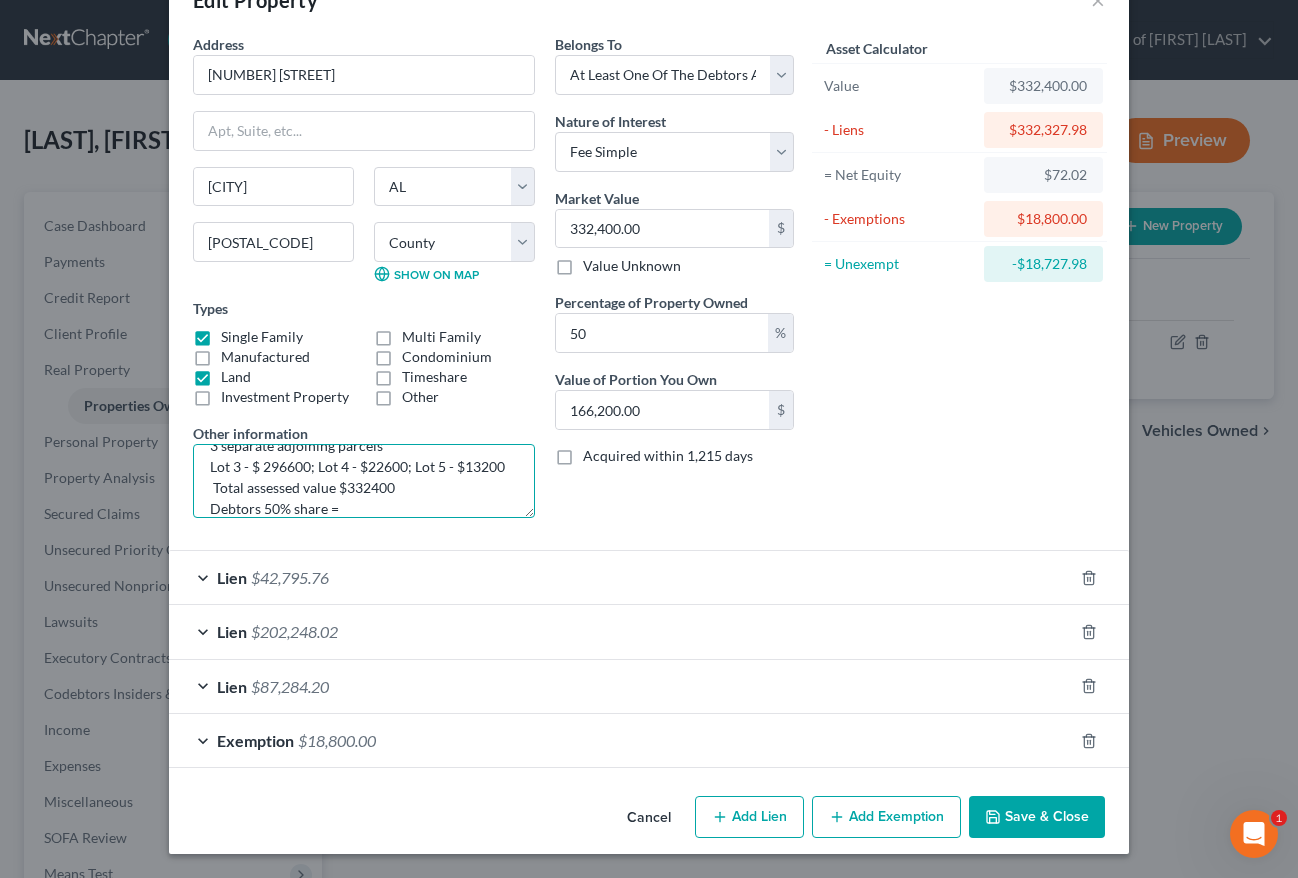 paste on "Joint with husband" 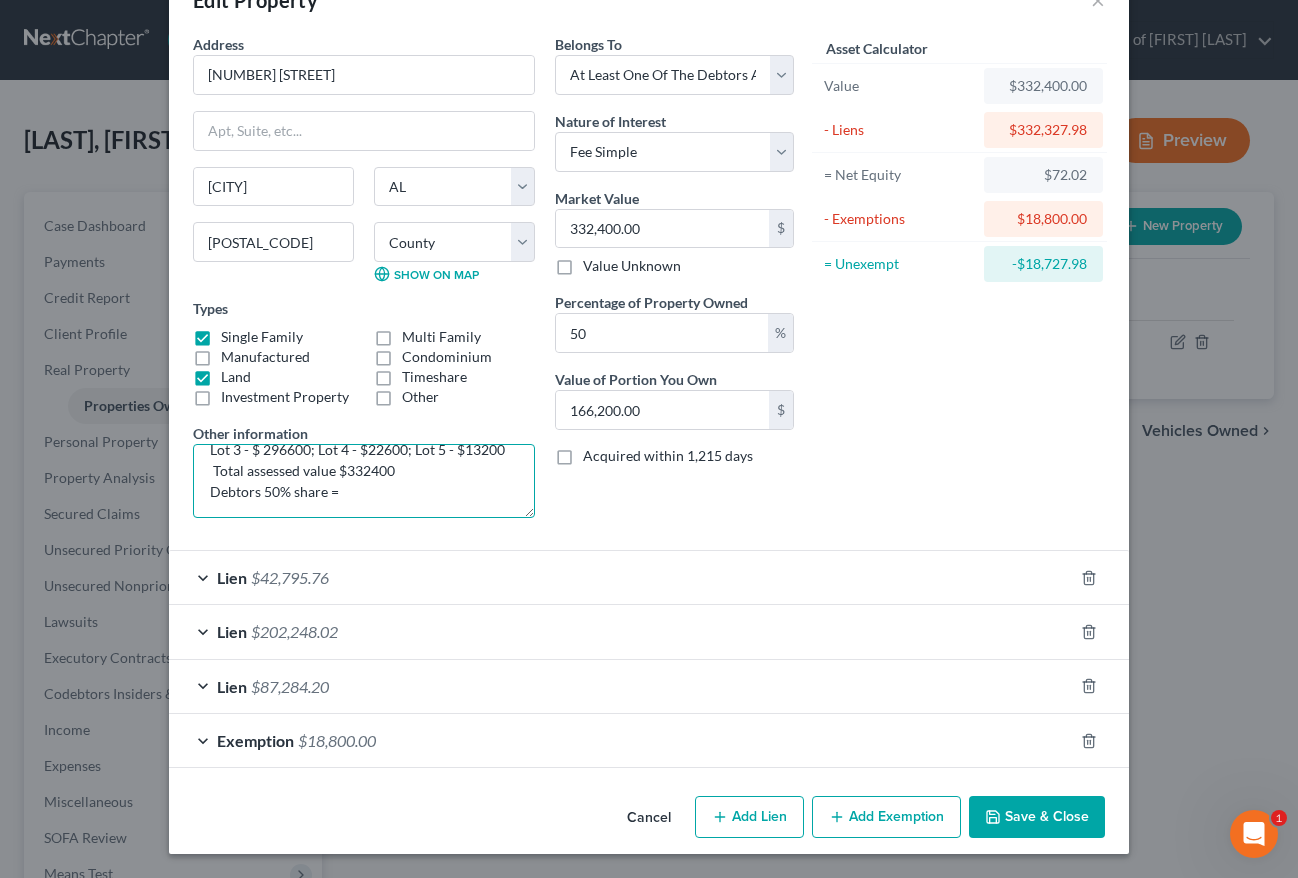 scroll, scrollTop: 83, scrollLeft: 0, axis: vertical 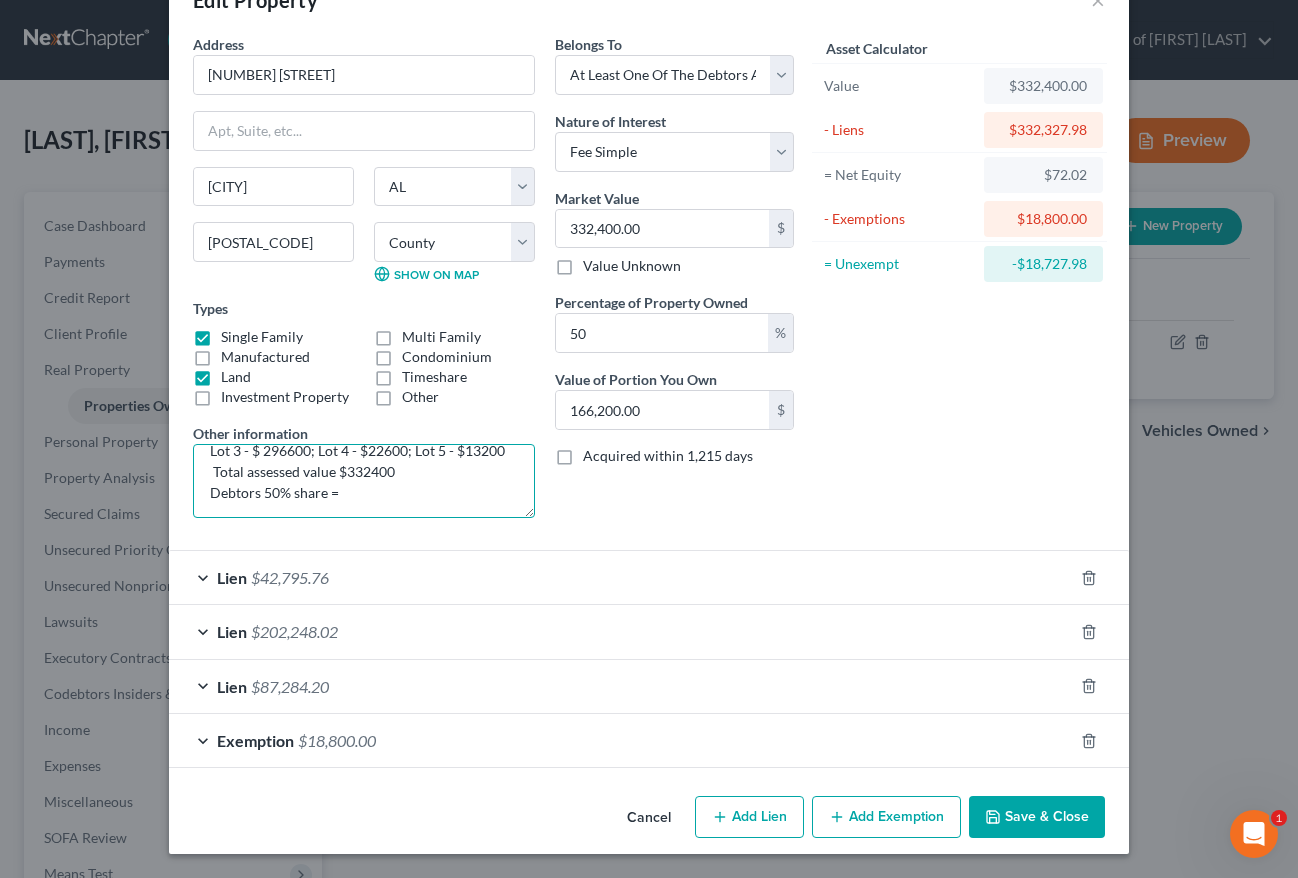 click on "3 separate adjoining parcels owned jointly with husband ([LAST])
Lot 3 - $ 296600; Lot 4 - $22600; Lot 5 - $13200
Total assessed value $332400
Debtors 50% share =" at bounding box center (364, 481) 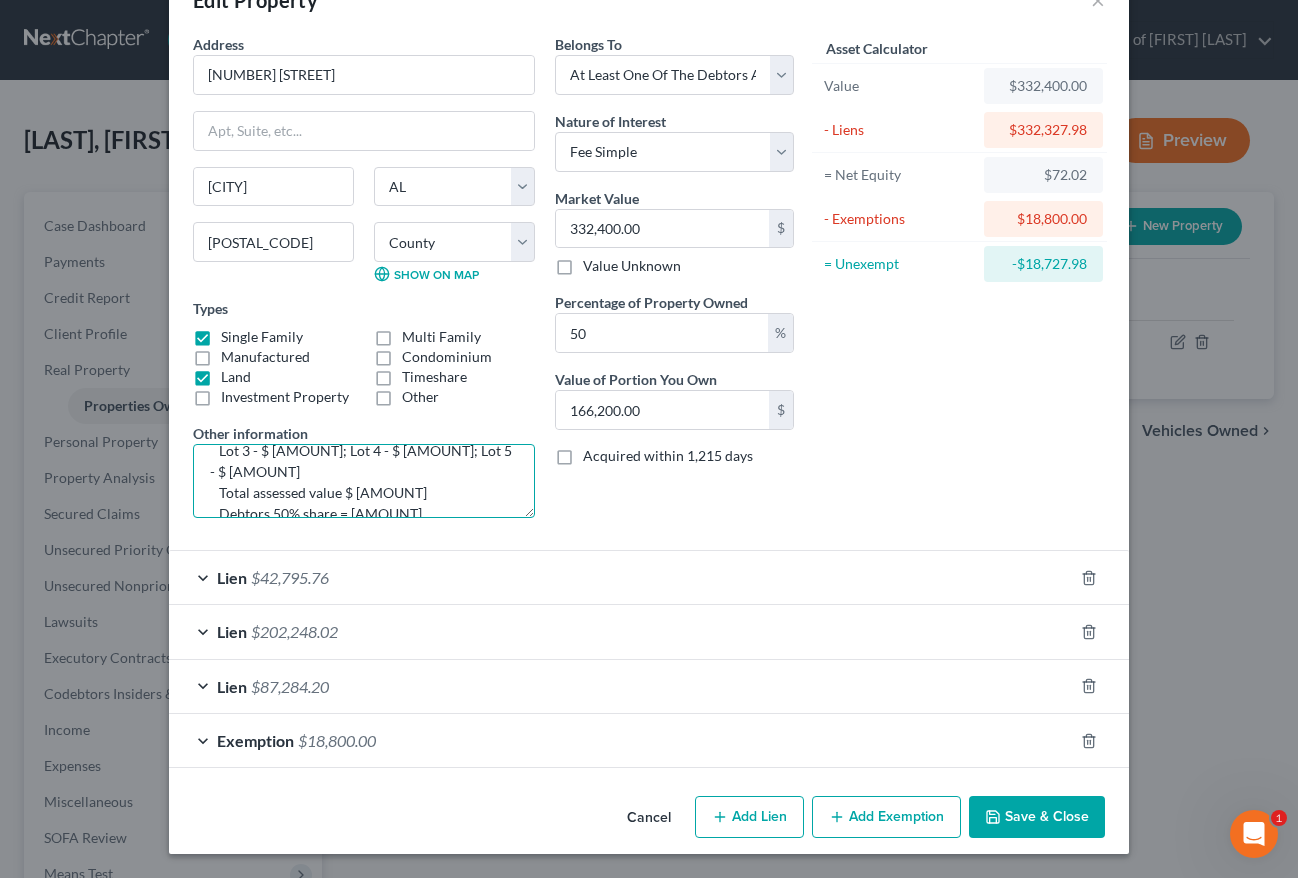 type on "3 separate adjoining parcels owned jointly with husband ([FIRST] [LAST])
Lot 3 - $ [AMOUNT]; Lot 4 - $ [AMOUNT]; Lot 5 - $ [AMOUNT]
Total assessed value $ [AMOUNT]
Debtors 50% share = [AMOUNT]" 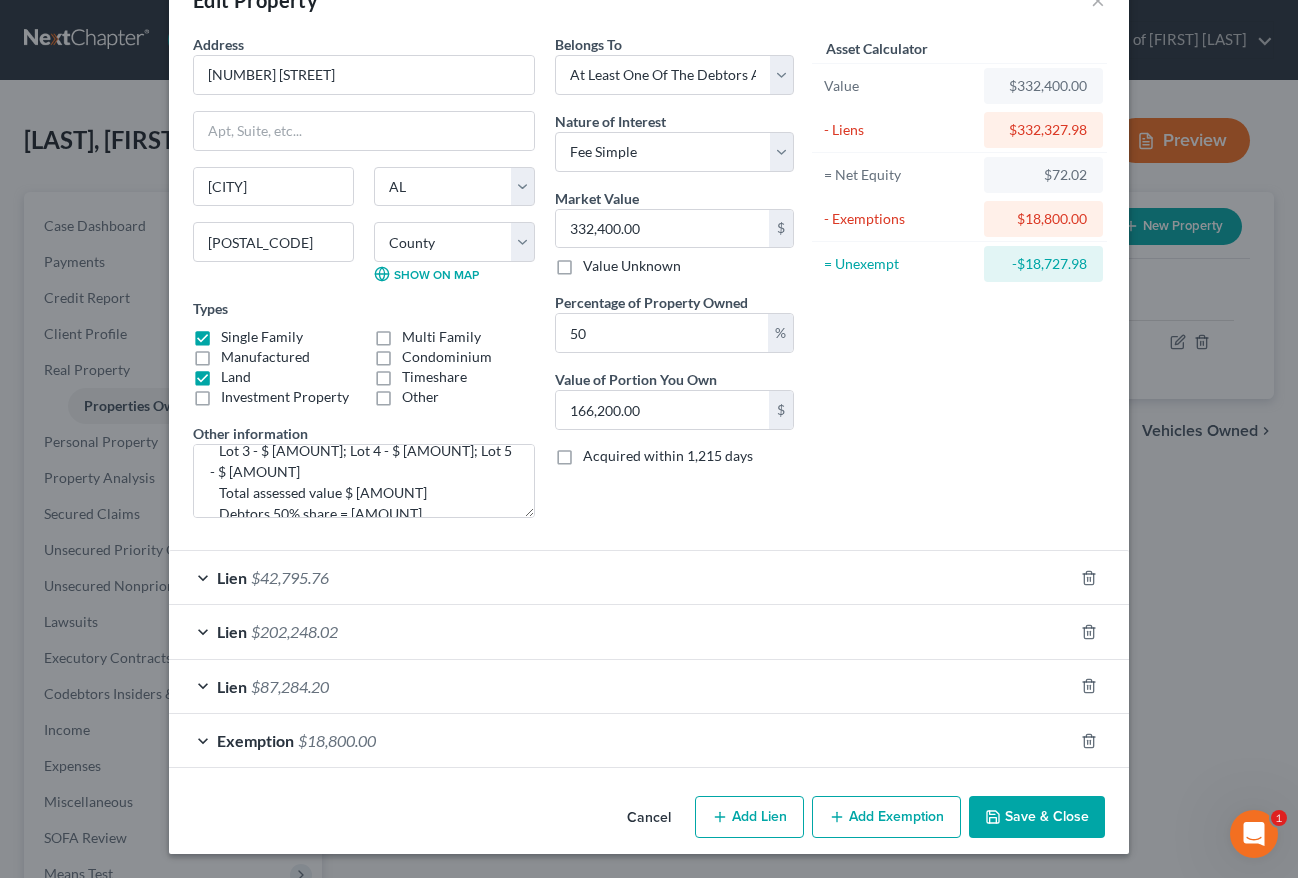 click on "Save & Close" at bounding box center (1037, 817) 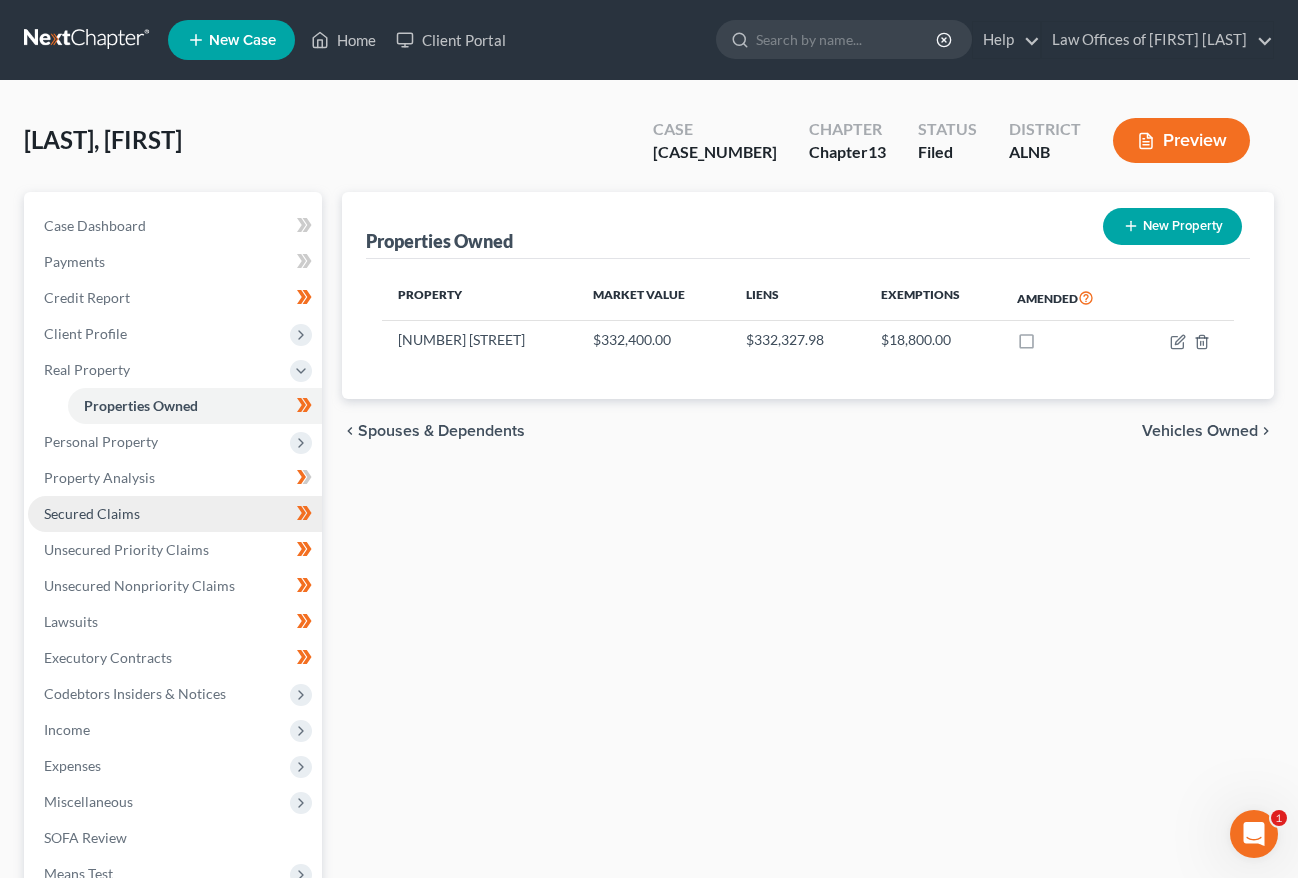 click on "Secured Claims" at bounding box center [92, 513] 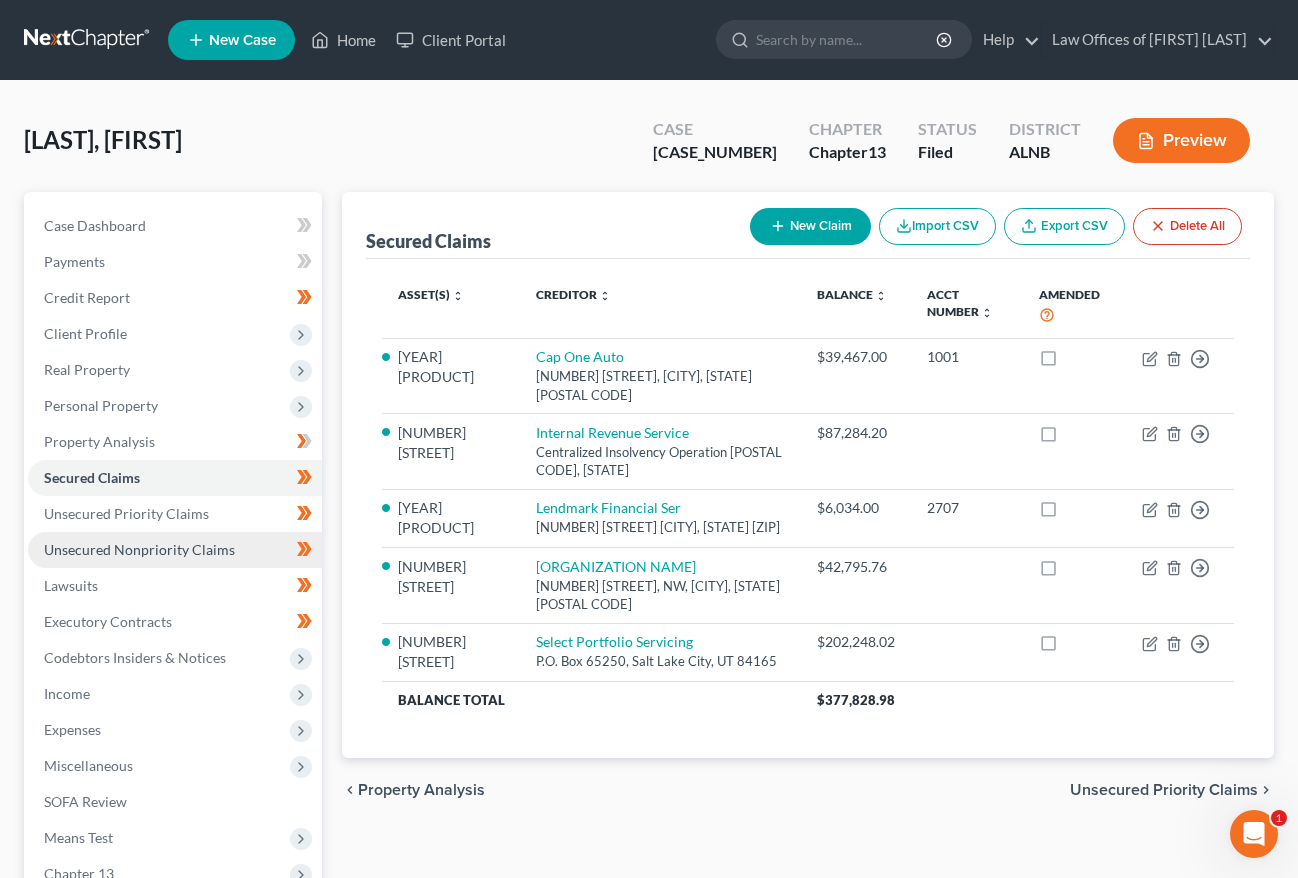 scroll, scrollTop: 0, scrollLeft: 0, axis: both 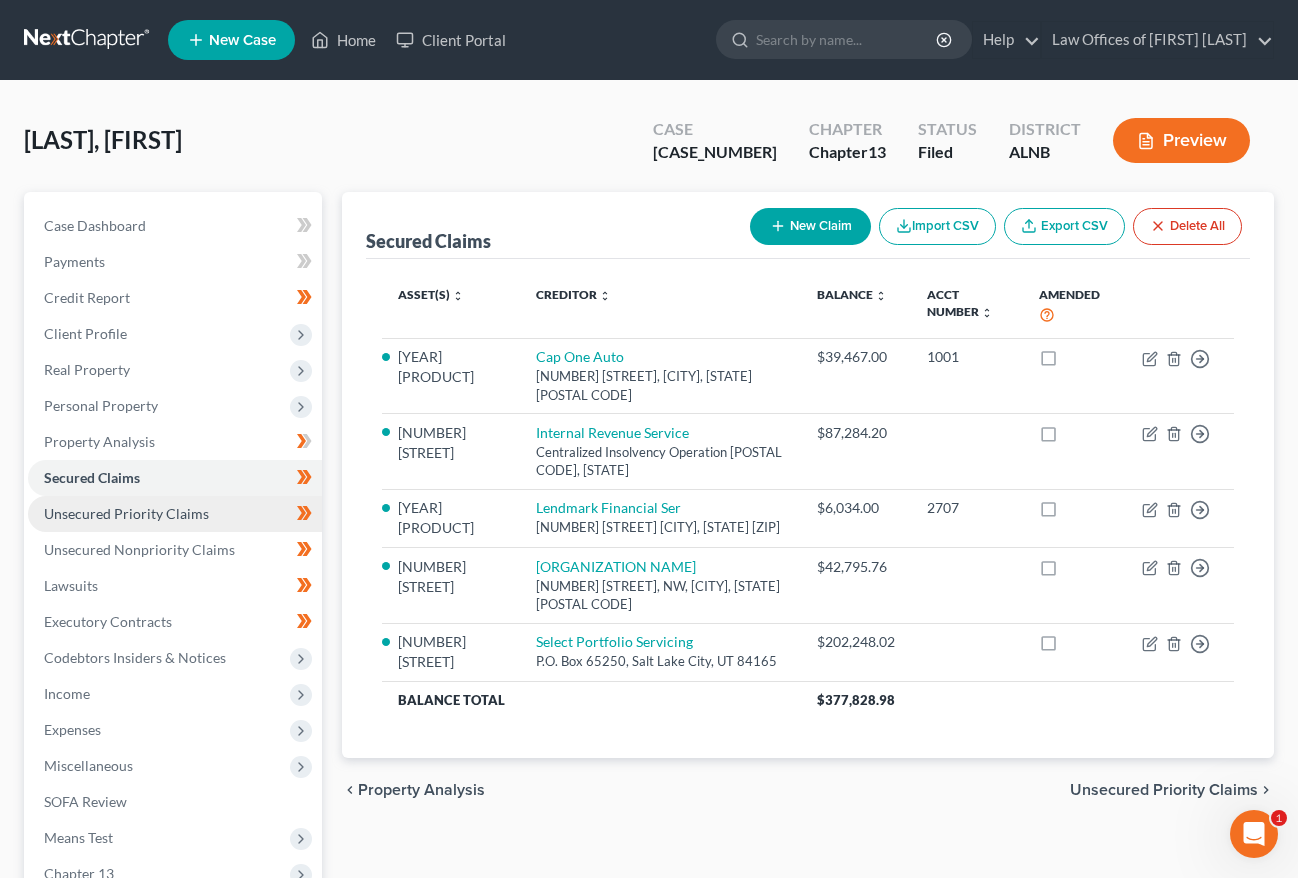 click on "Unsecured Priority Claims" at bounding box center (126, 513) 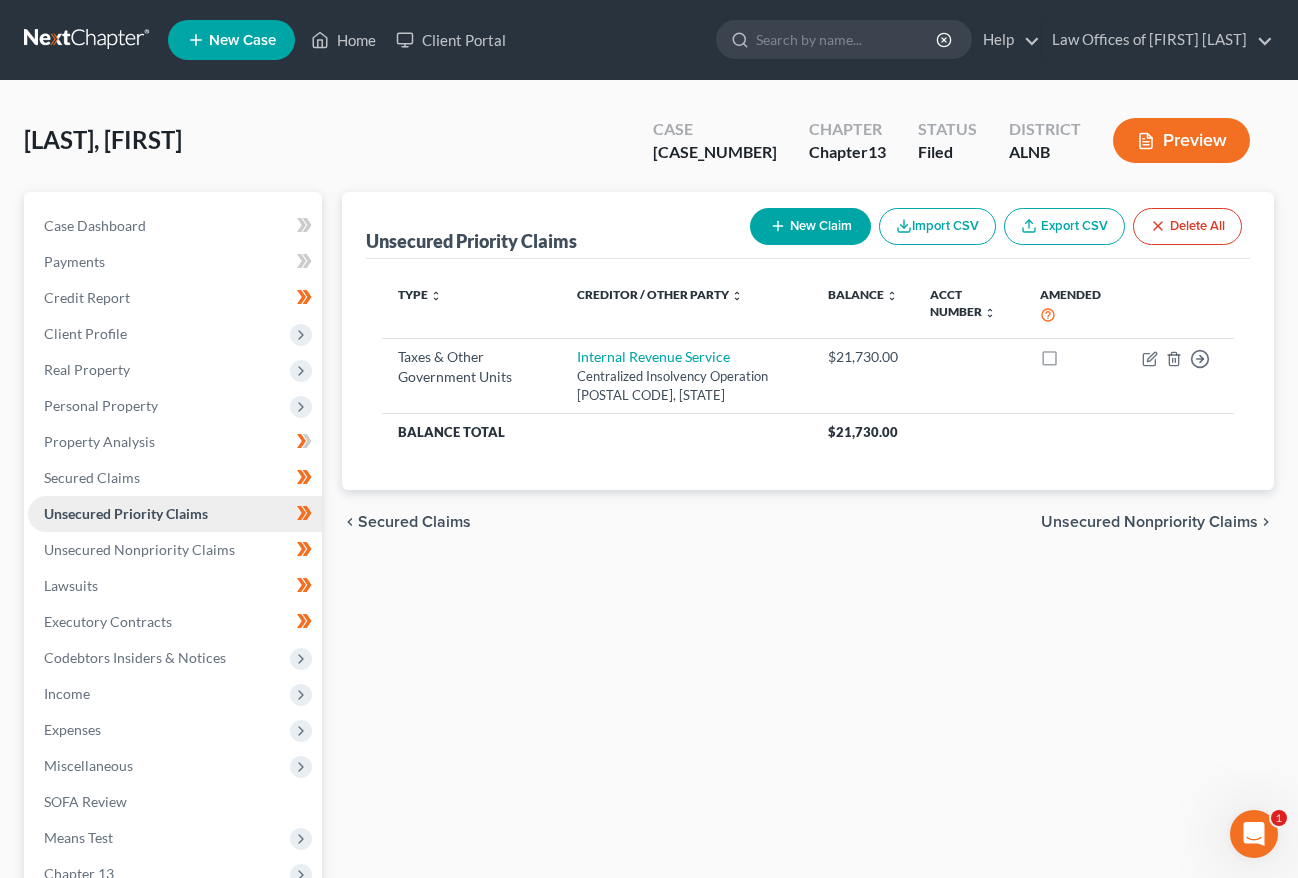 scroll, scrollTop: 0, scrollLeft: 0, axis: both 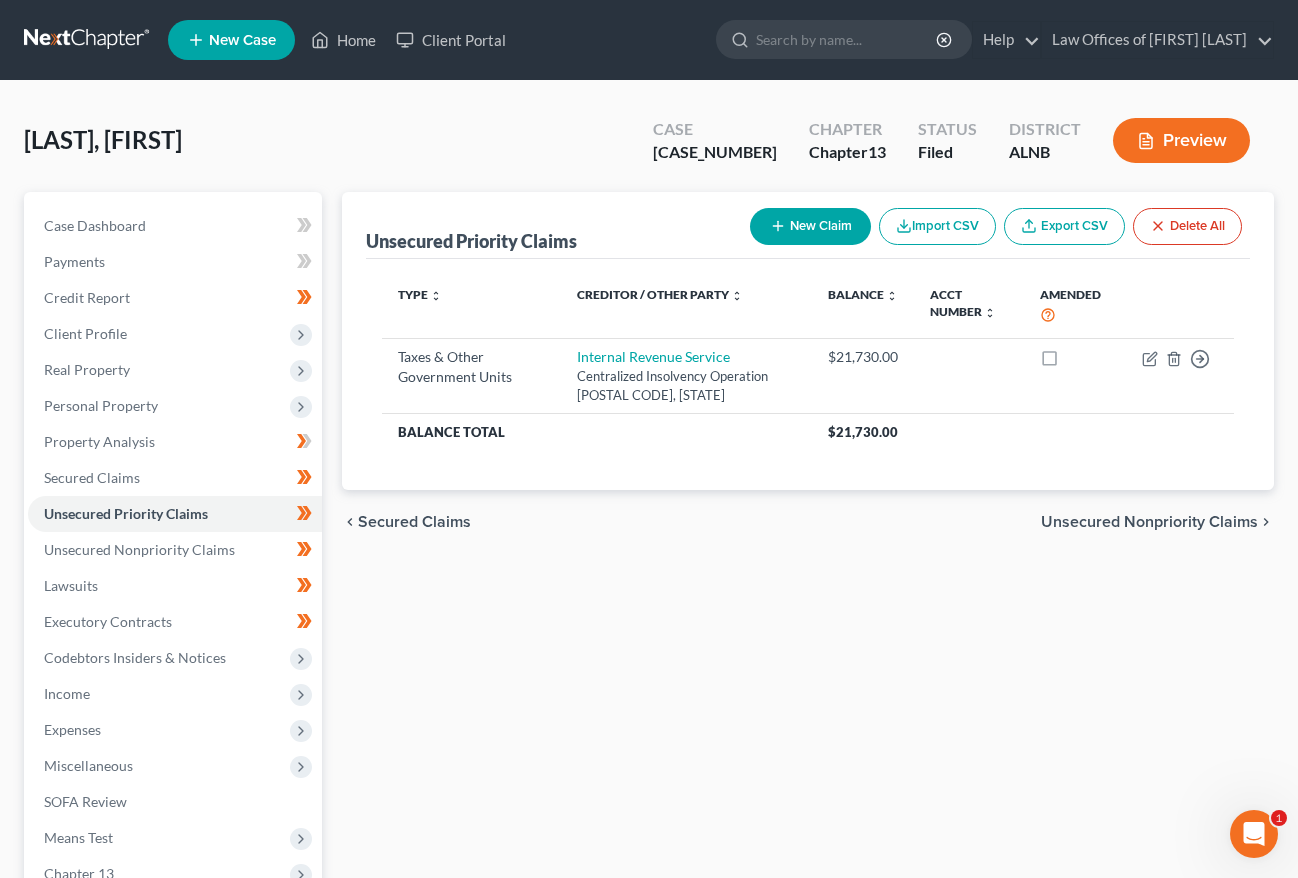 click on "New Claim" at bounding box center (810, 226) 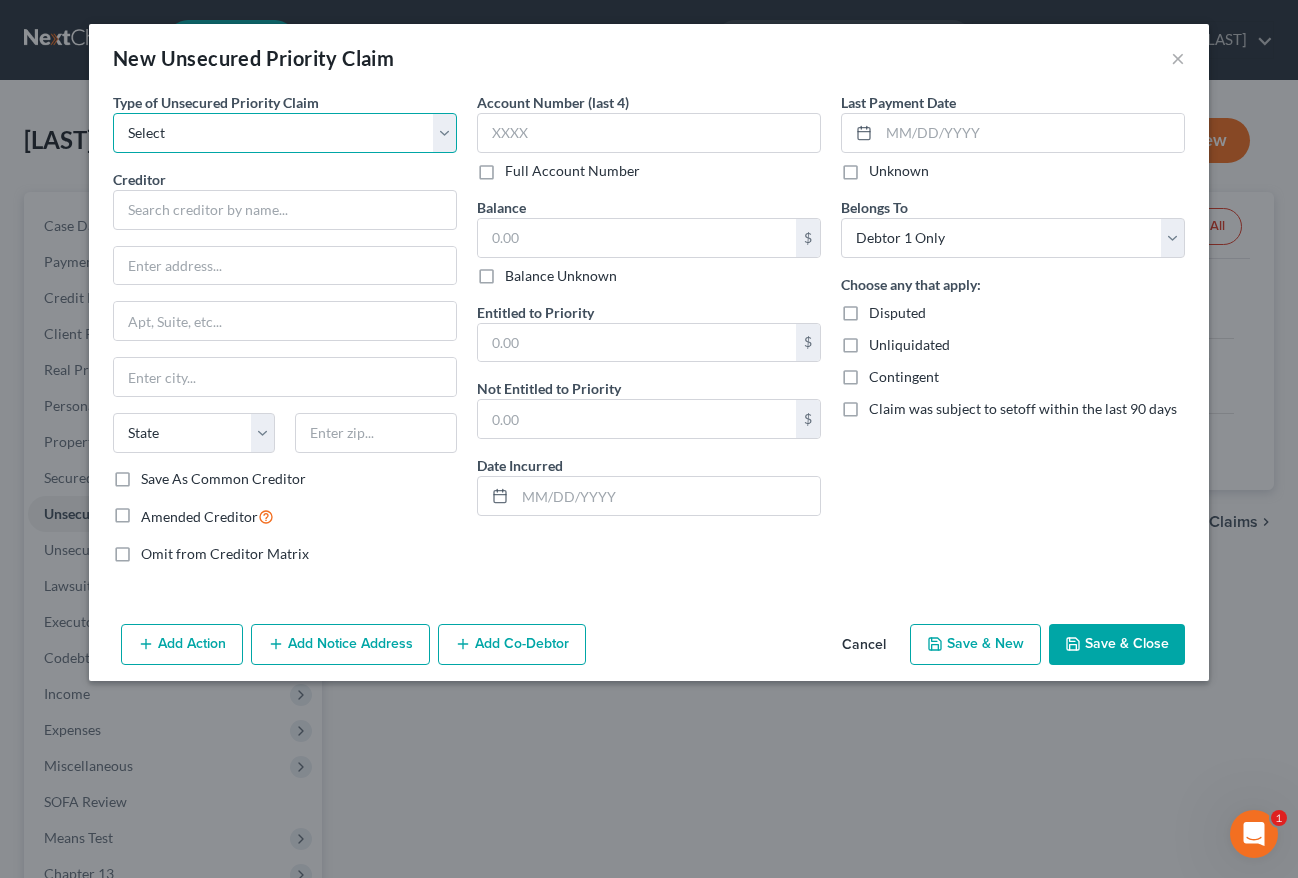 click on "Select Taxes & Other Government Units Domestic Support Obligations Extensions of credit in an involuntary case Wages, Salaries, Commissions Contributions to employee benefits Certain farmers and fisherman Deposits by individuals Commitments to maintain capitals Claims for death or injury while intoxicated Other" at bounding box center [285, 133] 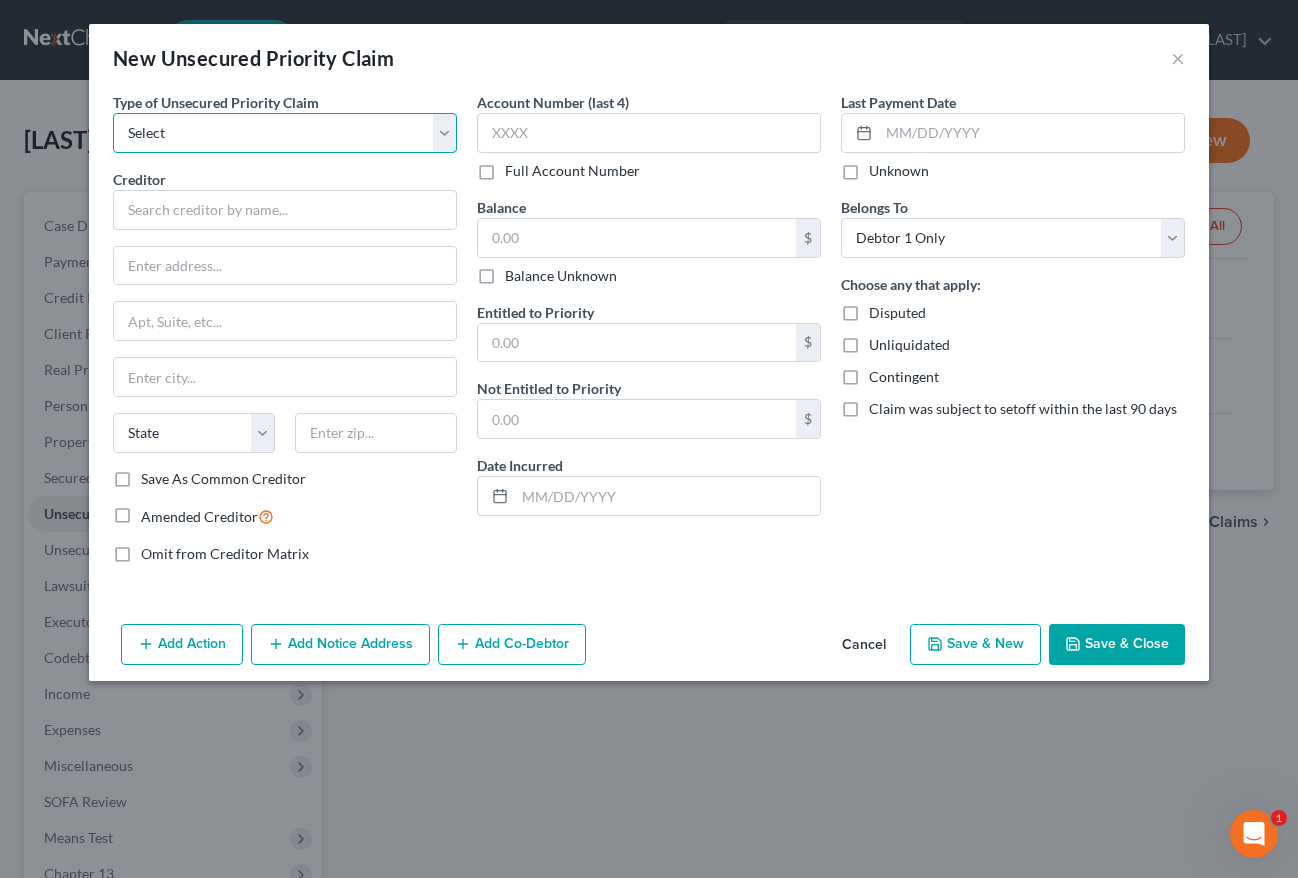 select on "0" 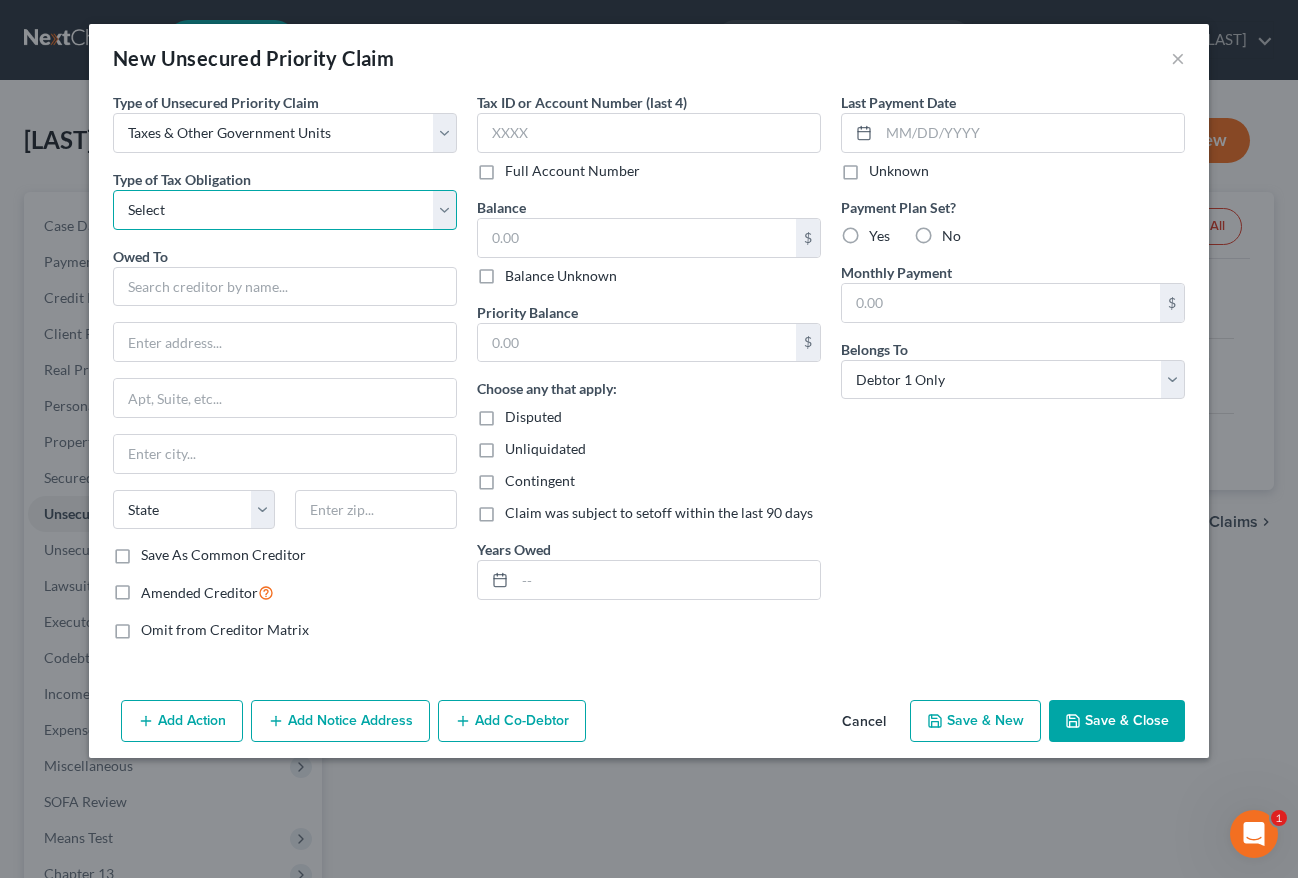 click on "Select Federal City State Franchise Tax Board Other" at bounding box center [285, 210] 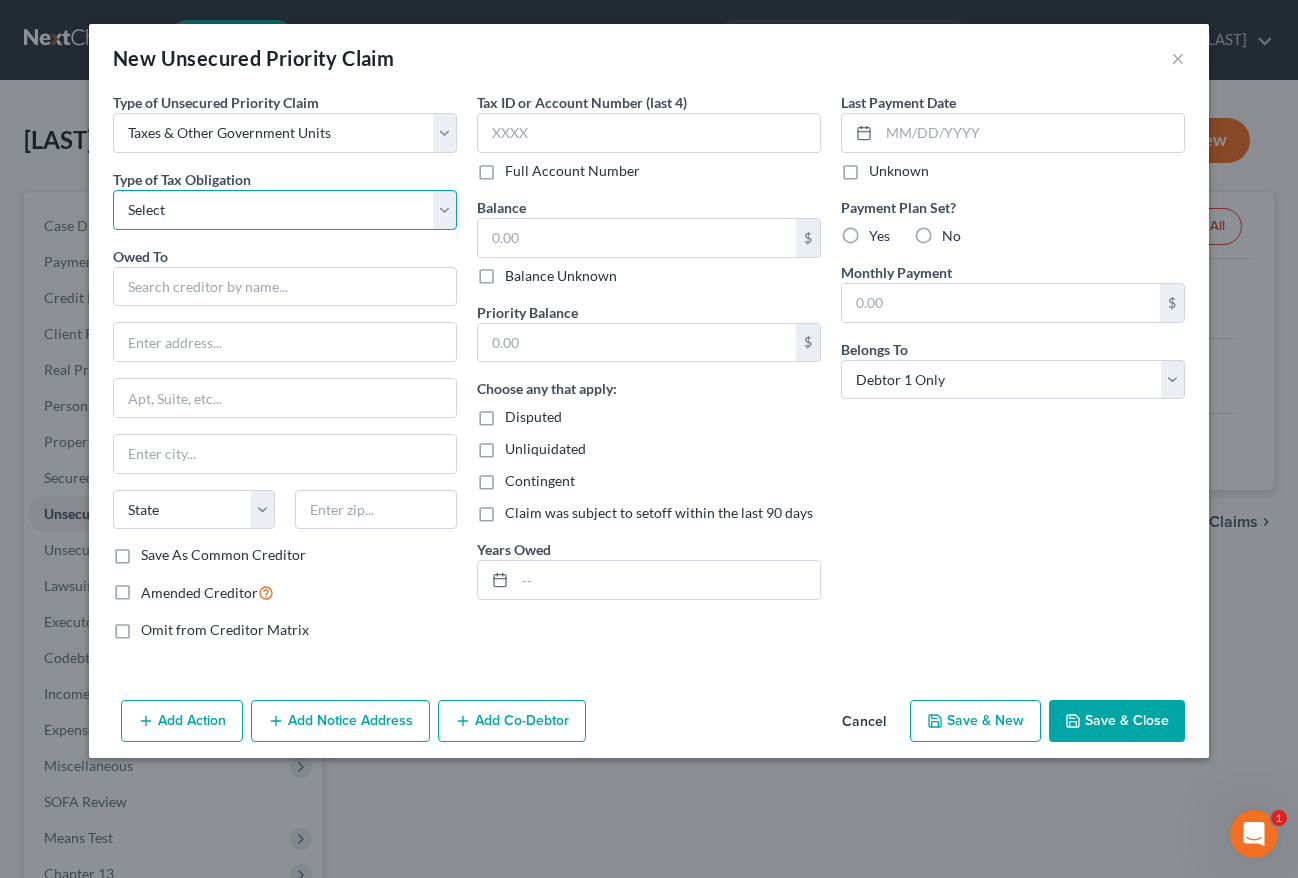 select on "2" 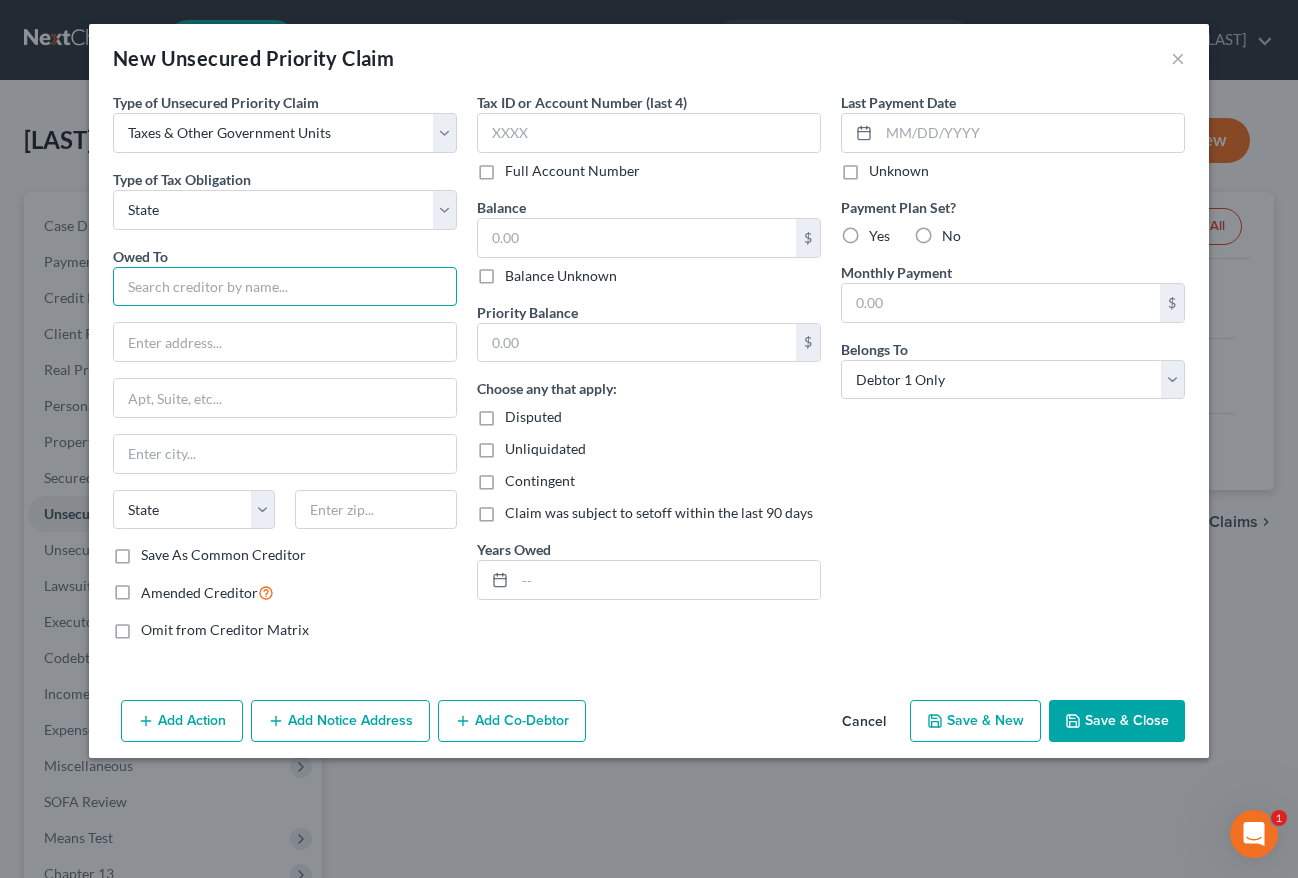 click at bounding box center (285, 287) 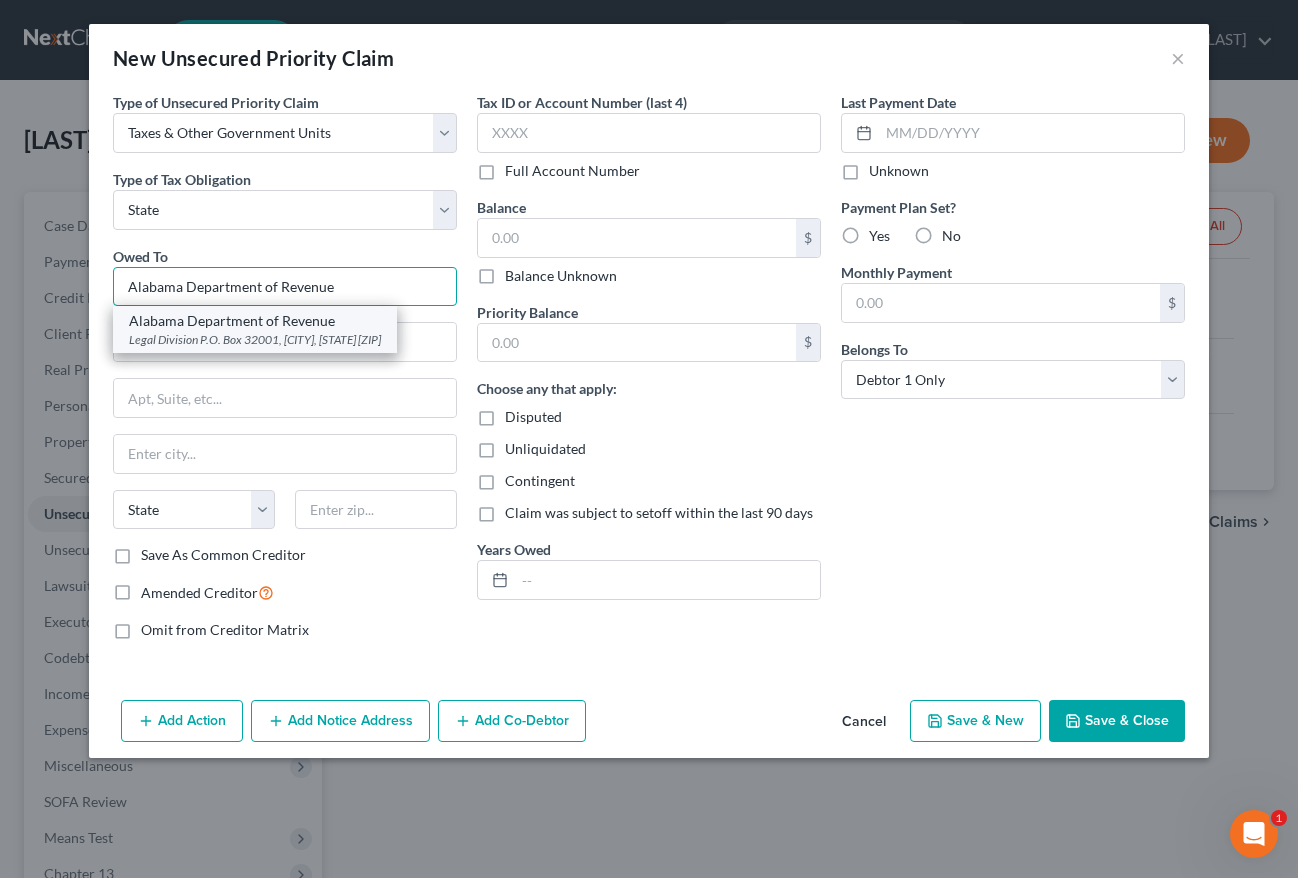 type on "Alabama Department of Revenue" 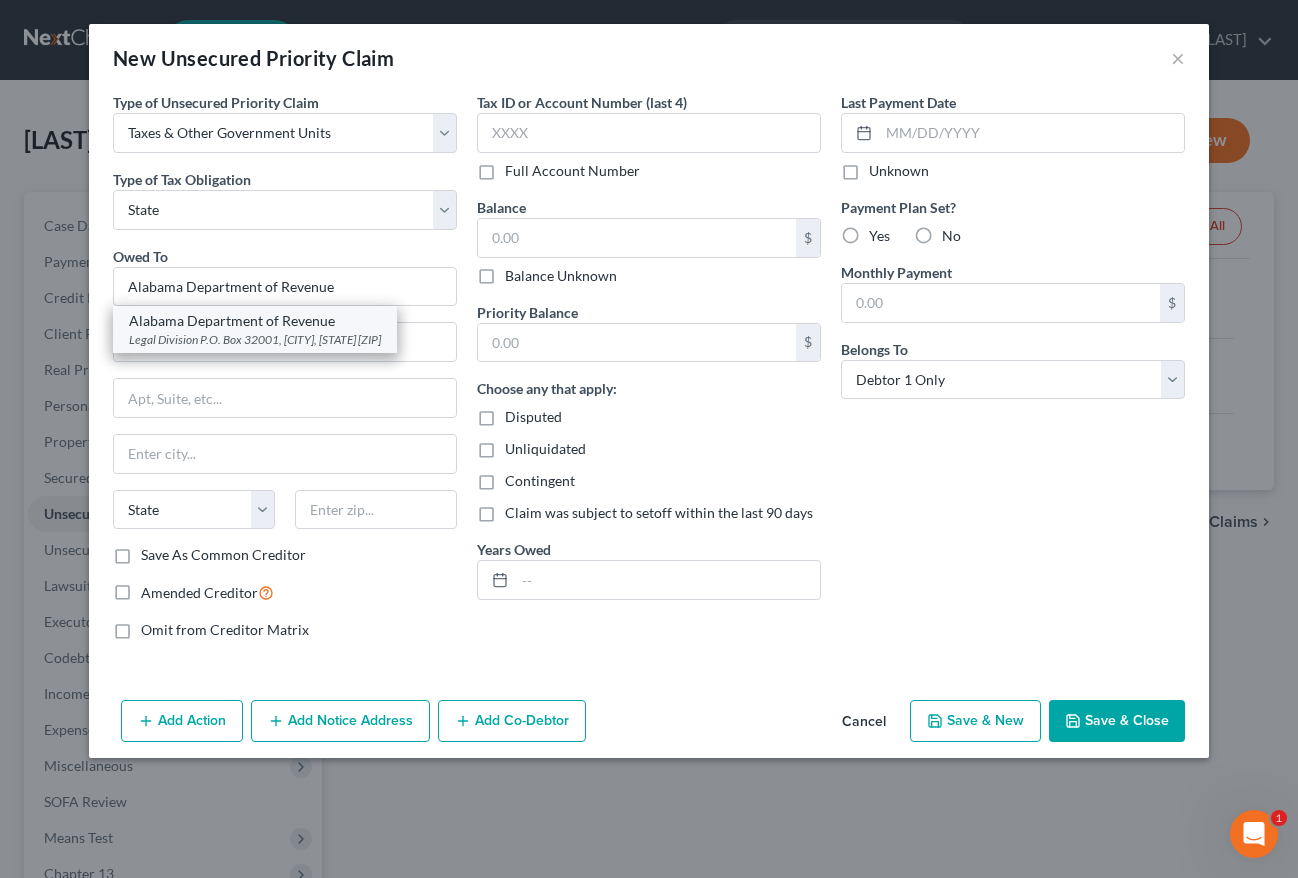 click on "Alabama Department of Revenue" at bounding box center (255, 321) 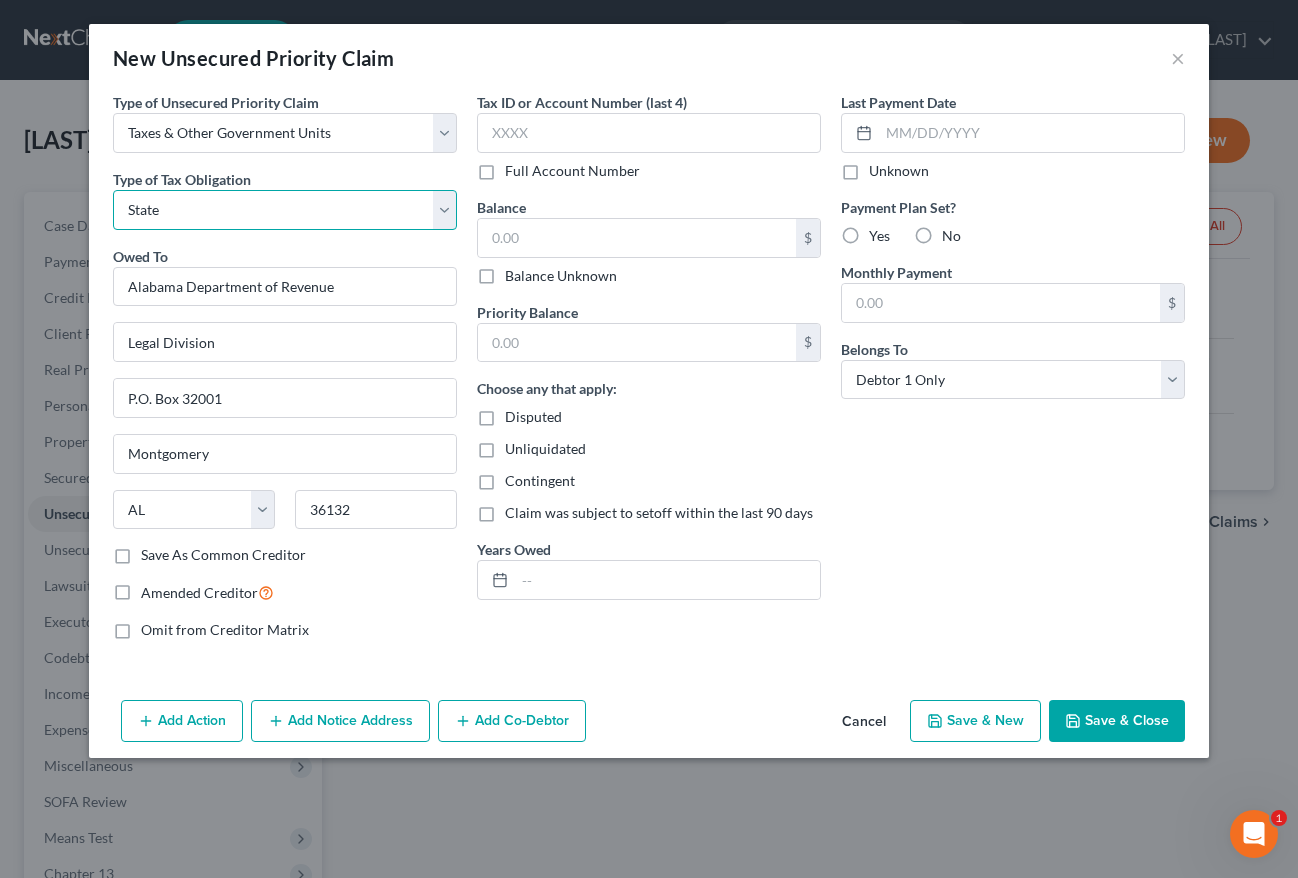 click on "Select Federal City State Franchise Tax Board Other" at bounding box center (285, 210) 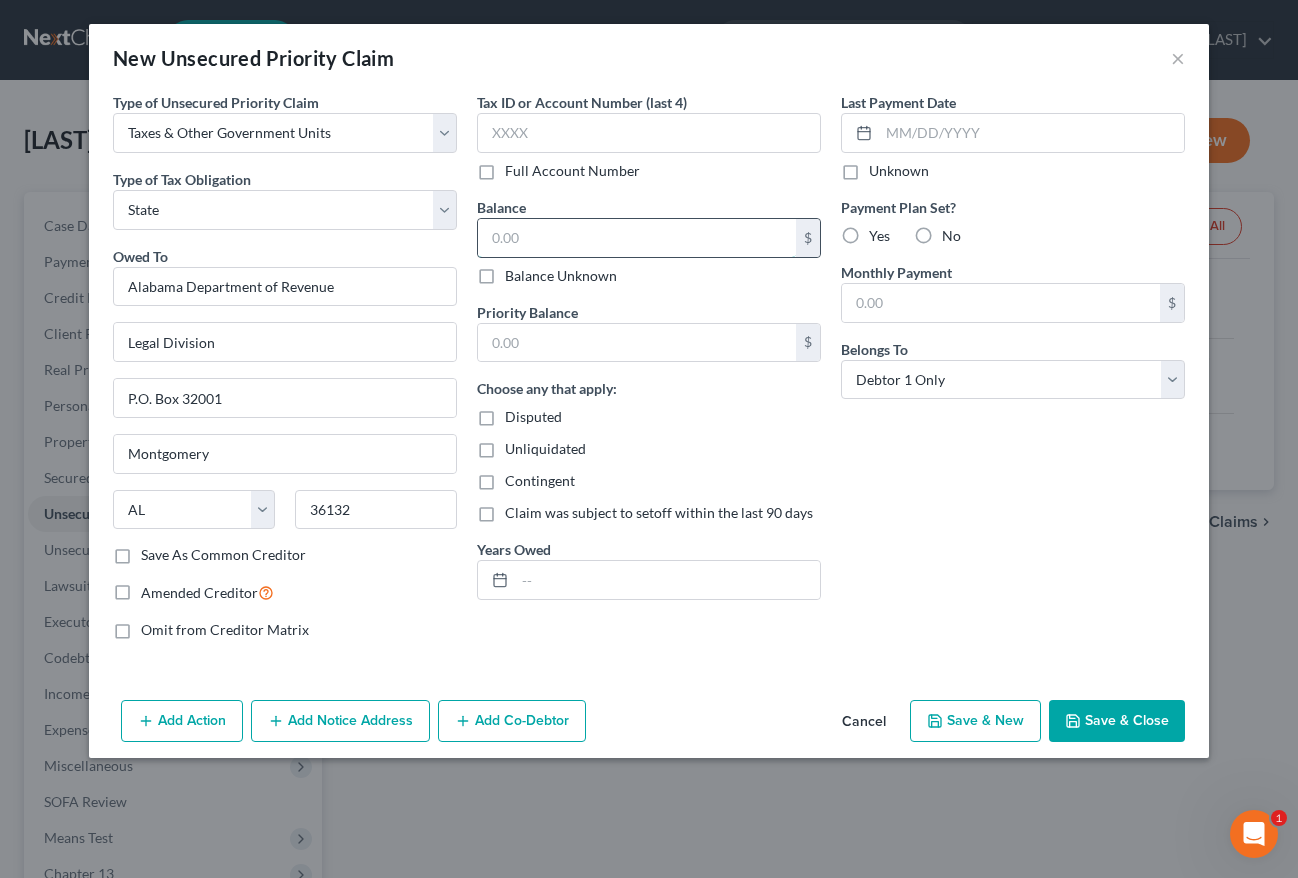 click at bounding box center [637, 238] 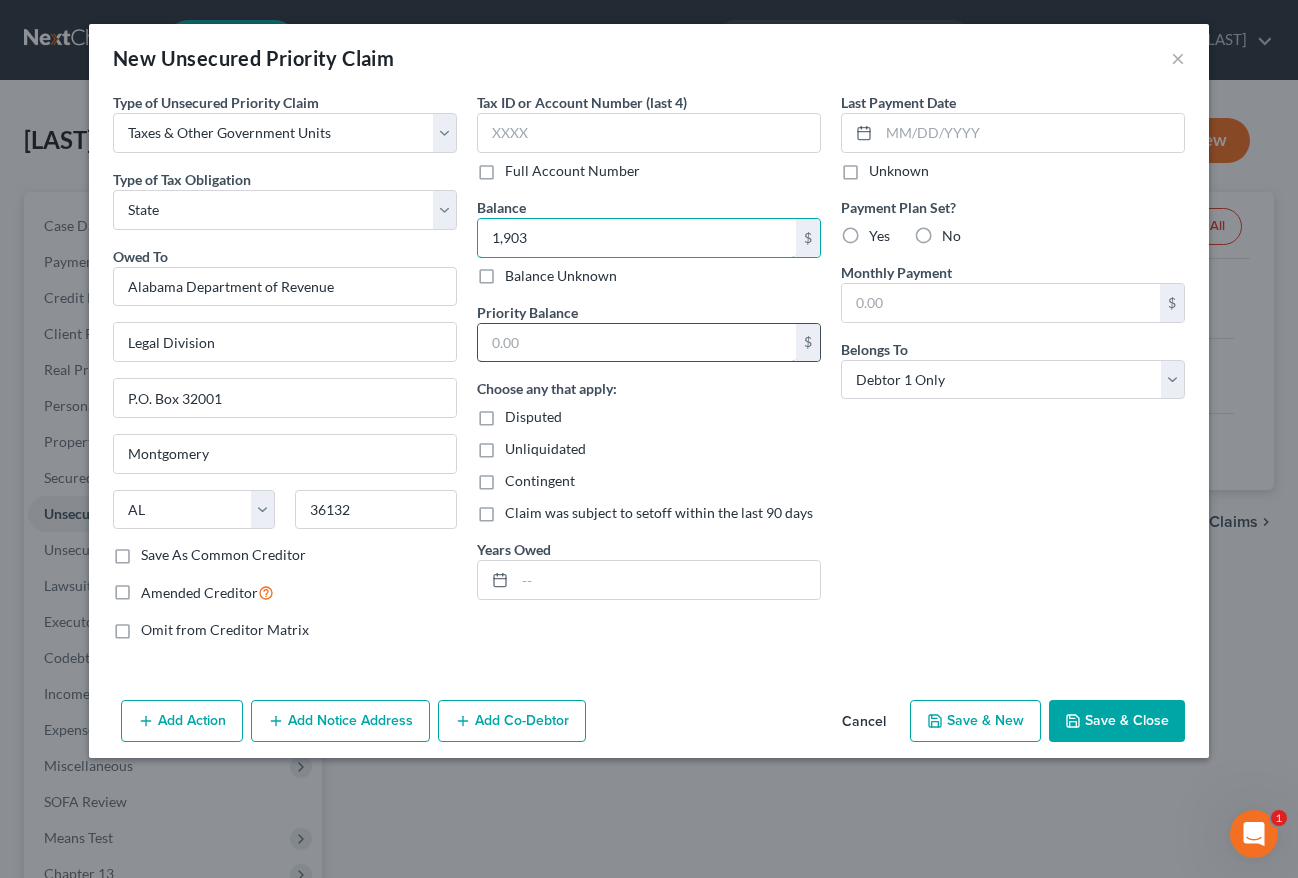 type on "1,903" 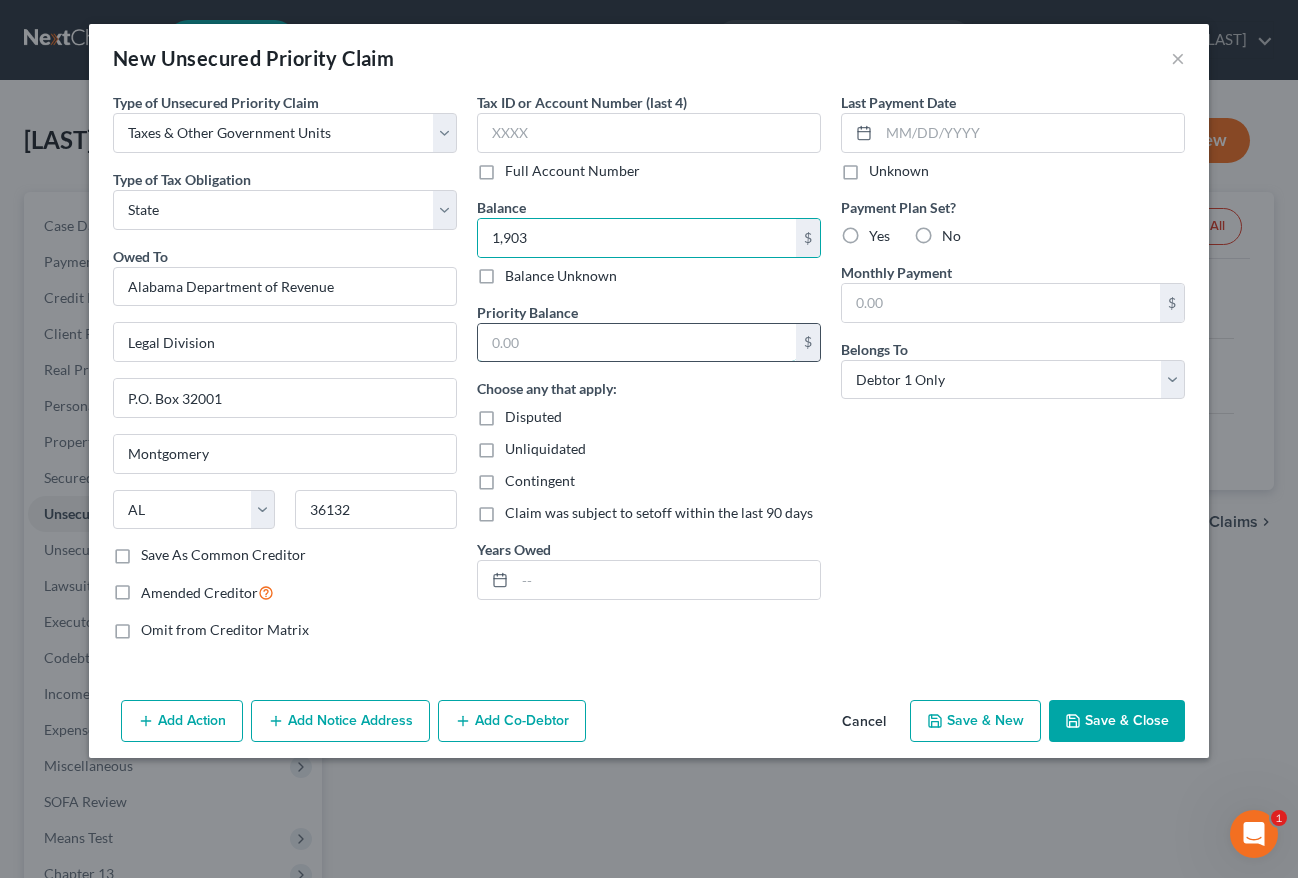 click at bounding box center (637, 343) 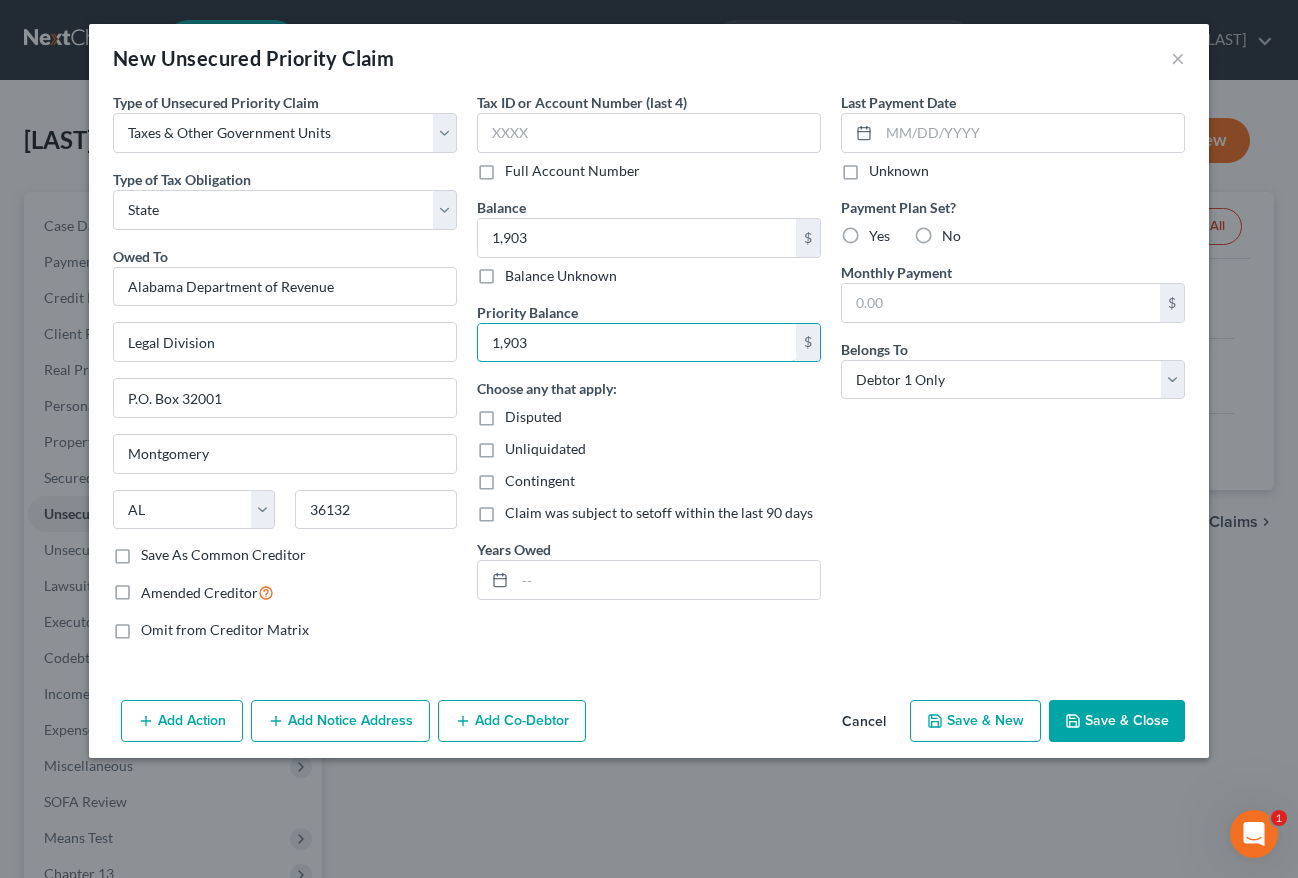 type on "1,903" 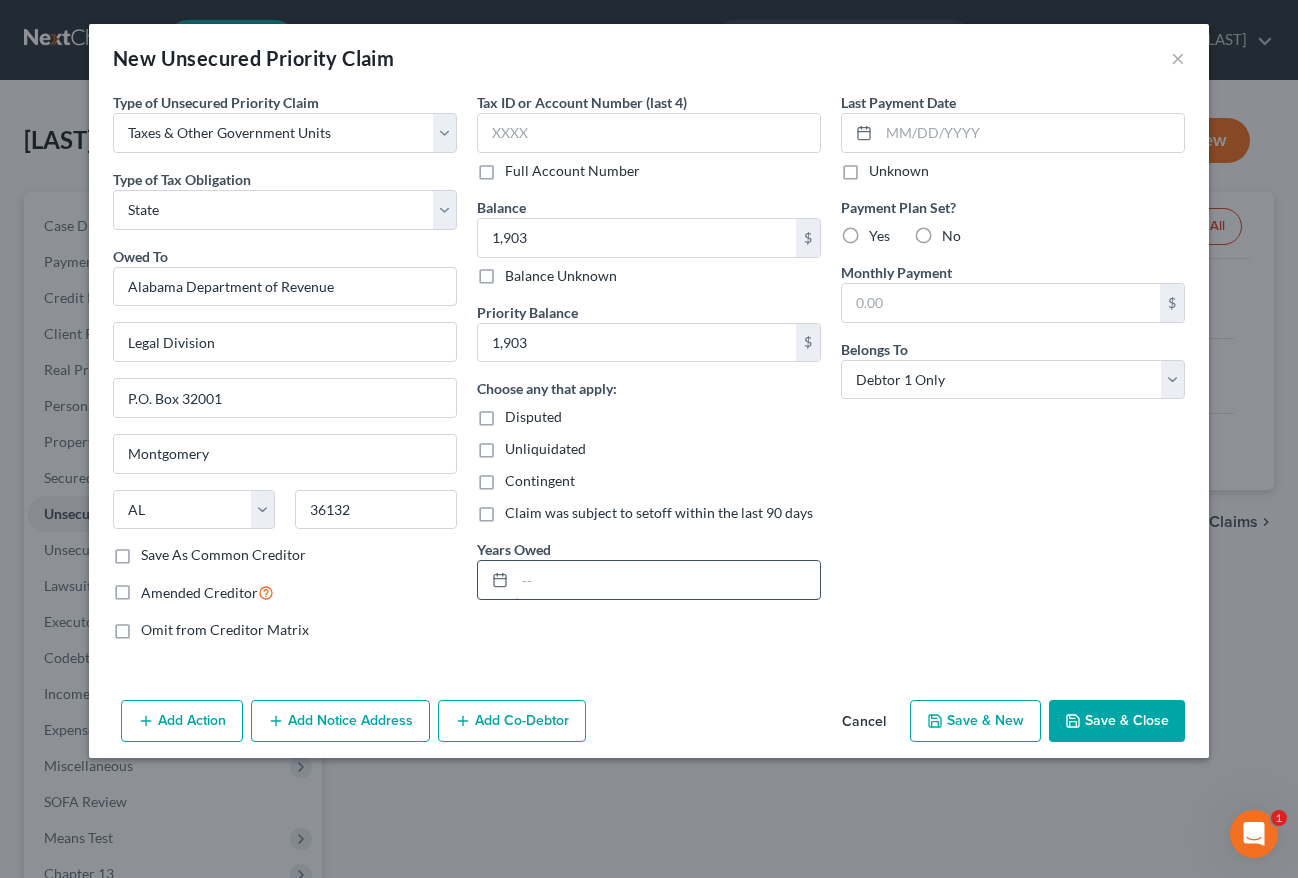 click on "Years Owed" at bounding box center [649, 569] 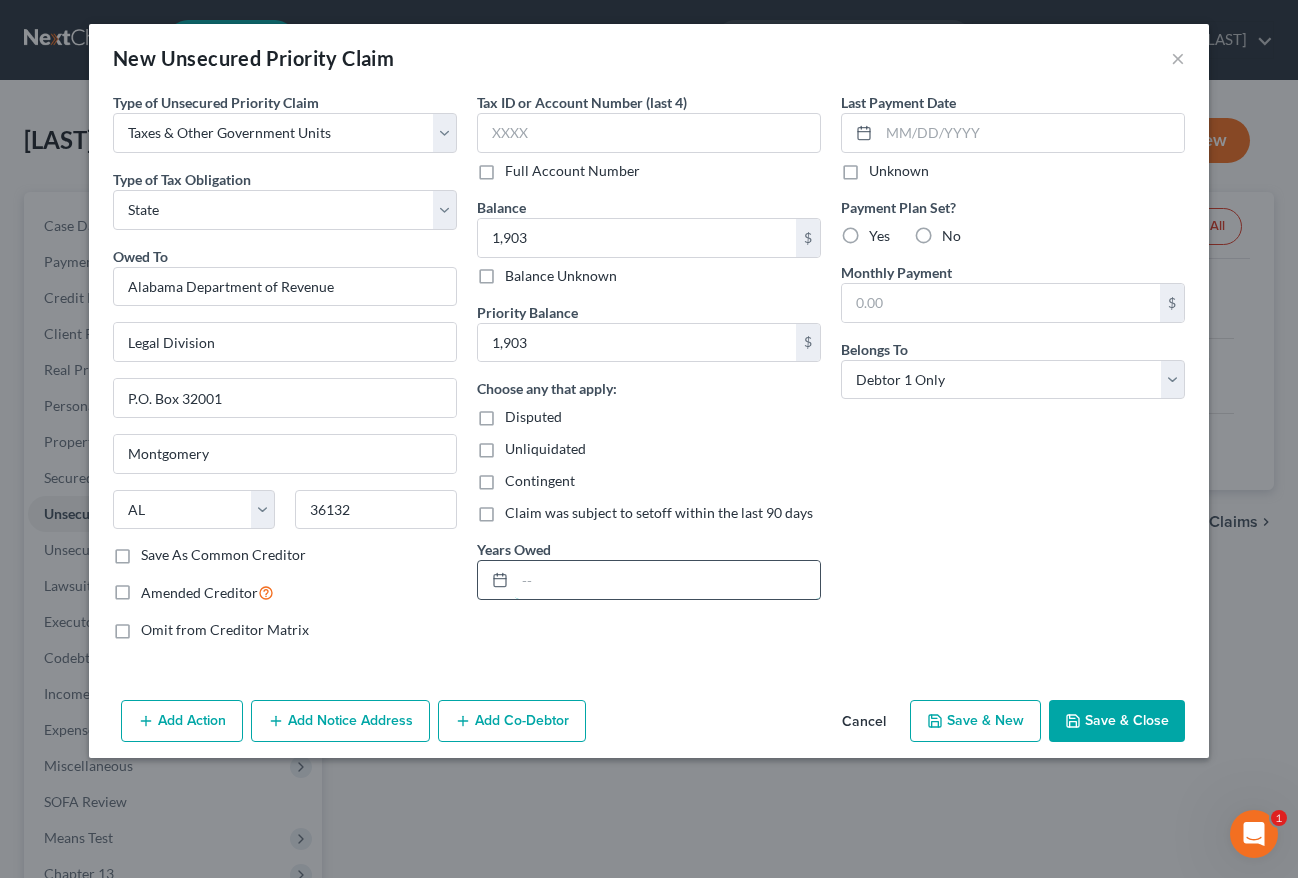click at bounding box center [667, 580] 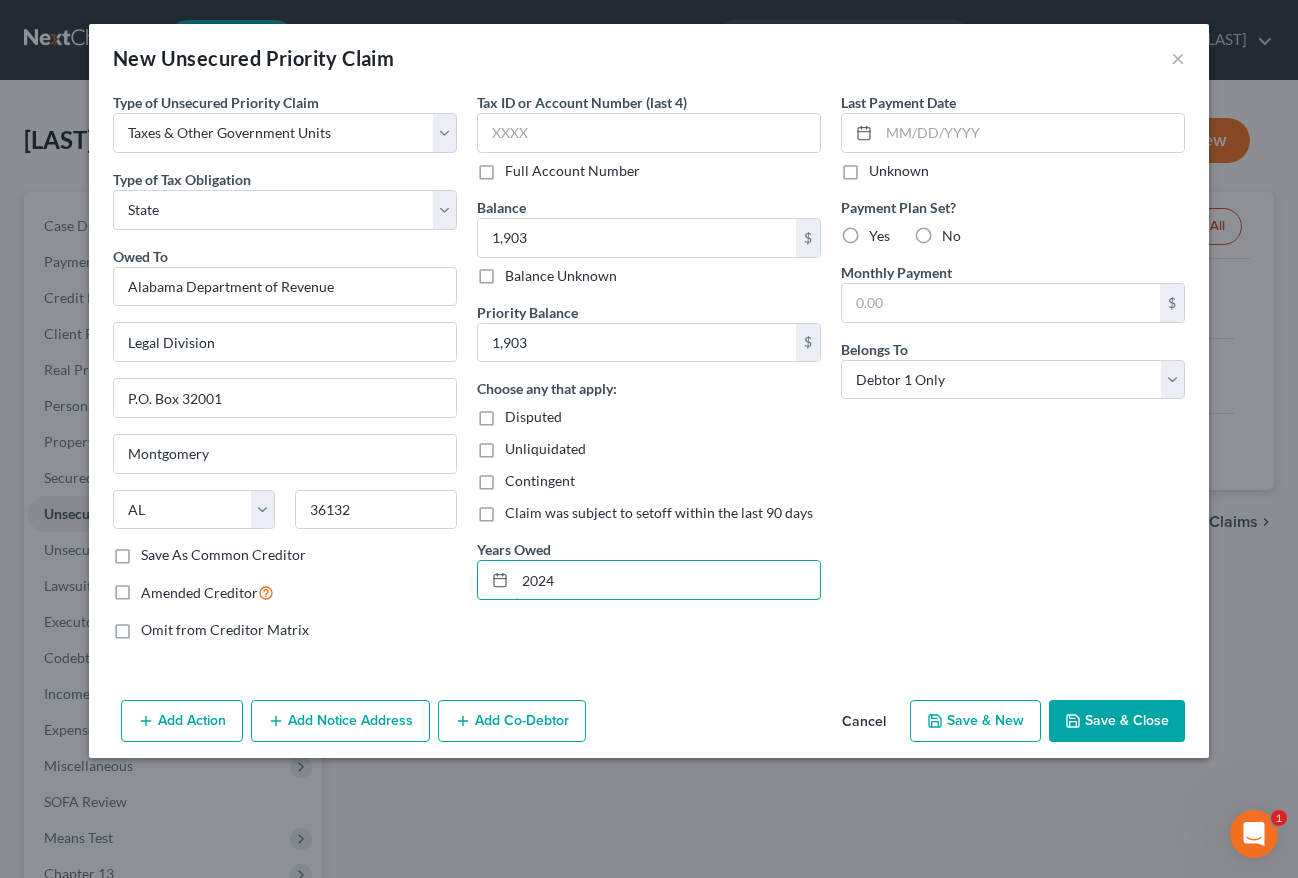 type on "2024" 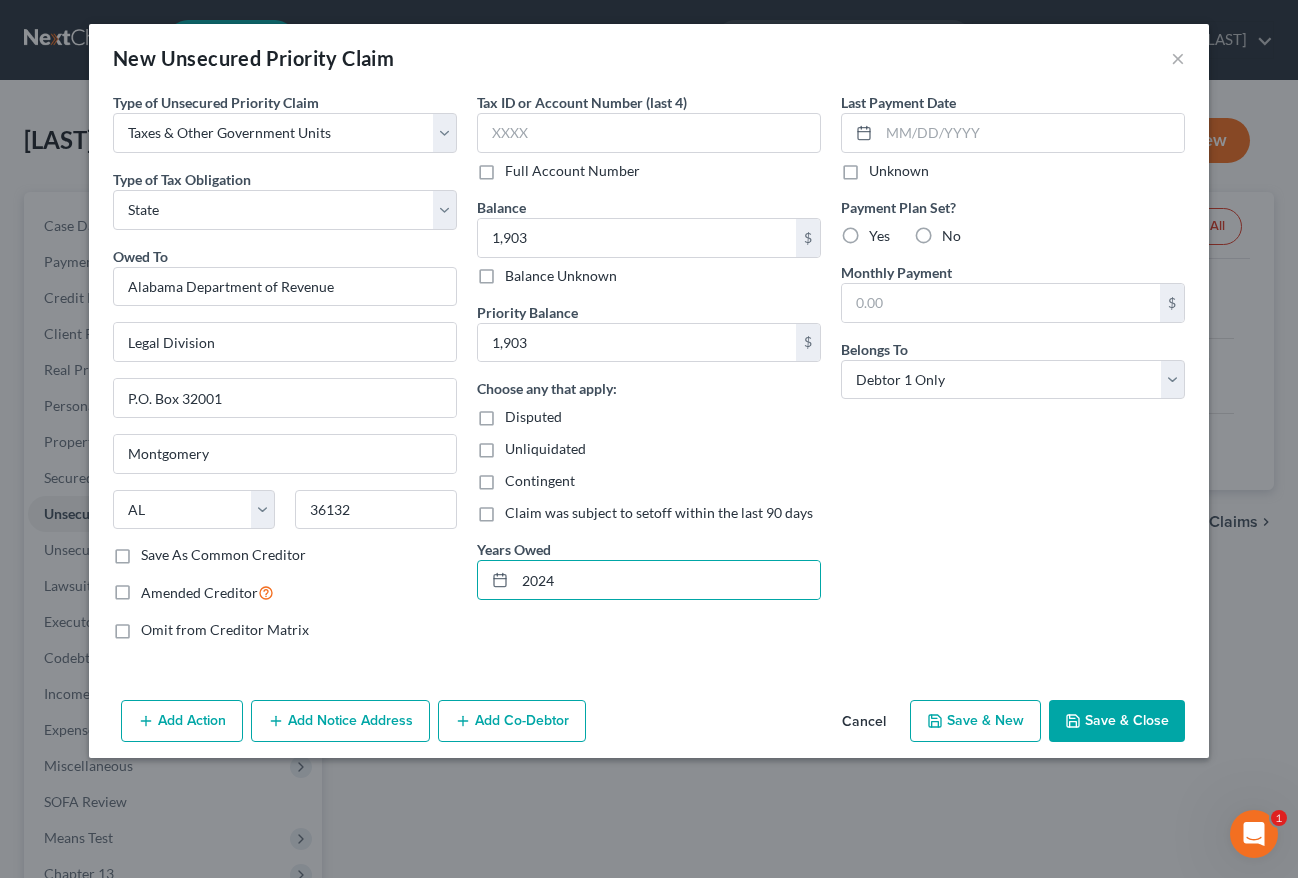 click on "Save & Close" at bounding box center [1117, 721] 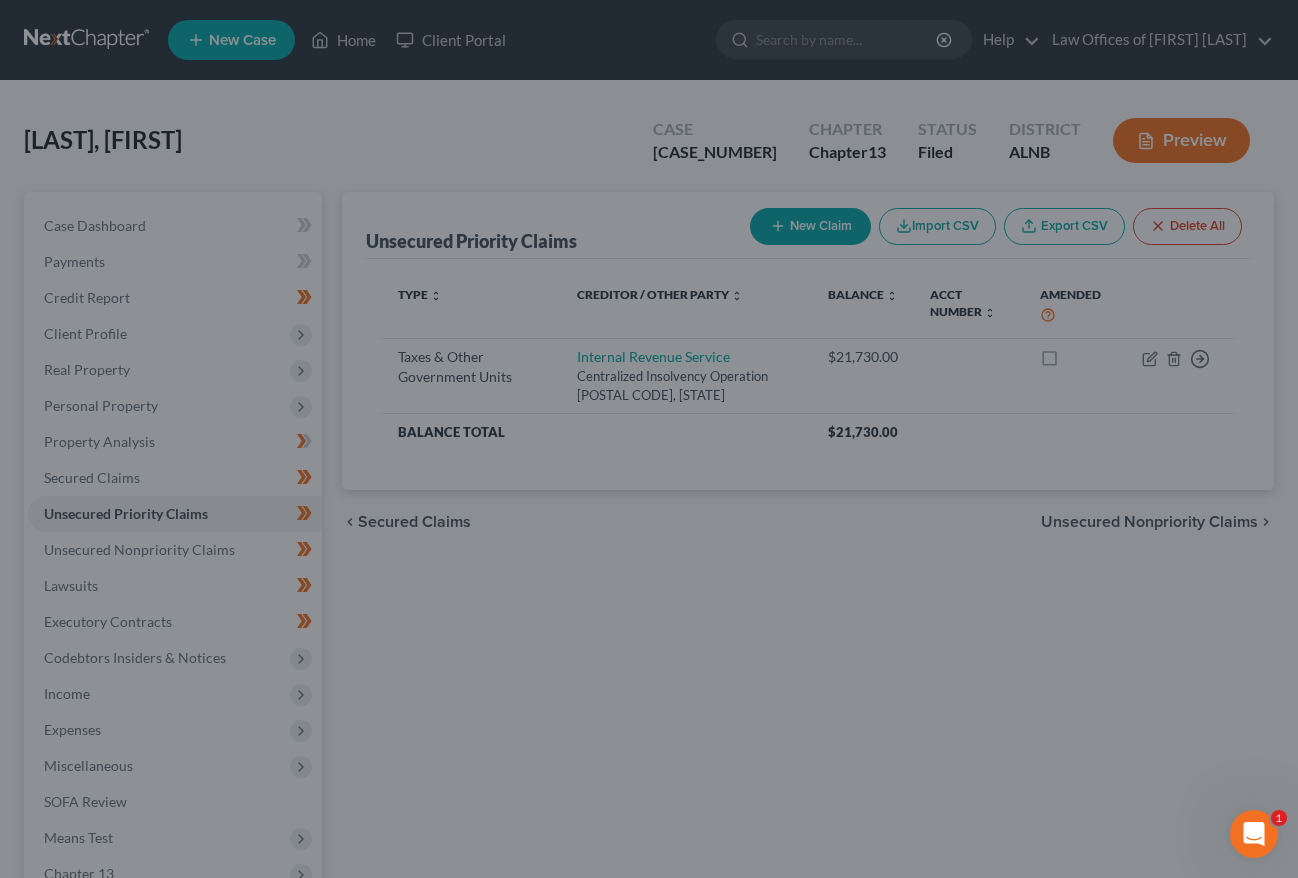 type on "1,903.00" 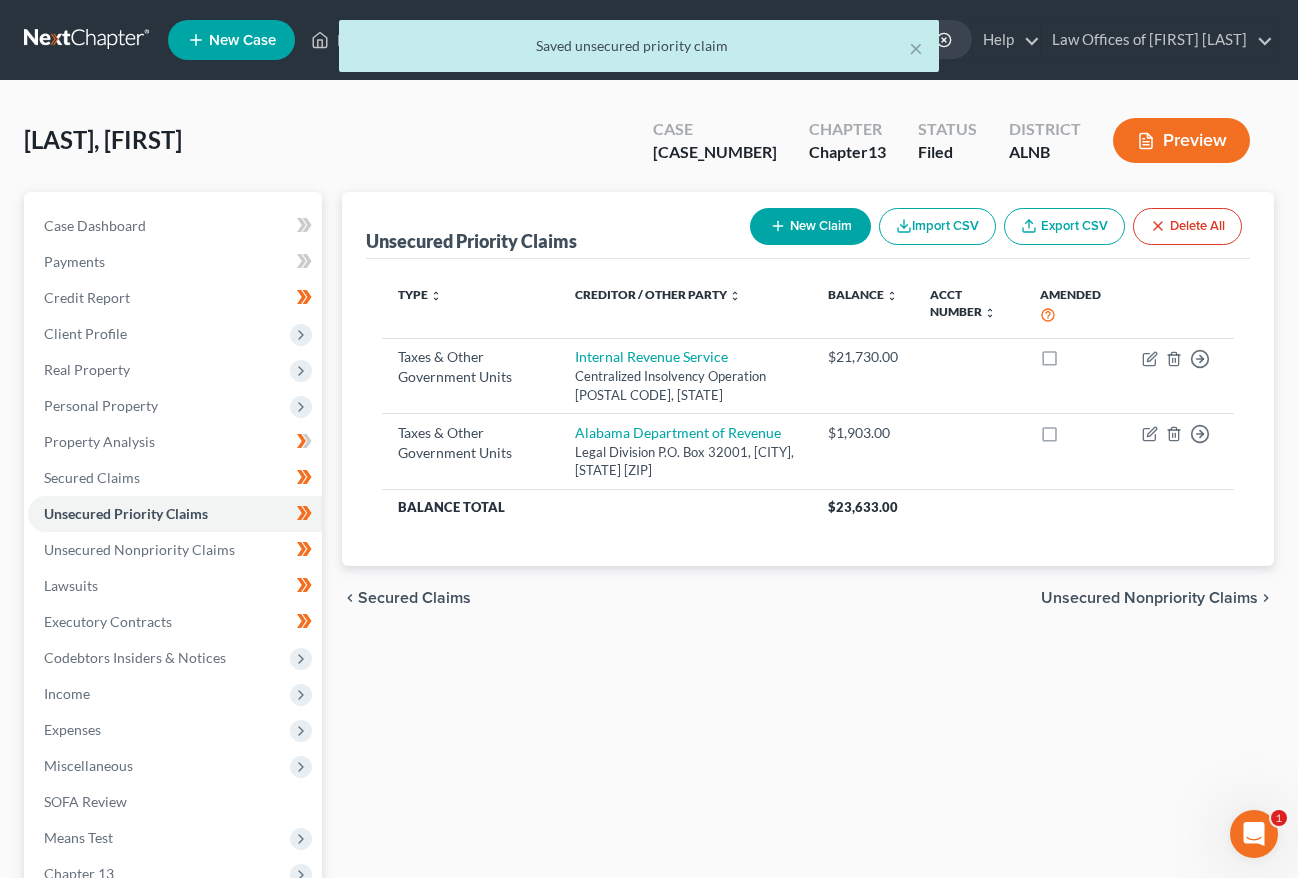 click on "New Claim" at bounding box center [810, 226] 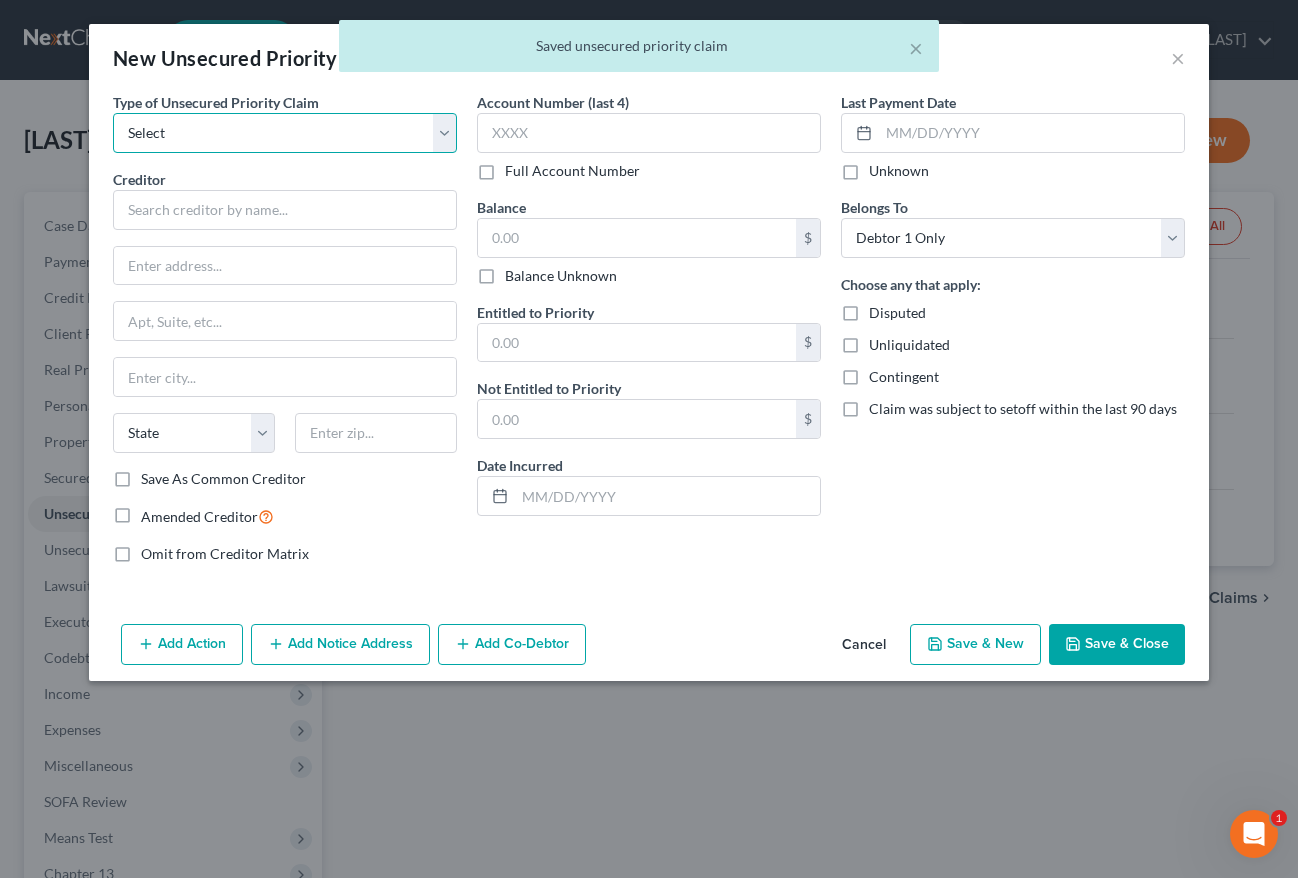 click on "Select Taxes & Other Government Units Domestic Support Obligations Extensions of credit in an involuntary case Wages, Salaries, Commissions Contributions to employee benefits Certain farmers and fisherman Deposits by individuals Commitments to maintain capitals Claims for death or injury while intoxicated Other" at bounding box center [285, 133] 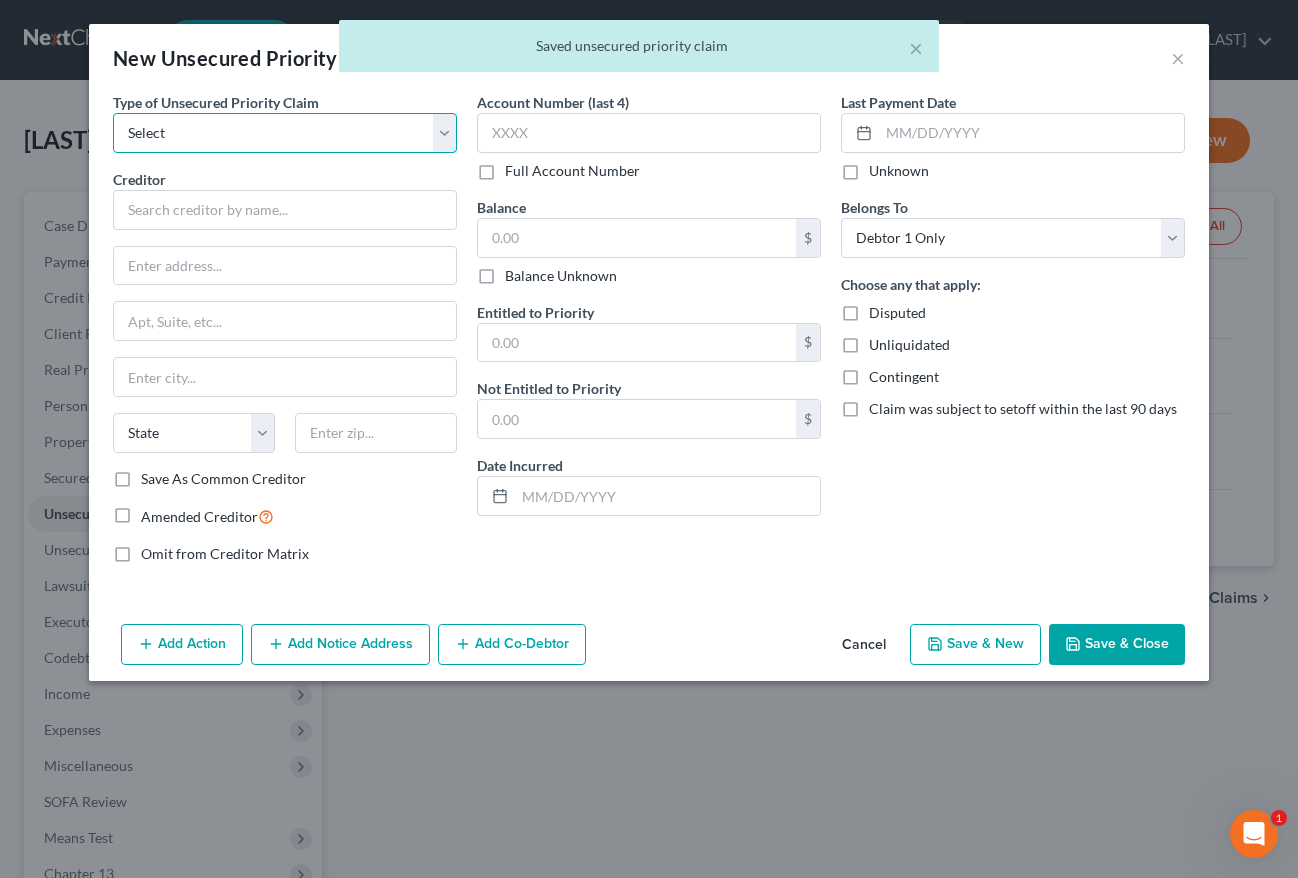select on "0" 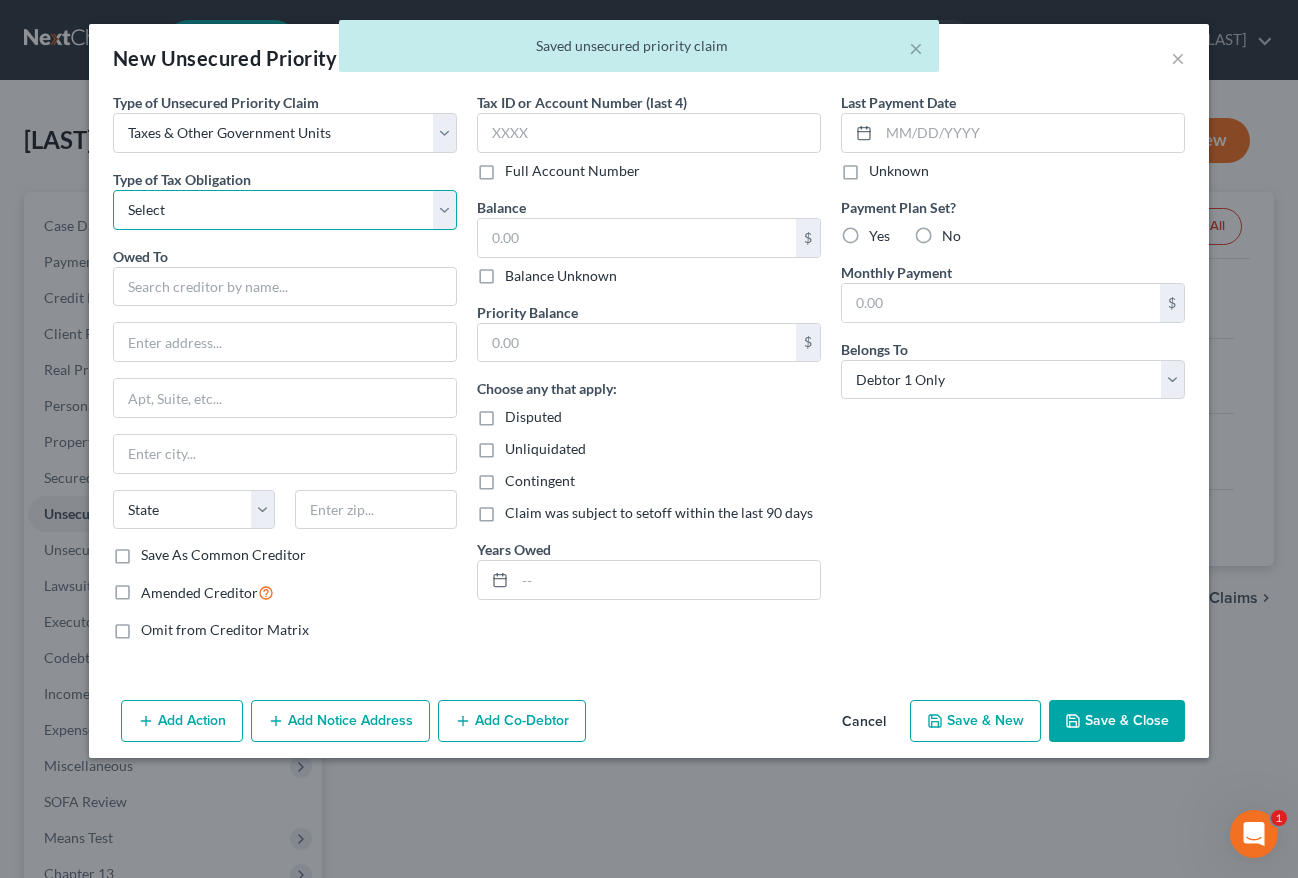 click on "Select Federal City State Franchise Tax Board Other" at bounding box center (285, 210) 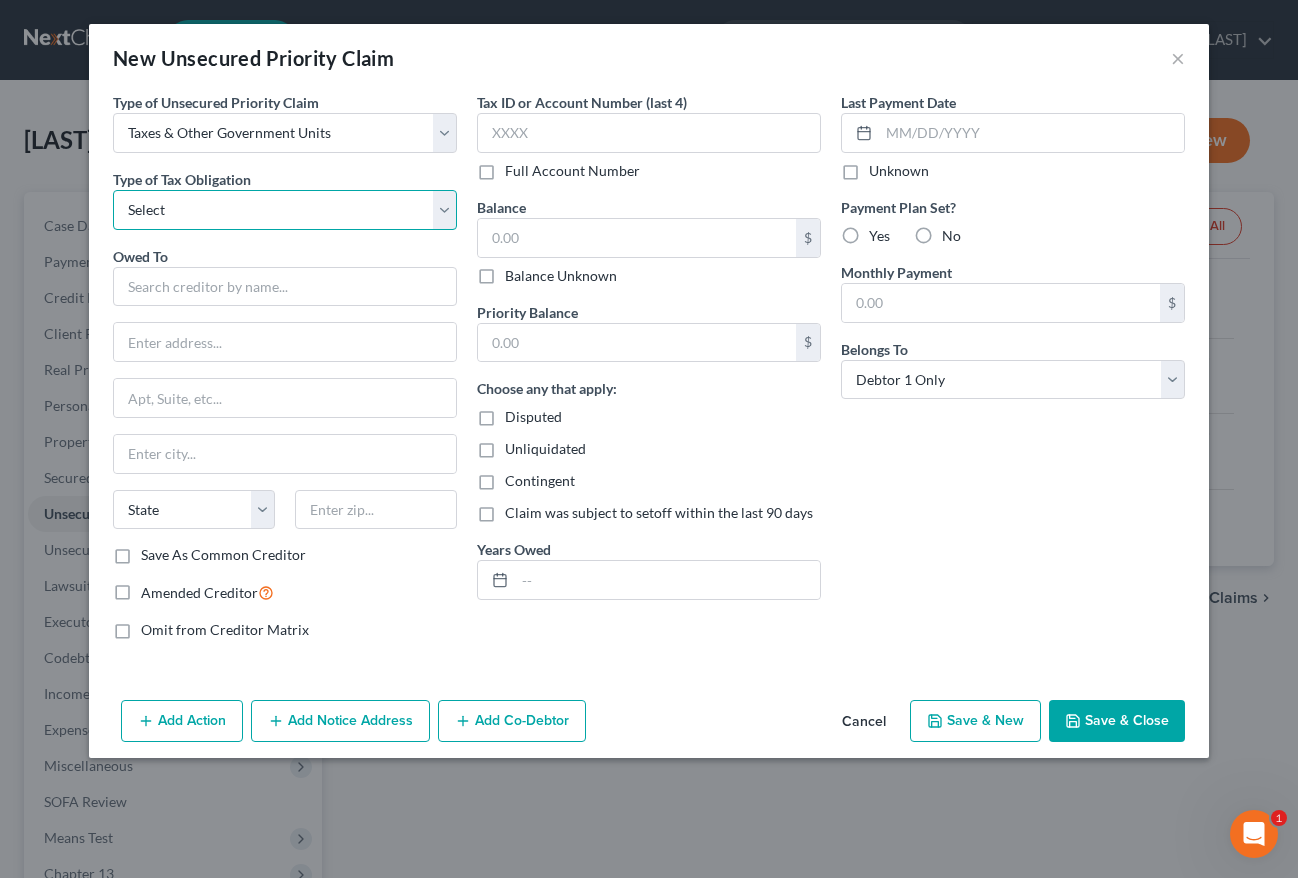 select on "2" 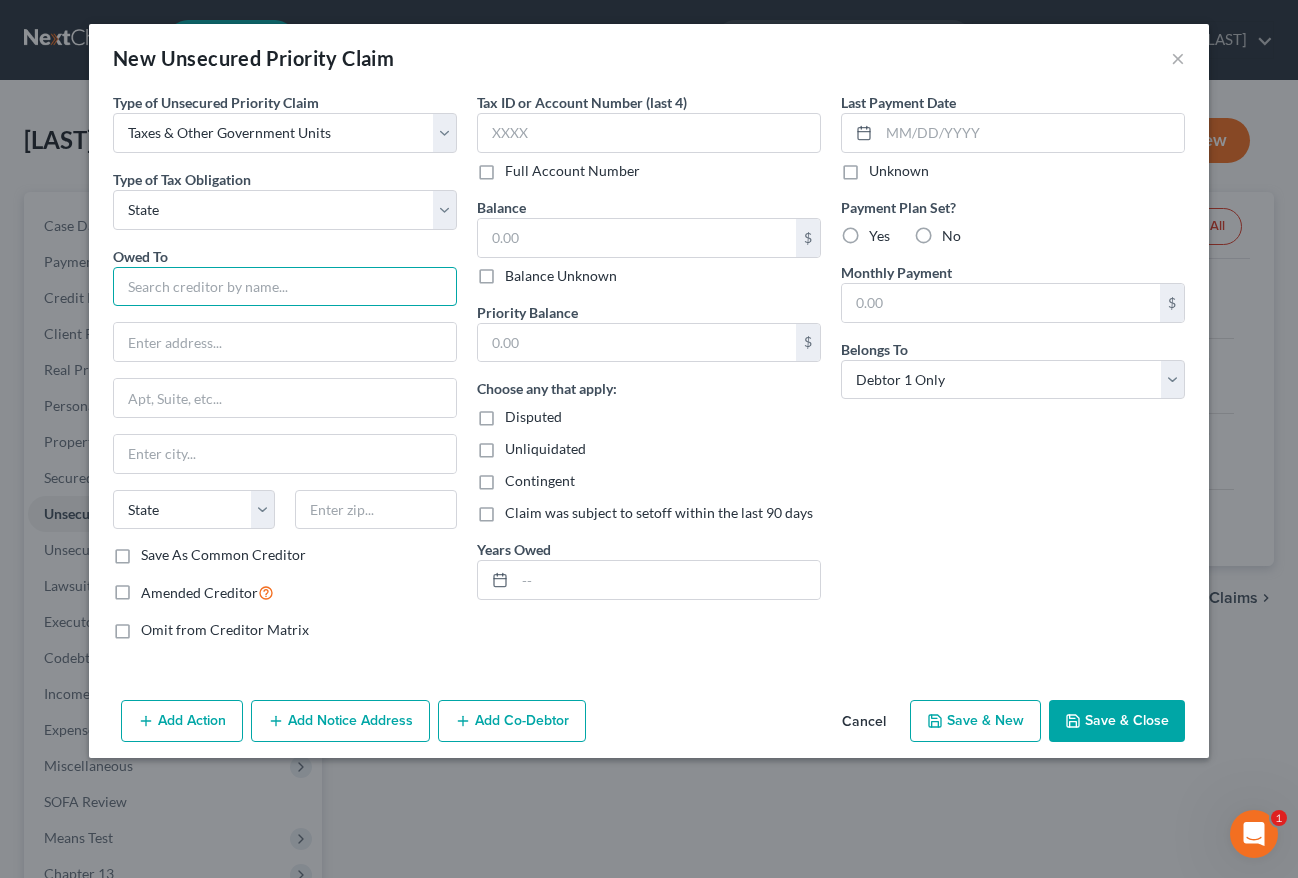 click at bounding box center (285, 287) 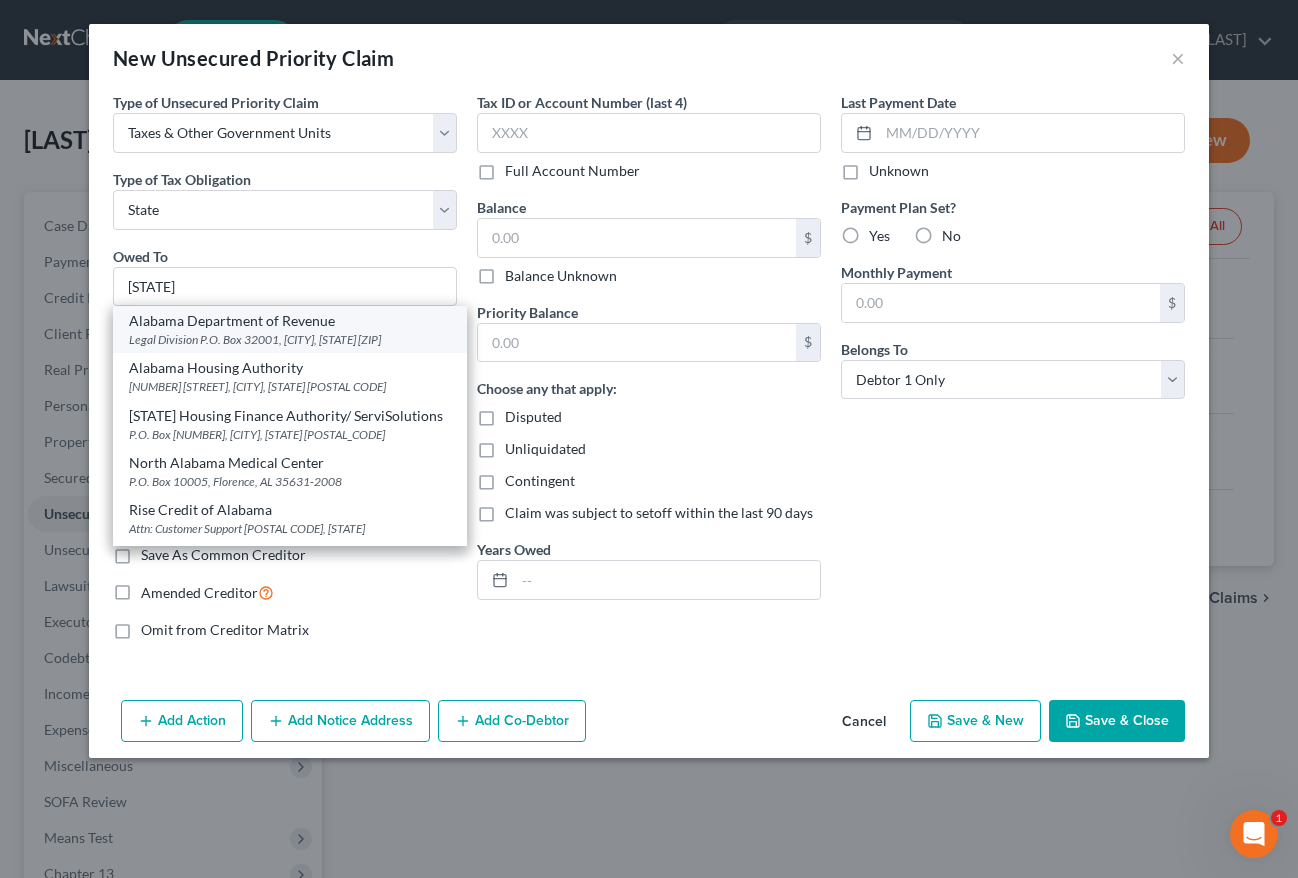 click on "Legal Division P.O. Box 32001, [CITY], [STATE] [ZIP]" at bounding box center [290, 339] 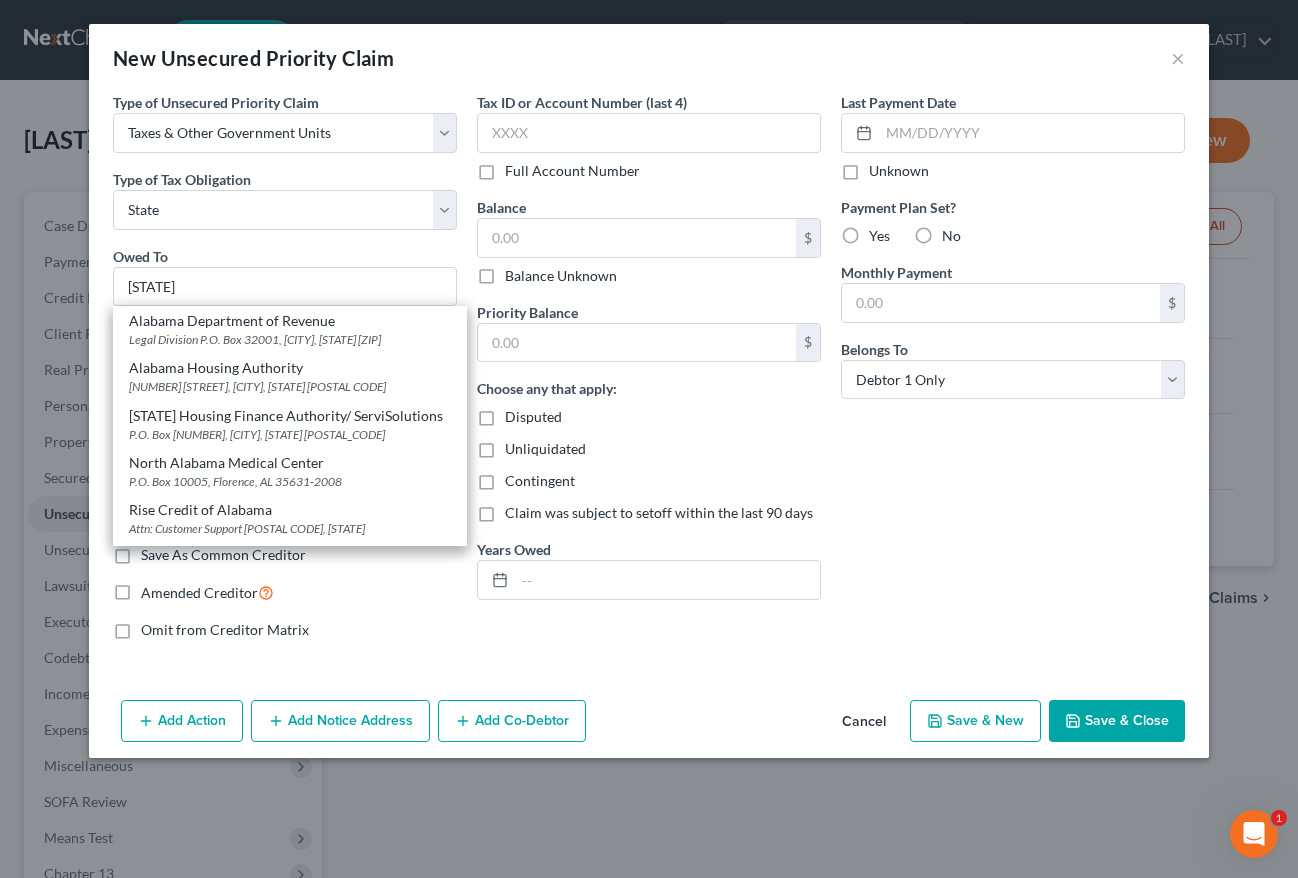 type on "Alabama Department of Revenue" 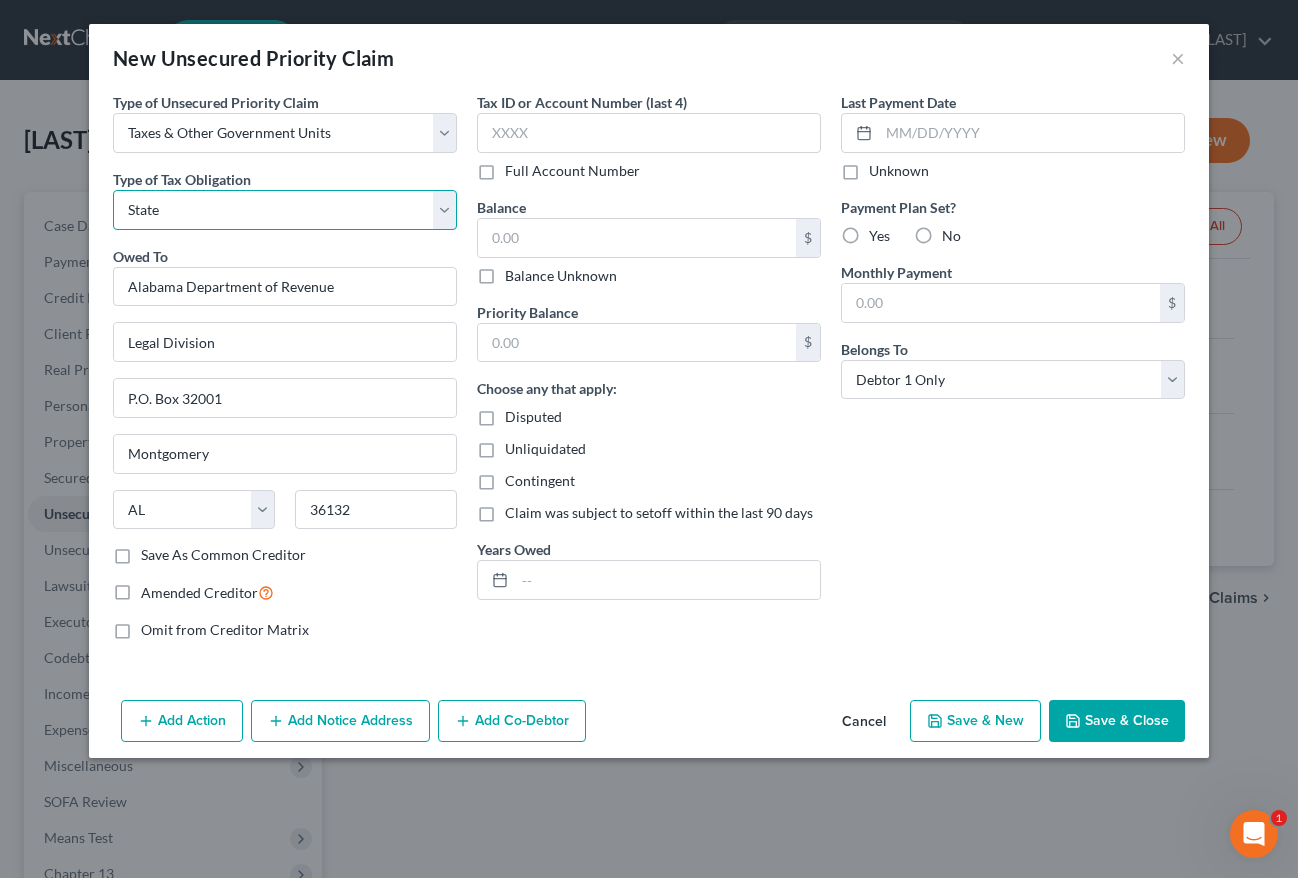 click on "Select Federal City State Franchise Tax Board Other" at bounding box center (285, 210) 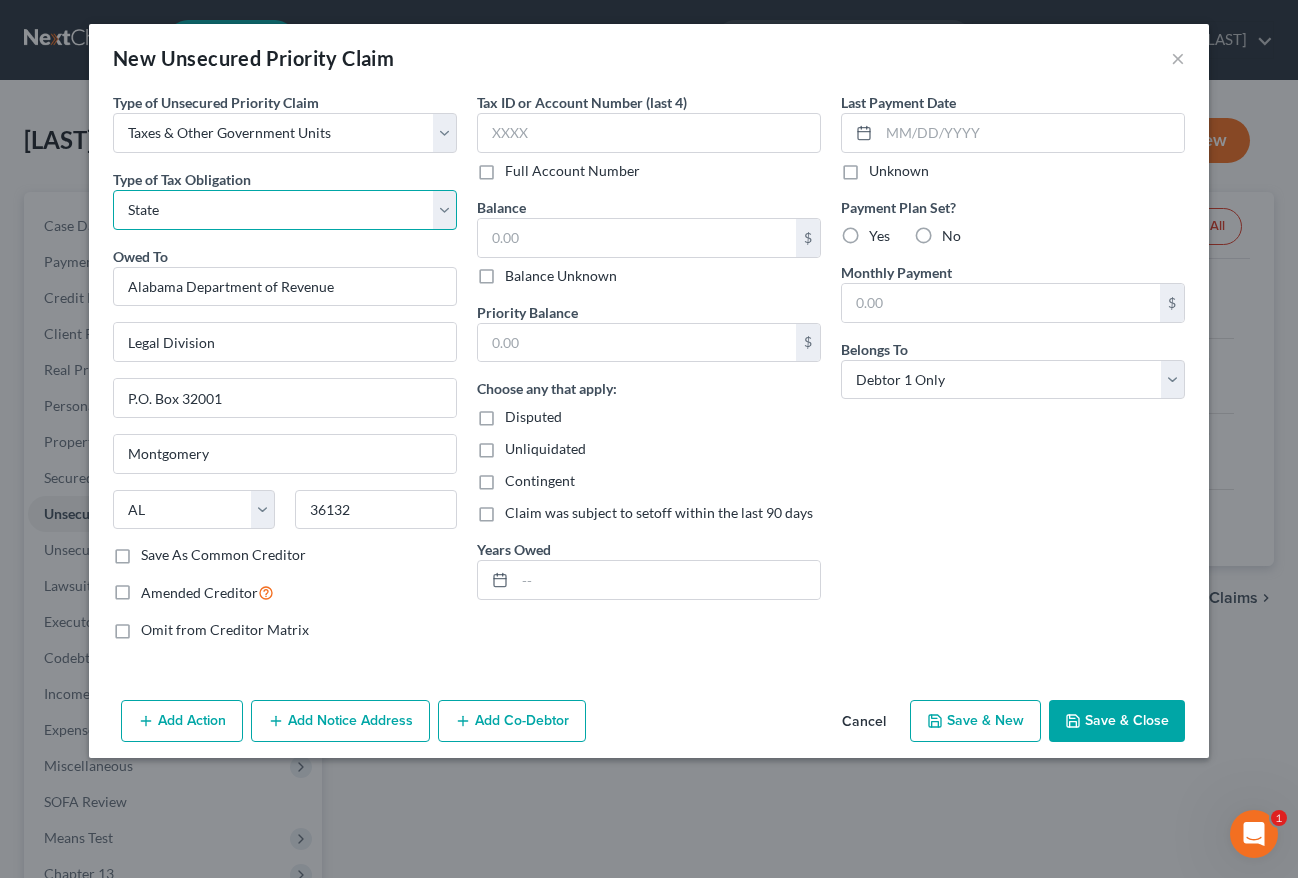 select on "4" 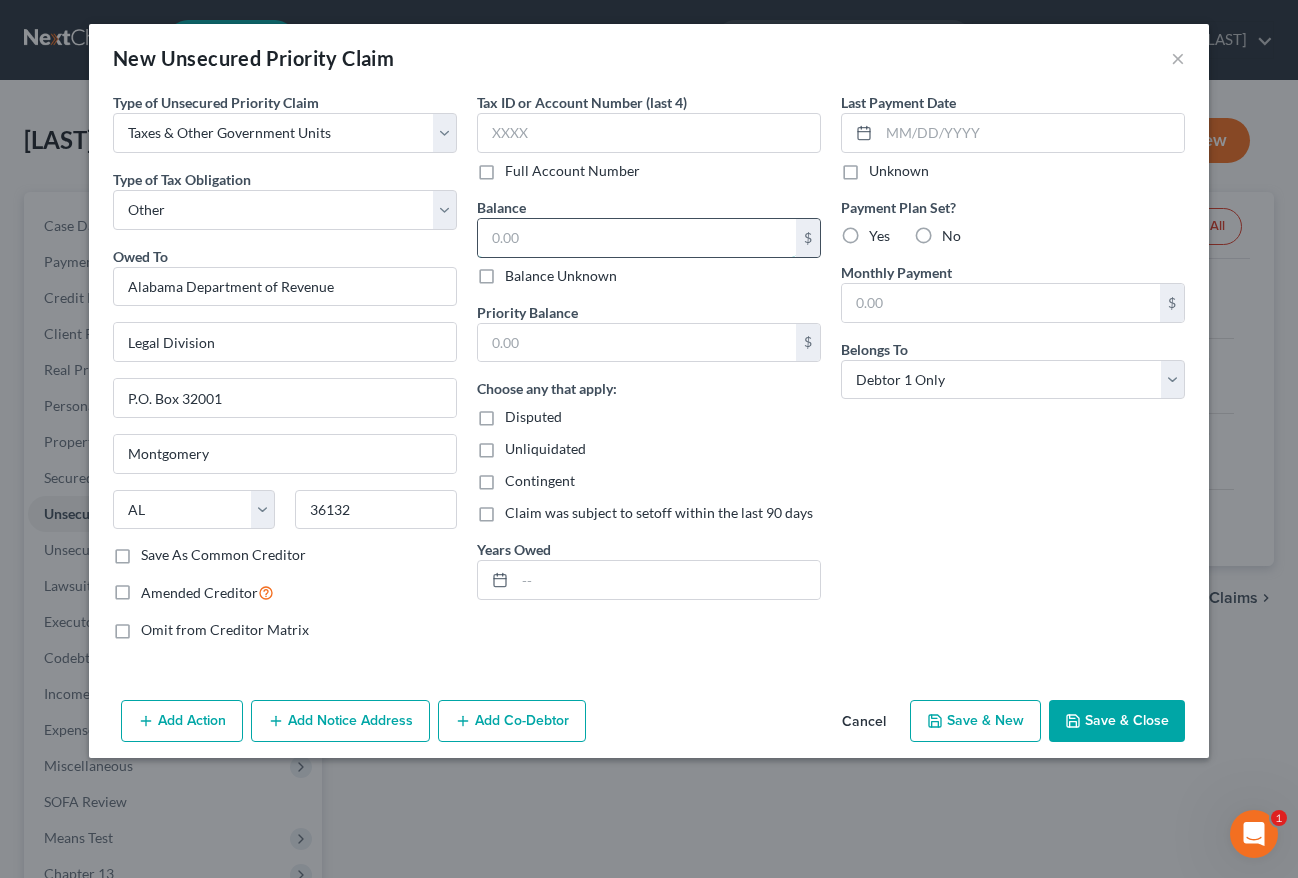 click at bounding box center (637, 238) 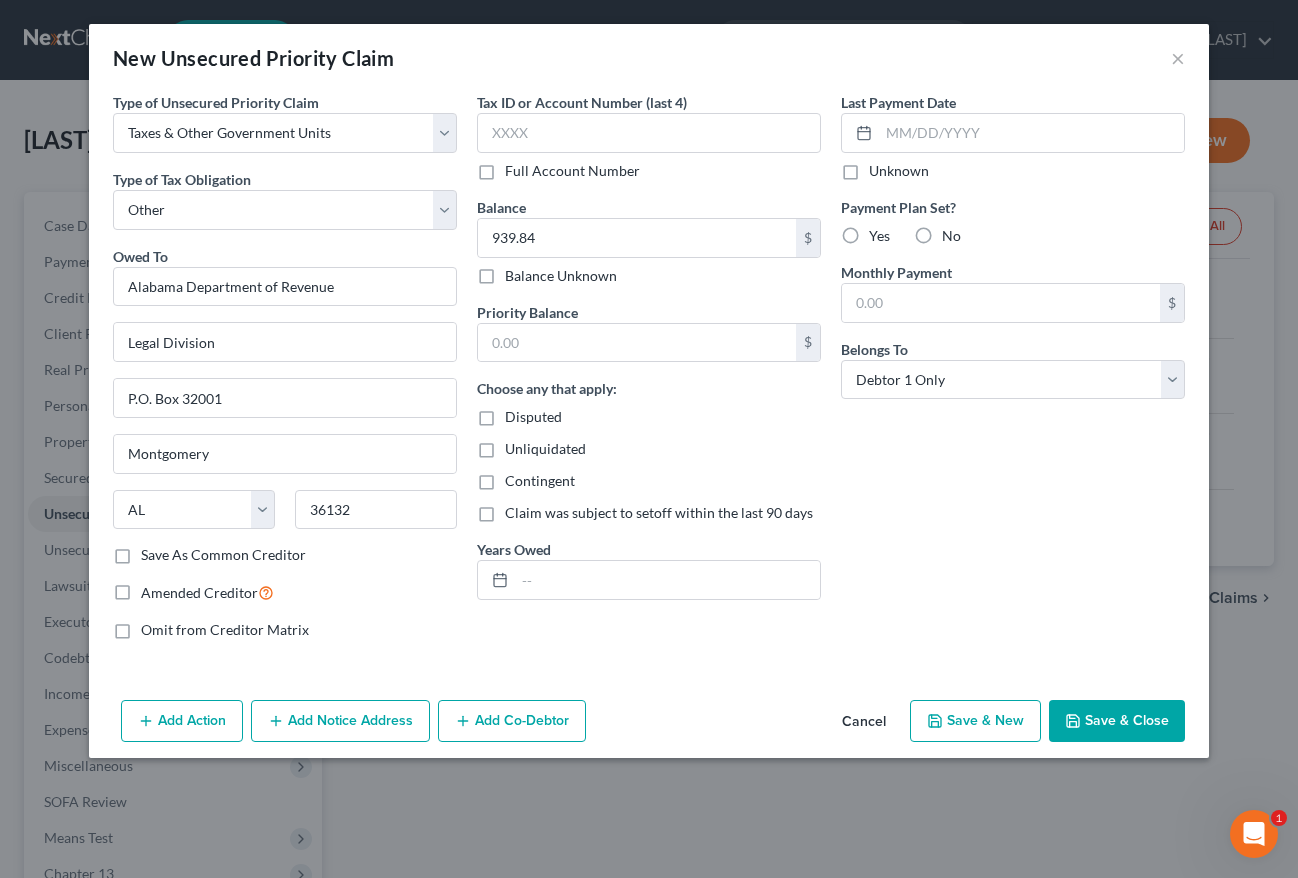 type on "939.84" 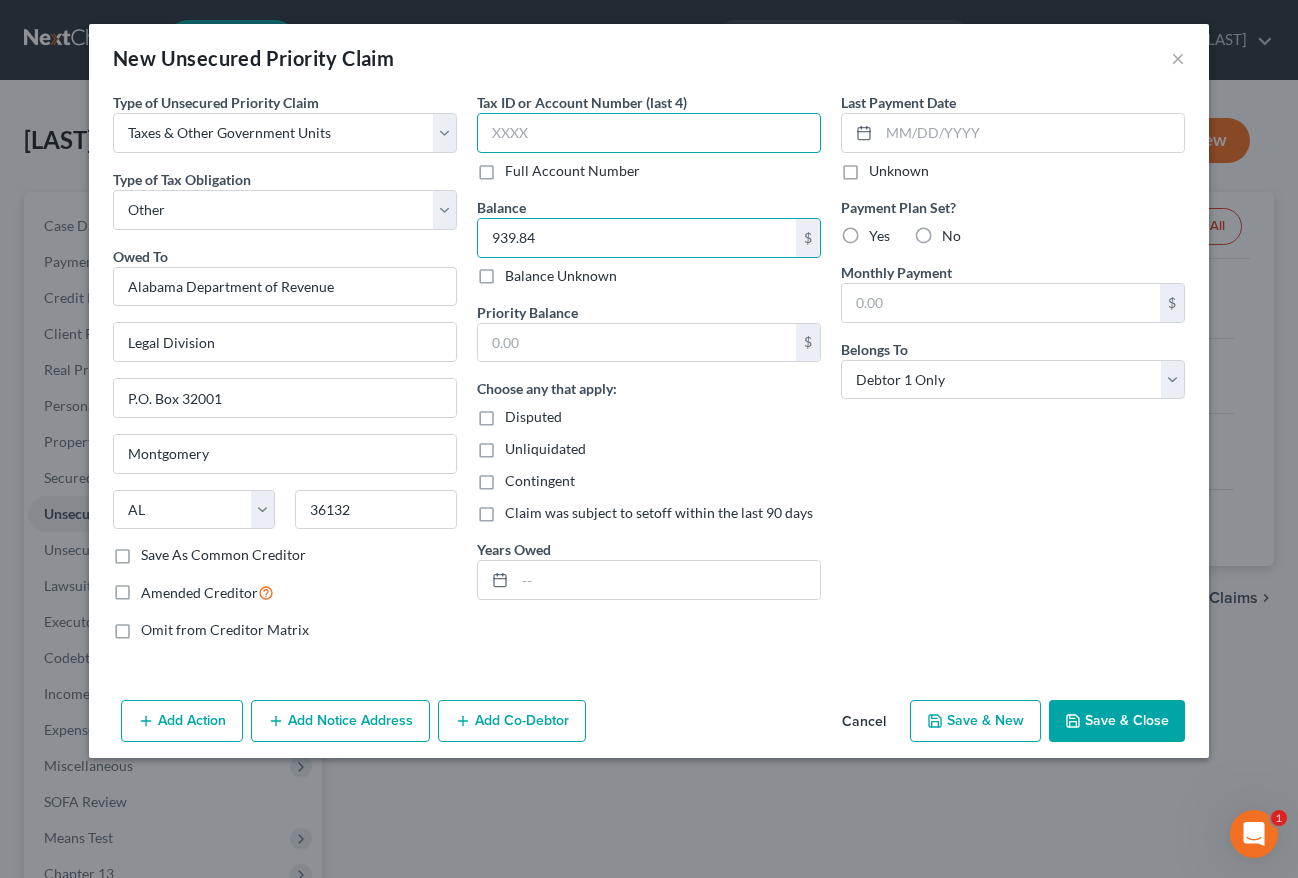 click at bounding box center (649, 133) 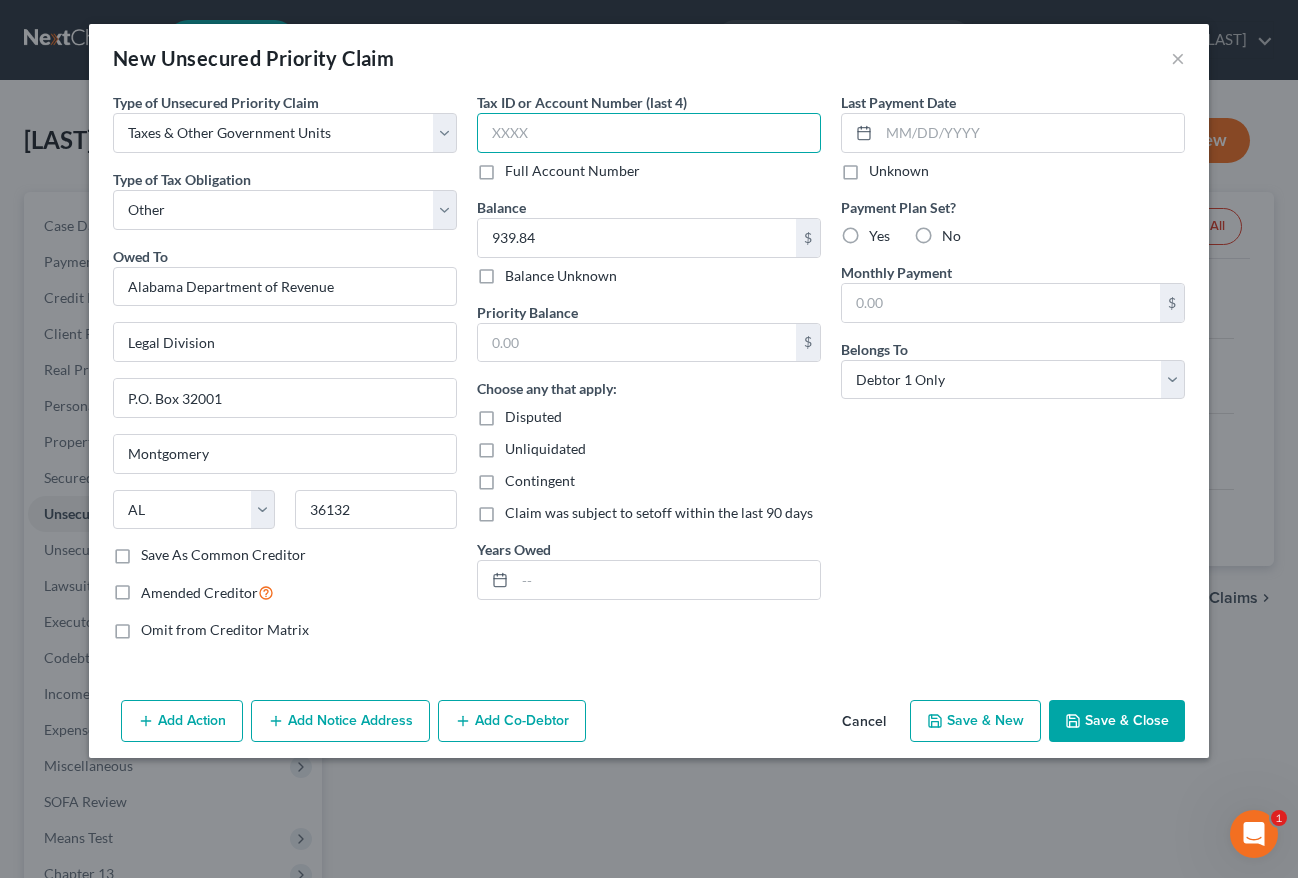 click at bounding box center [649, 133] 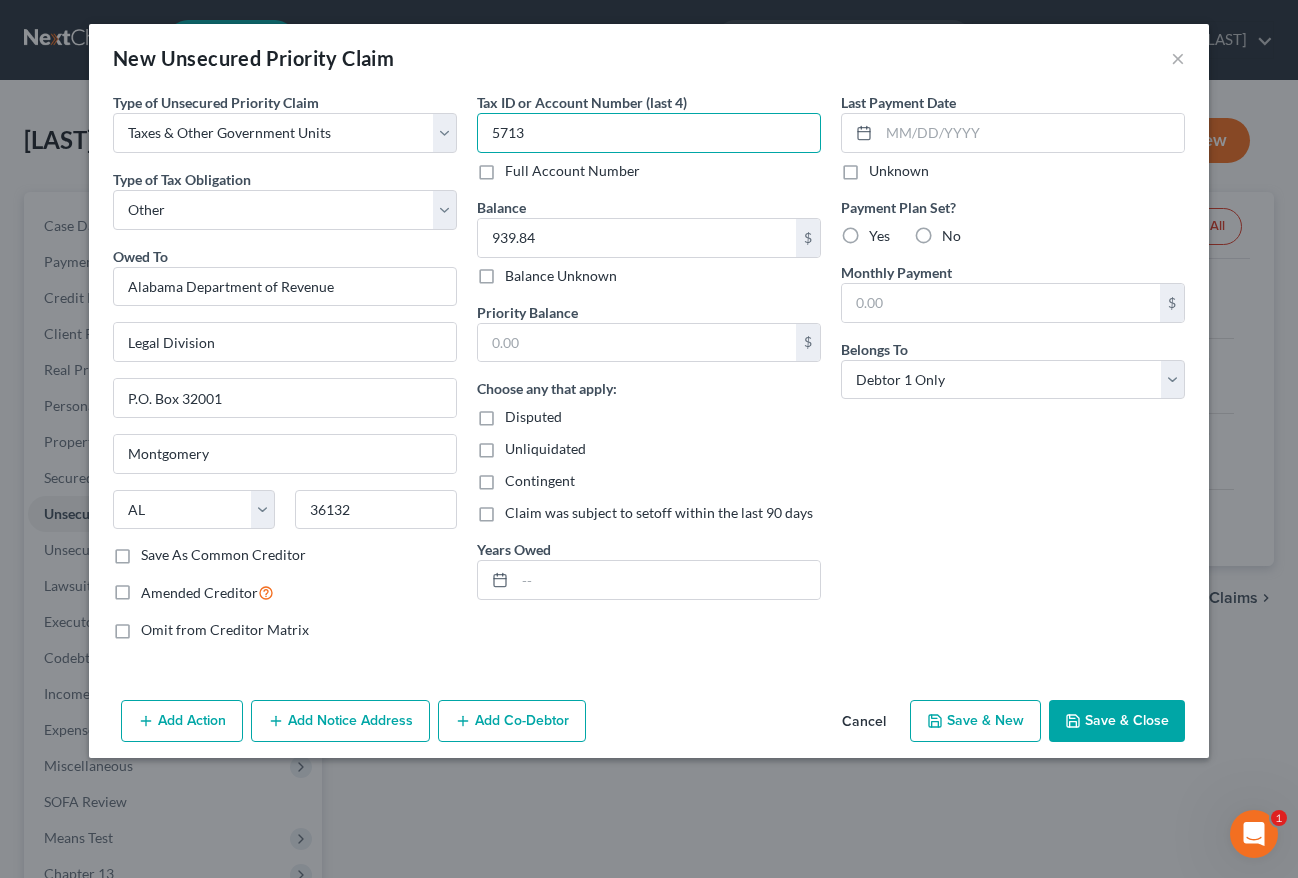 type on "5713" 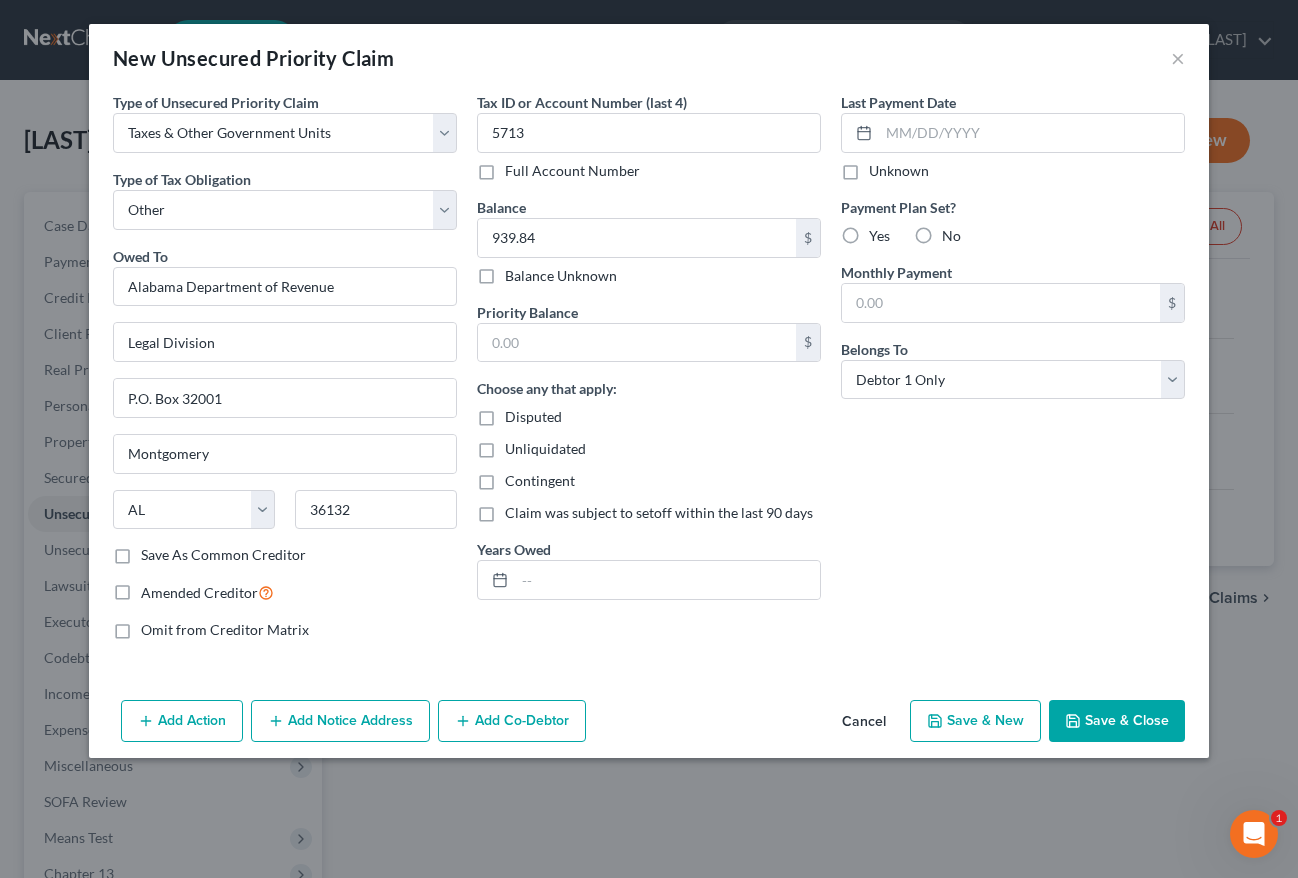 click on "Save & Close" at bounding box center (1117, 721) 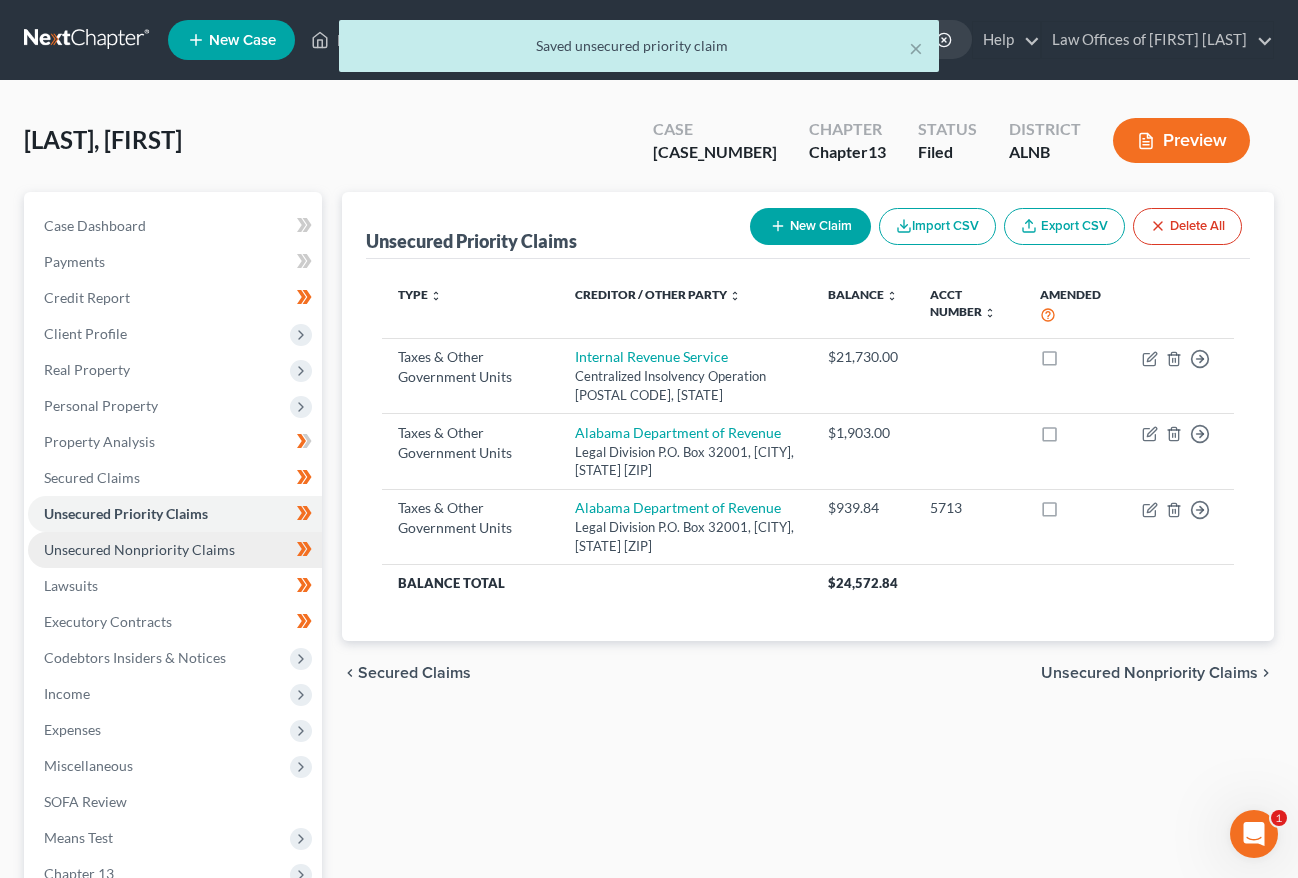 click on "Unsecured Nonpriority Claims" at bounding box center (139, 549) 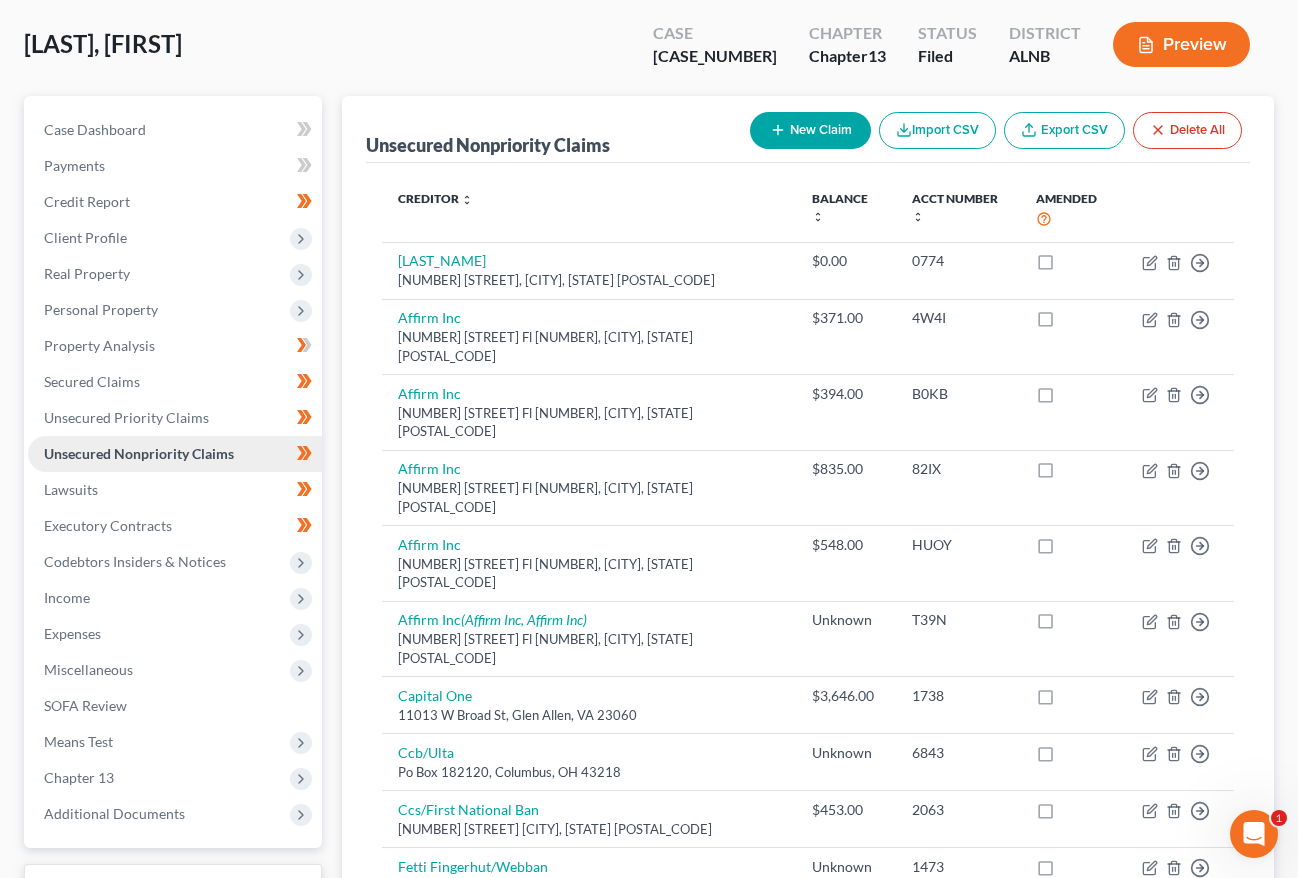 scroll, scrollTop: 0, scrollLeft: 0, axis: both 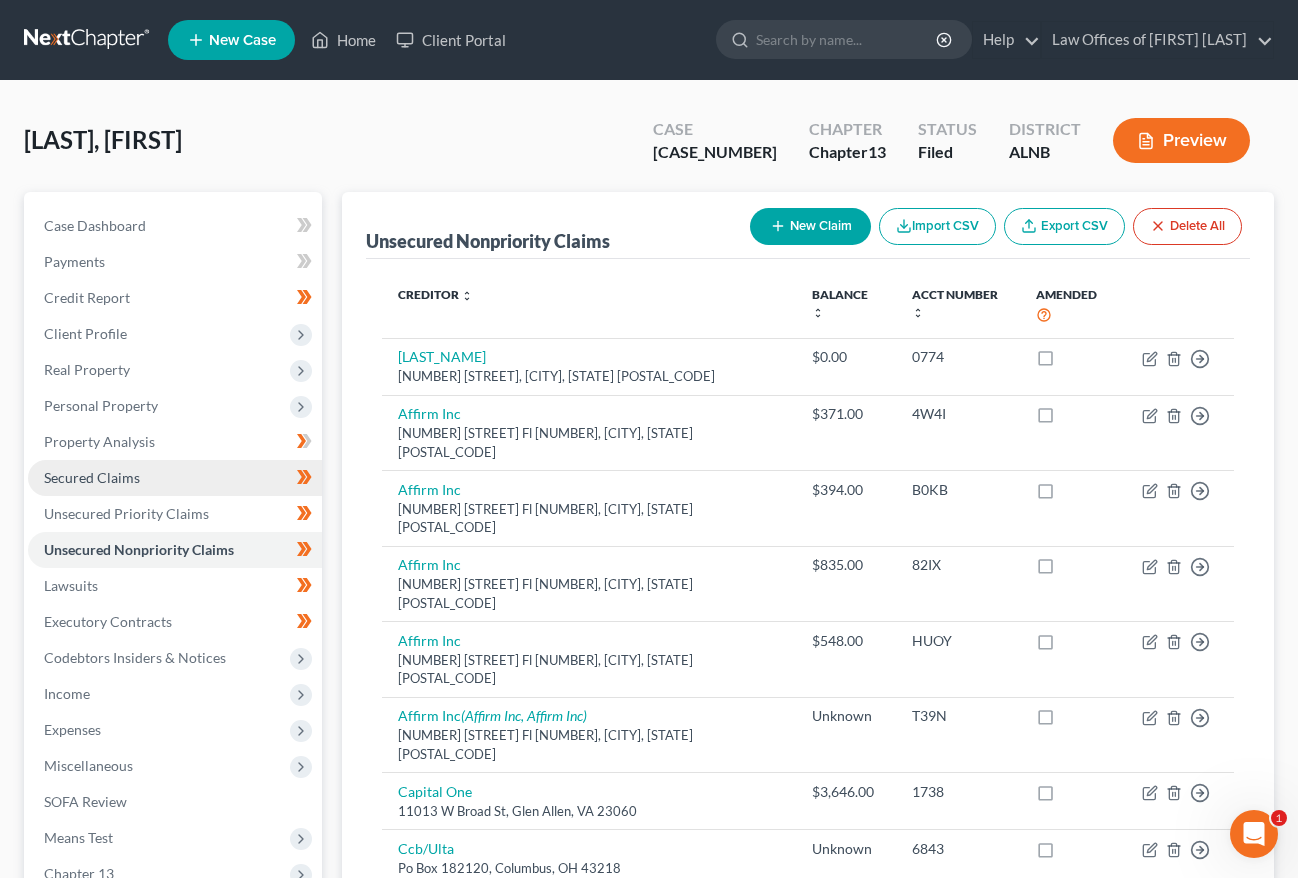 click on "Secured Claims" at bounding box center (92, 477) 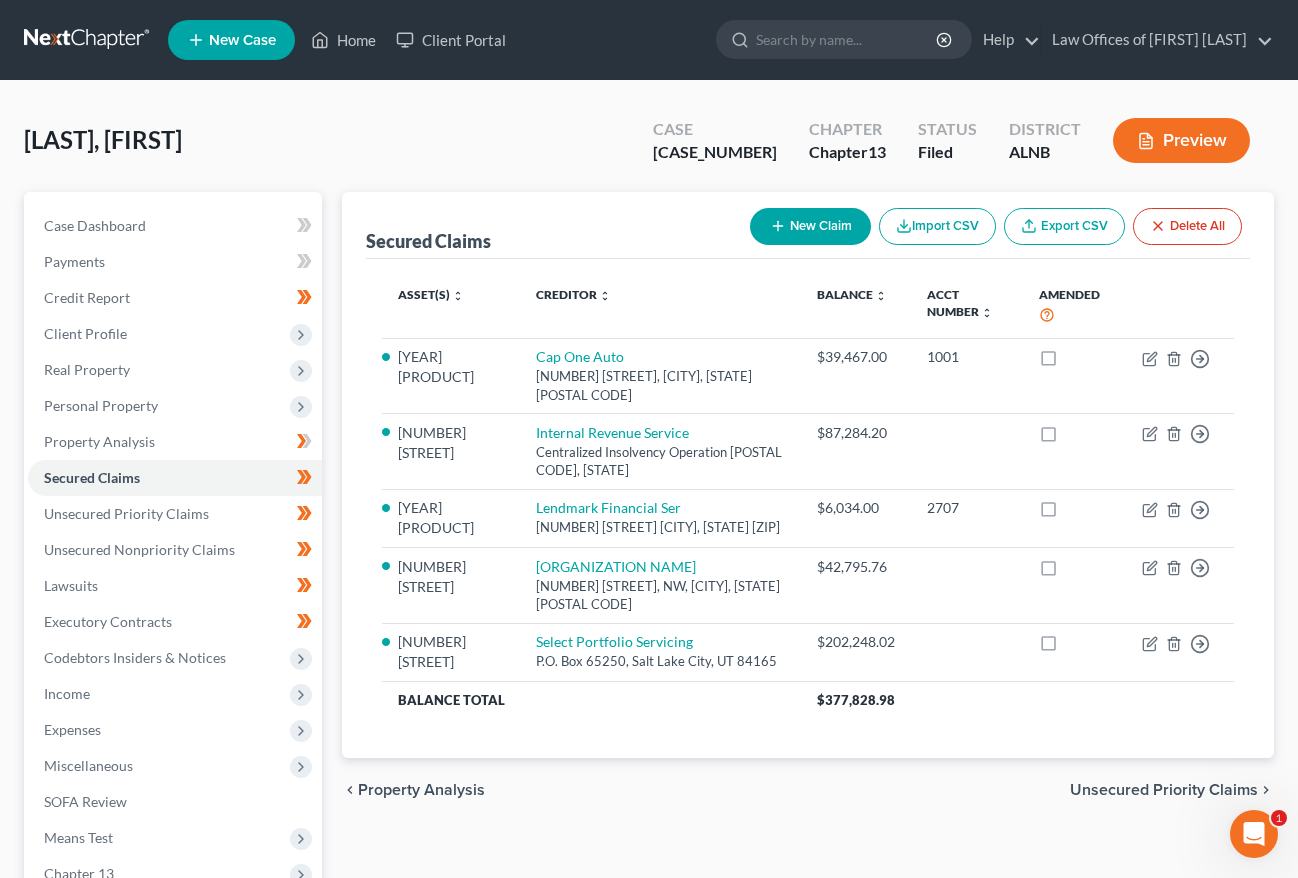click on "New Claim" at bounding box center (810, 226) 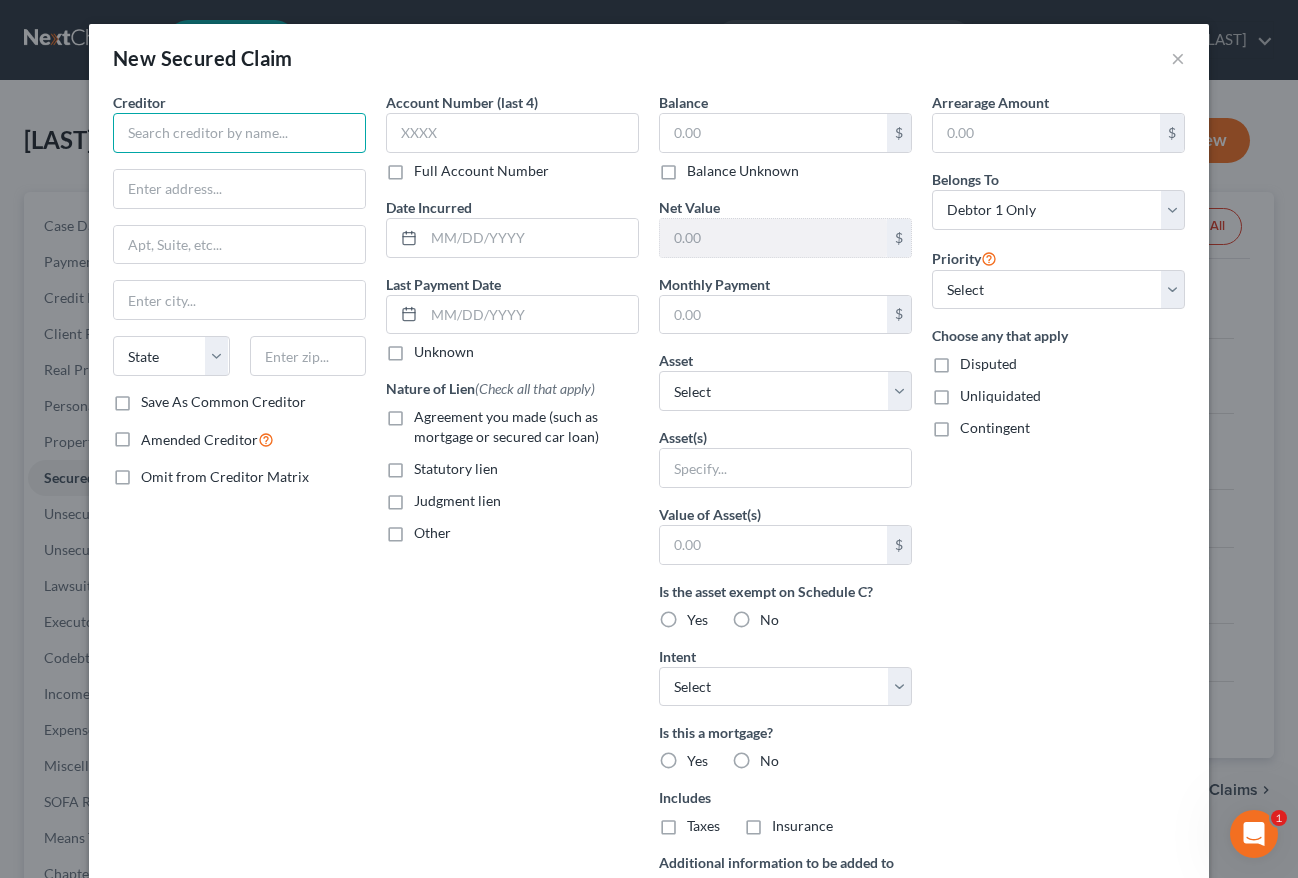click at bounding box center (239, 133) 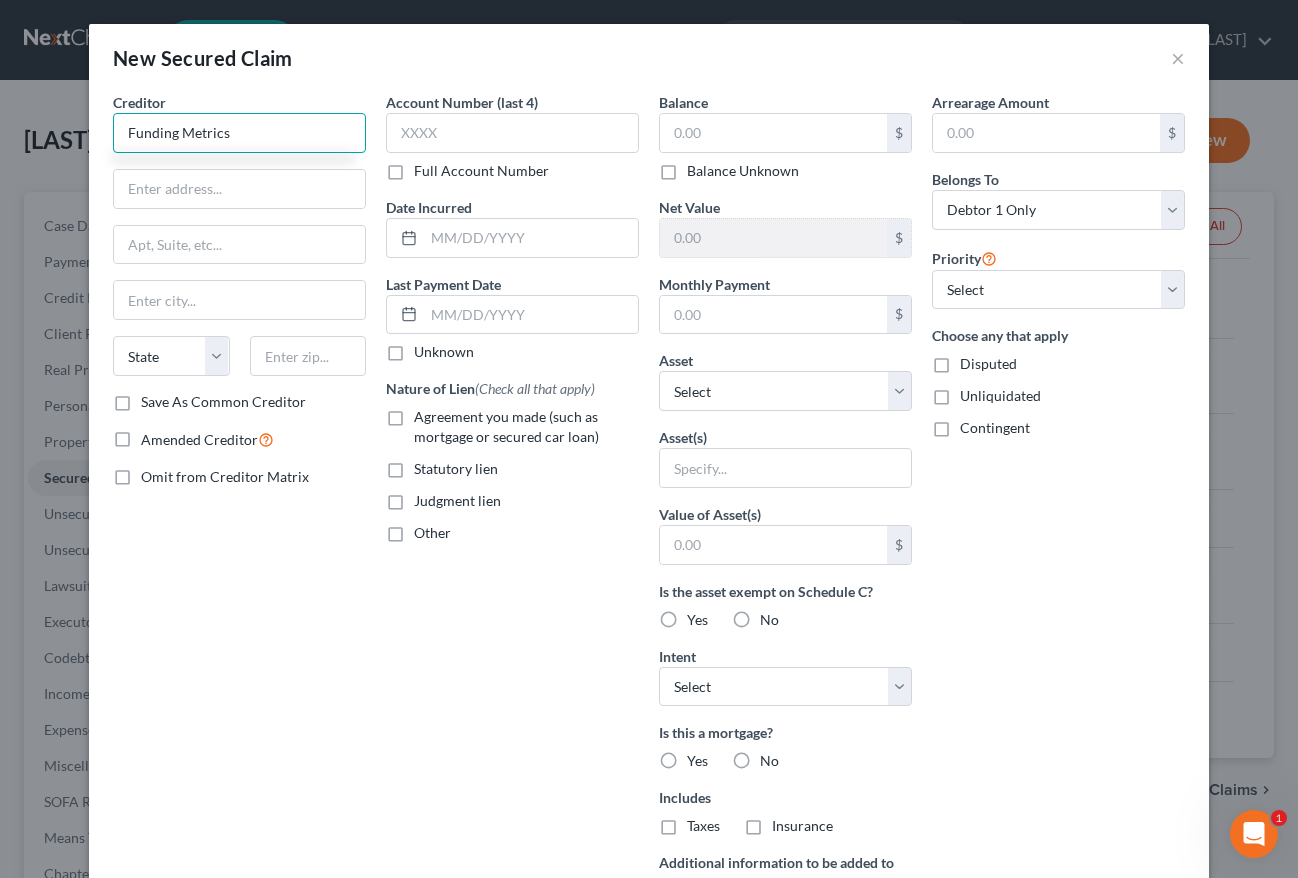 type on "Funding Metrics" 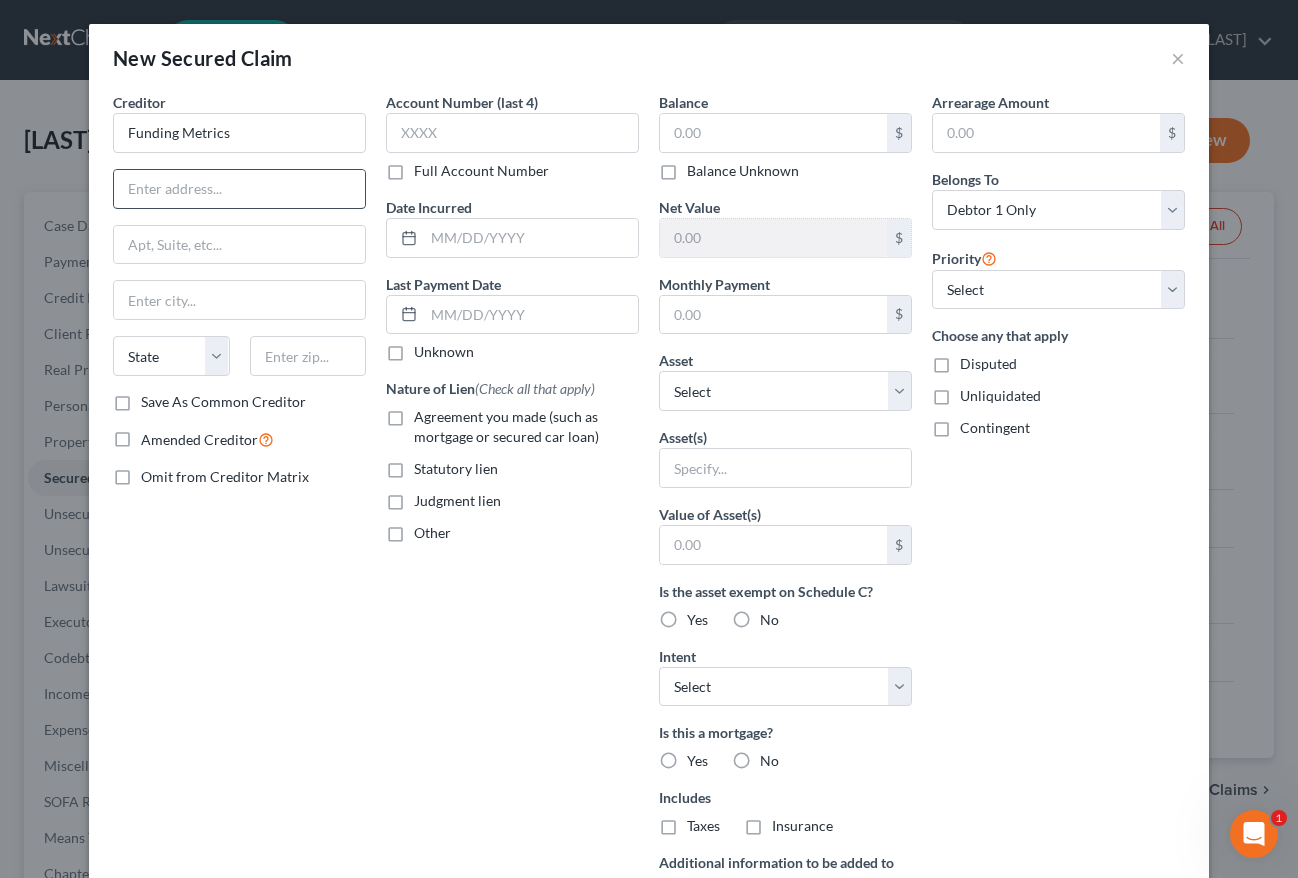 click at bounding box center (239, 189) 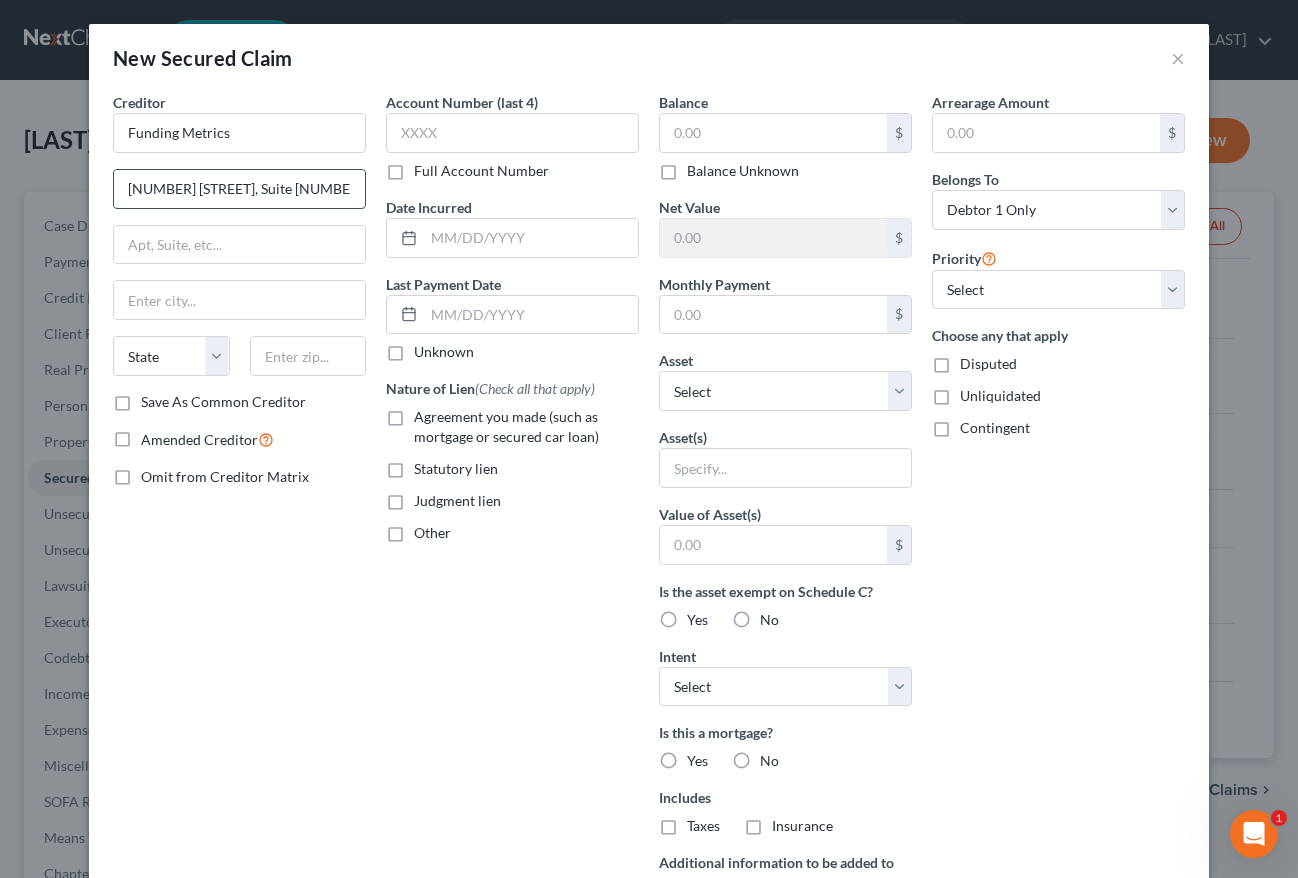 scroll, scrollTop: 0, scrollLeft: 86, axis: horizontal 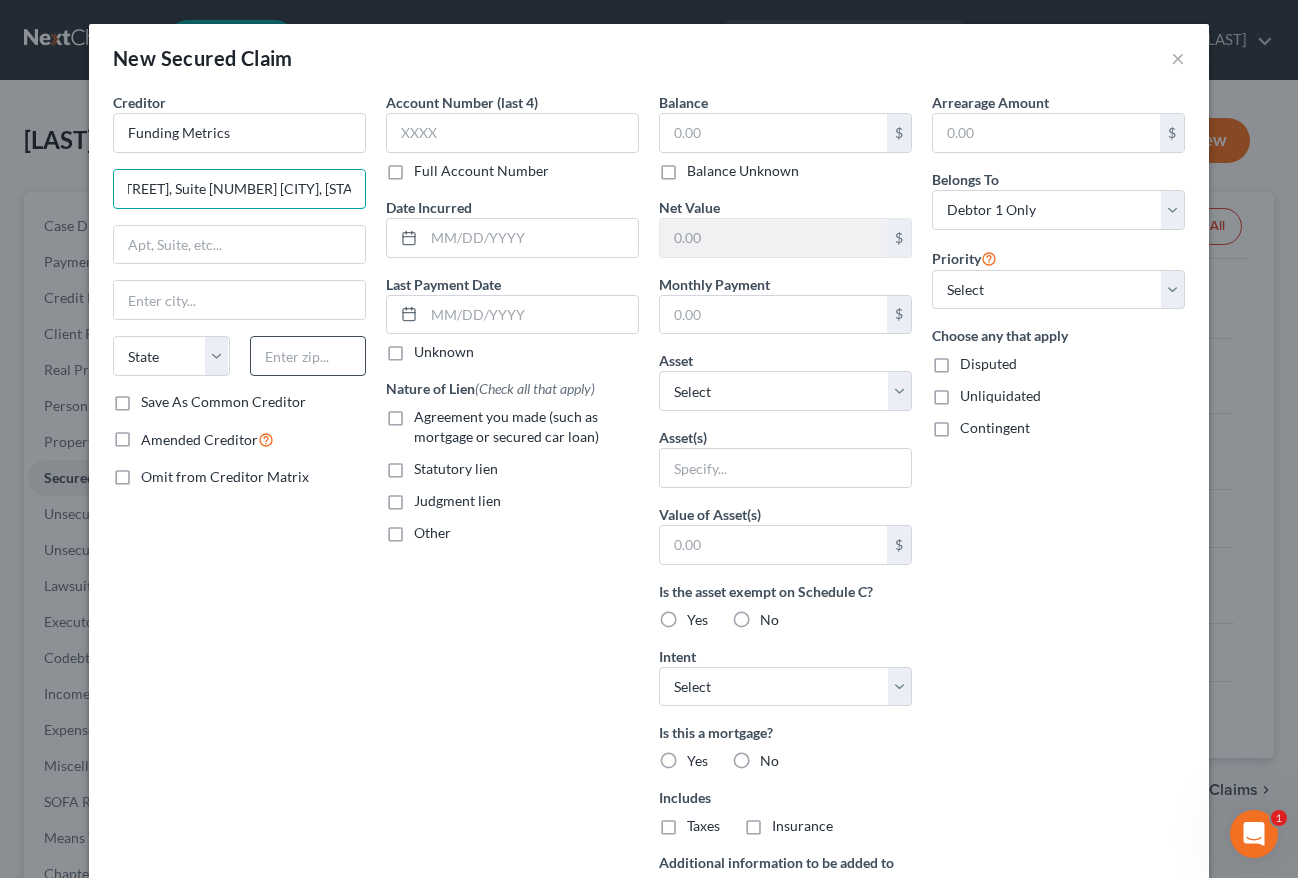 type on "[NUMBER] [STREET], Suite [NUMBER] [CITY], [STATE] [POSTAL CODE]" 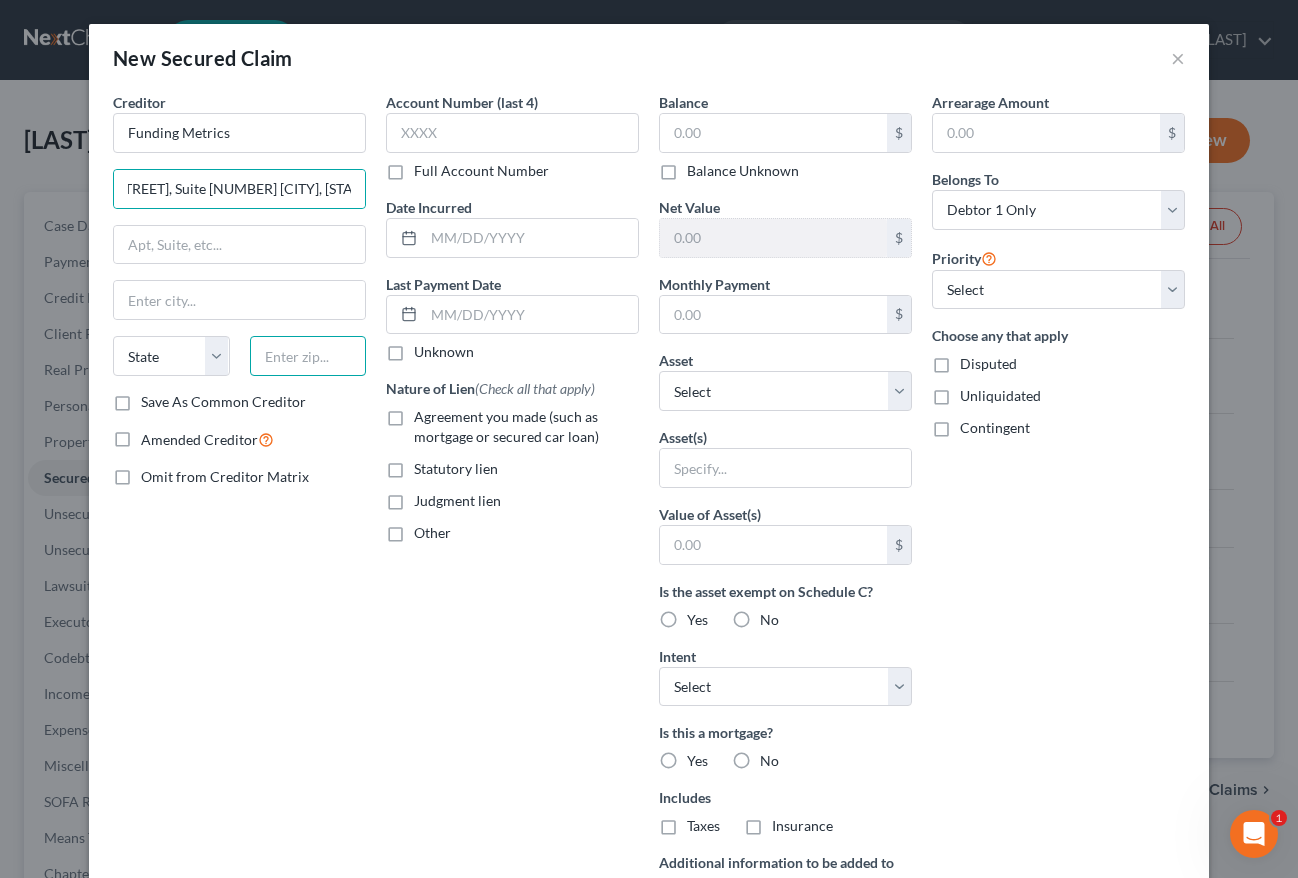 scroll, scrollTop: 0, scrollLeft: 0, axis: both 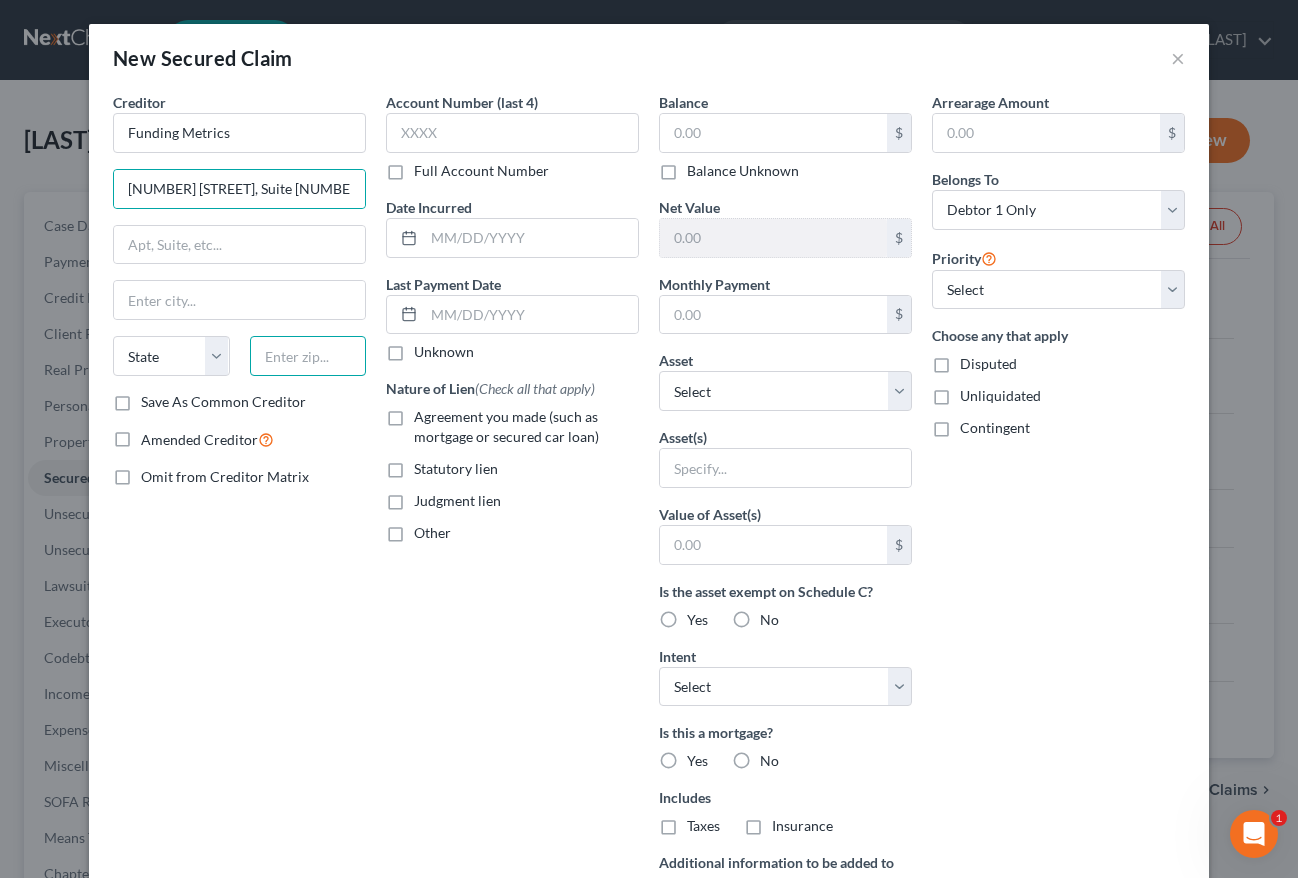 drag, startPoint x: 316, startPoint y: 361, endPoint x: 550, endPoint y: 392, distance: 236.0445 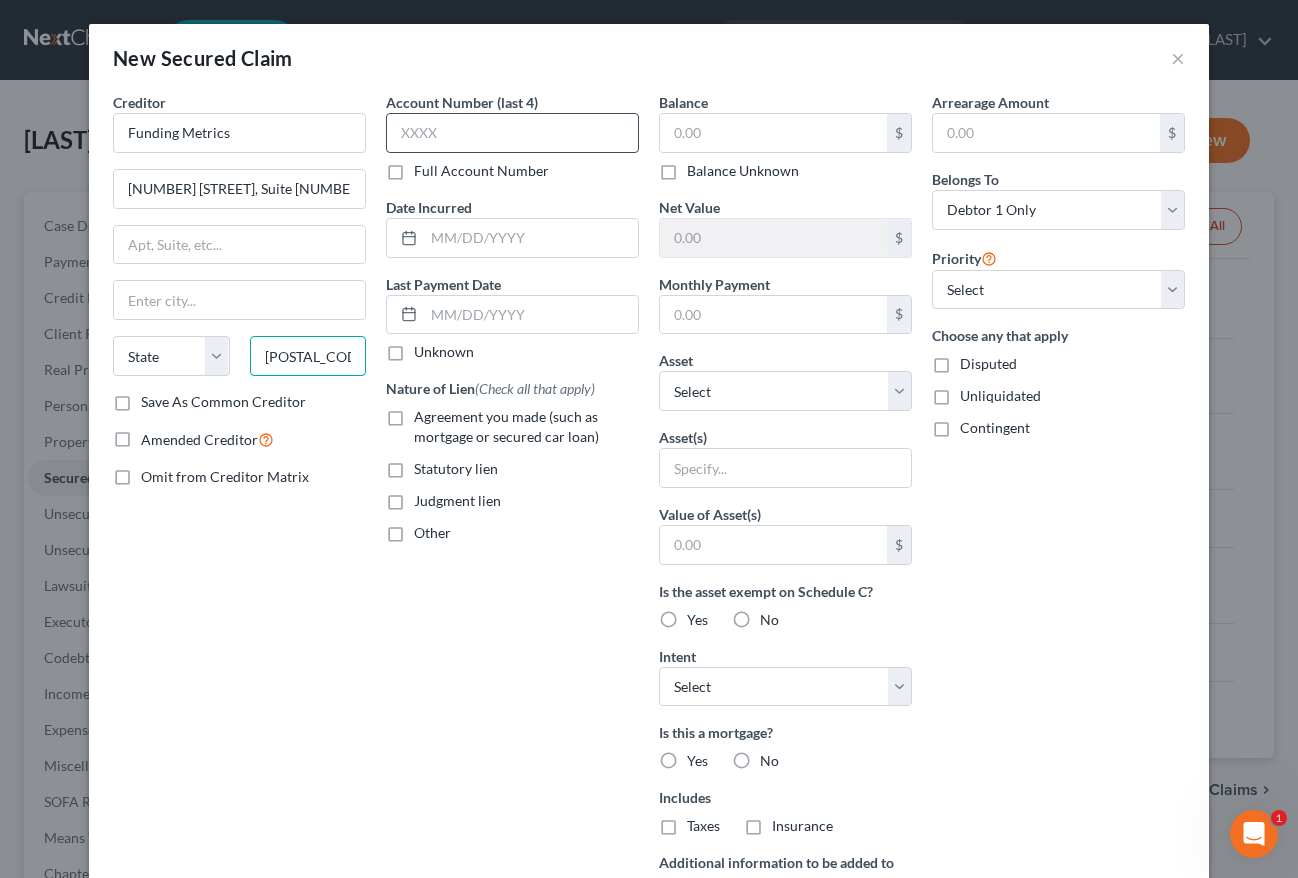type on "[POSTAL_CODE]" 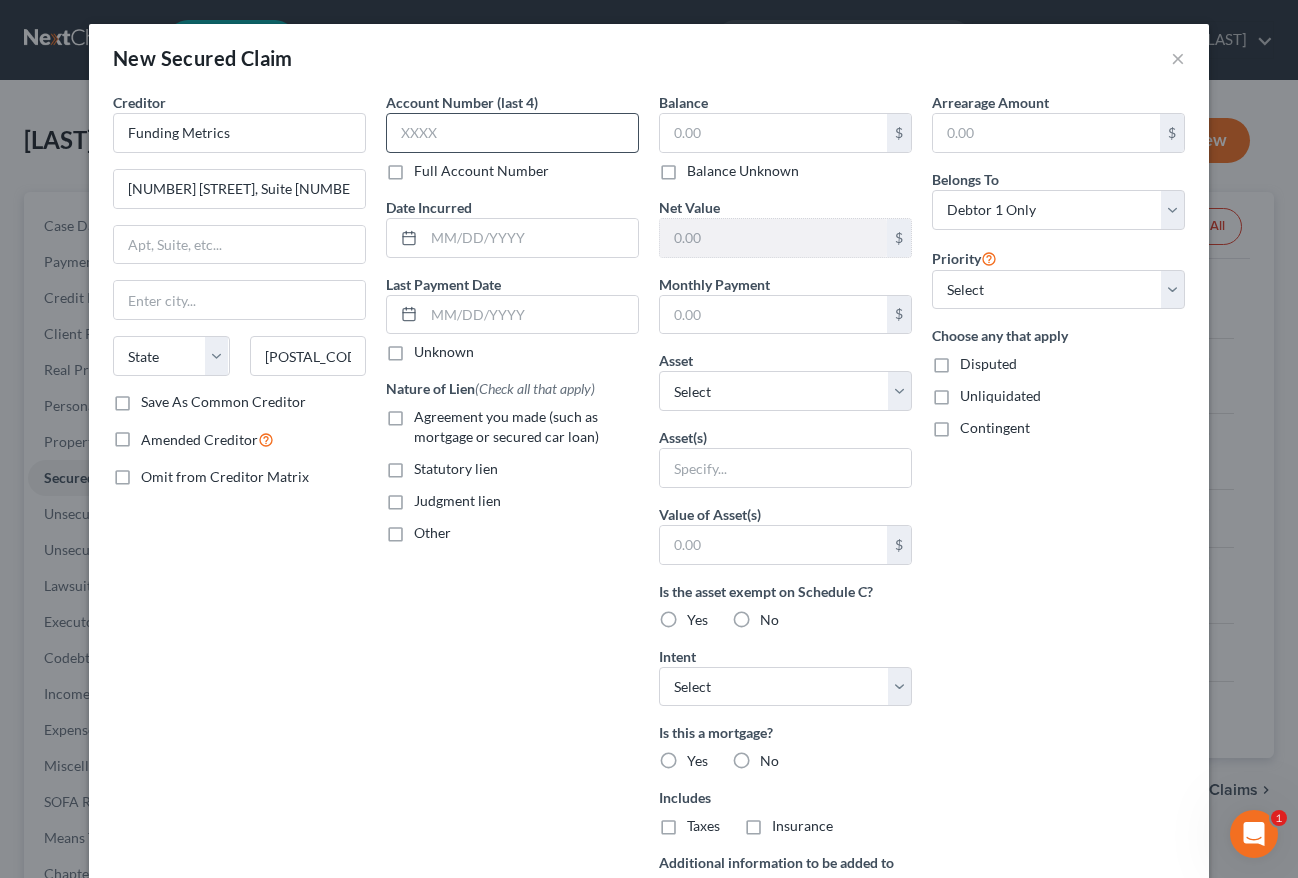 type on "Bensalem" 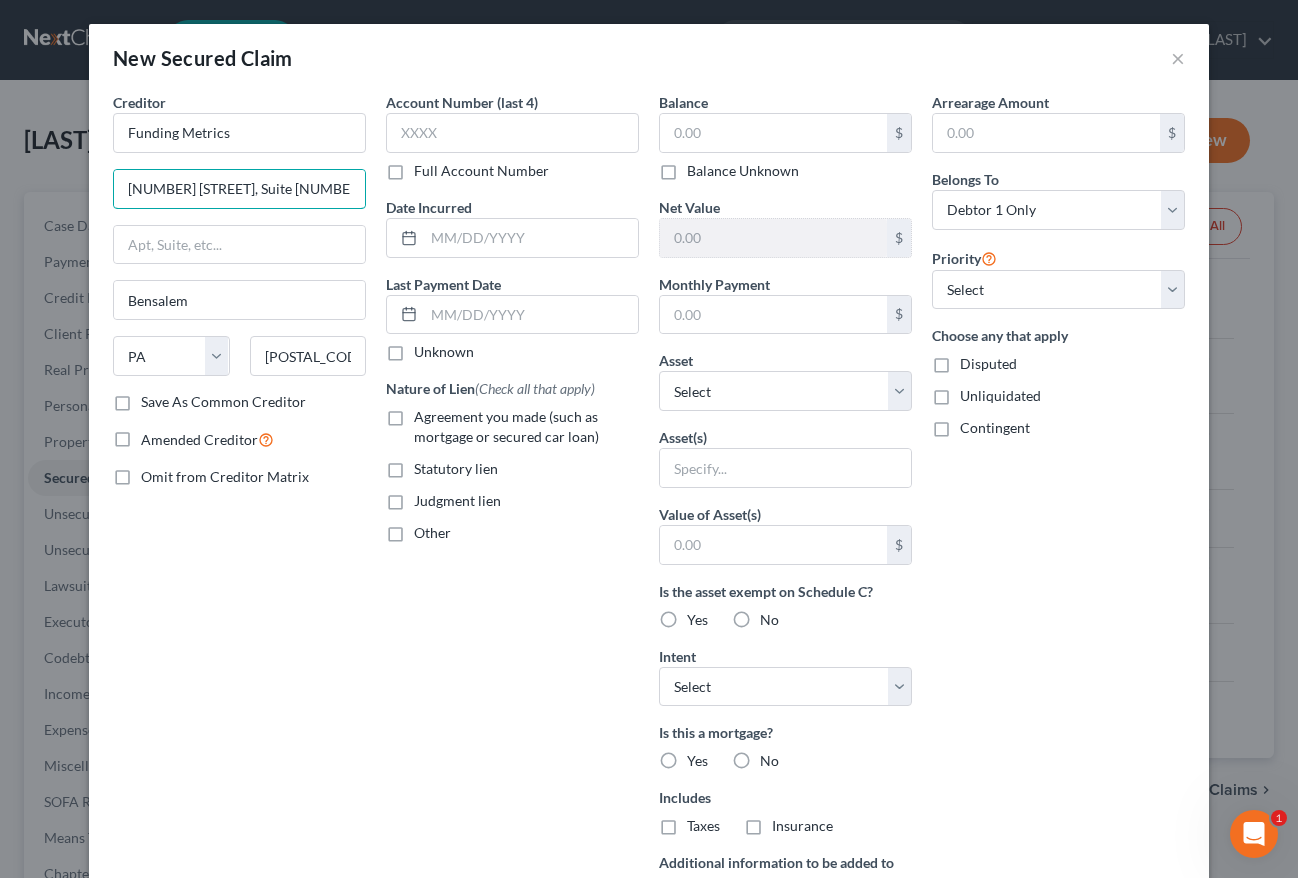 scroll, scrollTop: 0, scrollLeft: 87, axis: horizontal 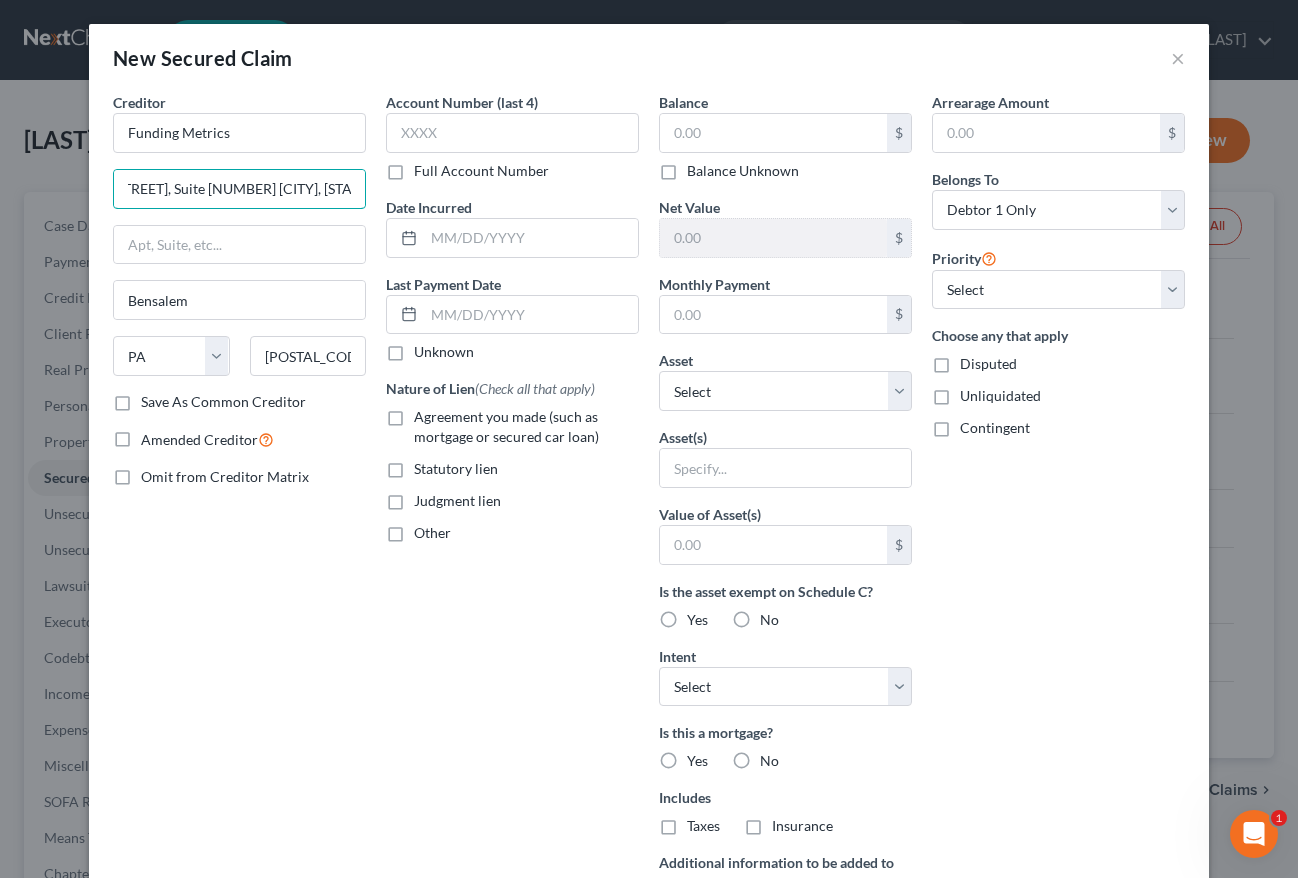 drag, startPoint x: 309, startPoint y: 192, endPoint x: 573, endPoint y: 206, distance: 264.37094 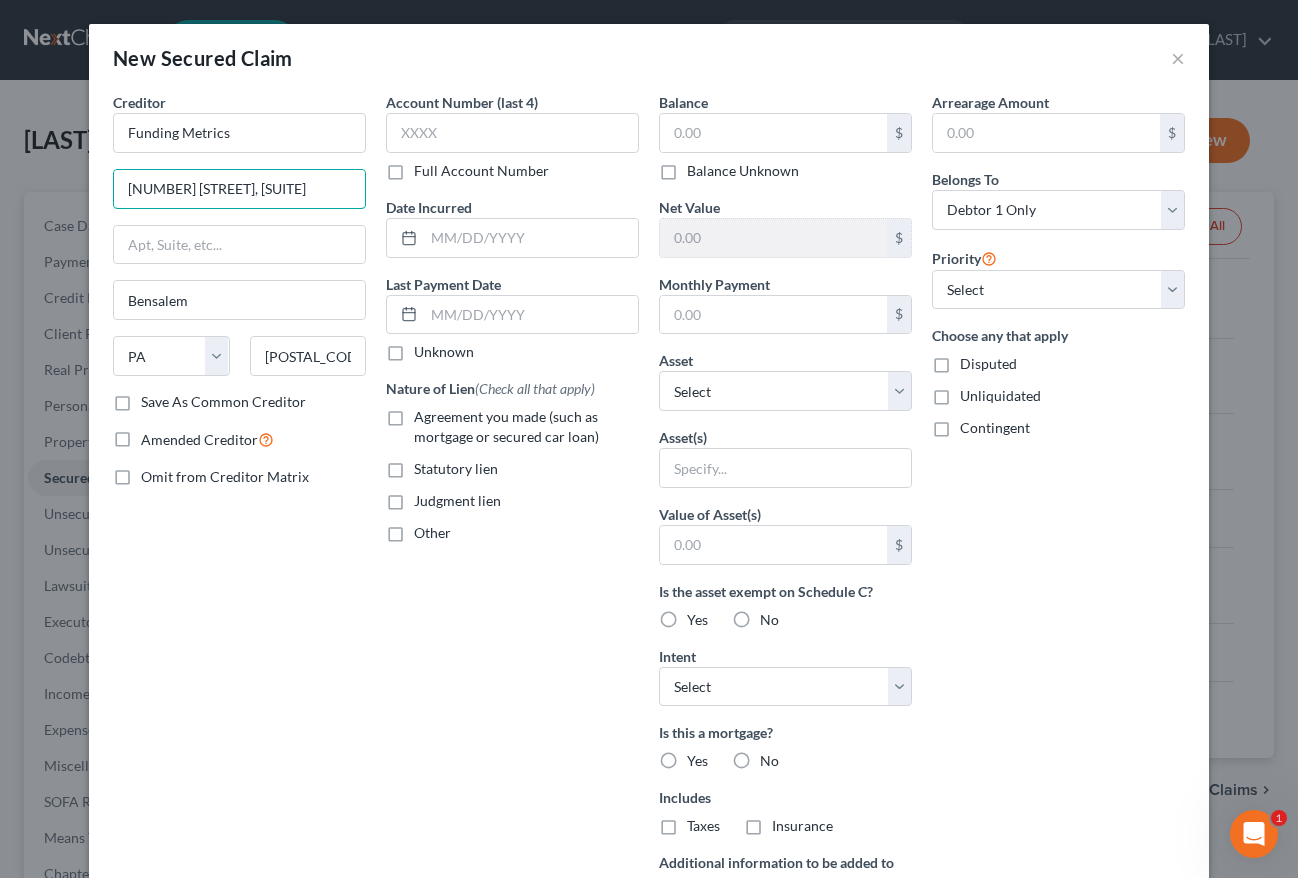 scroll, scrollTop: 0, scrollLeft: 0, axis: both 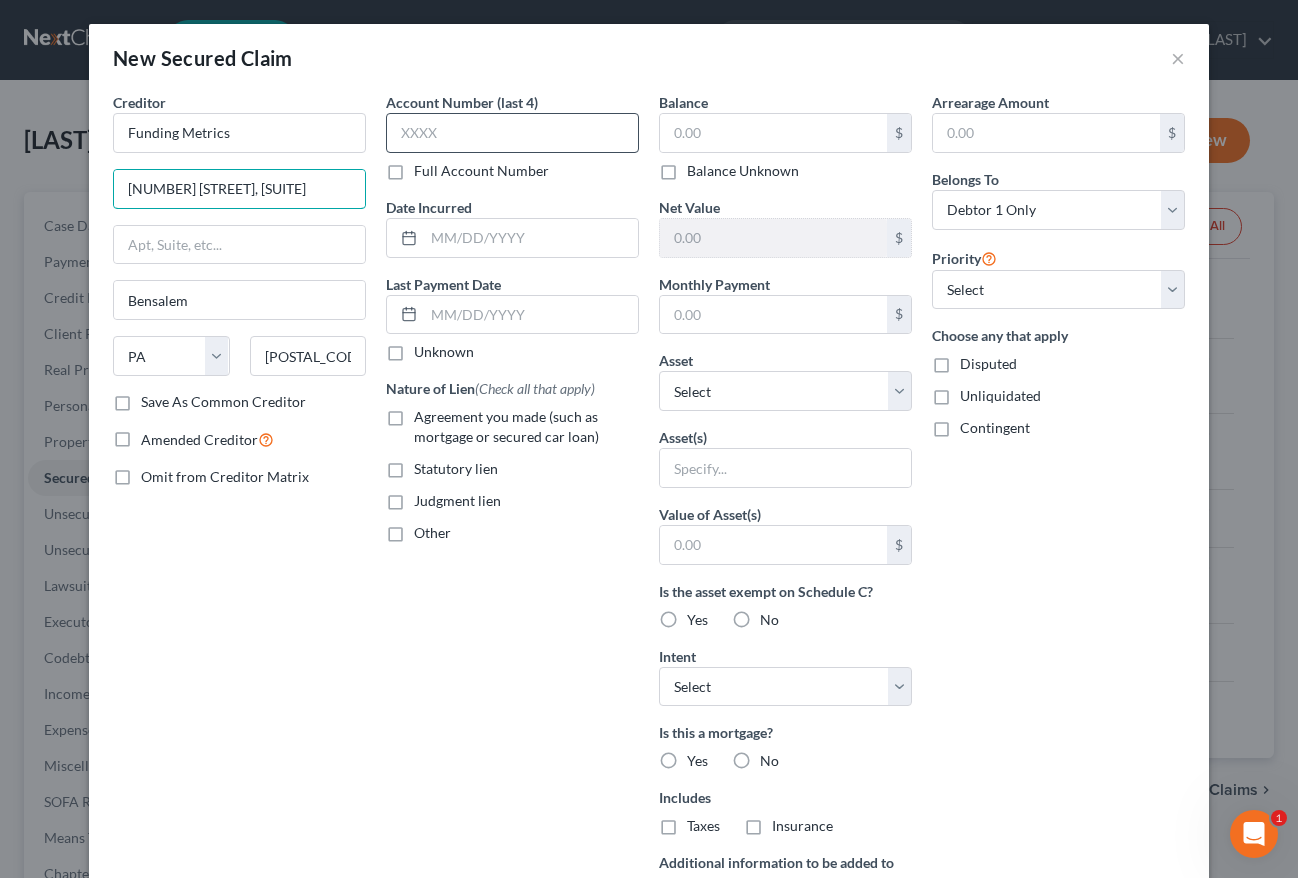 type on "[NUMBER] [STREET], [SUITE]" 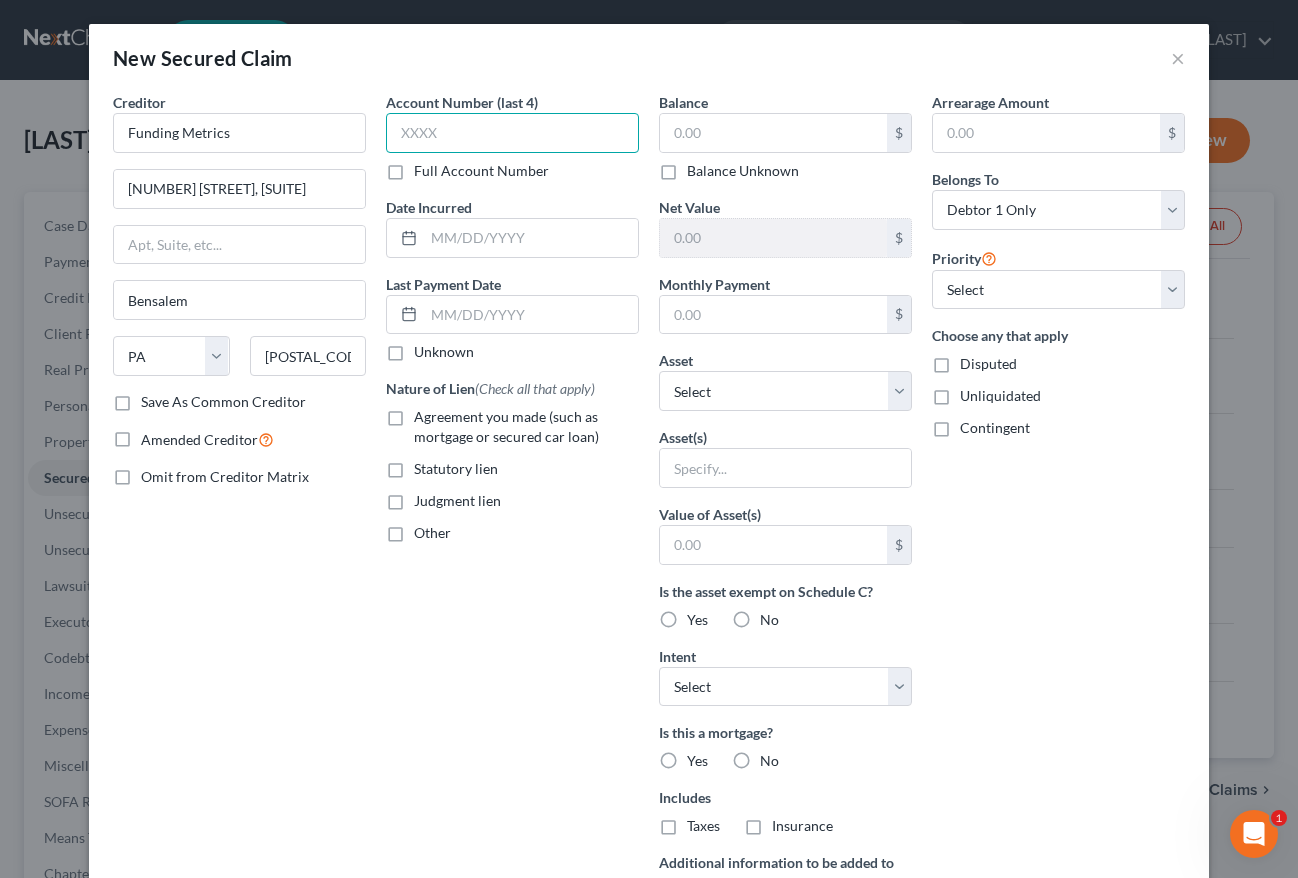 click at bounding box center [512, 133] 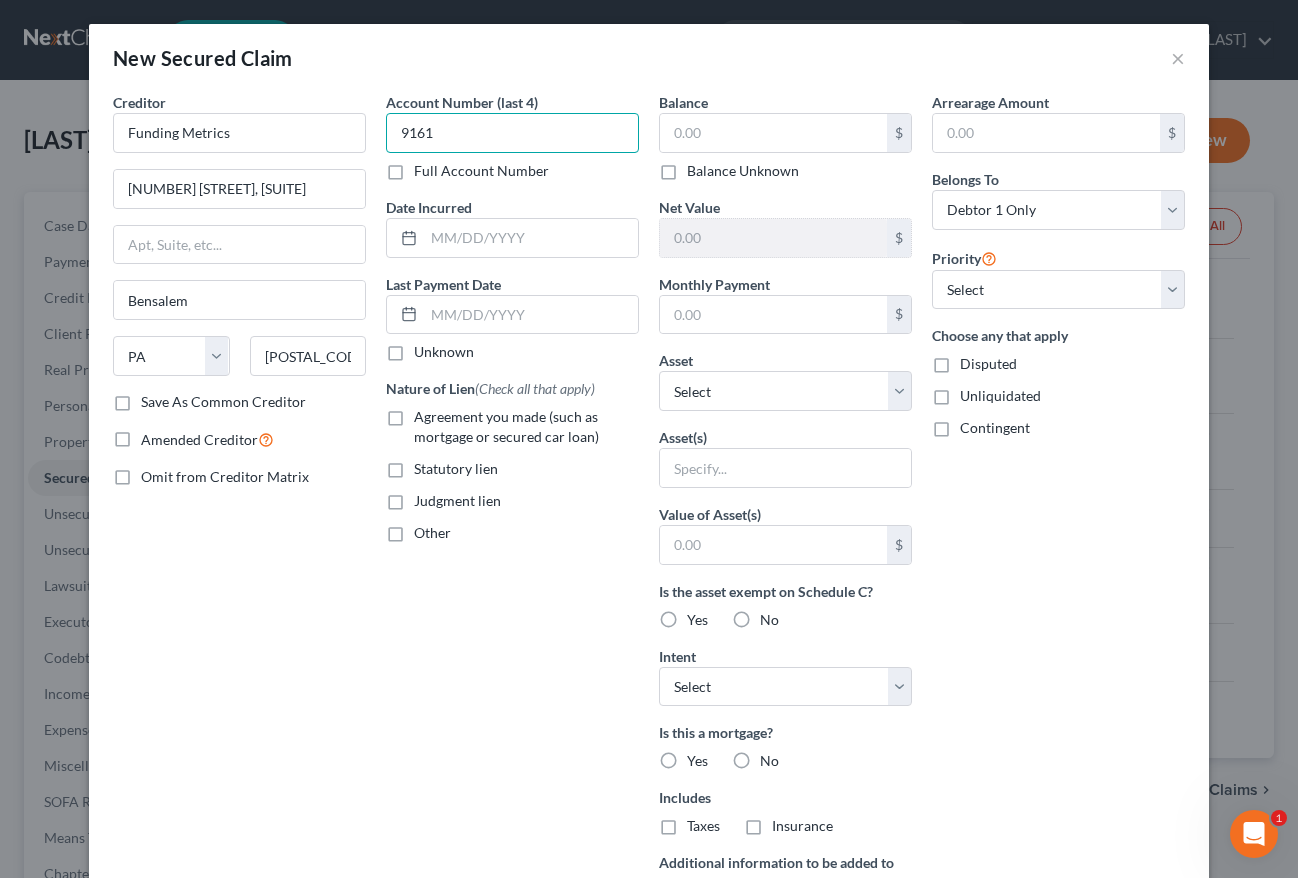 type on "9161" 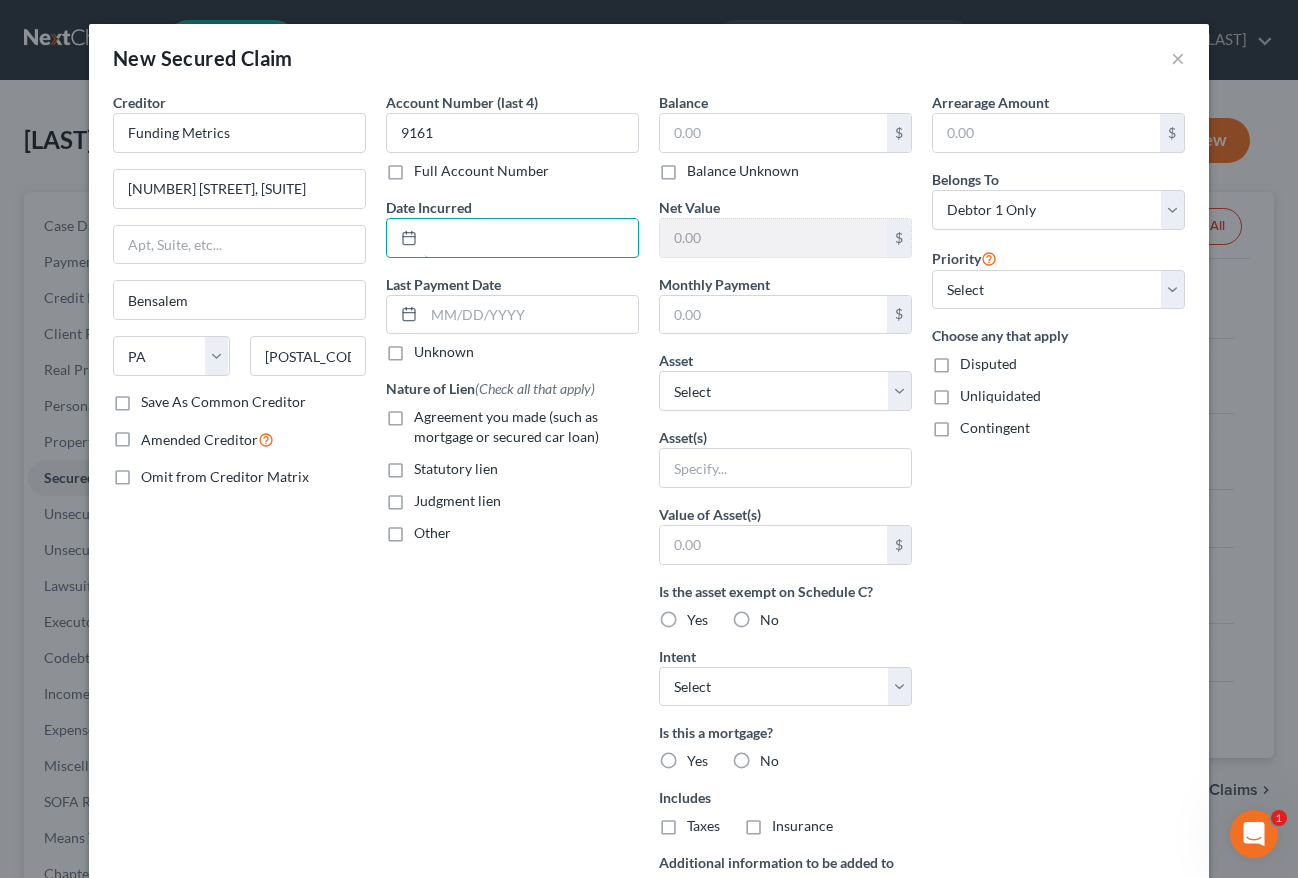 type 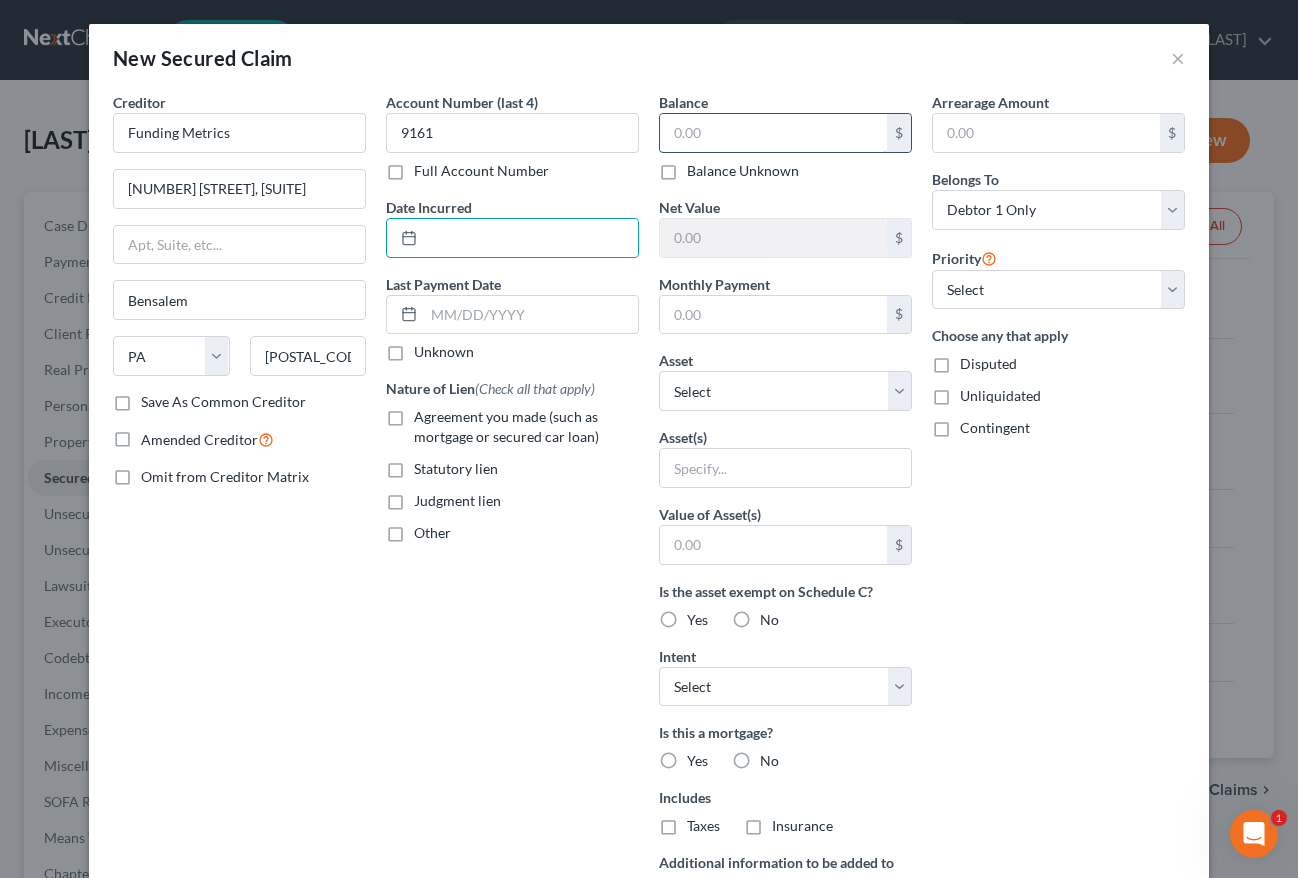click at bounding box center [773, 133] 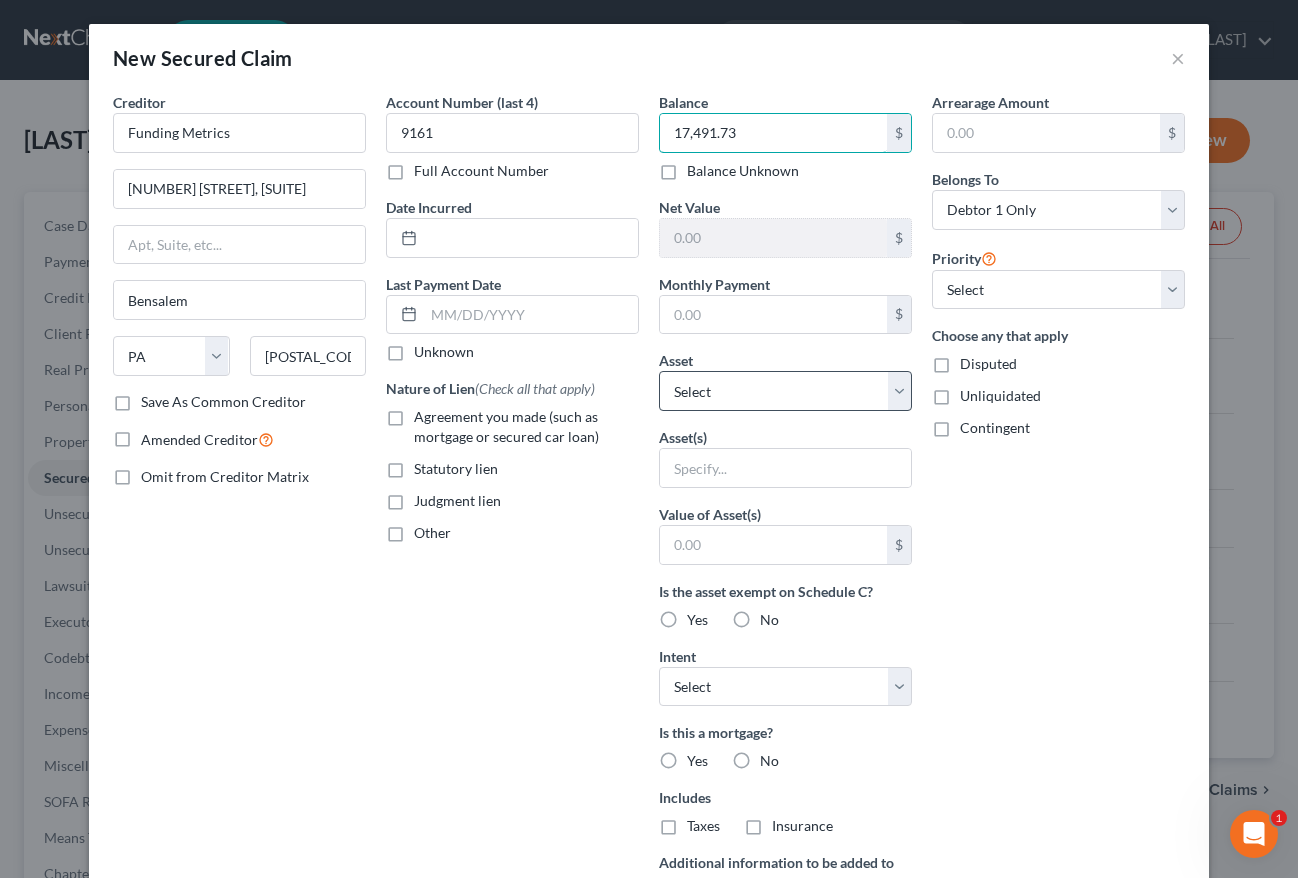 type on "17,491.73" 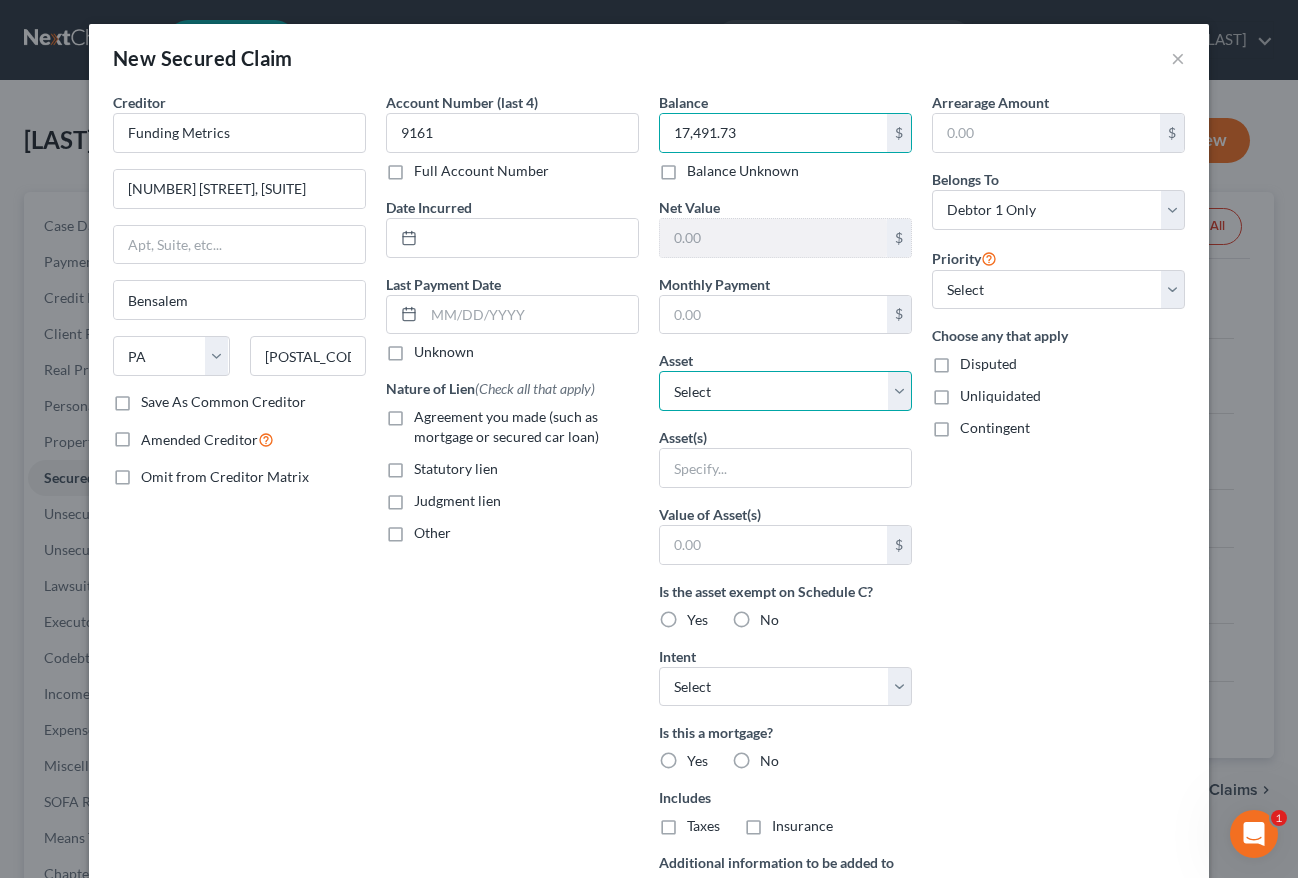 click on "Select Other Multiple Assets Freight trailer (8 1/2 ' x 48') used for Murray Freight - $2000.0 52 Lani Circle - $332400.0 2000 Evolution Classic Plus - $6000.0 2017 Peterbilt - $12000.0 Household Goods - Household goods and furnishings - $2000.0 Clothing - Clothing and personal - $500.0 Electronics - Television
Smartphone
Computer
Other electronics - $900.0 Jewelry - Jewelry - $1500.0 Firearms - ruger 9mm handgun - $200.0 Inventory for Southern Sophistication - $5000.0 Machinery and equipment for Southern Sophistication - $6000.0 Cashapp (Other (Credit Union, Health Savings Account, etc)) - $50.0 2020 Ford F150 - $35000.0 Cash (Cash on Hand) - $100.0 Peoples Bank of Alabama (Account ending 3585 (Checking Account) - $500.0 Paypal (Bancorp Bank NA) (Other (Credit Union, Health Savings Account, etc)) - $600.0 Venmo (Other (Credit Union, Health Savings Account, etc)) - $130.0" at bounding box center (785, 391) 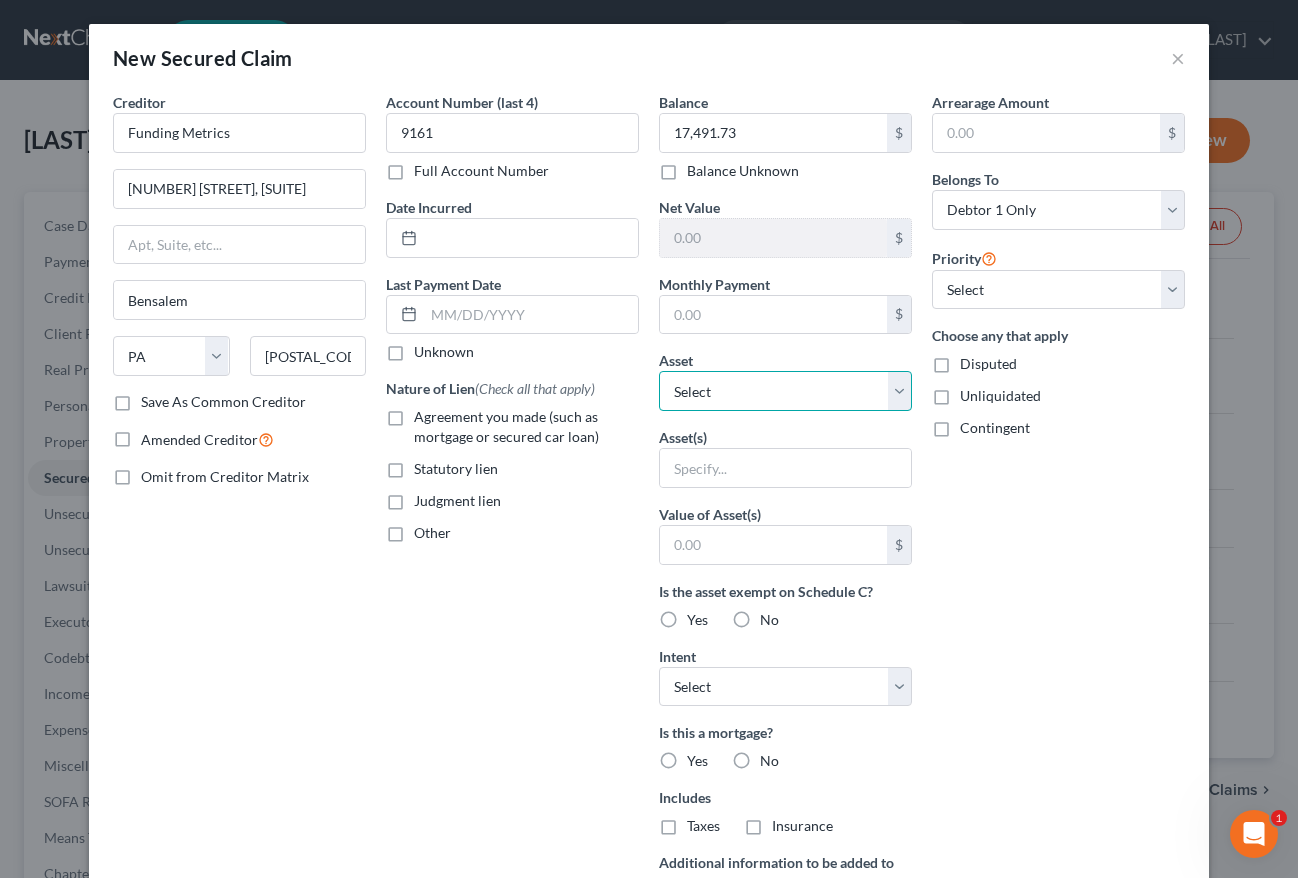 select on "3" 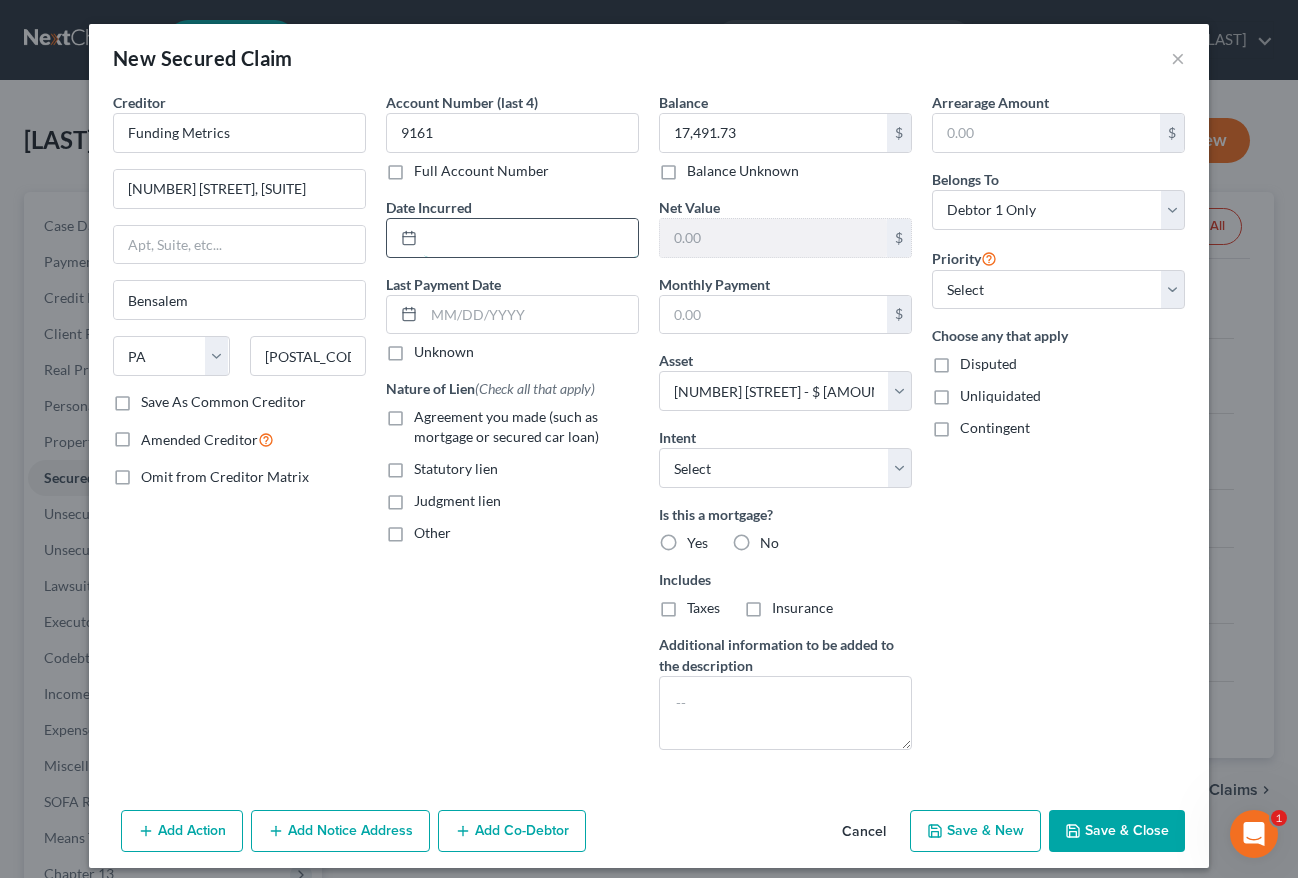 click at bounding box center (531, 238) 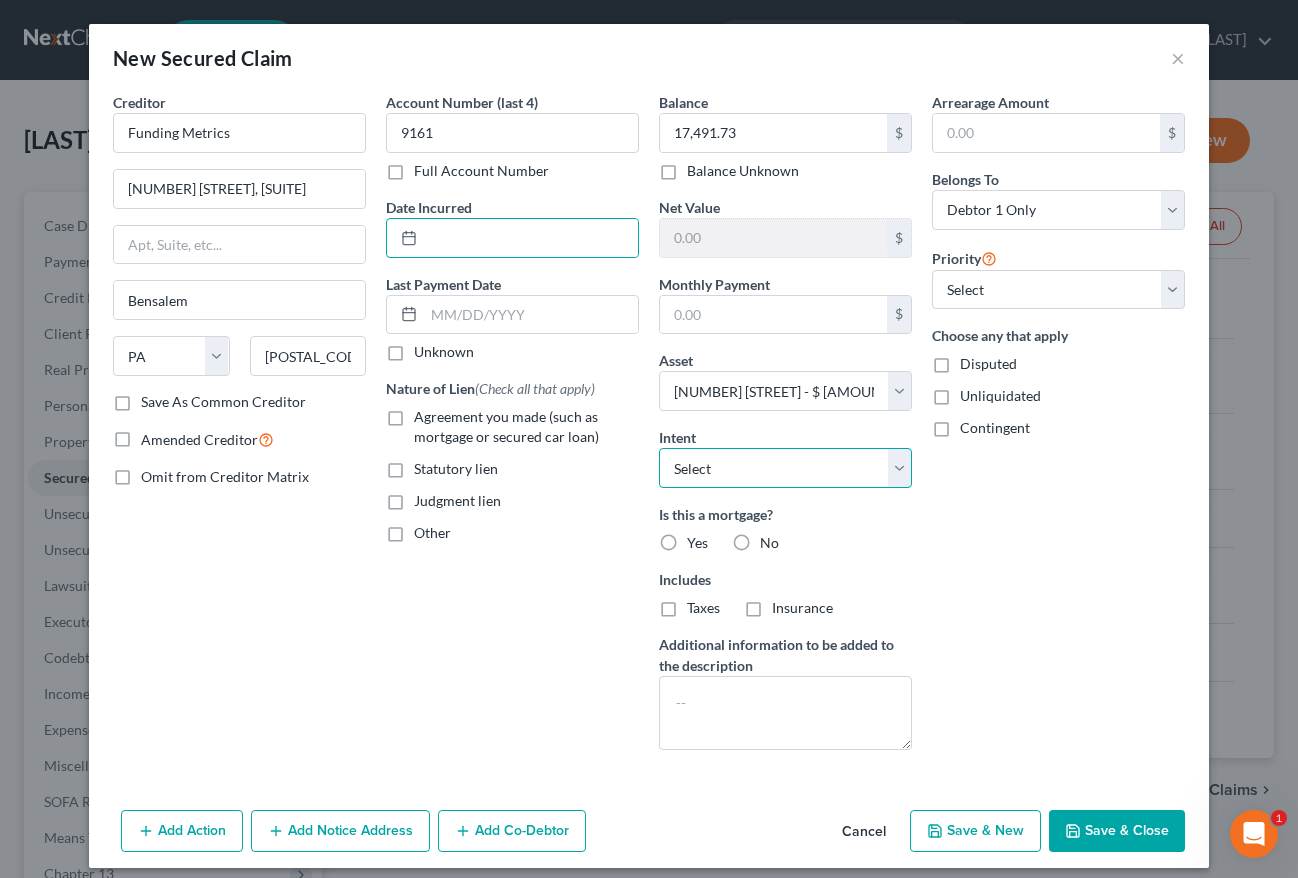 click on "Select Surrender Redeem Reaffirm Avoid Other" at bounding box center (785, 468) 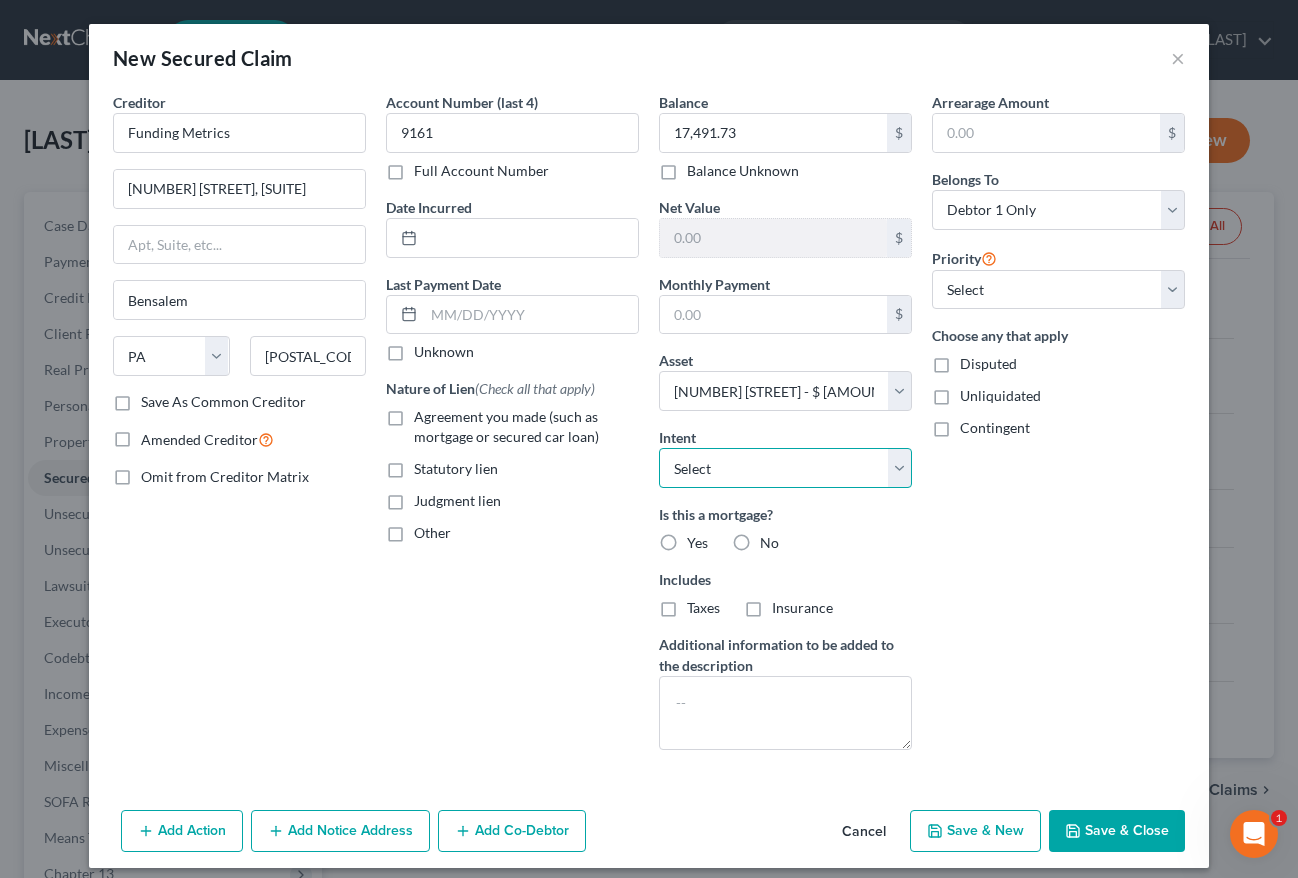select on "3" 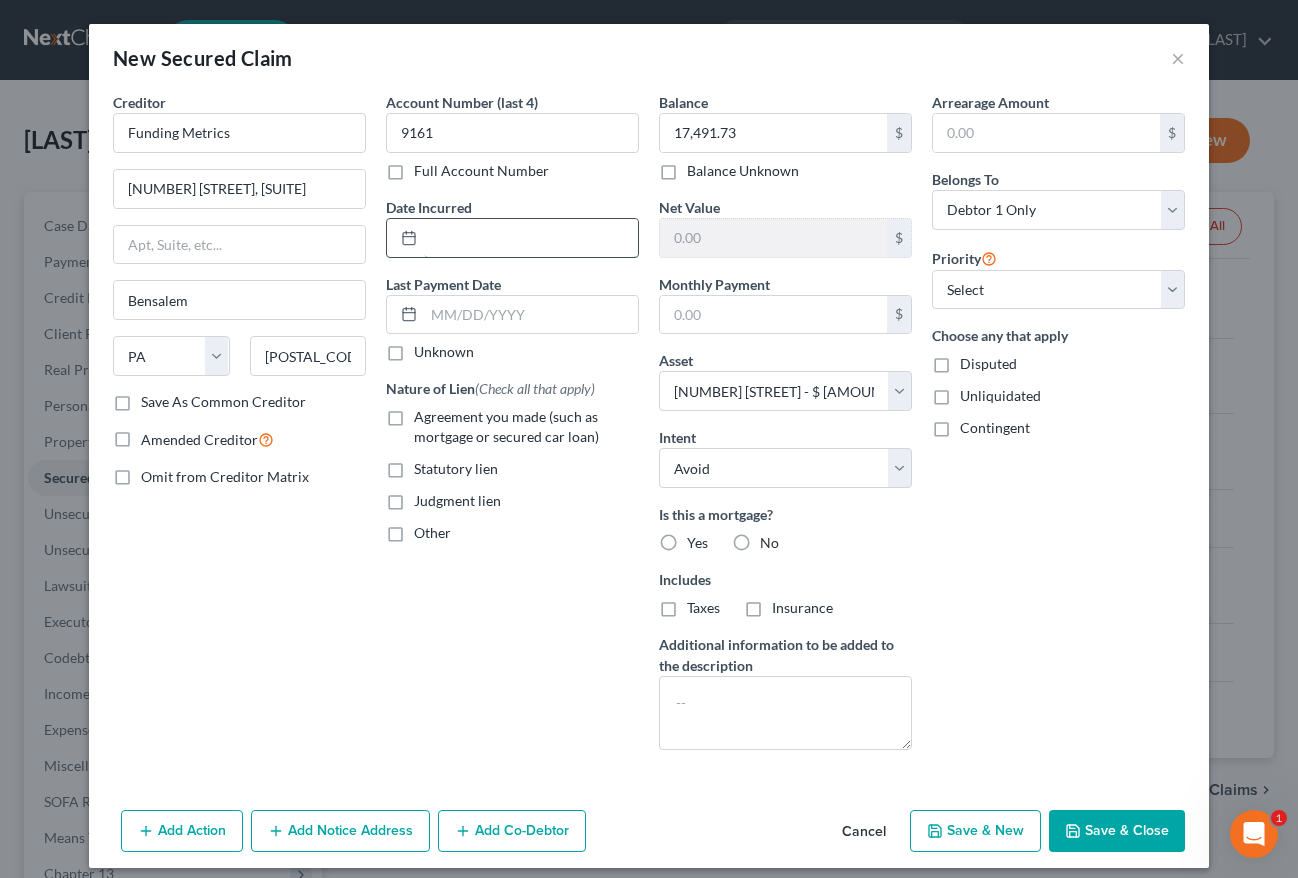 click at bounding box center [531, 238] 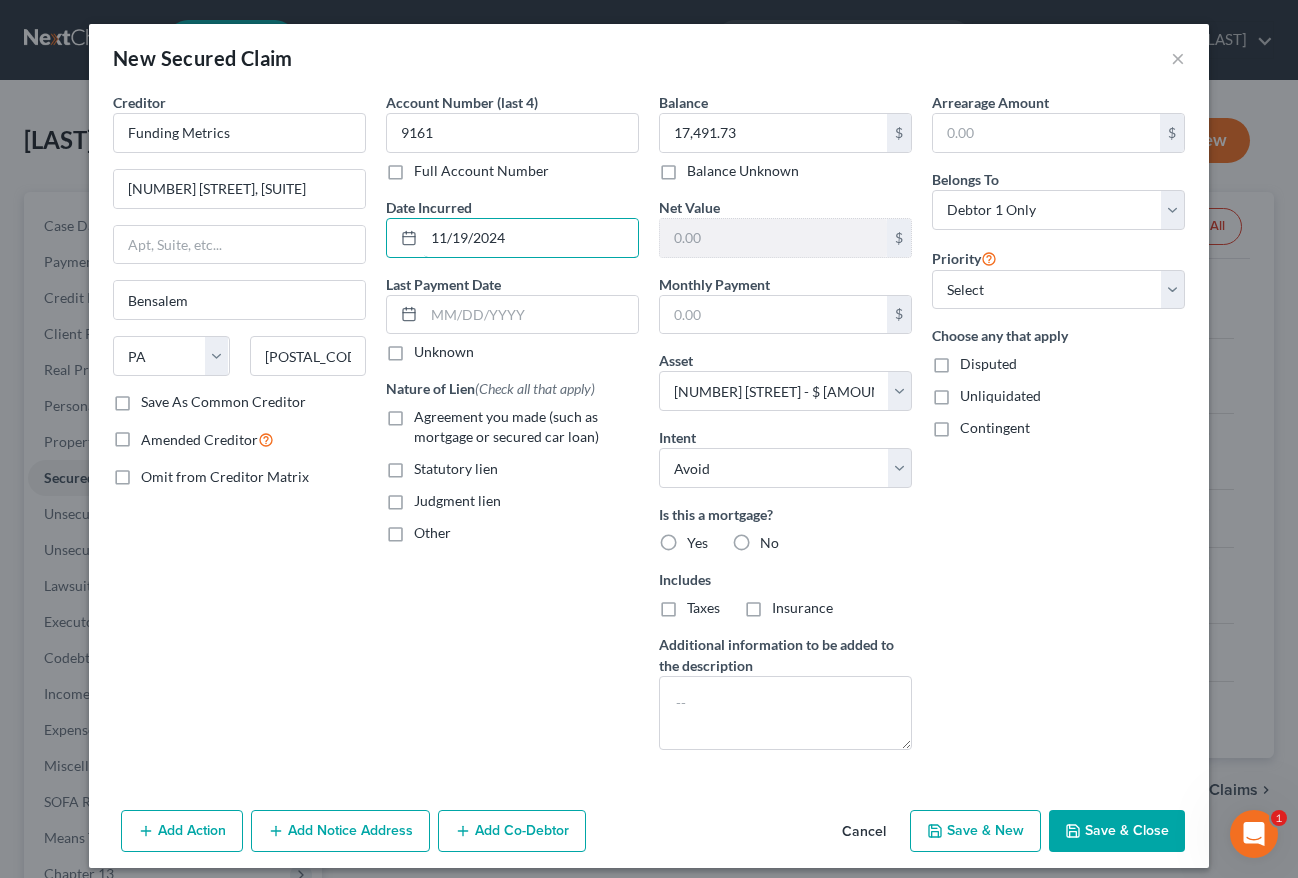 type on "11/19/2024" 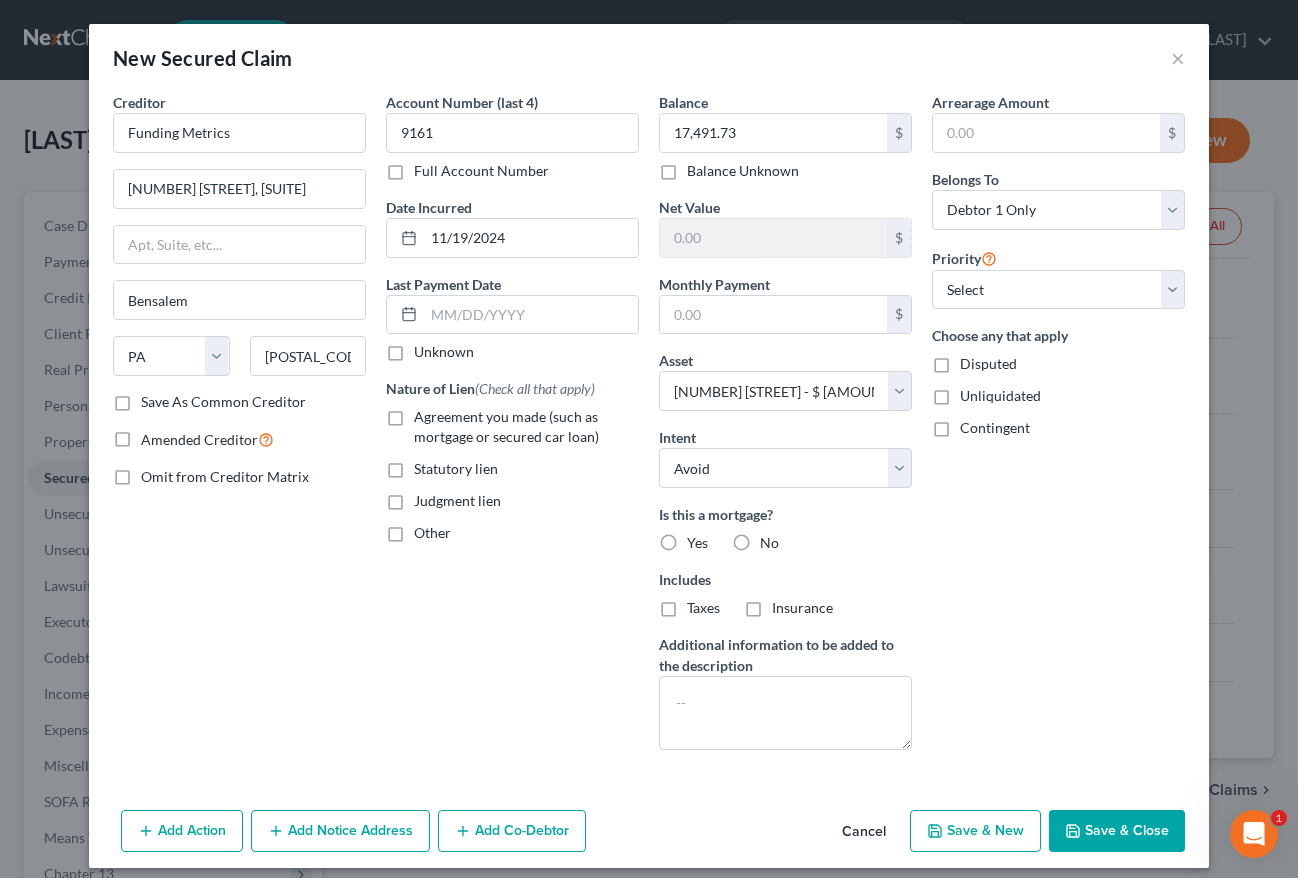 click on "Save & Close" at bounding box center (1117, 831) 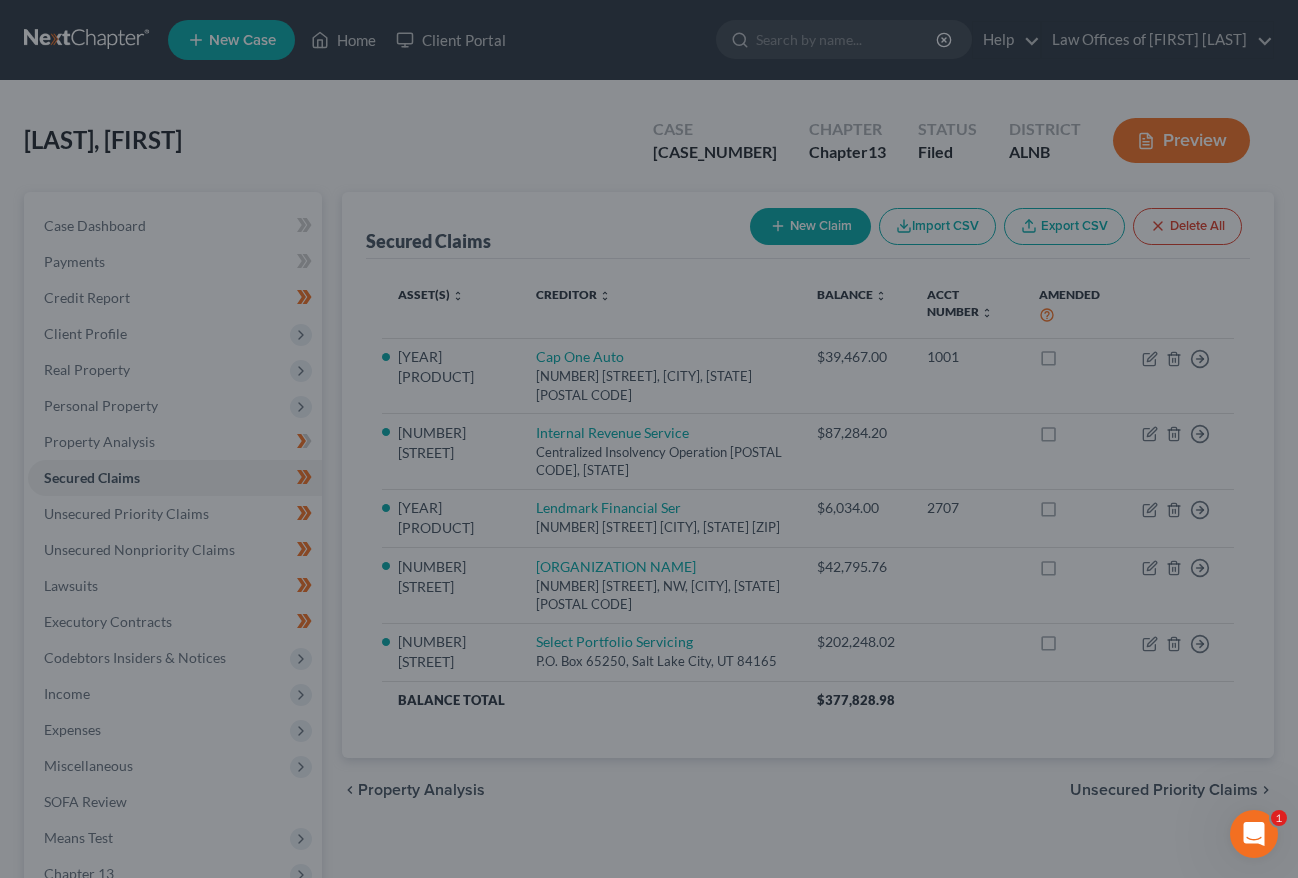 type on "112,660.25" 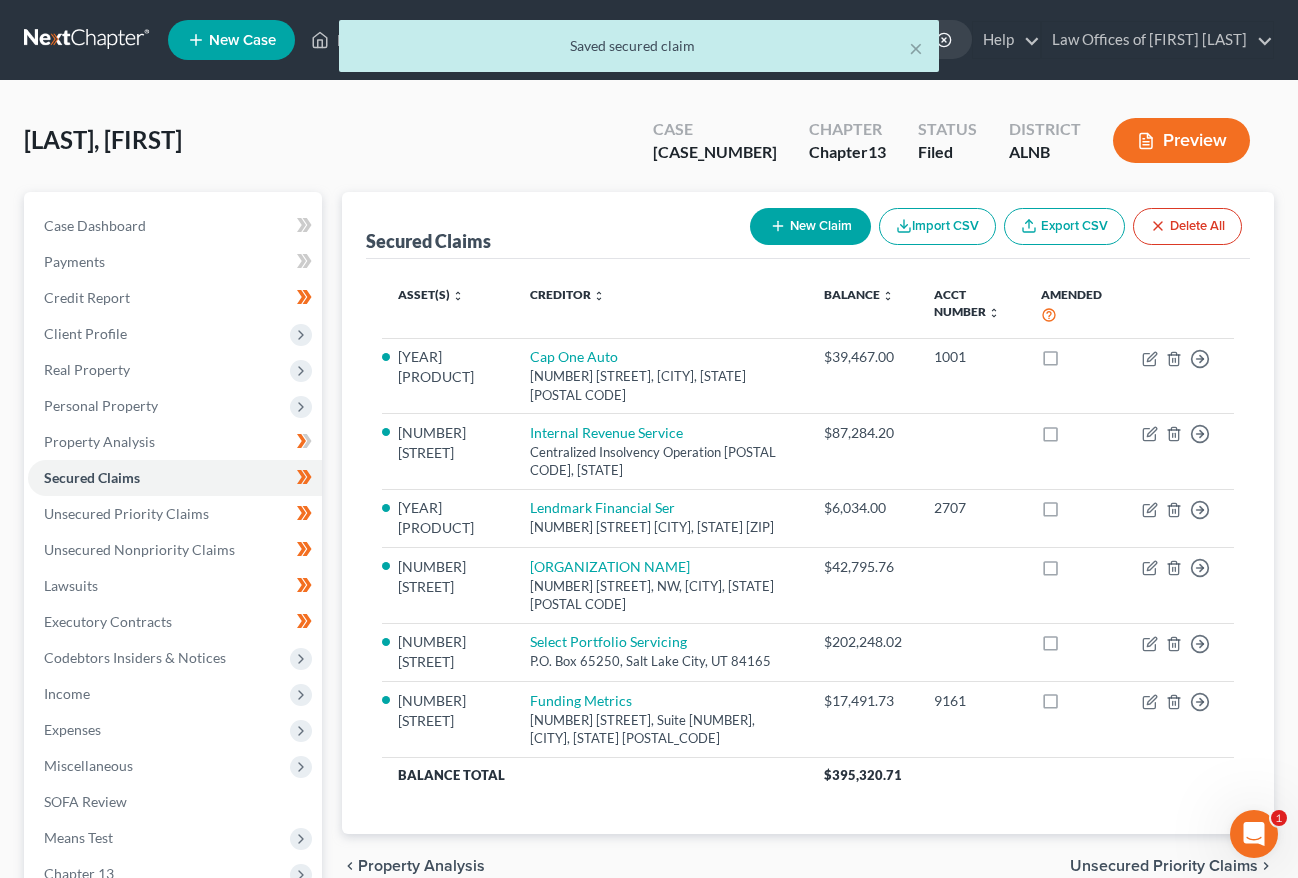 click on "New Claim" at bounding box center [810, 226] 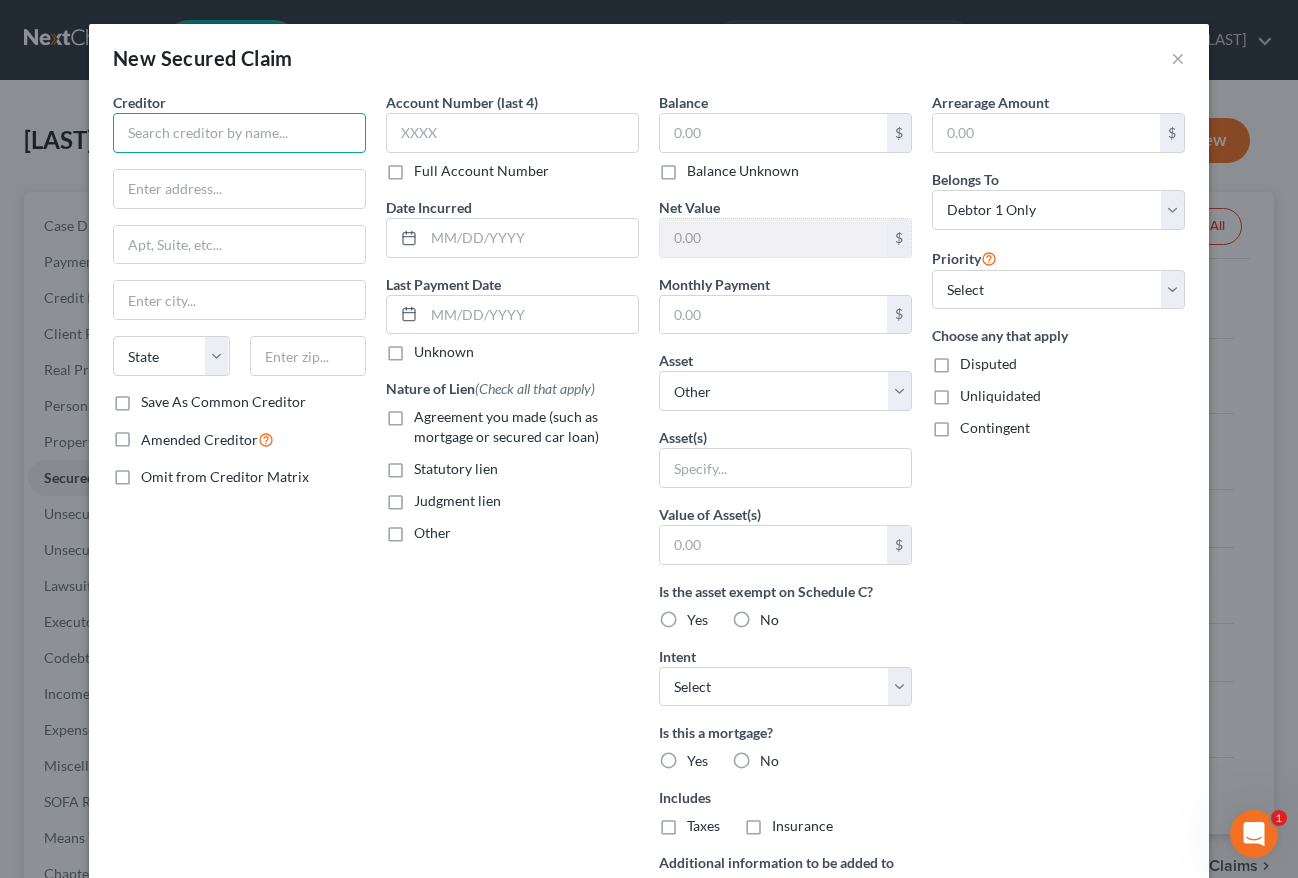 click at bounding box center (239, 133) 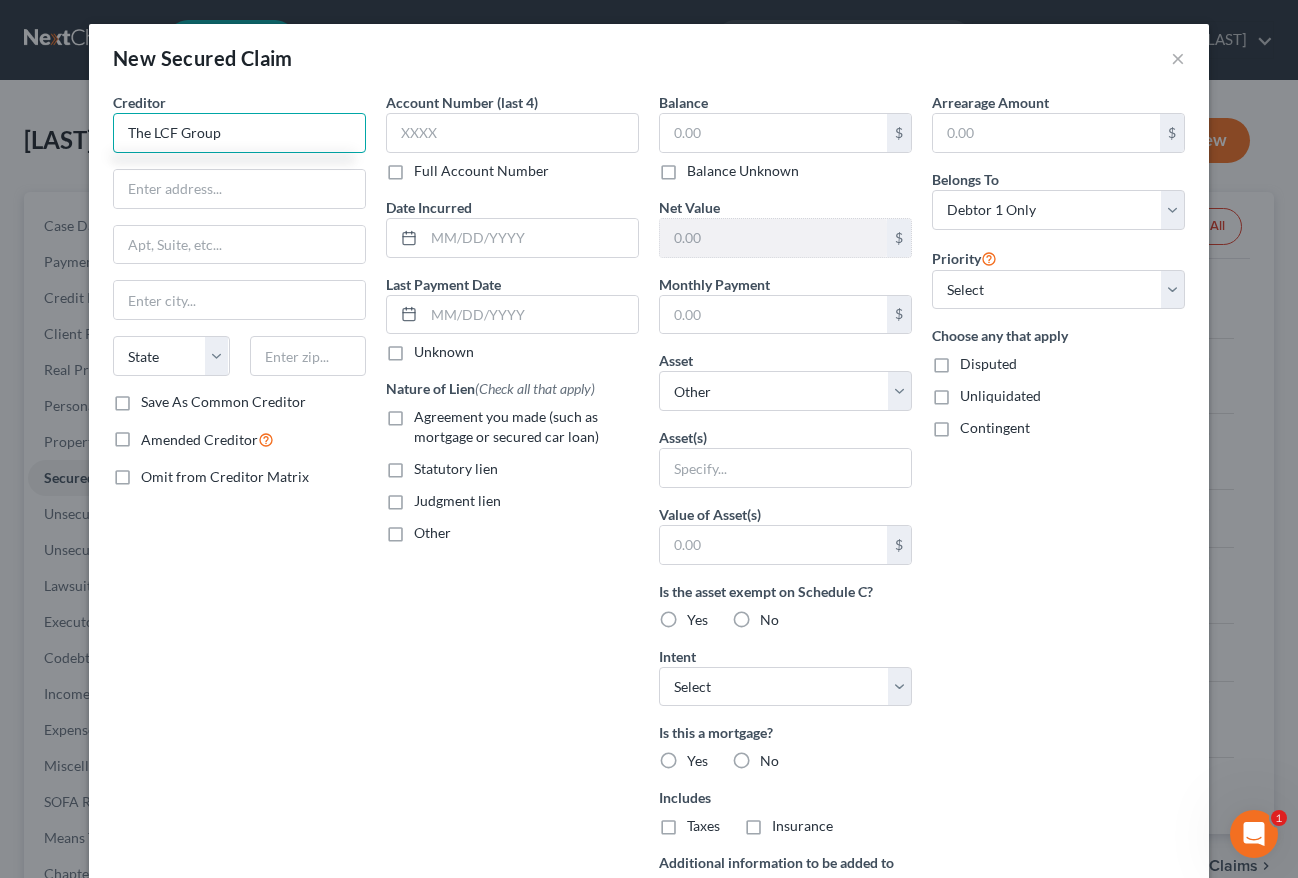 type on "The LCF Group" 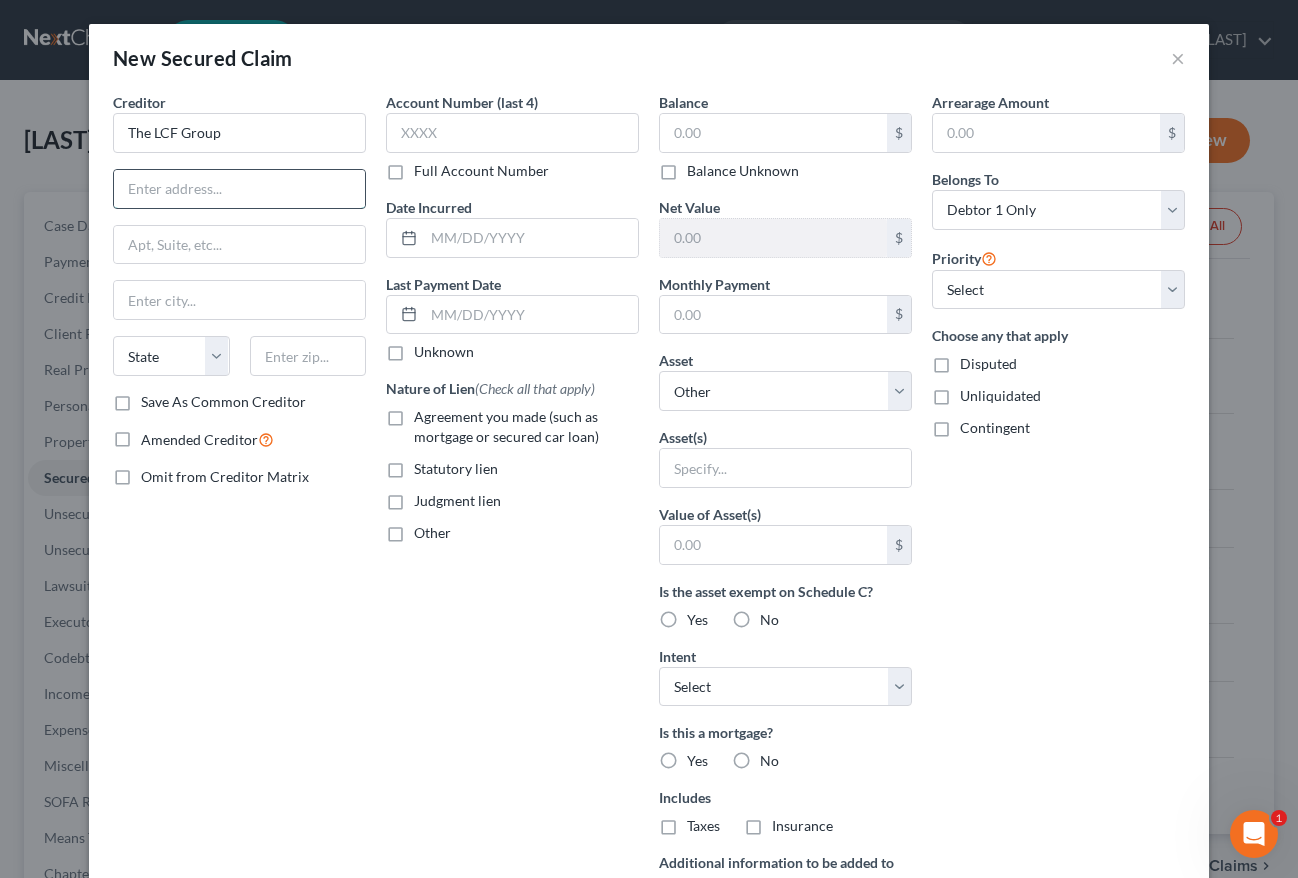 click at bounding box center [239, 189] 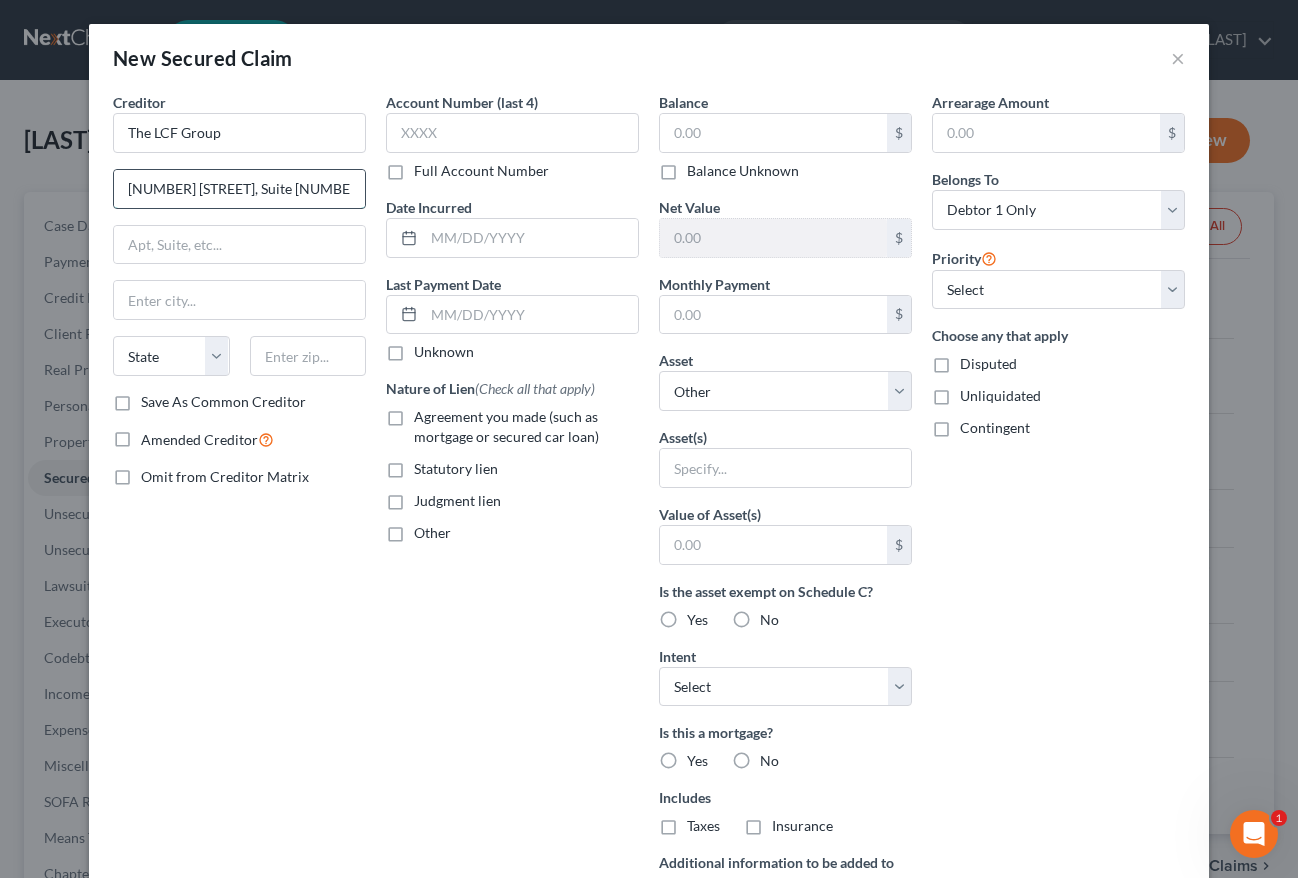 scroll, scrollTop: 0, scrollLeft: 135, axis: horizontal 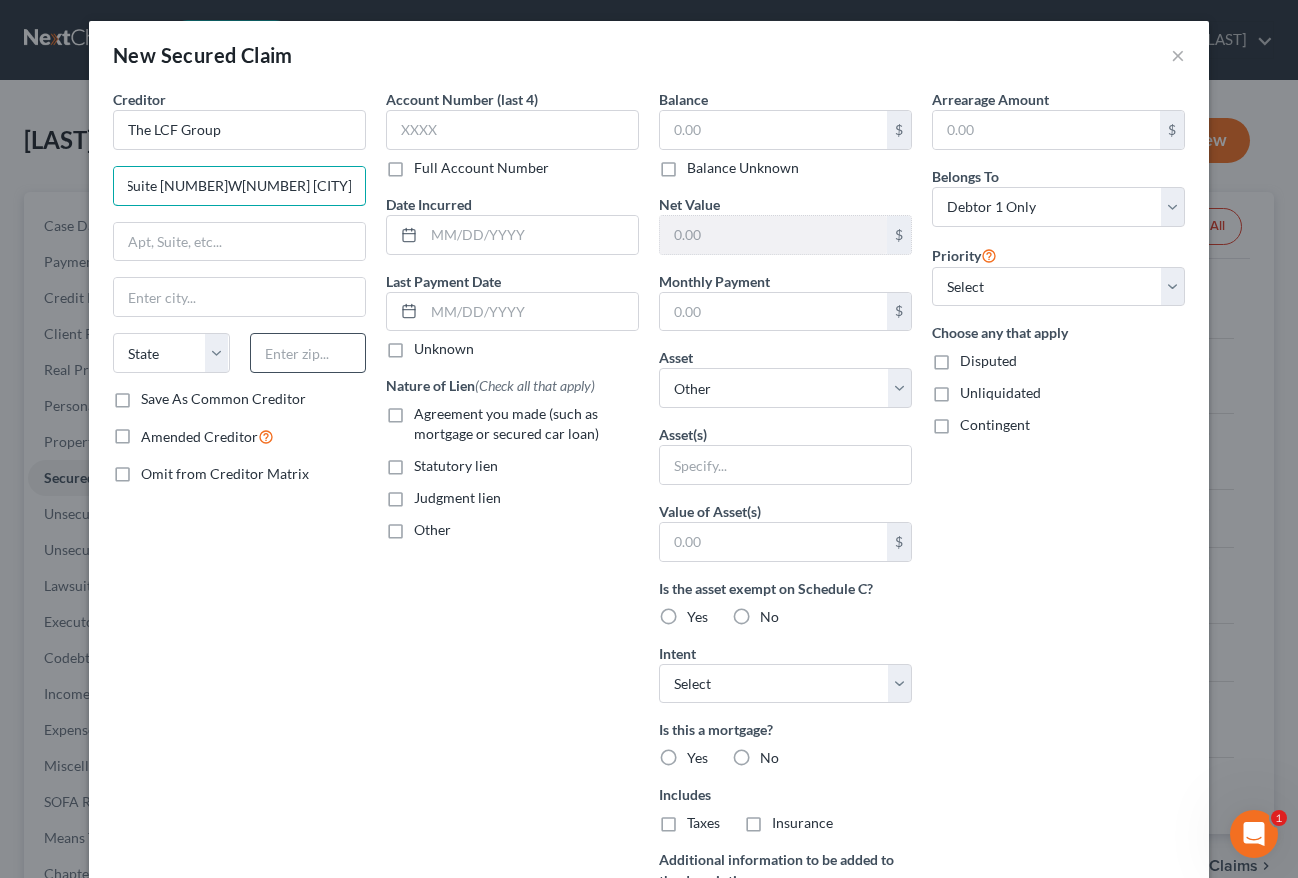 type on "[NUMBER] [STREET], Suite [NUMBER]W[NUMBER] [CITY], [STATE] [POSTAL CODE]" 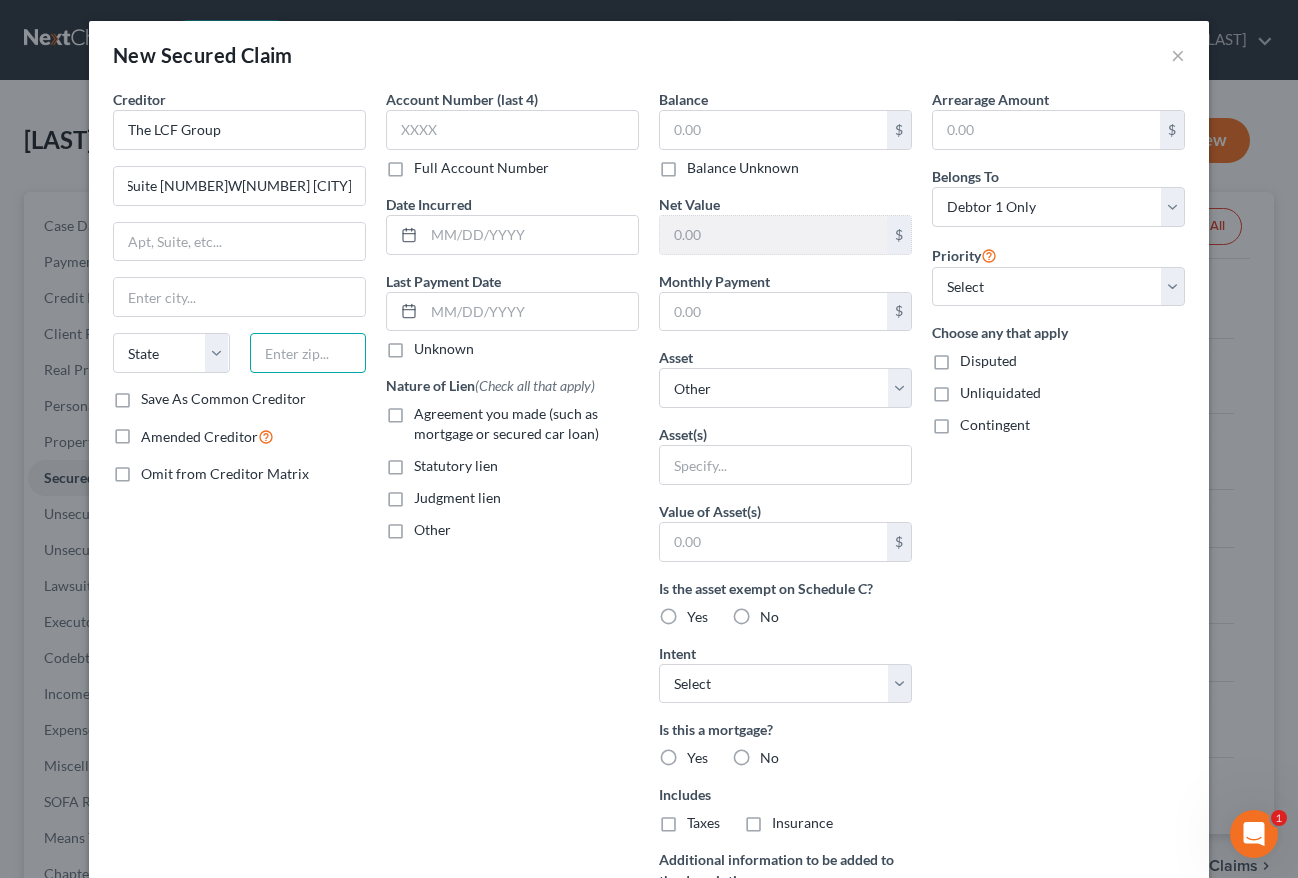 scroll, scrollTop: 0, scrollLeft: 0, axis: both 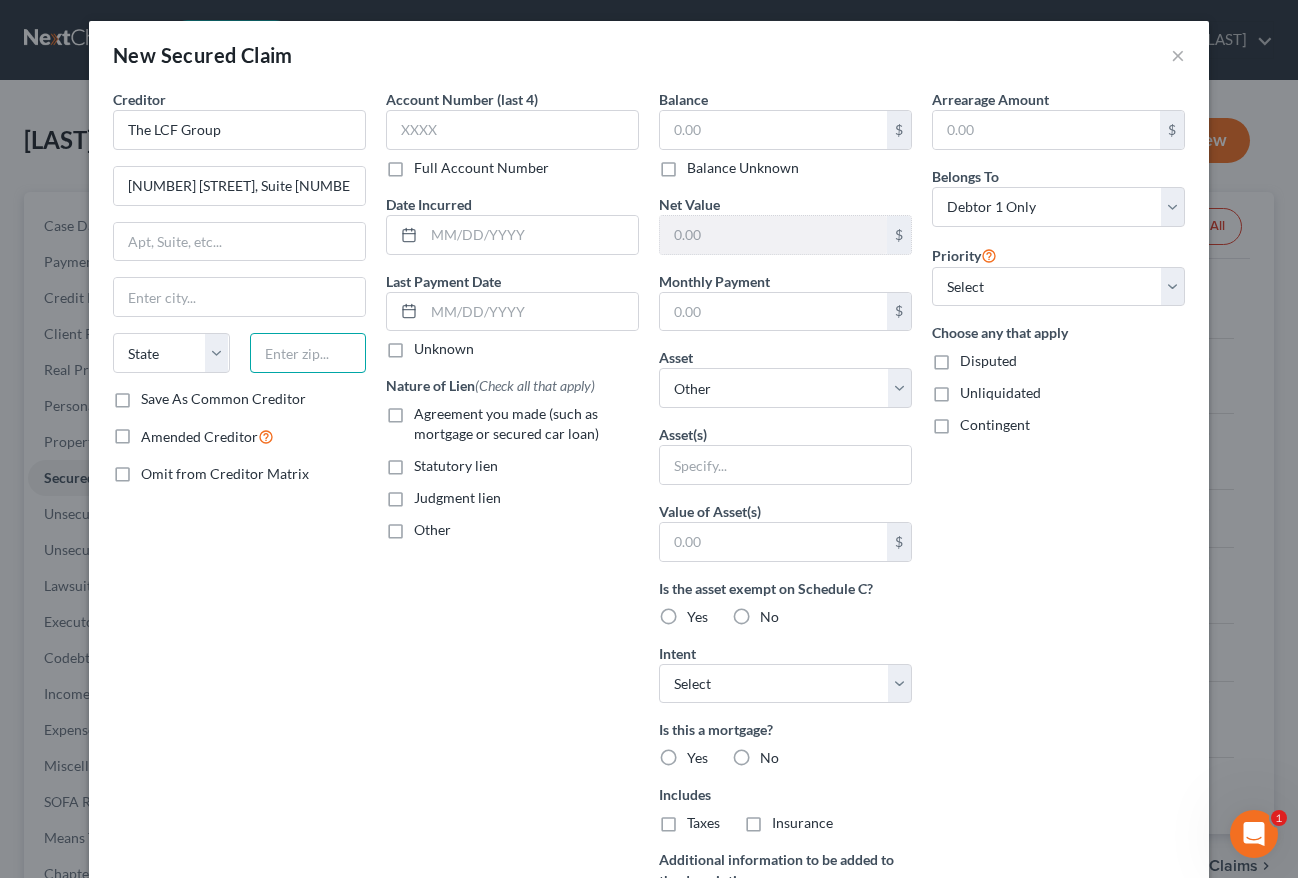 click at bounding box center [308, 353] 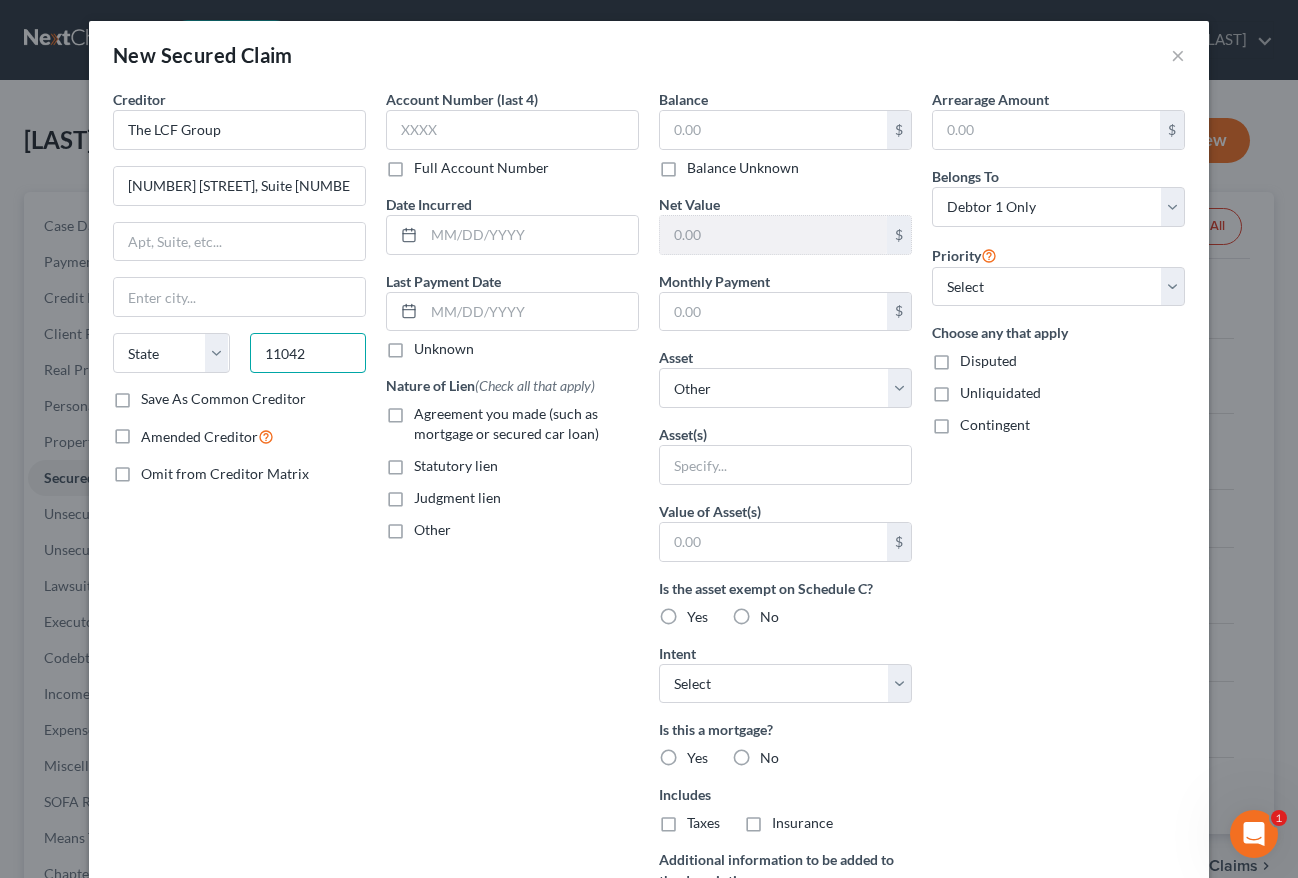 type on "11042" 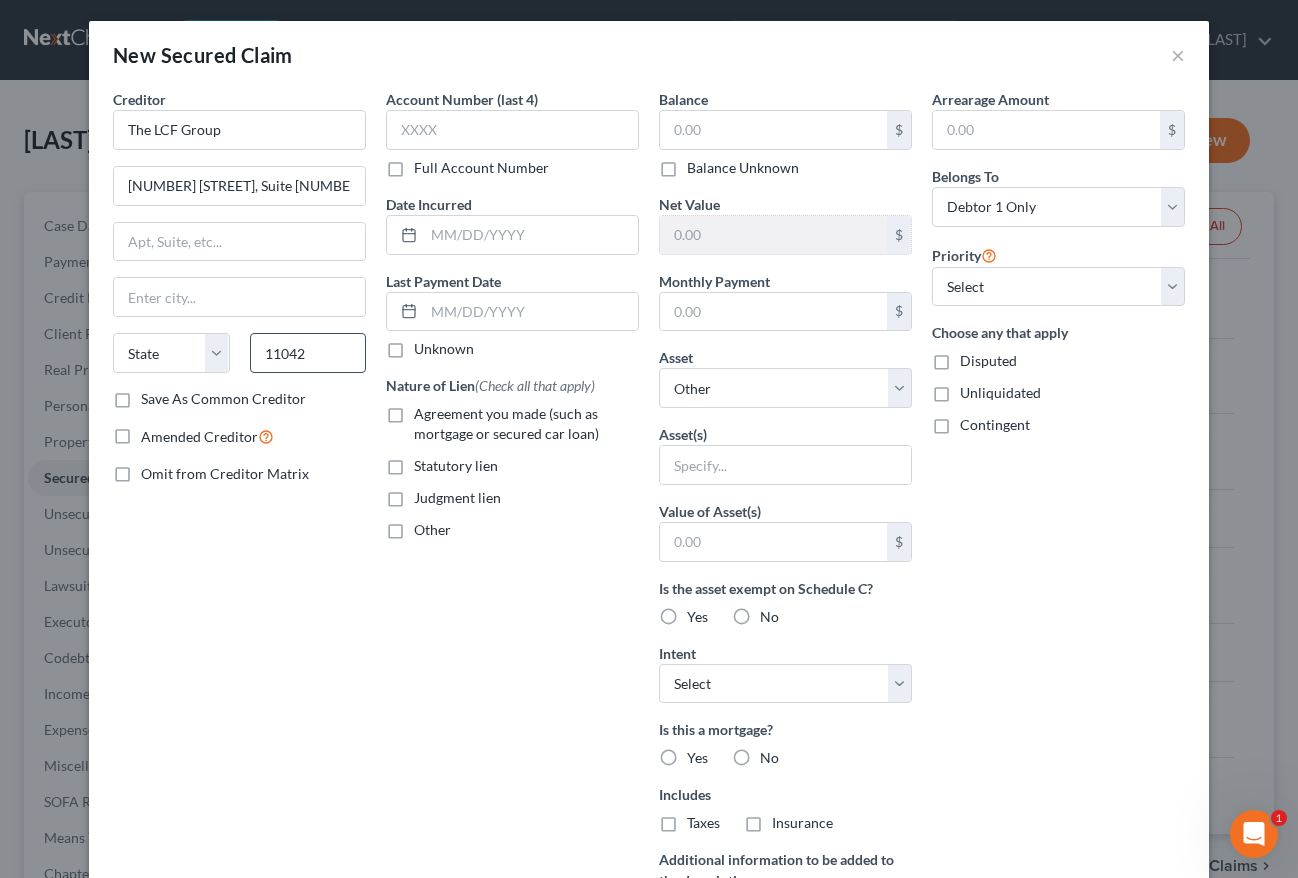 type on "[CITY]" 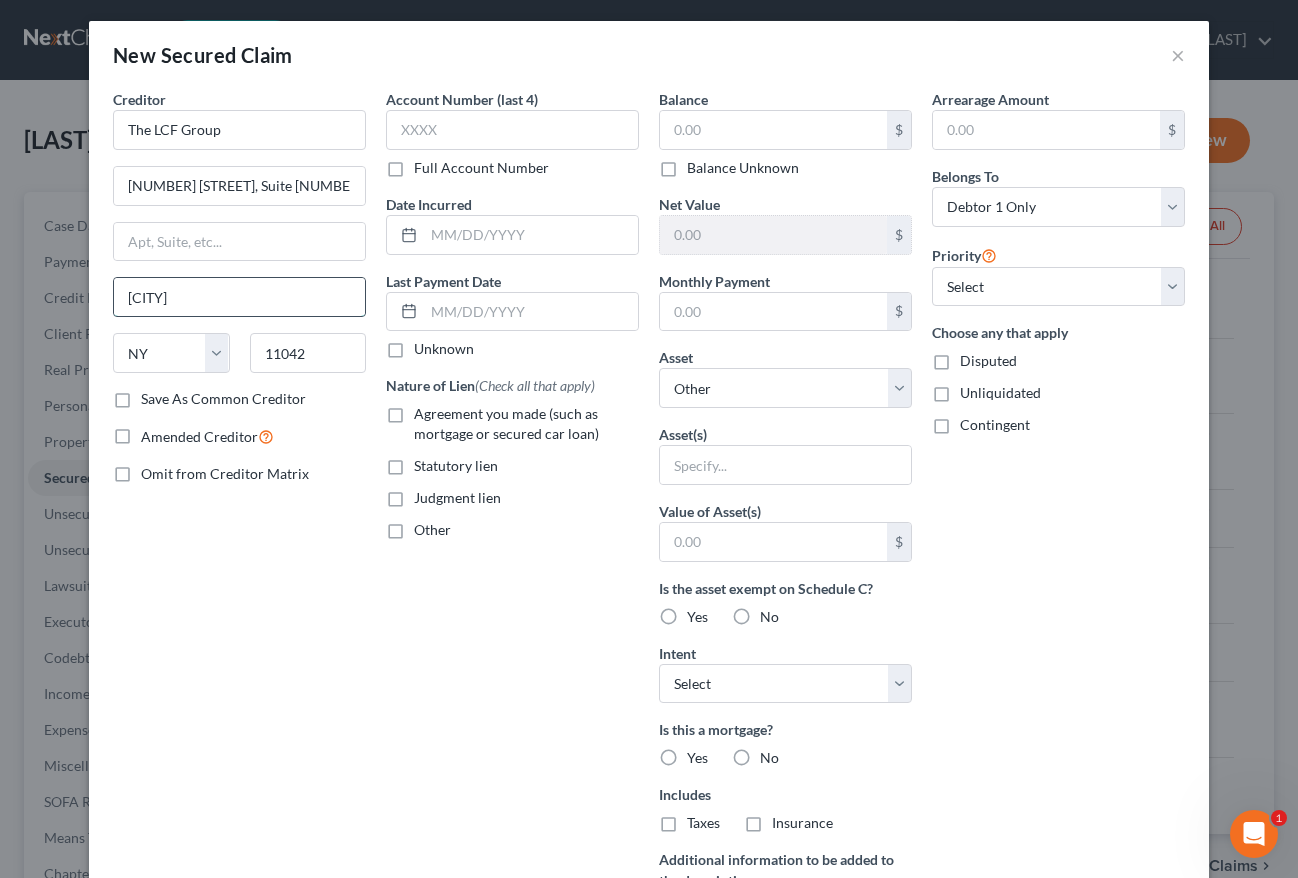 click on "[CITY]" at bounding box center (239, 297) 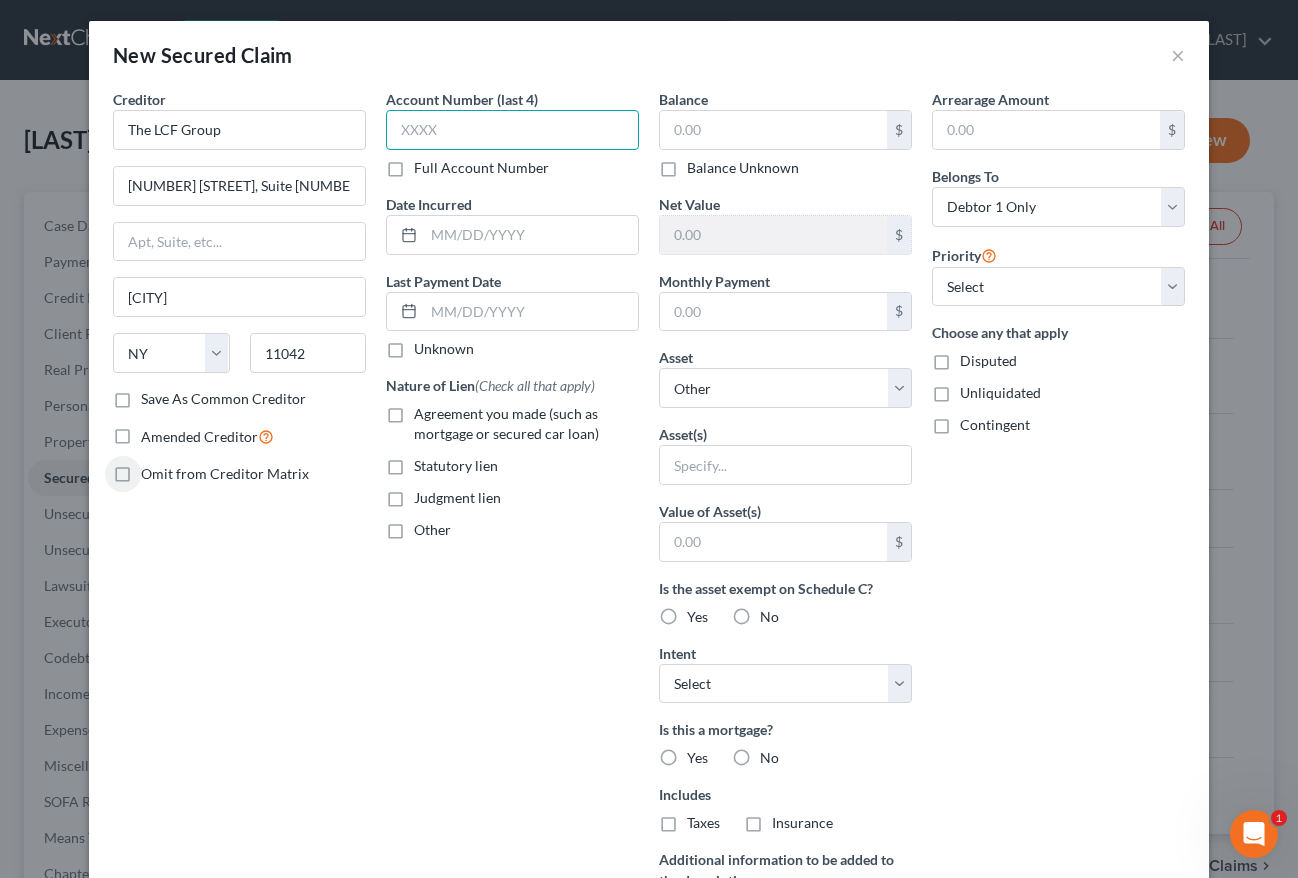 click at bounding box center [512, 130] 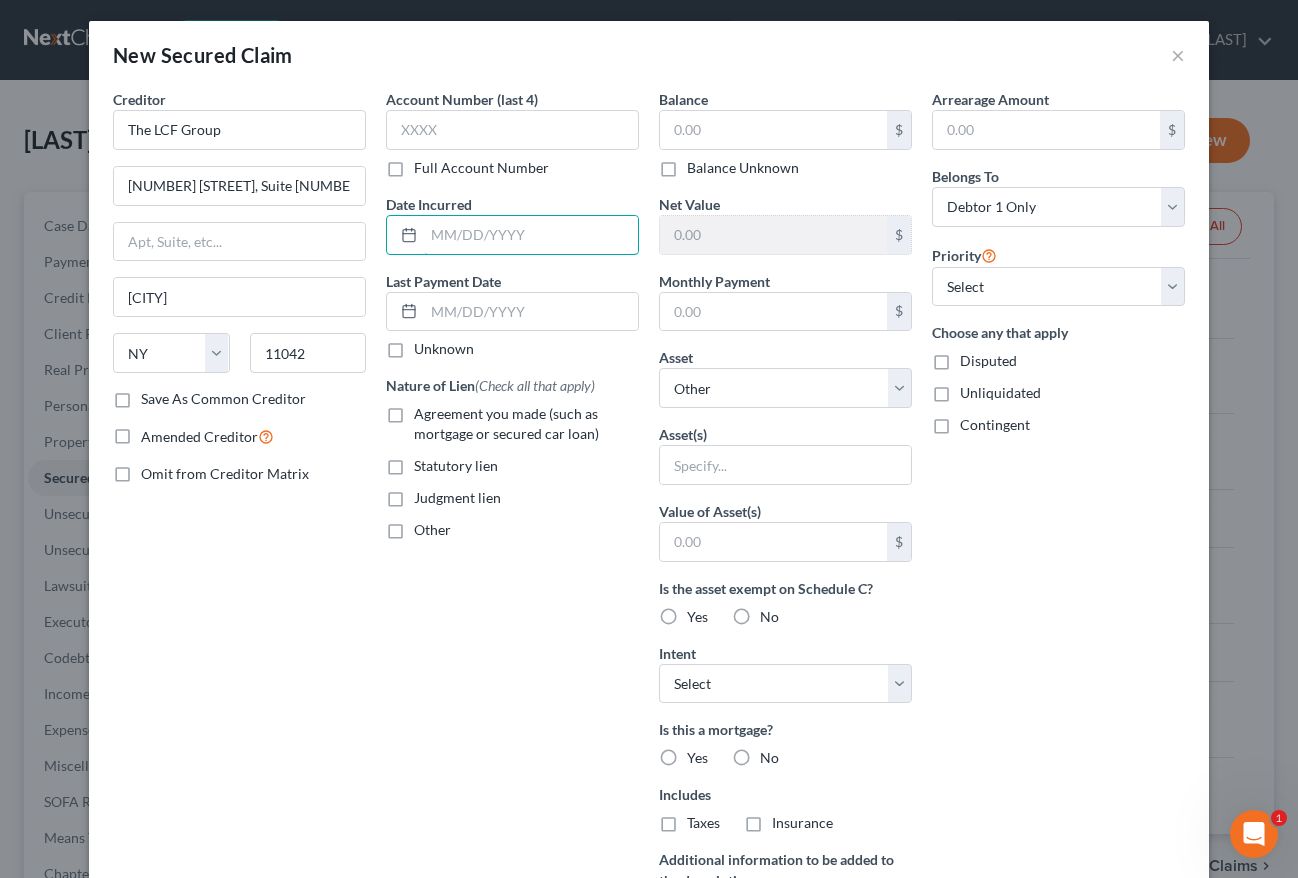 drag, startPoint x: 471, startPoint y: 246, endPoint x: 370, endPoint y: 256, distance: 101.49384 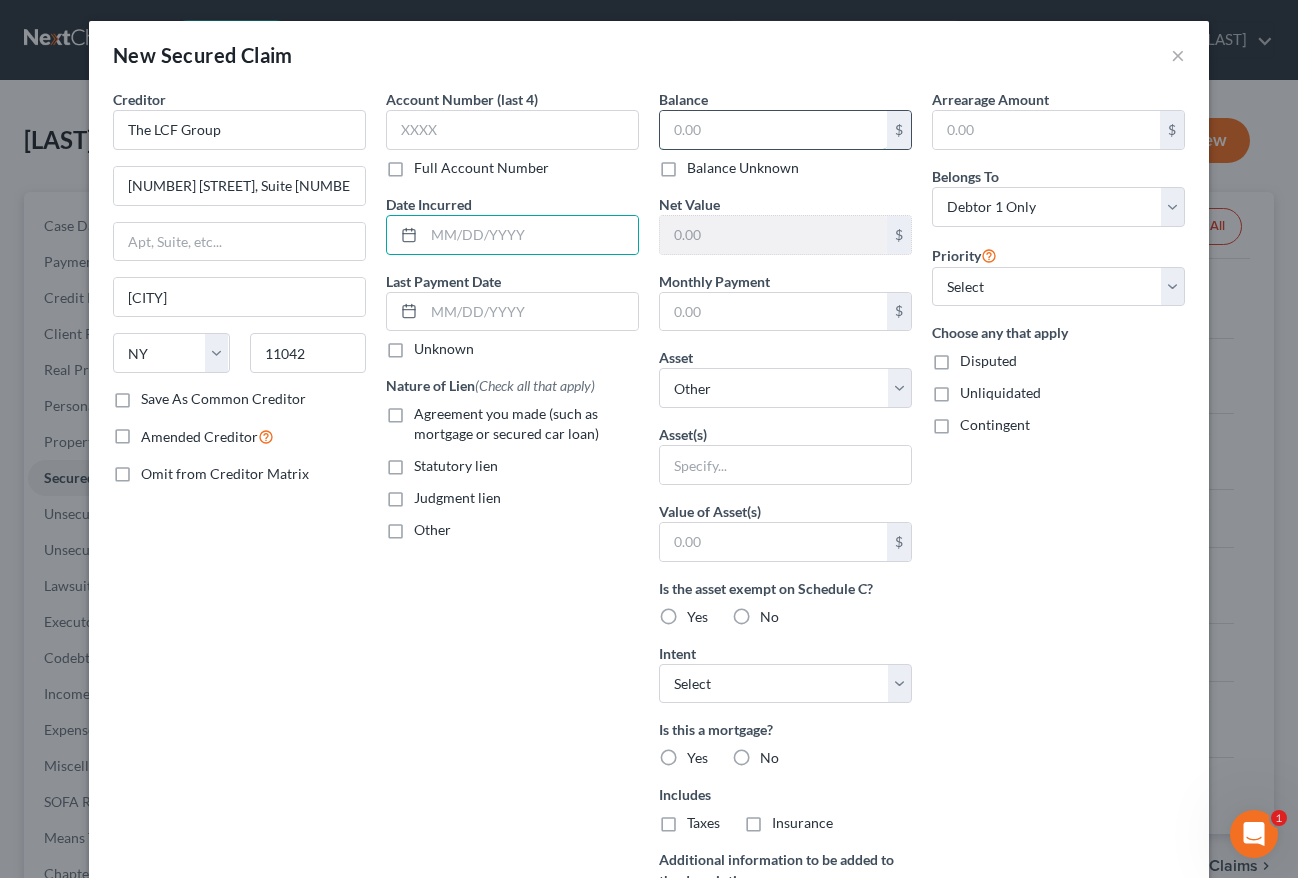click at bounding box center [773, 130] 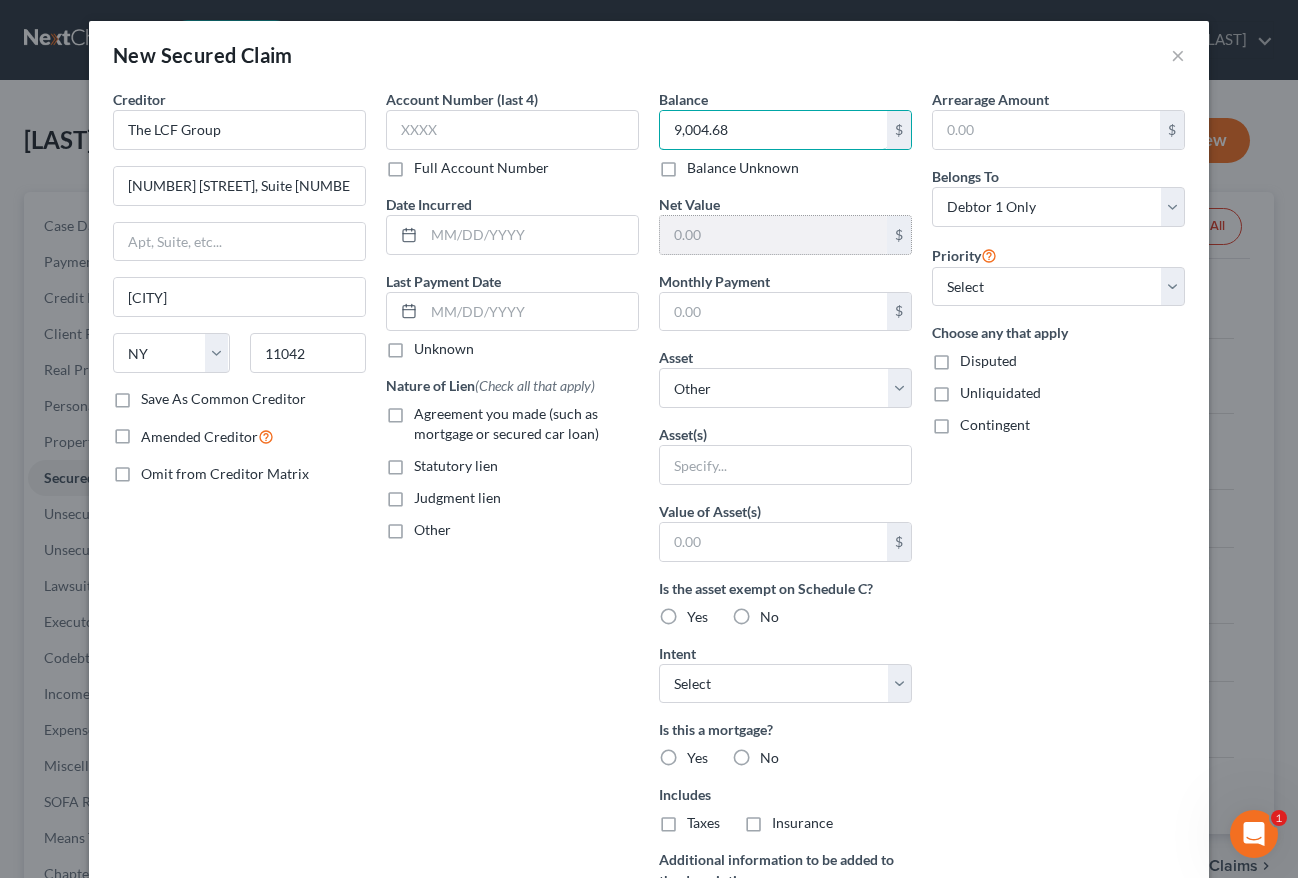 scroll, scrollTop: 0, scrollLeft: 0, axis: both 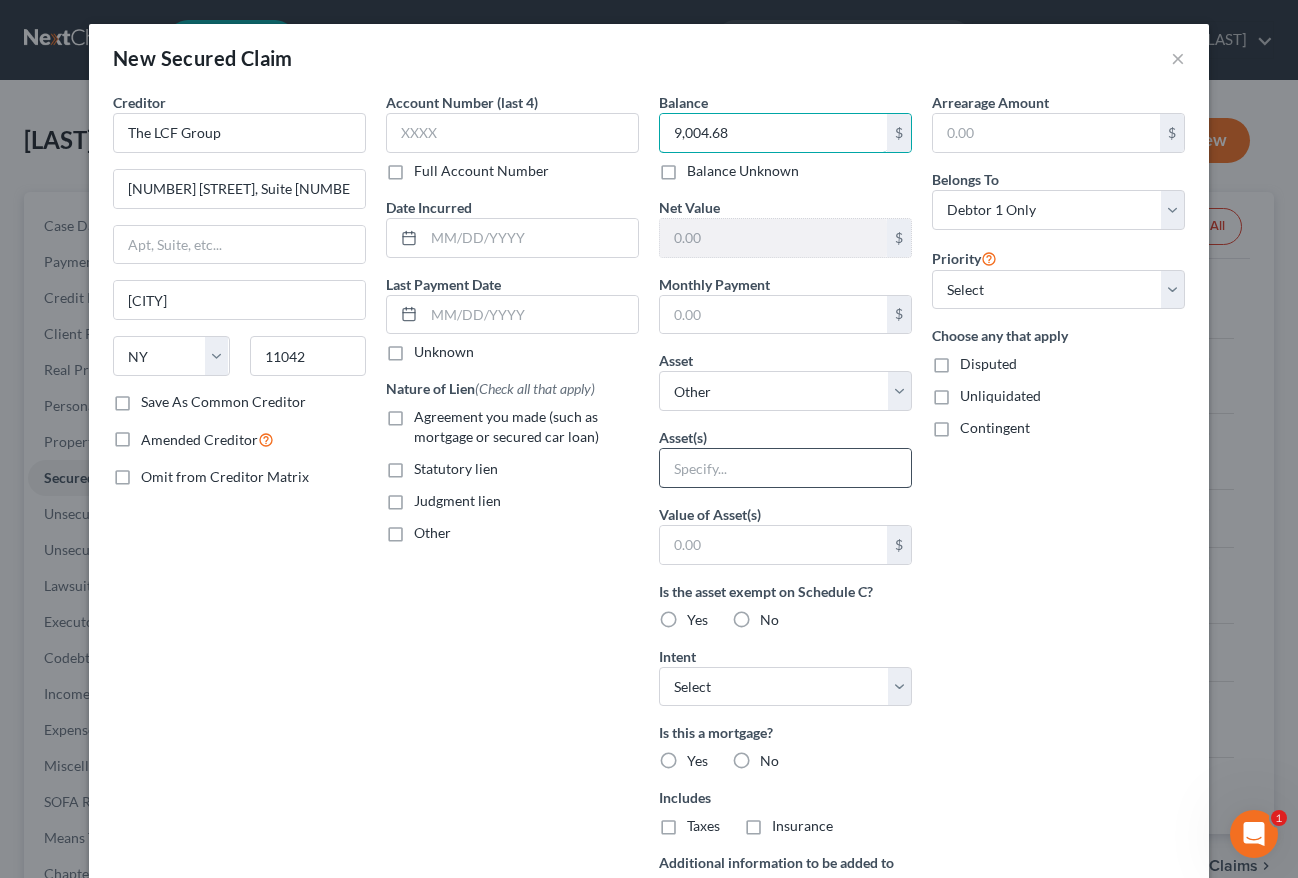 type on "9,004.68" 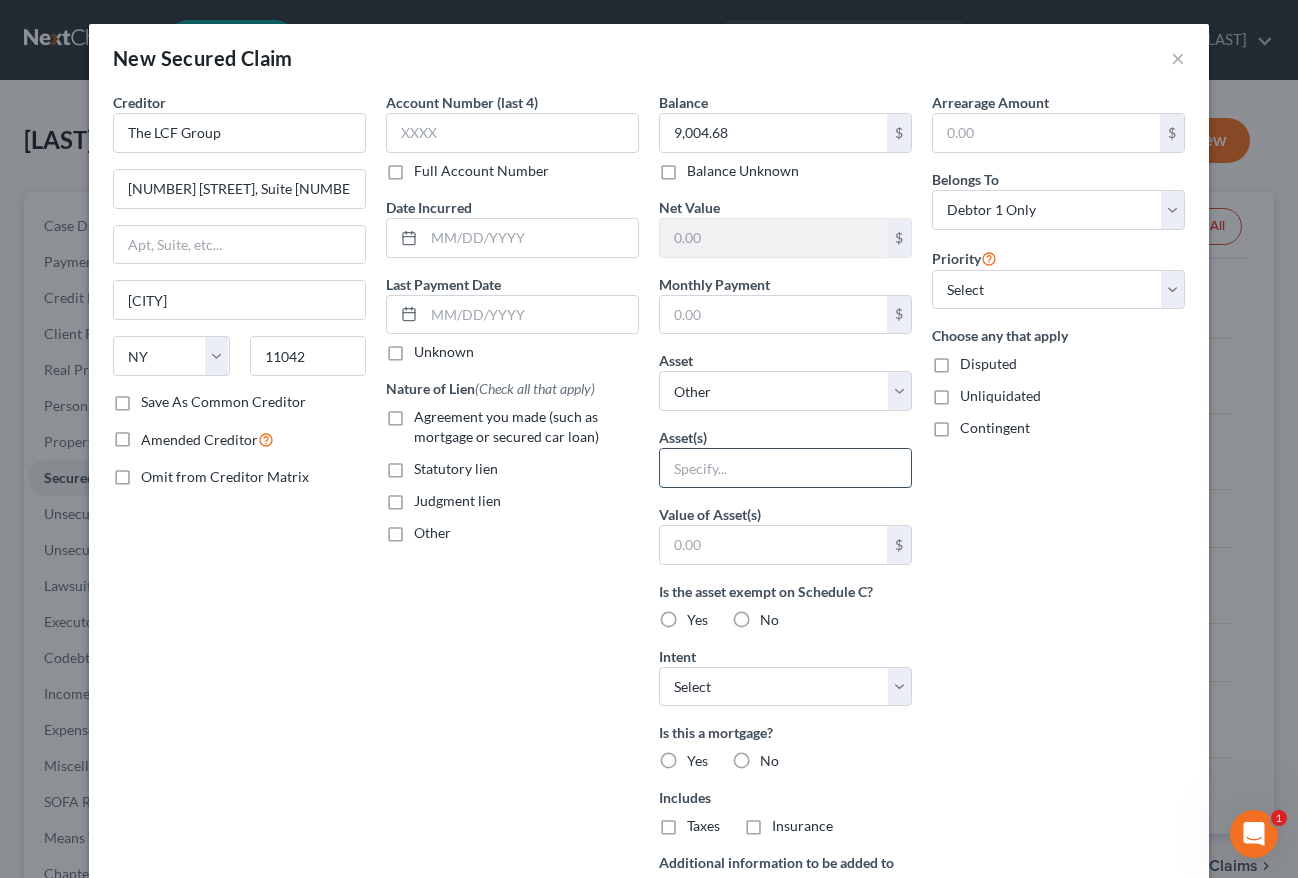 click at bounding box center [785, 468] 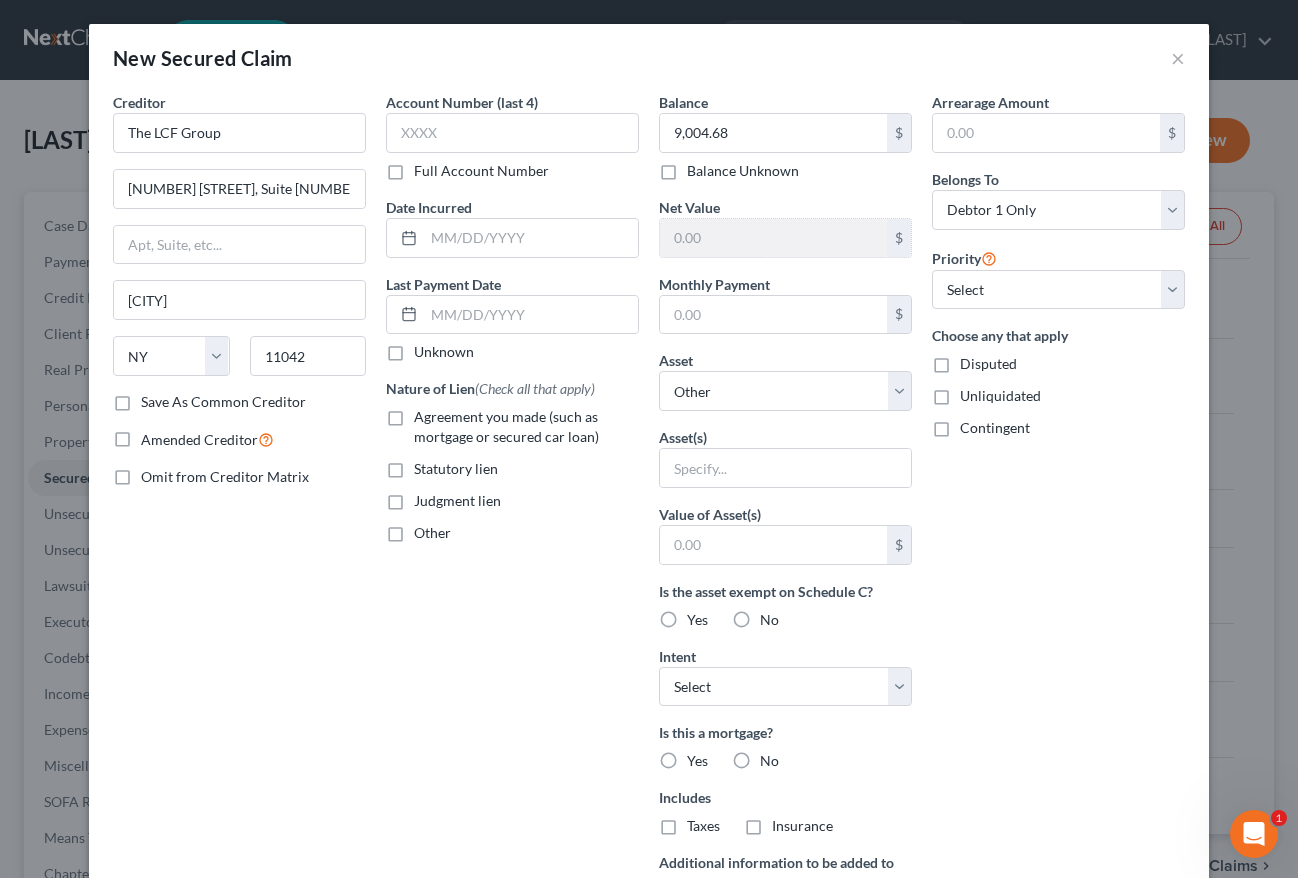 click on "Balance
9,004.68 $
Balance Unknown
Balance Undetermined
9,004.68 $
Balance Unknown
Net Value $ Monthly Payment $
Asset
*
Select Other Multiple Assets Freight trailer (8 1/2 ' x 48') used for [NAME] Freight - $2000.0 [NUMBER] [STREET] - $332400.0 2000 Evolution Classic Plus - $6000.0 2017 Peterbilt - $12000.0 Household Goods - Household goods and furnishings - $2000.0 Clothing - Clothing and personal - $500.0 Electronics - Television
Smartphone
Computer
Other electronics - $900.0 Jewelry - Jewelry - $1500.0 Firearms - ruger 9mm handgun - $200.0 Inventory for Southern Sophistication - $5000.0 Machinery and equipment for Southern Sophistication - $6000.0 Cashapp (Other (Credit Union, Health Savings Account, etc)) - $50.0 2020 Ford F150 - $35000.0 Cash (Cash on Hand) - $100.0 Peoples Bank of Alabama (Account ending 3585 (Checking Account) - $500.0         Select assets...            $ Yes" at bounding box center [785, 538] 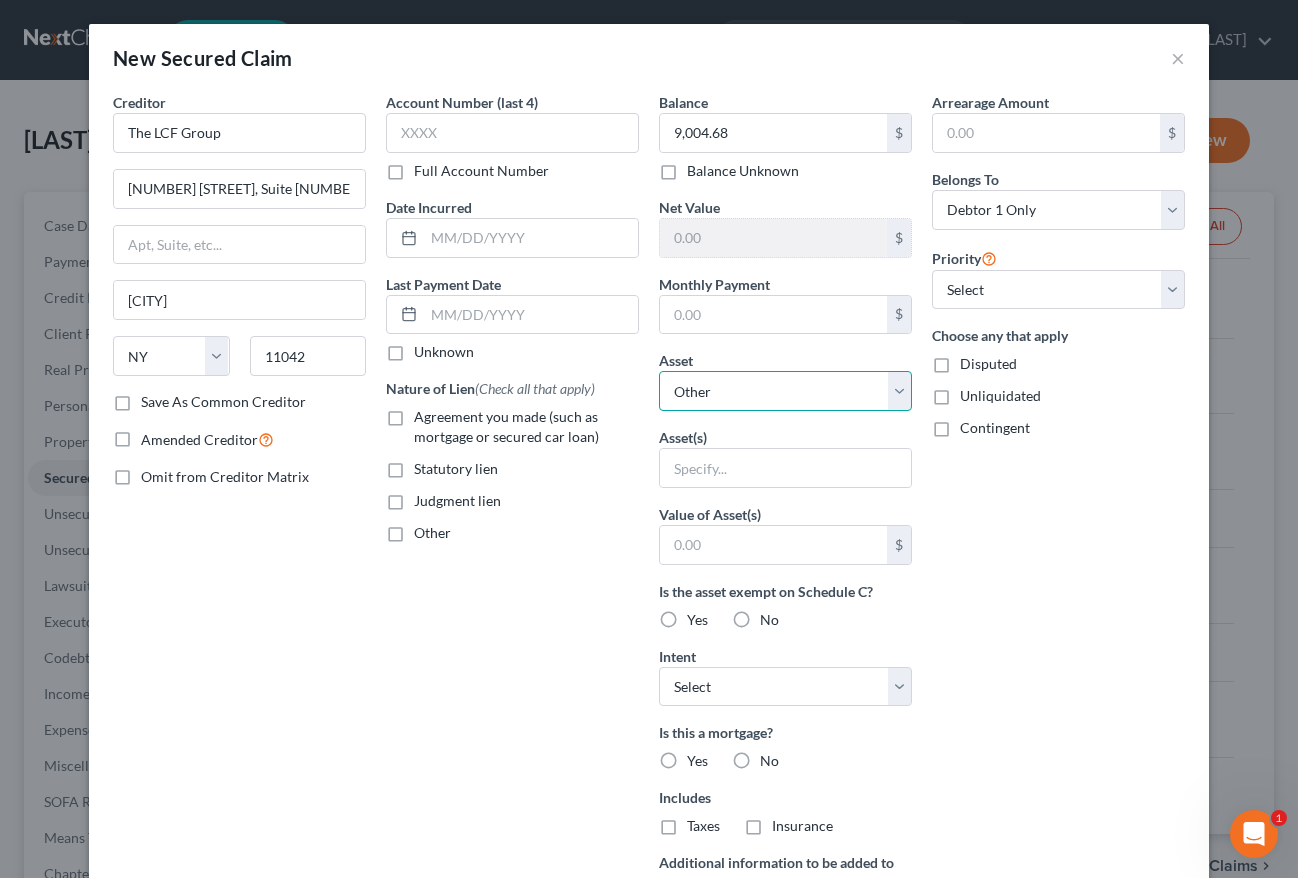 click on "Select Other Multiple Assets Freight trailer (8 1/2 ' x 48') used for Murray Freight - $2000.0 52 Lani Circle - $332400.0 2000 Evolution Classic Plus - $6000.0 2017 Peterbilt - $12000.0 Household Goods - Household goods and furnishings - $2000.0 Clothing - Clothing and personal - $500.0 Electronics - Television
Smartphone
Computer
Other electronics - $900.0 Jewelry - Jewelry - $1500.0 Firearms - ruger 9mm handgun - $200.0 Inventory for Southern Sophistication - $5000.0 Machinery and equipment for Southern Sophistication - $6000.0 Cashapp (Other (Credit Union, Health Savings Account, etc)) - $50.0 2020 Ford F150 - $35000.0 Cash (Cash on Hand) - $100.0 Peoples Bank of Alabama (Account ending 3585 (Checking Account) - $500.0 Paypal (Bancorp Bank NA) (Other (Credit Union, Health Savings Account, etc)) - $600.0 Venmo (Other (Credit Union, Health Savings Account, etc)) - $130.0" at bounding box center (785, 391) 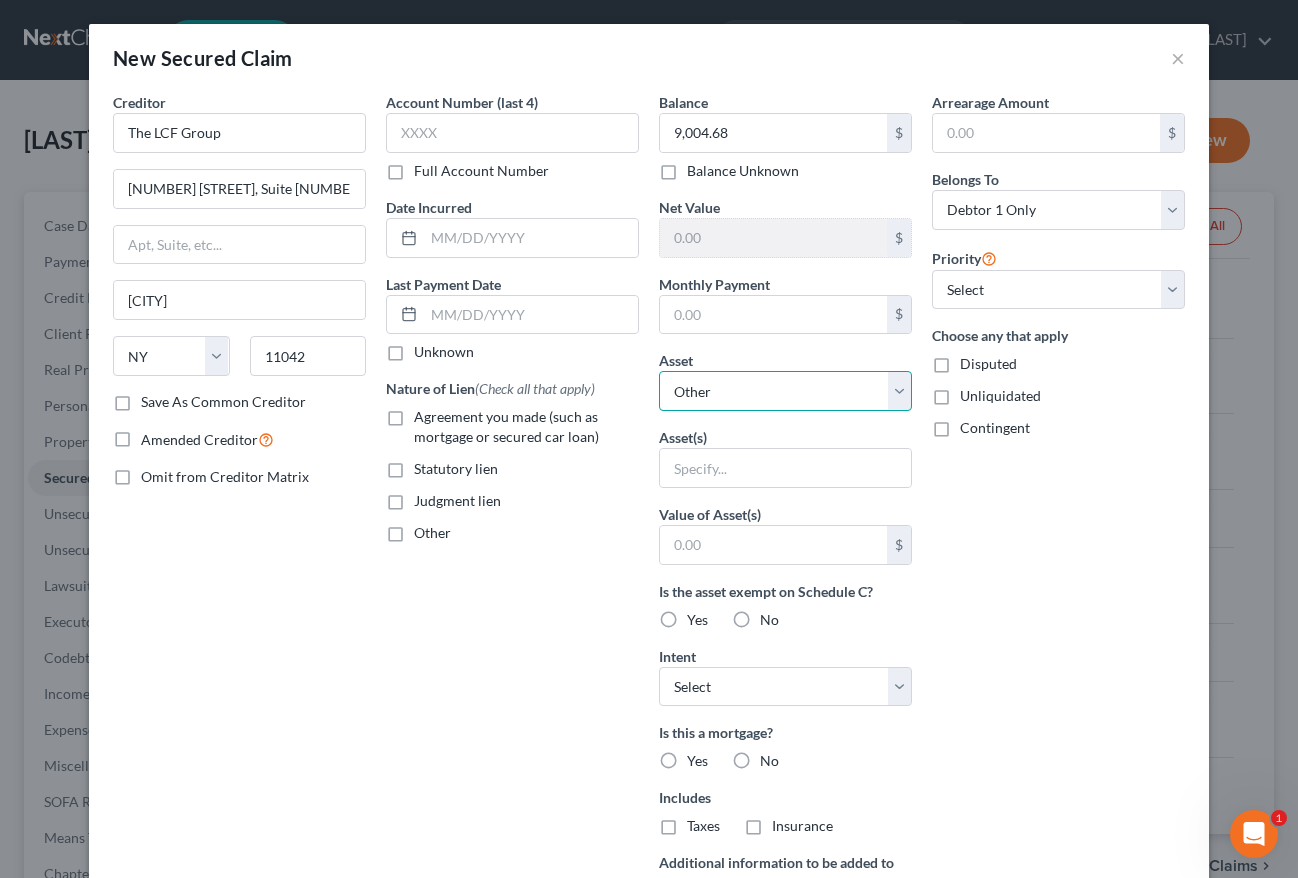 select on "3" 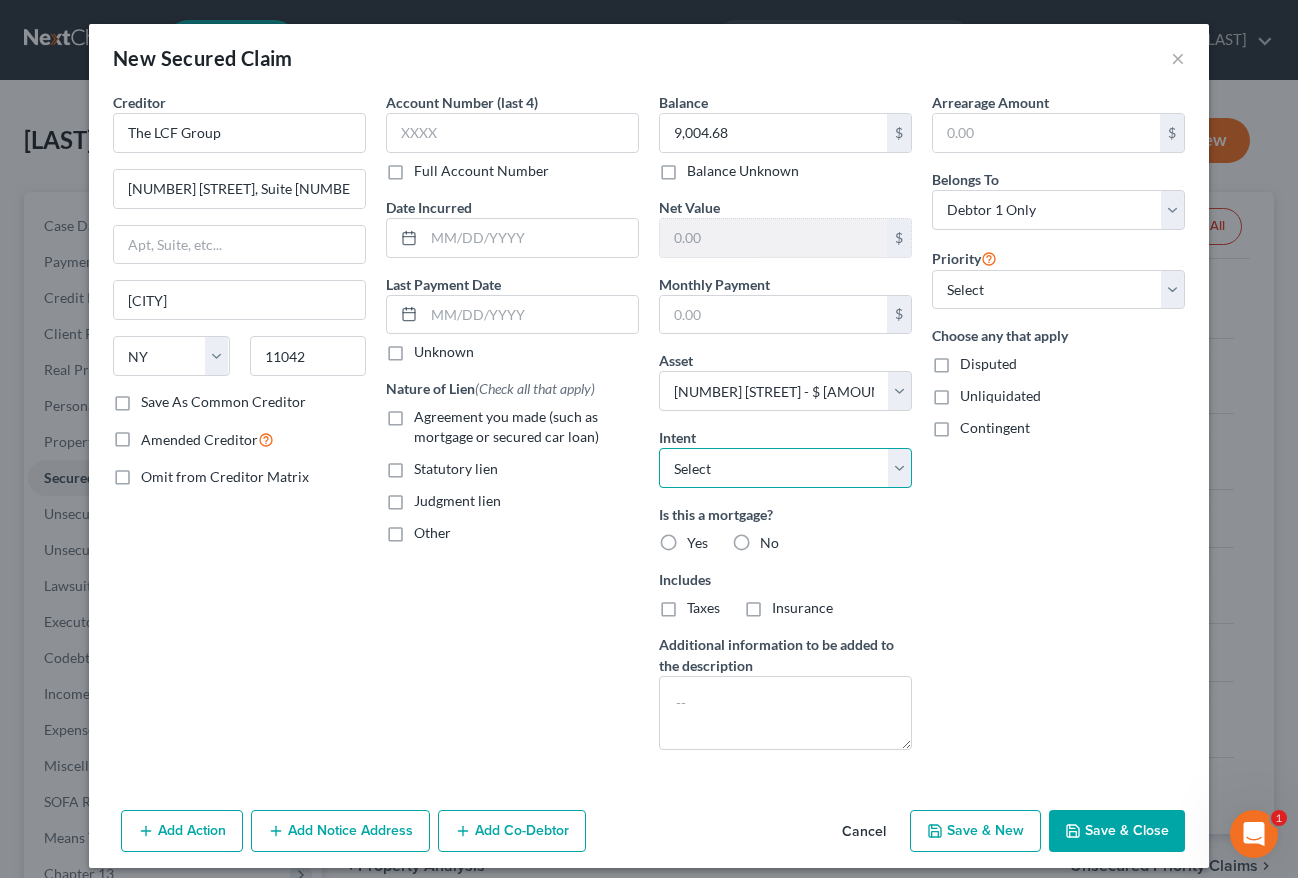 click on "Select Surrender Redeem Reaffirm Avoid Other" at bounding box center (785, 468) 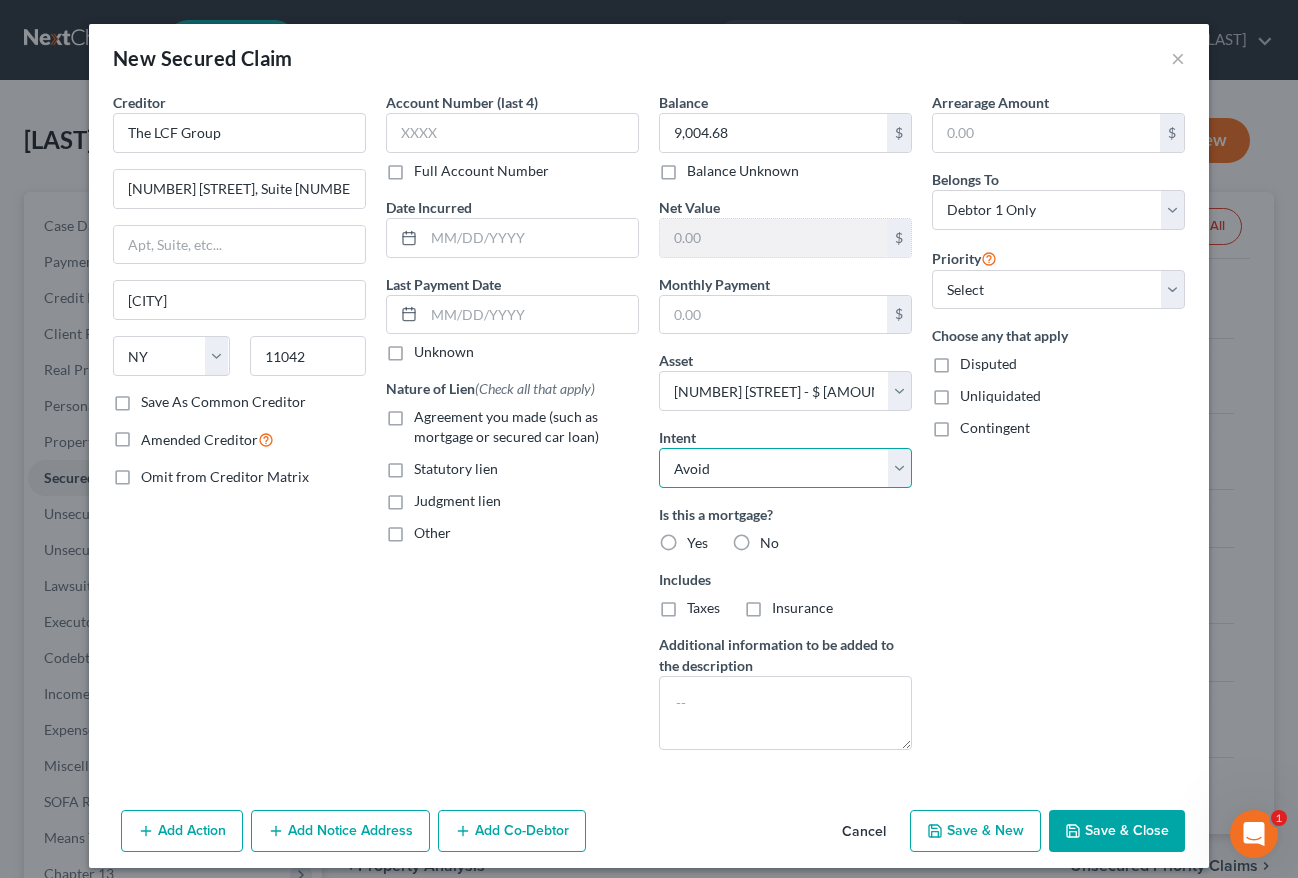 scroll, scrollTop: 1, scrollLeft: 0, axis: vertical 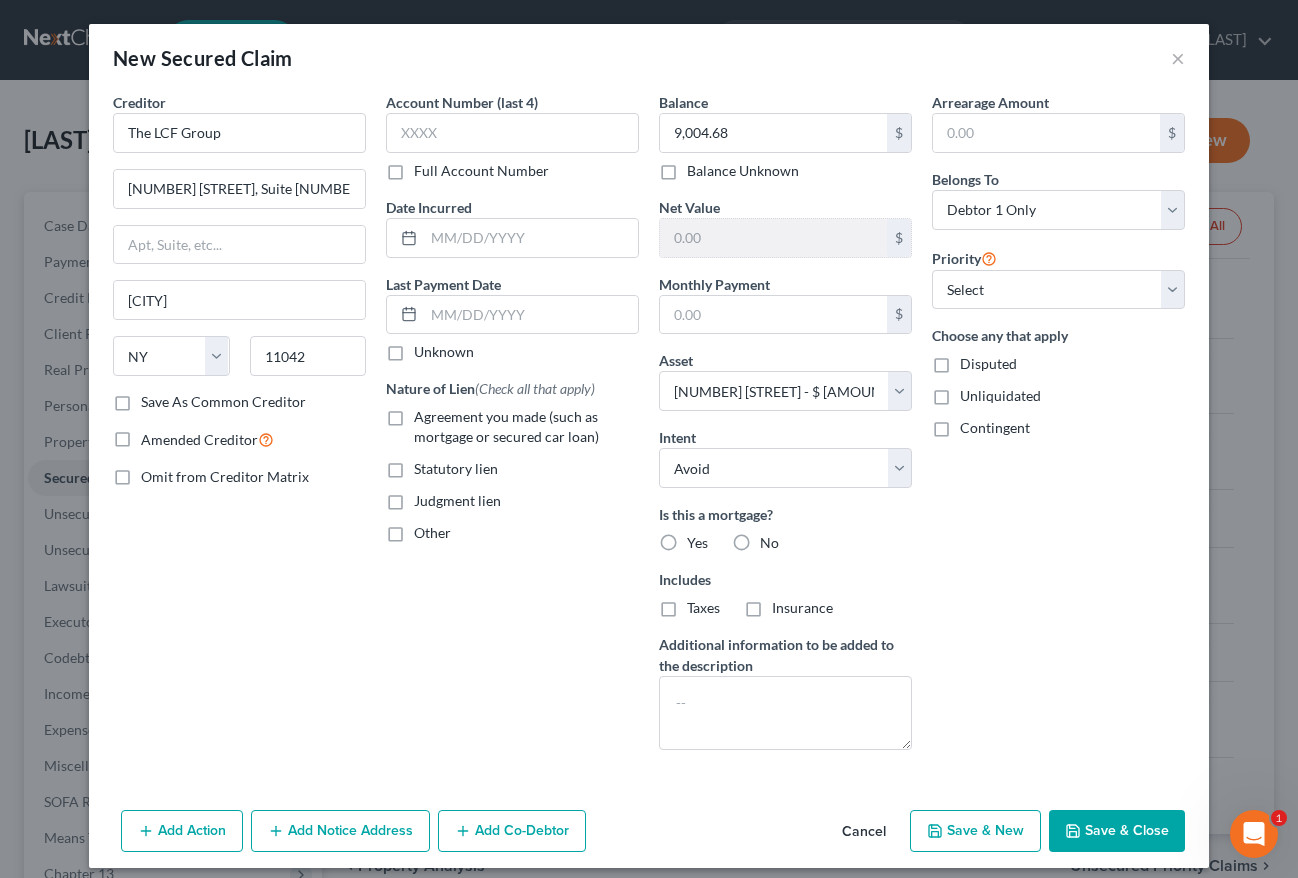 click on "Other" at bounding box center [432, 533] 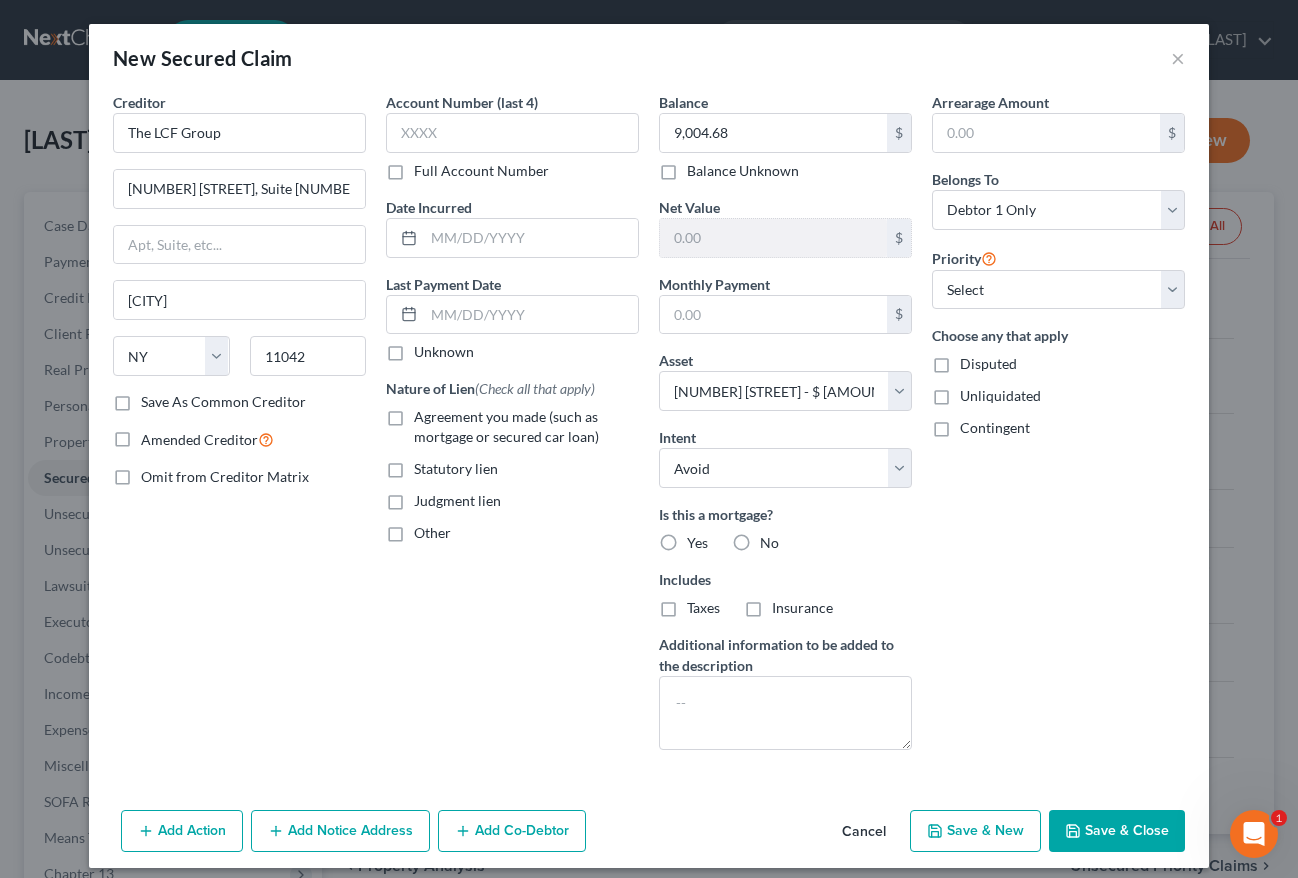 click on "Other" at bounding box center [428, 529] 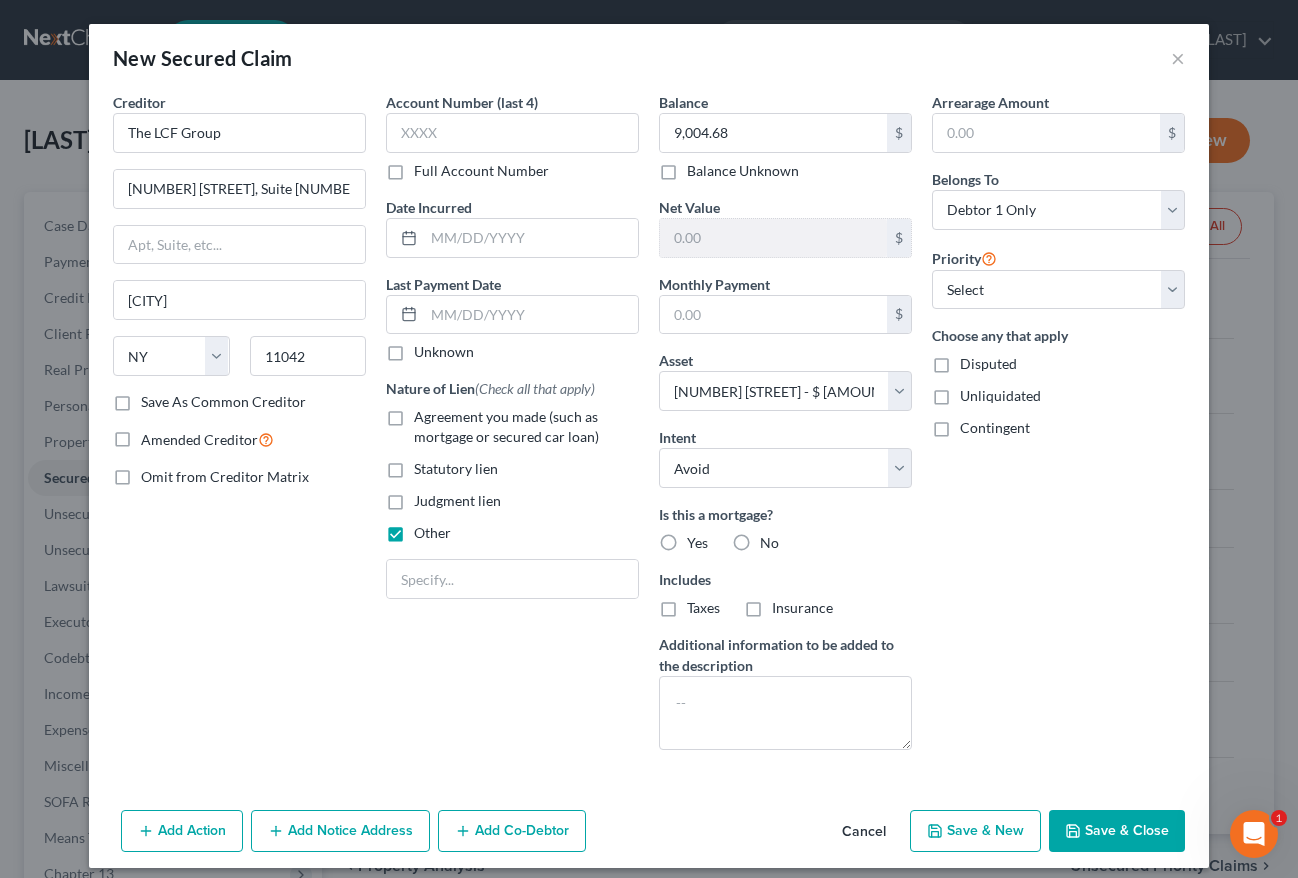 click on "Other" at bounding box center [432, 533] 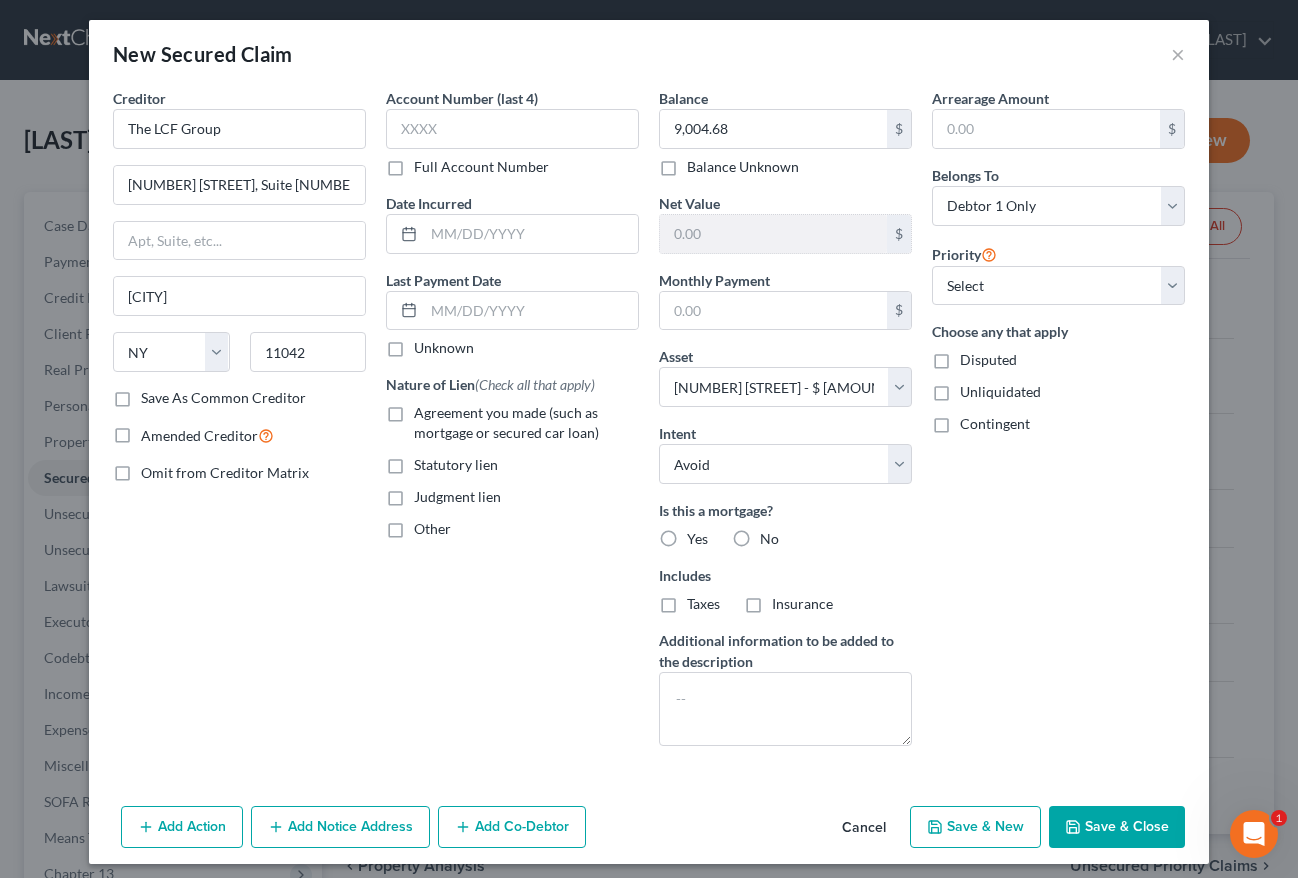scroll, scrollTop: 6, scrollLeft: 0, axis: vertical 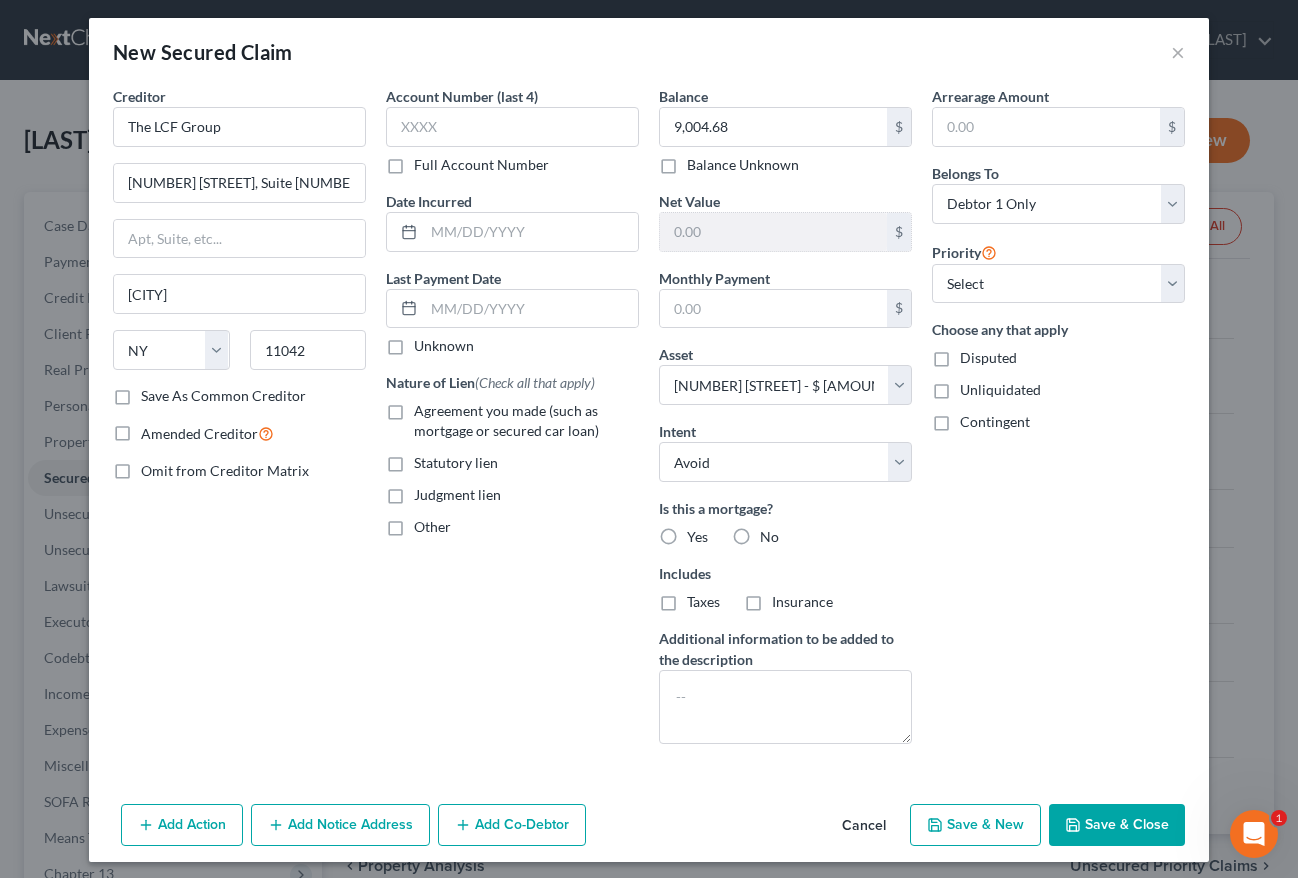 click on "Other" at bounding box center [432, 527] 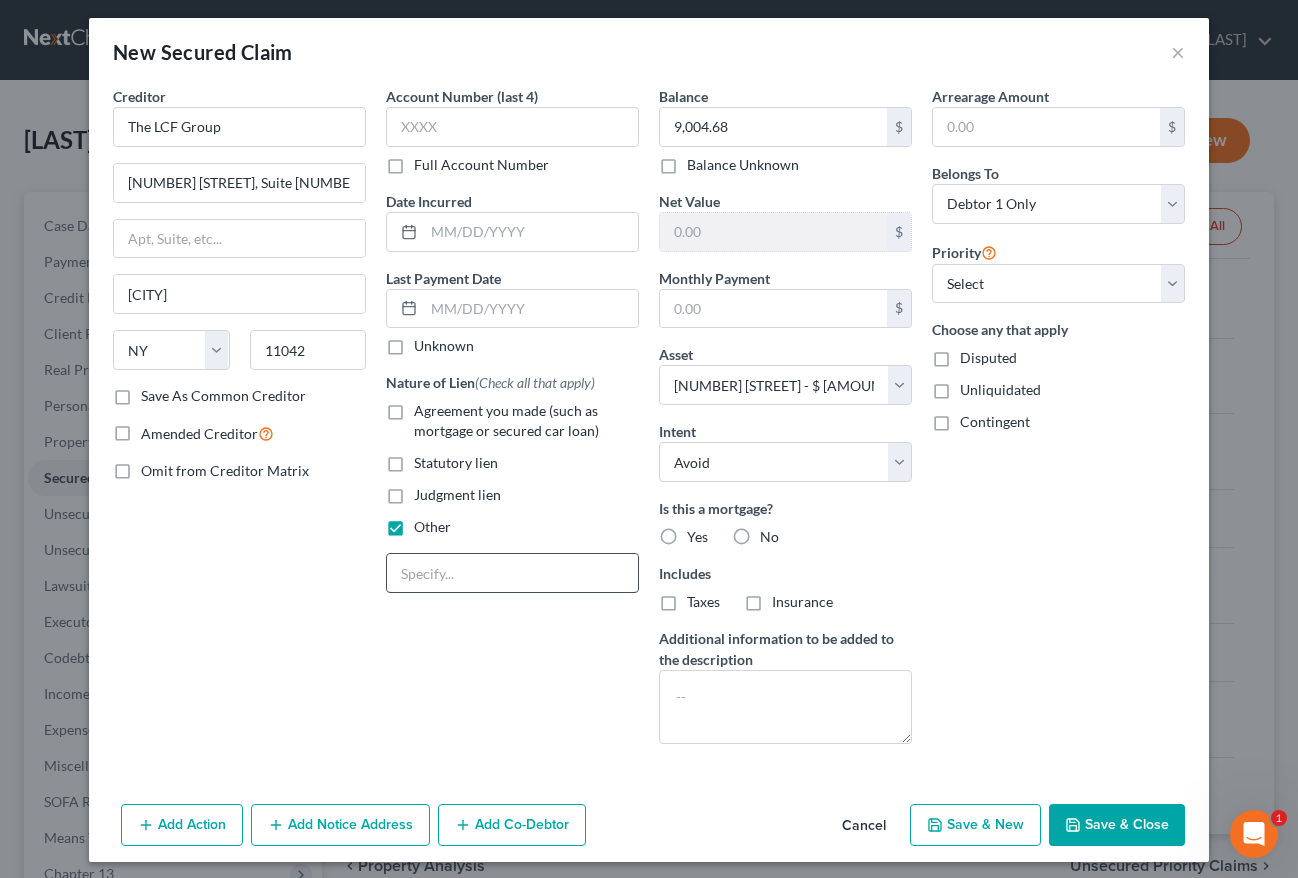 click at bounding box center [512, 573] 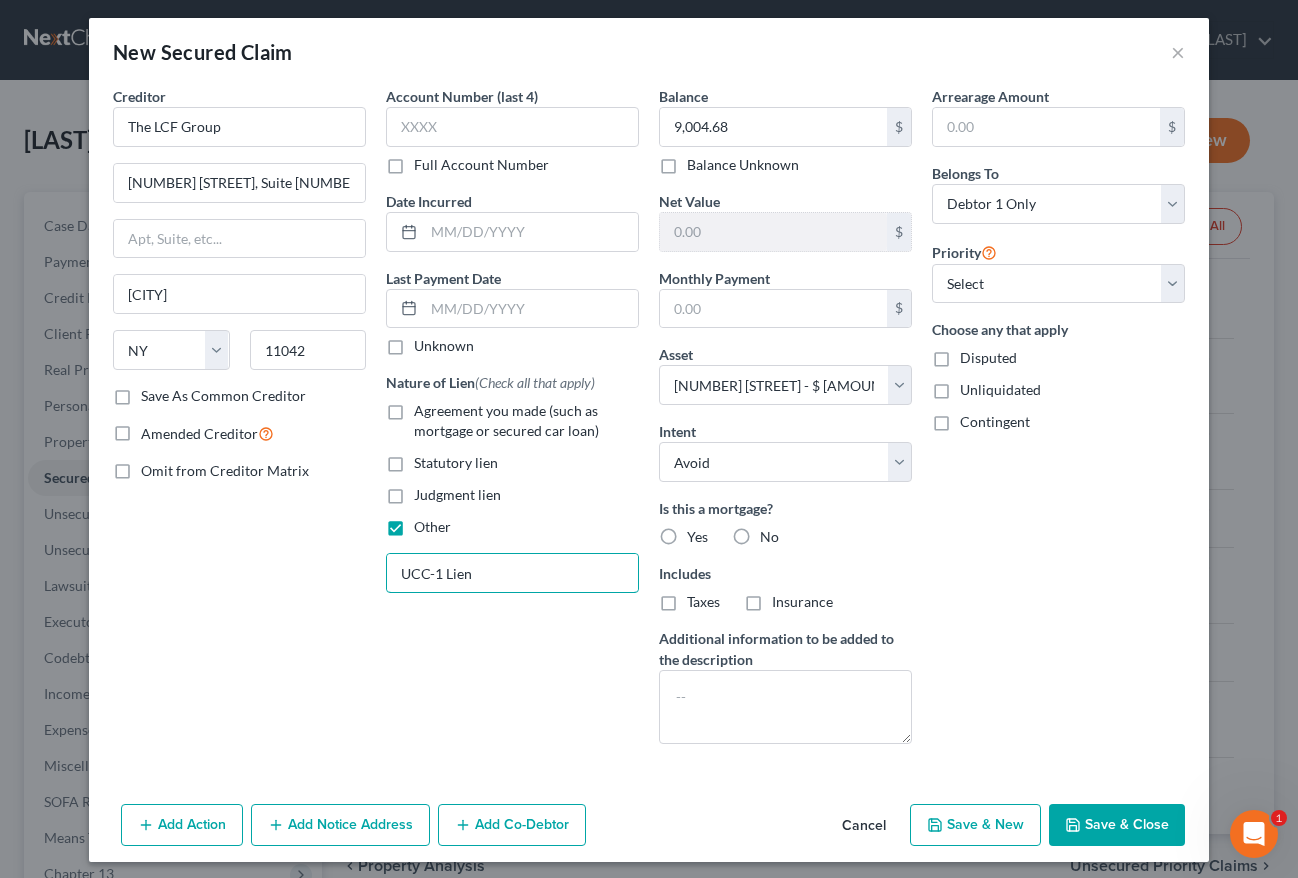 scroll, scrollTop: 5, scrollLeft: 0, axis: vertical 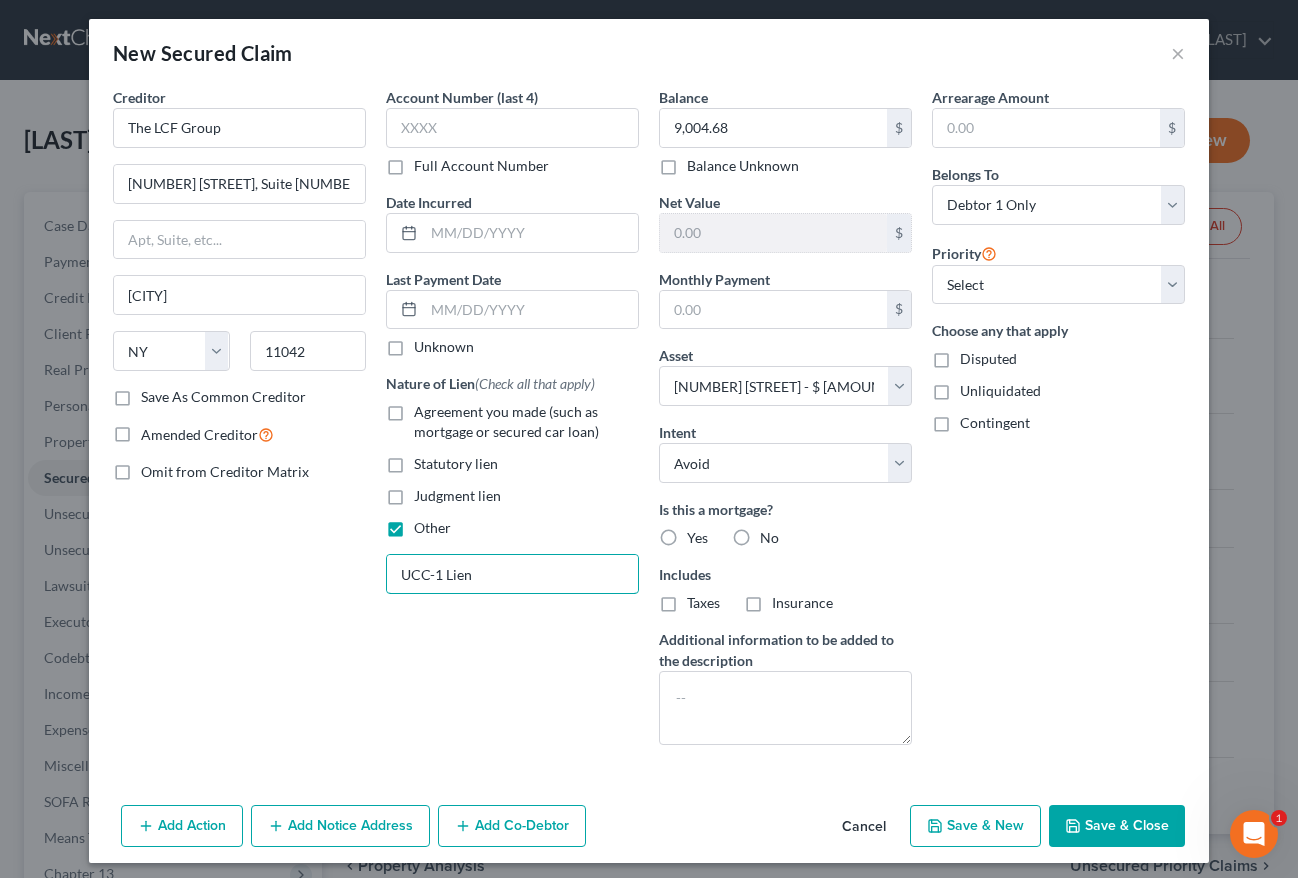 type on "UCC-1 Lien" 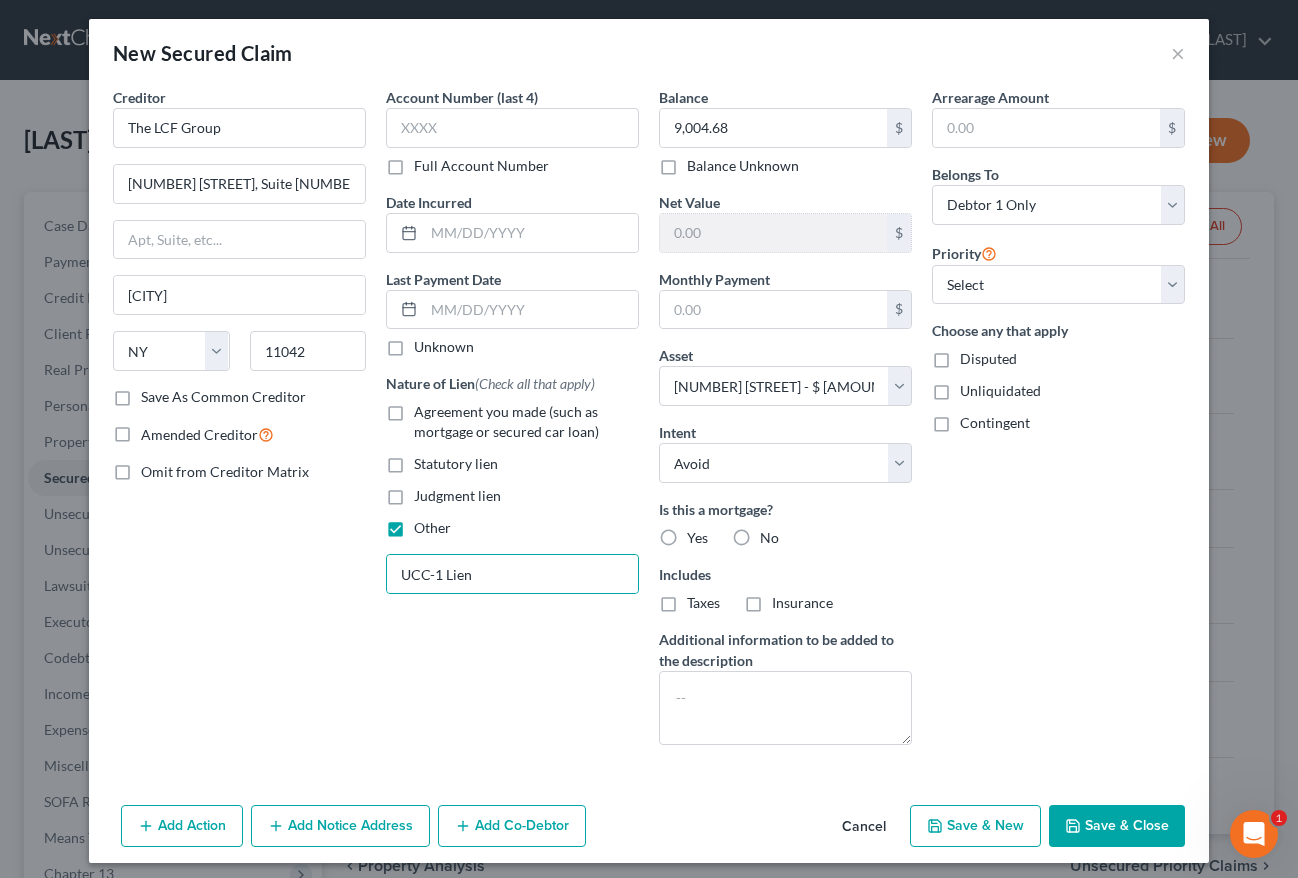click on "Save & Close" at bounding box center (1117, 826) 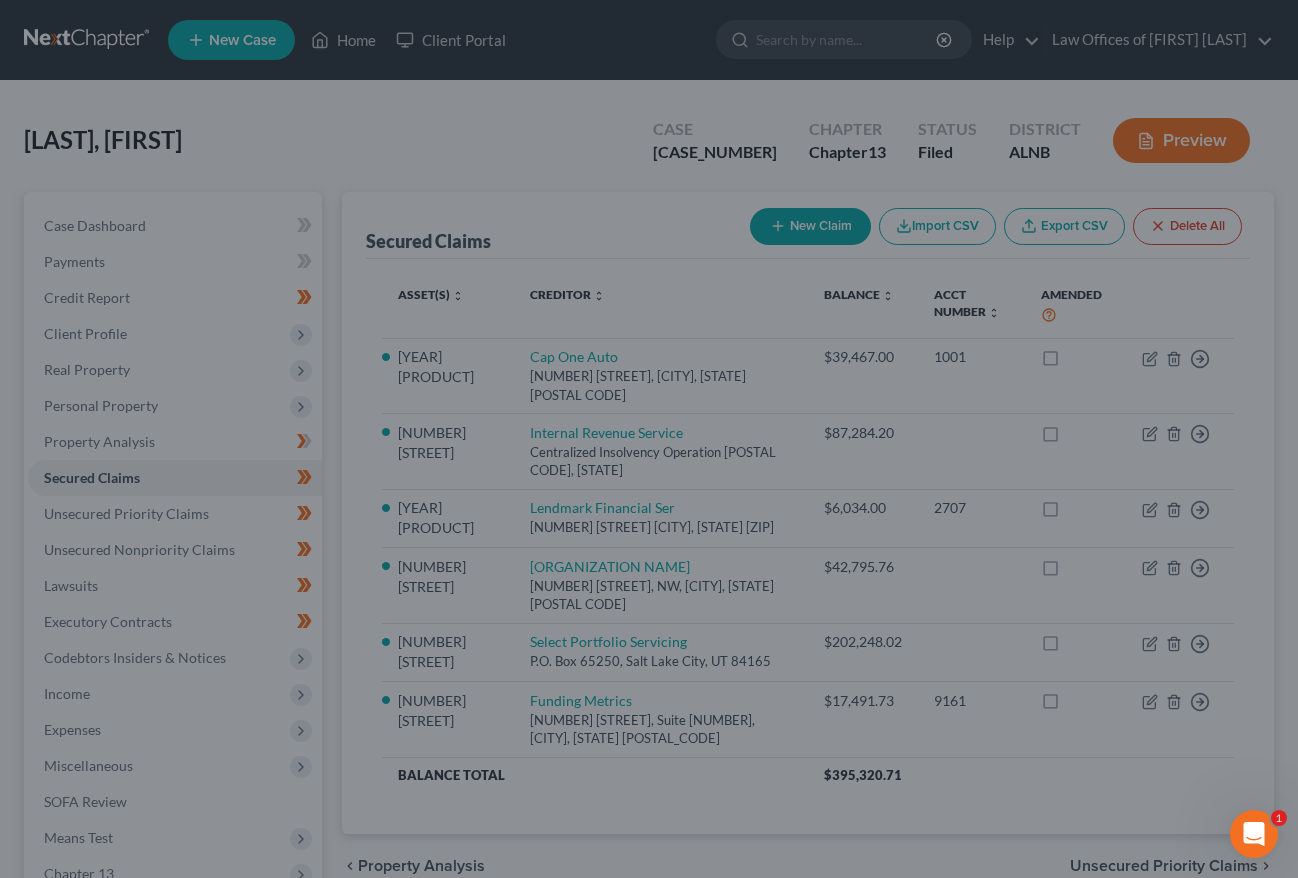 type on "121,147.30" 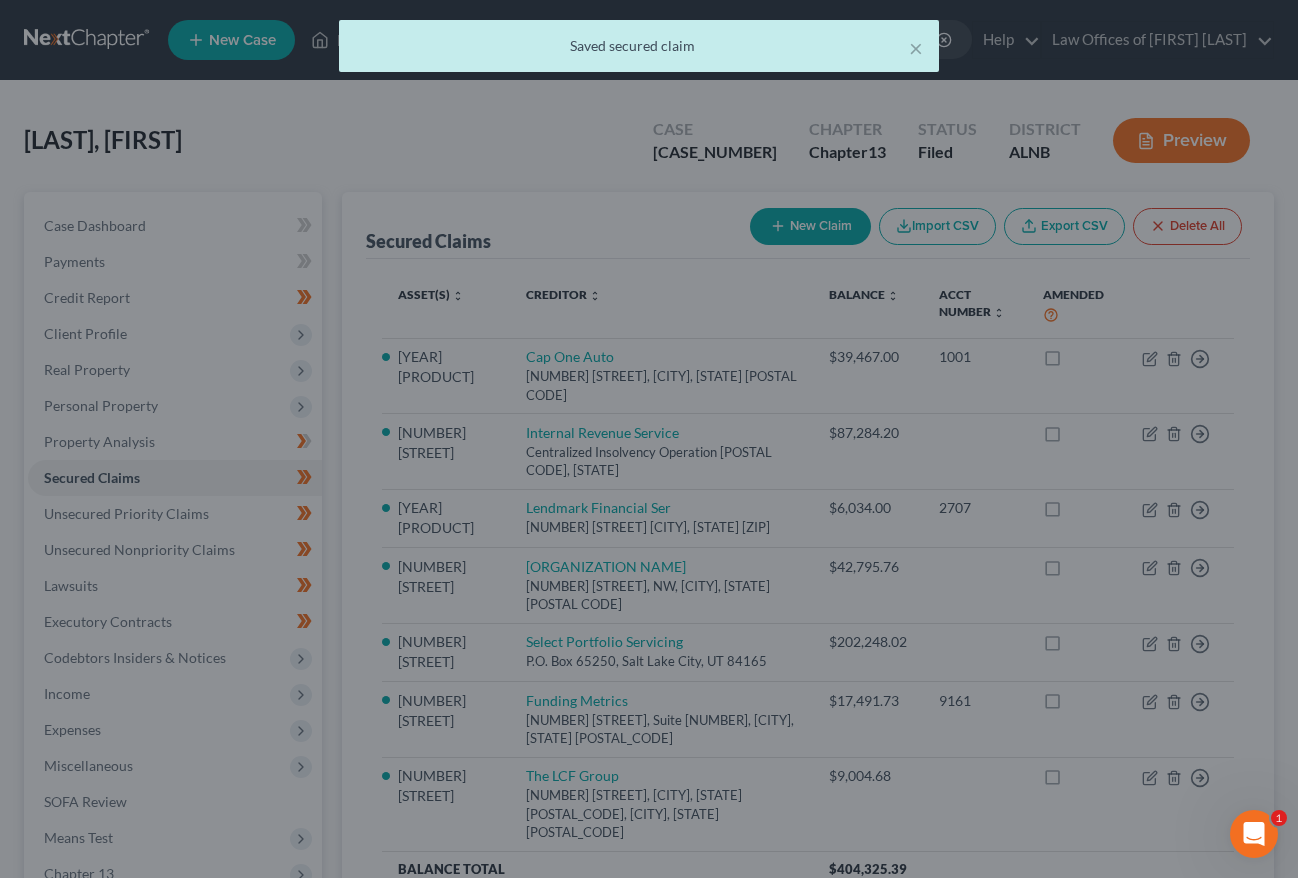 scroll, scrollTop: 7, scrollLeft: 0, axis: vertical 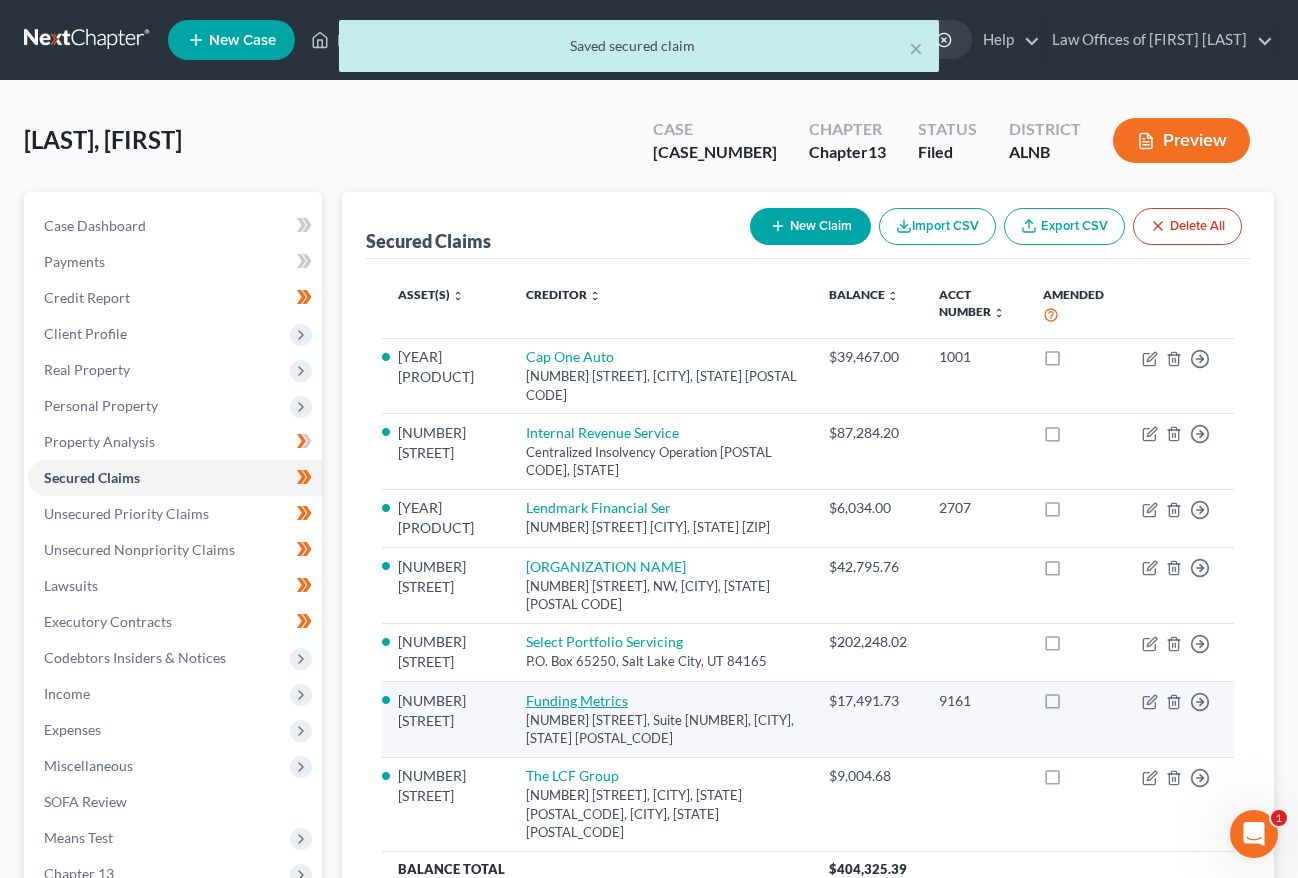 click on "Funding Metrics" at bounding box center [577, 700] 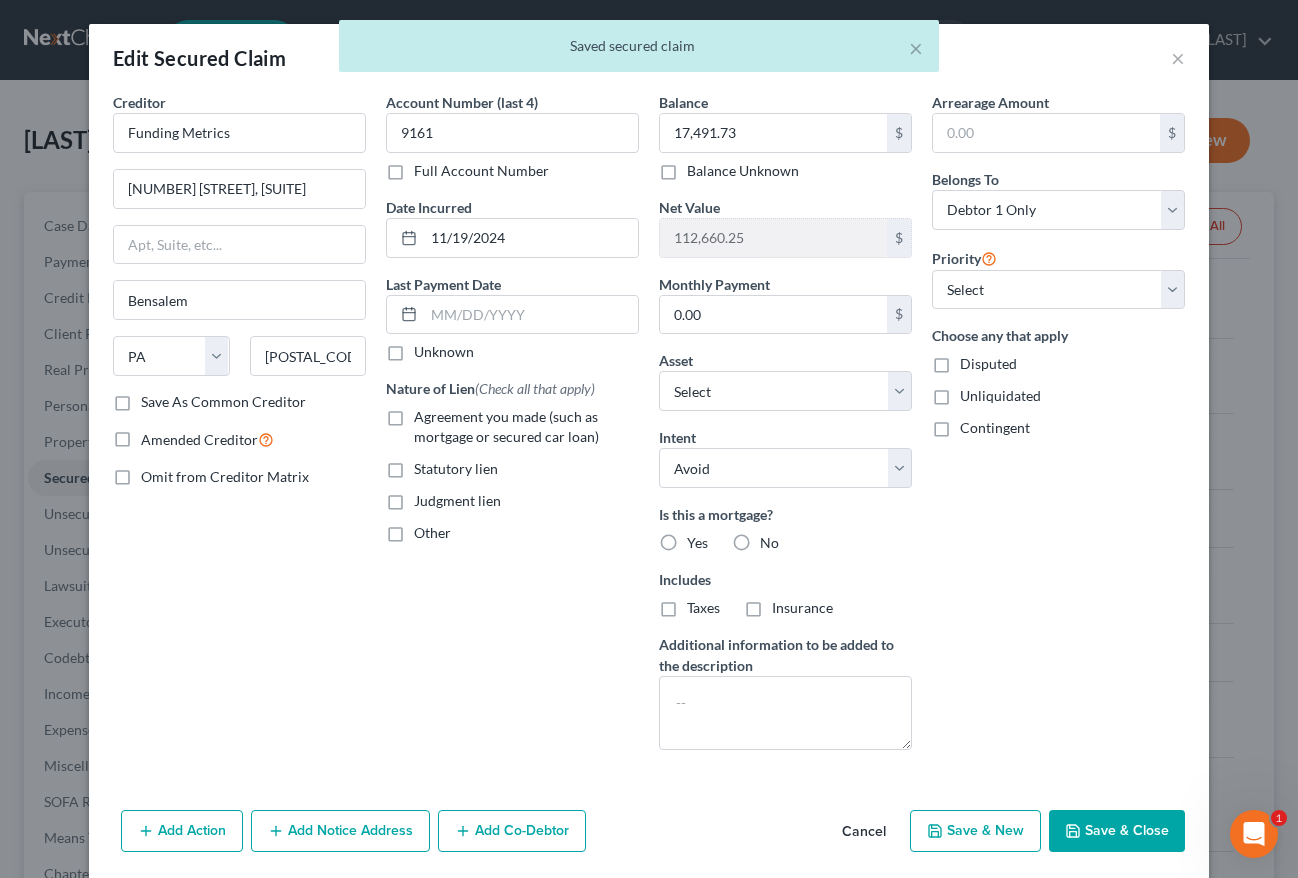 click on "Other" at bounding box center (432, 532) 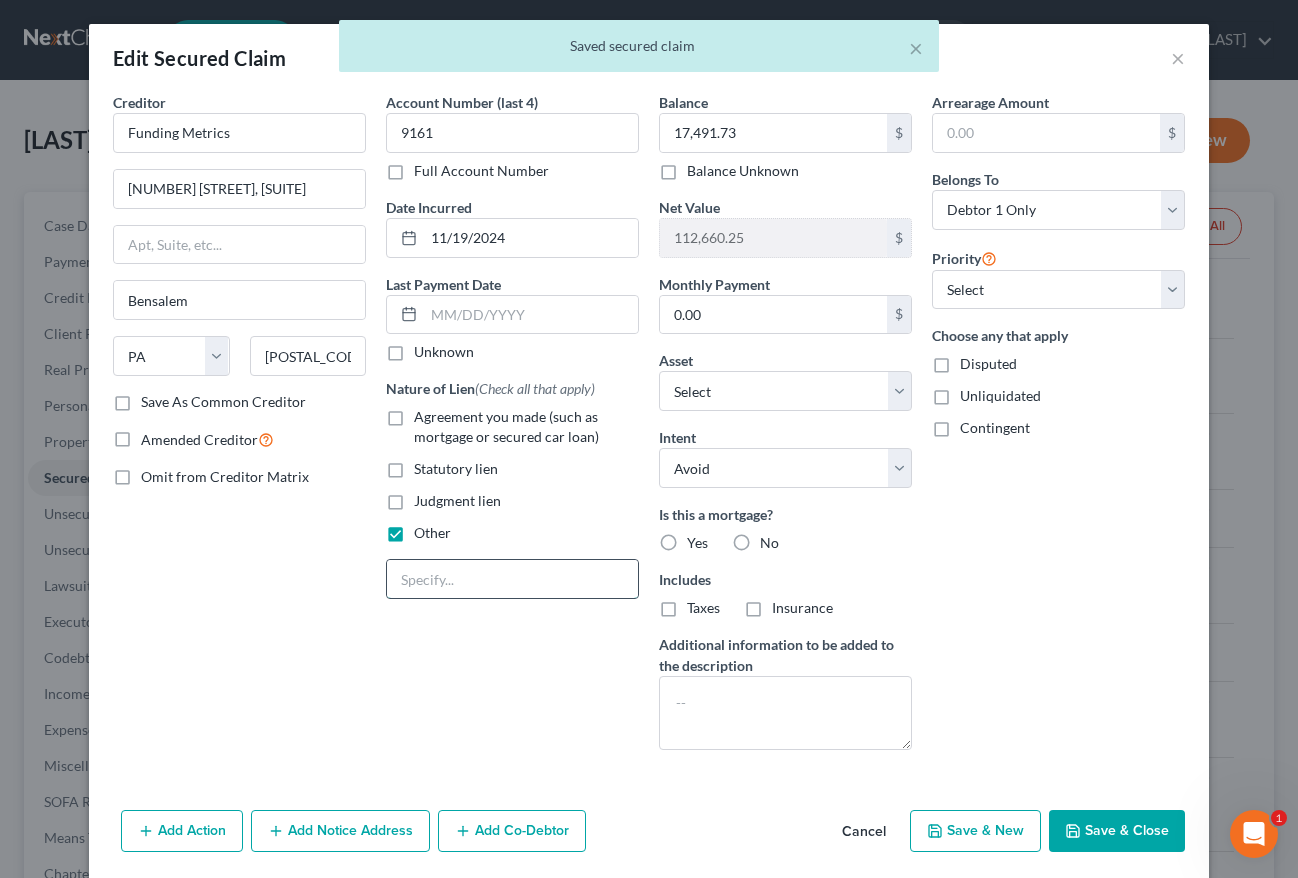 click at bounding box center [512, 579] 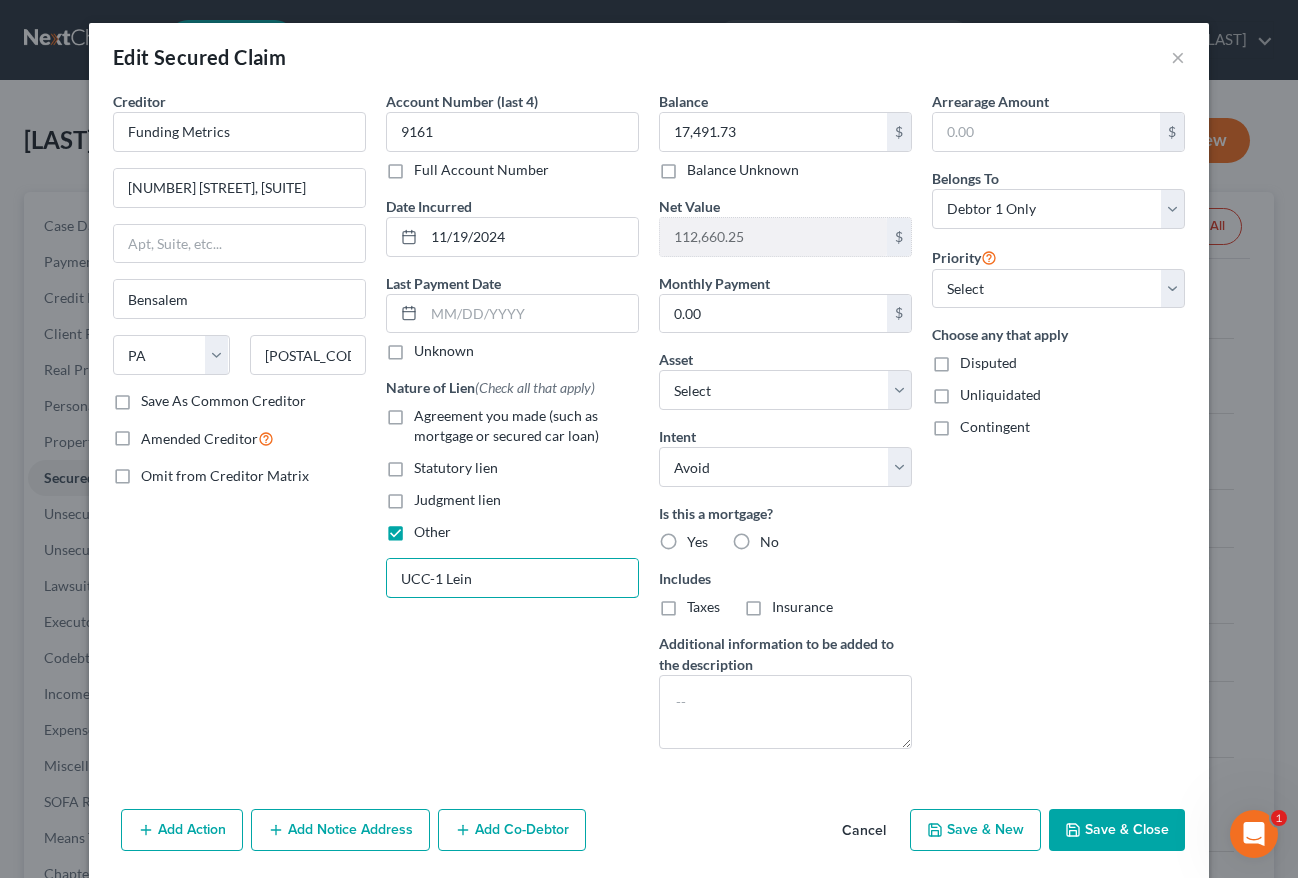 type on "UCC-1 Lein" 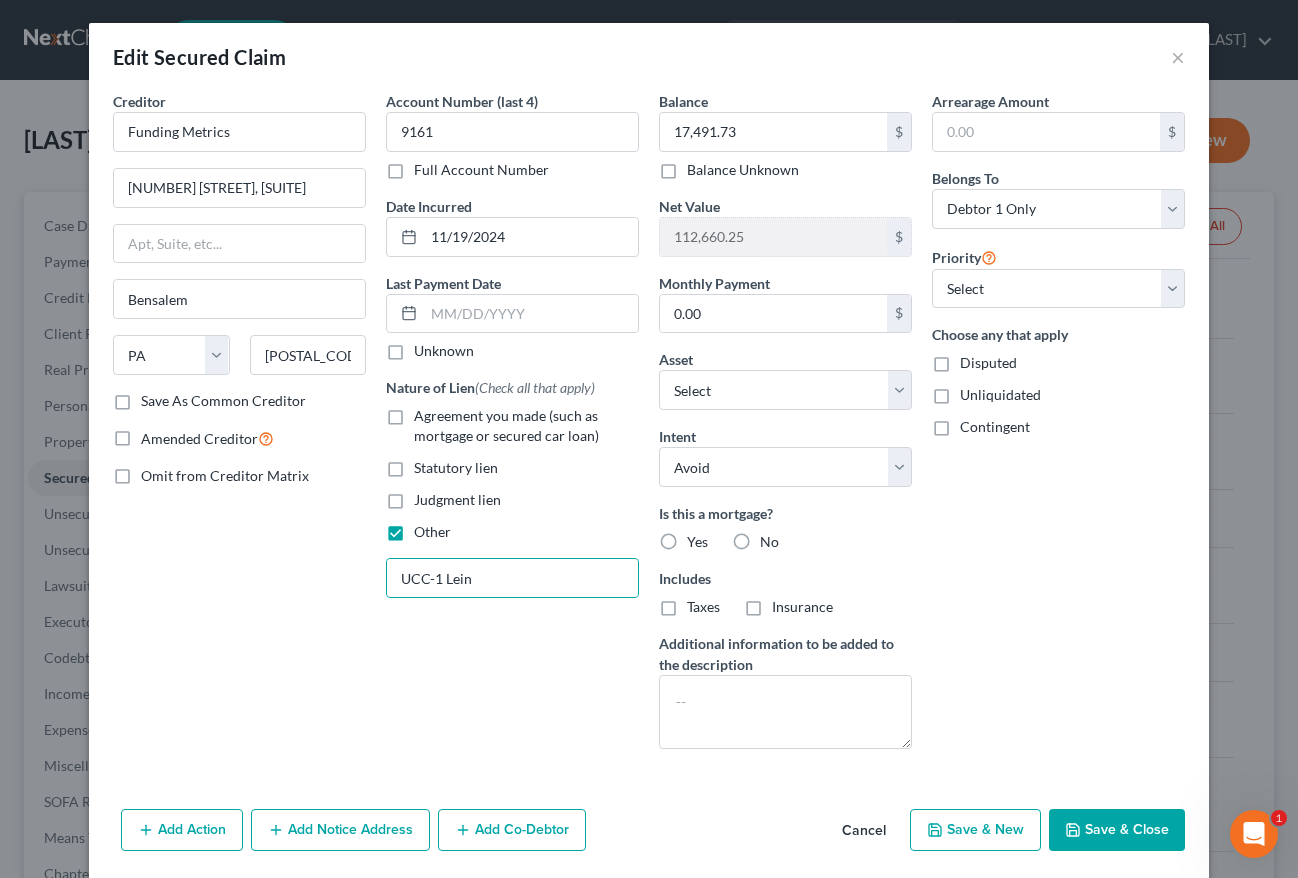 click on "Save & Close" at bounding box center (1117, 830) 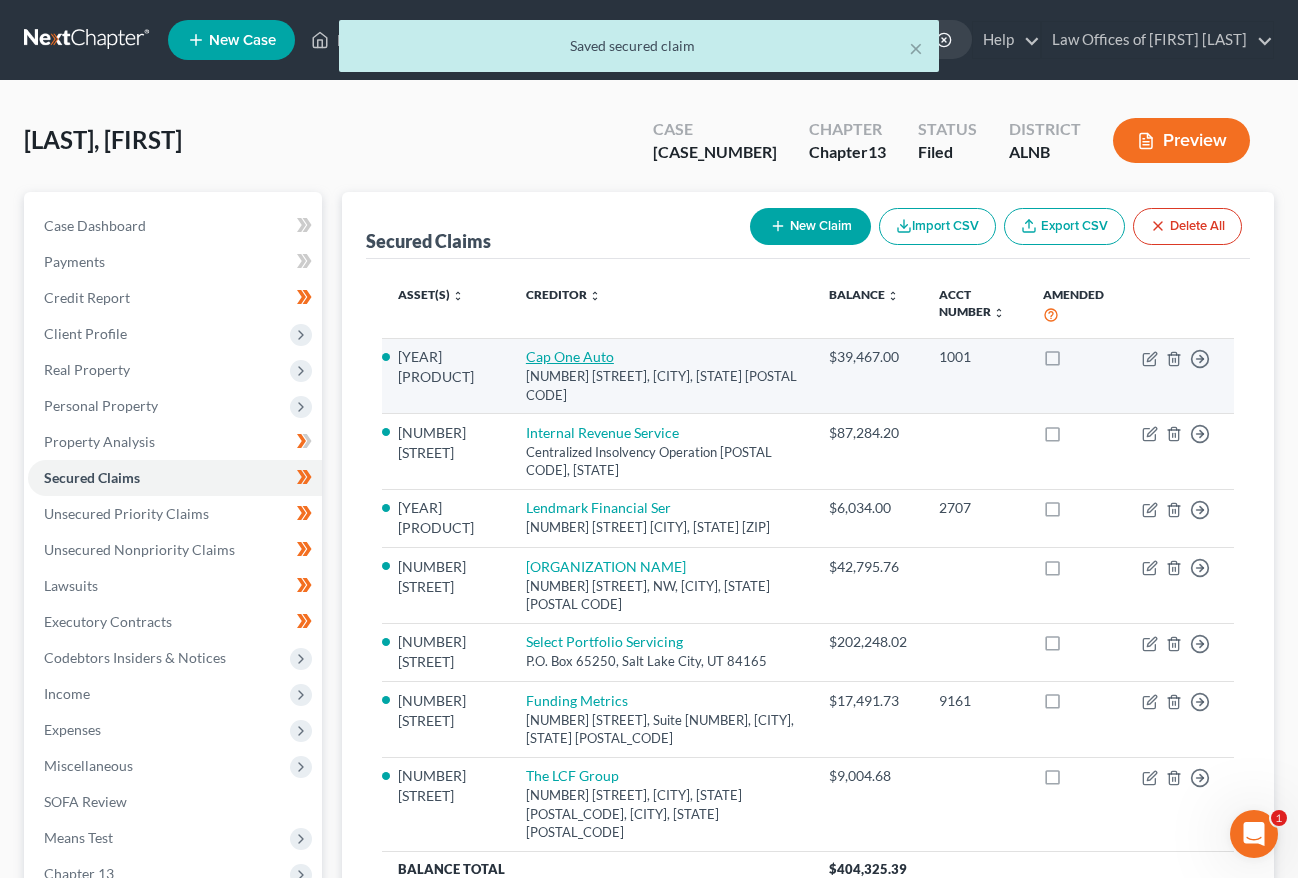 click on "Cap One Auto" at bounding box center [570, 356] 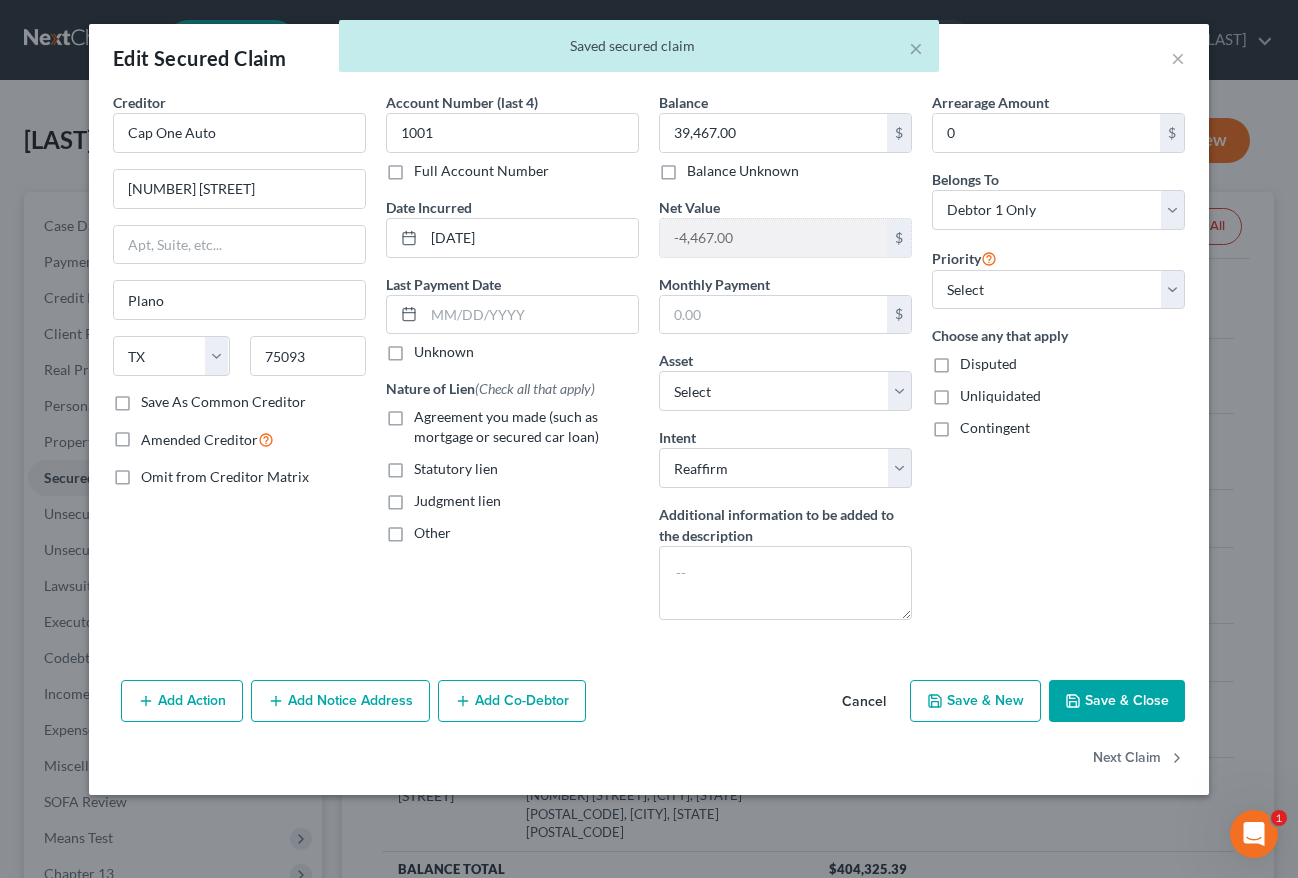 click on "Agreement you made (such as mortgage or secured car loan)" at bounding box center (512, 427) 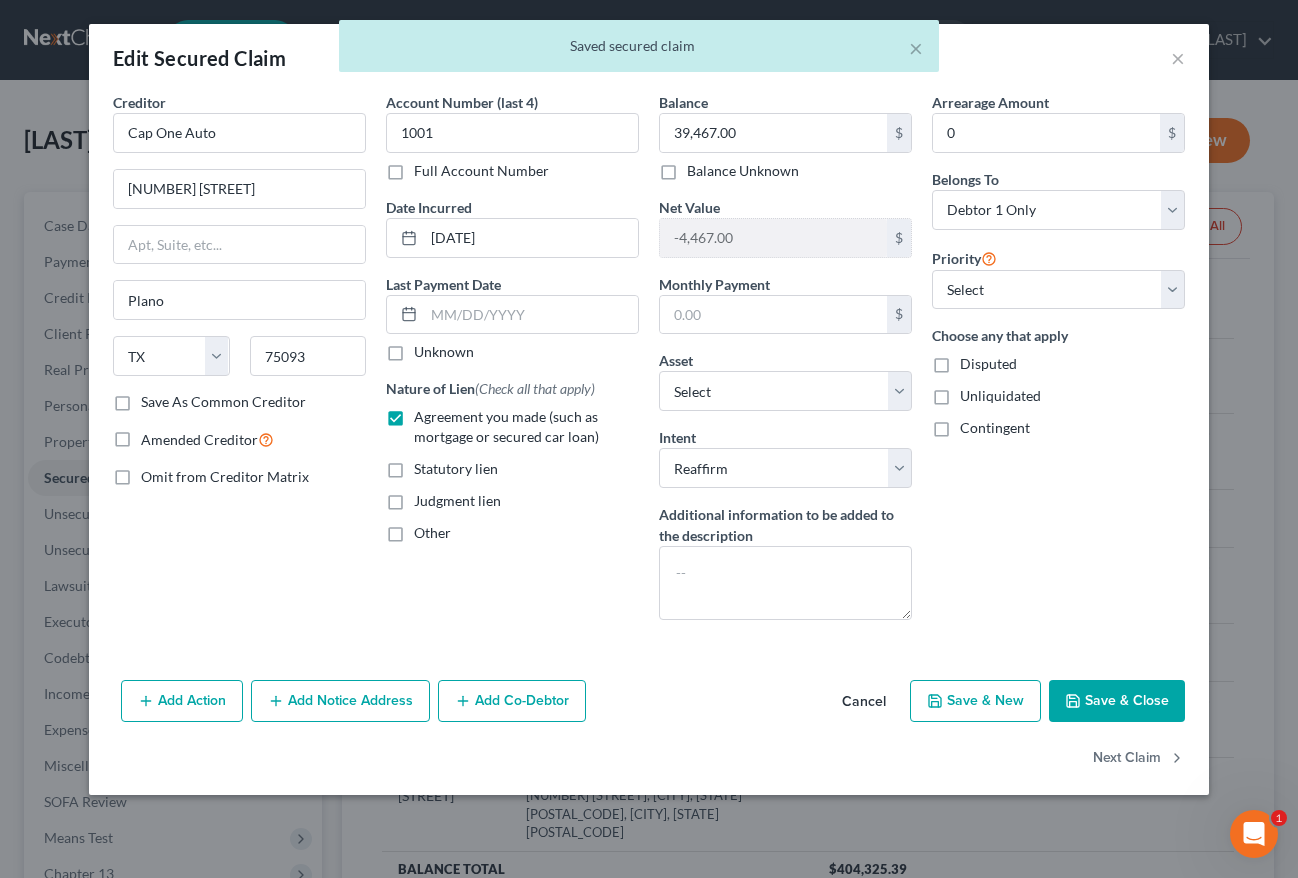 click on "Save & Close" at bounding box center [1117, 701] 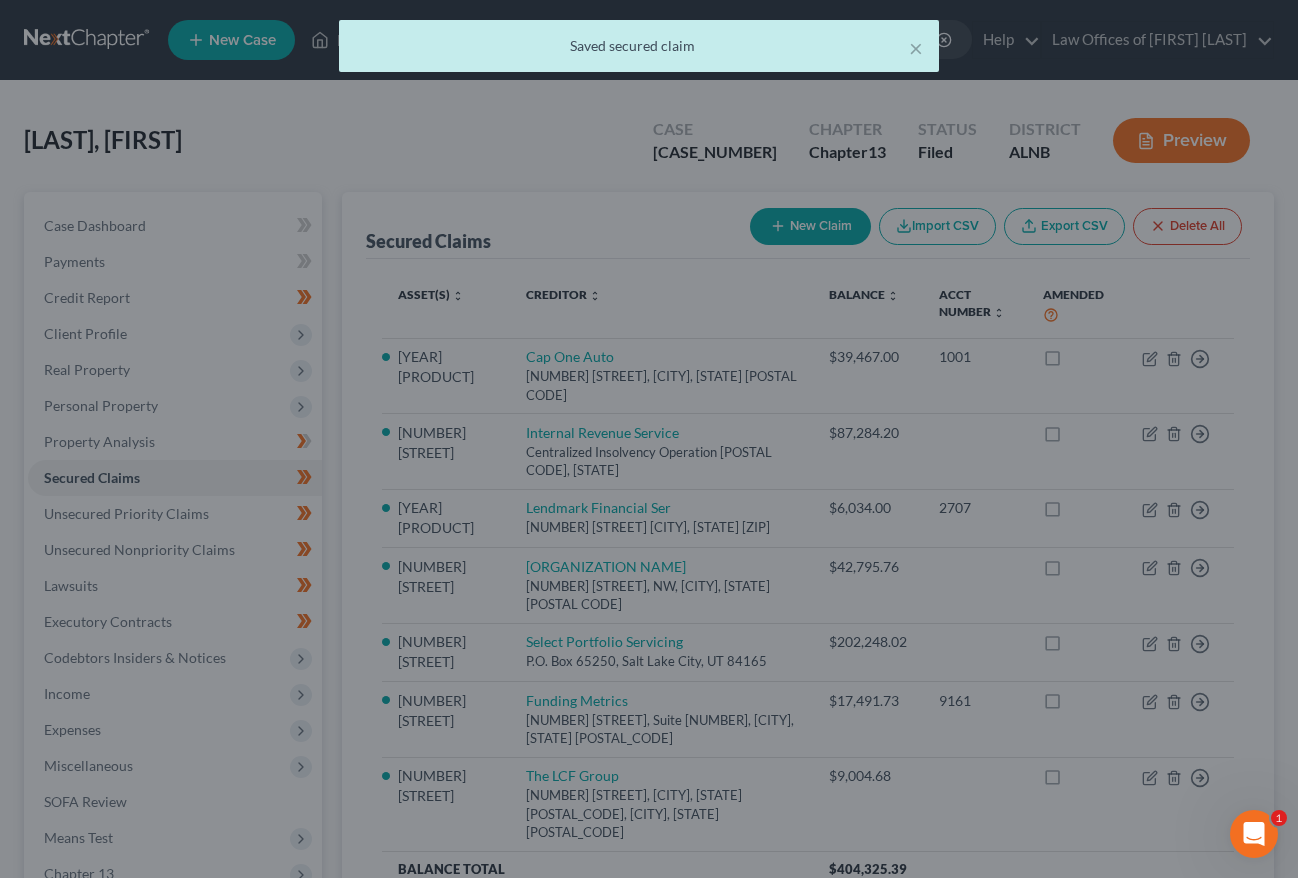 select on "14" 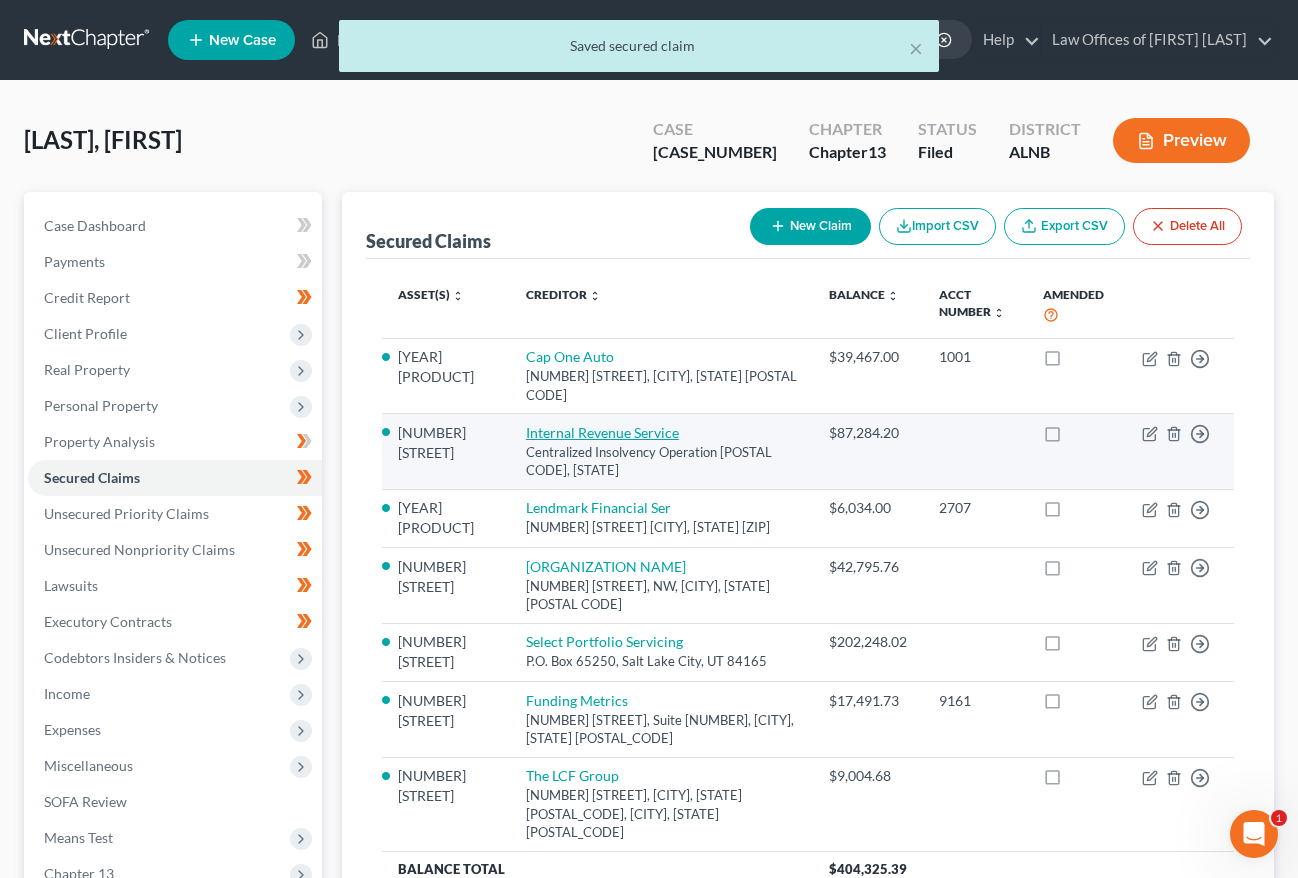 click on "Internal Revenue Service" at bounding box center [602, 432] 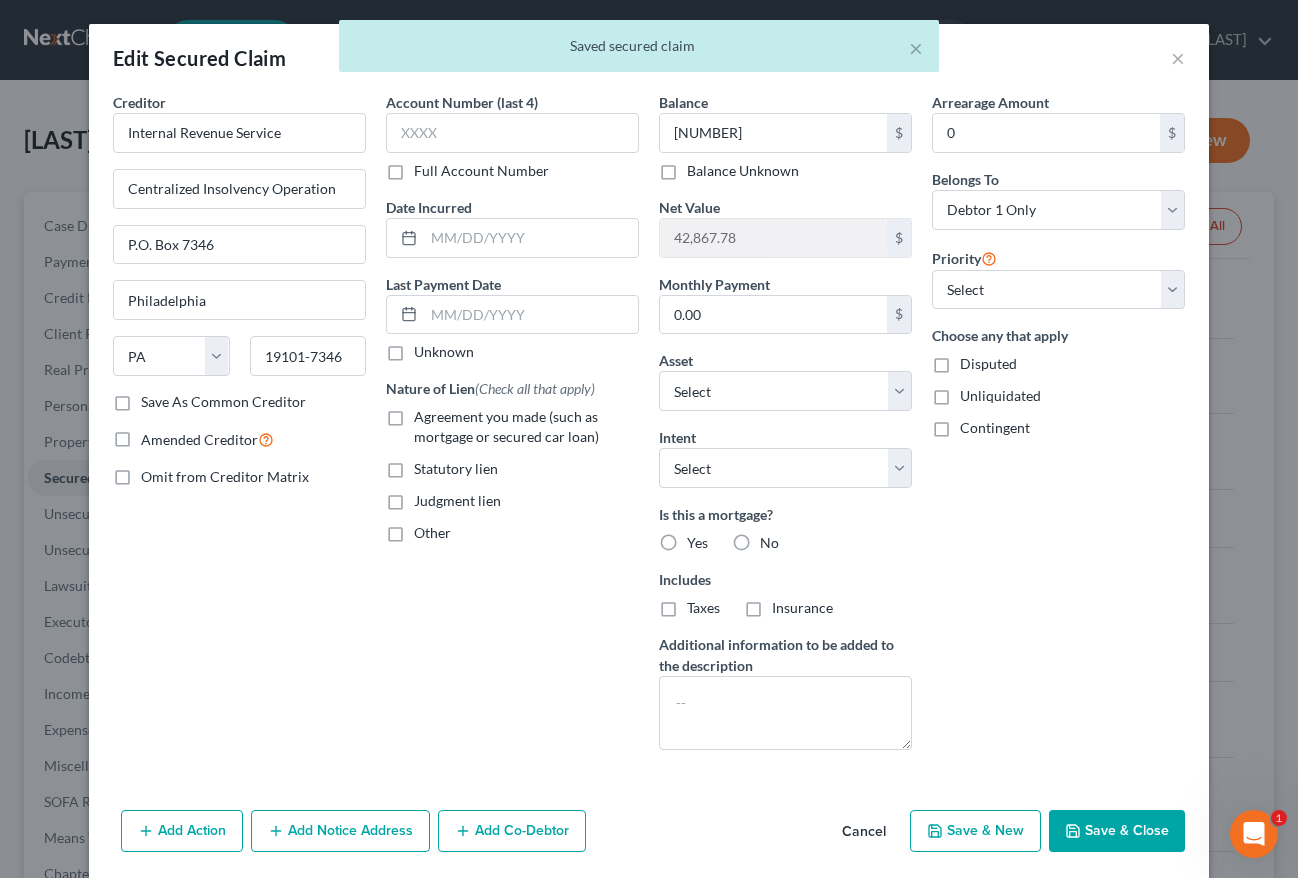 click on "Statutory lien" at bounding box center (456, 469) 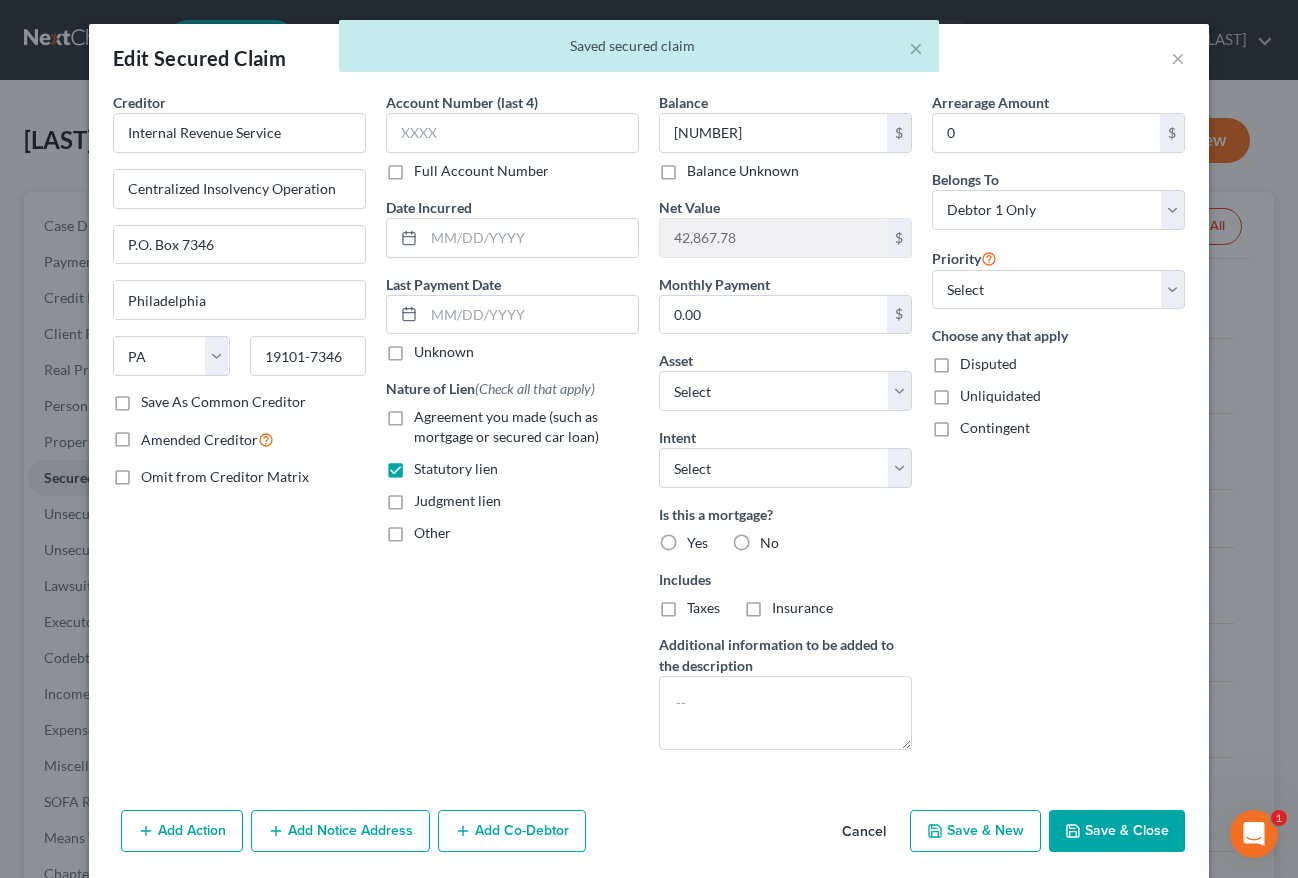 drag, startPoint x: 1101, startPoint y: 820, endPoint x: 1080, endPoint y: 814, distance: 21.84033 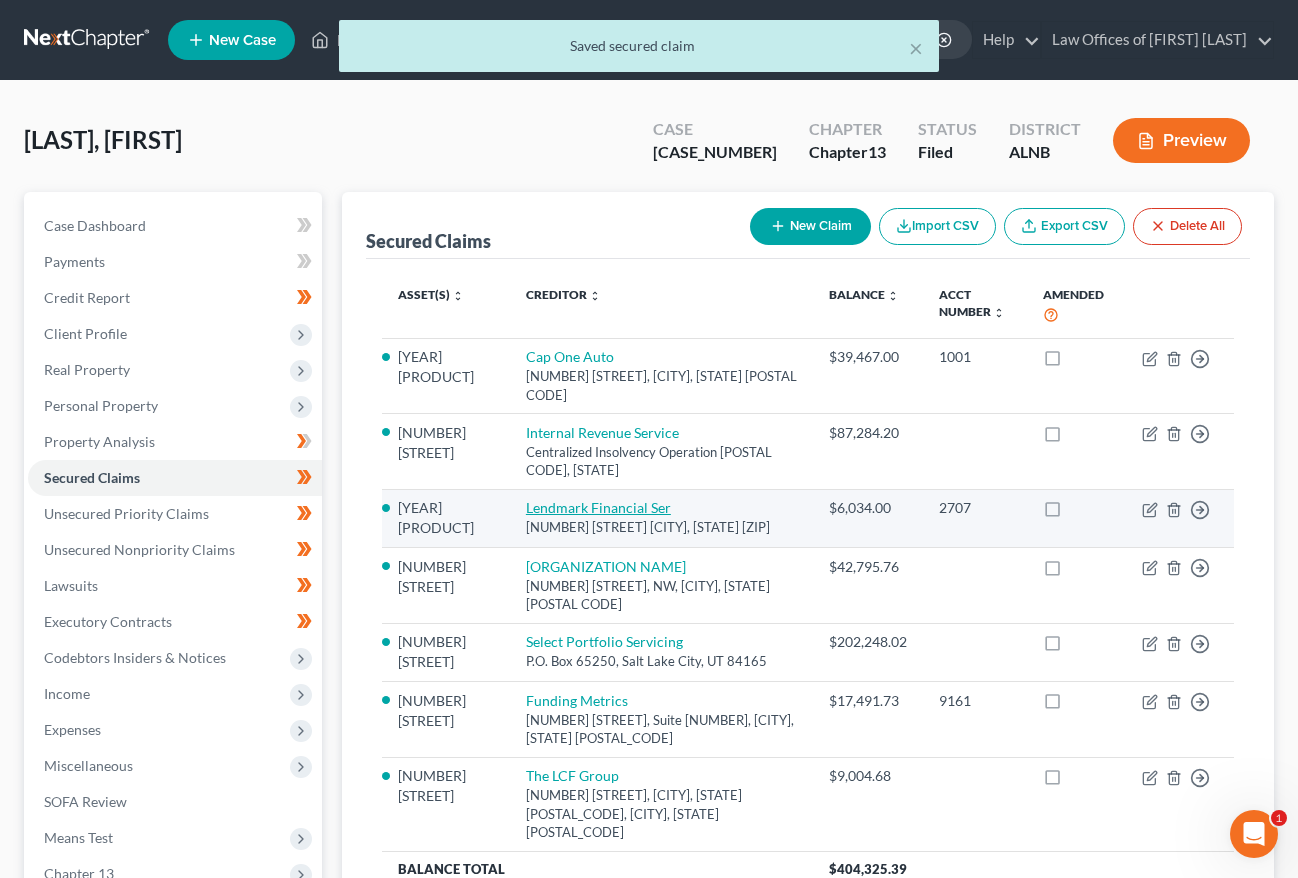 click on "Lendmark Financial Ser" at bounding box center [598, 507] 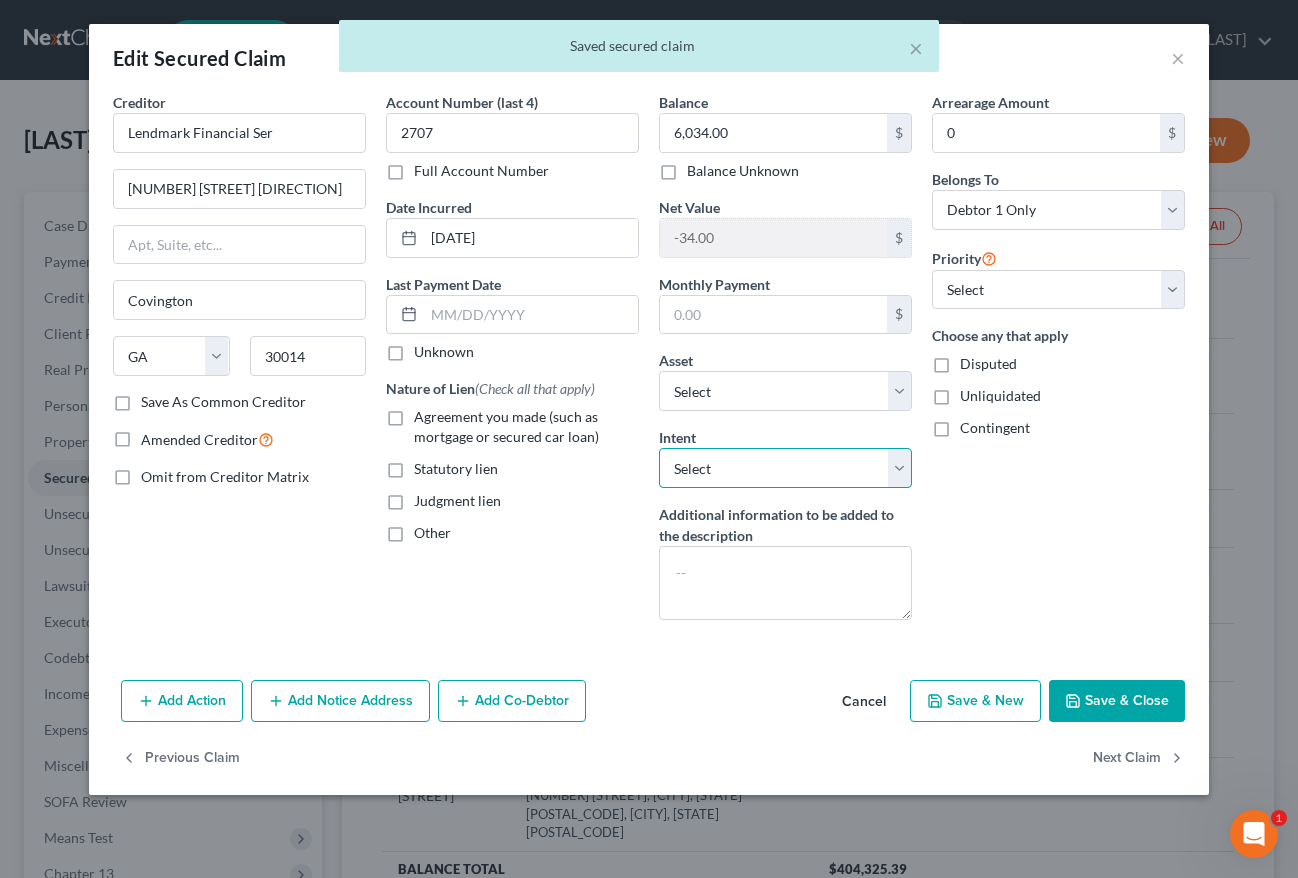 click on "Select Surrender Redeem Reaffirm Avoid Other" at bounding box center (785, 468) 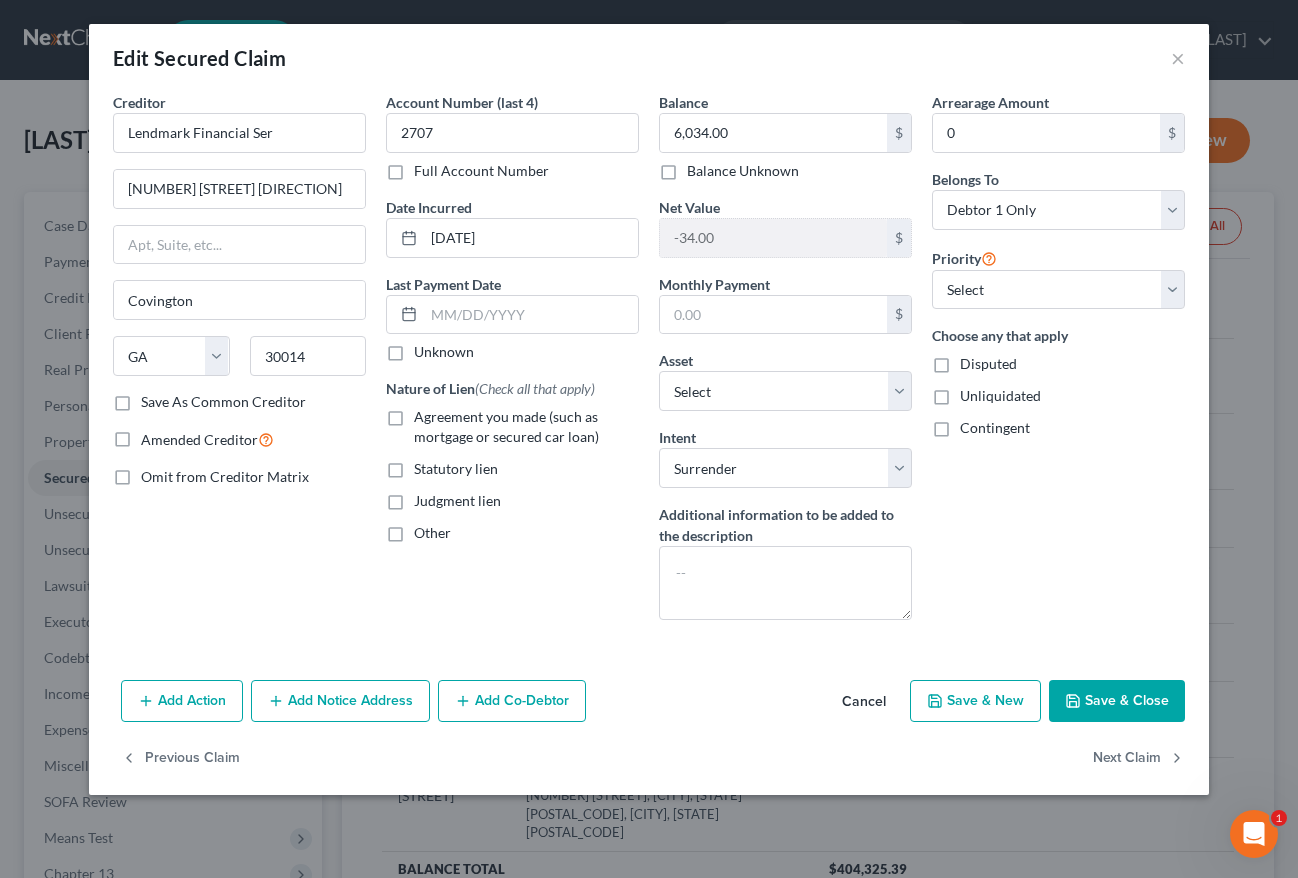 click on "Agreement you made (such as mortgage or secured car loan)" at bounding box center [526, 427] 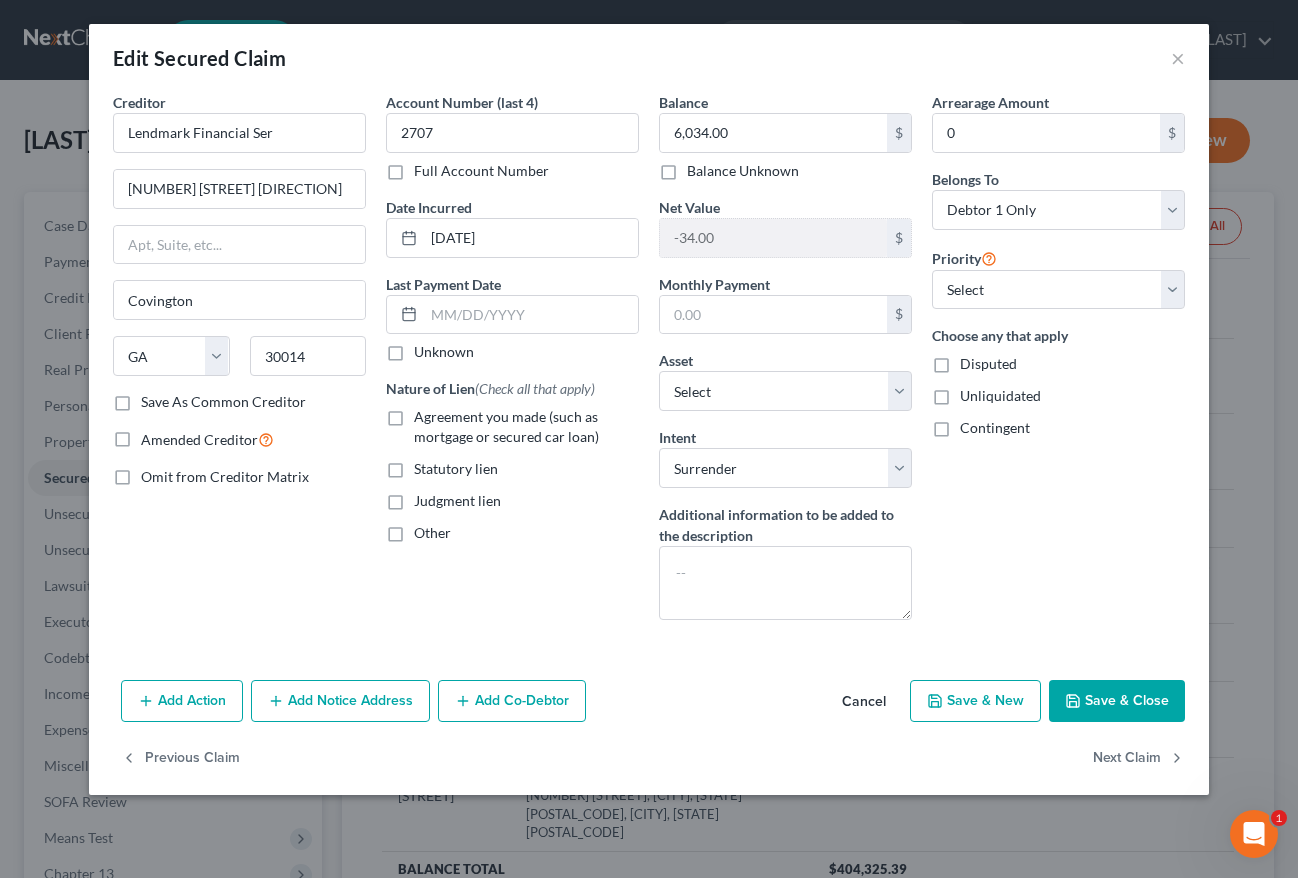 click on "Agreement you made (such as mortgage or secured car loan)" at bounding box center (428, 413) 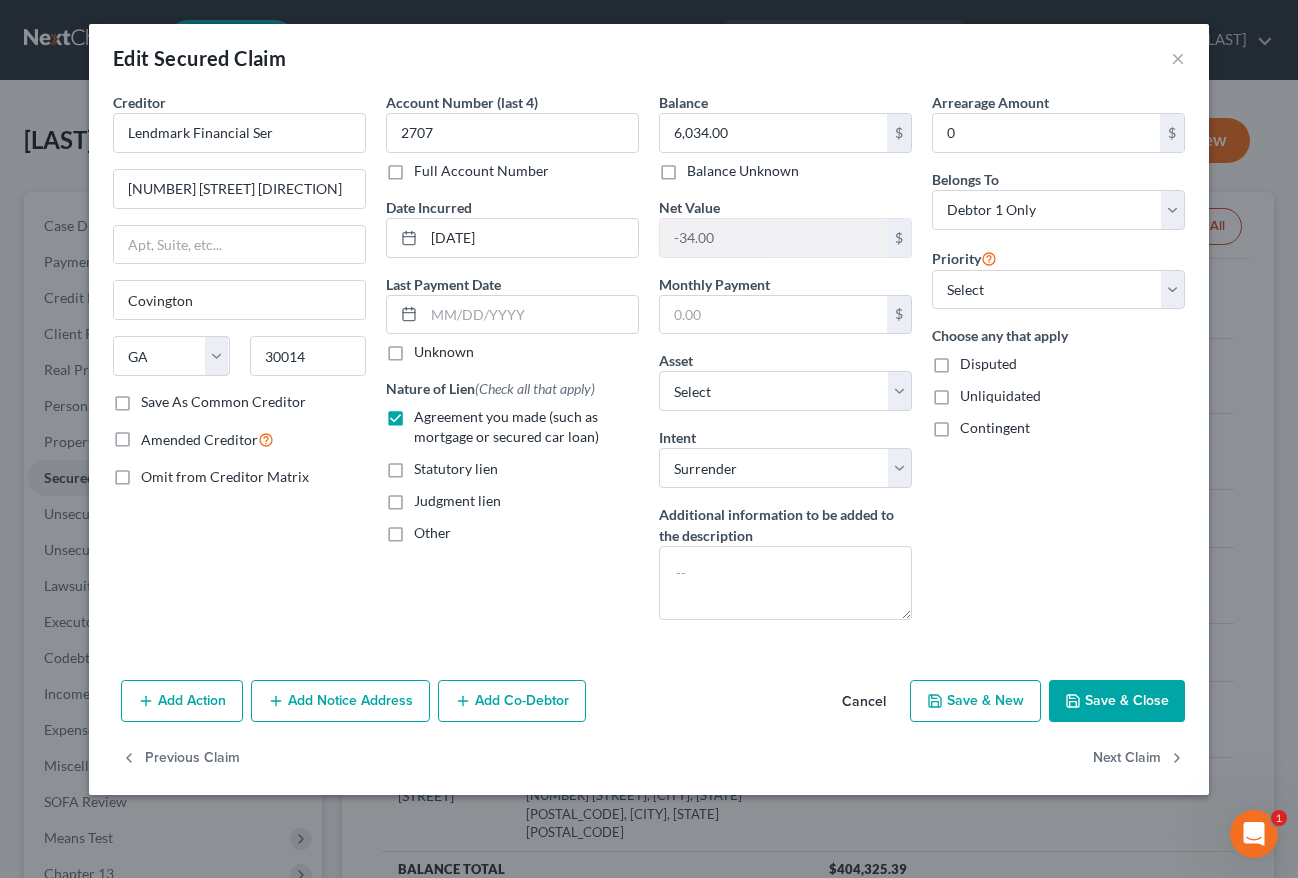 click 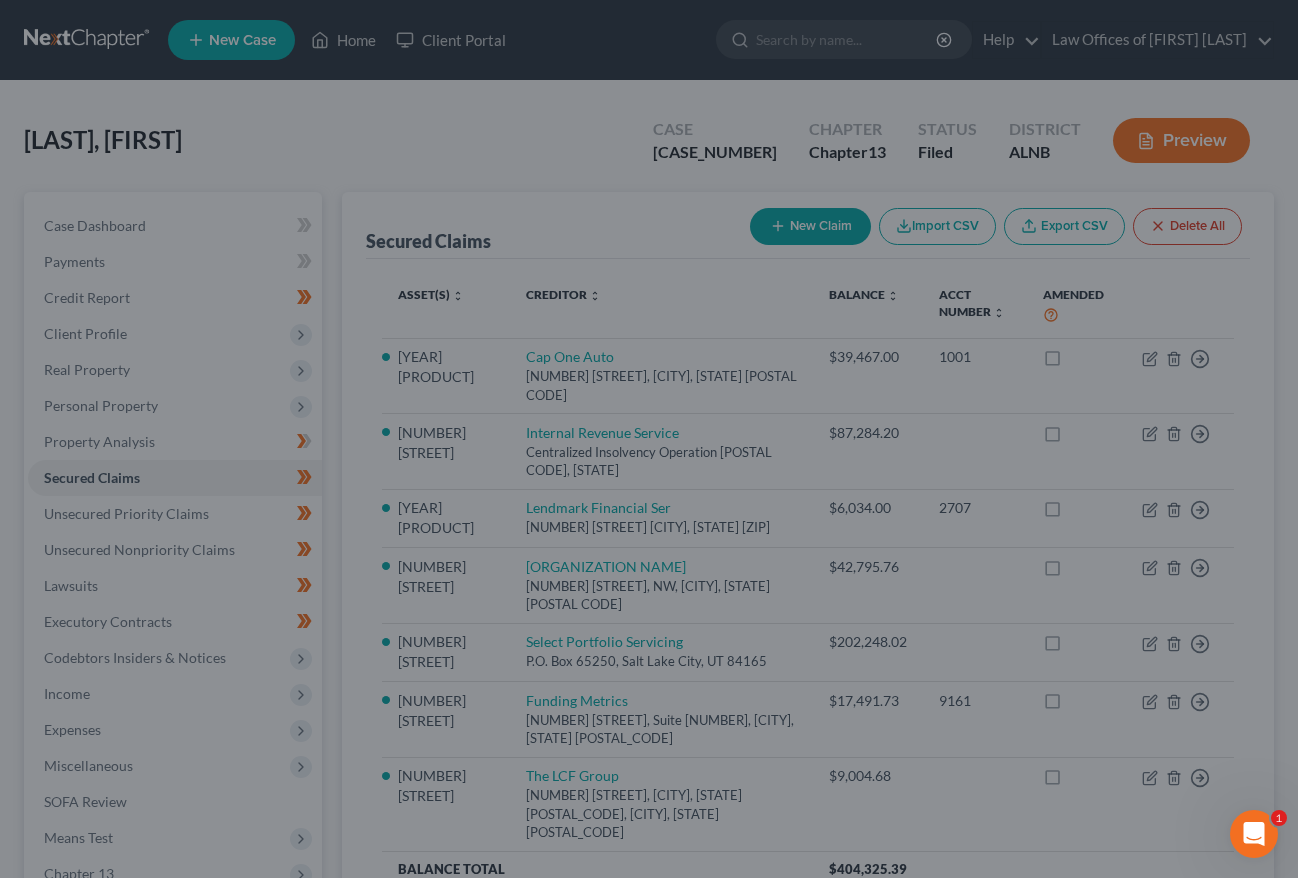 select on "4" 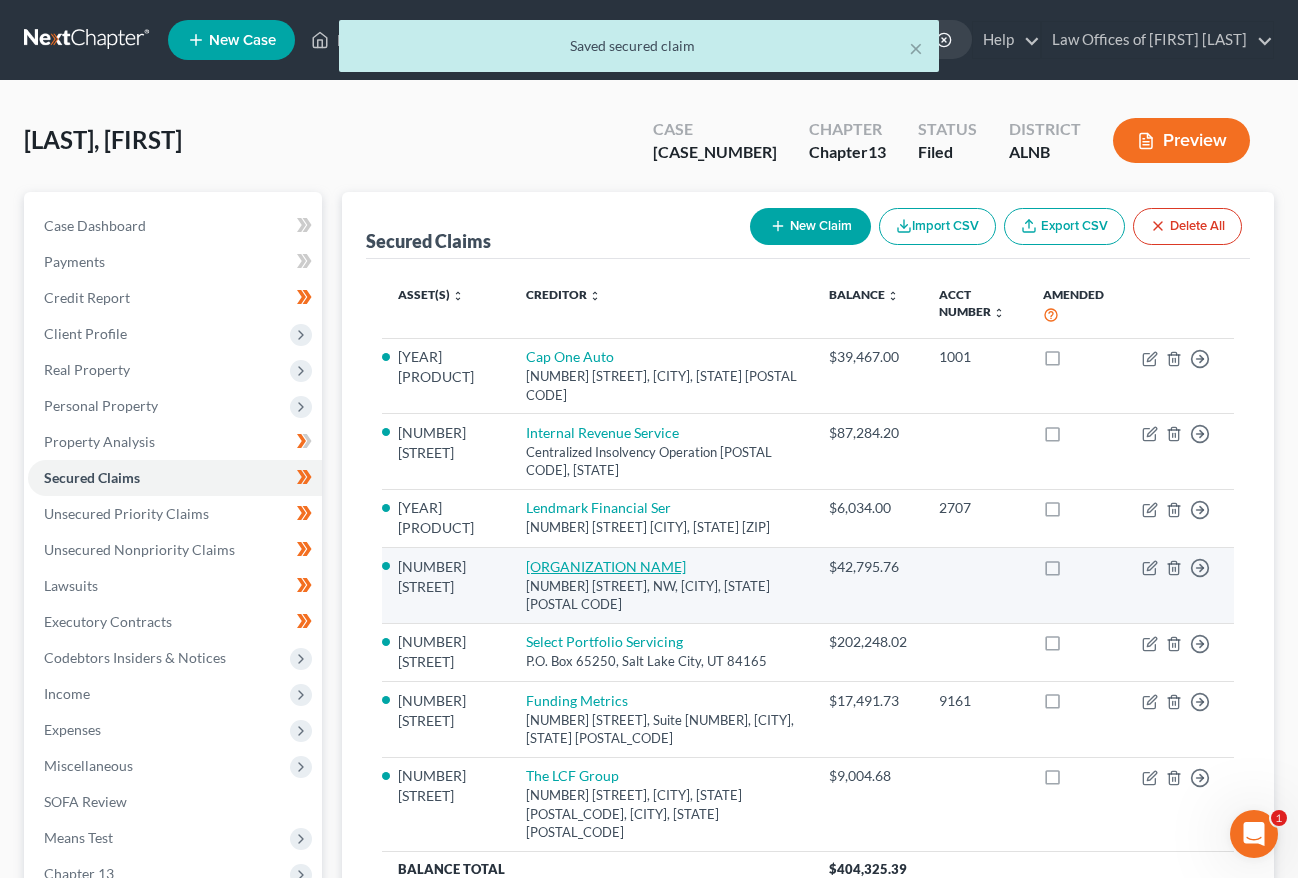 click on "[ORGANIZATION NAME]" at bounding box center [606, 566] 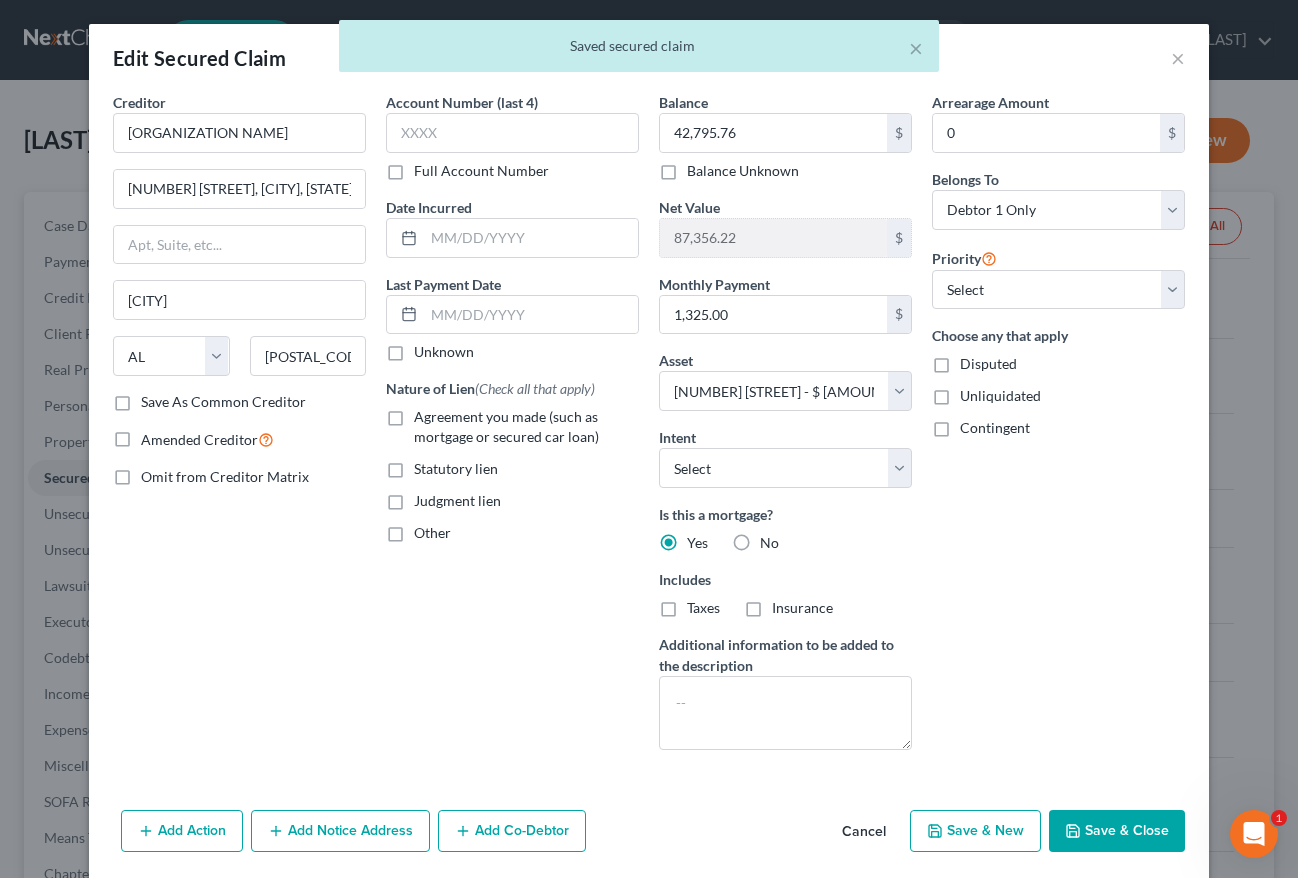 click on "Agreement you made (such as mortgage or secured car loan)" at bounding box center [526, 427] 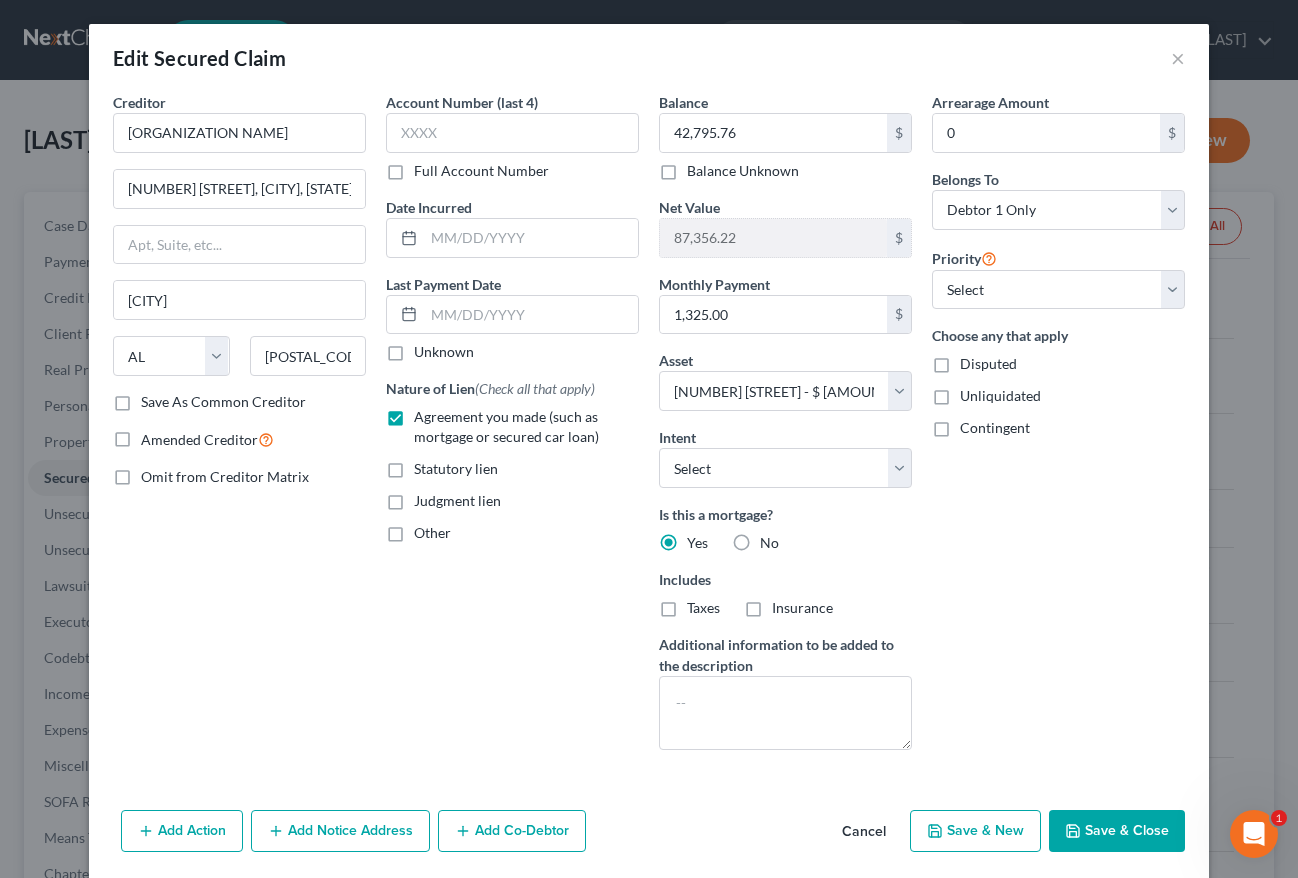click on "Save & Close" at bounding box center (1117, 831) 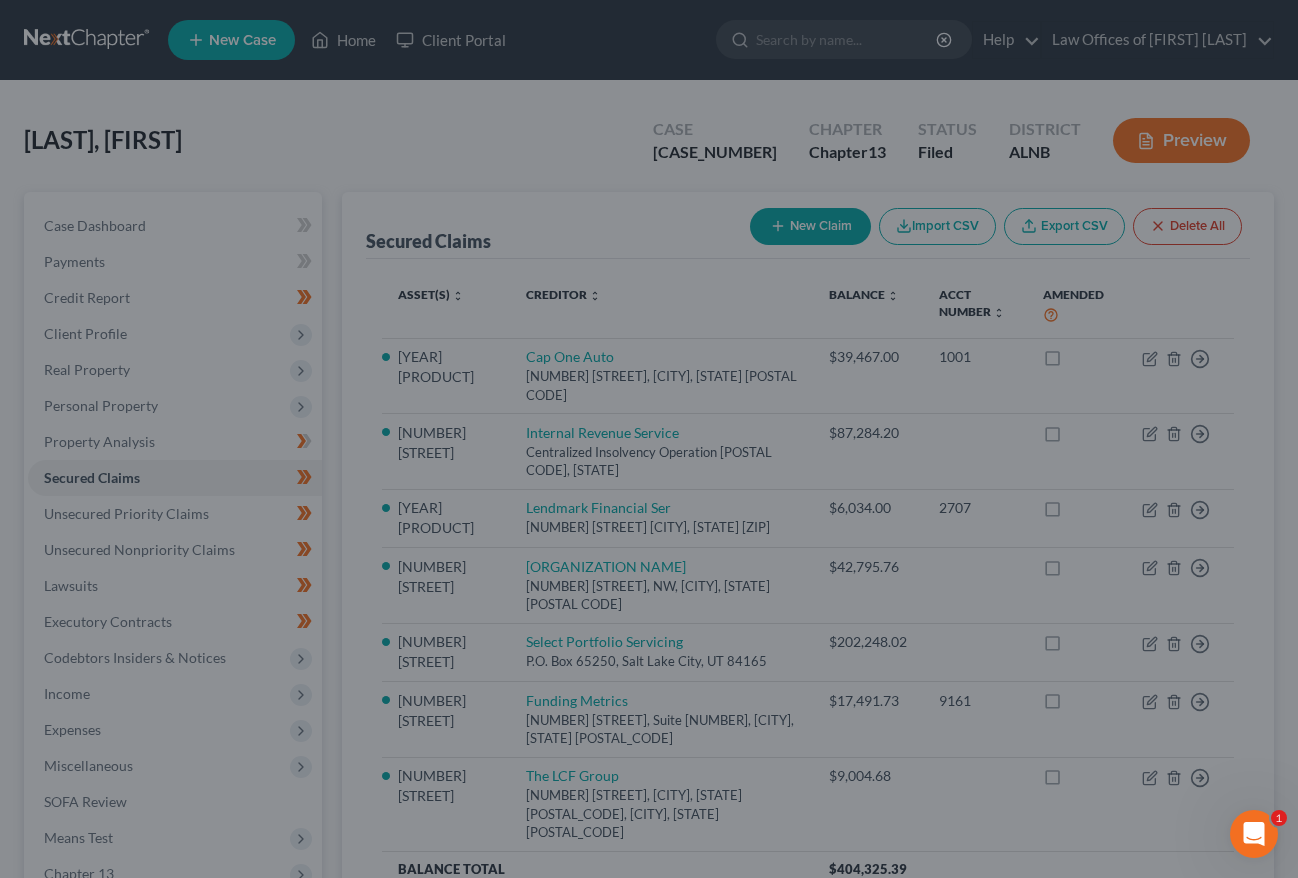 select on "3" 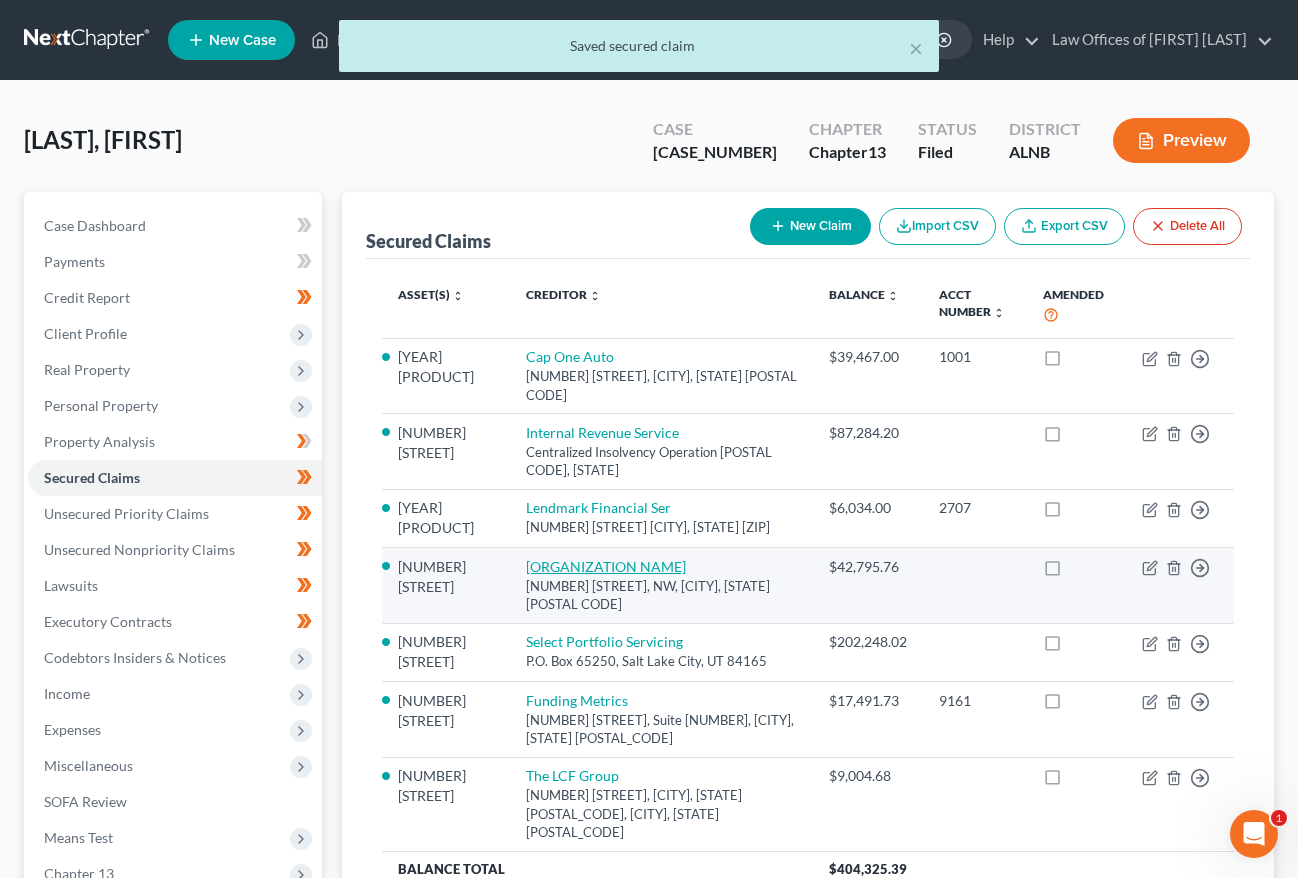 click on "[ORGANIZATION NAME]" at bounding box center (606, 566) 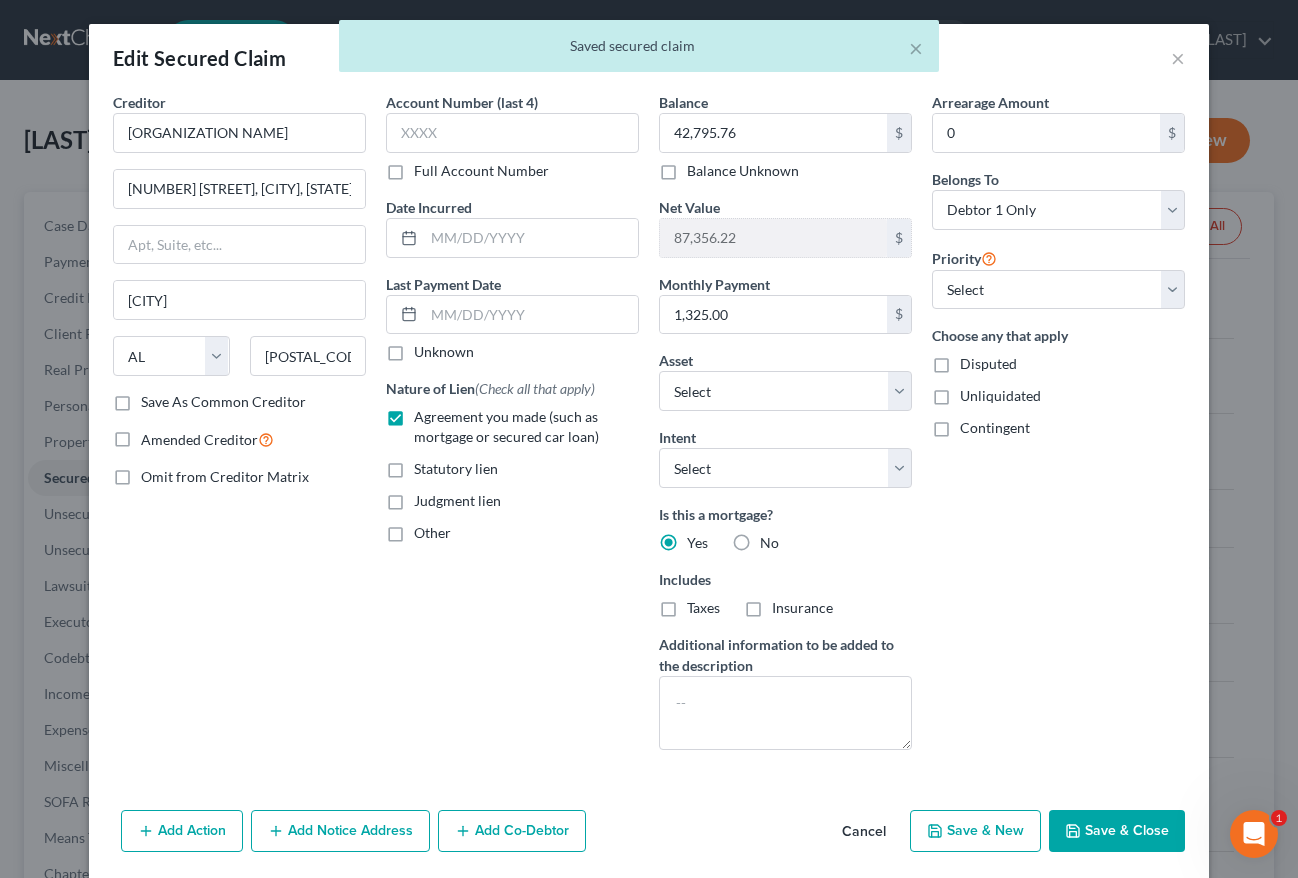 drag, startPoint x: 395, startPoint y: 499, endPoint x: 402, endPoint y: 447, distance: 52.46904 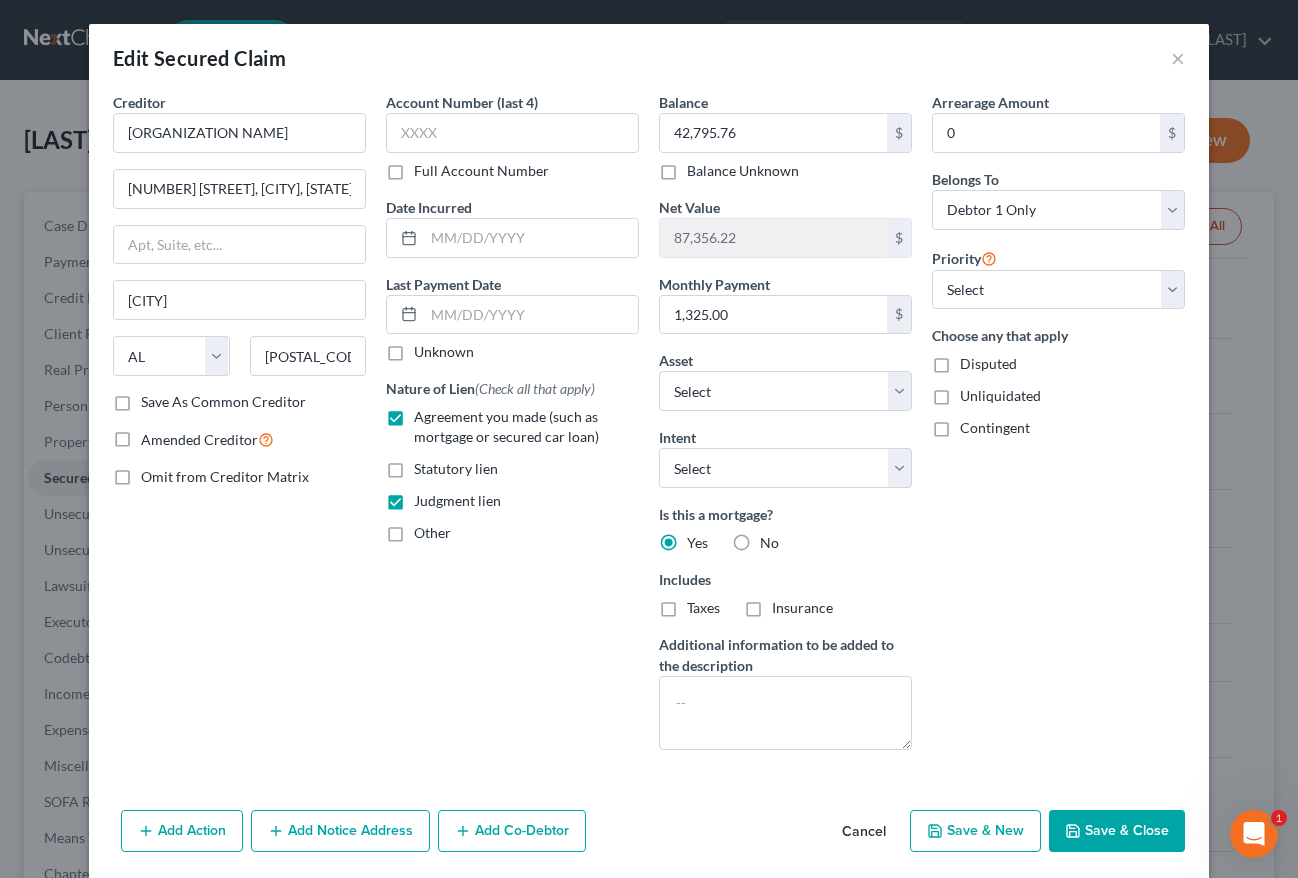 click on "Agreement you made (such as mortgage or secured car loan)" at bounding box center (526, 427) 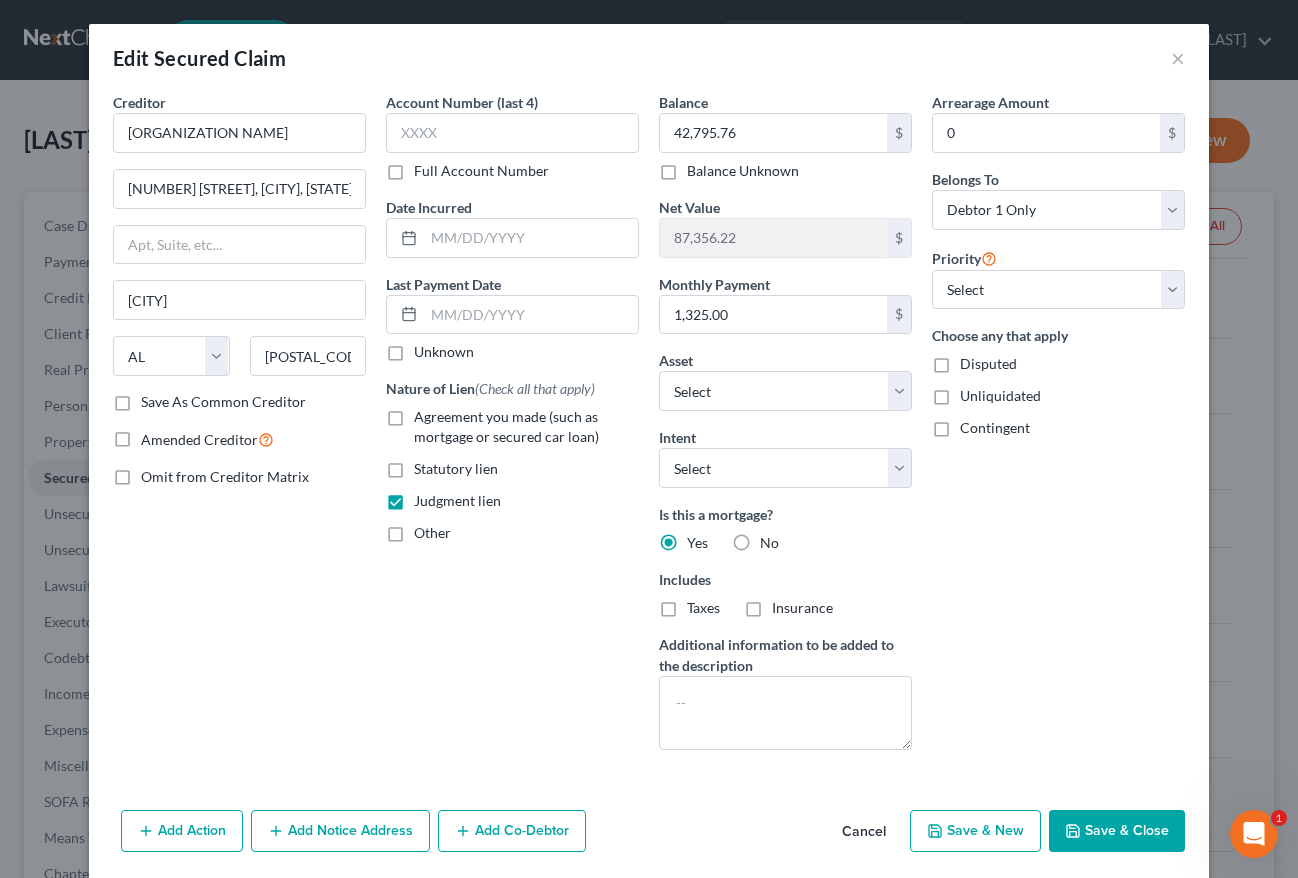 click on "Save & Close" at bounding box center (1117, 831) 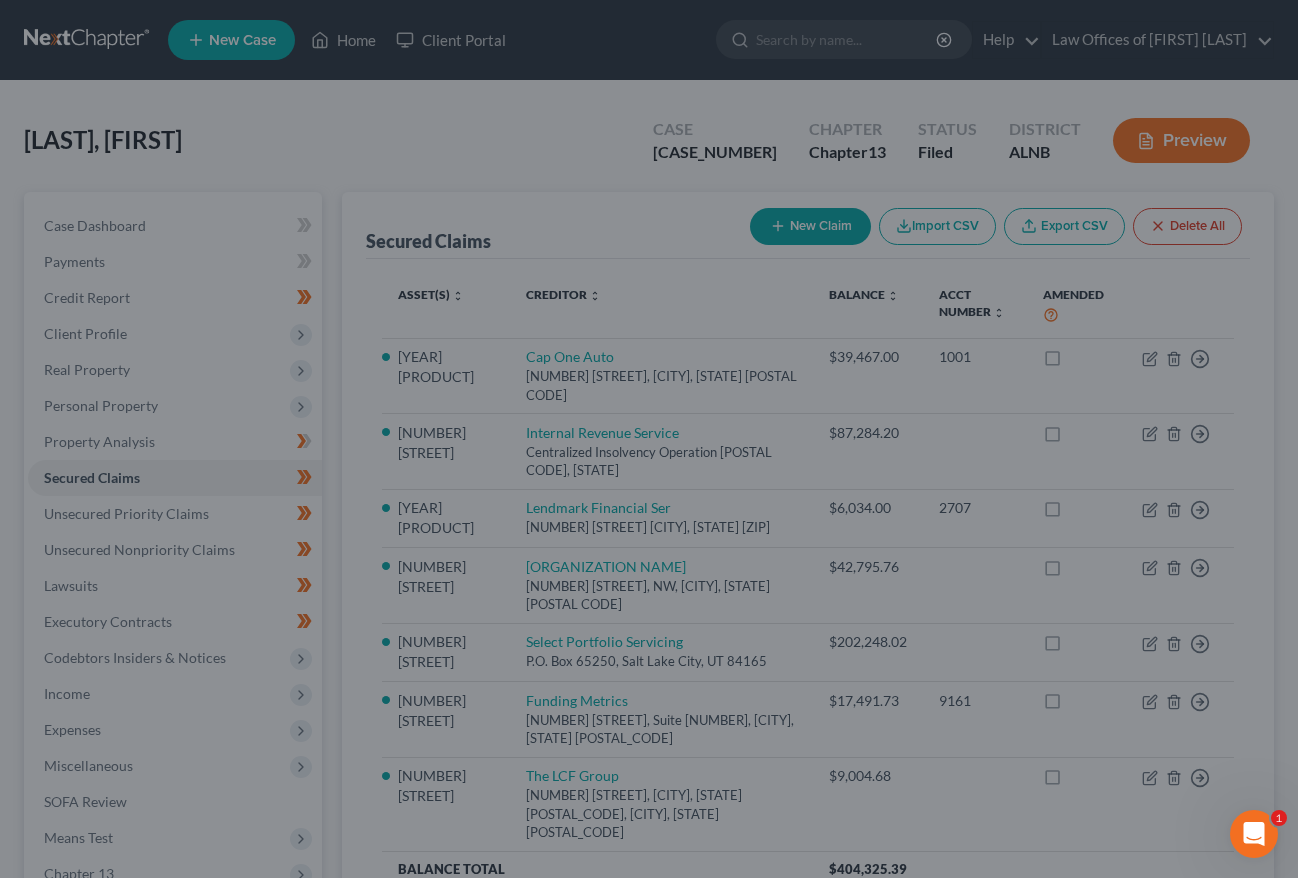 select on "3" 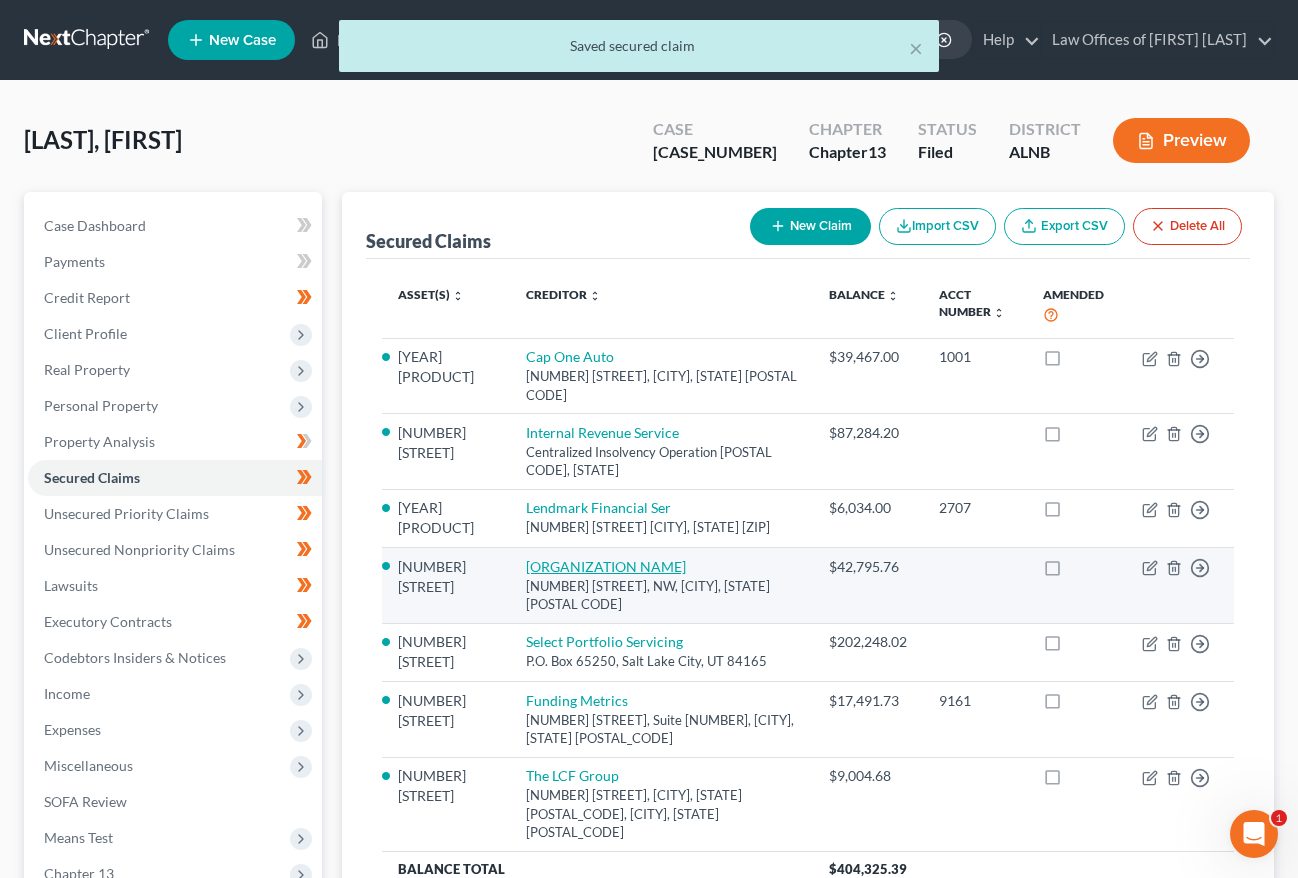 click on "[ORGANIZATION NAME]" at bounding box center [606, 566] 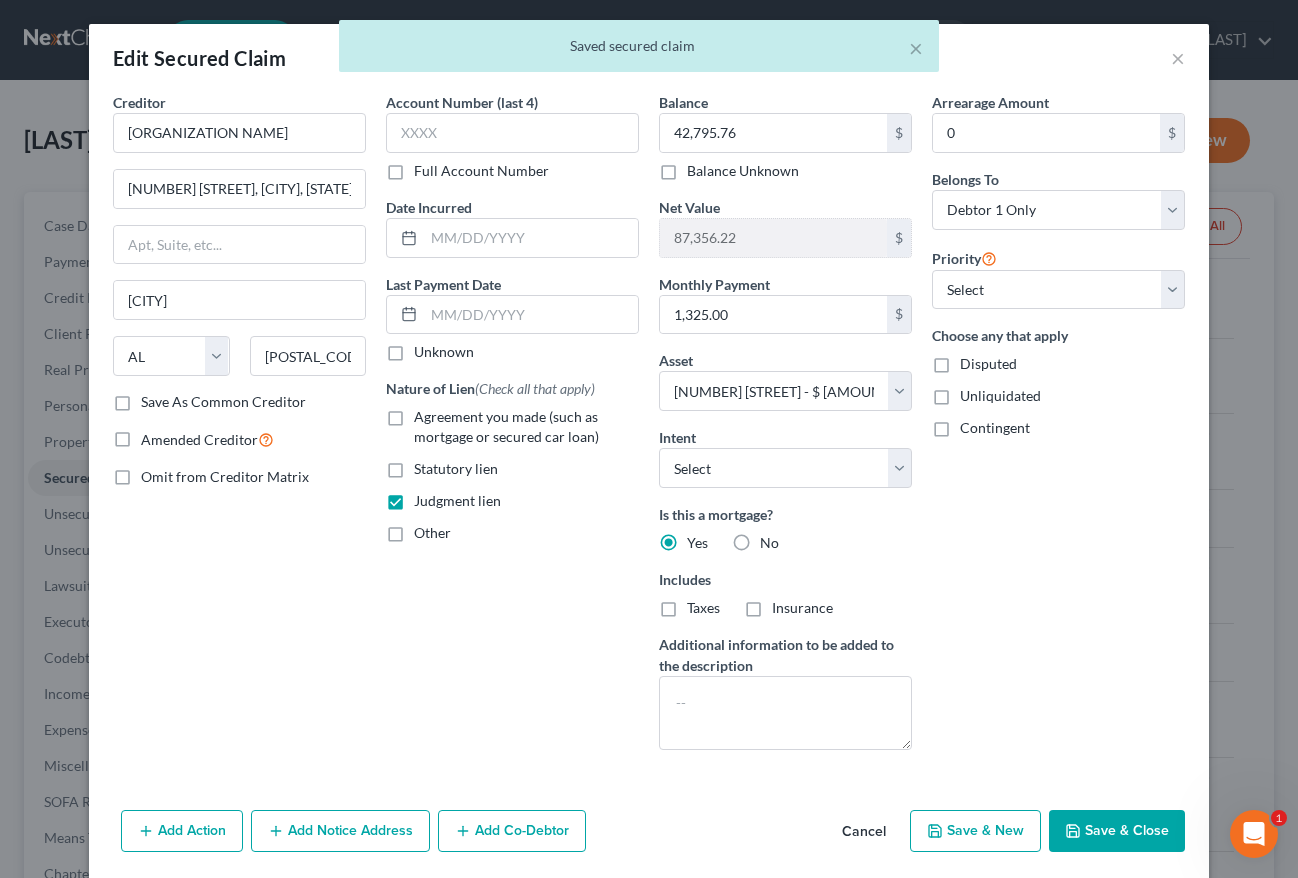 click on "Cancel" at bounding box center (864, 832) 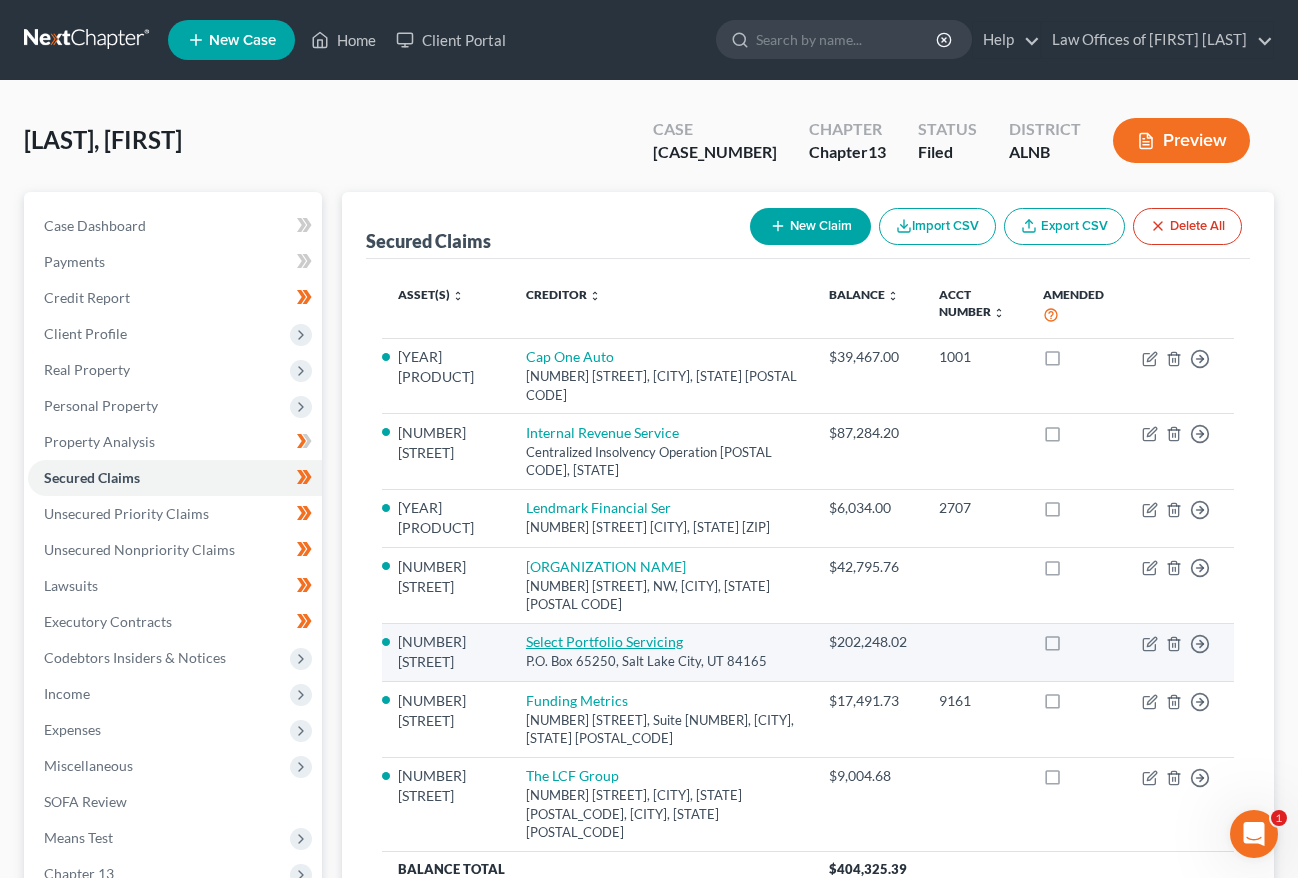 click on "Select Portfolio Servicing" at bounding box center [604, 641] 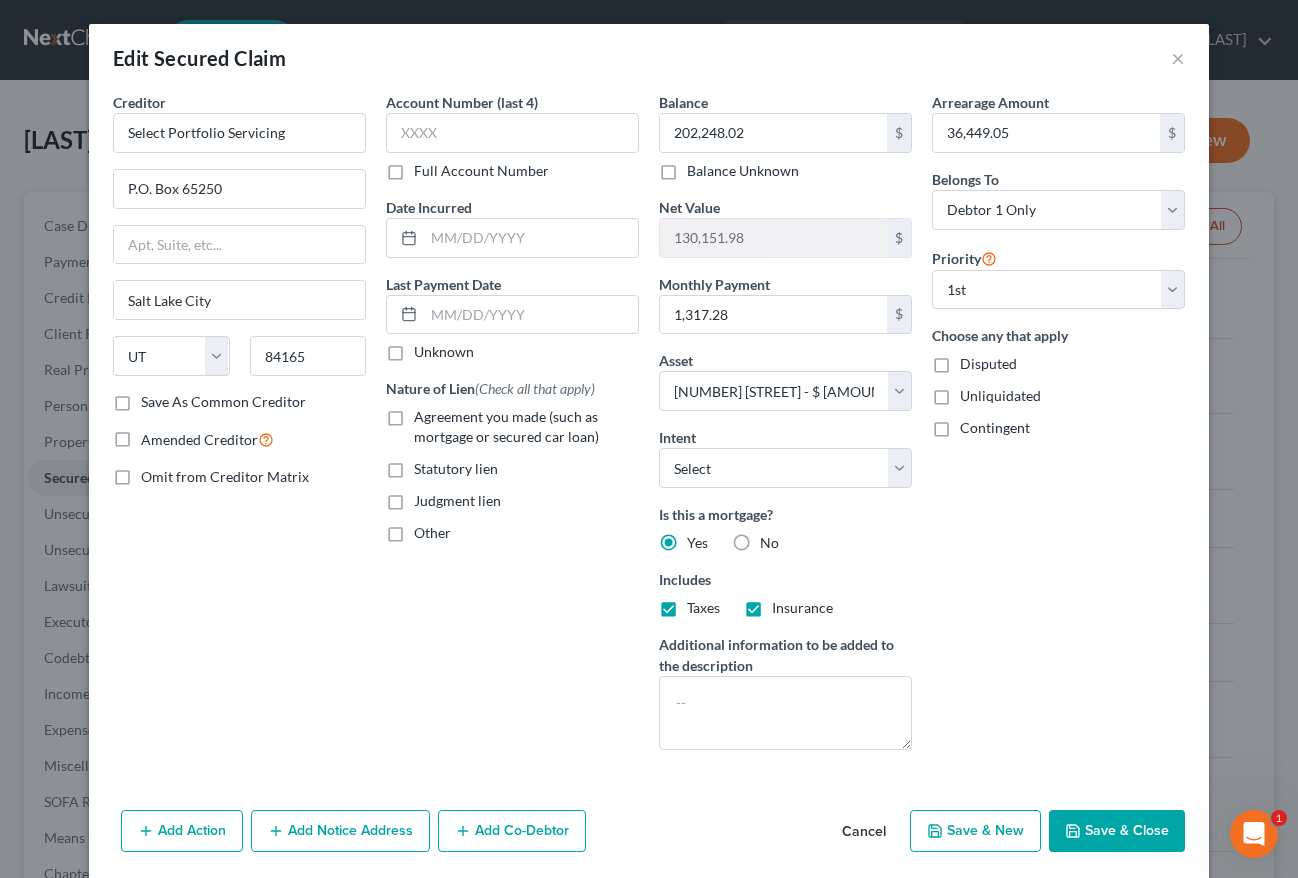 click on "Agreement you made (such as mortgage or secured car loan)" at bounding box center [526, 427] 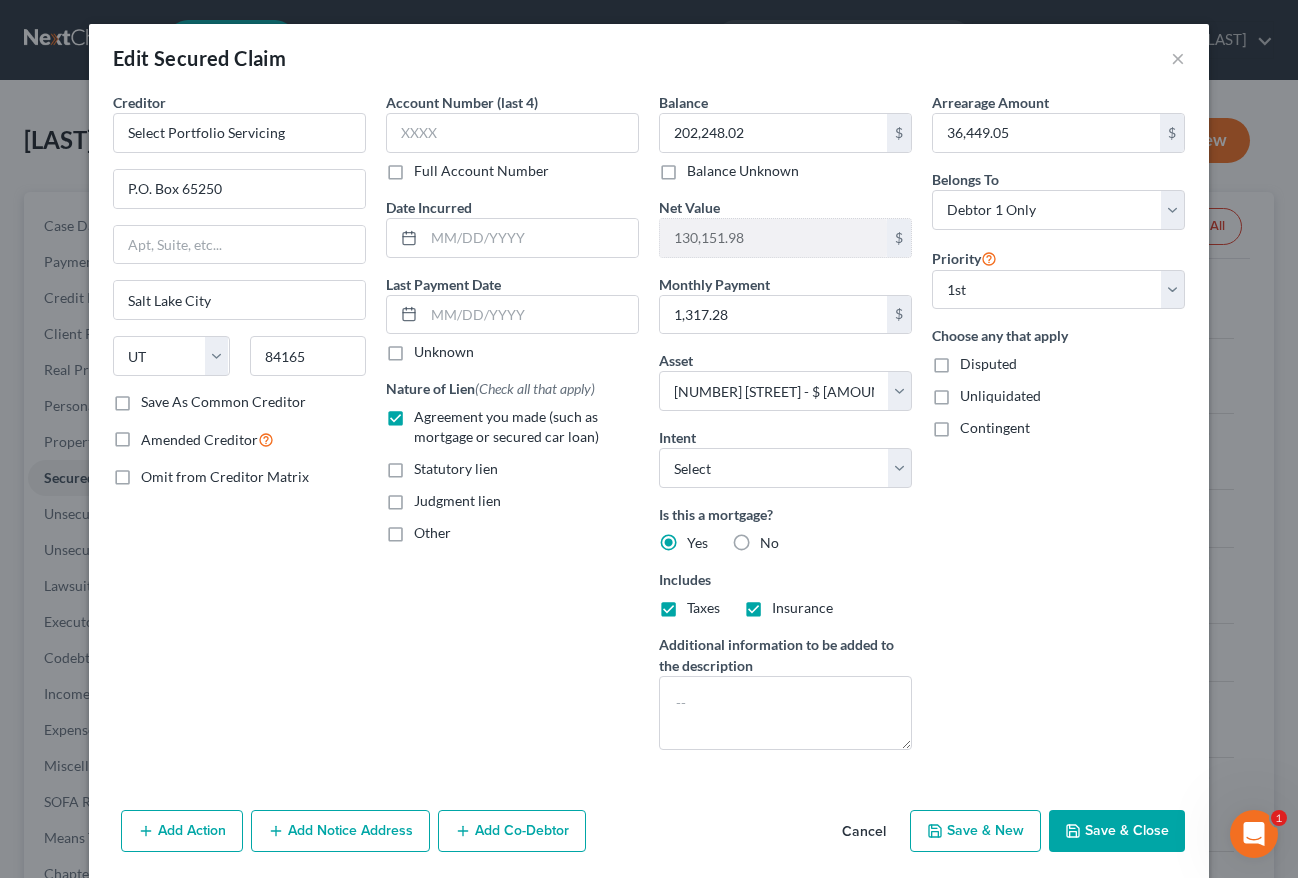 click on "Save & Close" at bounding box center [1117, 831] 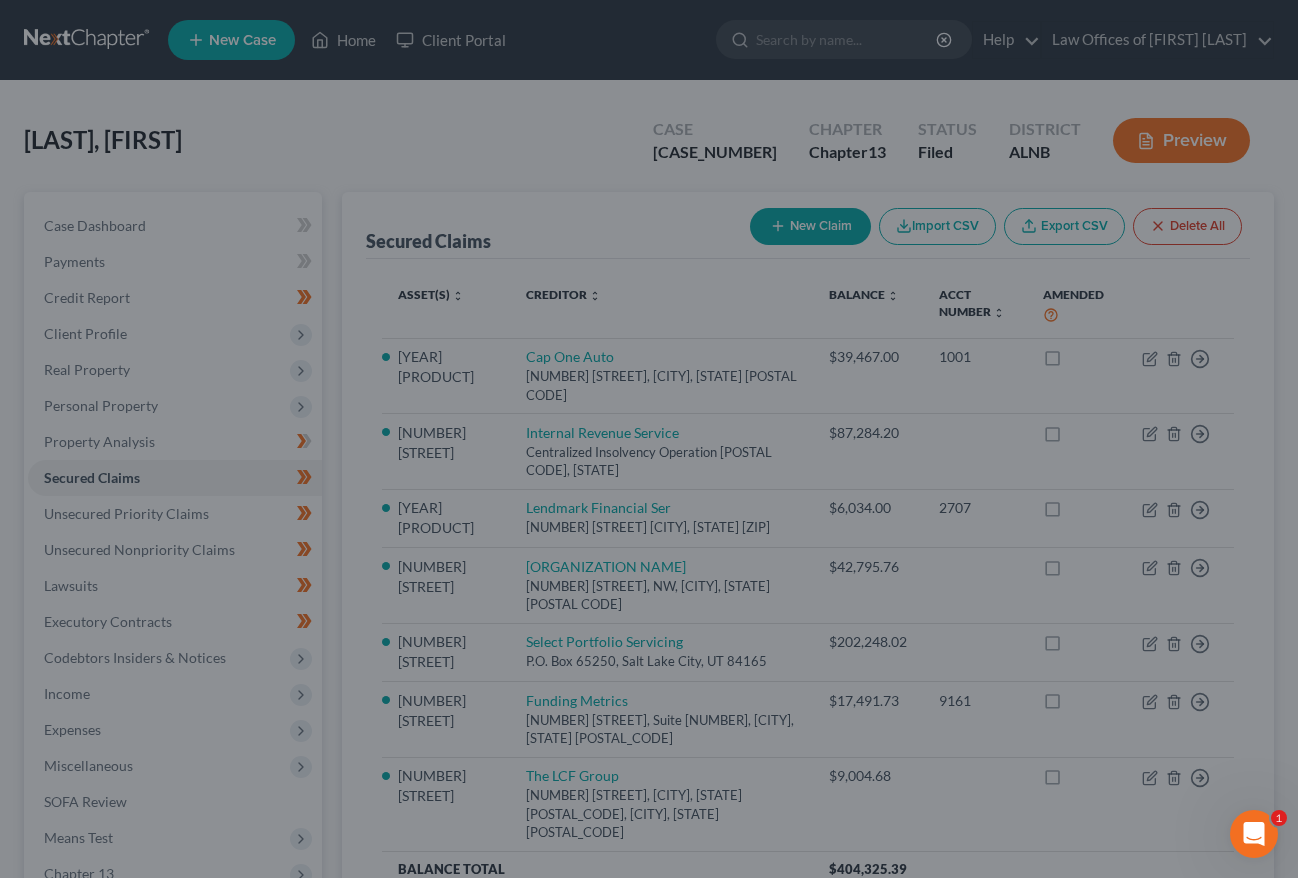 type 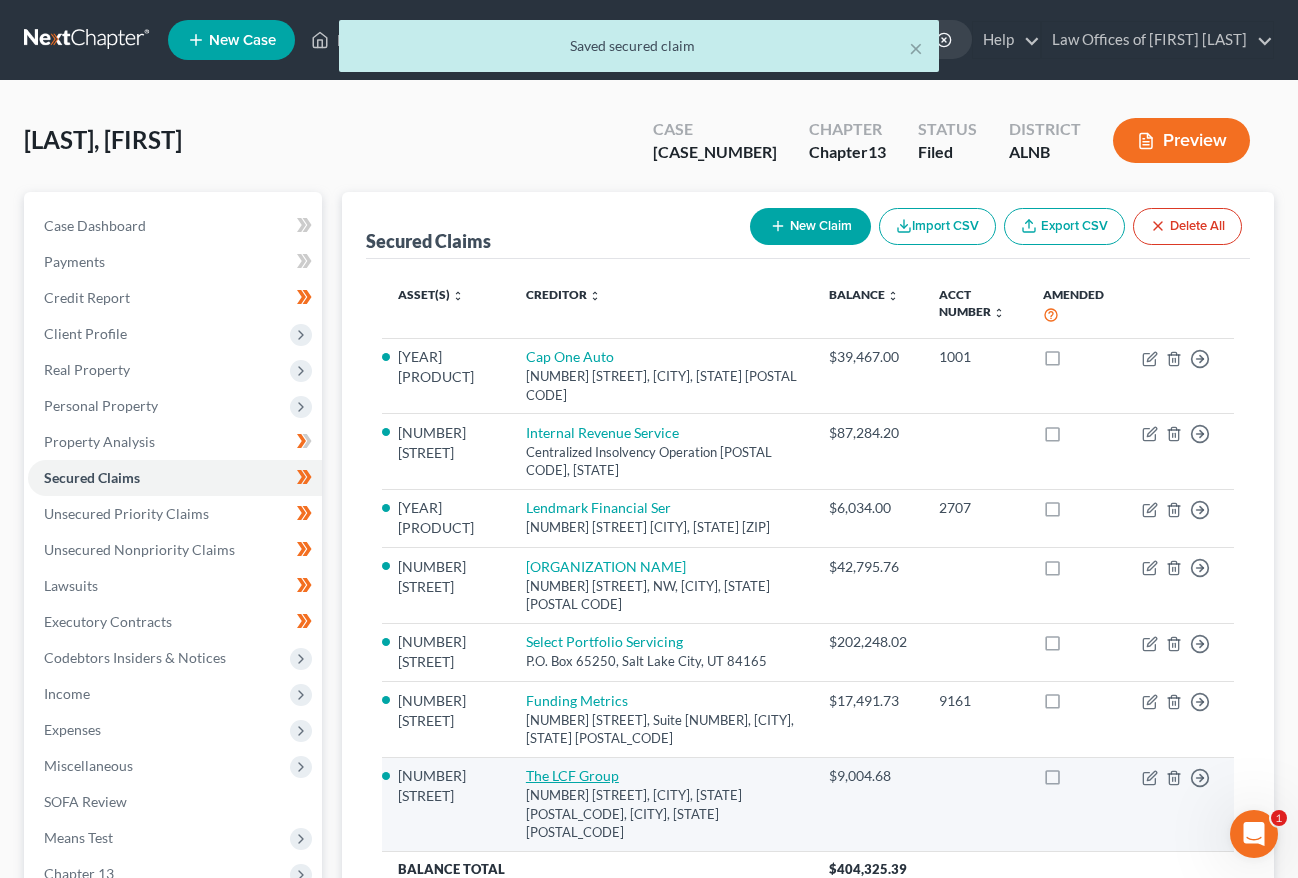 click on "The LCF Group" at bounding box center [572, 775] 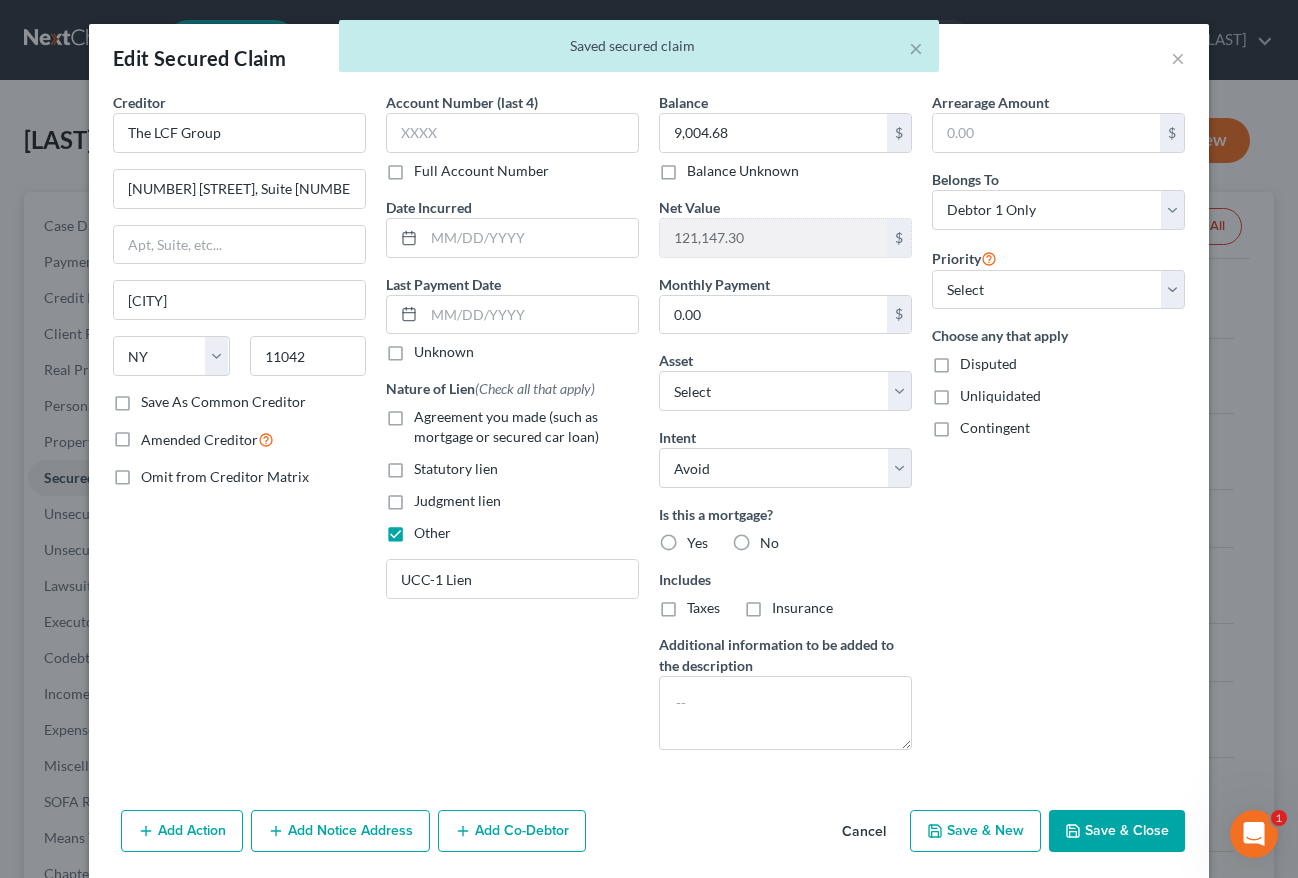 click on "Save & Close" at bounding box center (1117, 831) 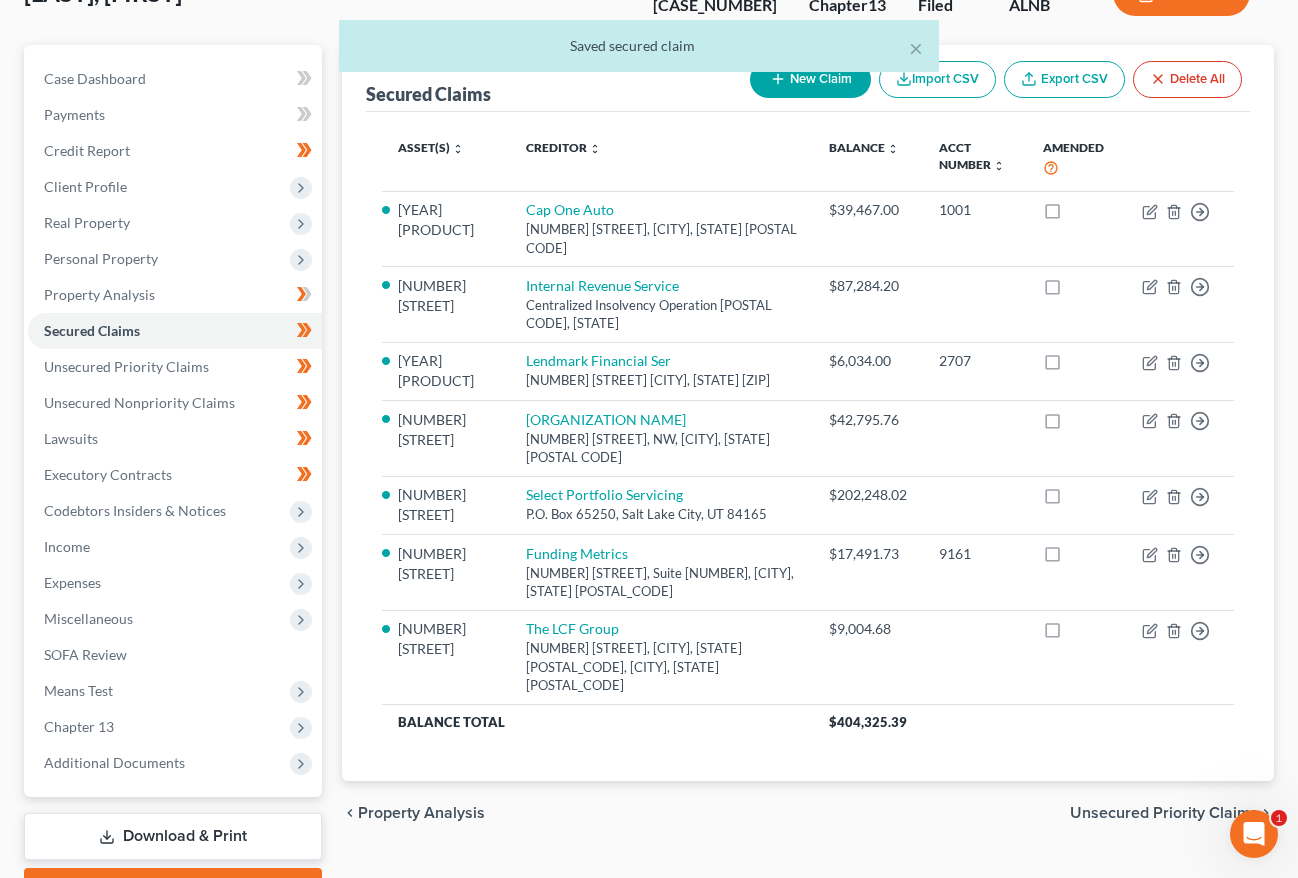 scroll, scrollTop: 140, scrollLeft: 0, axis: vertical 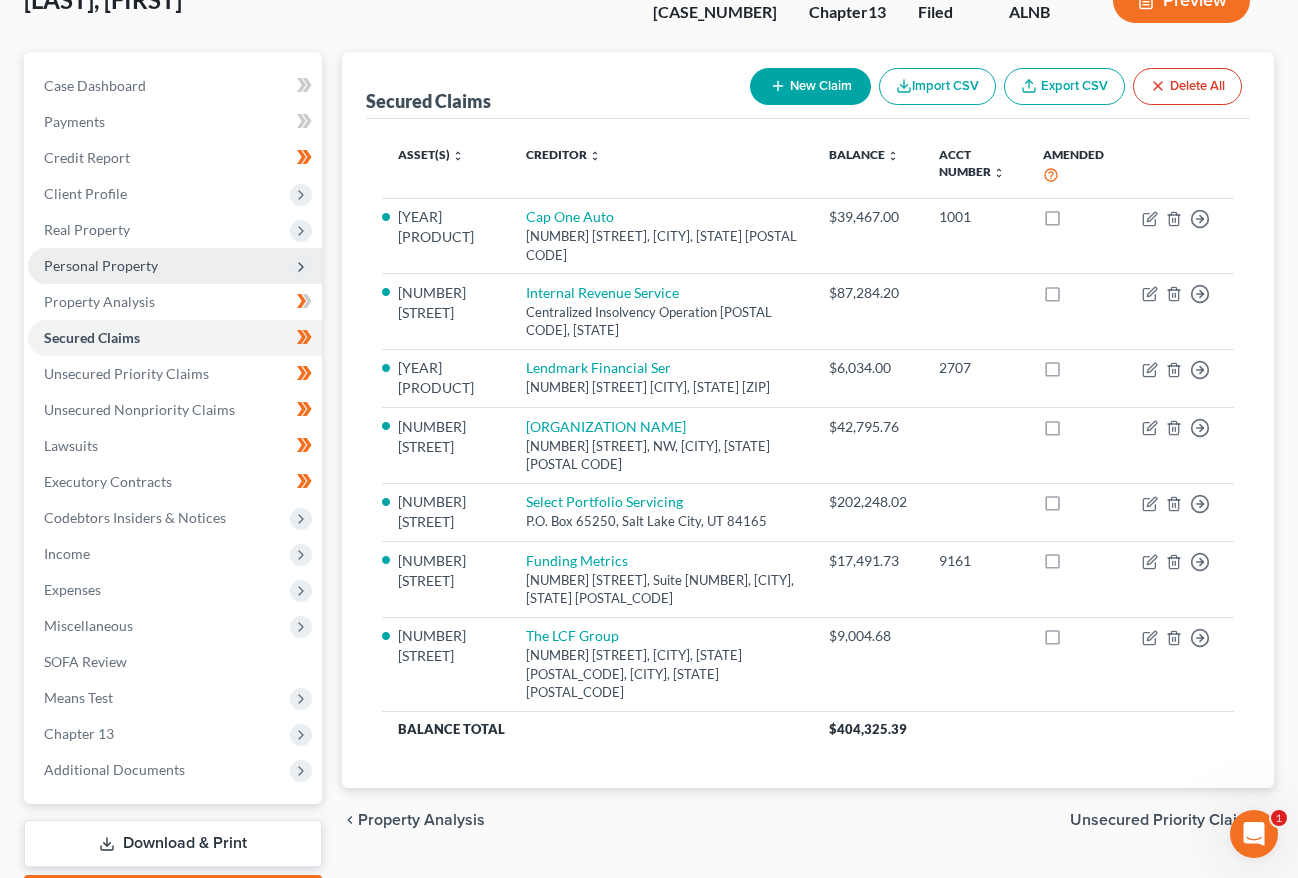 click on "Personal Property" at bounding box center [101, 265] 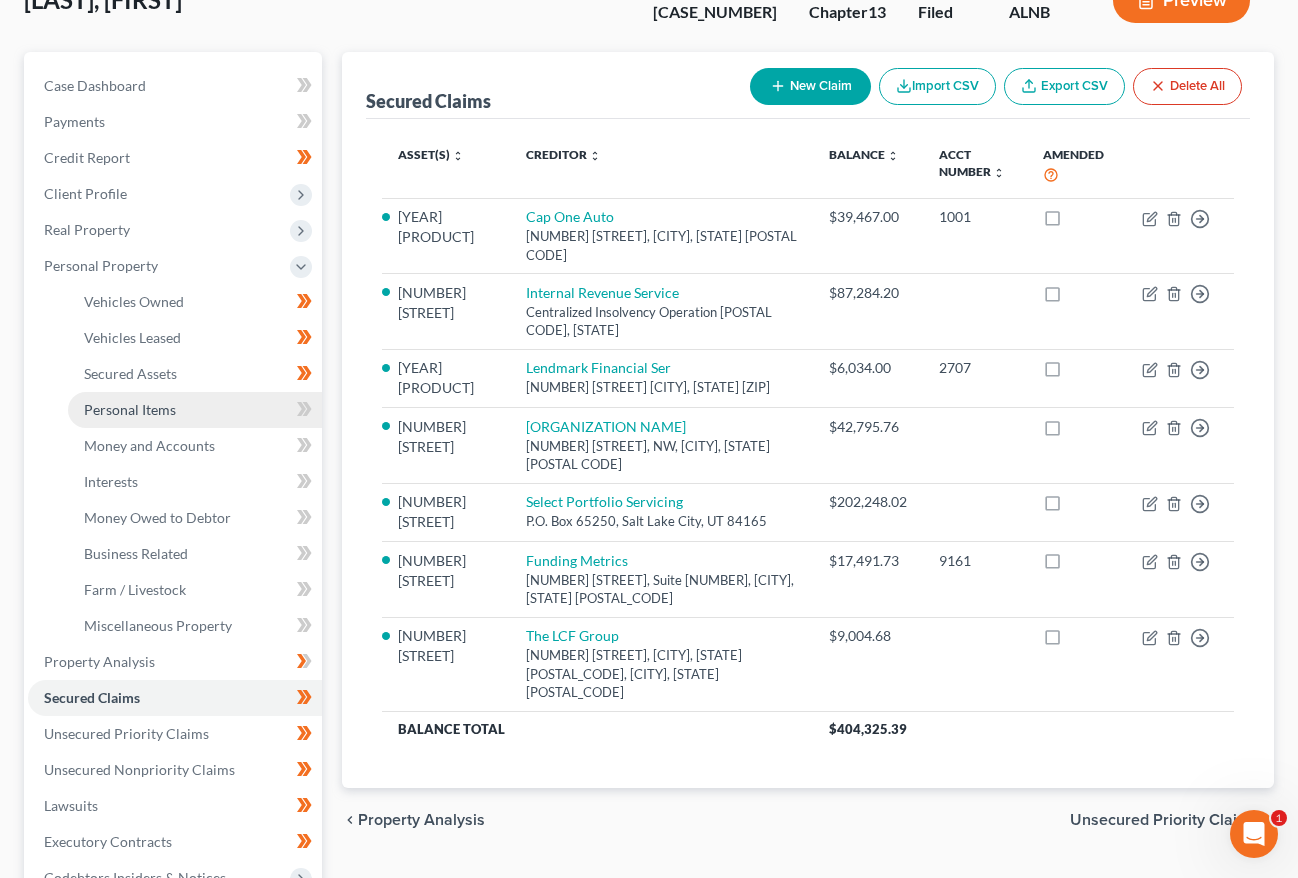 click on "Personal Items" at bounding box center [130, 409] 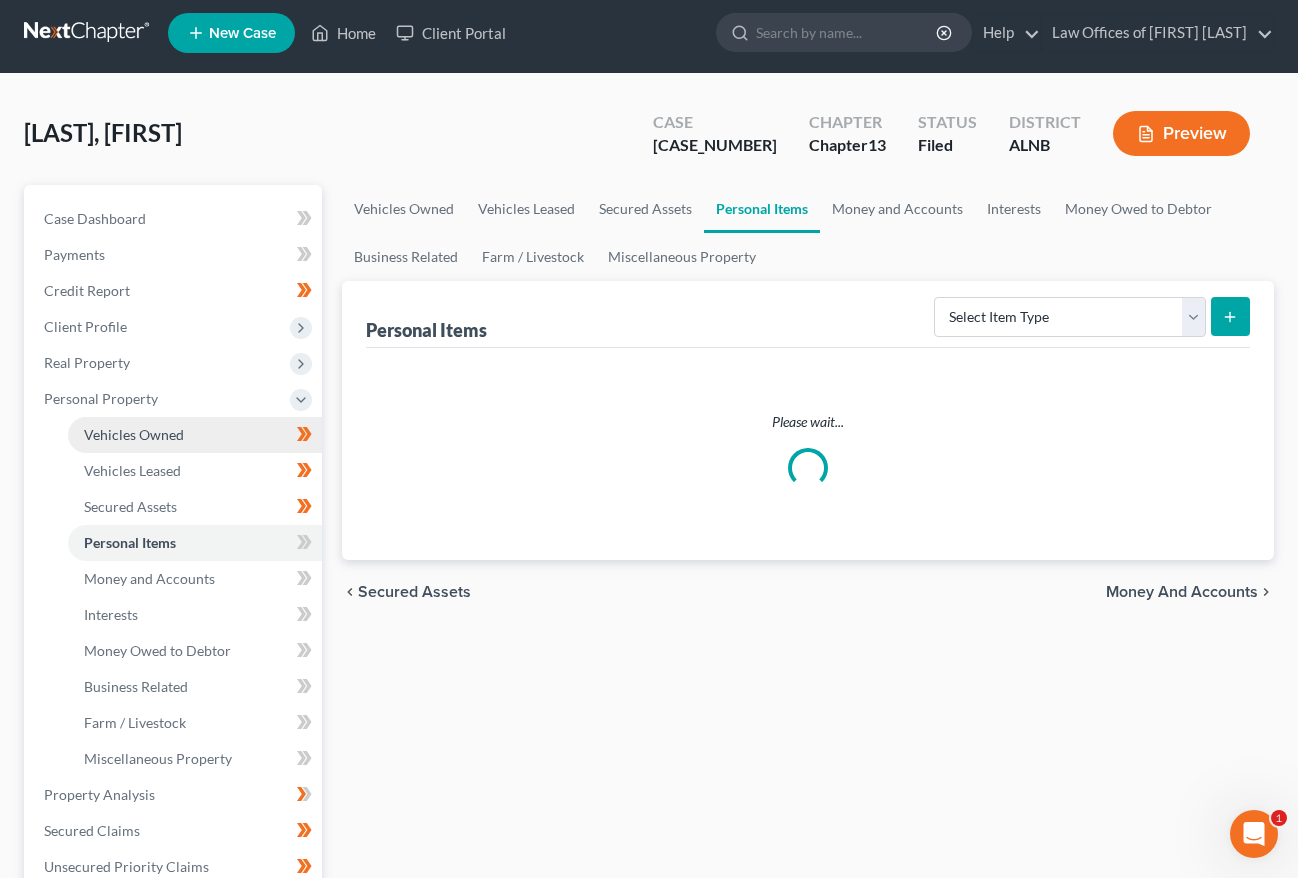 scroll, scrollTop: 0, scrollLeft: 0, axis: both 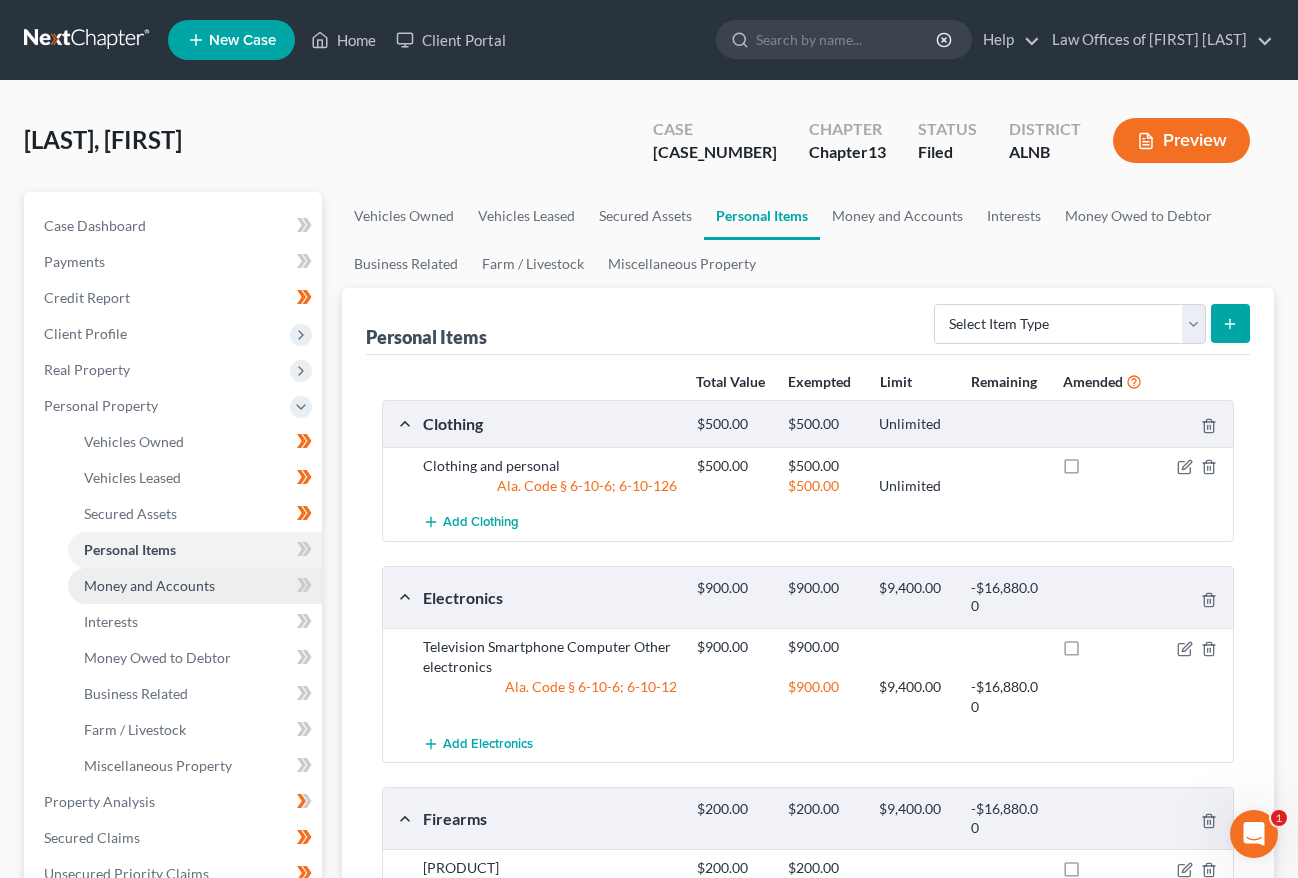 click on "Money and Accounts" at bounding box center (149, 585) 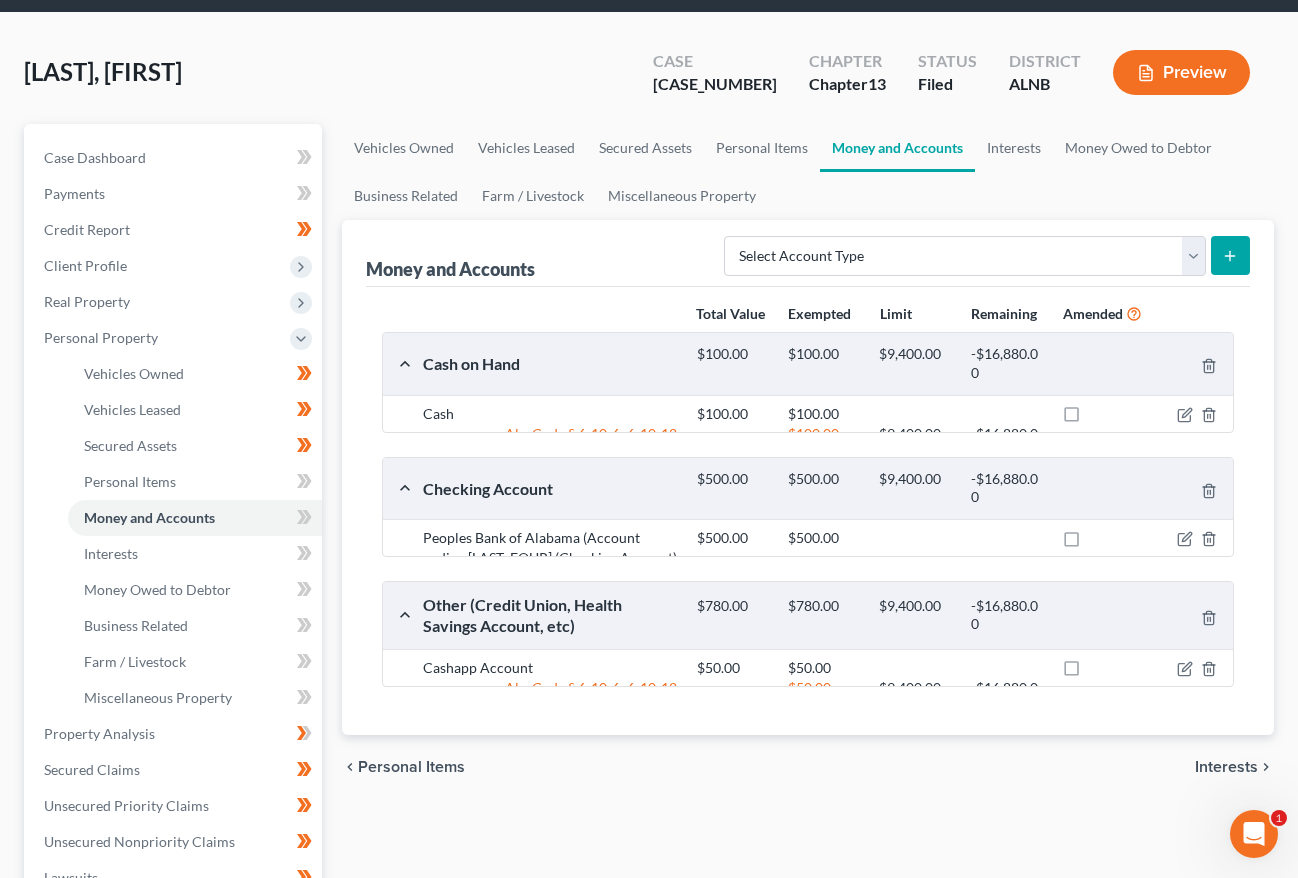 scroll, scrollTop: 75, scrollLeft: 0, axis: vertical 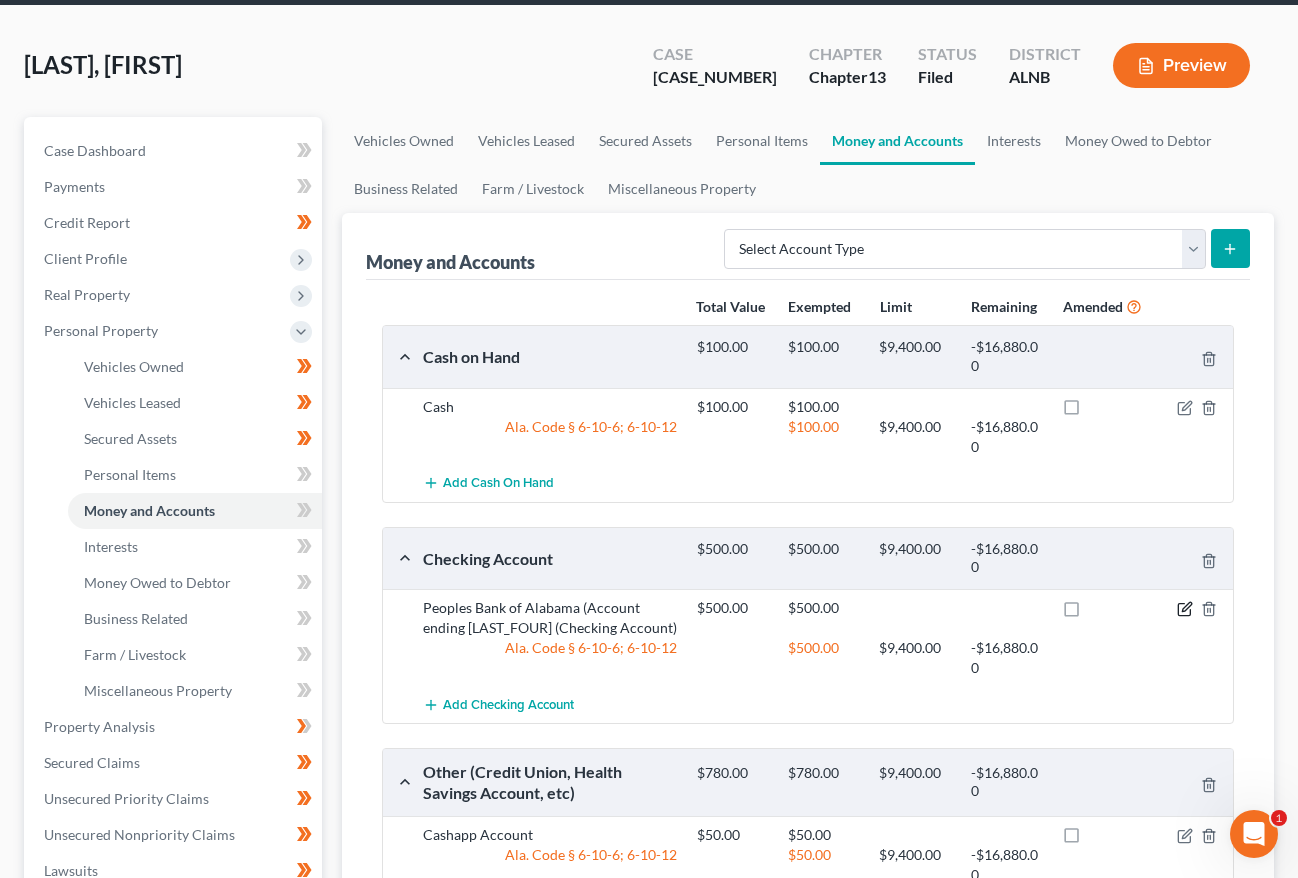 click 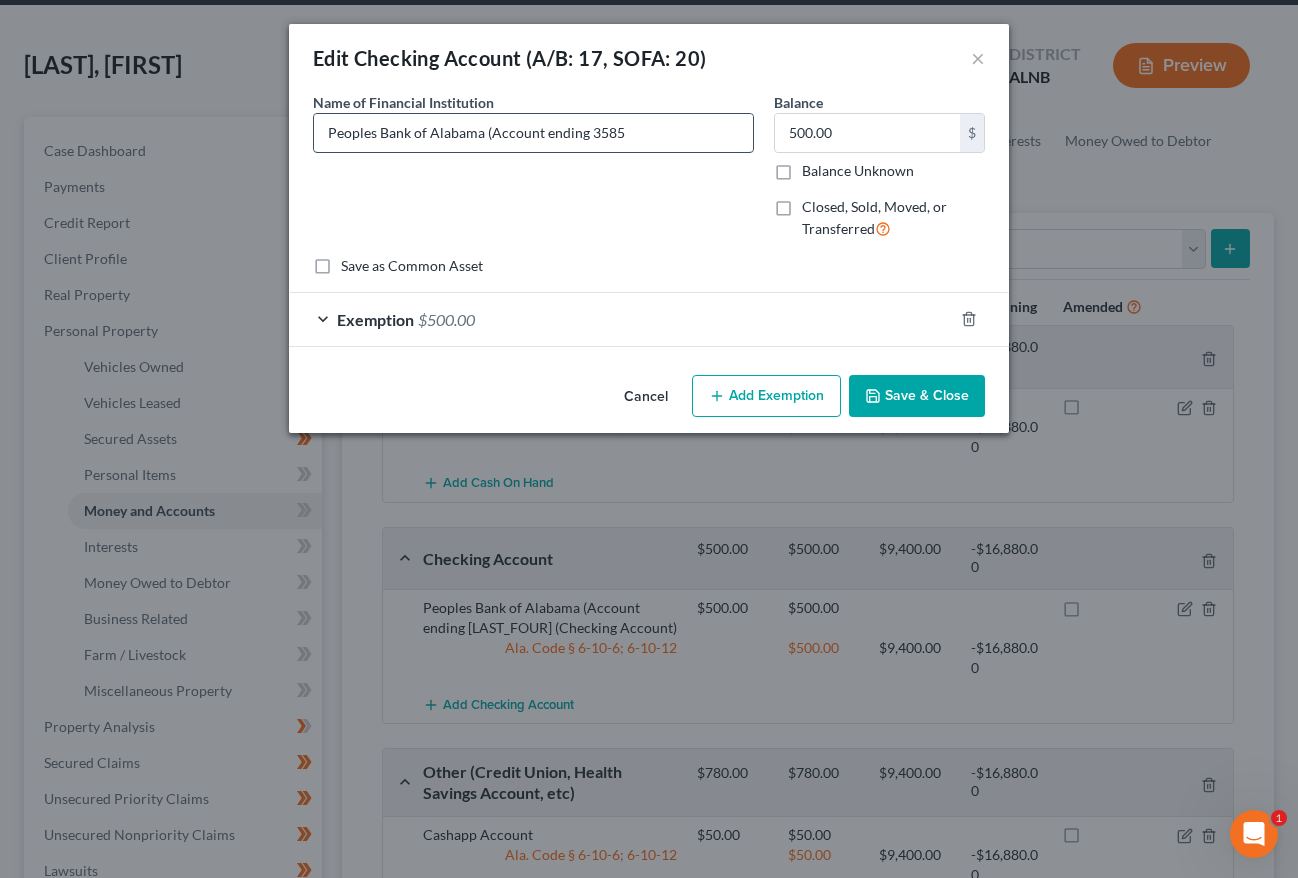 click on "Peoples Bank of Alabama (Account ending 3585" at bounding box center [533, 133] 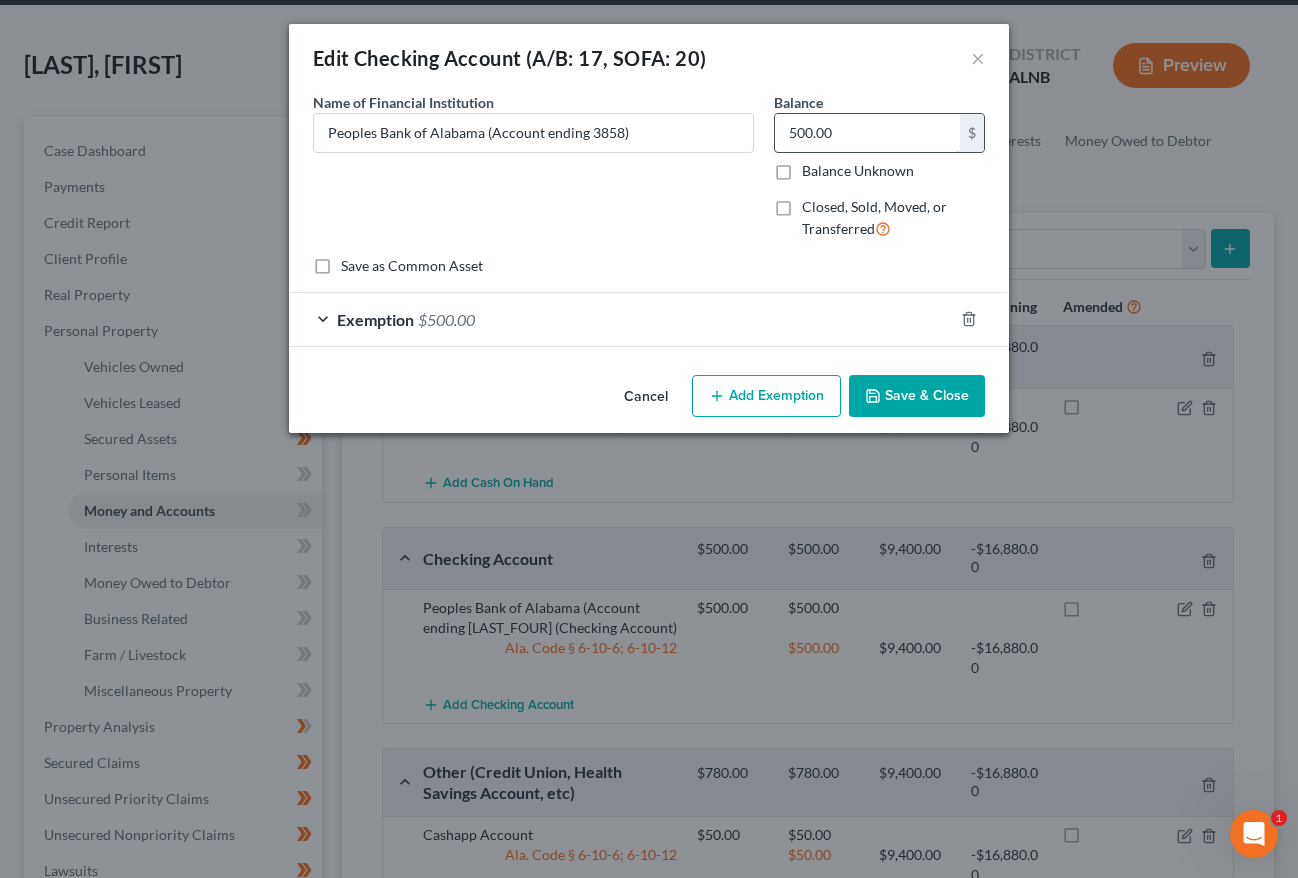 click on "500.00" at bounding box center (867, 133) 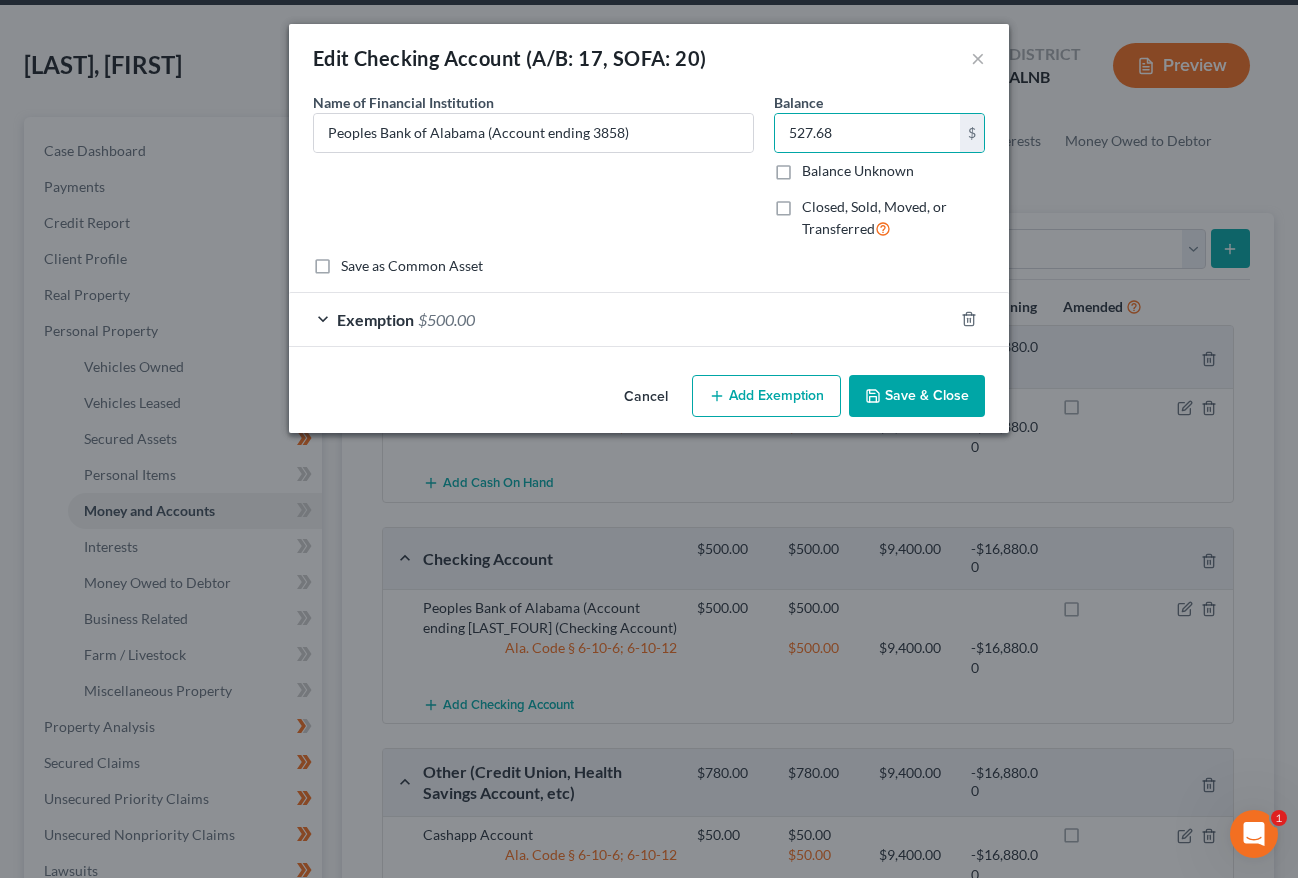 click on "Save & Close" at bounding box center (917, 396) 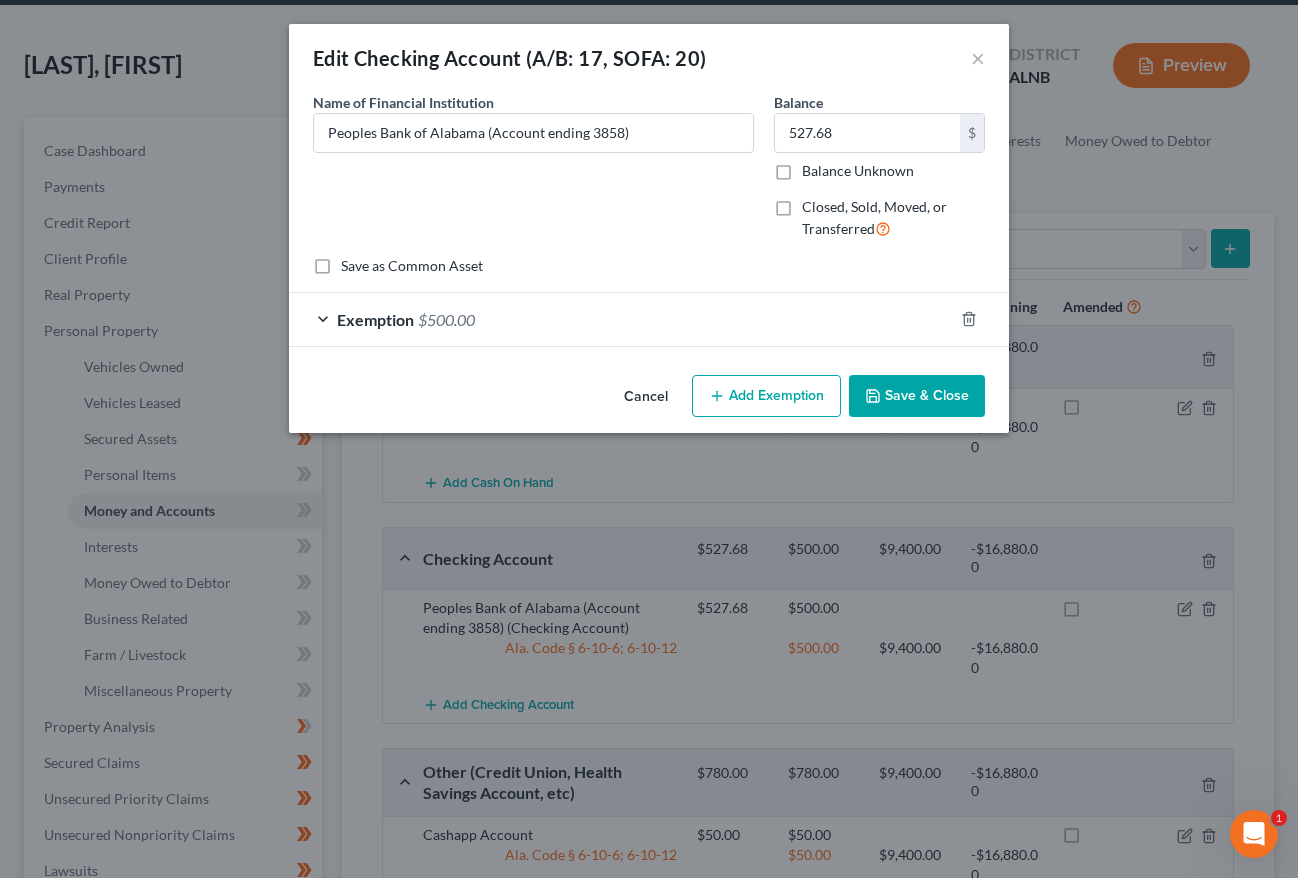 click on "Save & Close" at bounding box center (917, 396) 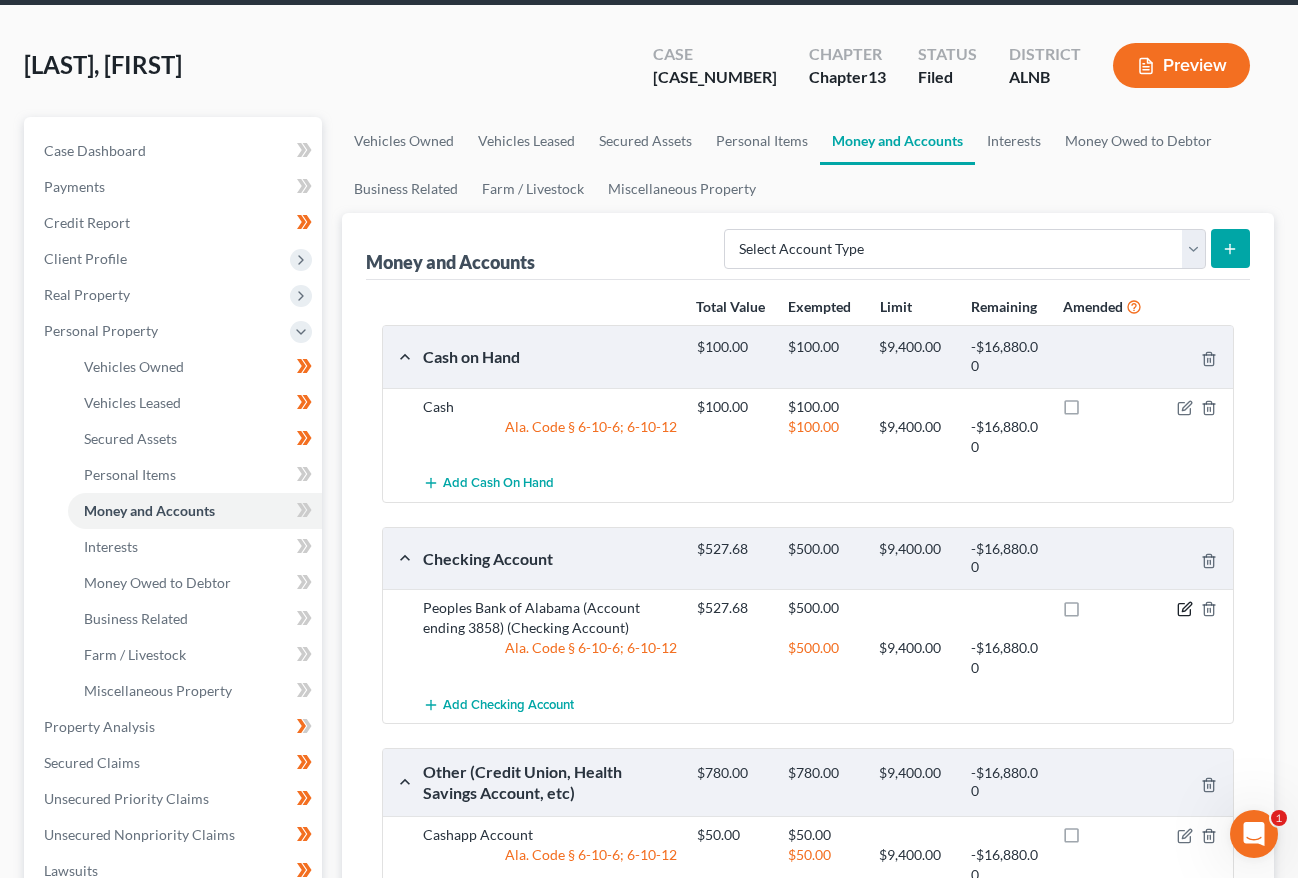 click 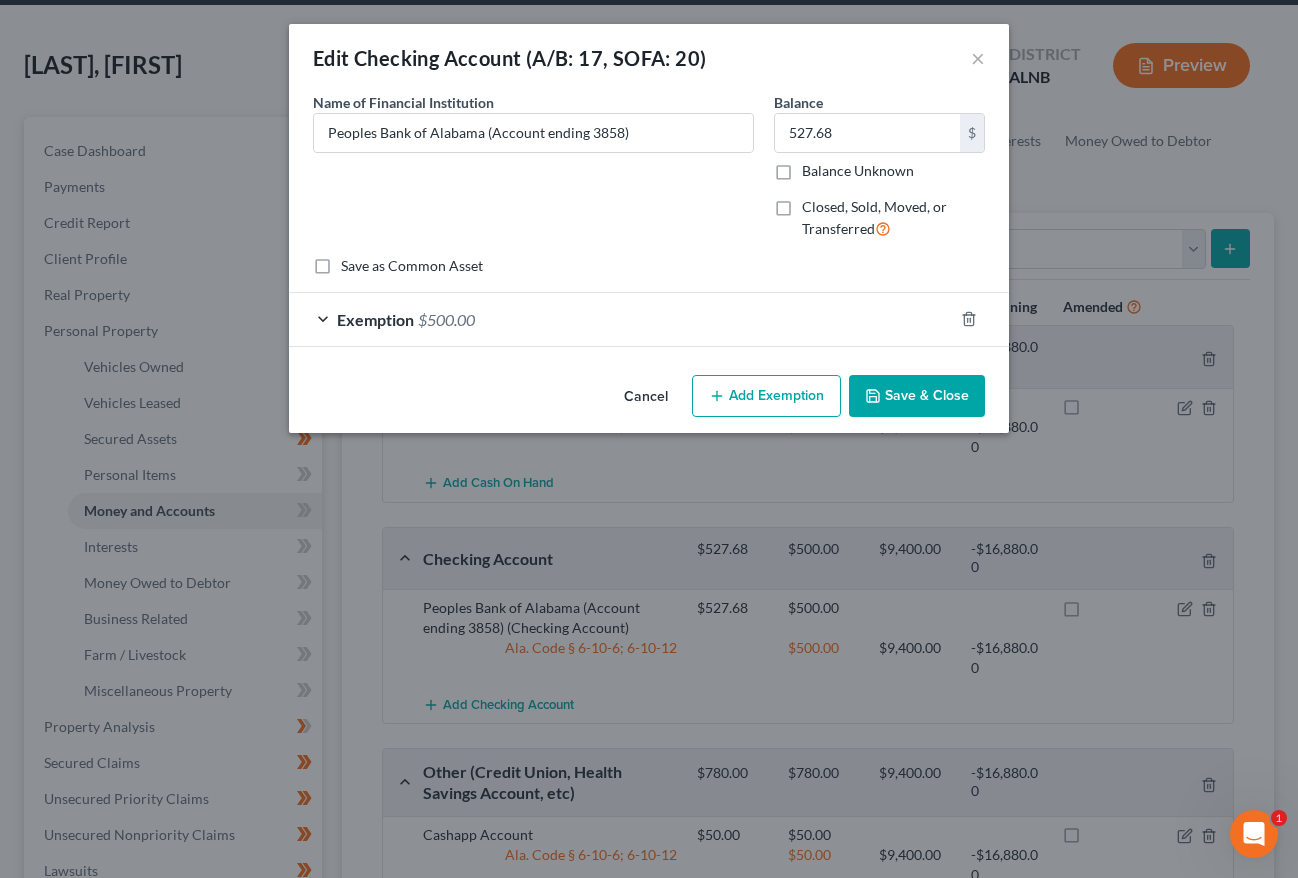 click on "$500.00" at bounding box center (446, 319) 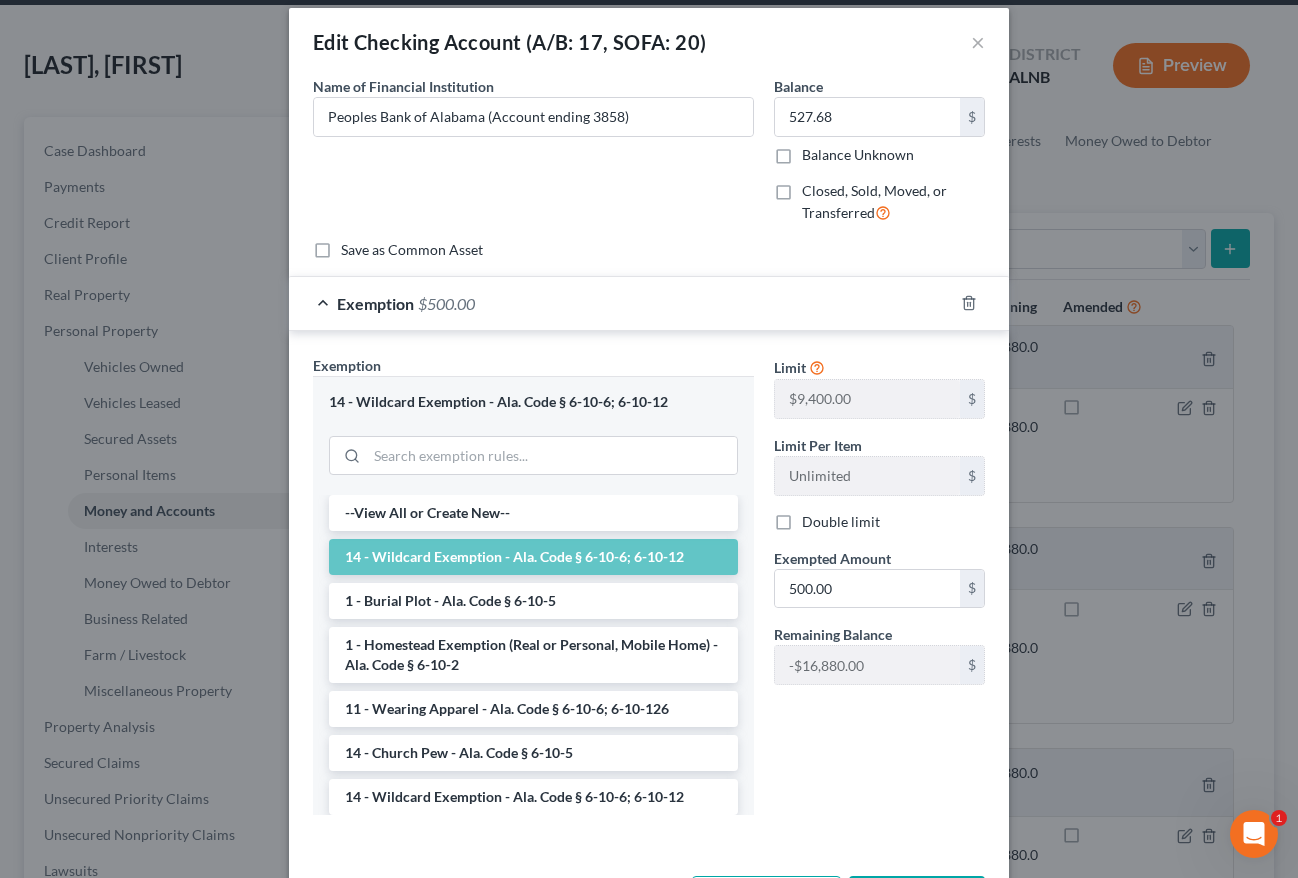 scroll, scrollTop: 17, scrollLeft: 0, axis: vertical 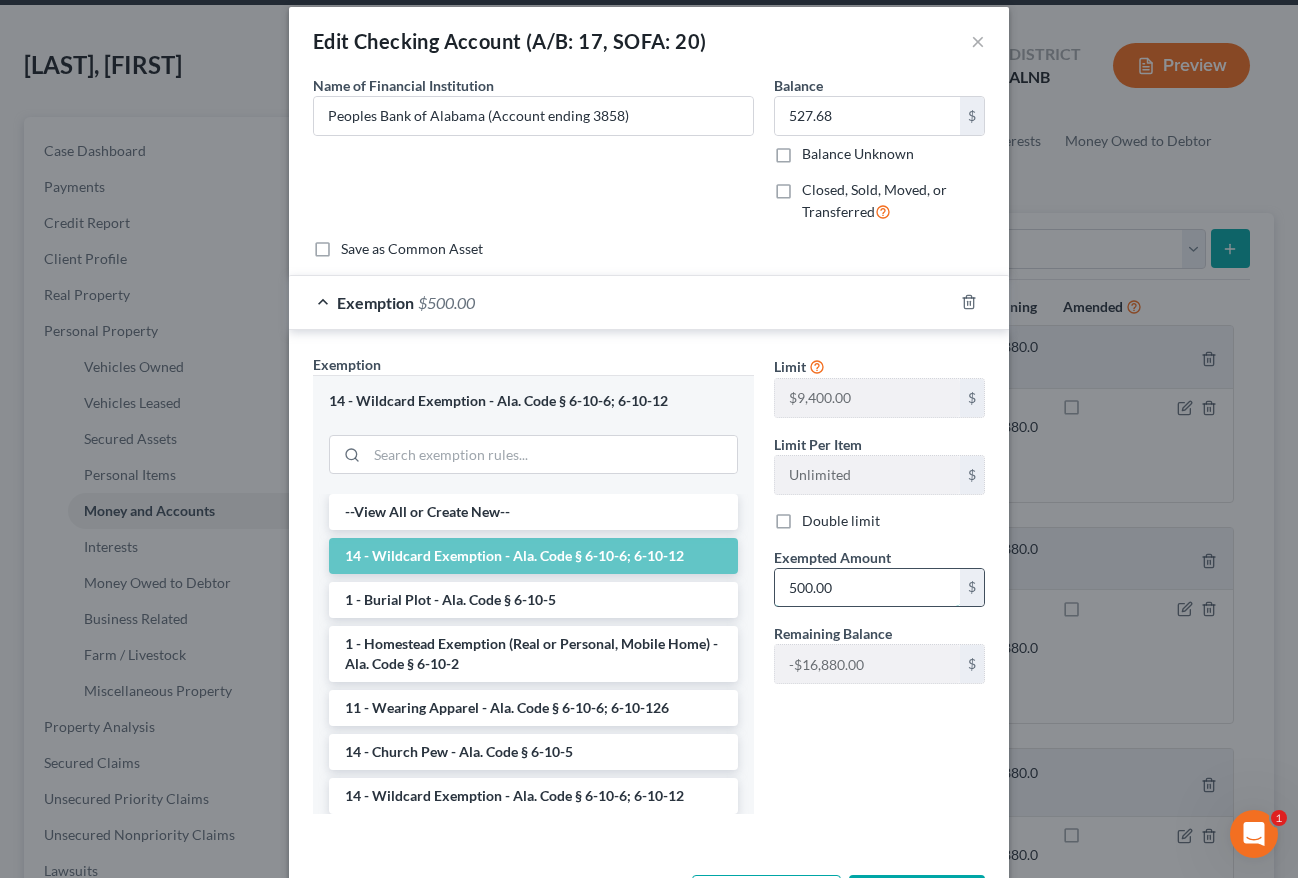 click on "500.00" at bounding box center (867, 588) 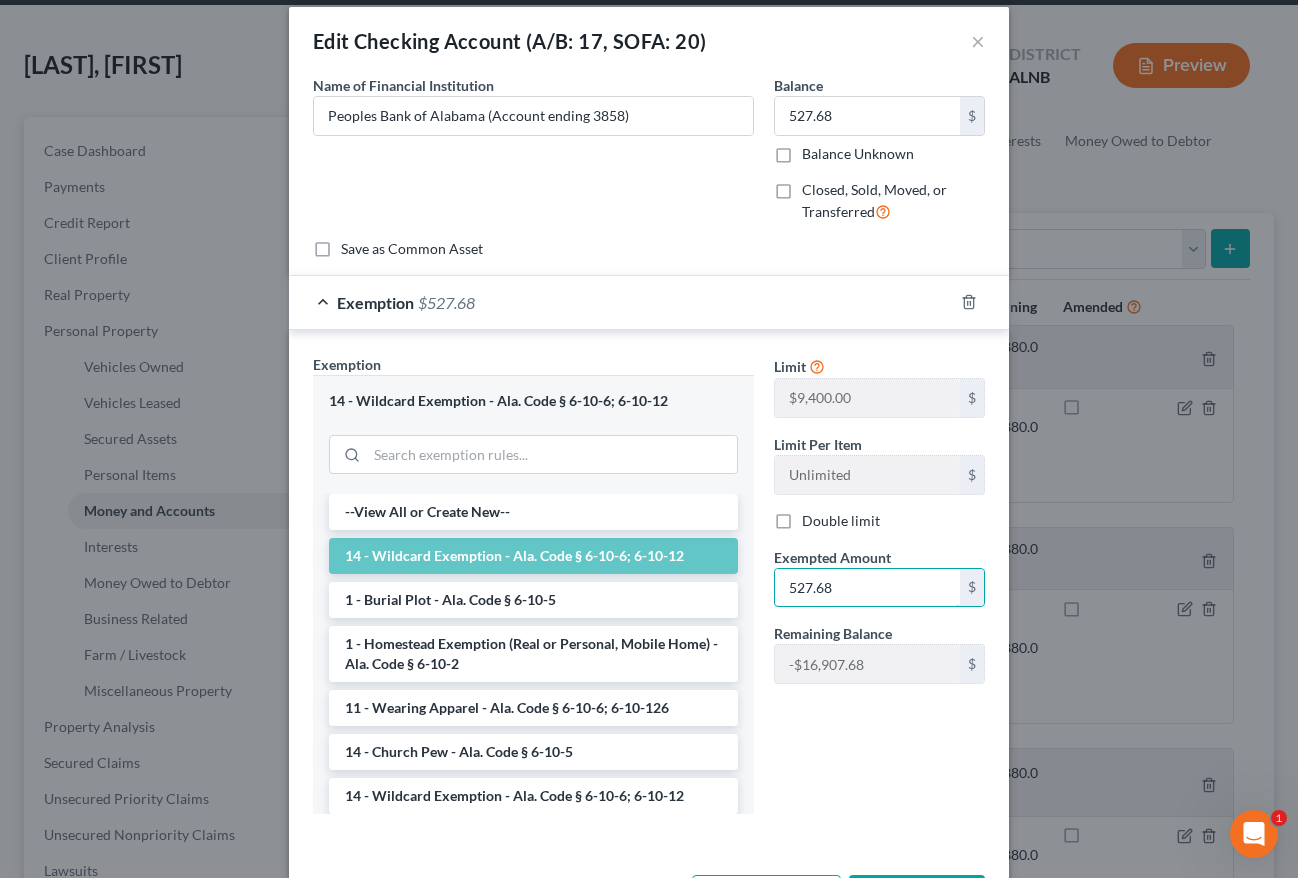 scroll, scrollTop: 96, scrollLeft: 0, axis: vertical 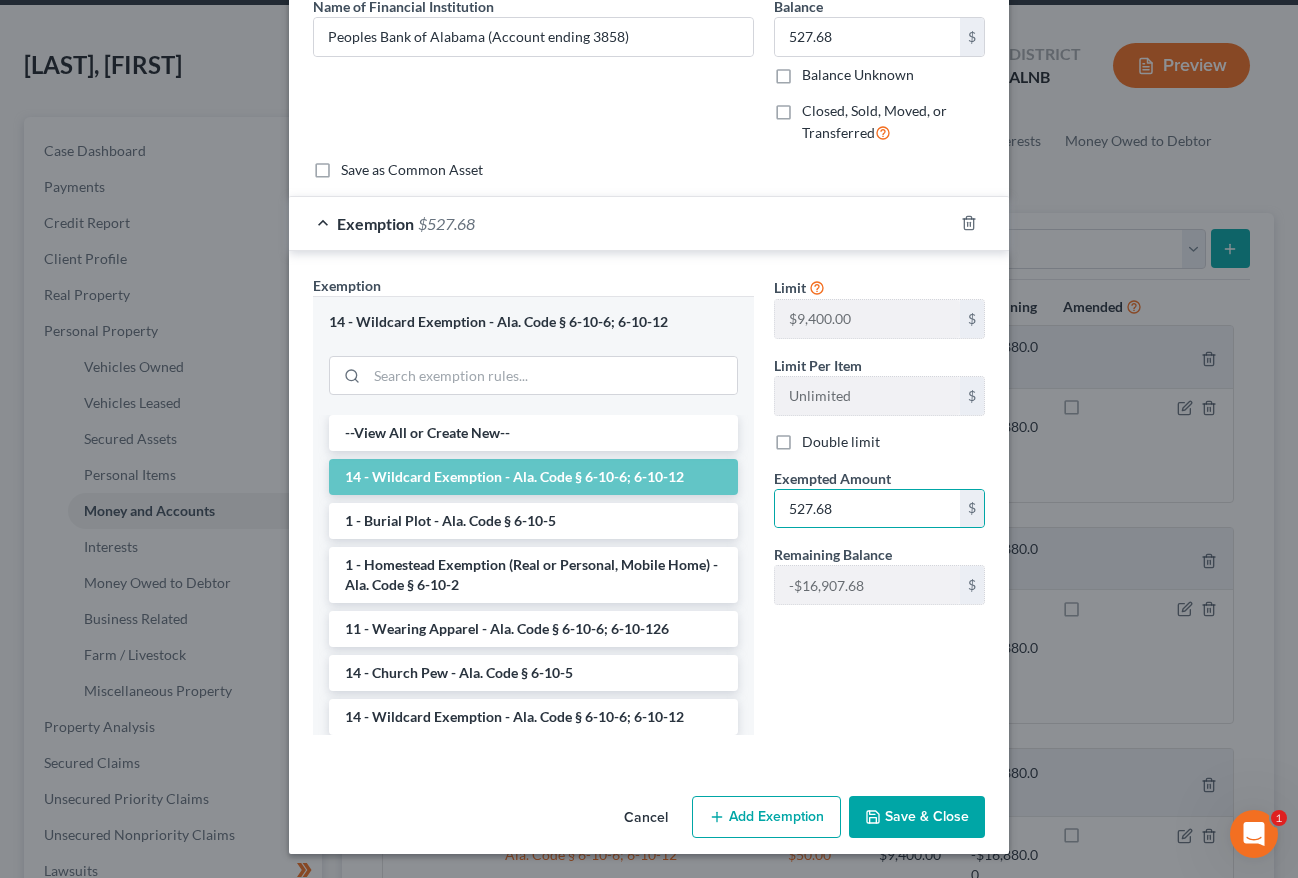 click on "Save & Close" at bounding box center (917, 817) 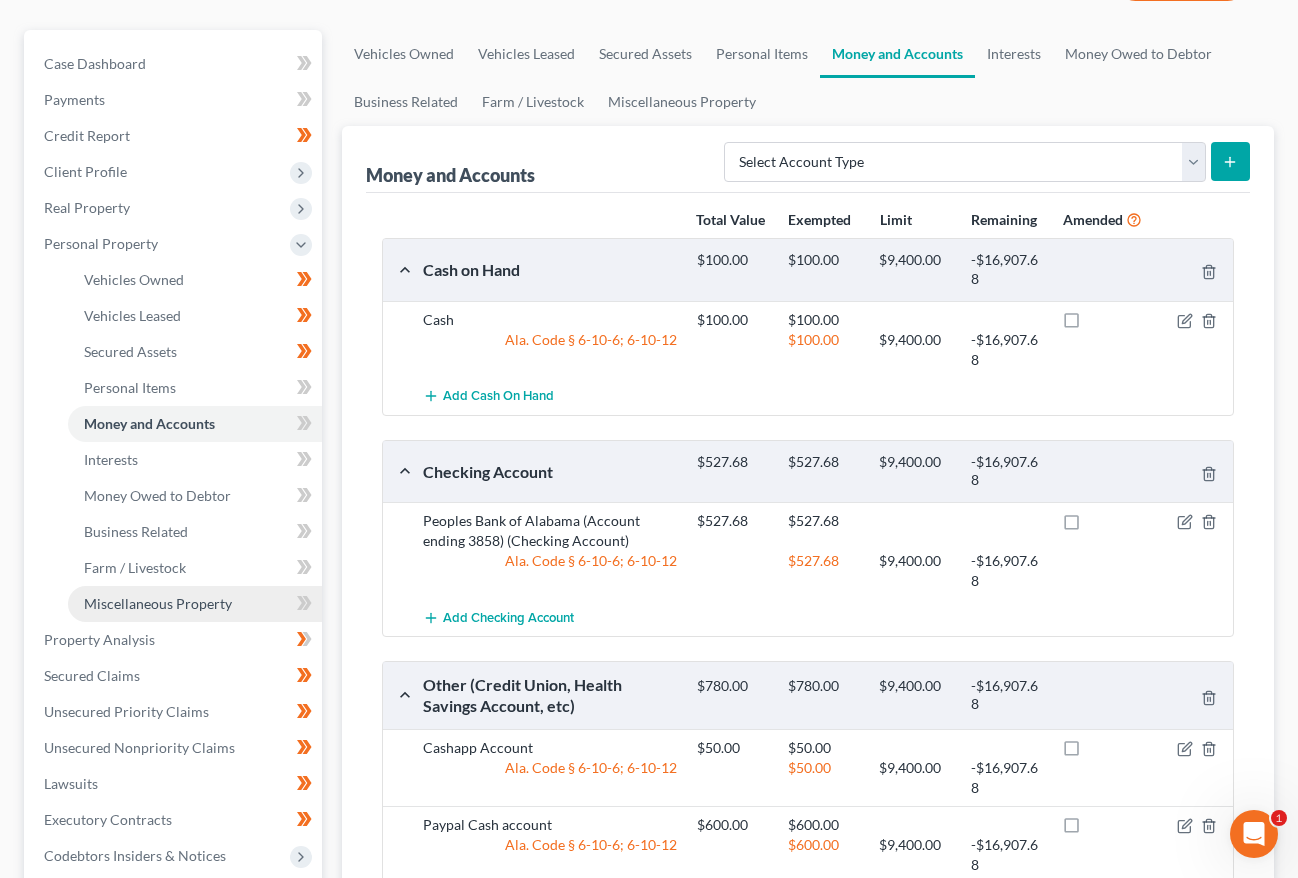 scroll, scrollTop: 0, scrollLeft: 0, axis: both 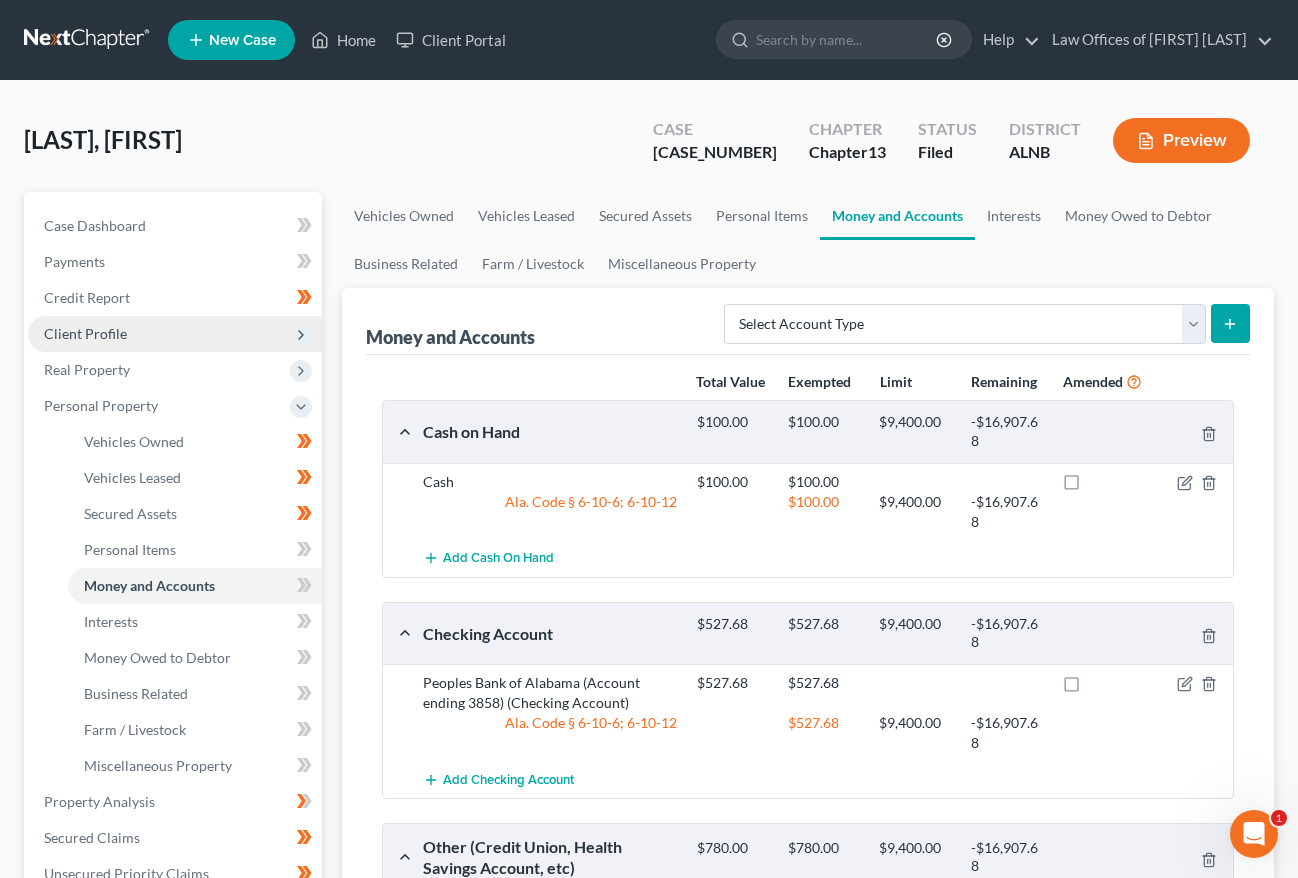 click on "Client Profile" at bounding box center (175, 334) 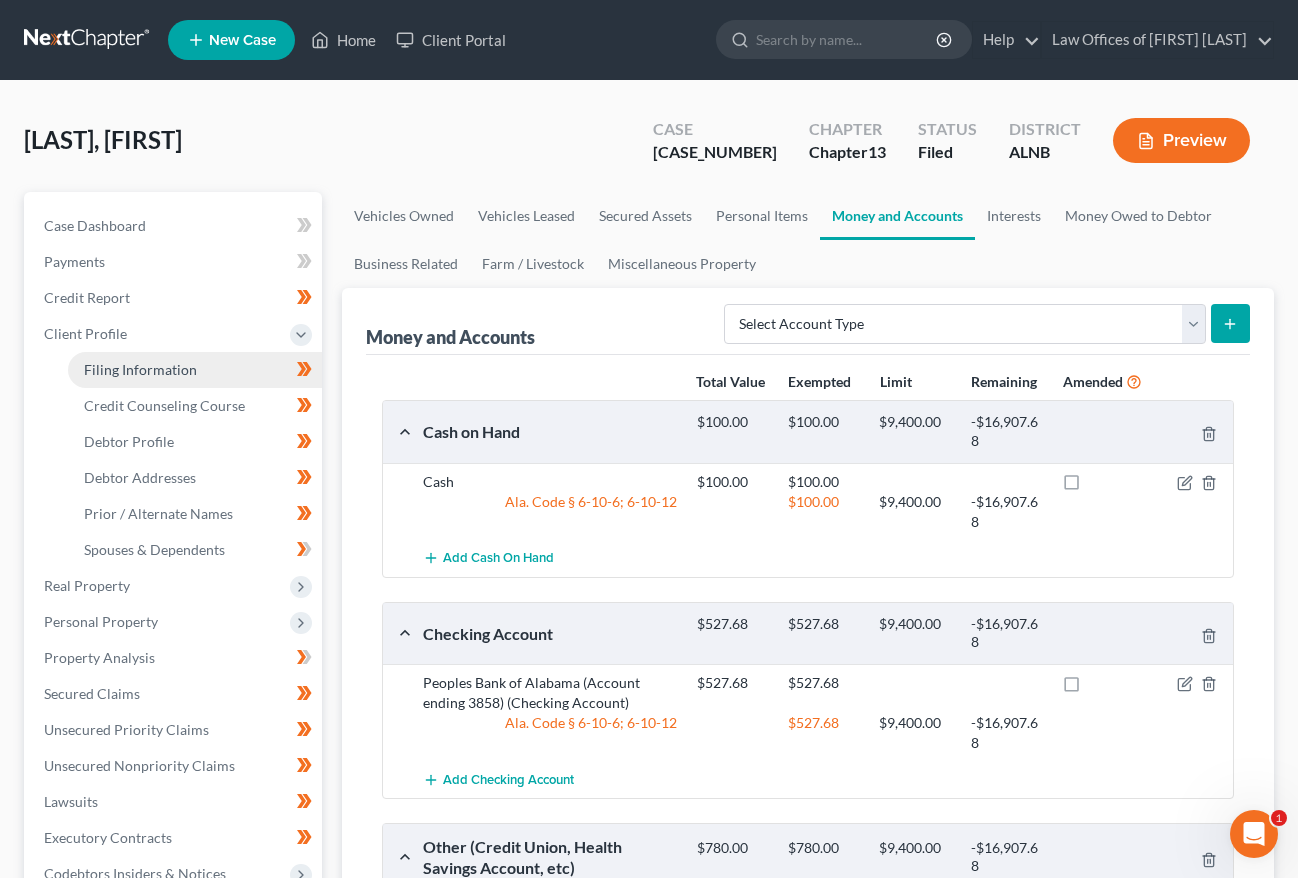 click on "Filing Information" at bounding box center [195, 370] 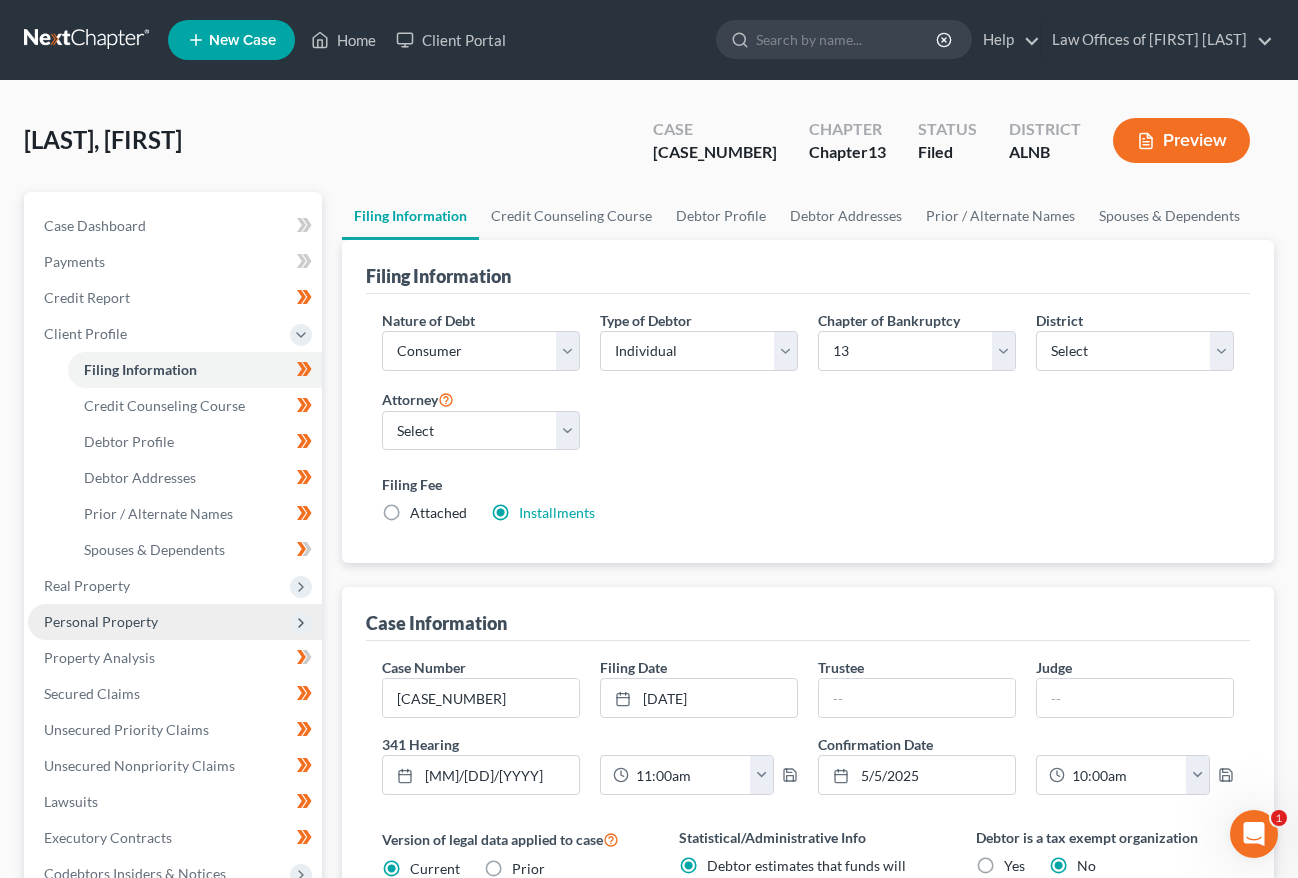 click on "Personal Property" at bounding box center [101, 621] 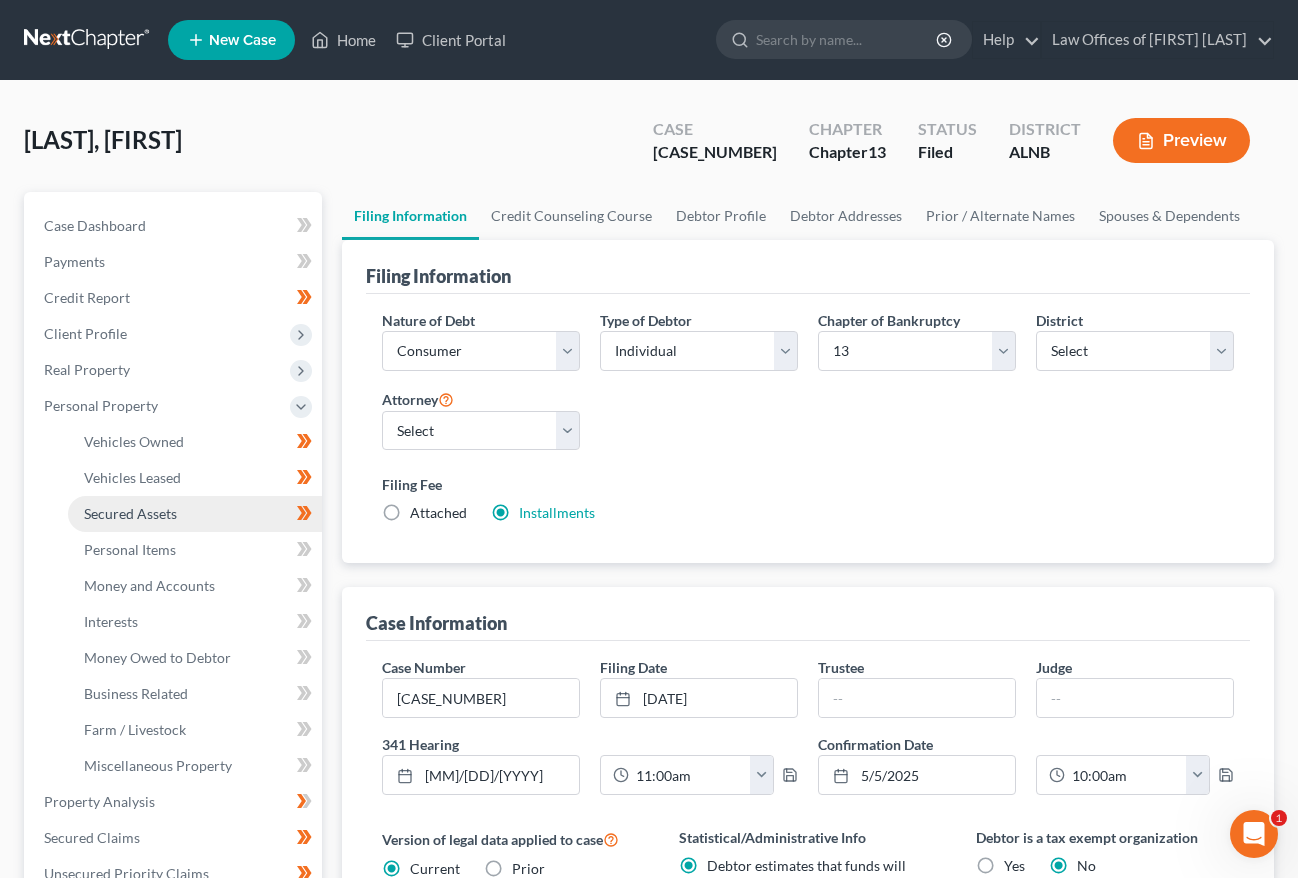 scroll, scrollTop: 8, scrollLeft: 0, axis: vertical 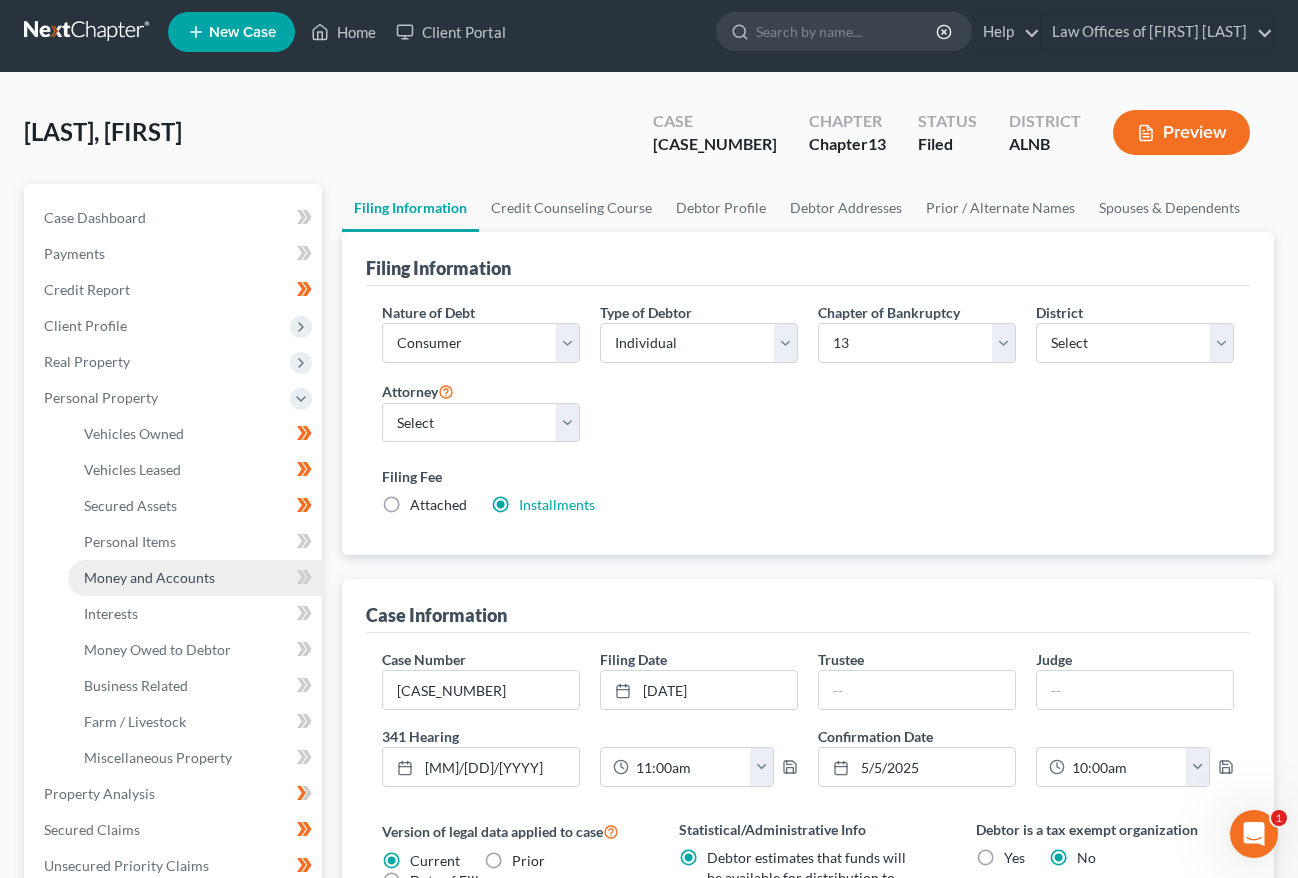 click on "Money and Accounts" at bounding box center (149, 577) 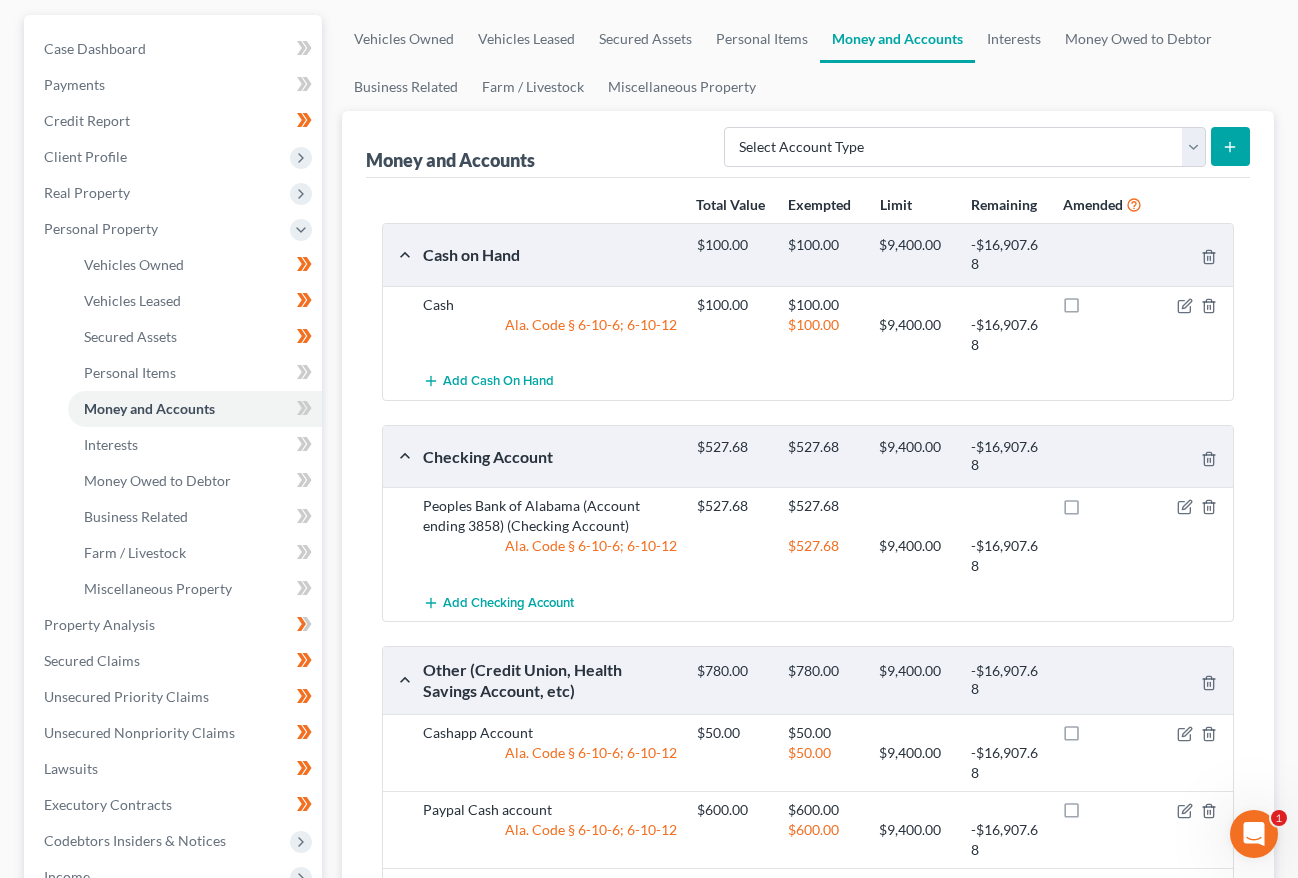 scroll, scrollTop: 181, scrollLeft: 0, axis: vertical 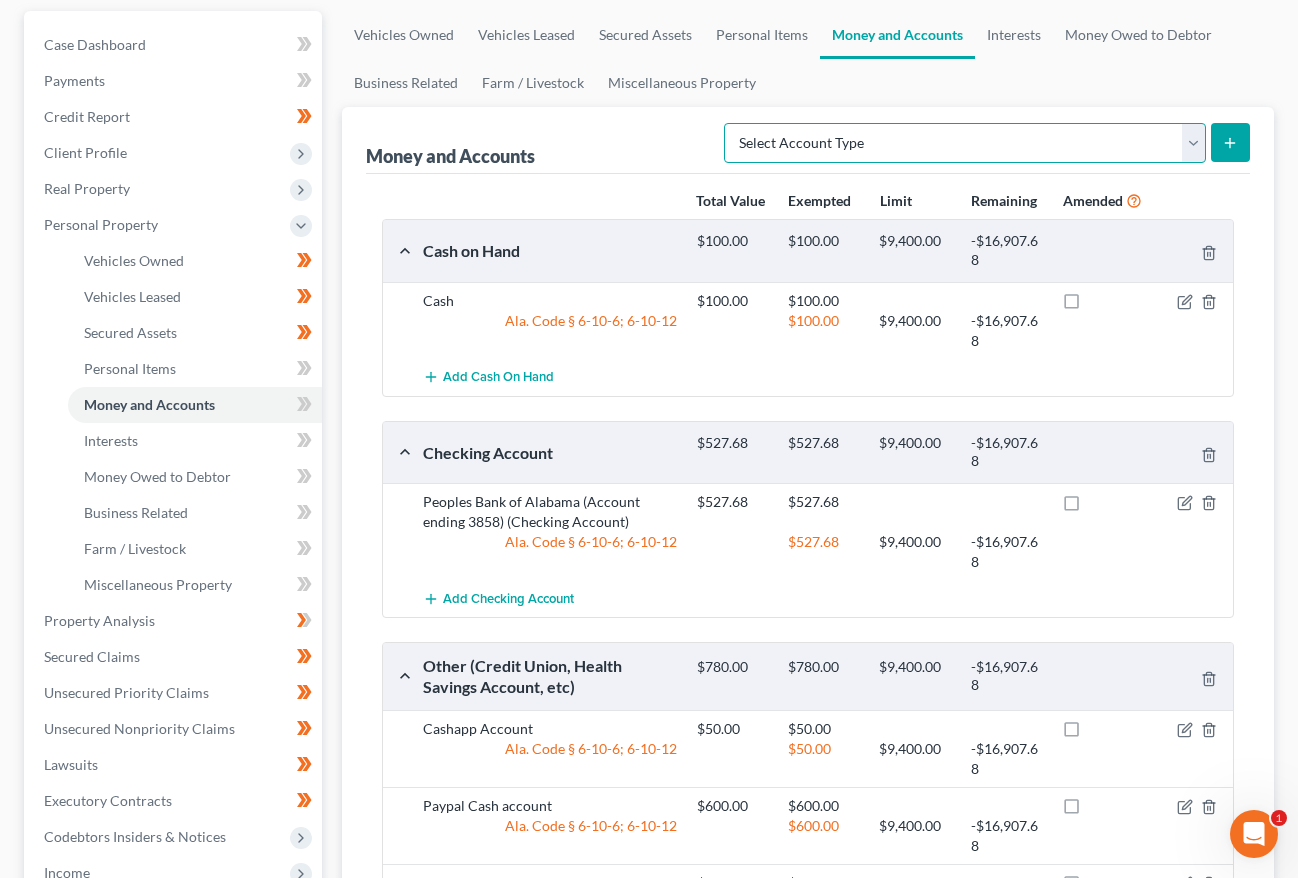 click on "Select Account Type Brokerage (A/B: 18, SOFA: 20) Cash on Hand (A/B: 16) Certificates of Deposit (A/B: 17, SOFA: 20) Checking Account (A/B: 17, SOFA: 20) Money Market (A/B: 18, SOFA: 20) Other (Credit Union, Health Savings Account, etc) (A/B: 17, SOFA: 20) Safe Deposit Box (A/B: 16) Savings Account (A/B: 17, SOFA: 20) Security Deposits or Prepayments (A/B: 22)" at bounding box center [965, 143] 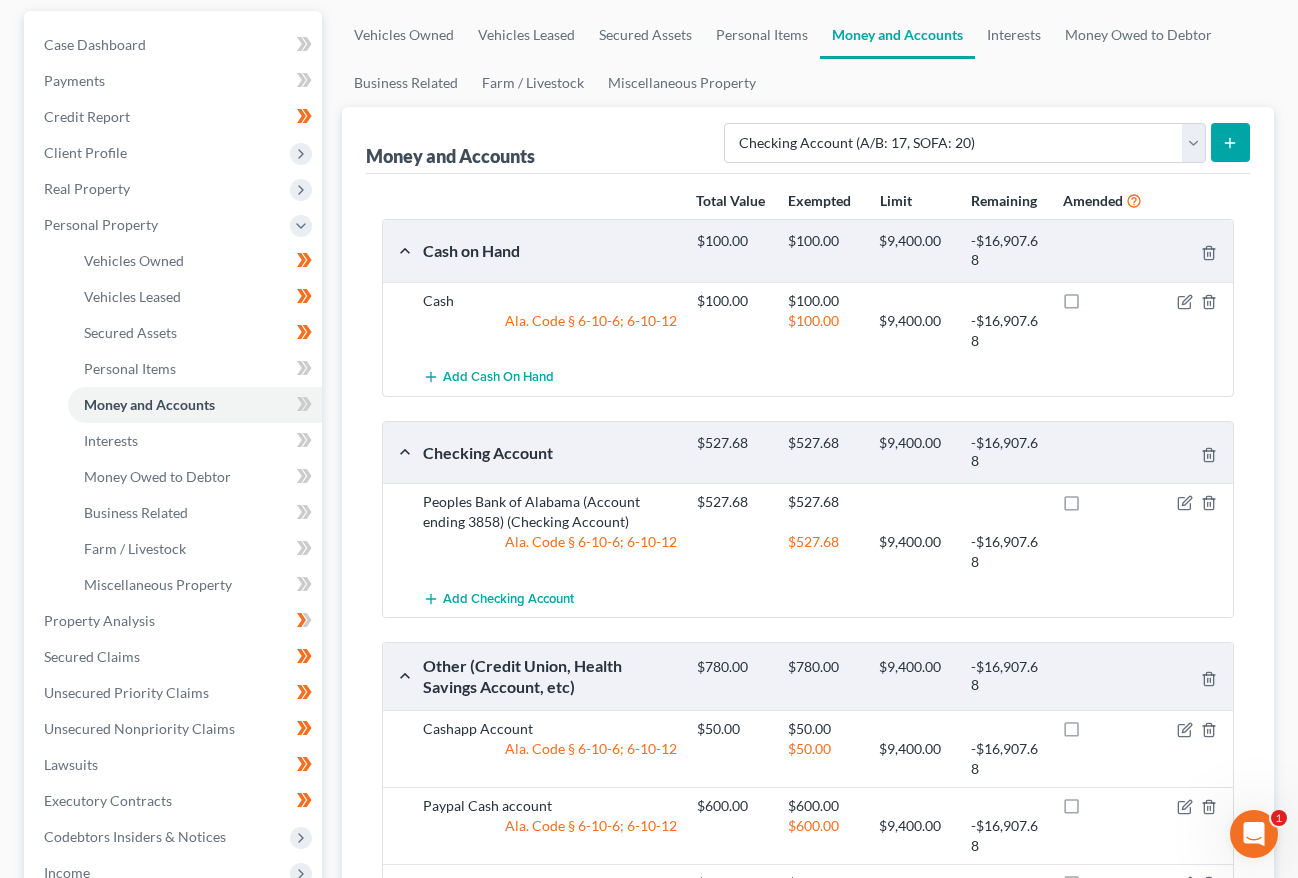 click 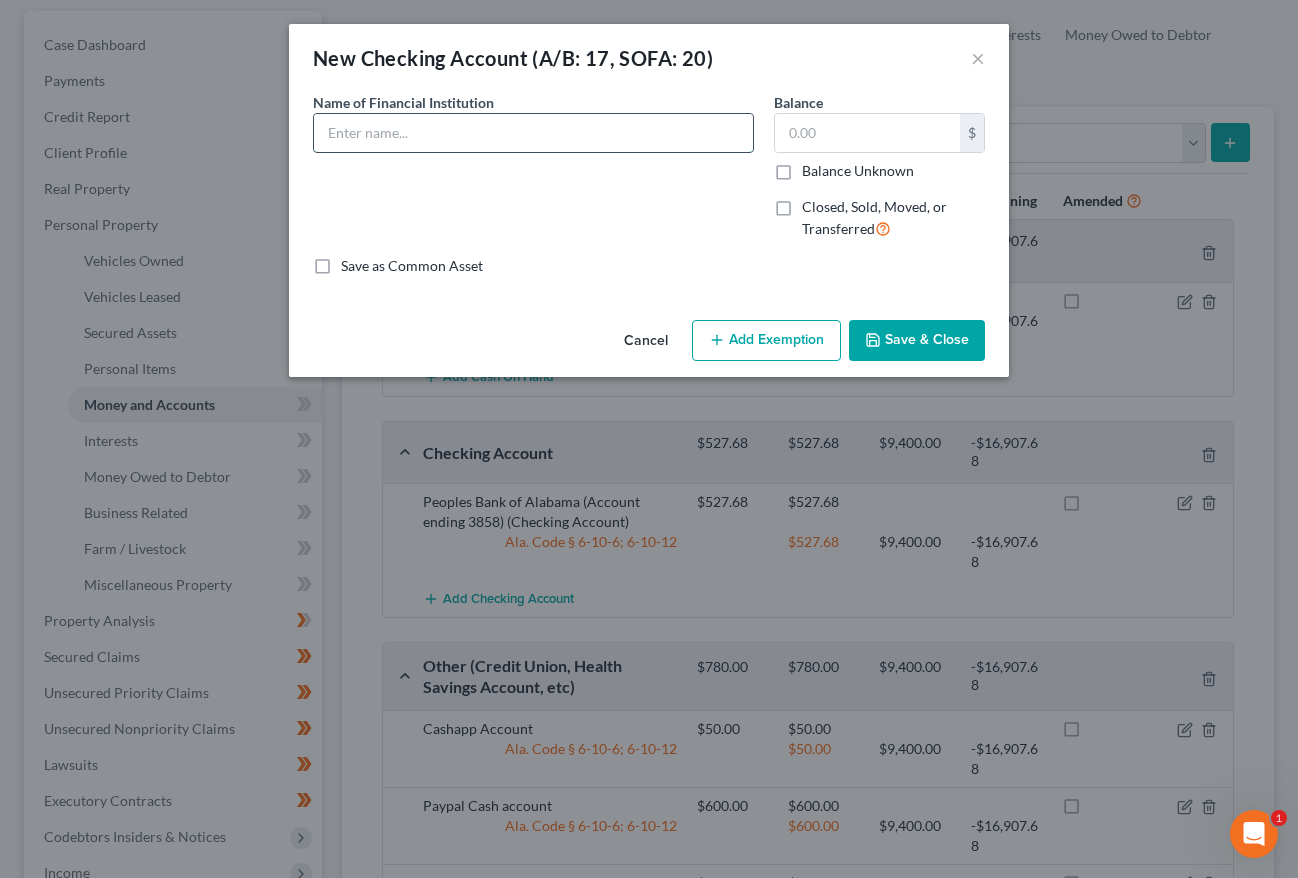 click at bounding box center (533, 133) 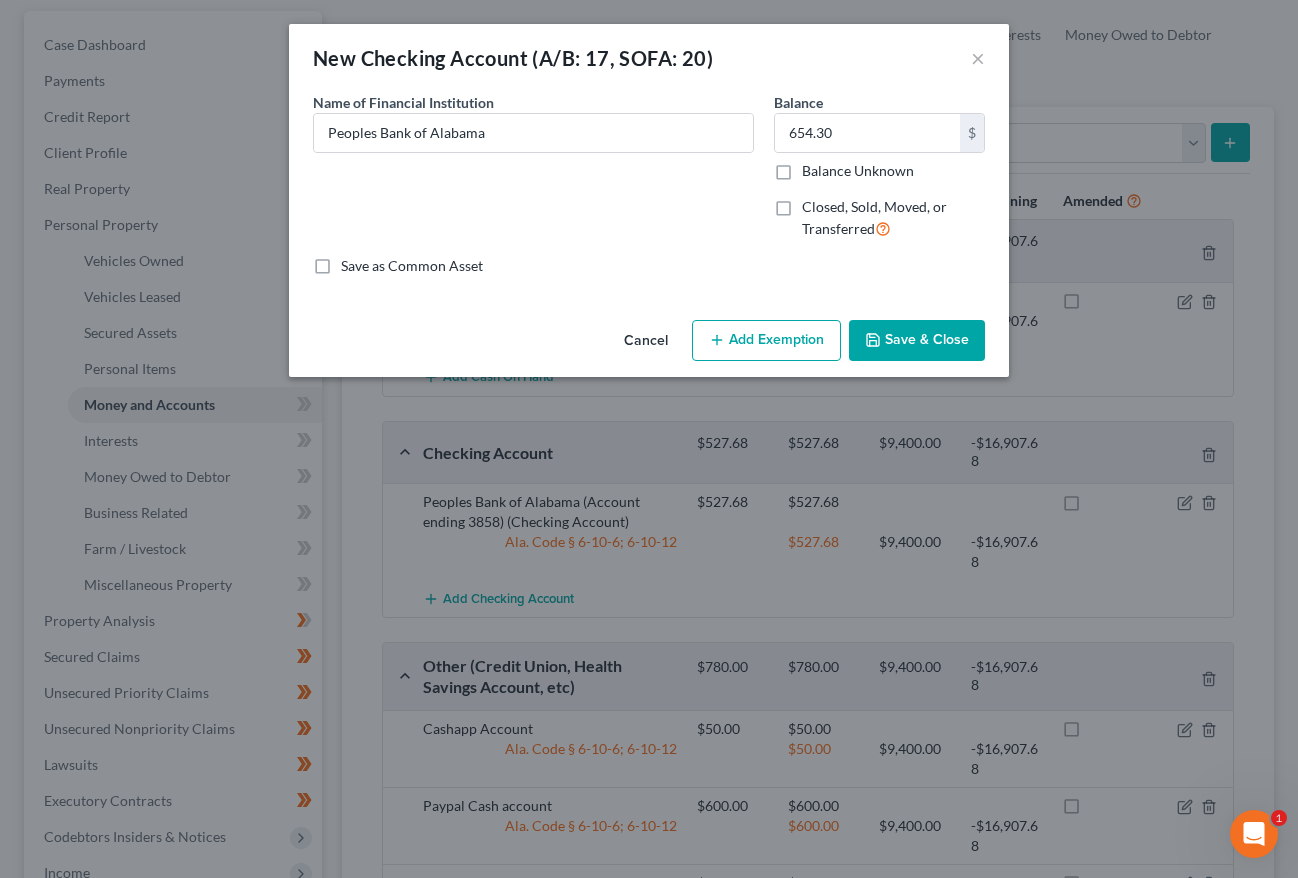 click on "Save & Close" at bounding box center [917, 341] 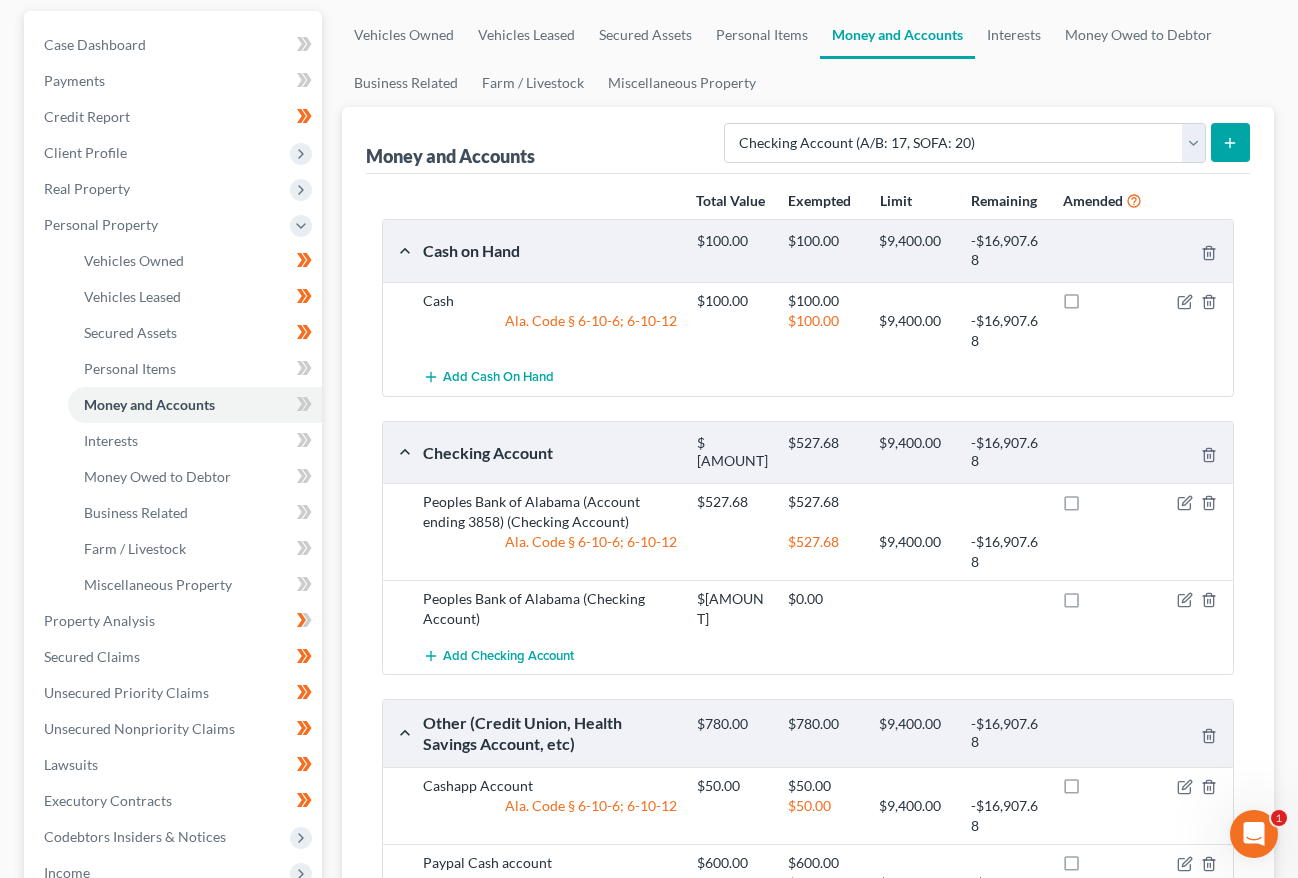 click 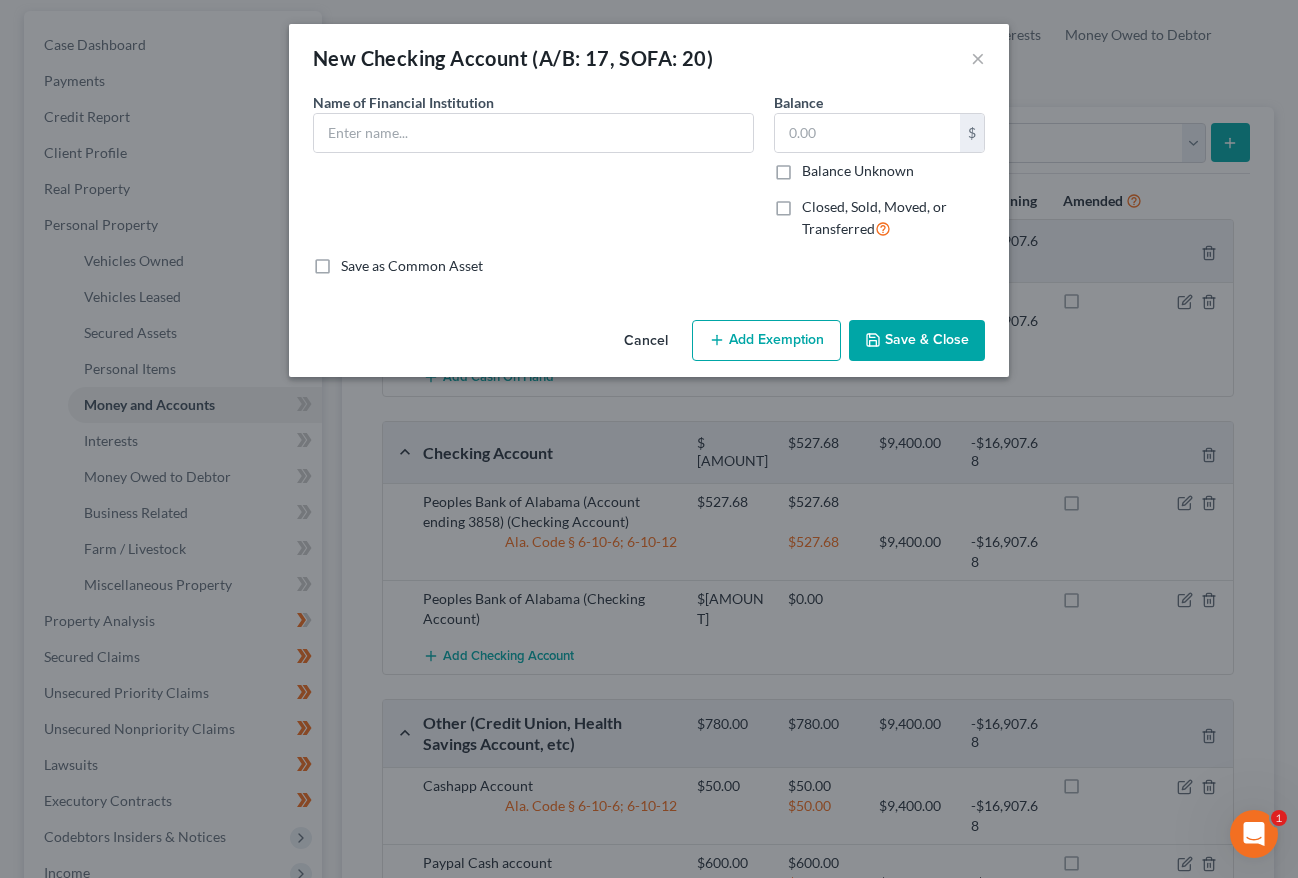 click on "New Checking Account (A/B: 17, SOFA: 20)  × An exemption set must first be selected from the Filing Information section. Common Asset Select
Name of Financial Institution
*
Balance
$
Balance Unknown
Balance Undetermined
$
Balance Unknown
Closed, Sold, Moved, or Transferred  Save as Common Asset Cancel Add Exemption Save & Close" at bounding box center [649, 439] 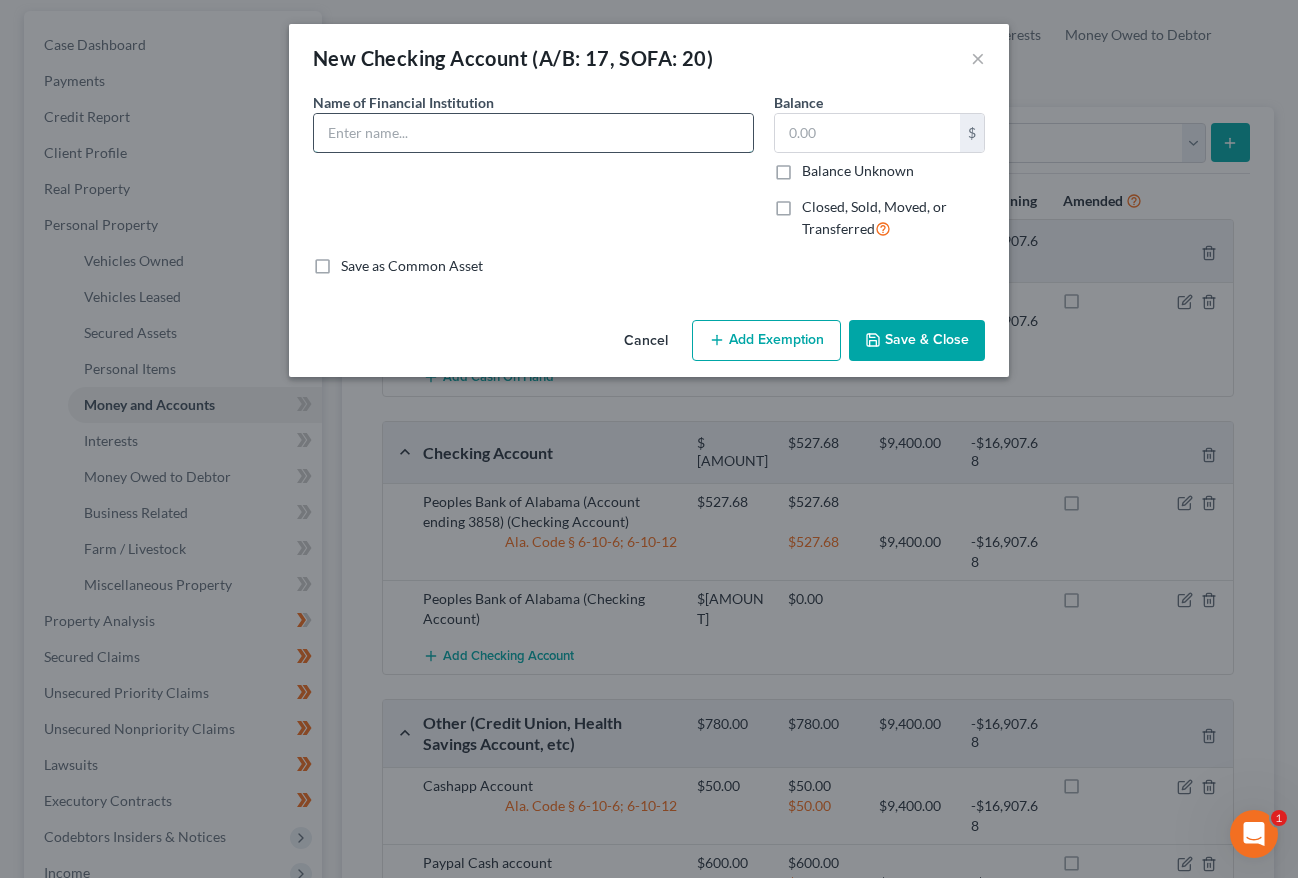 click at bounding box center (533, 133) 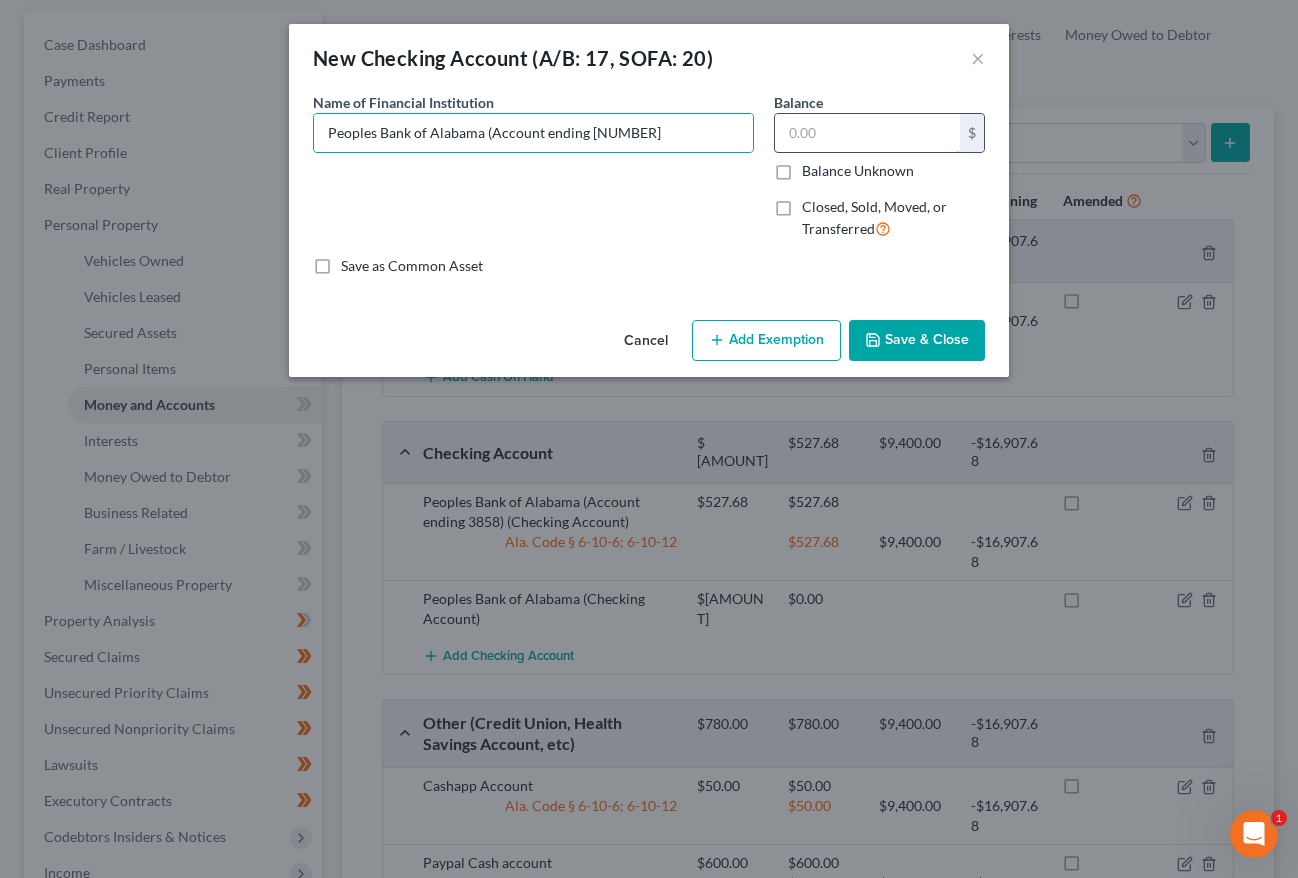click at bounding box center [867, 133] 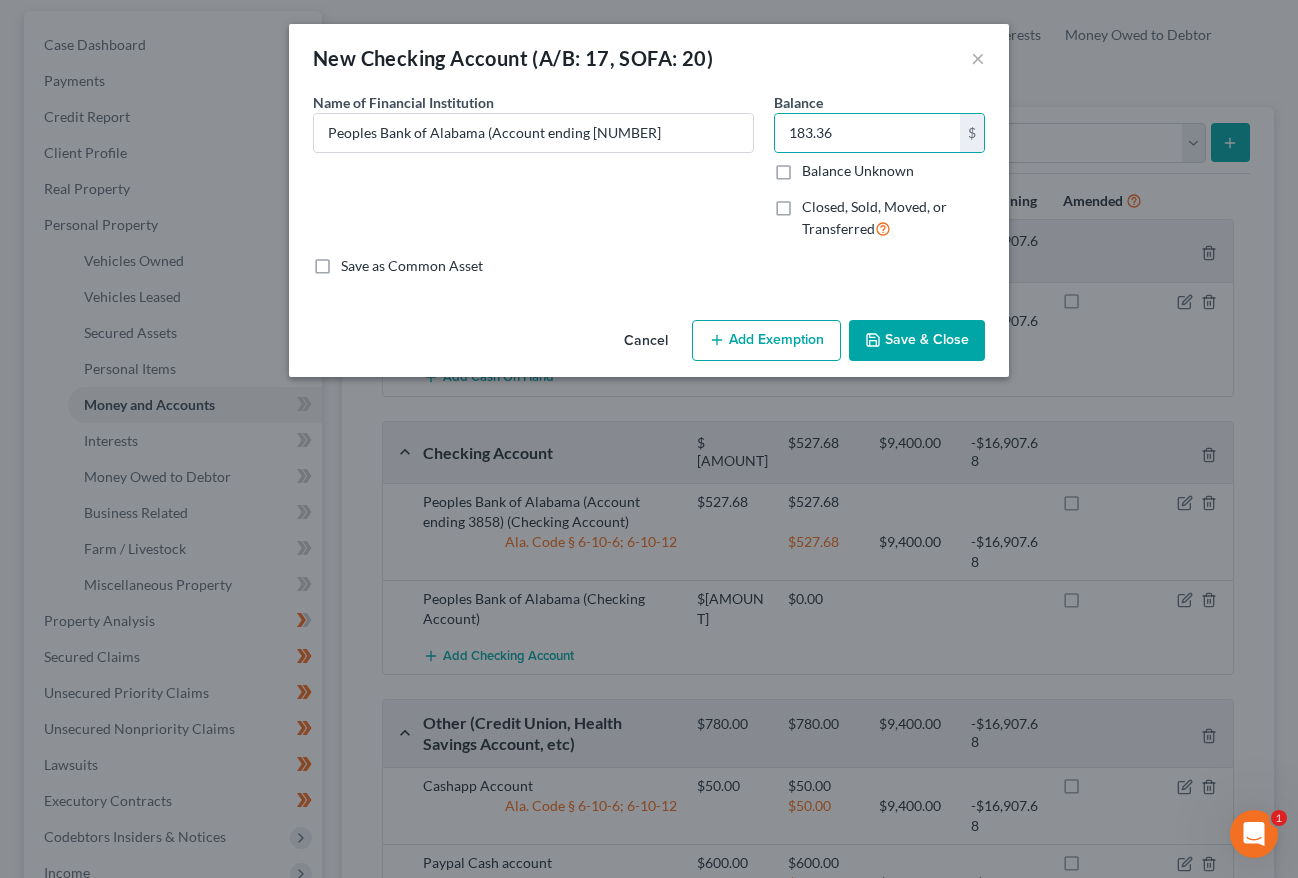 click on "Save & Close" at bounding box center [917, 341] 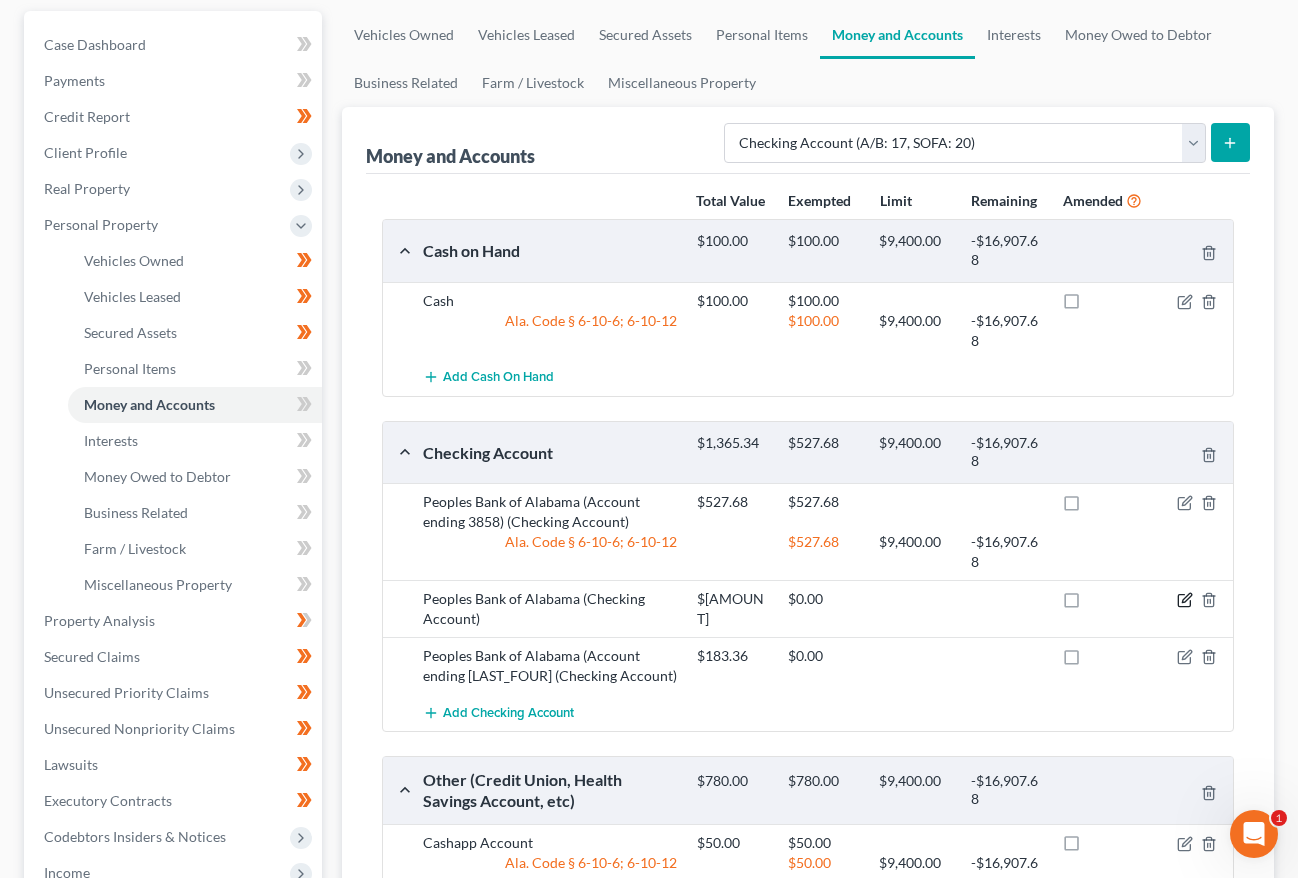 click 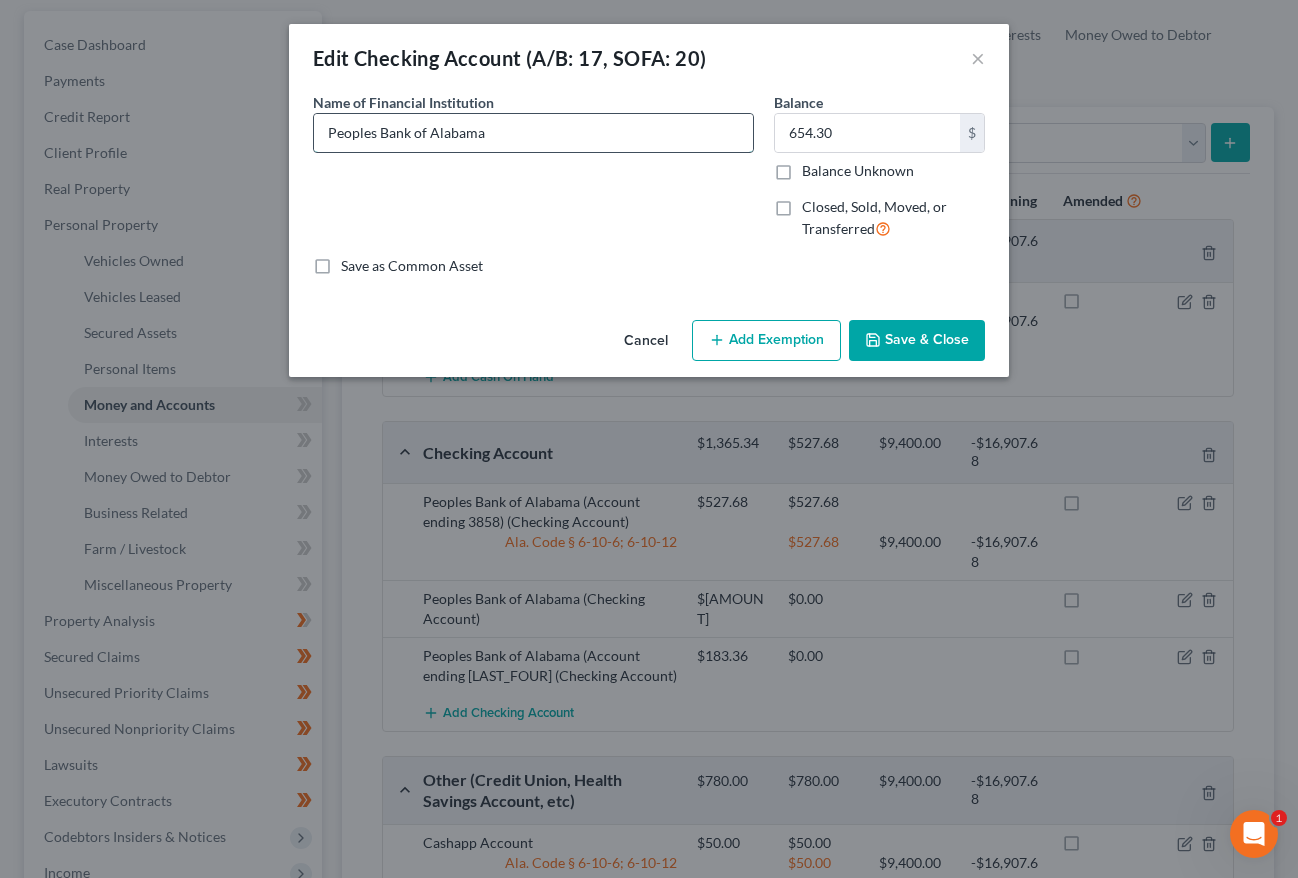 click on "Peoples Bank of Alabama" at bounding box center [533, 133] 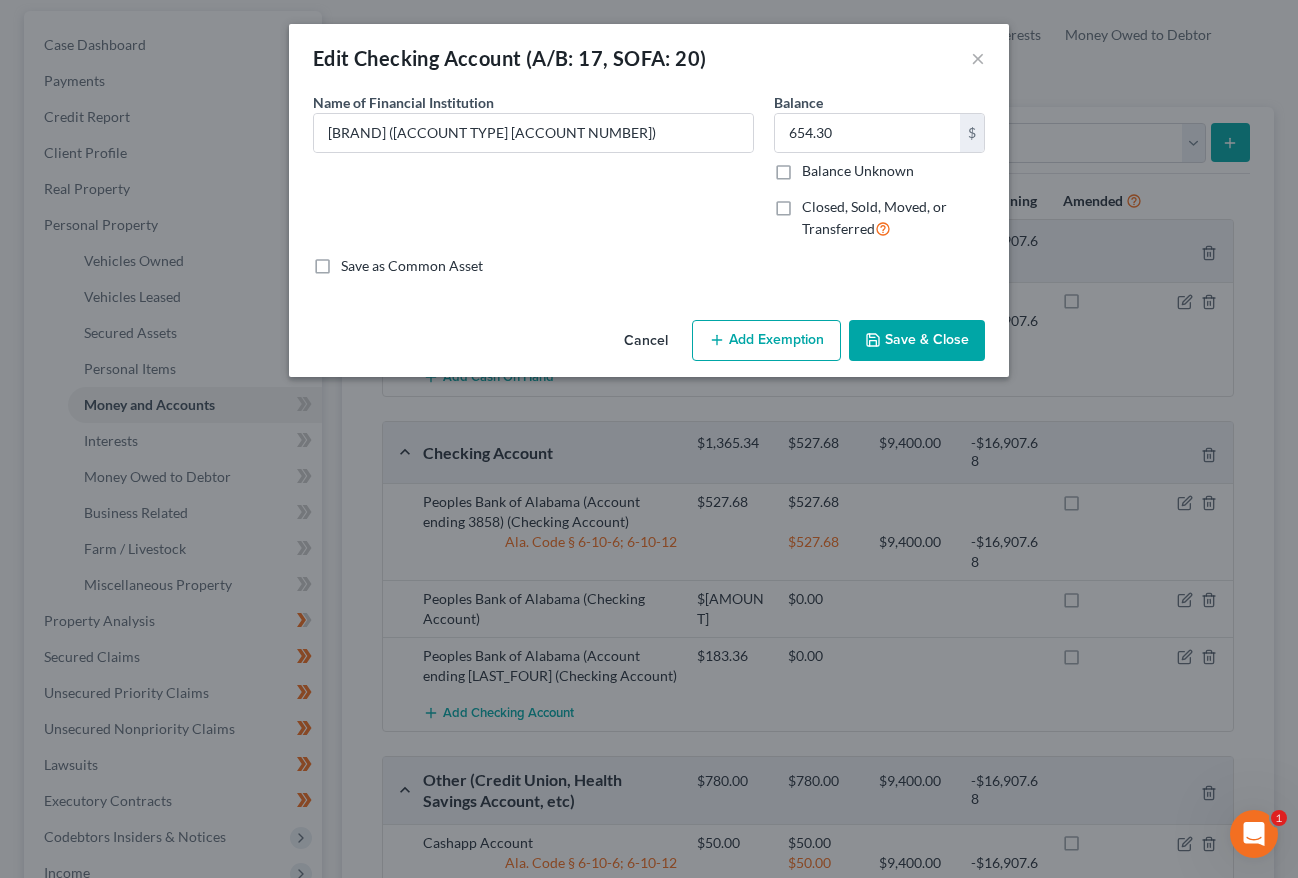click 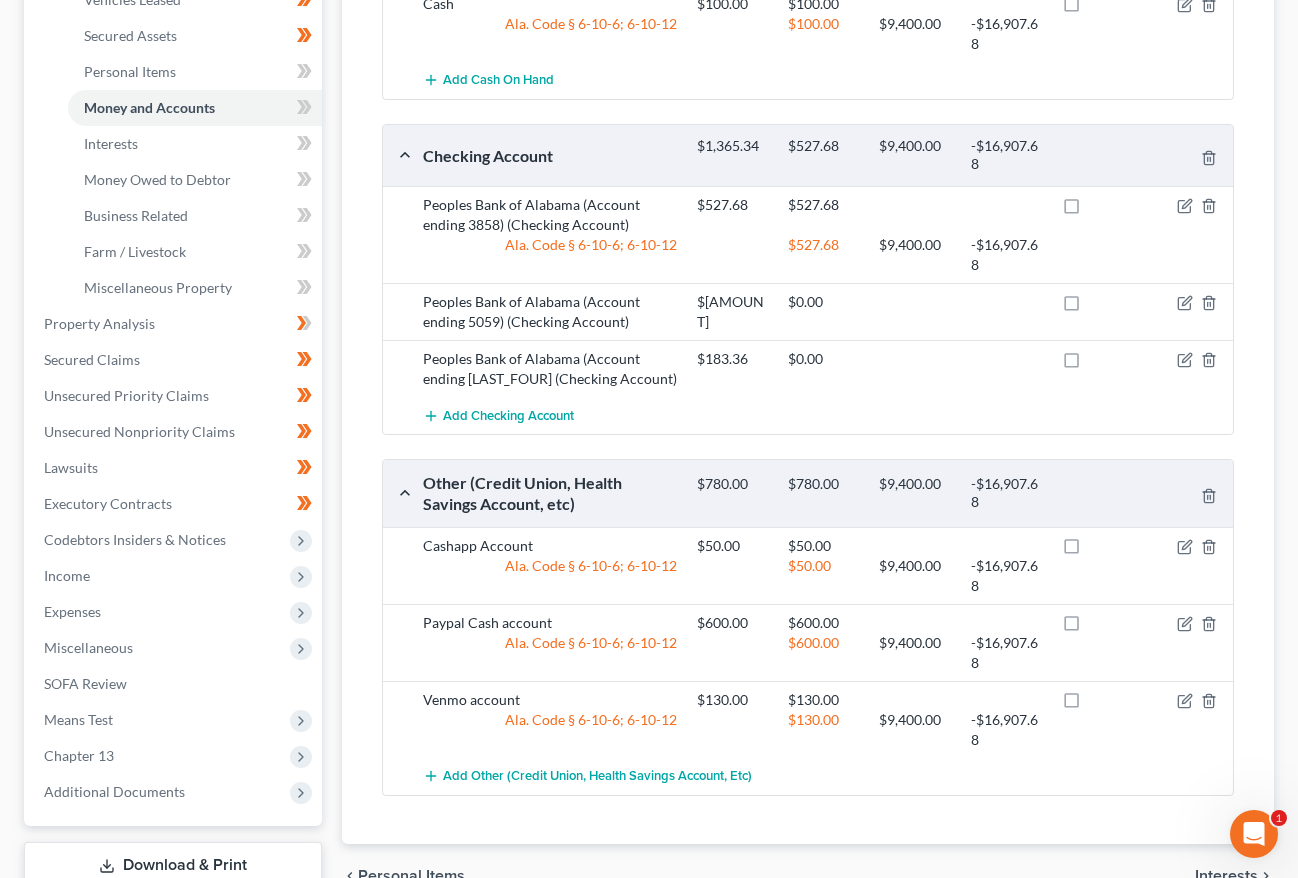 scroll, scrollTop: 615, scrollLeft: 0, axis: vertical 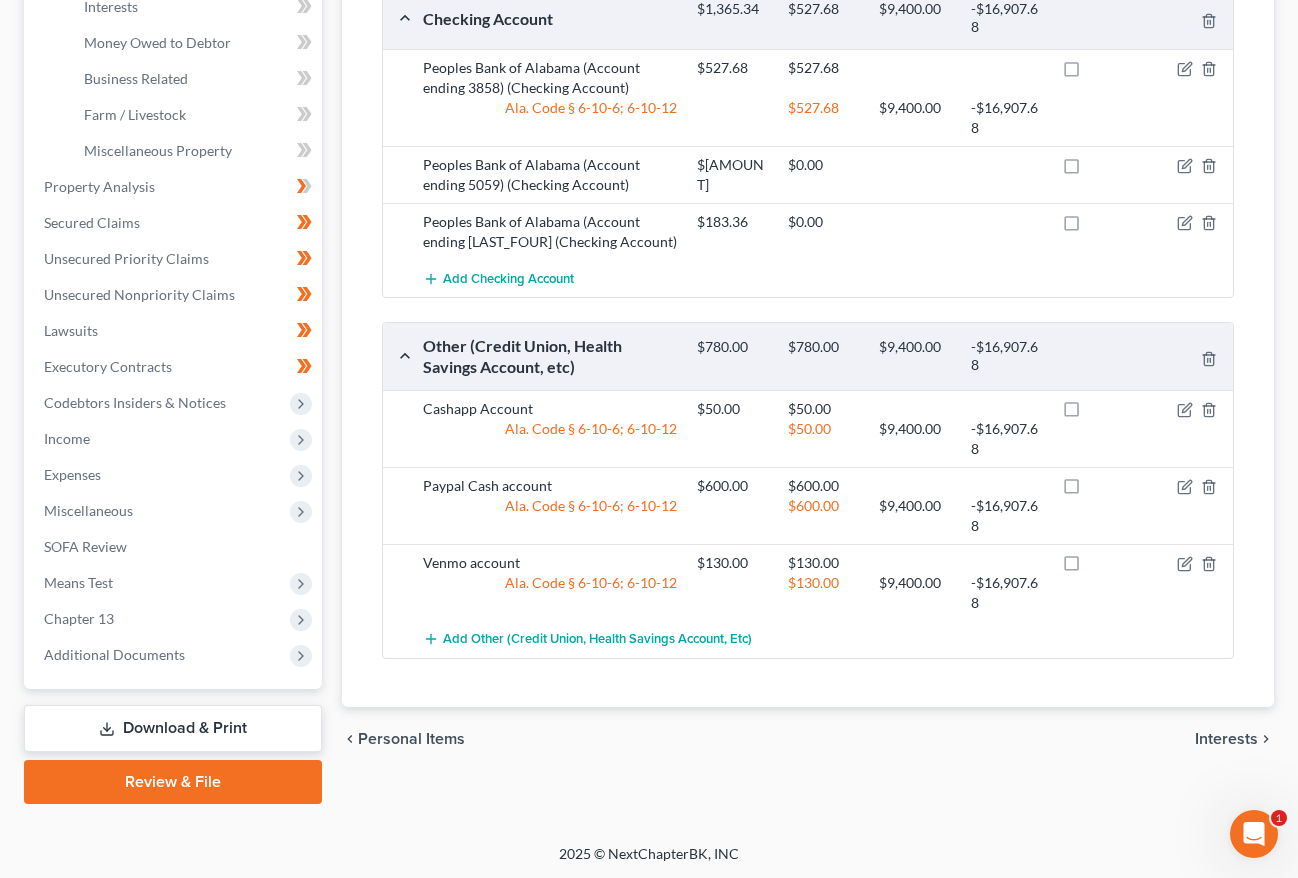 click at bounding box center (1097, 593) 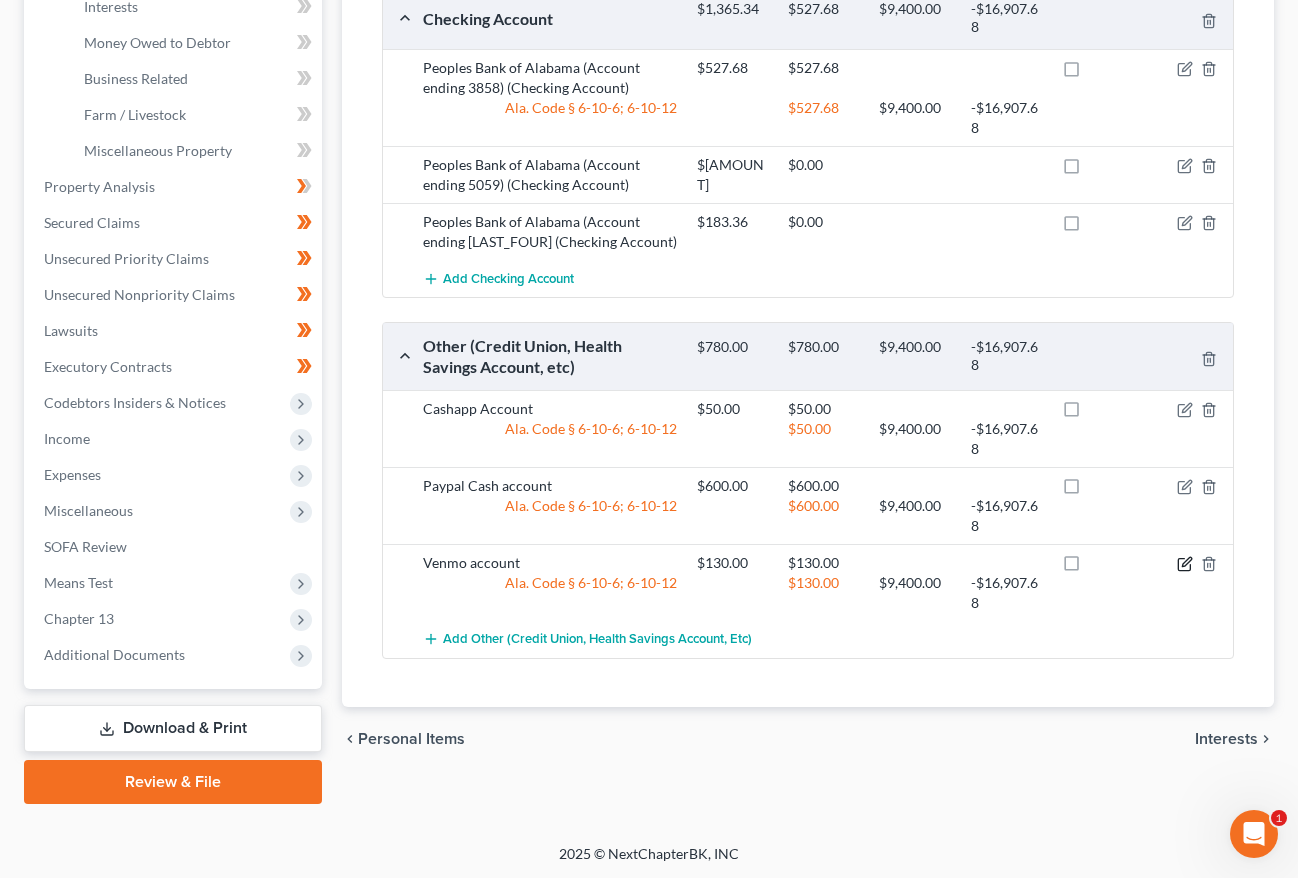 click 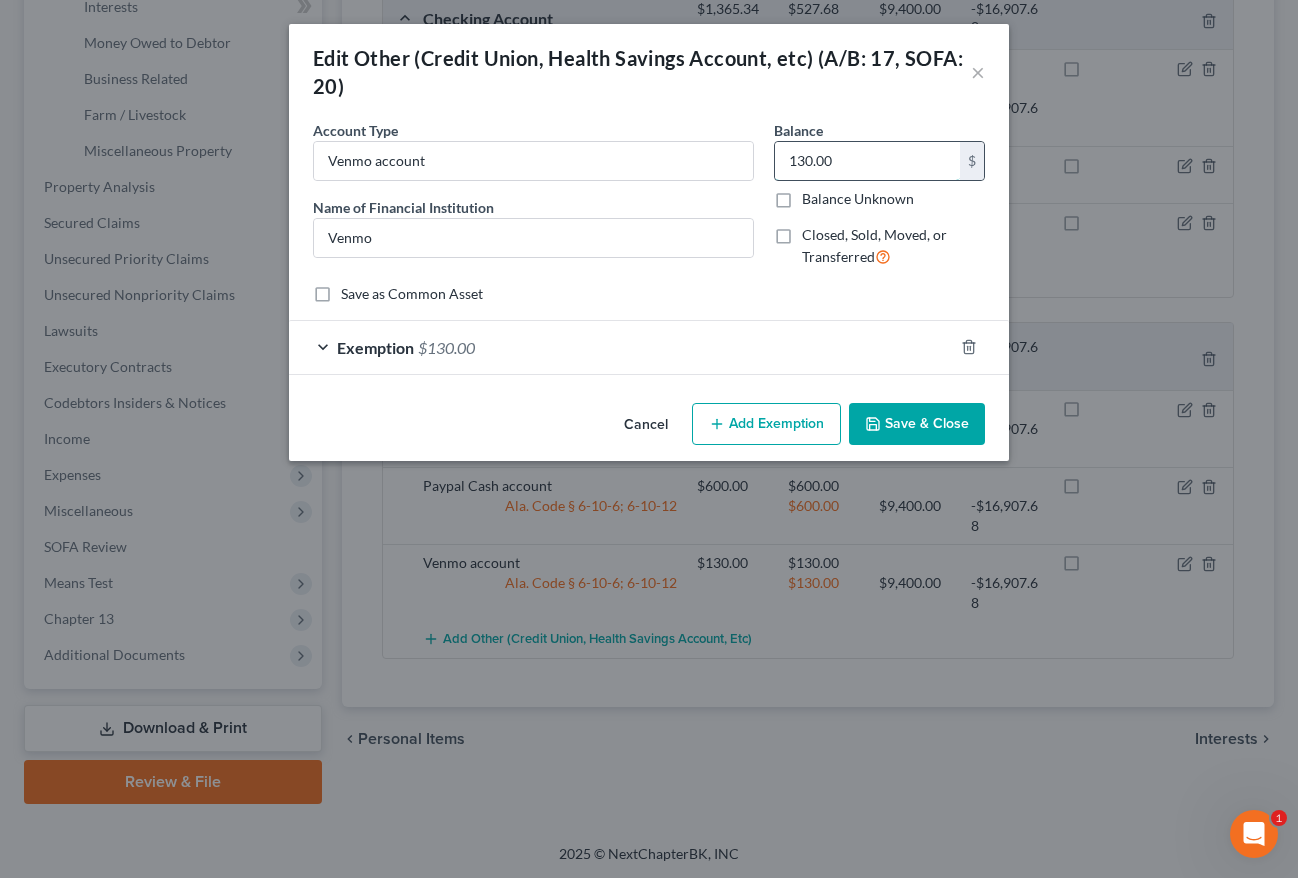 drag, startPoint x: 797, startPoint y: 143, endPoint x: 803, endPoint y: 153, distance: 11.661903 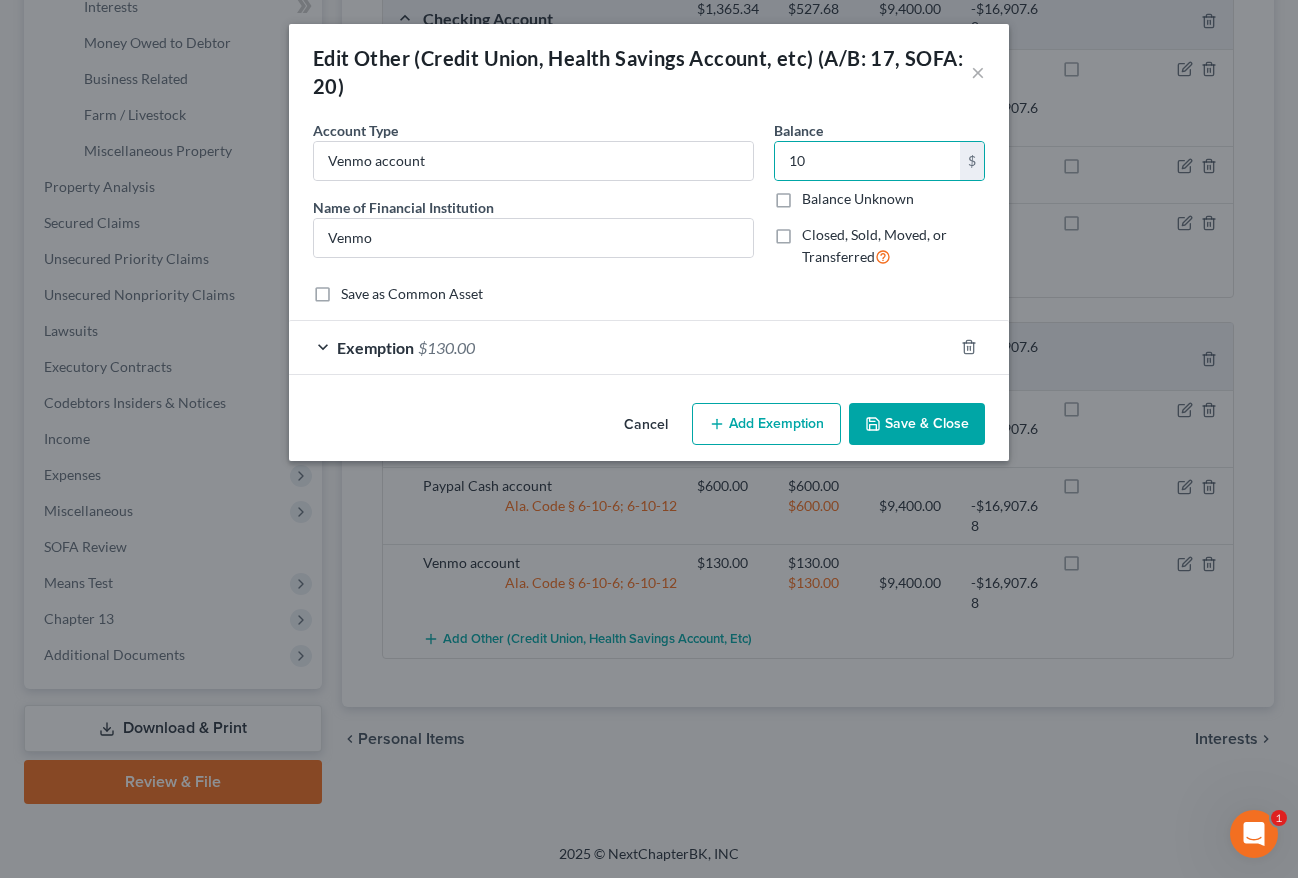 click on "$130.00" at bounding box center [446, 347] 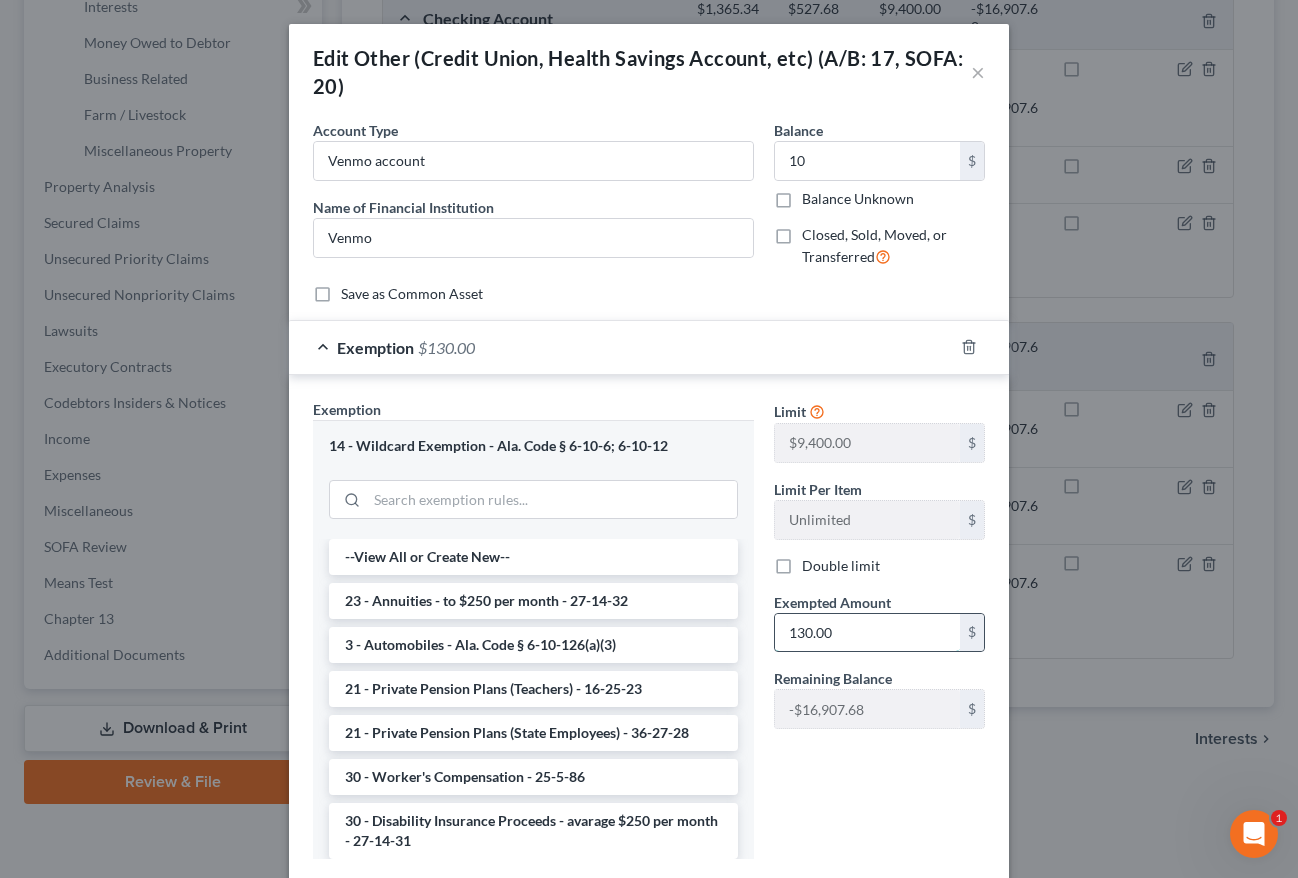 click on "130.00" at bounding box center (867, 633) 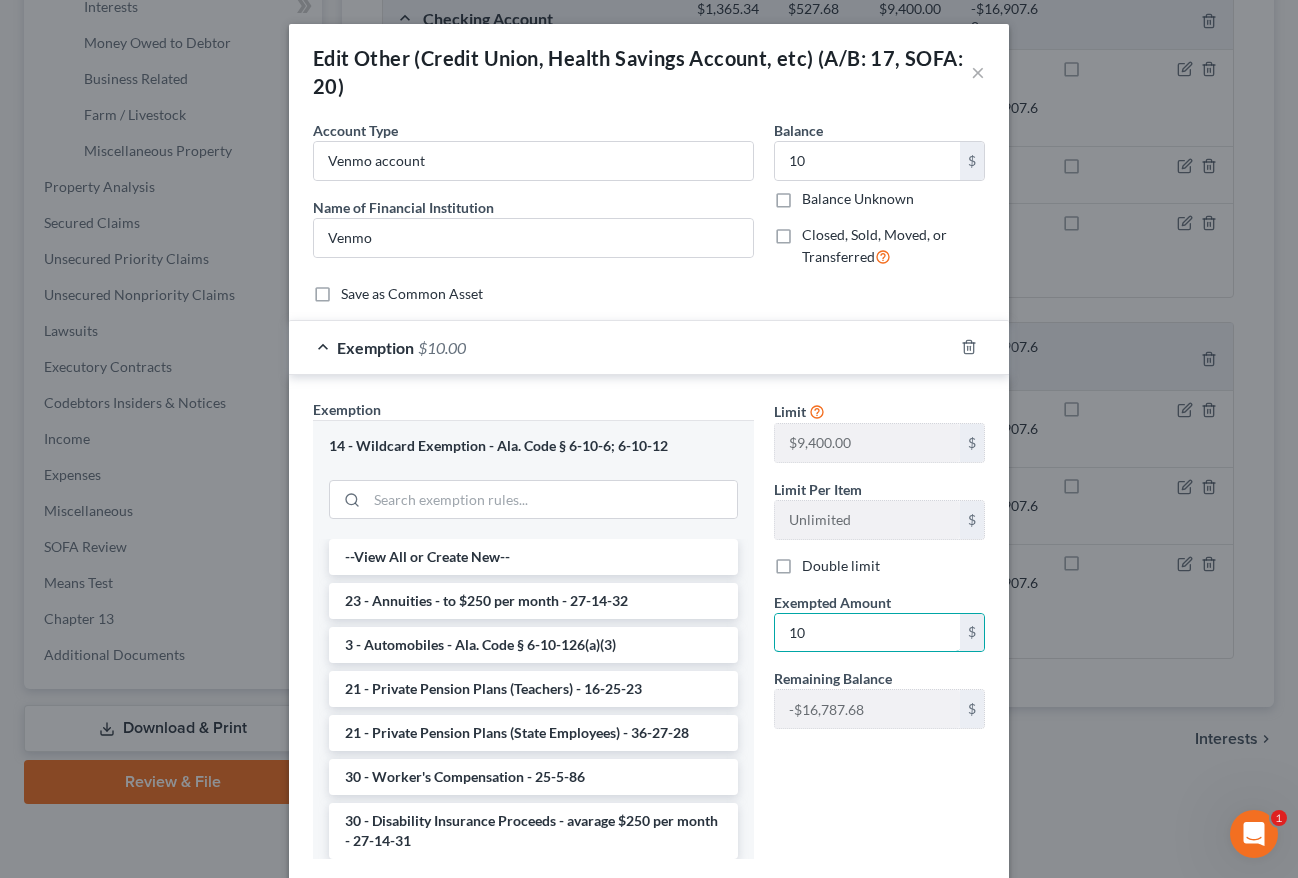 scroll, scrollTop: 124, scrollLeft: 0, axis: vertical 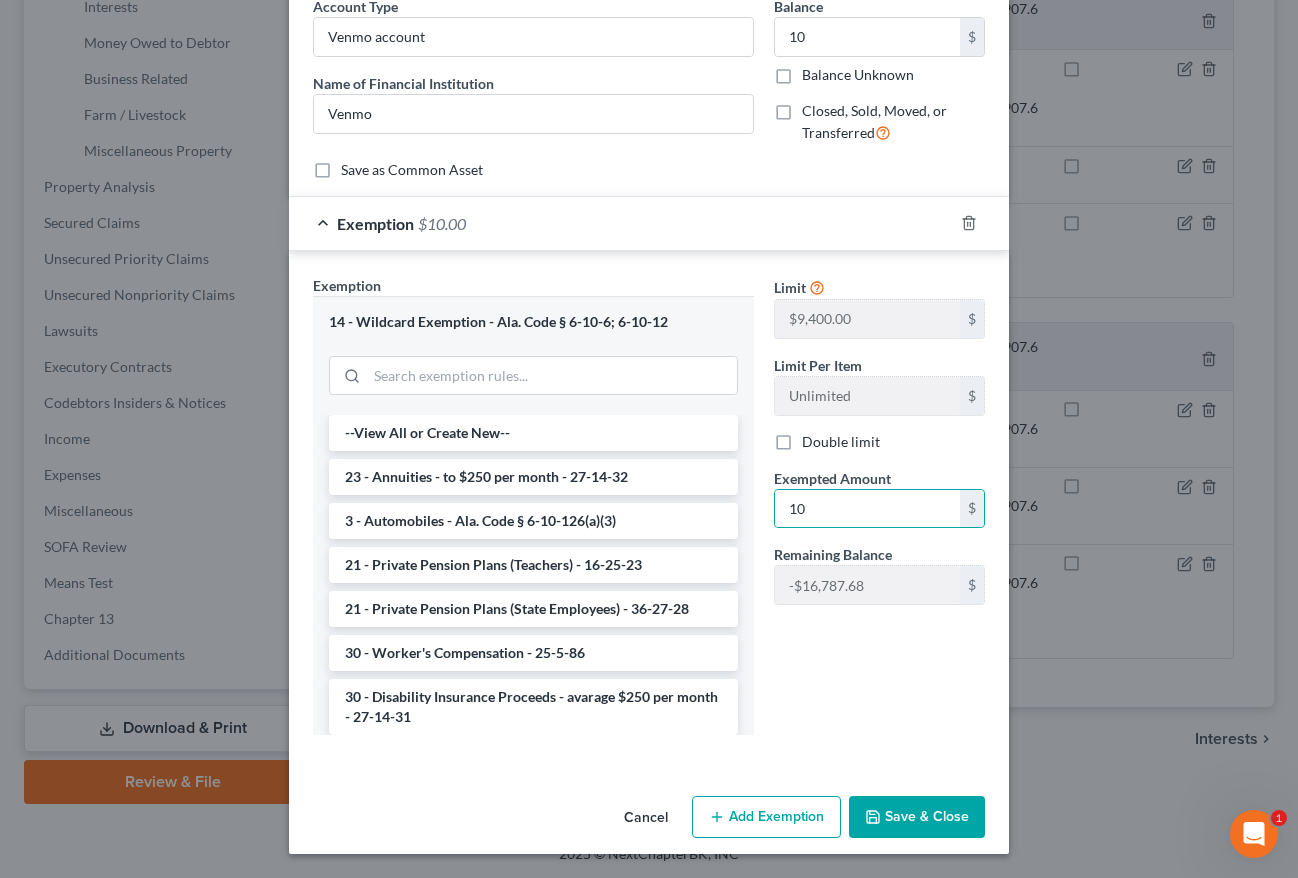 click on "Save & Close" at bounding box center (917, 817) 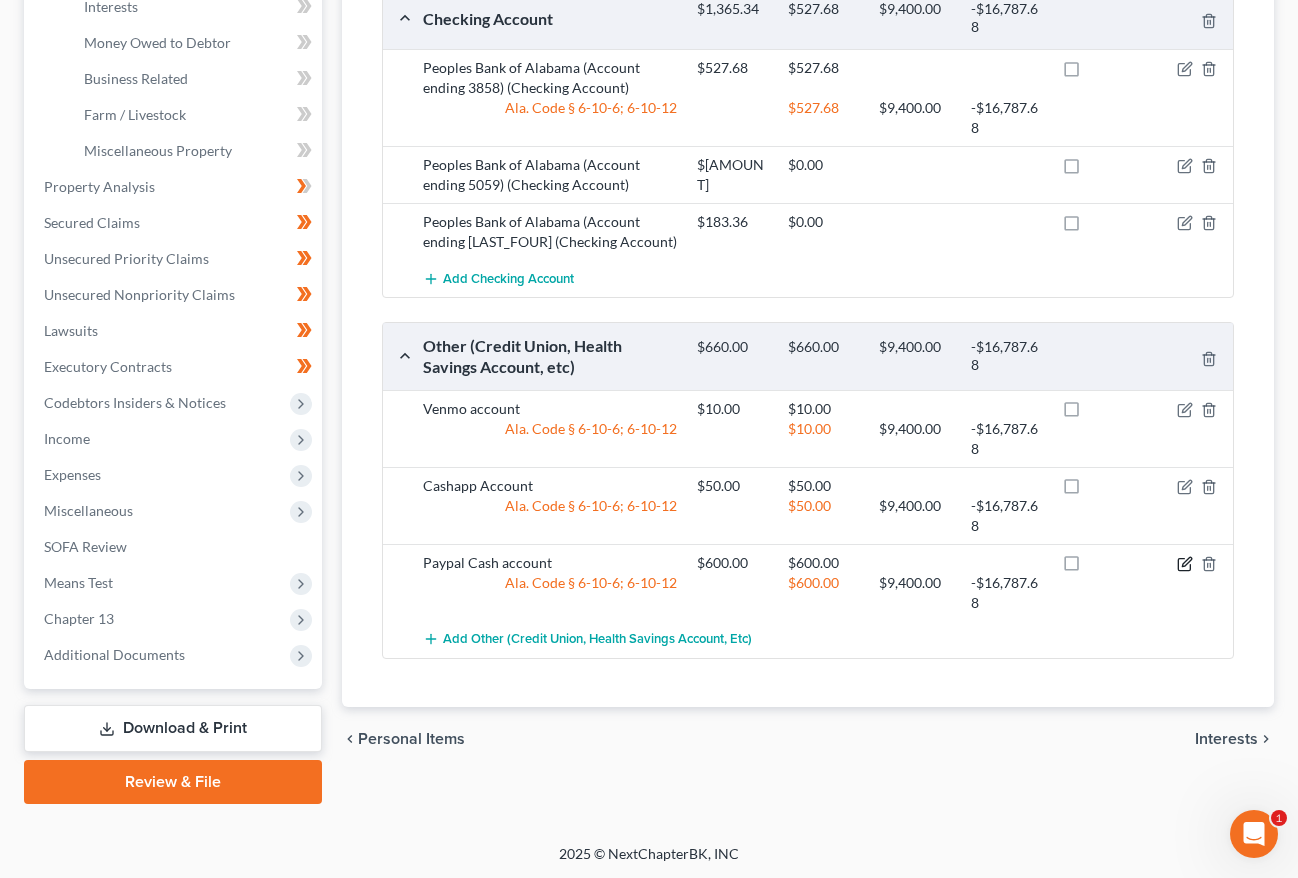 click 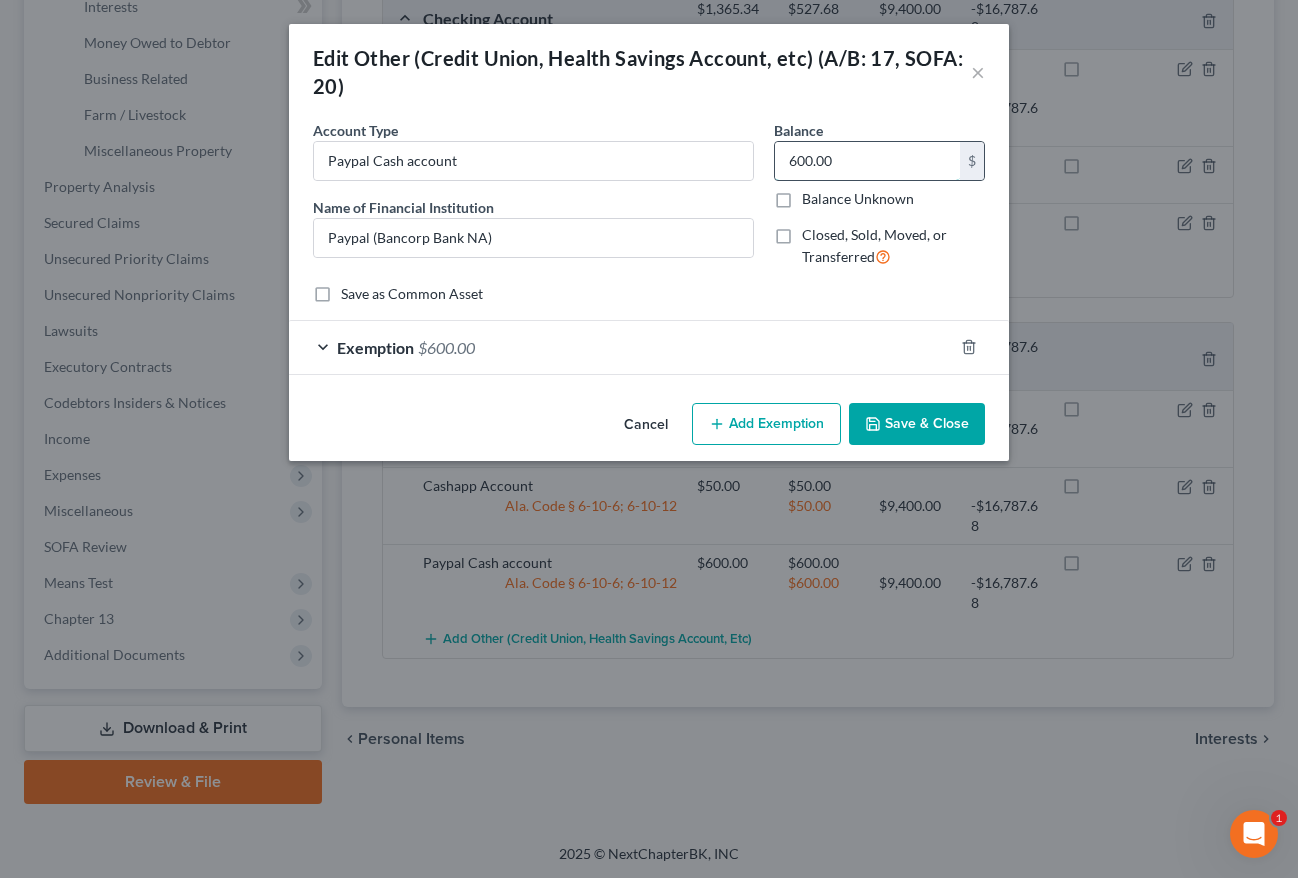 click on "600.00" at bounding box center [867, 161] 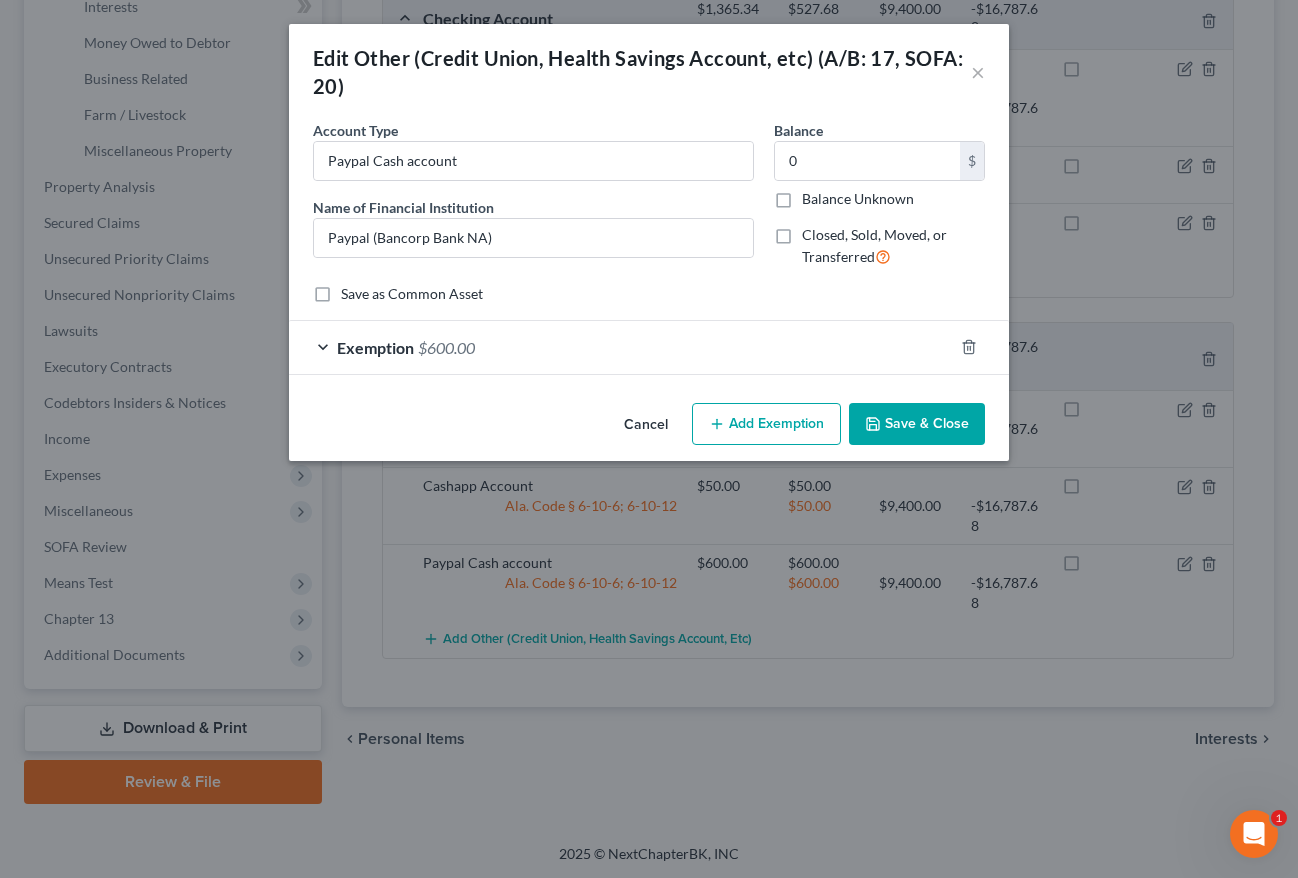 click on "Exemption $600.00" at bounding box center [621, 347] 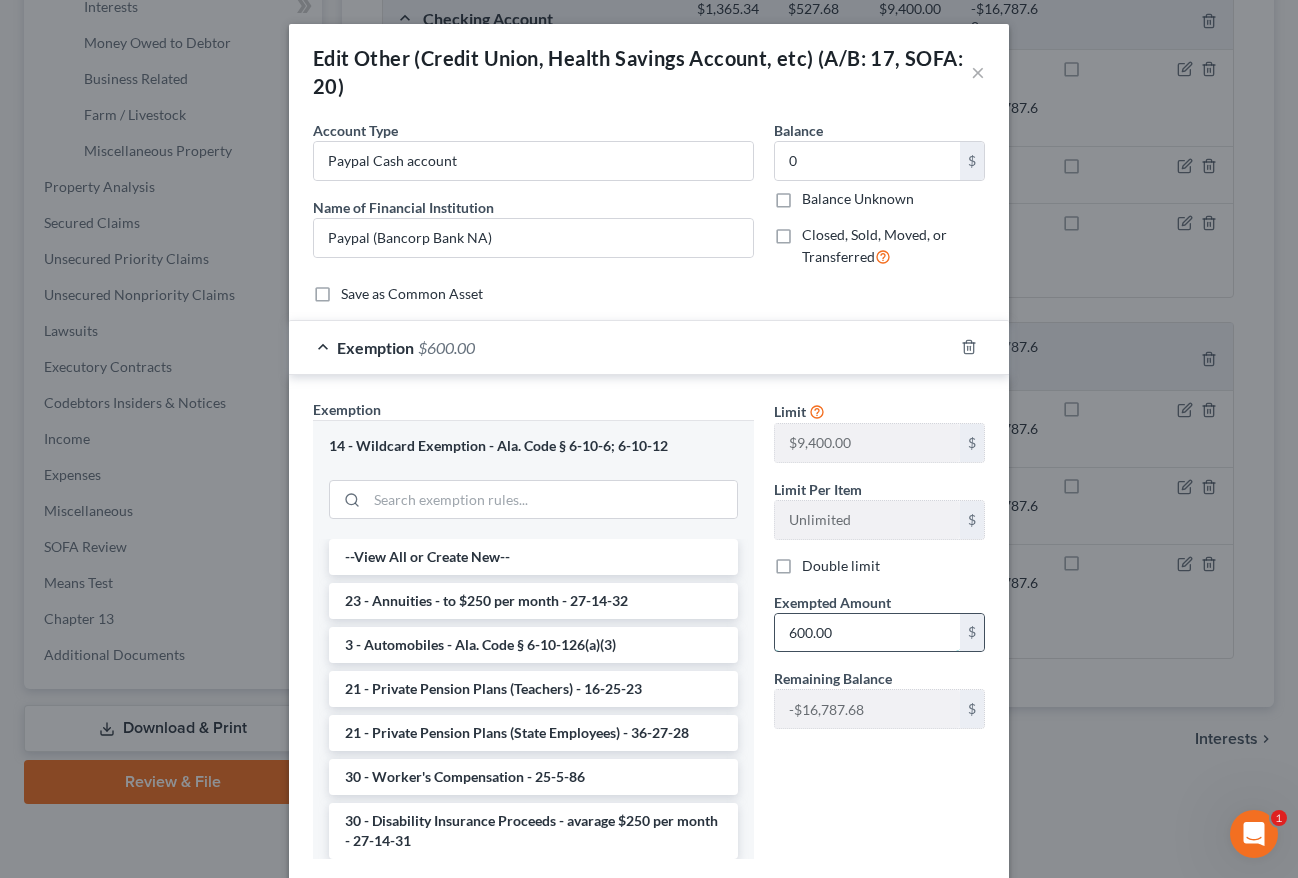 click on "600.00" at bounding box center (867, 633) 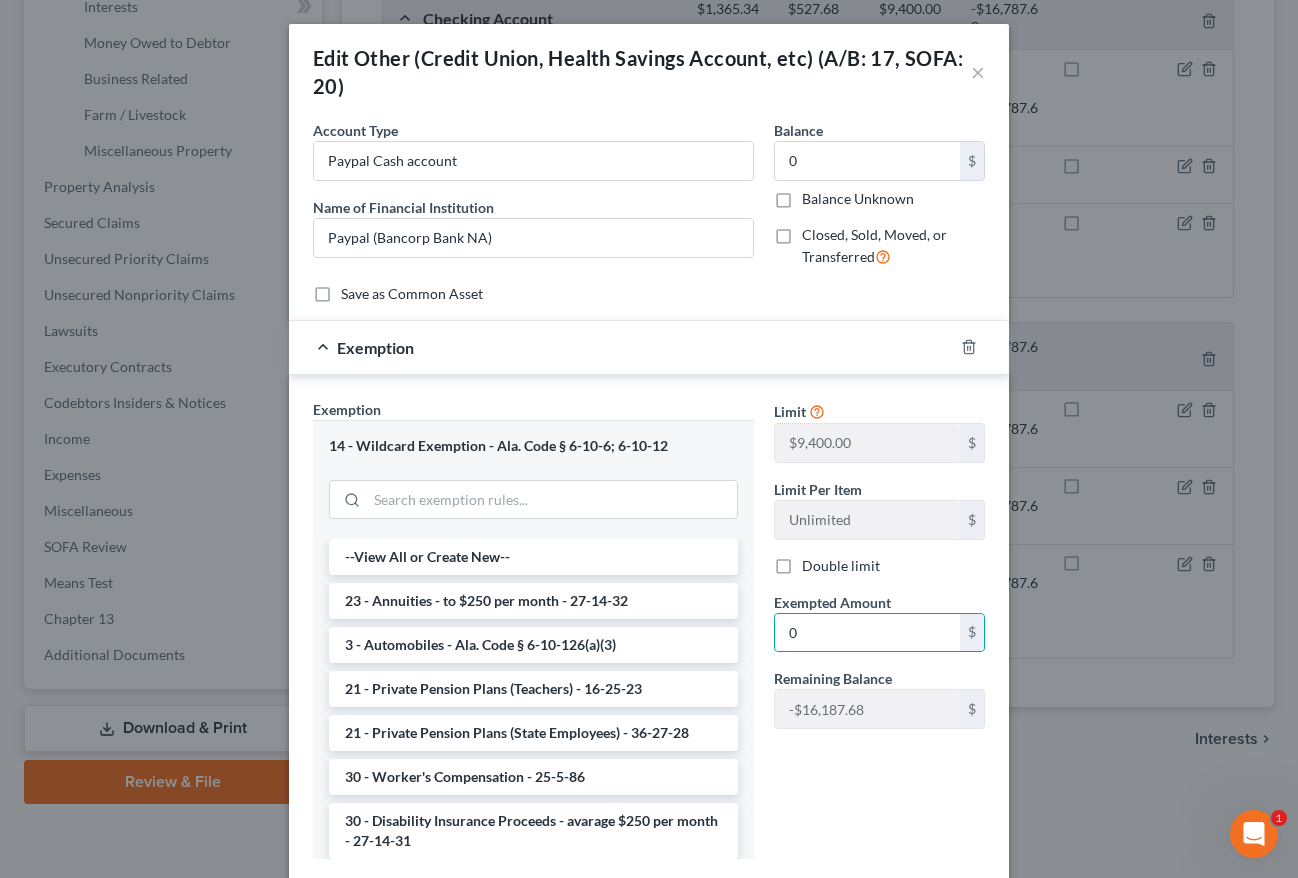 click on "Limit     $9,400.00 $ Limit Per Item Unlimited $ Double limit
Exempted Amount
*
0 $ Remaining Balance -$16,787.68 $" at bounding box center [879, 637] 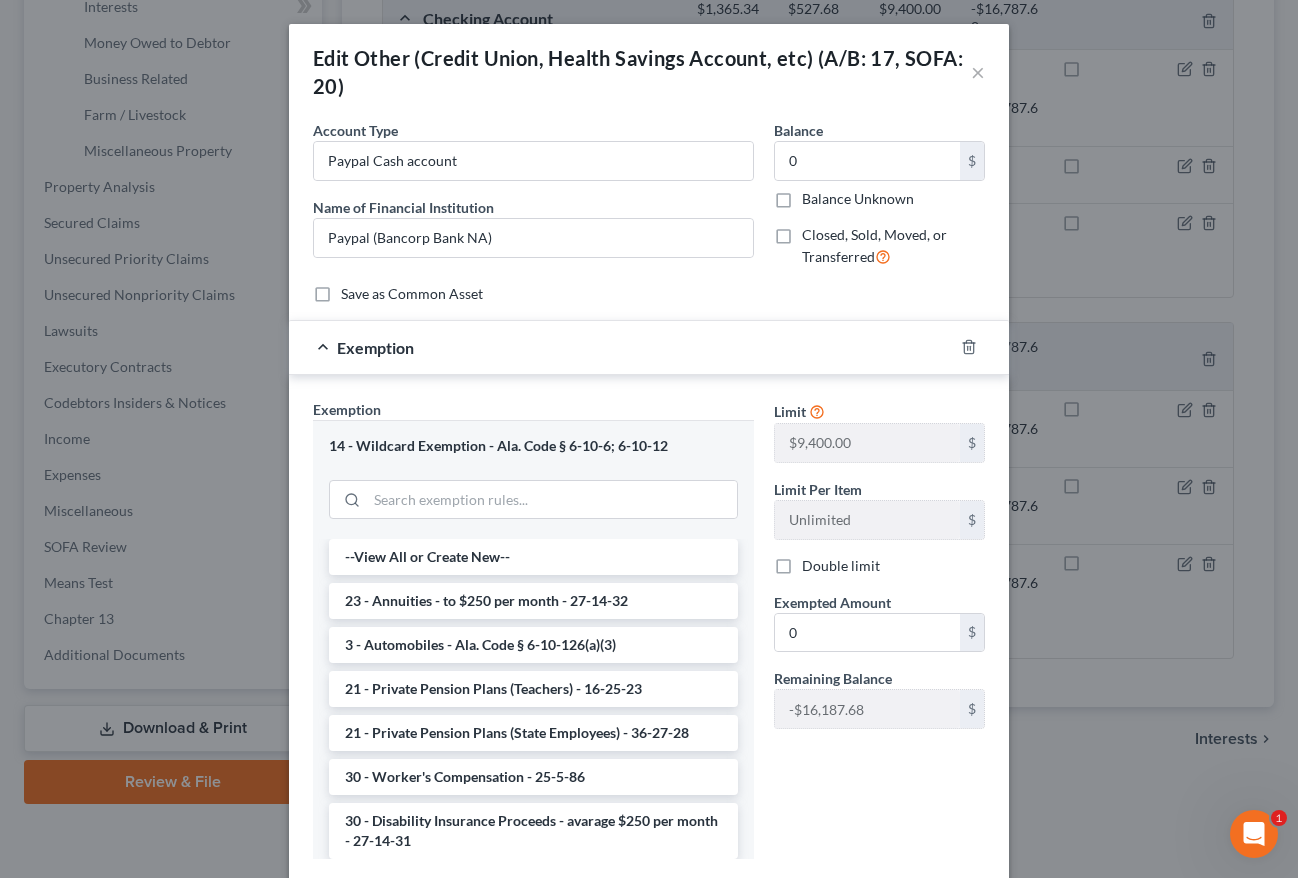 scroll, scrollTop: 124, scrollLeft: 0, axis: vertical 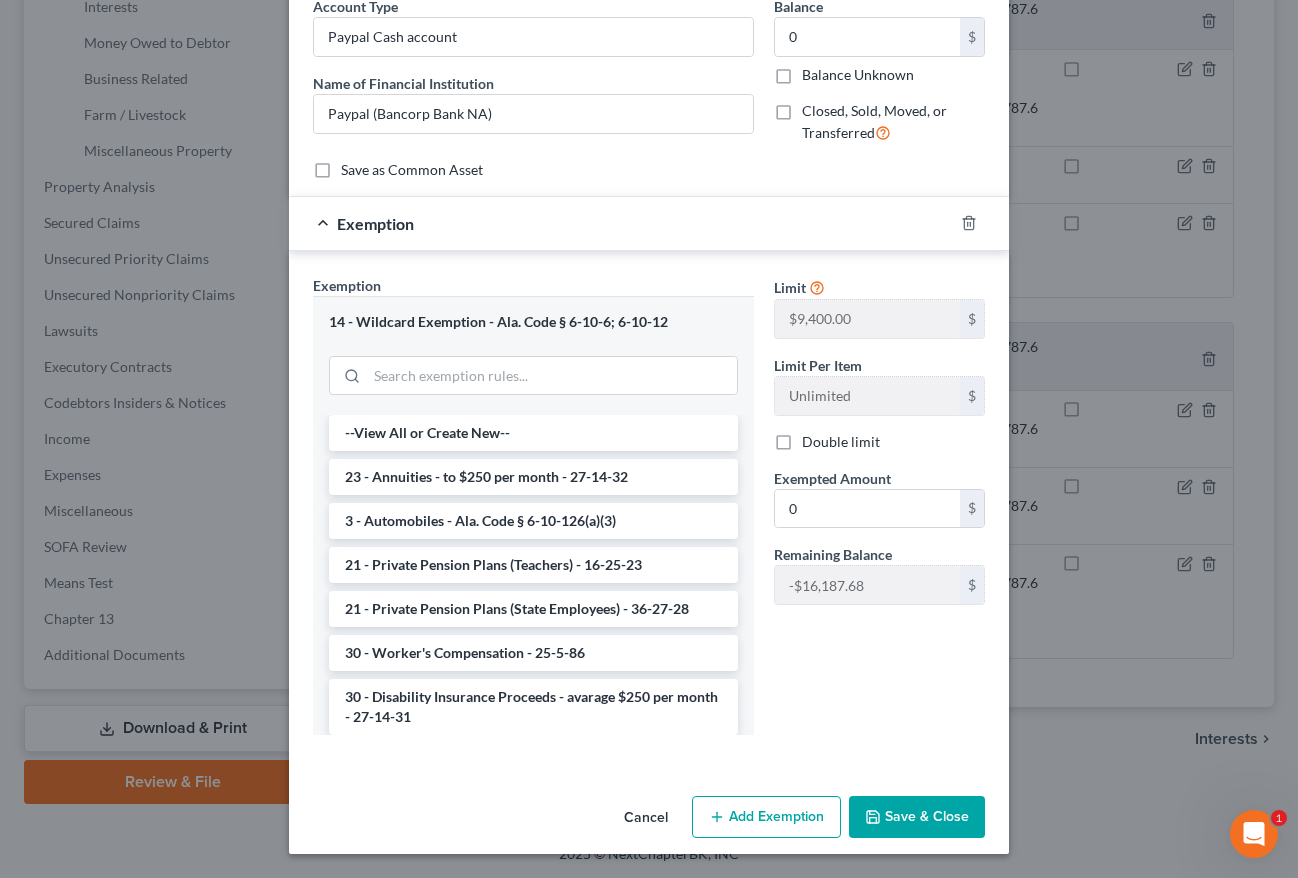 click on "Cancel Add Exemption Save & Close" at bounding box center [649, 821] 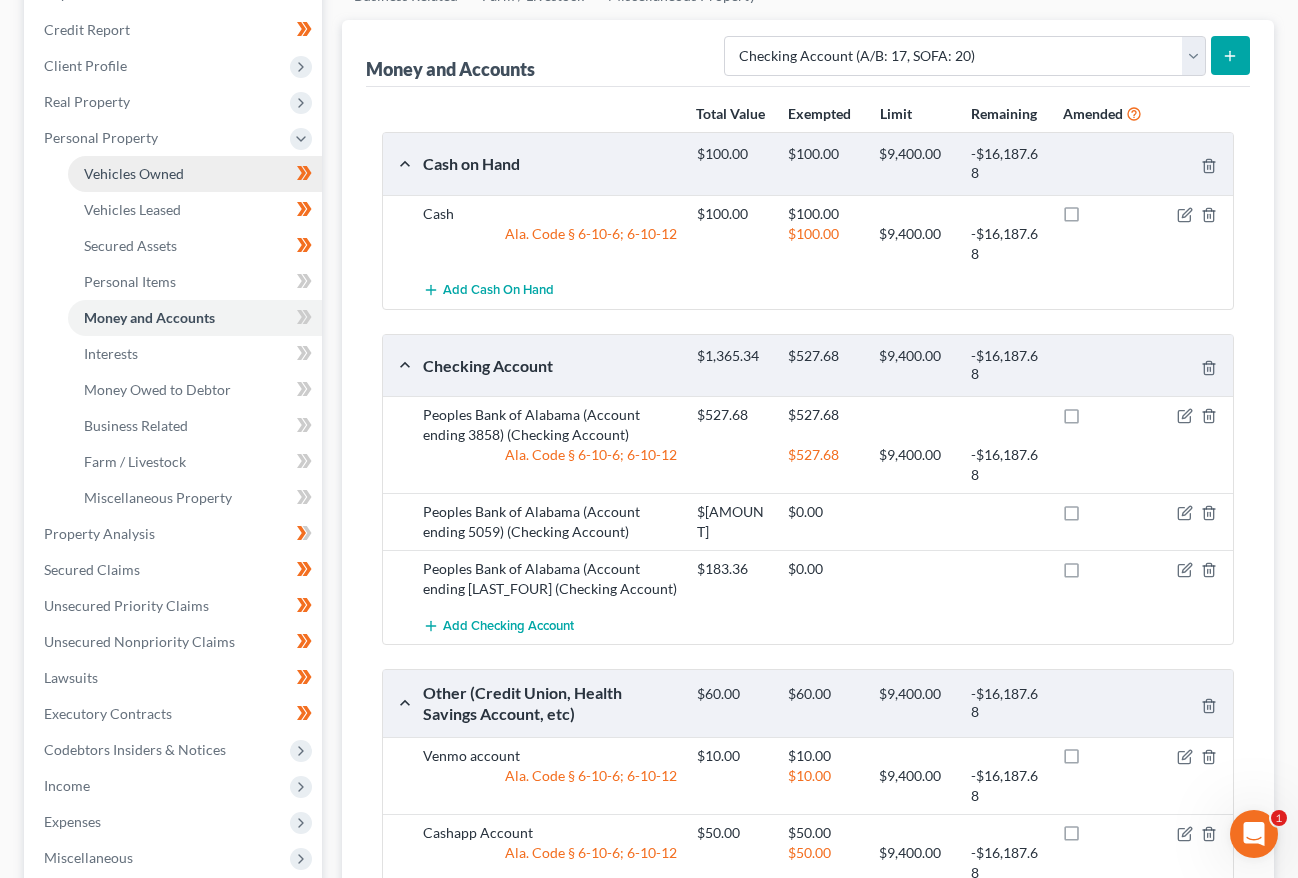 scroll, scrollTop: 269, scrollLeft: 0, axis: vertical 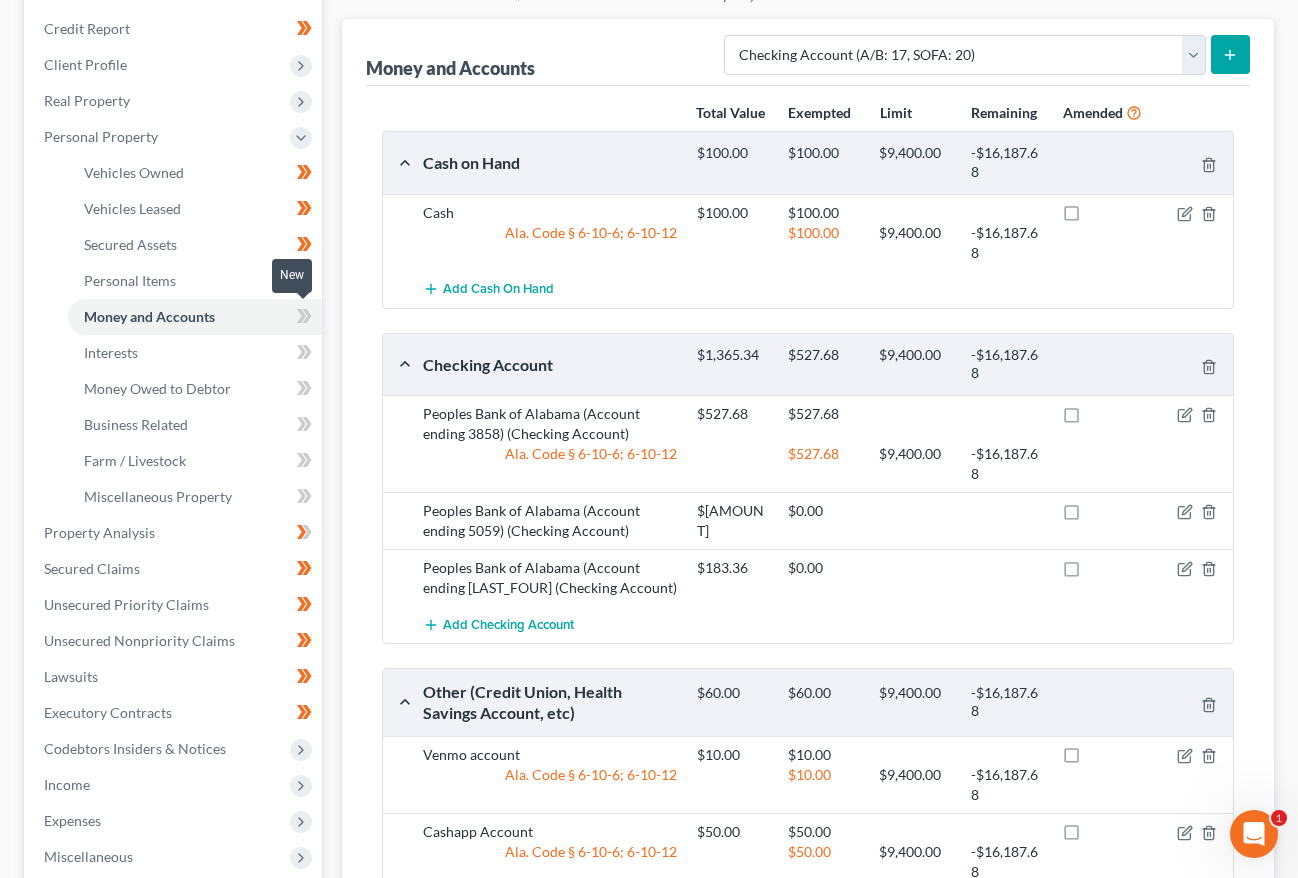 click 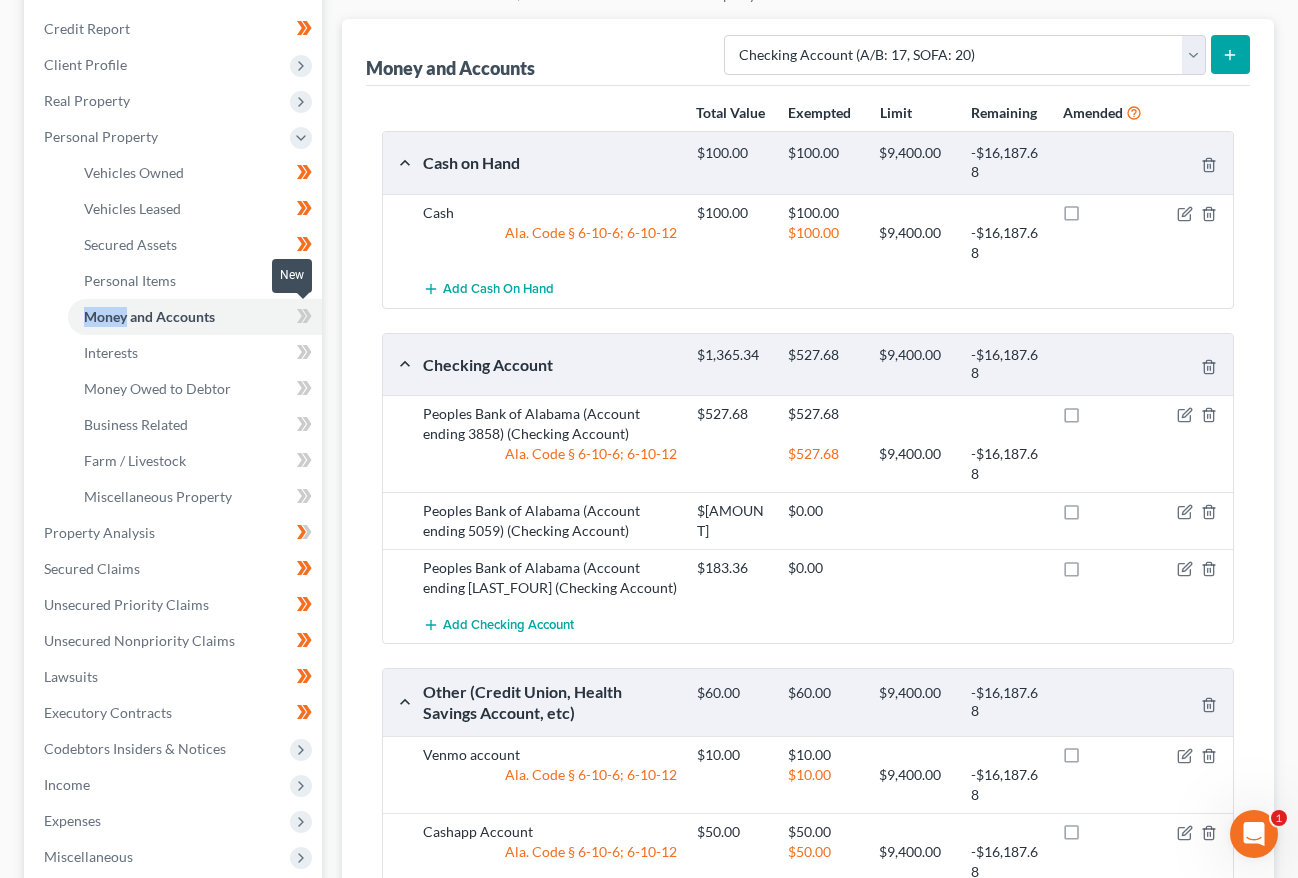 drag, startPoint x: 311, startPoint y: 311, endPoint x: 293, endPoint y: 311, distance: 18 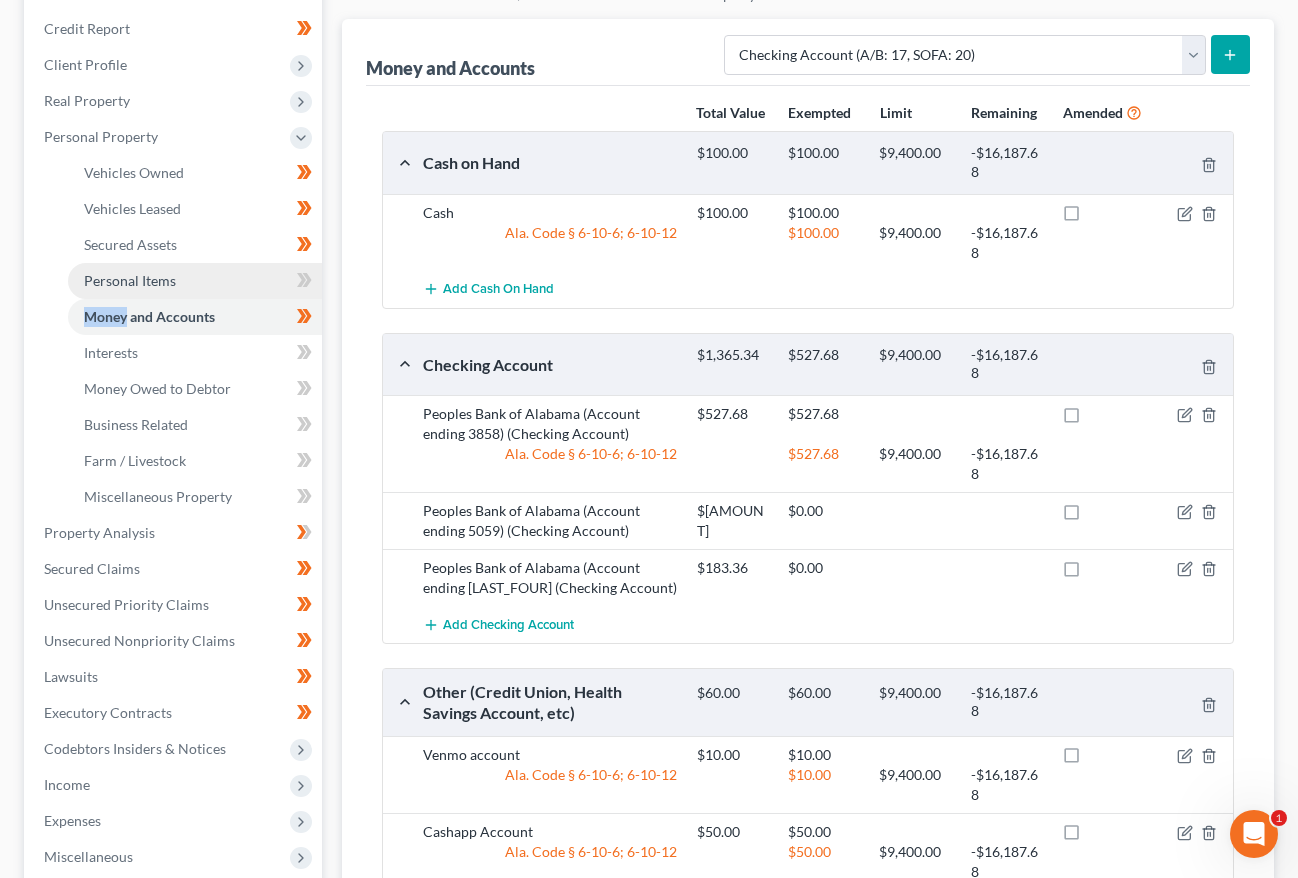 click on "Personal Items" at bounding box center (195, 281) 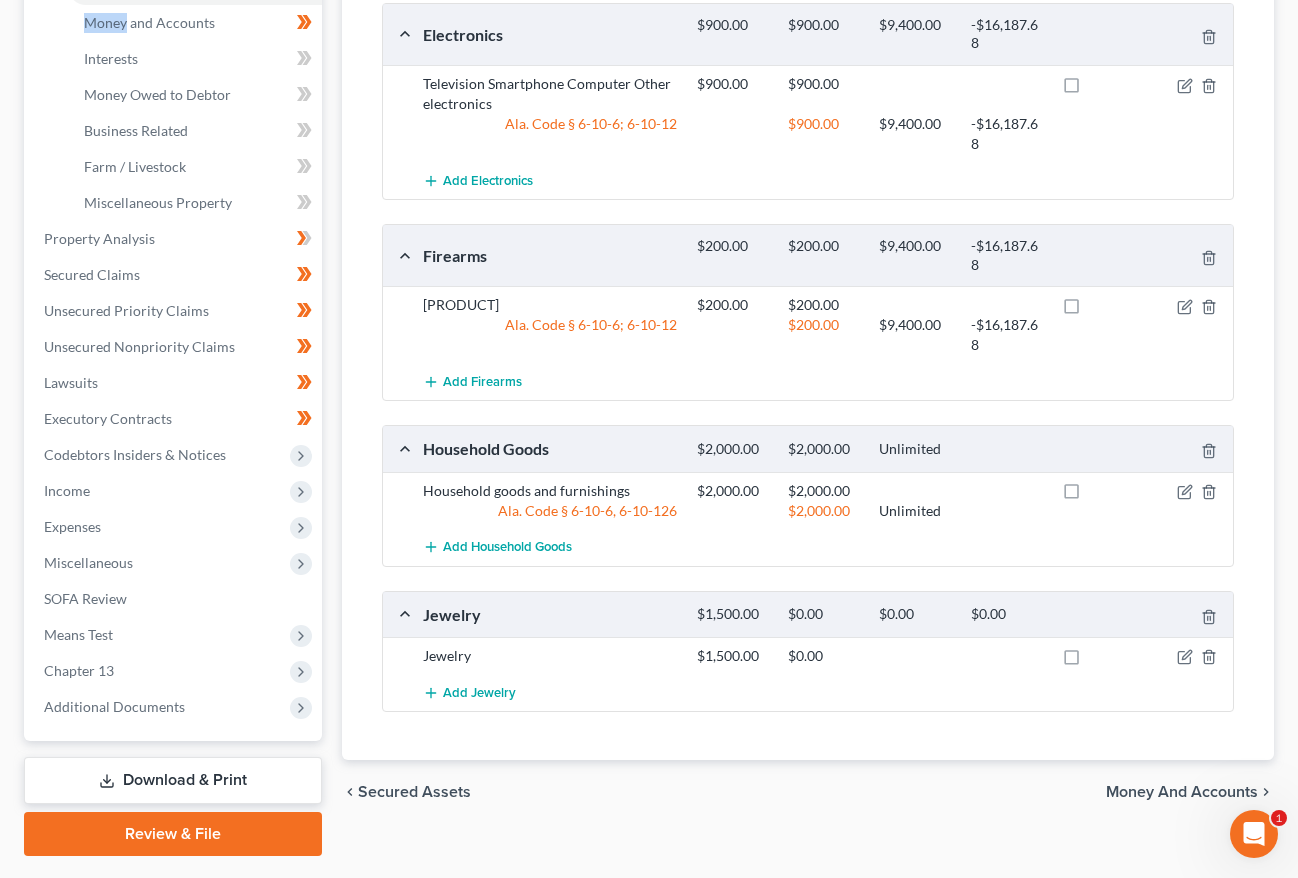 scroll, scrollTop: 615, scrollLeft: 0, axis: vertical 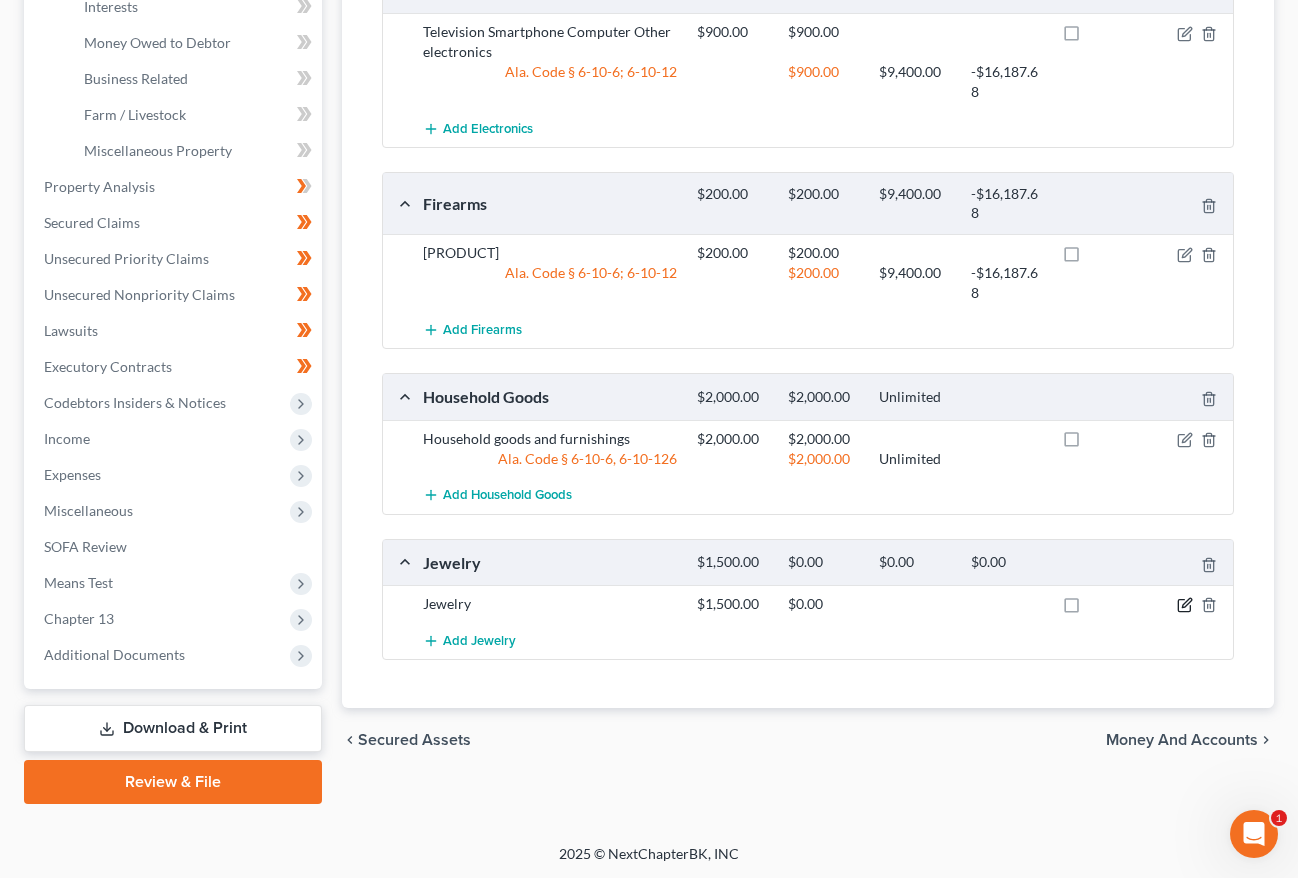 click 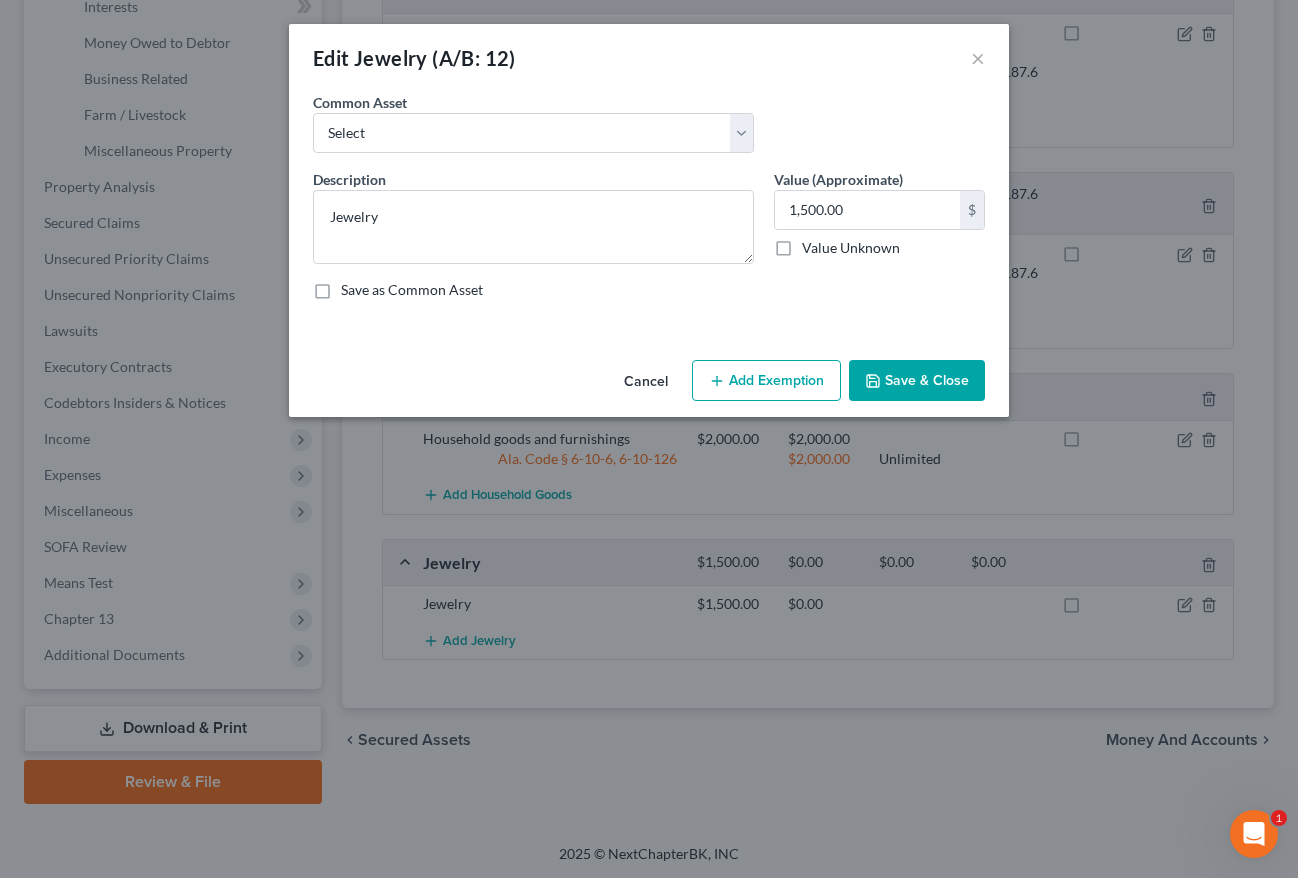 click on "Add Exemption" at bounding box center (766, 381) 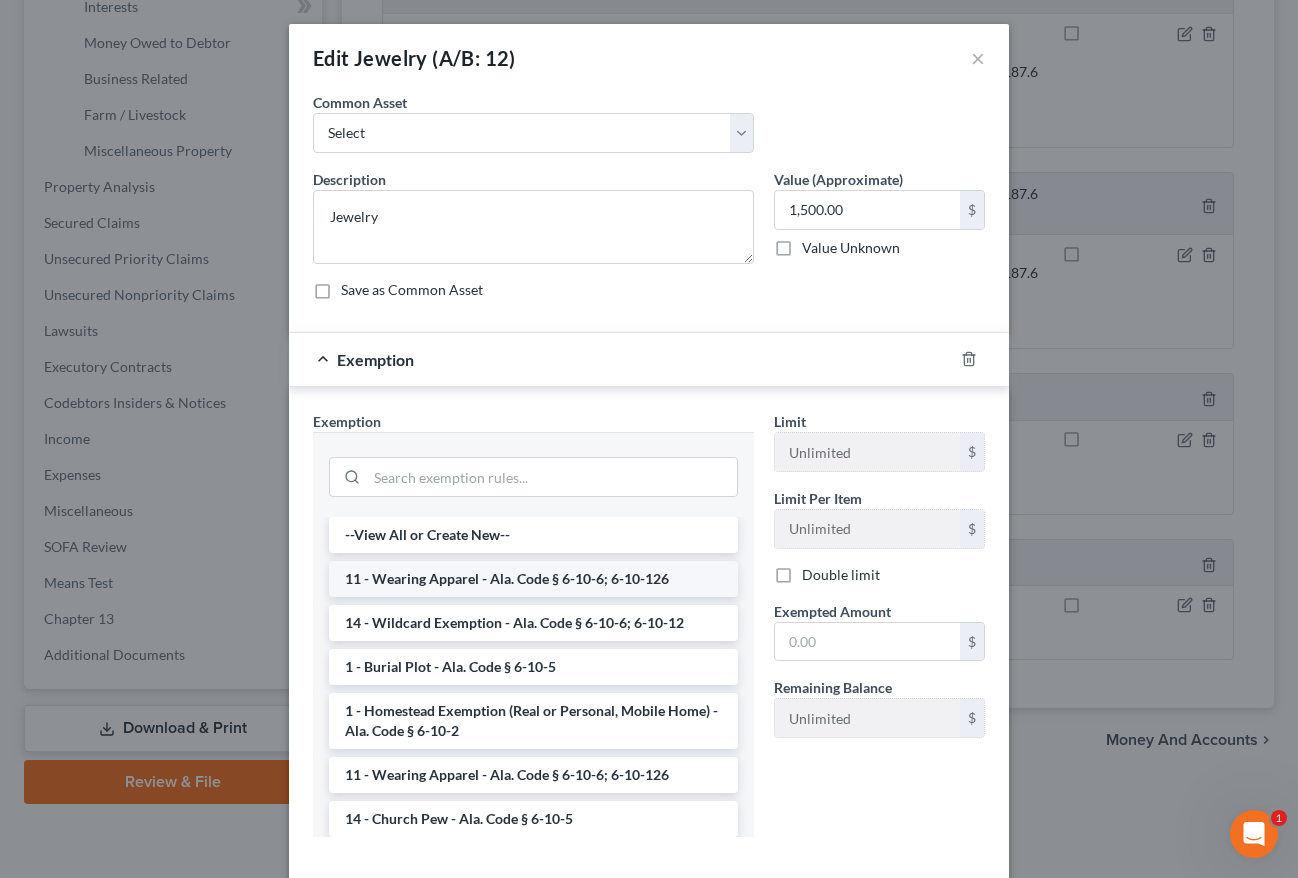 click on "11 - Wearing Apparel - Ala. Code § 6-10-6; 6-10-126" at bounding box center [533, 579] 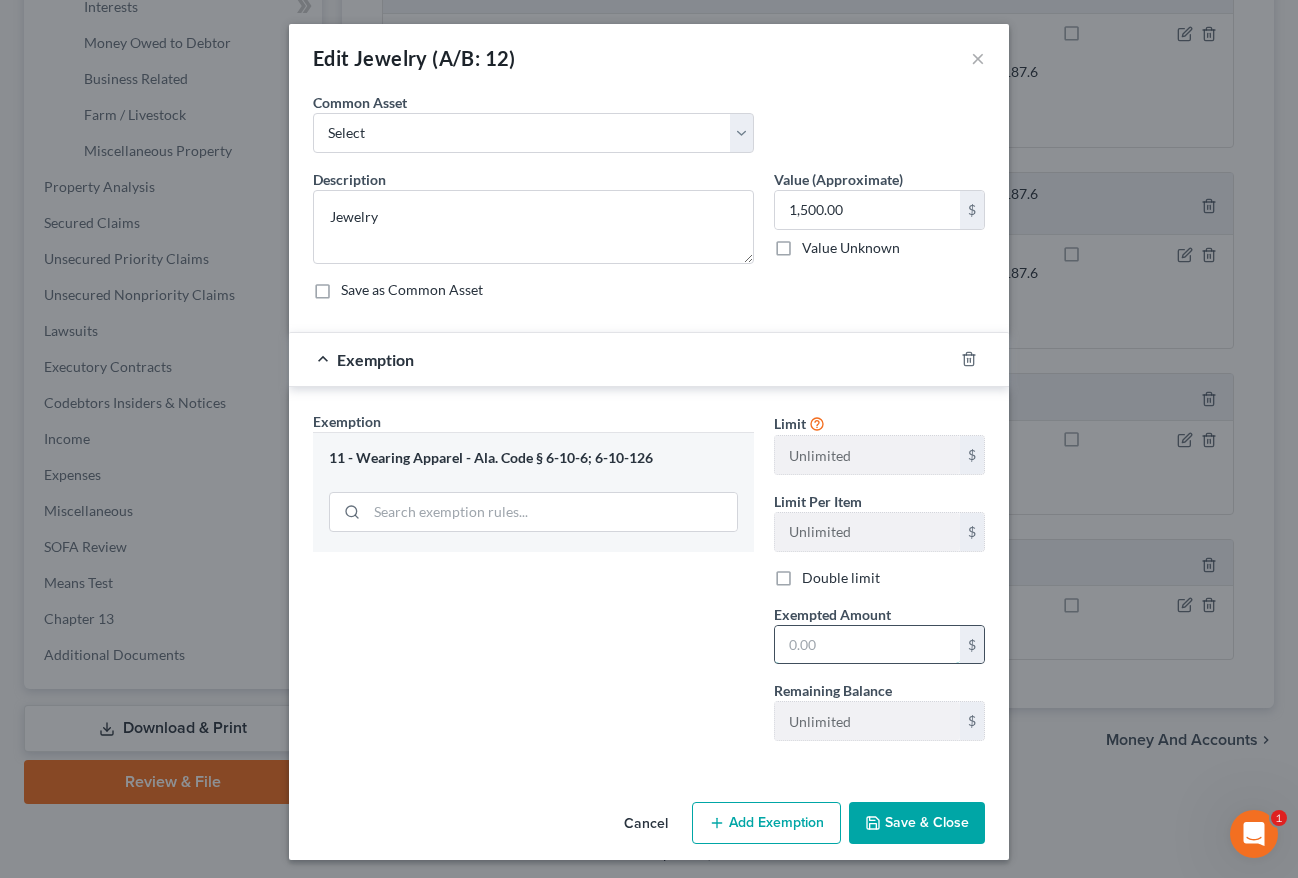 click at bounding box center (867, 645) 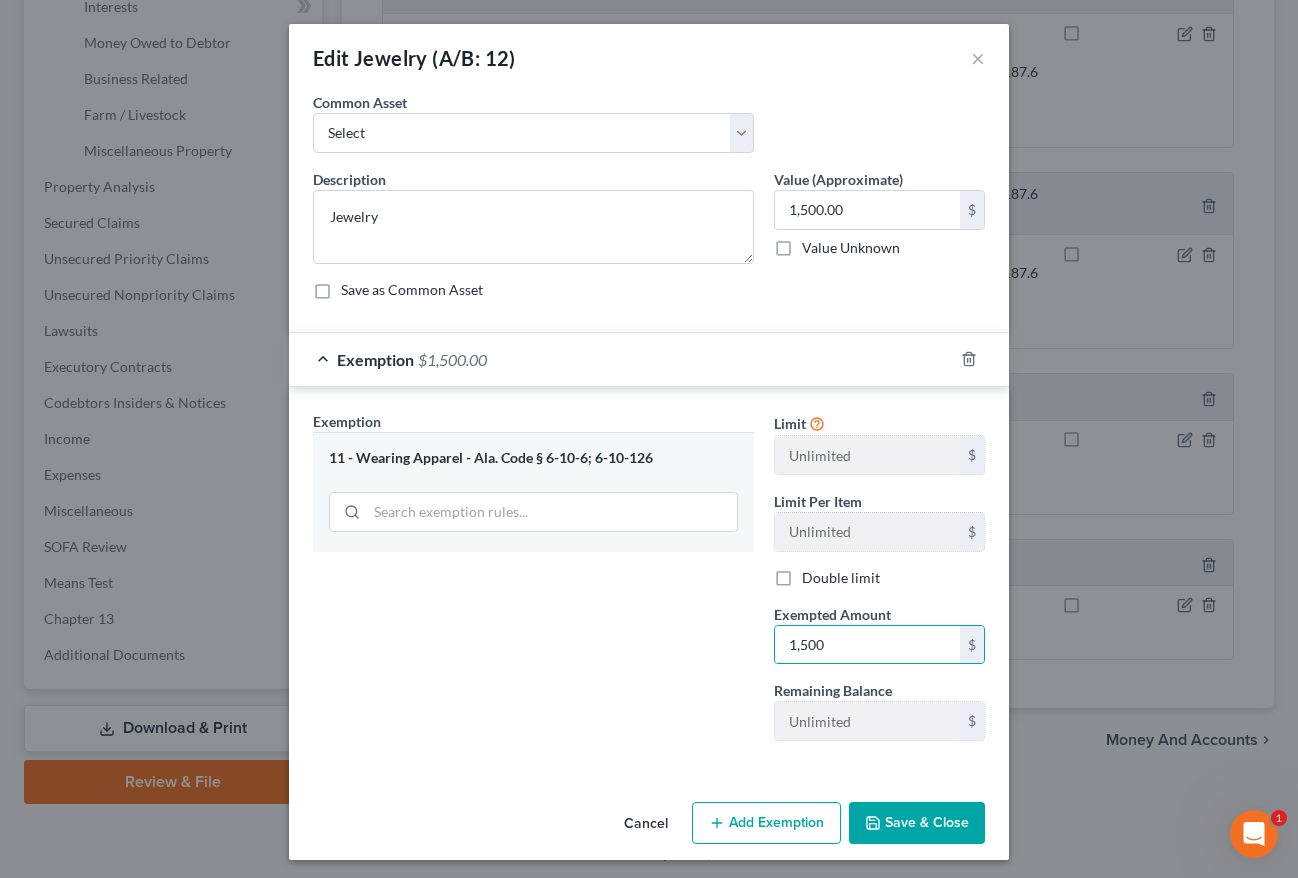 click on "Save & Close" at bounding box center [917, 823] 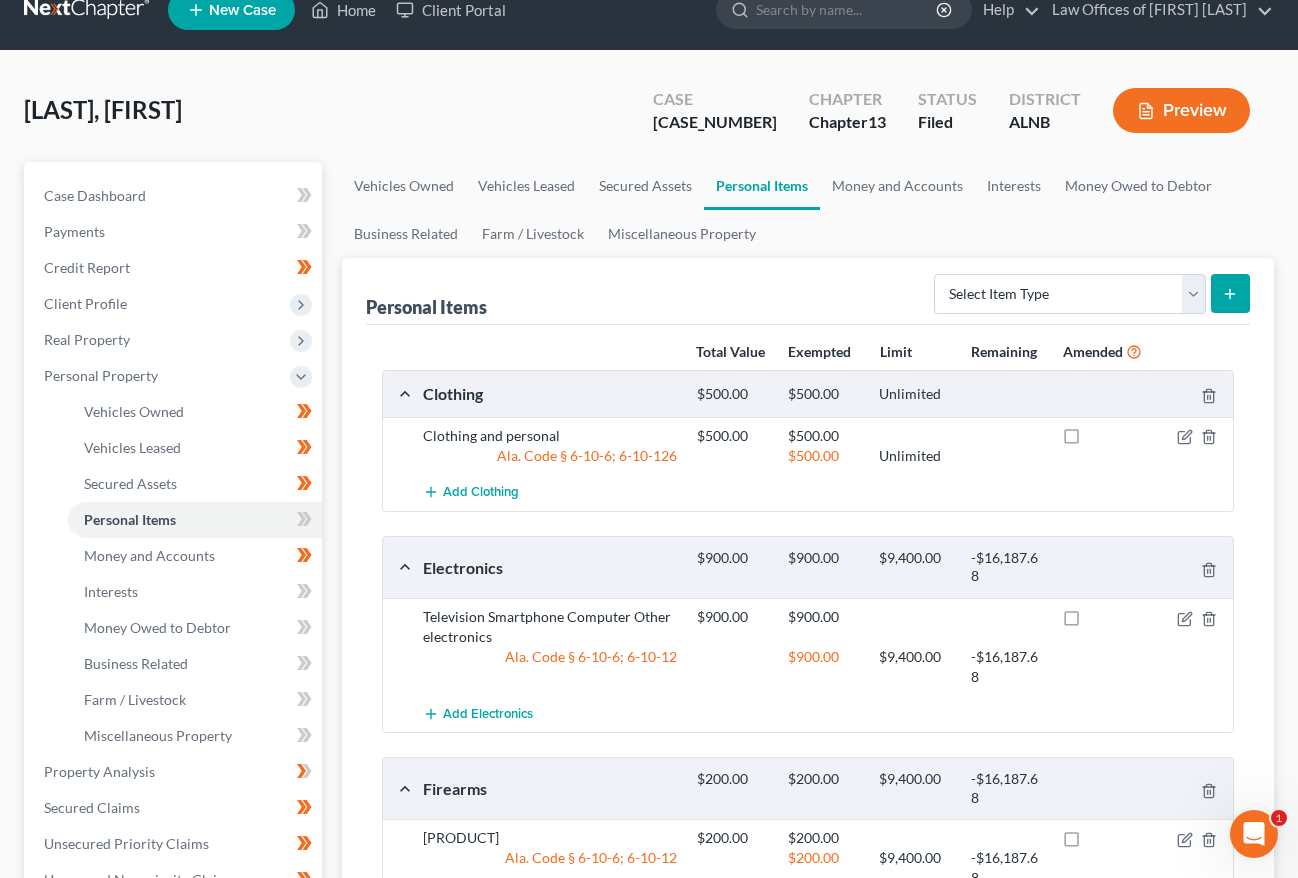 scroll, scrollTop: 0, scrollLeft: 0, axis: both 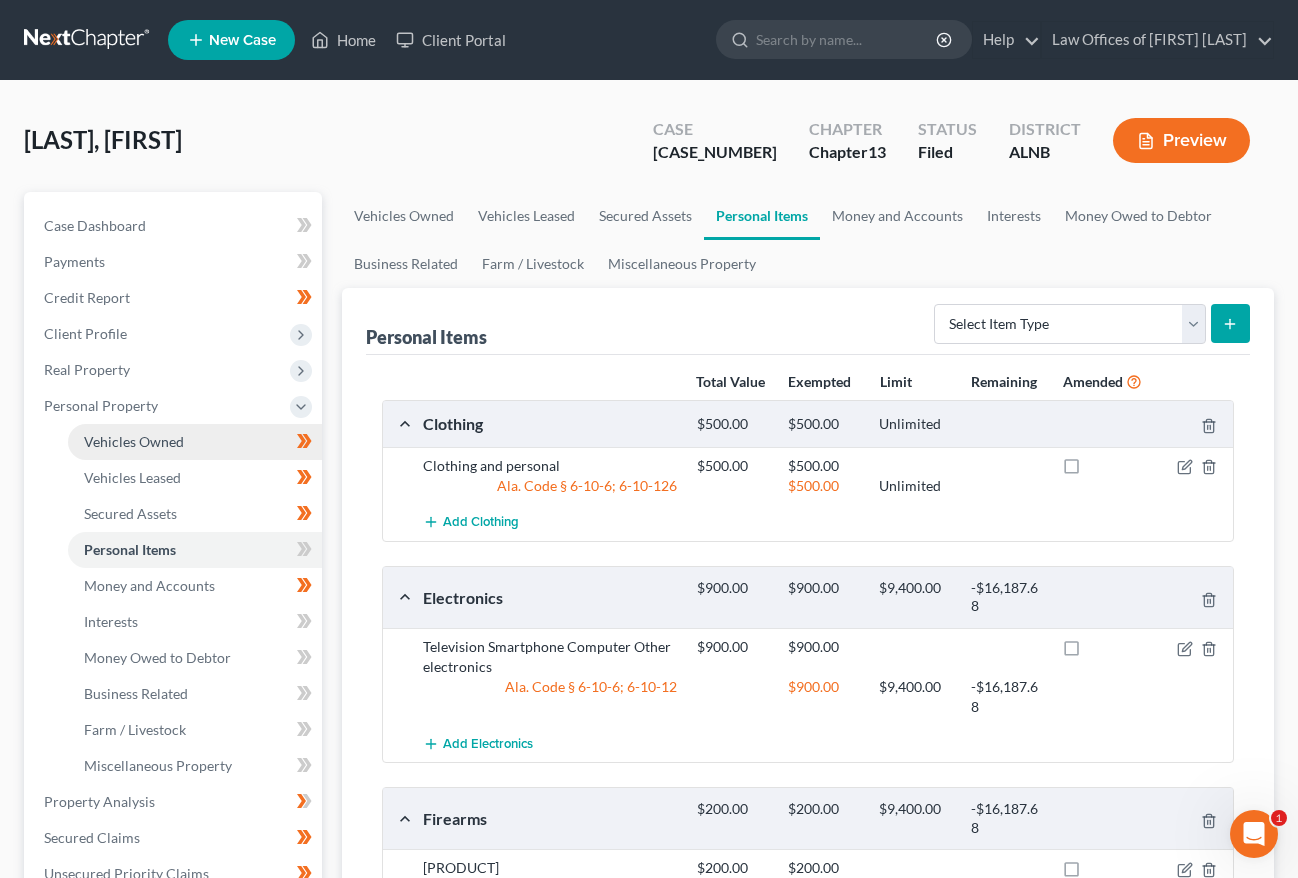 click on "Vehicles Owned" at bounding box center [195, 442] 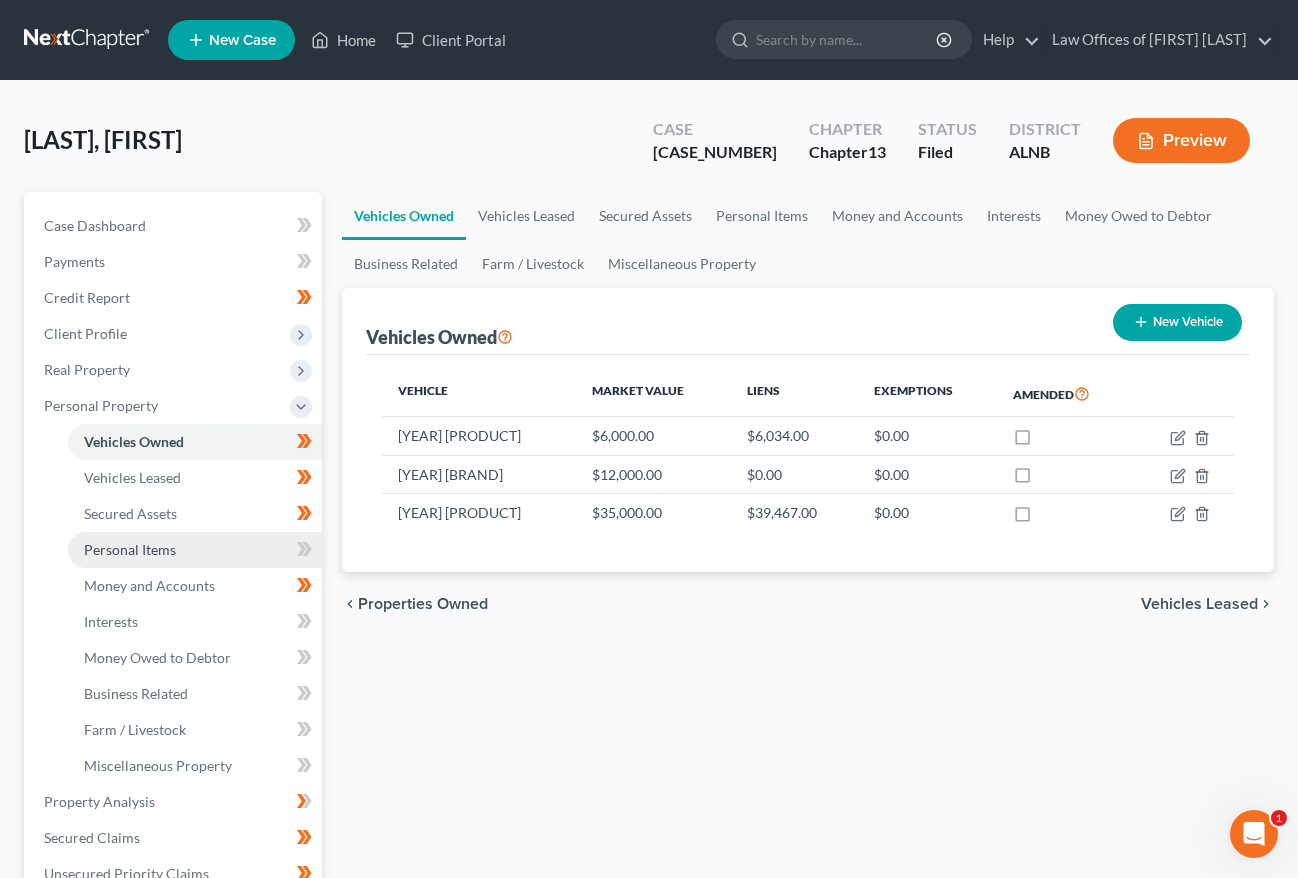 click on "Personal Items" at bounding box center (195, 550) 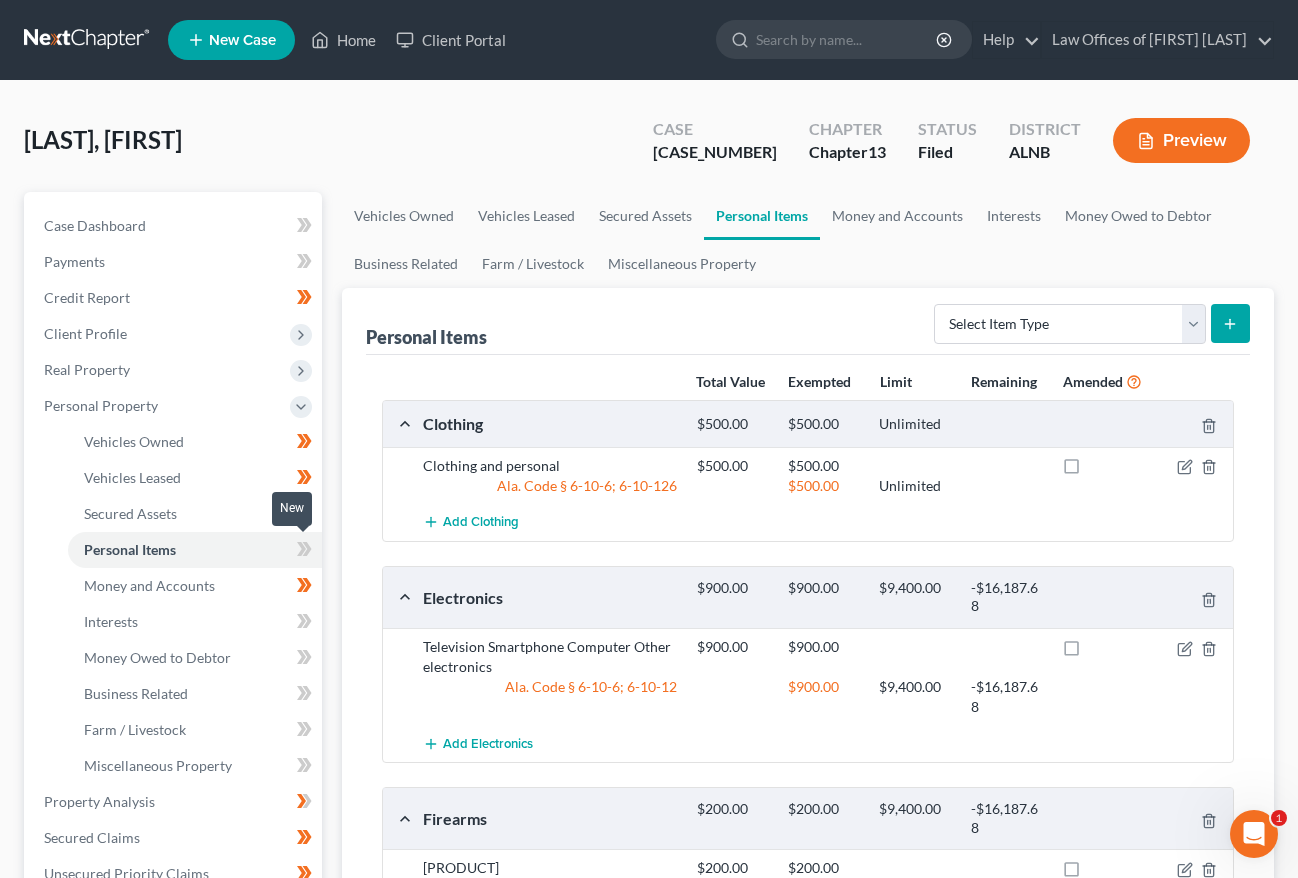 click 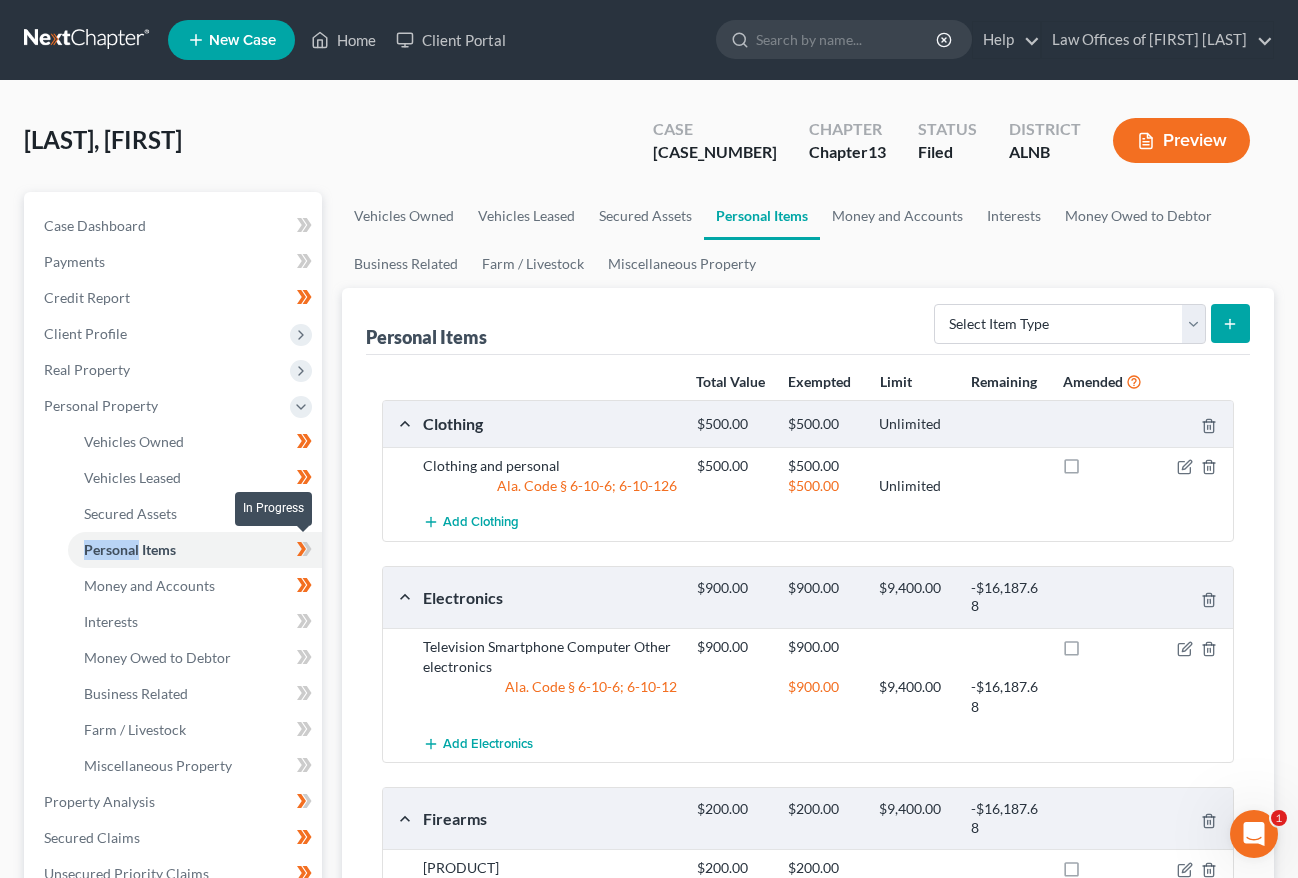 click 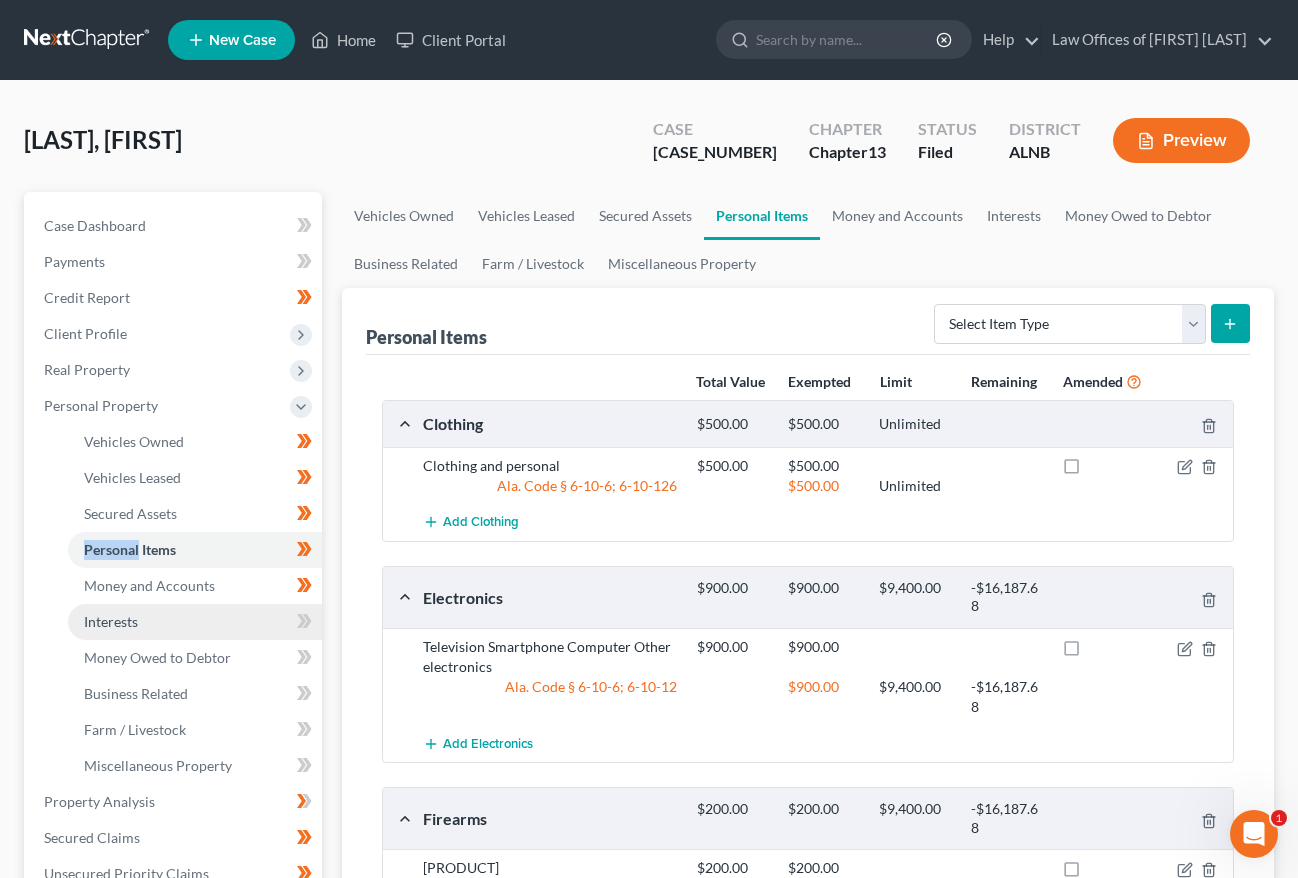 click on "Interests" at bounding box center [195, 622] 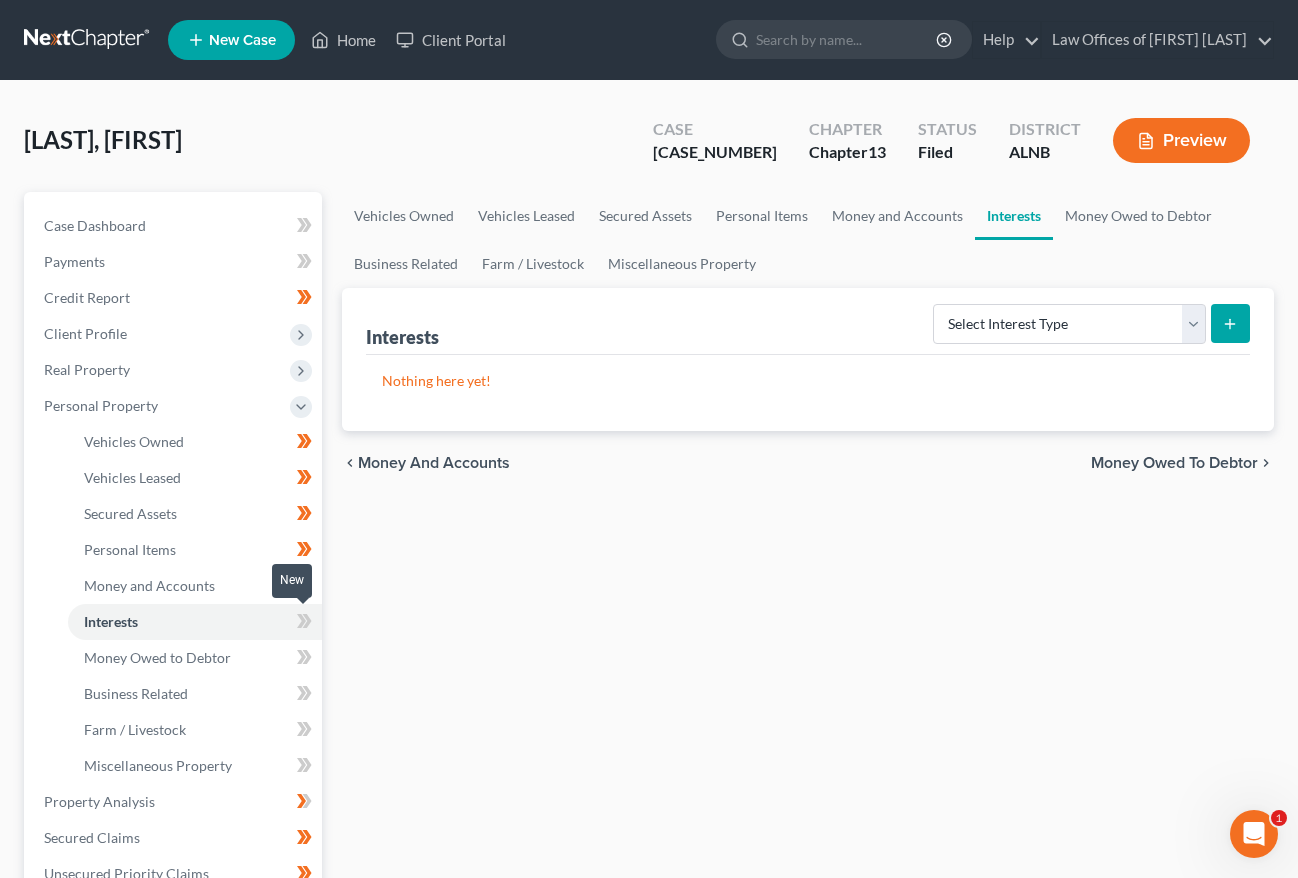 click at bounding box center [304, 624] 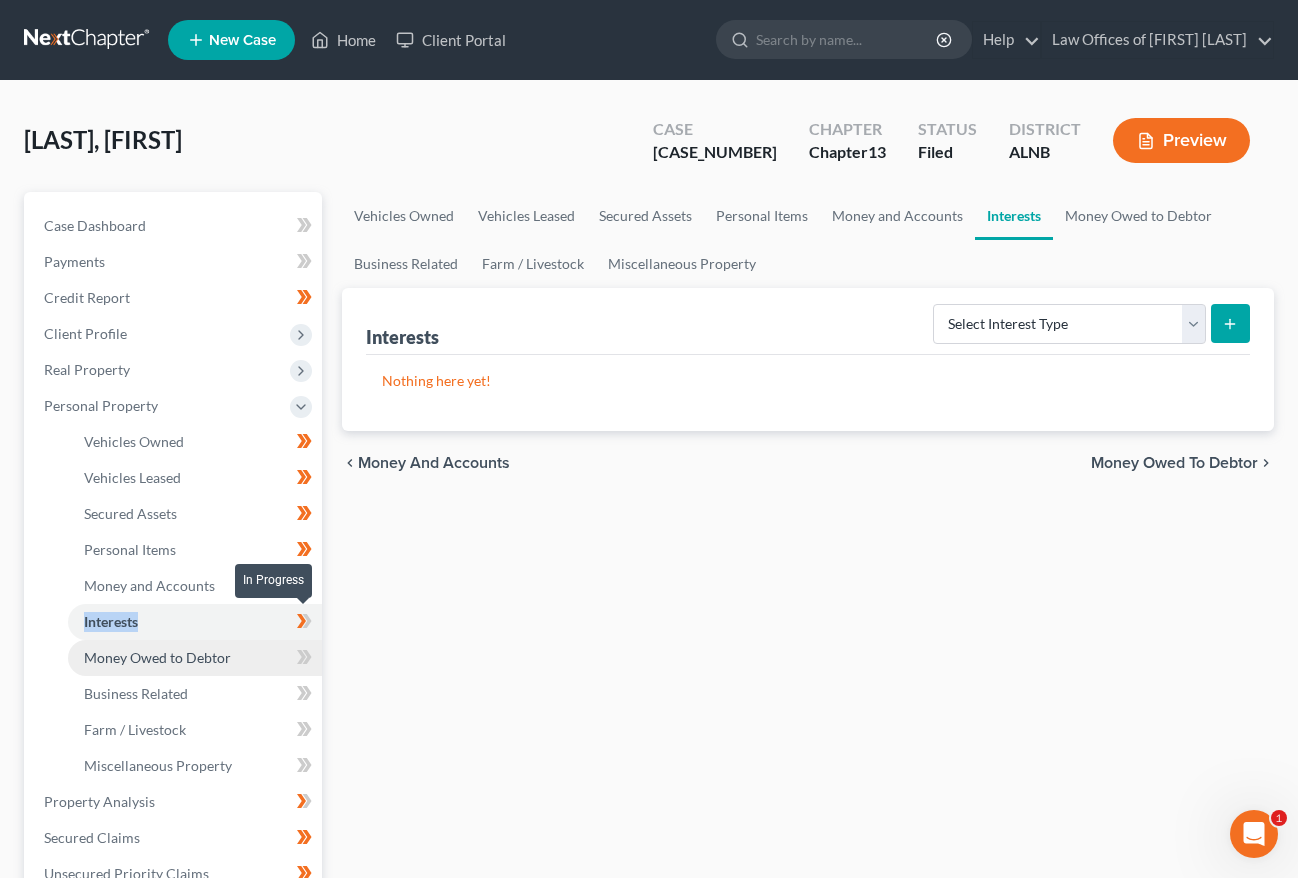 drag, startPoint x: 314, startPoint y: 624, endPoint x: 307, endPoint y: 642, distance: 19.313208 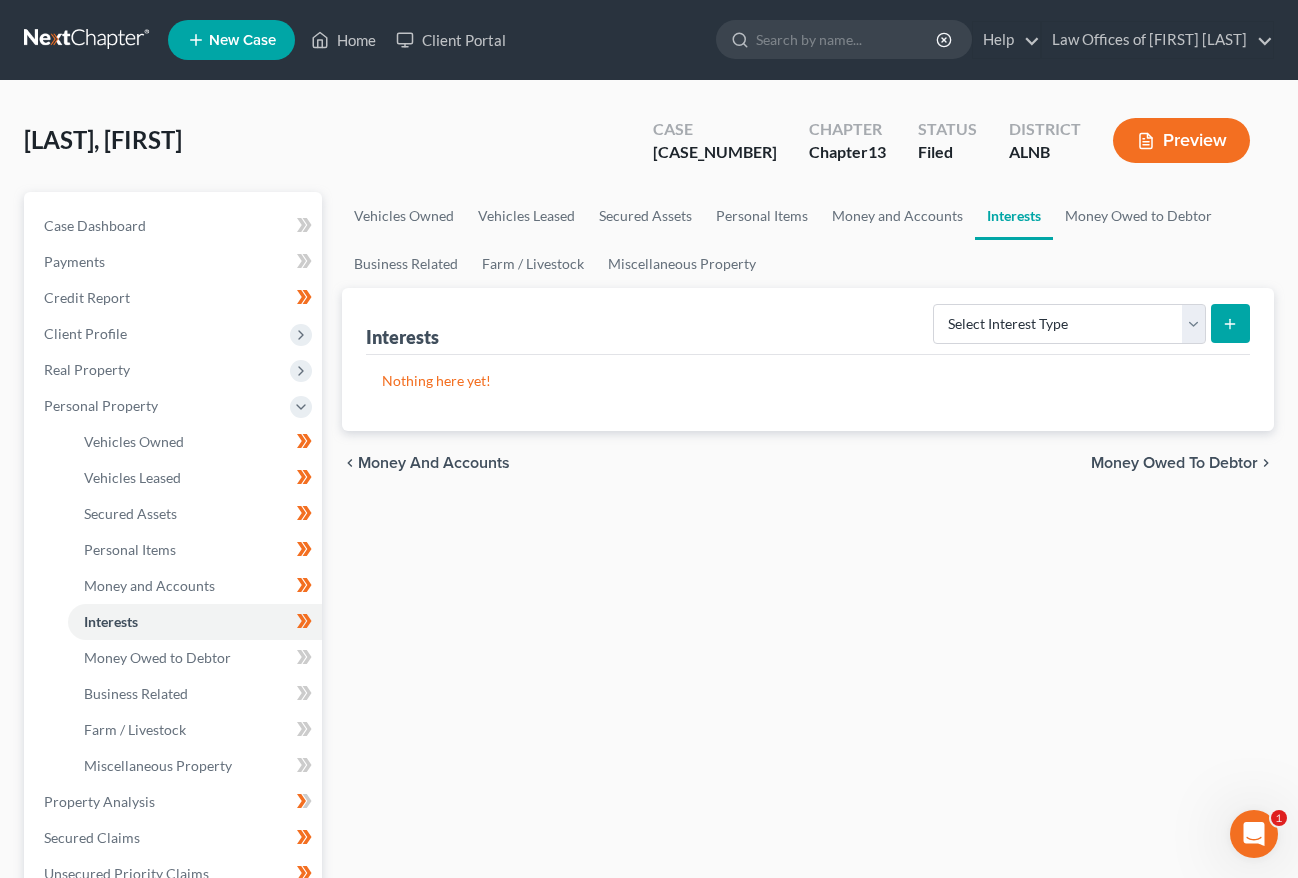 click at bounding box center (304, 660) 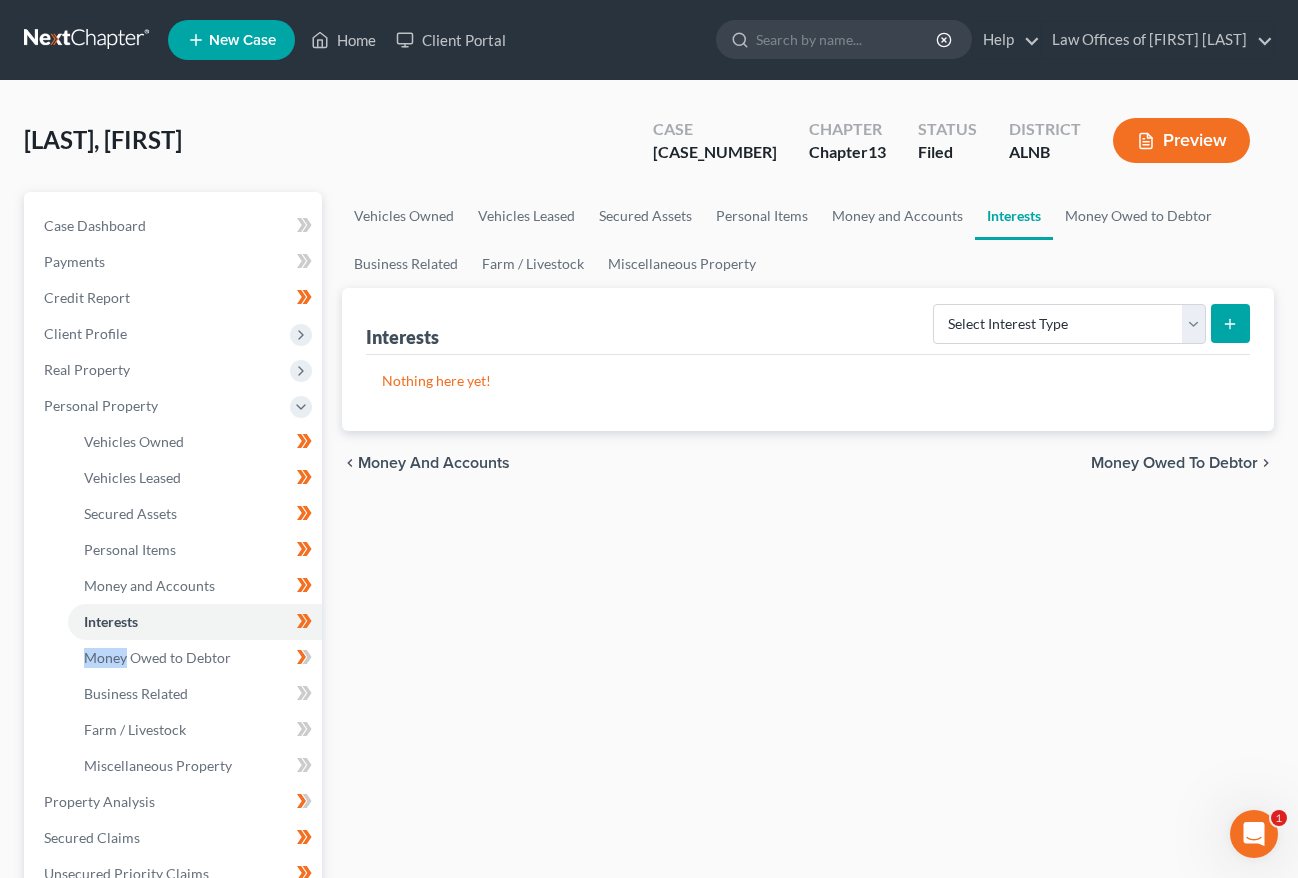 click at bounding box center [304, 660] 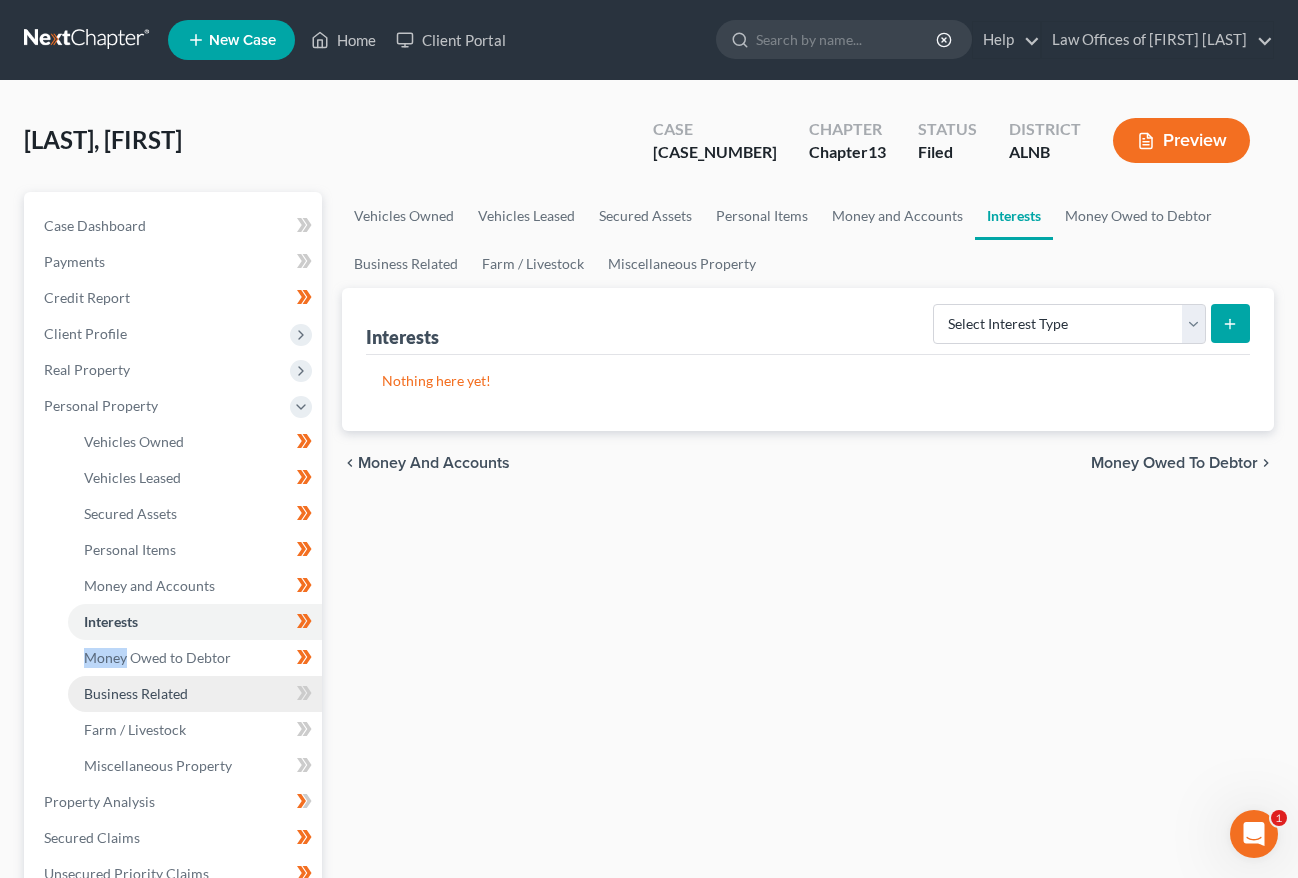 click on "Business Related" at bounding box center (195, 694) 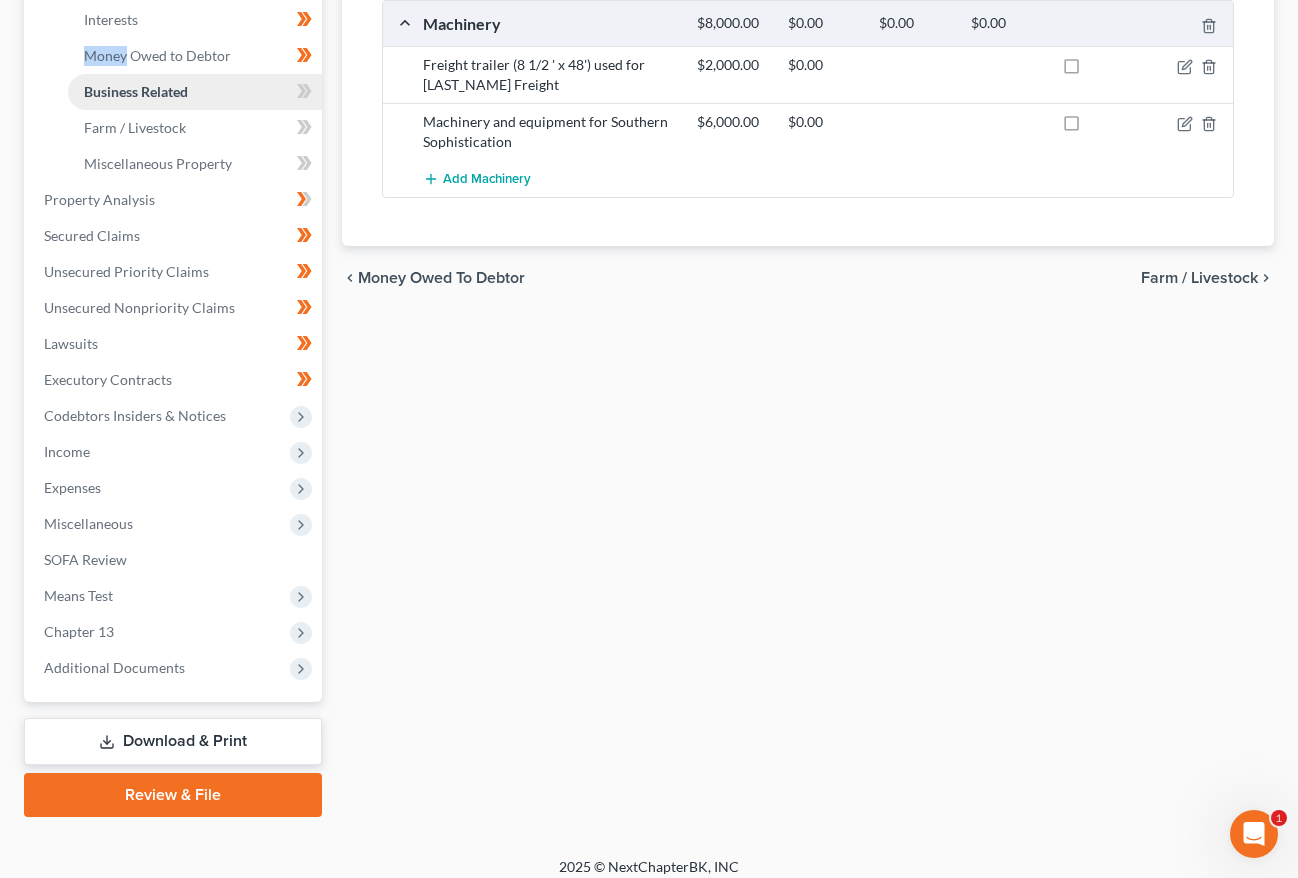 scroll, scrollTop: 601, scrollLeft: 0, axis: vertical 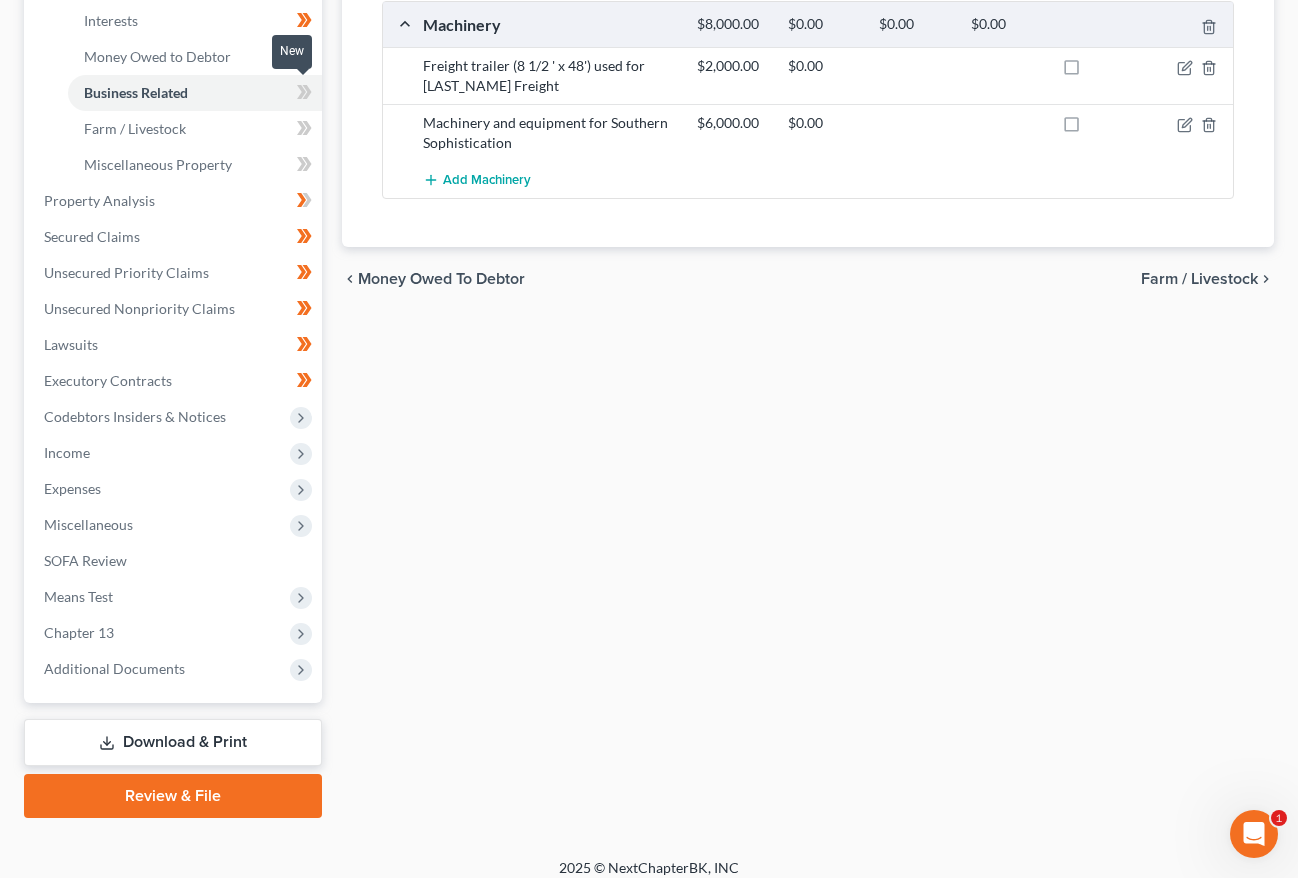 click at bounding box center (304, 95) 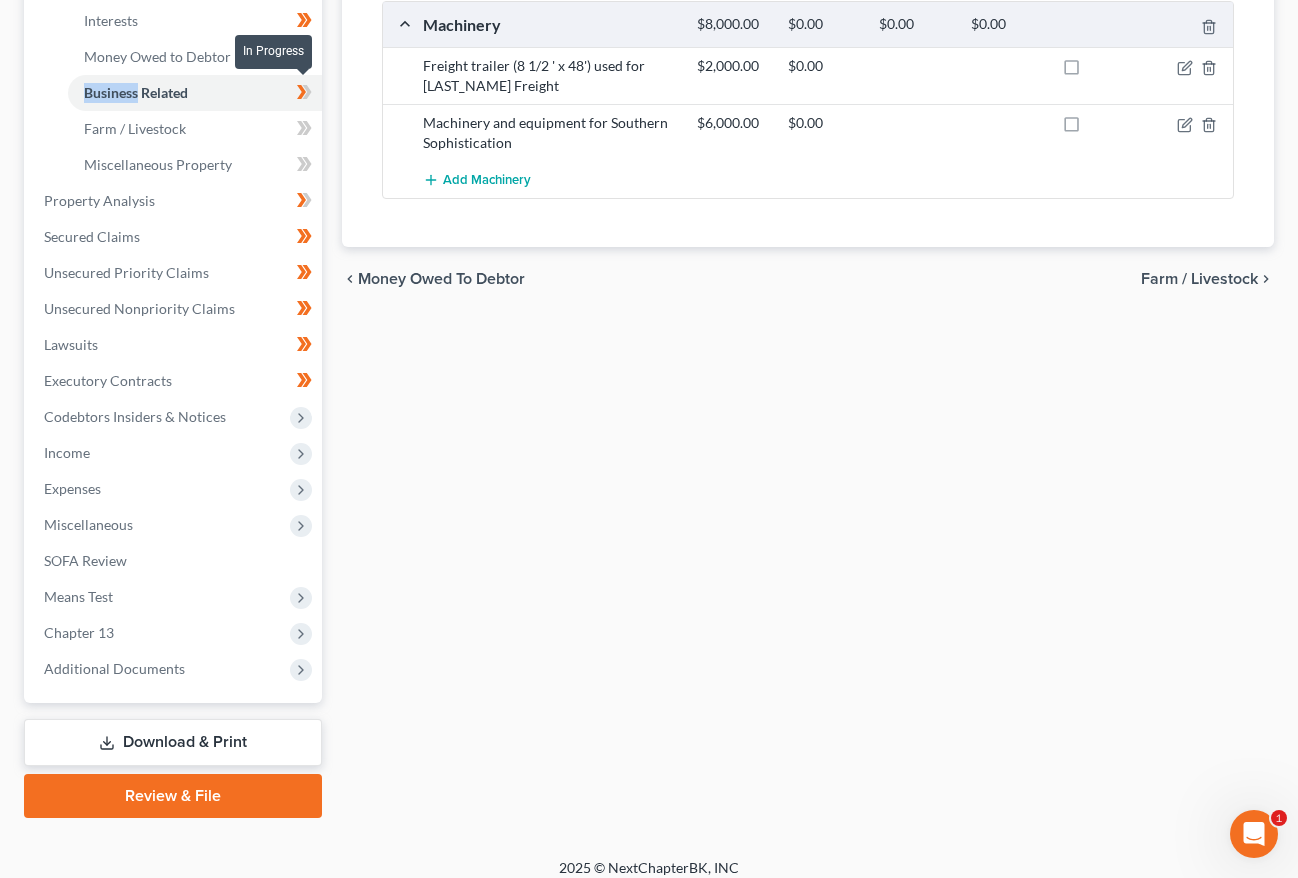 click at bounding box center (304, 95) 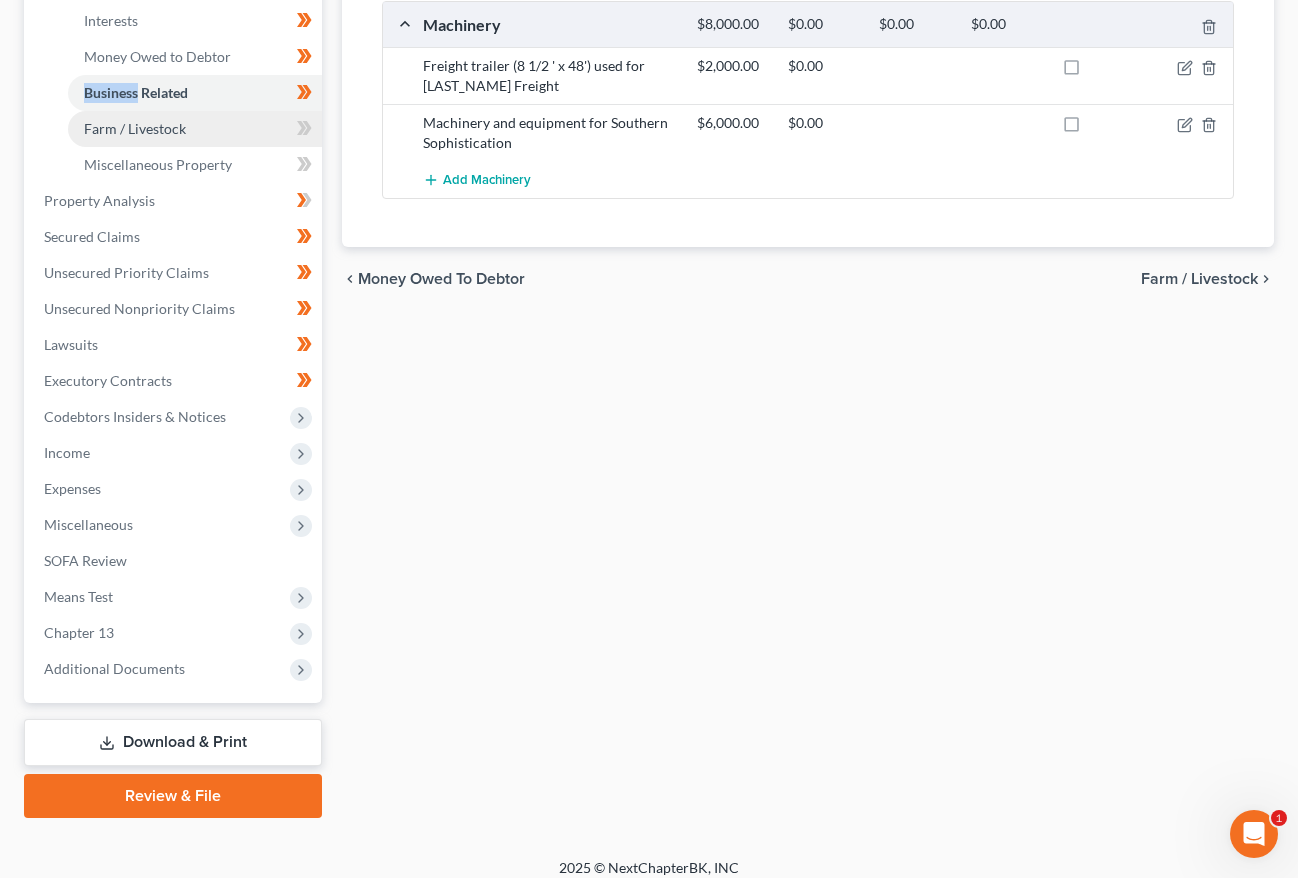 click on "Farm / Livestock" at bounding box center (195, 129) 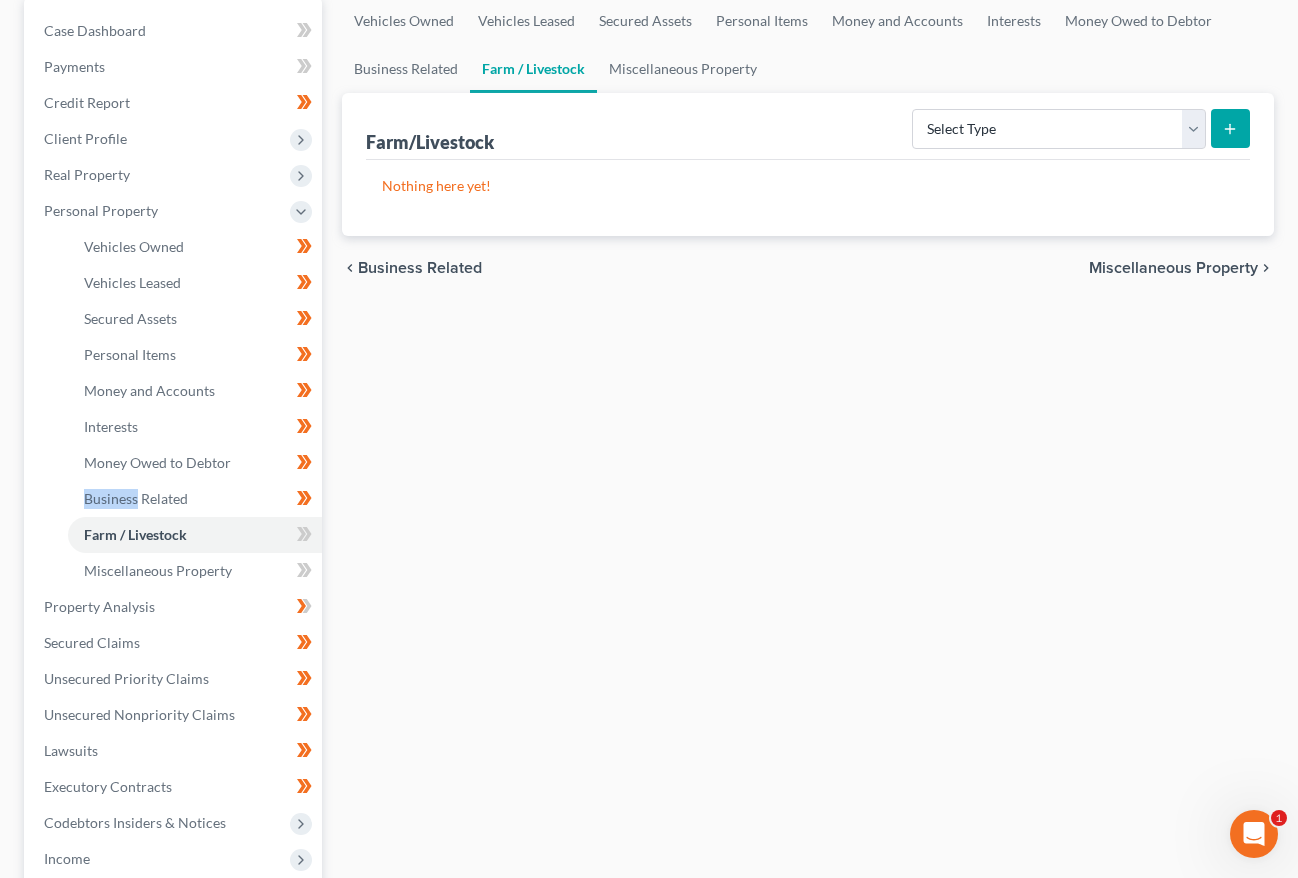scroll, scrollTop: 245, scrollLeft: 0, axis: vertical 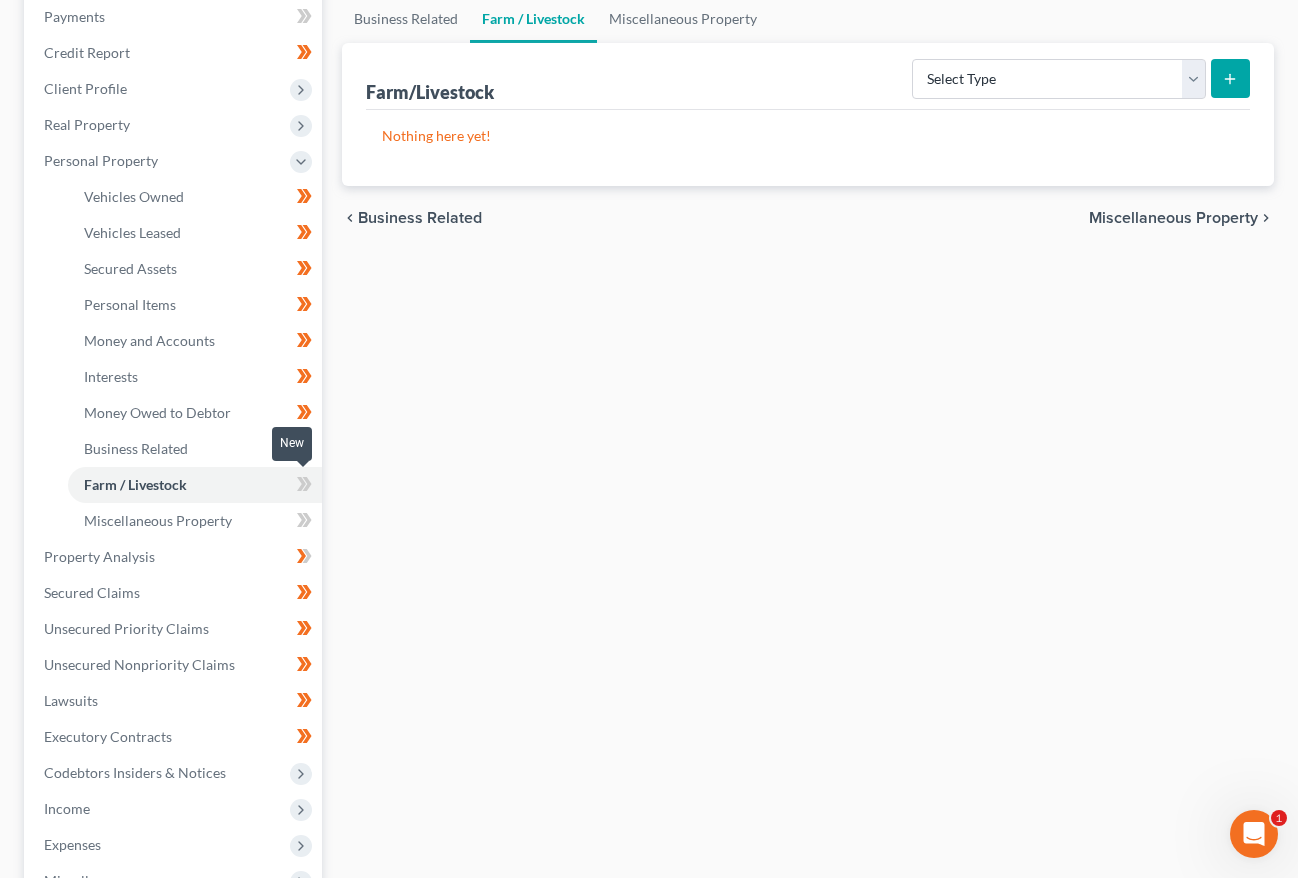 click 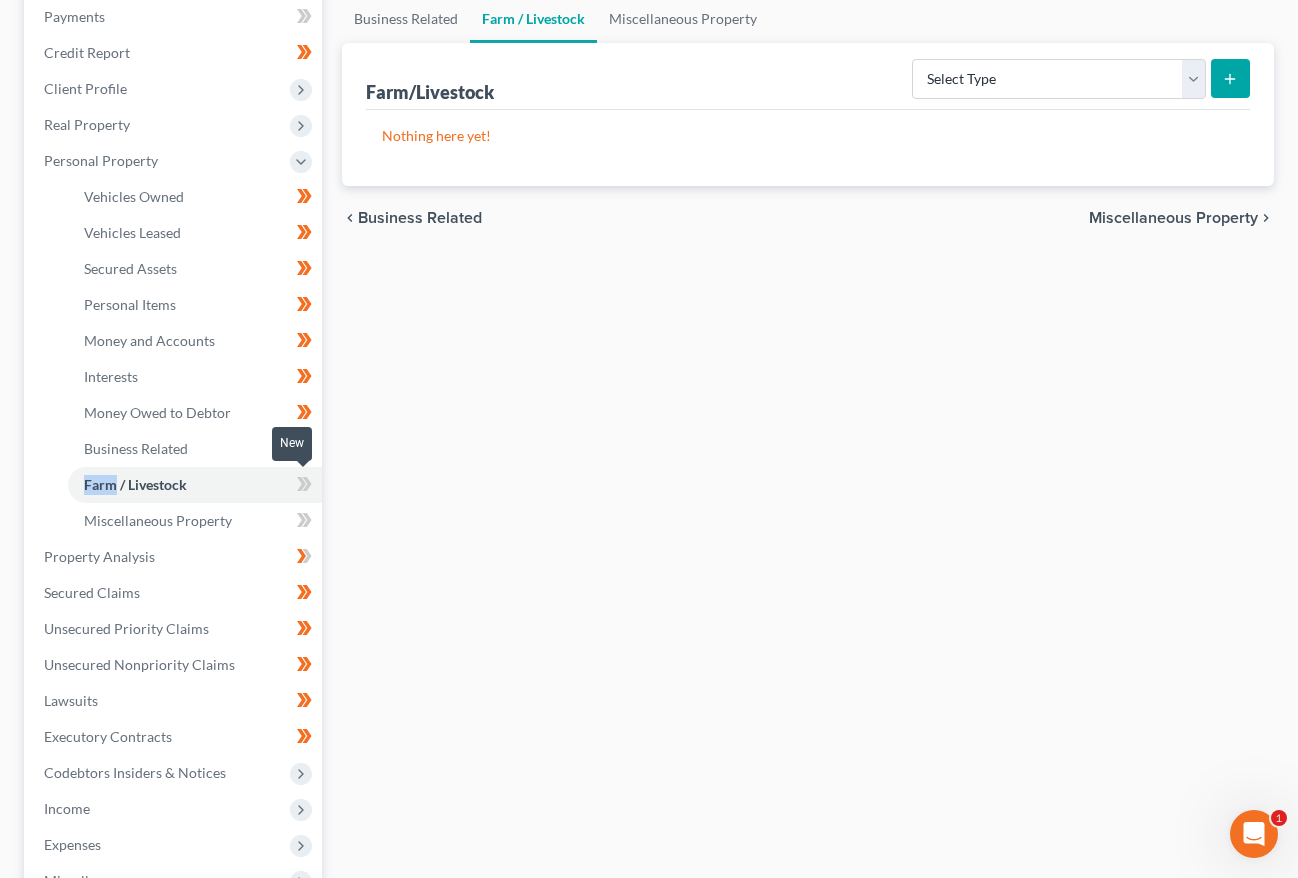 click 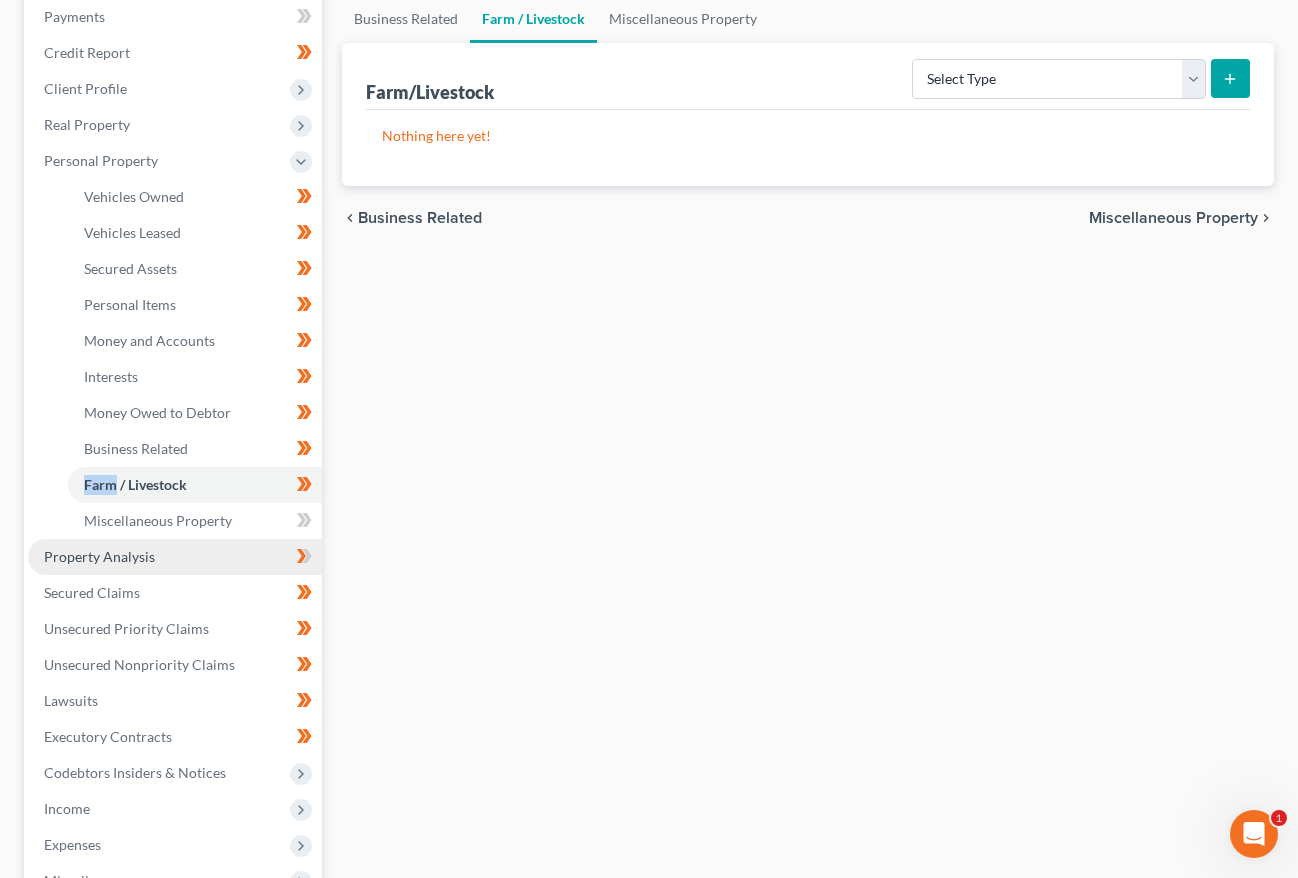 click on "Property Analysis" at bounding box center [175, 557] 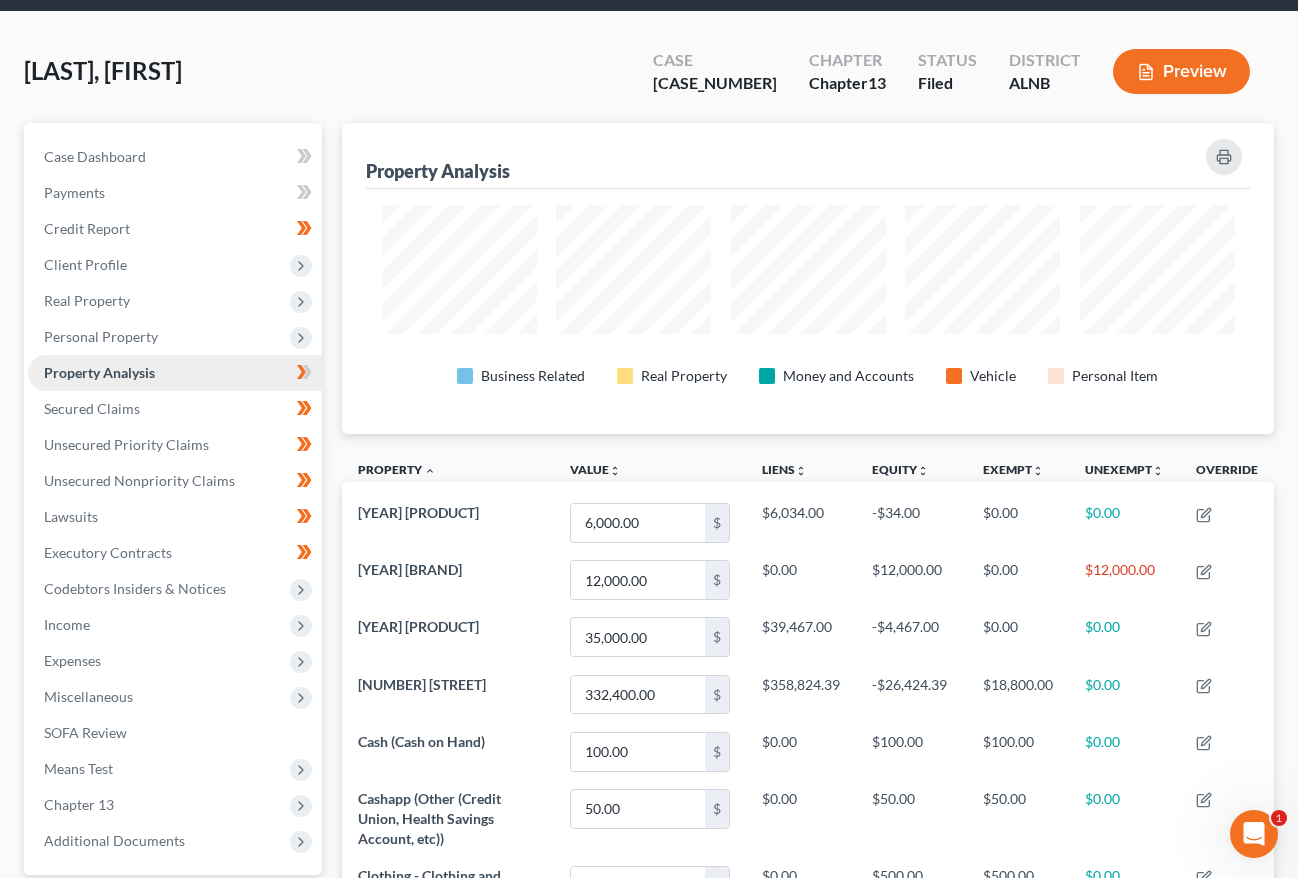 scroll, scrollTop: 0, scrollLeft: 0, axis: both 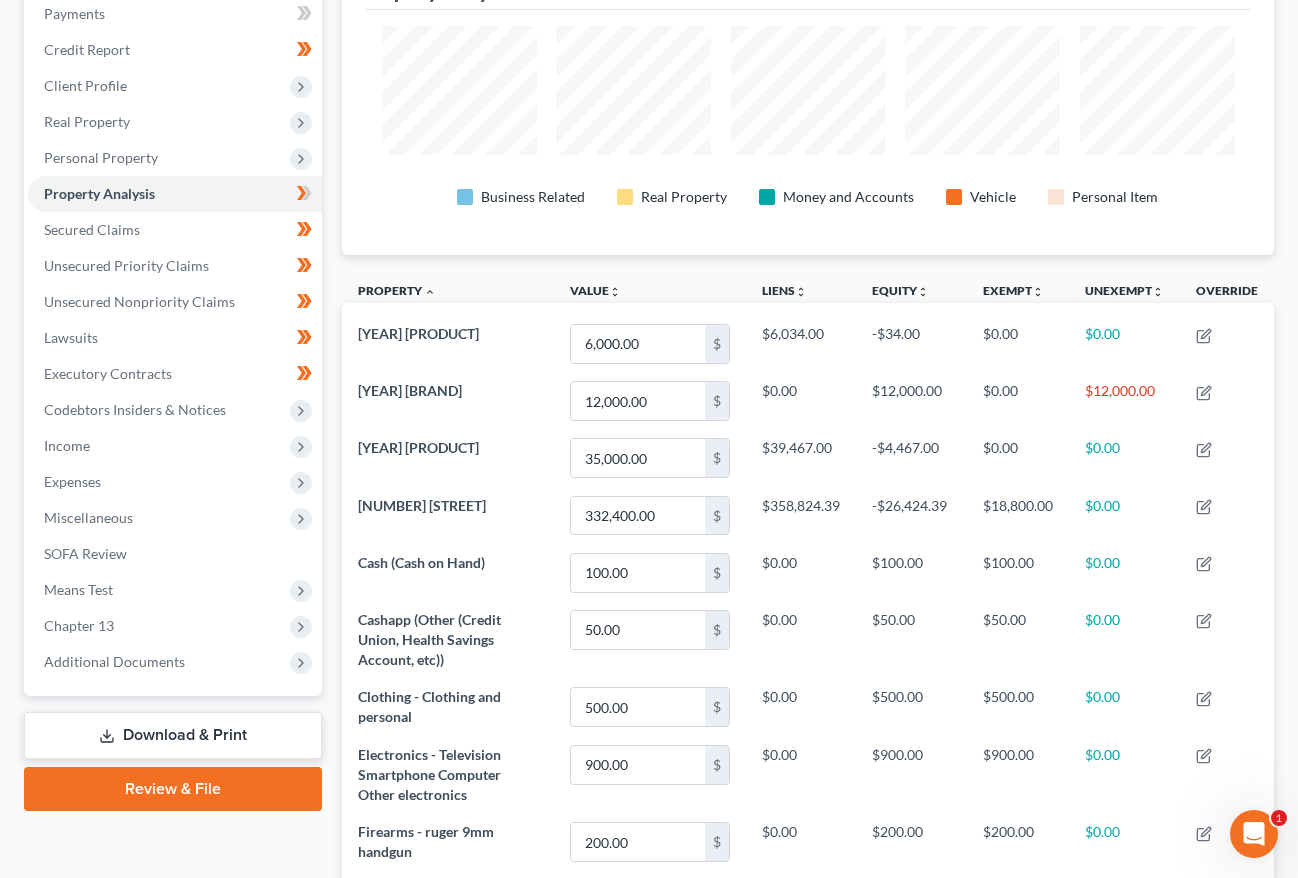 click on "Download & Print" at bounding box center [173, 735] 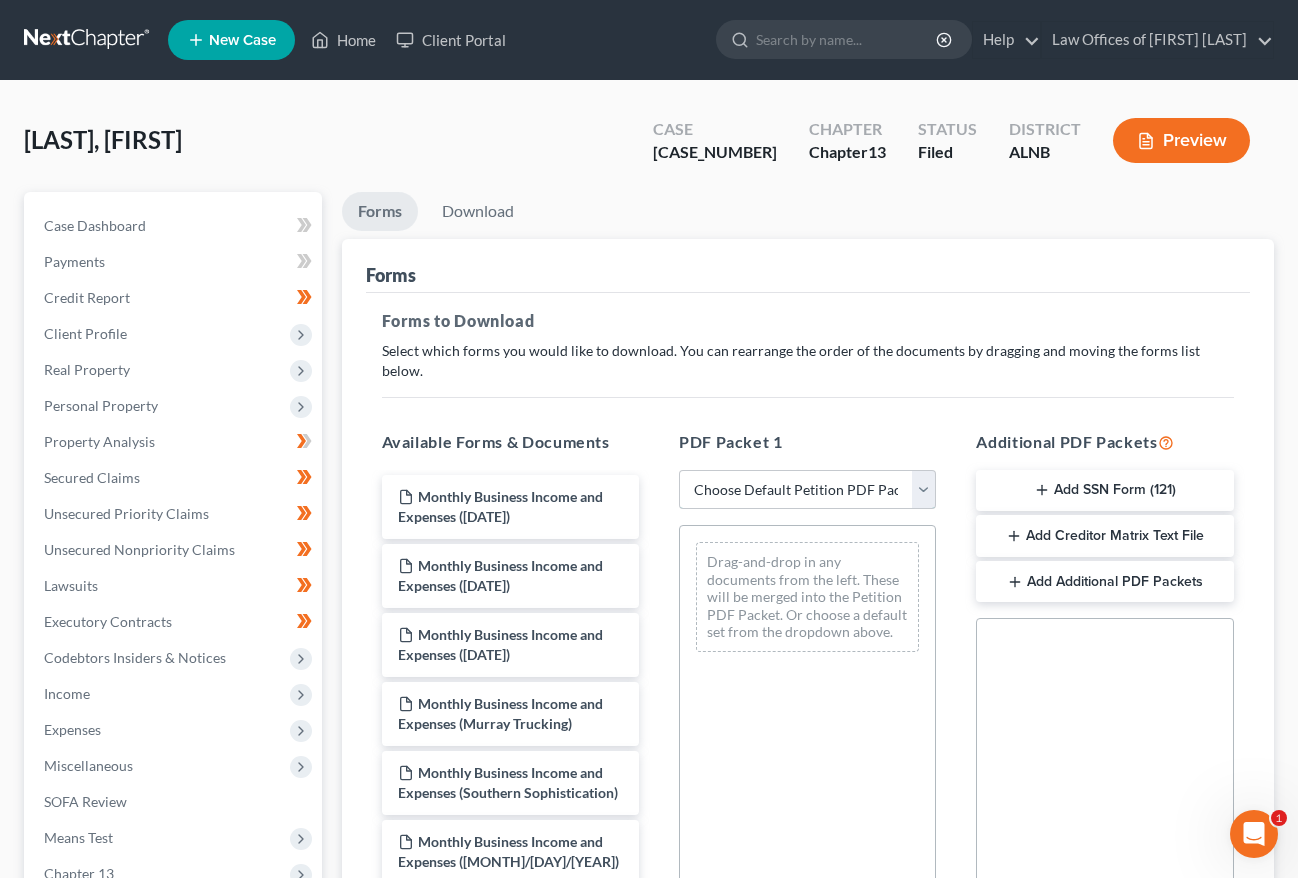 click on "Choose Default Petition PDF Packet Complete Bankruptcy Petition (all forms and schedules) Emergency Filing Forms (Petition and Creditor List Only) Amended Forms Signature Pages Only Supplemental Post Petition (Sch. I & J) Supplemental Post Petition (Sch. I) Supplemental Post Petition (Sch. J)" at bounding box center (807, 490) 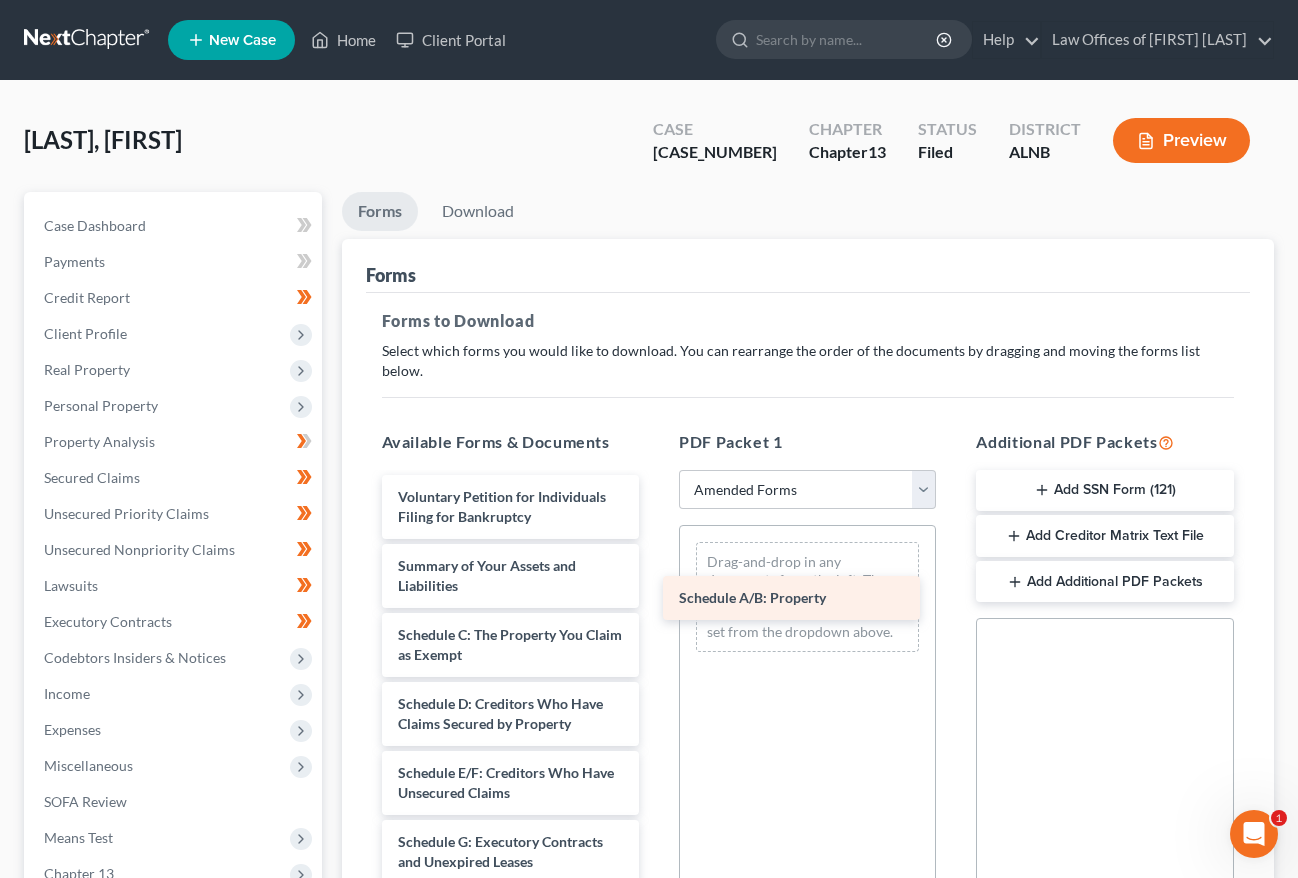 drag, startPoint x: 503, startPoint y: 613, endPoint x: 791, endPoint y: 593, distance: 288.6936 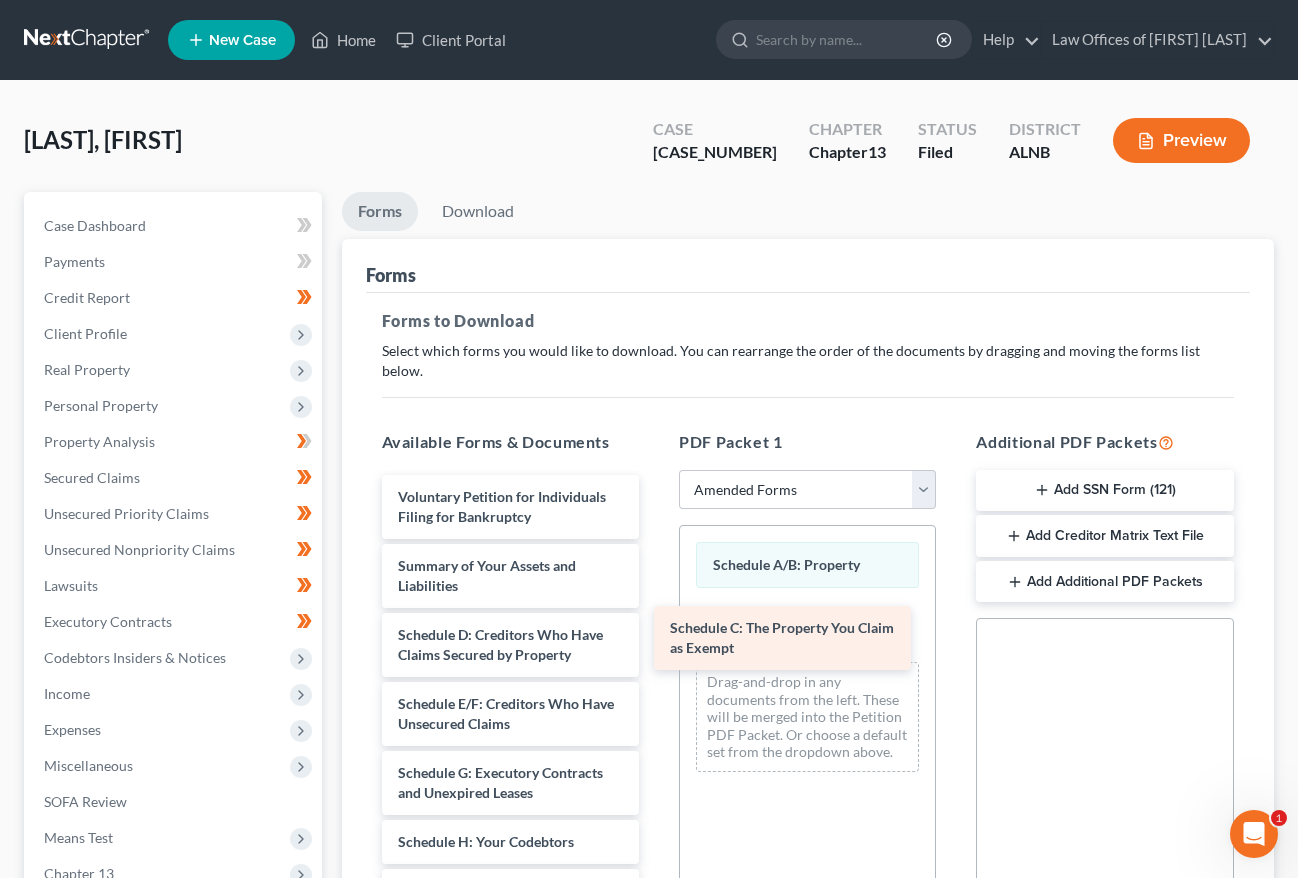 drag, startPoint x: 498, startPoint y: 636, endPoint x: 827, endPoint y: 651, distance: 329.34177 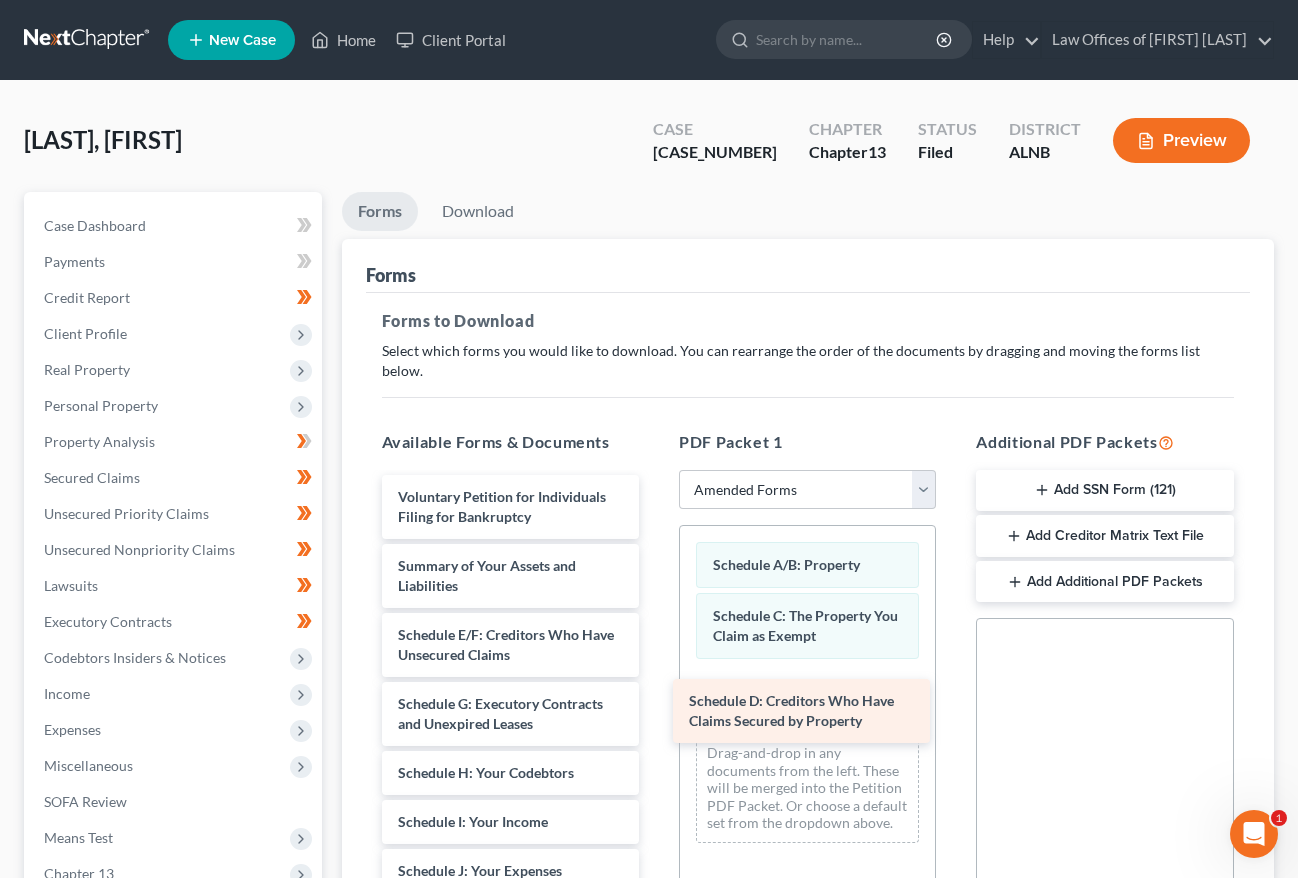 drag, startPoint x: 512, startPoint y: 633, endPoint x: 812, endPoint y: 709, distance: 309.477 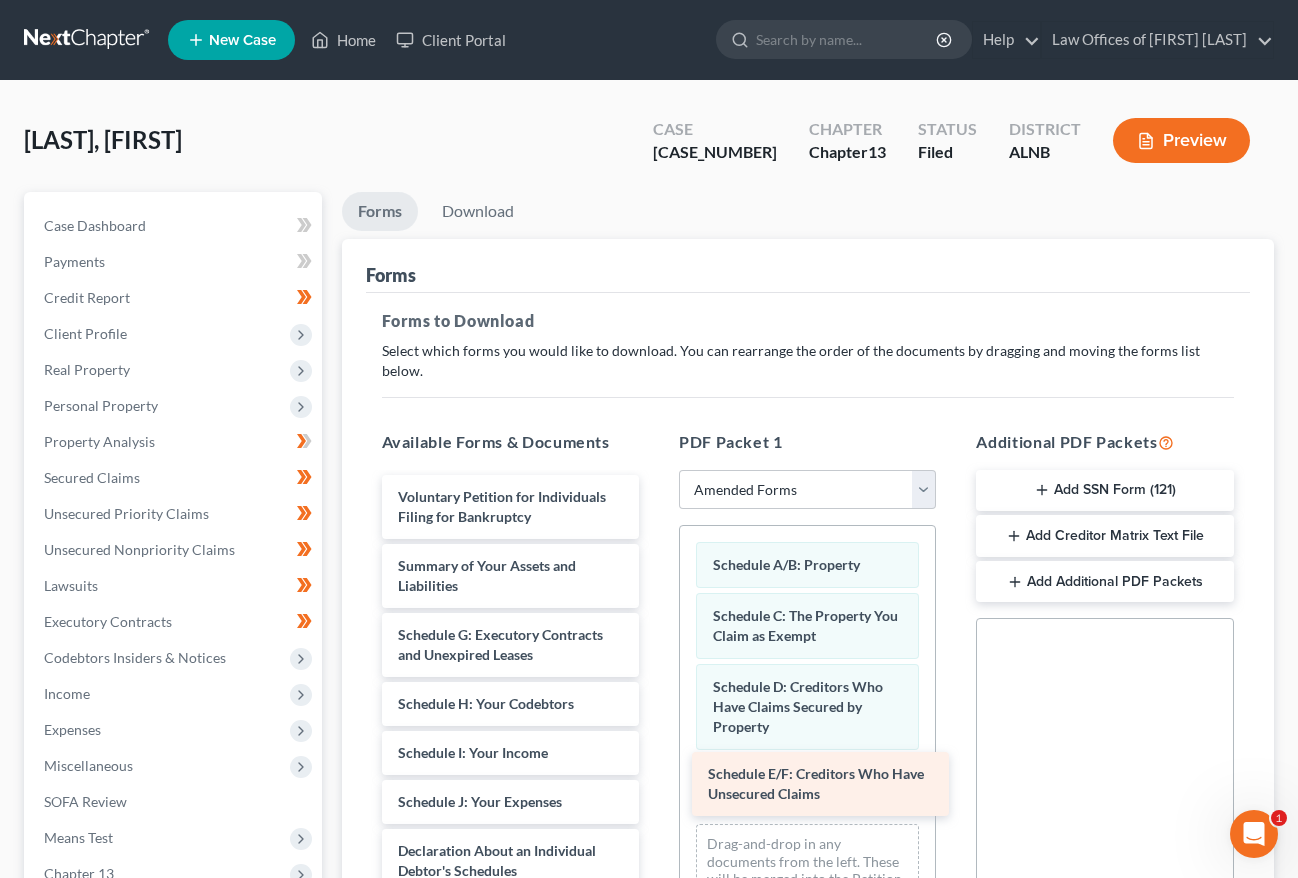 drag, startPoint x: 530, startPoint y: 609, endPoint x: 864, endPoint y: 772, distance: 371.65173 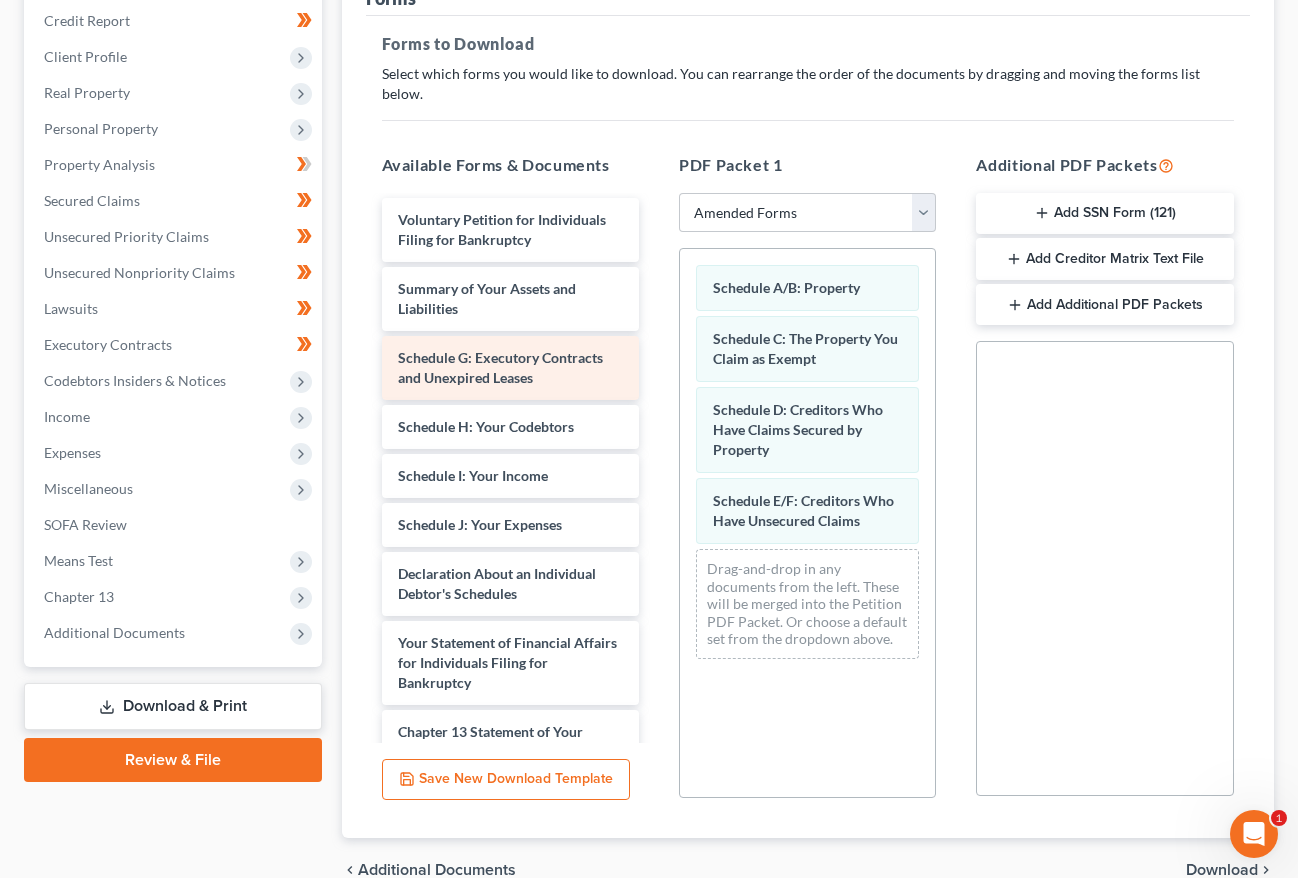 scroll, scrollTop: 292, scrollLeft: 0, axis: vertical 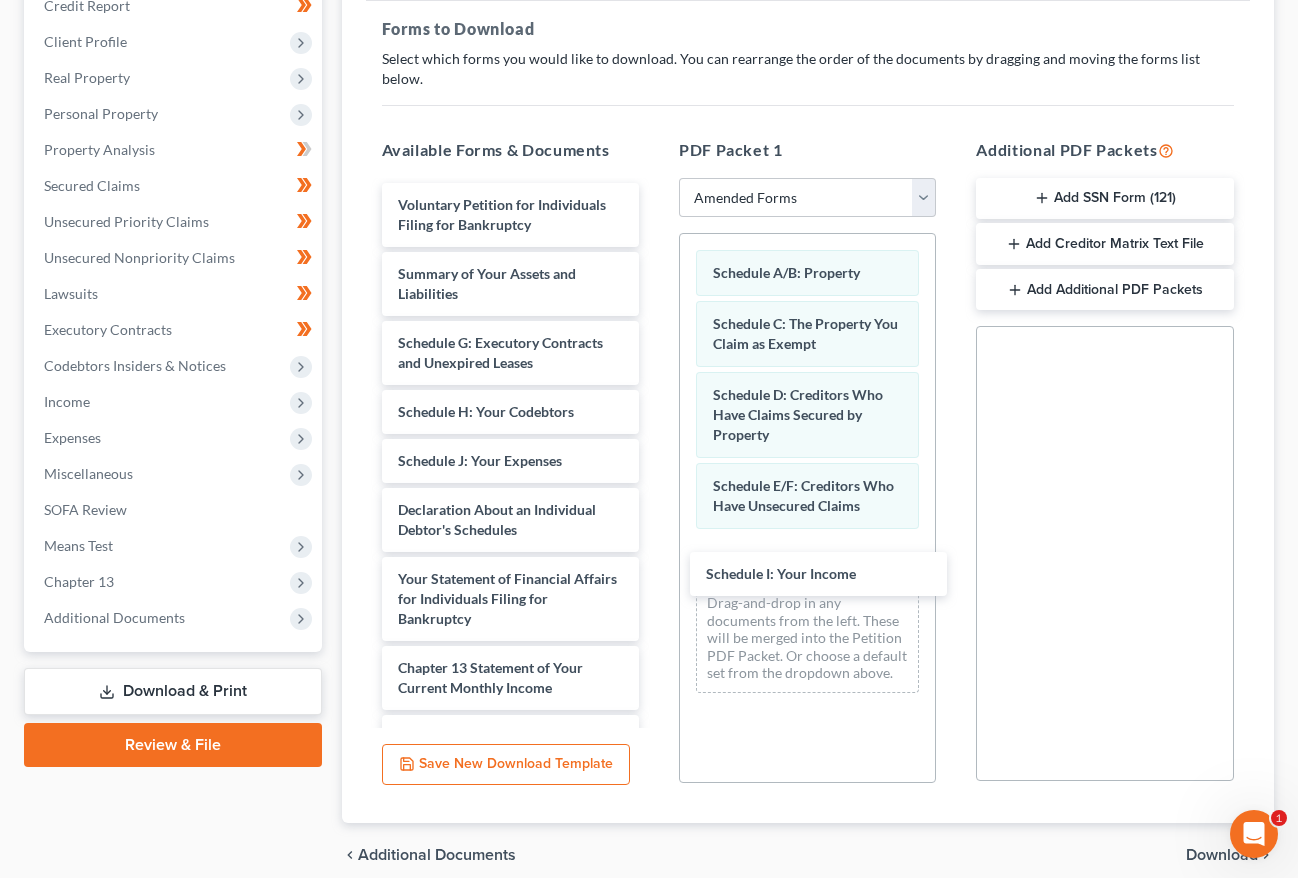 drag, startPoint x: 468, startPoint y: 446, endPoint x: 774, endPoint y: 574, distance: 331.69263 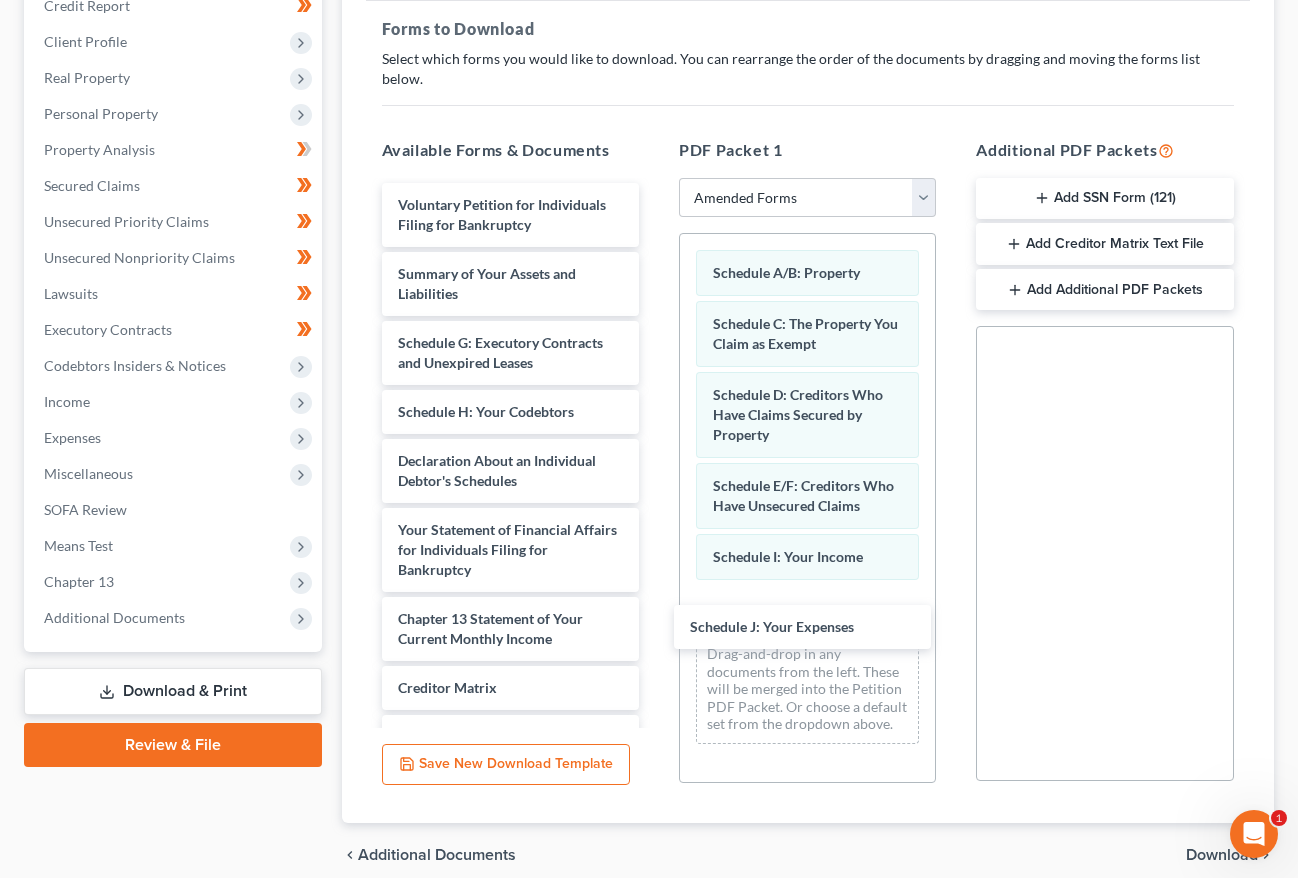 drag, startPoint x: 523, startPoint y: 448, endPoint x: 820, endPoint y: 627, distance: 346.7708 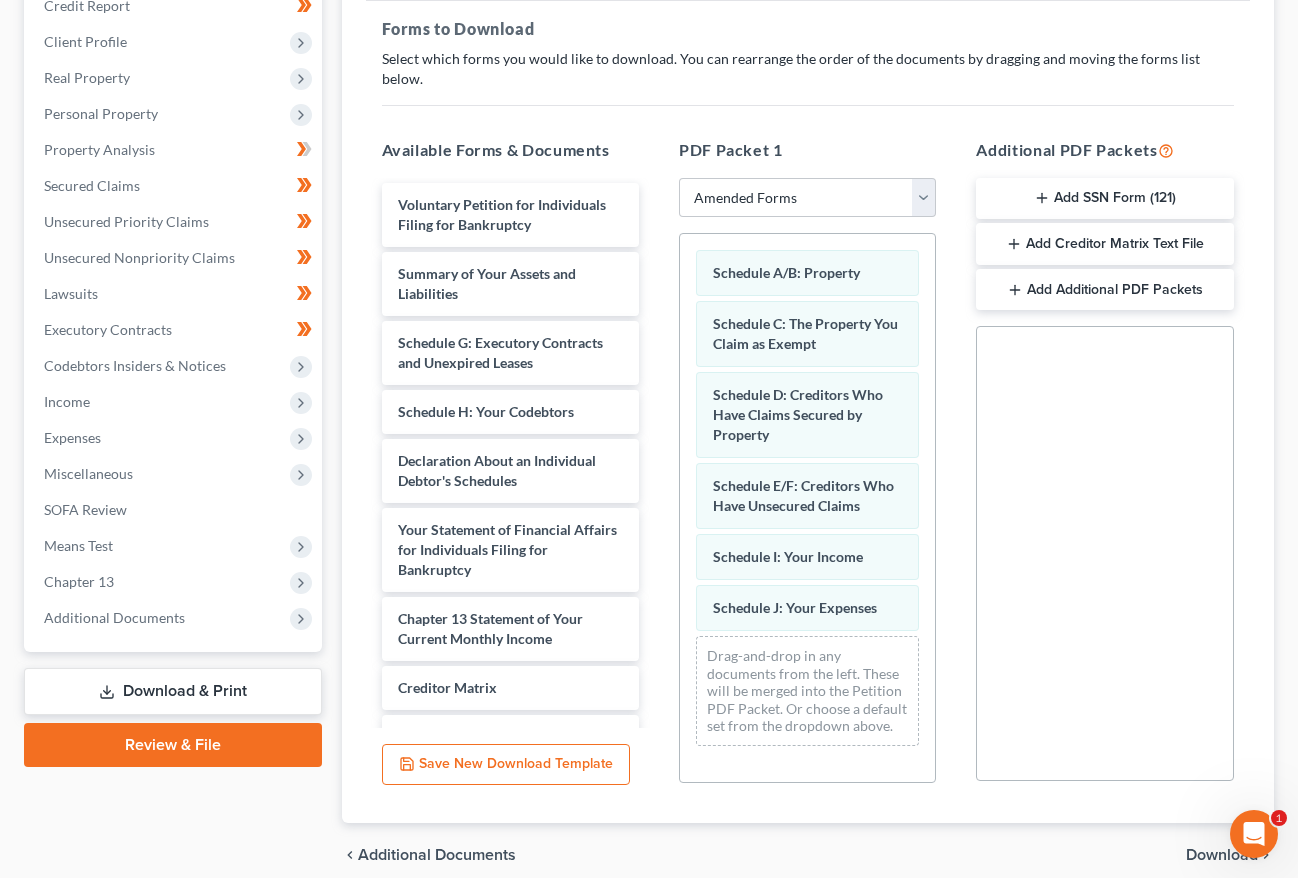 click on "Download" at bounding box center (1222, 855) 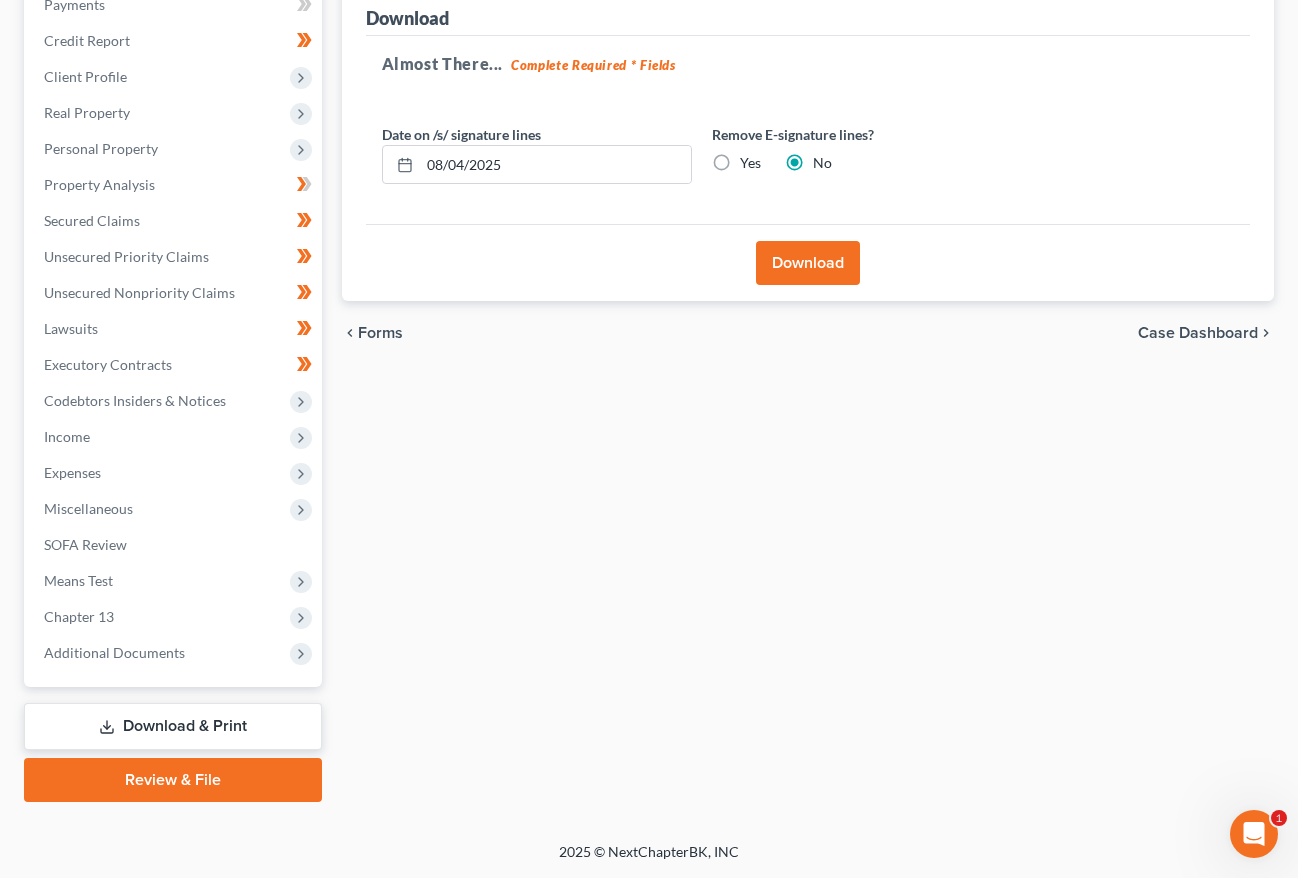 scroll, scrollTop: 255, scrollLeft: 0, axis: vertical 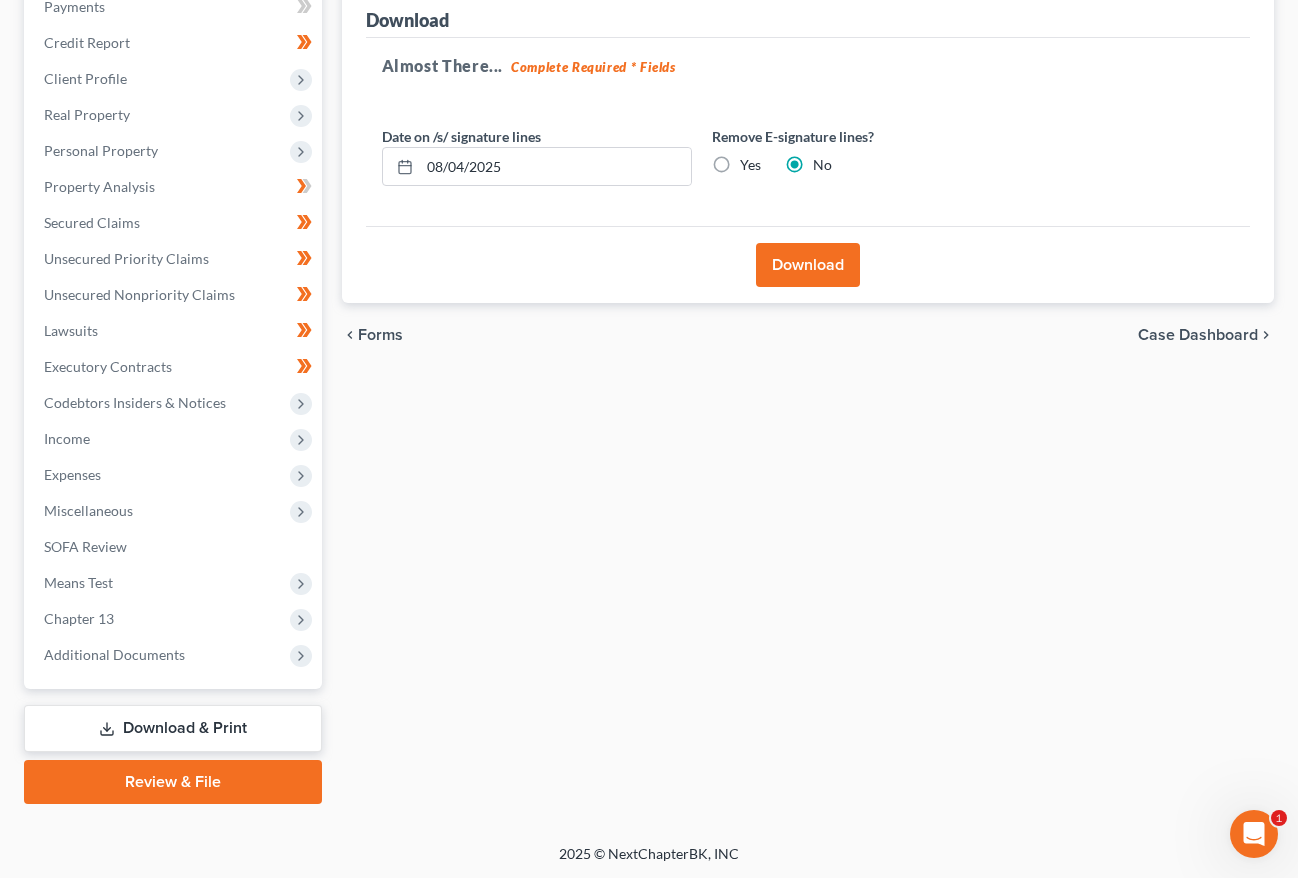 click on "Download" at bounding box center (808, 265) 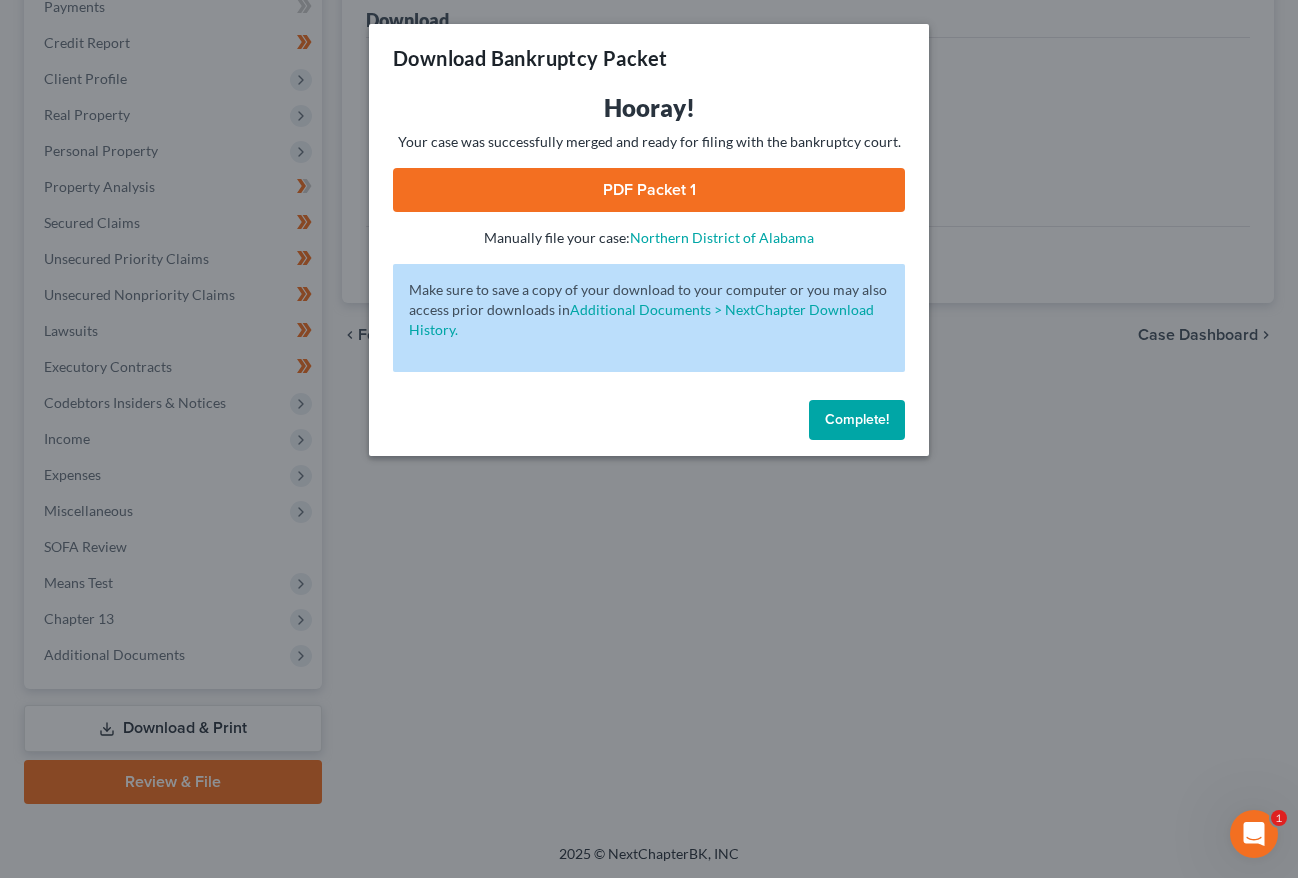 click on "Complete!" at bounding box center (857, 419) 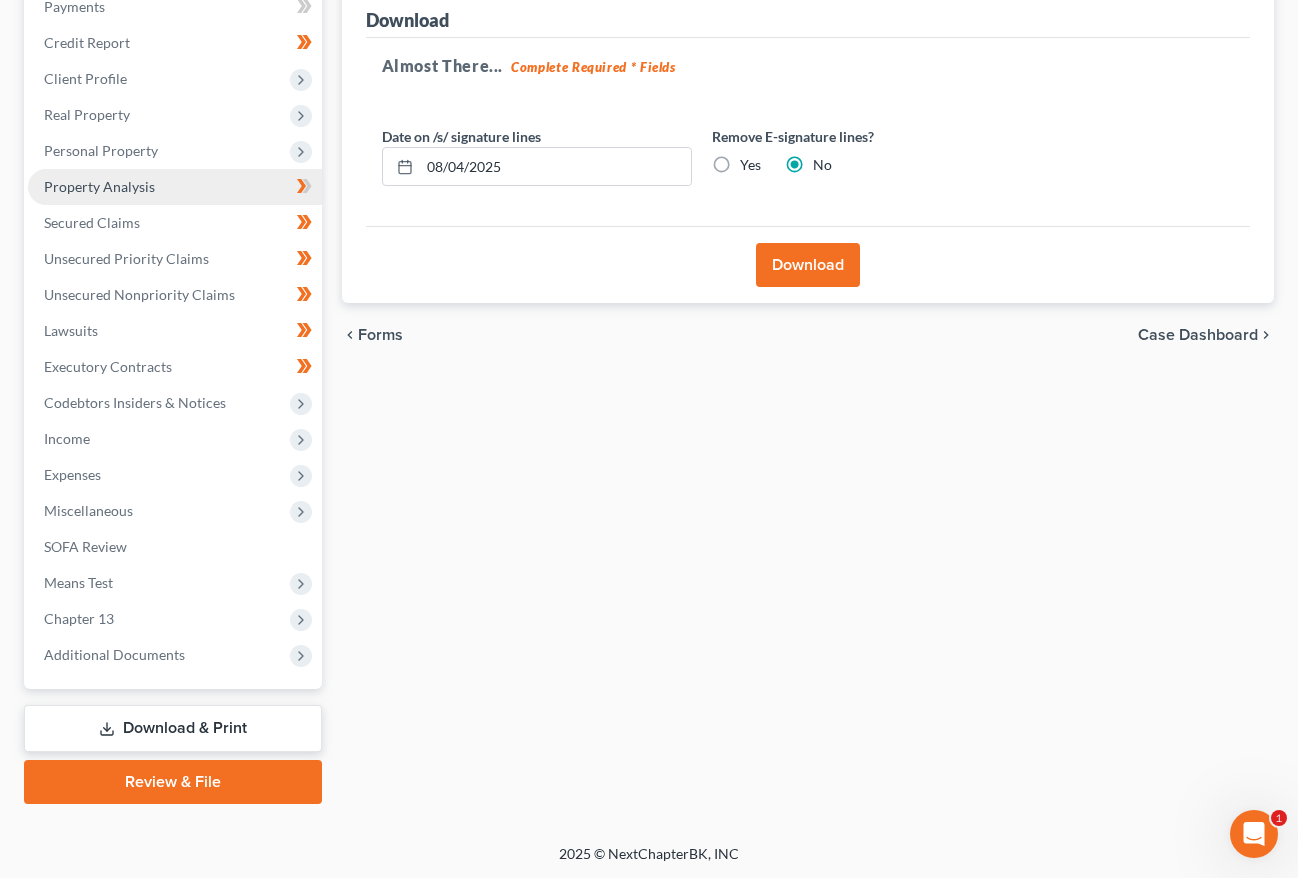 click on "Property Analysis" at bounding box center [99, 186] 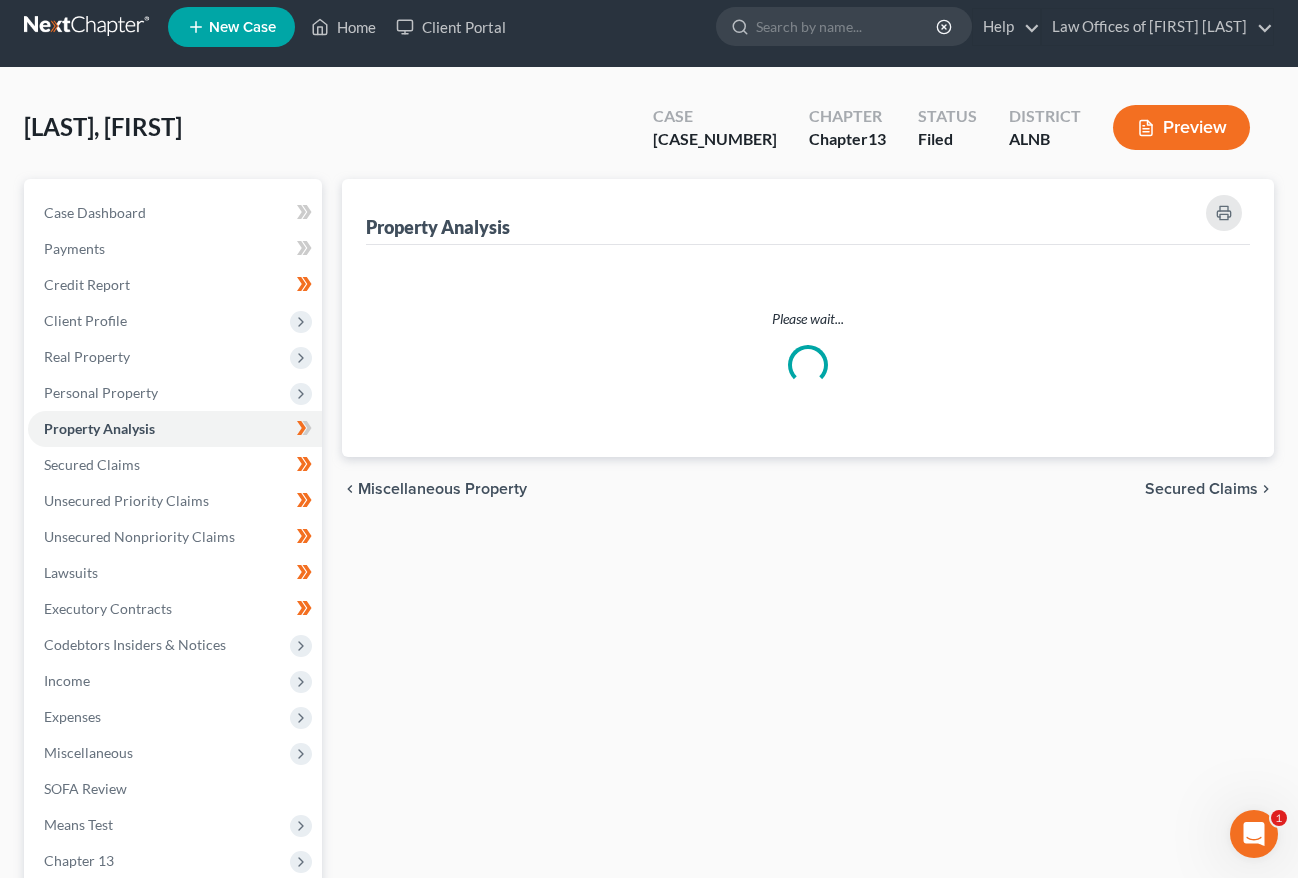 scroll, scrollTop: 0, scrollLeft: 0, axis: both 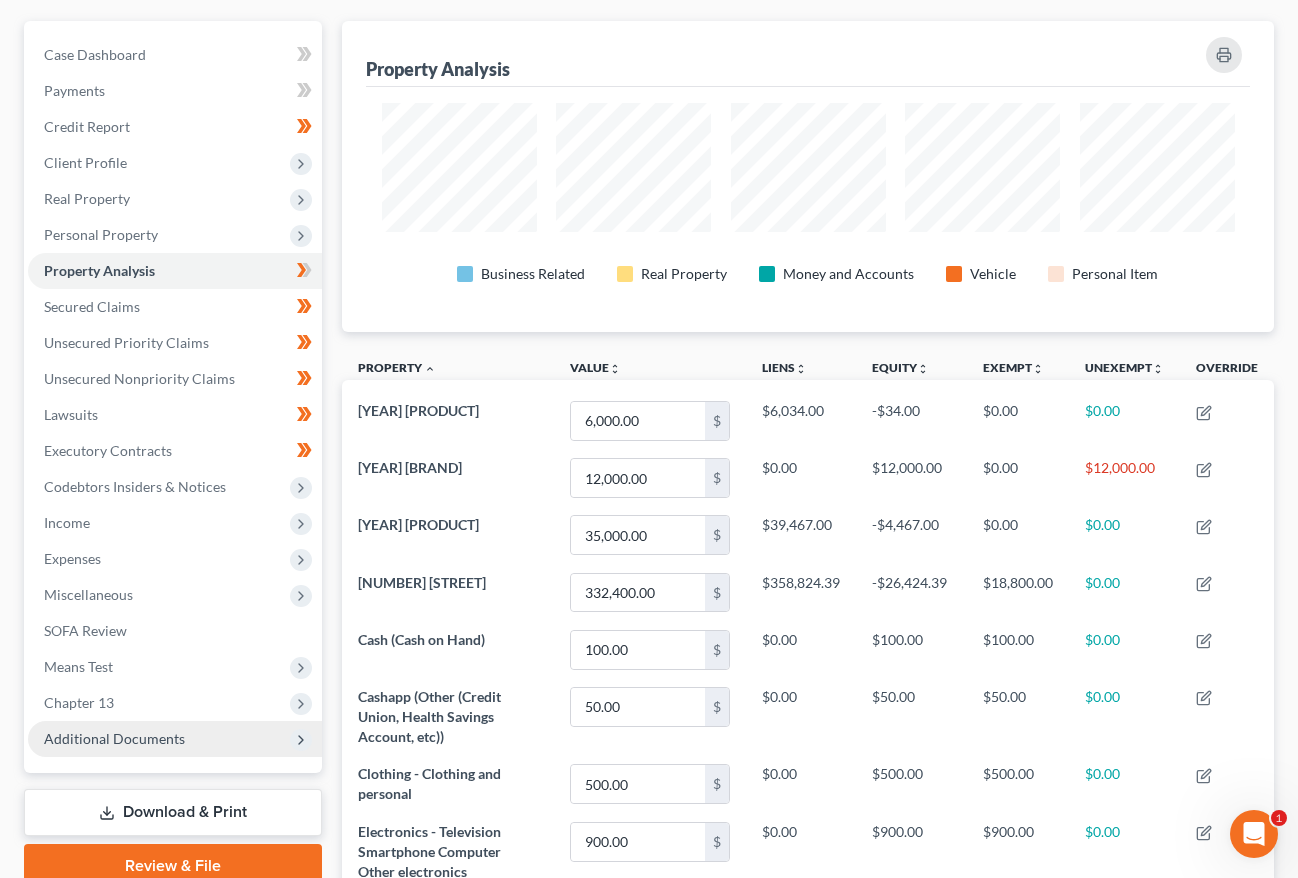 click on "Additional Documents" at bounding box center (114, 738) 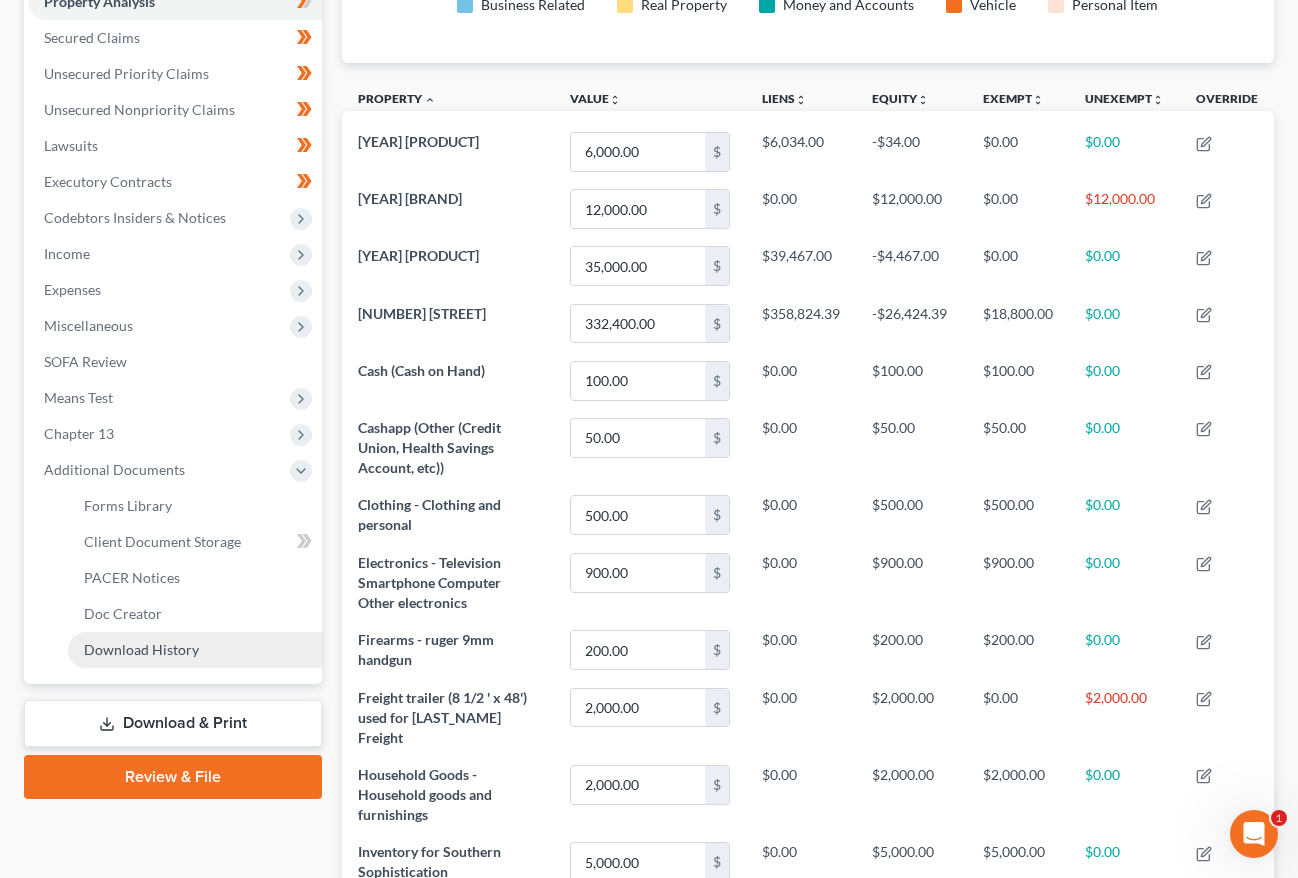 click on "Download History" at bounding box center [195, 650] 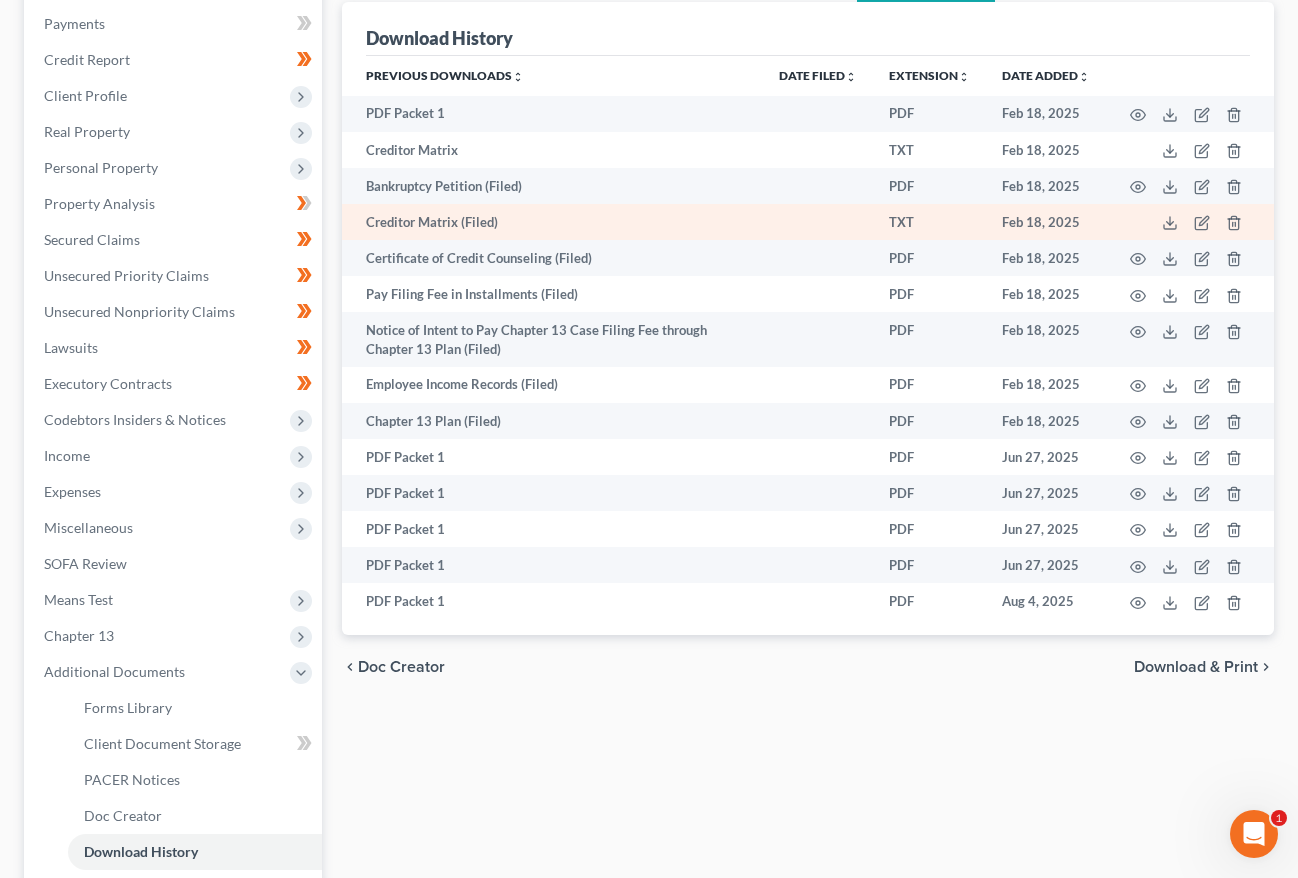 scroll, scrollTop: 435, scrollLeft: 0, axis: vertical 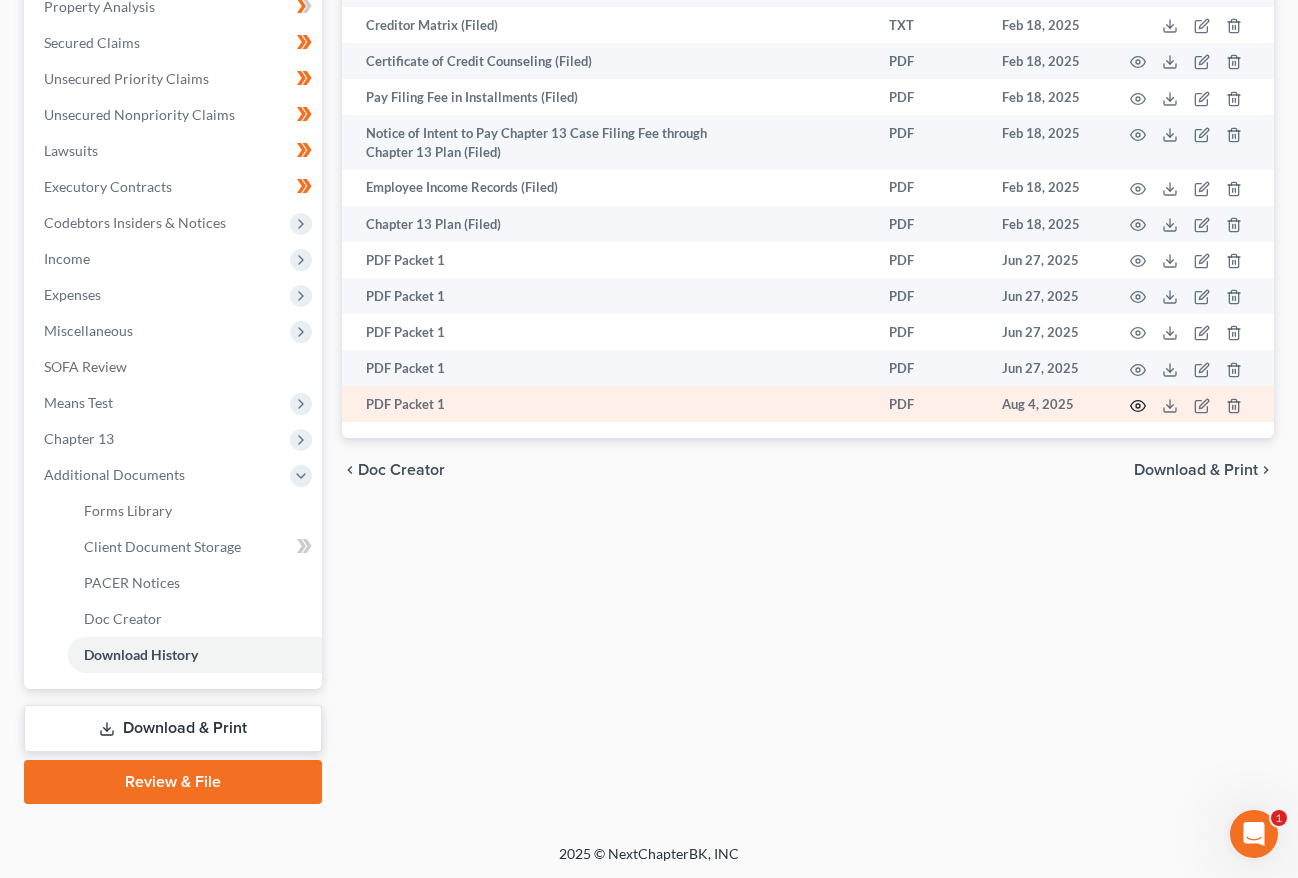 click 